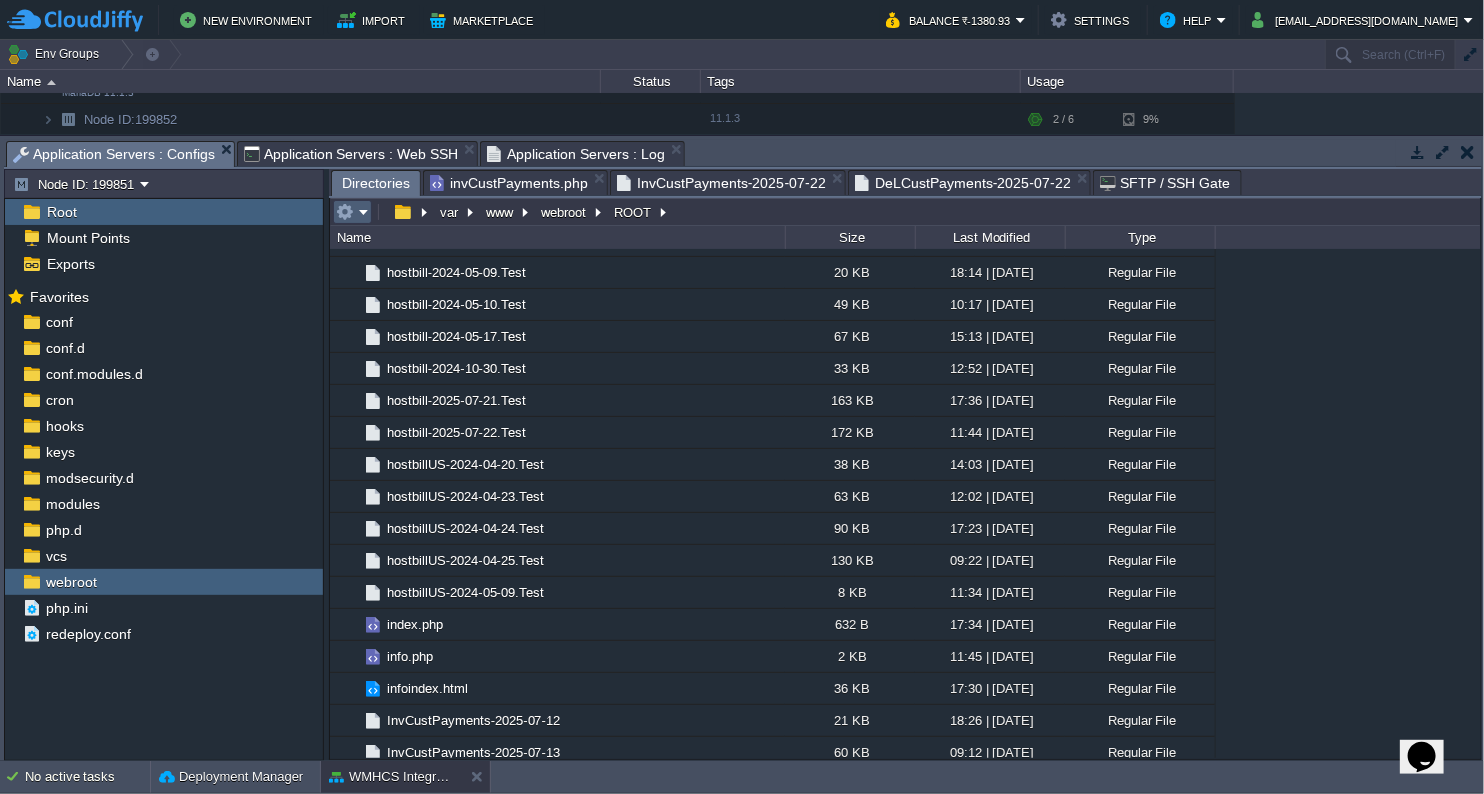 click at bounding box center (352, 212) 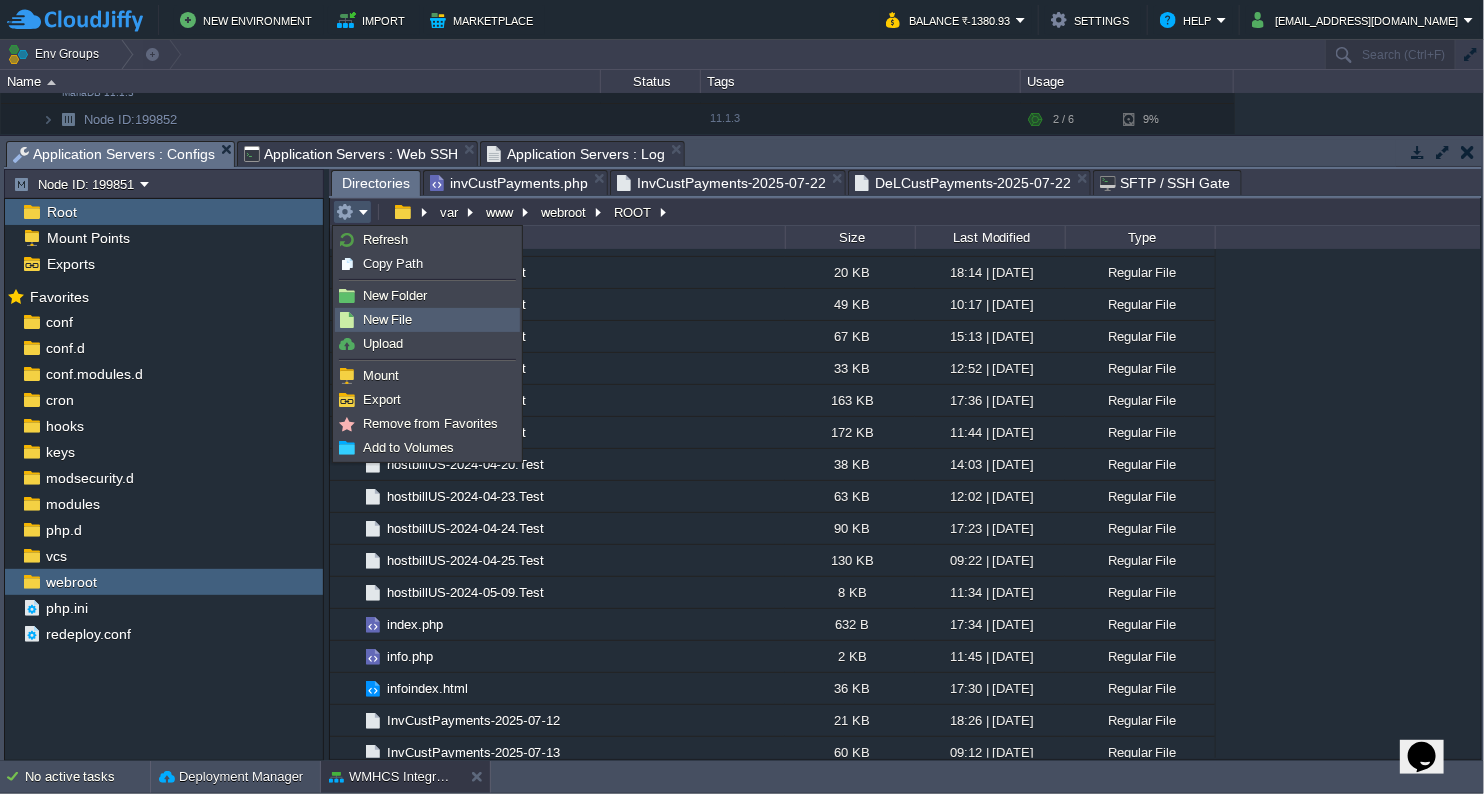 click on "New File" at bounding box center (388, 319) 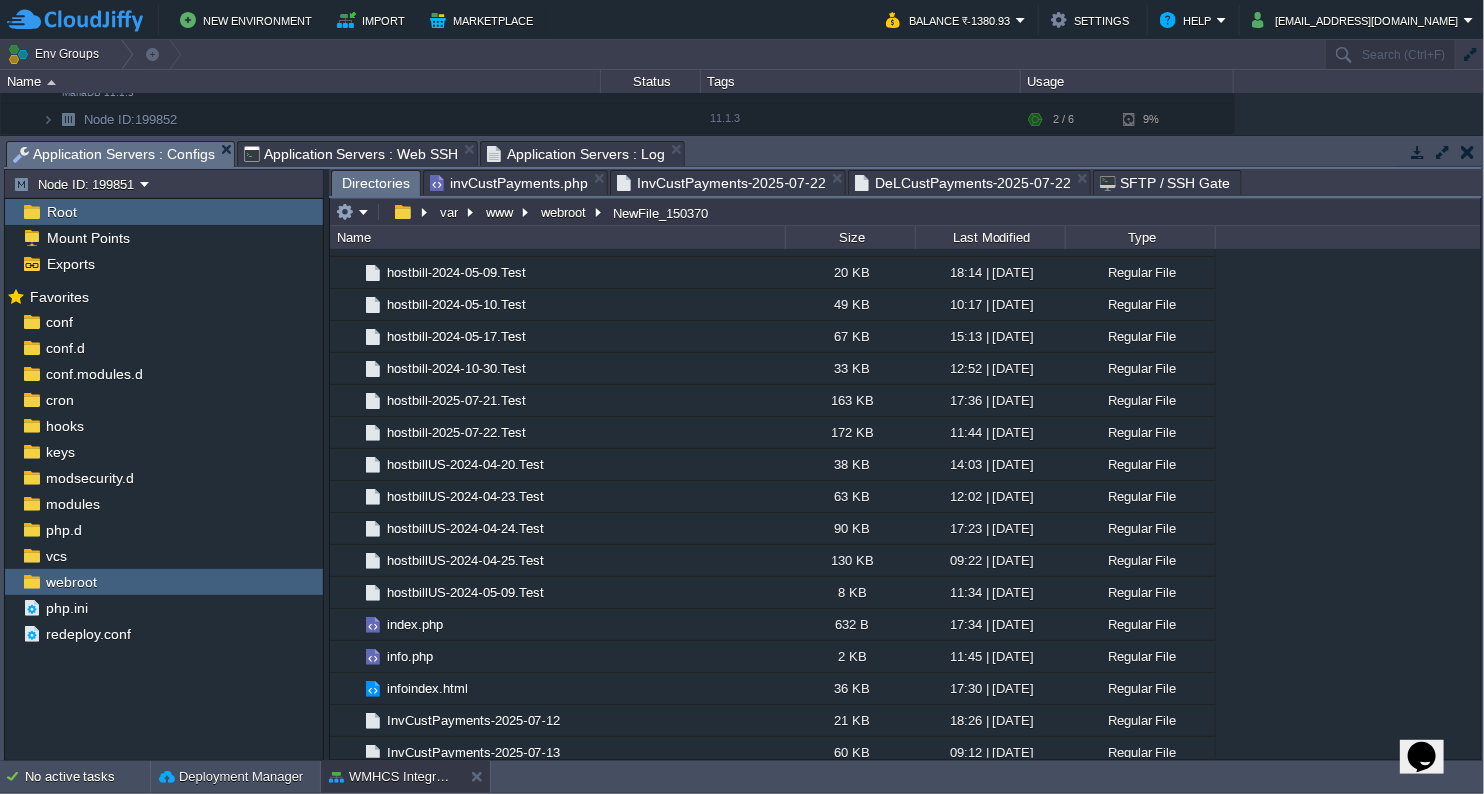 scroll, scrollTop: 3323, scrollLeft: 0, axis: vertical 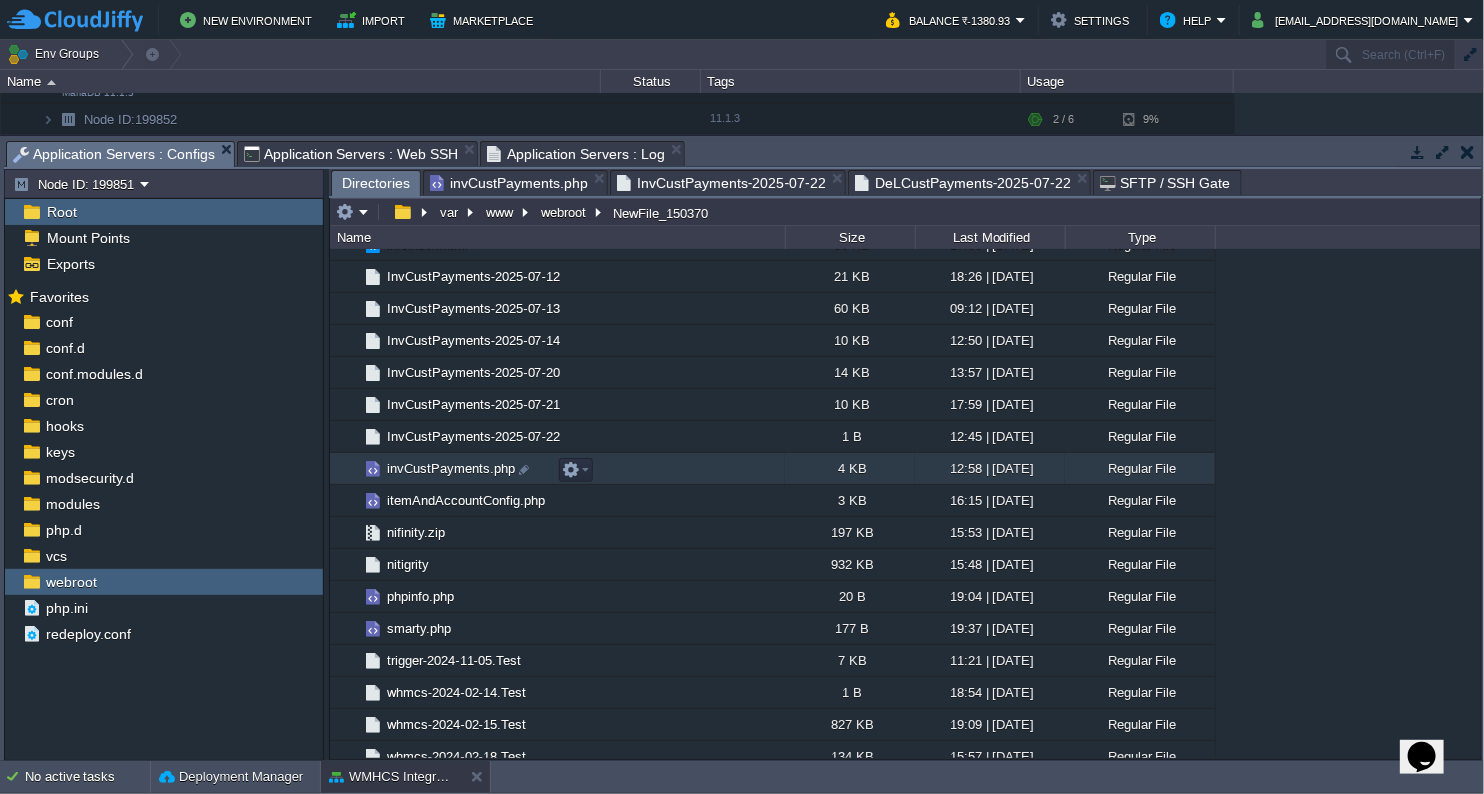 click on "invCustPayments.php" at bounding box center (451, 468) 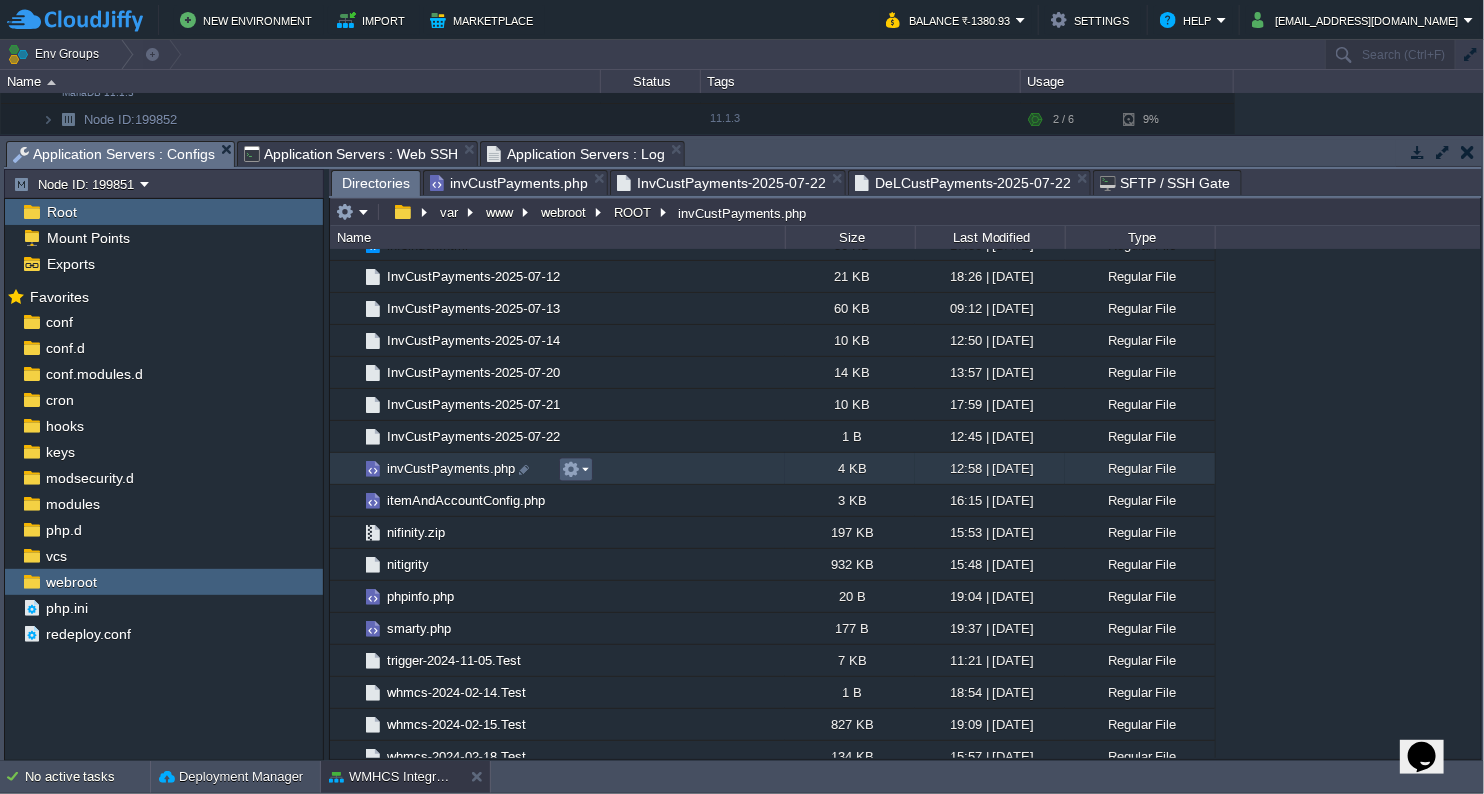 click at bounding box center (576, 470) 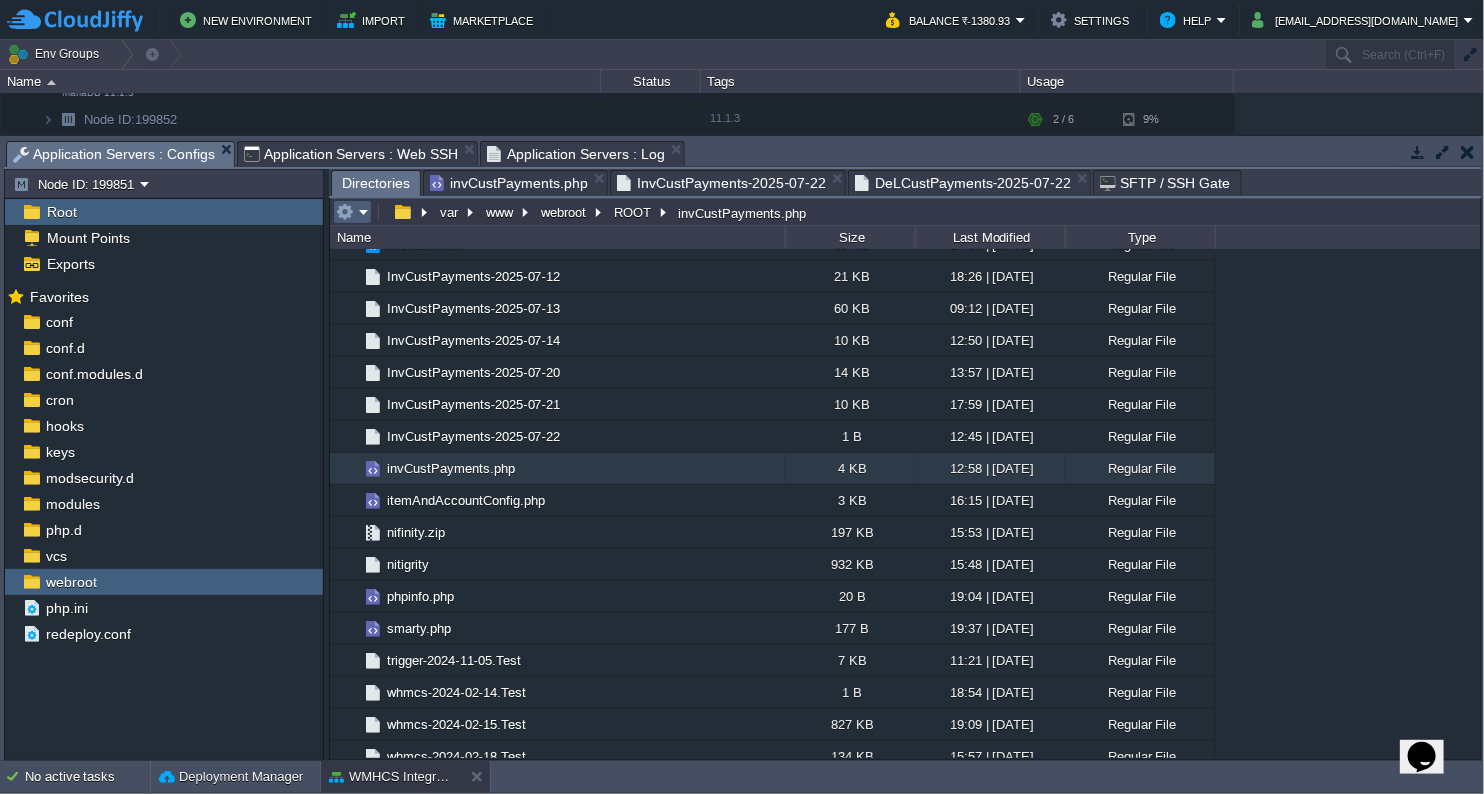 click at bounding box center [352, 212] 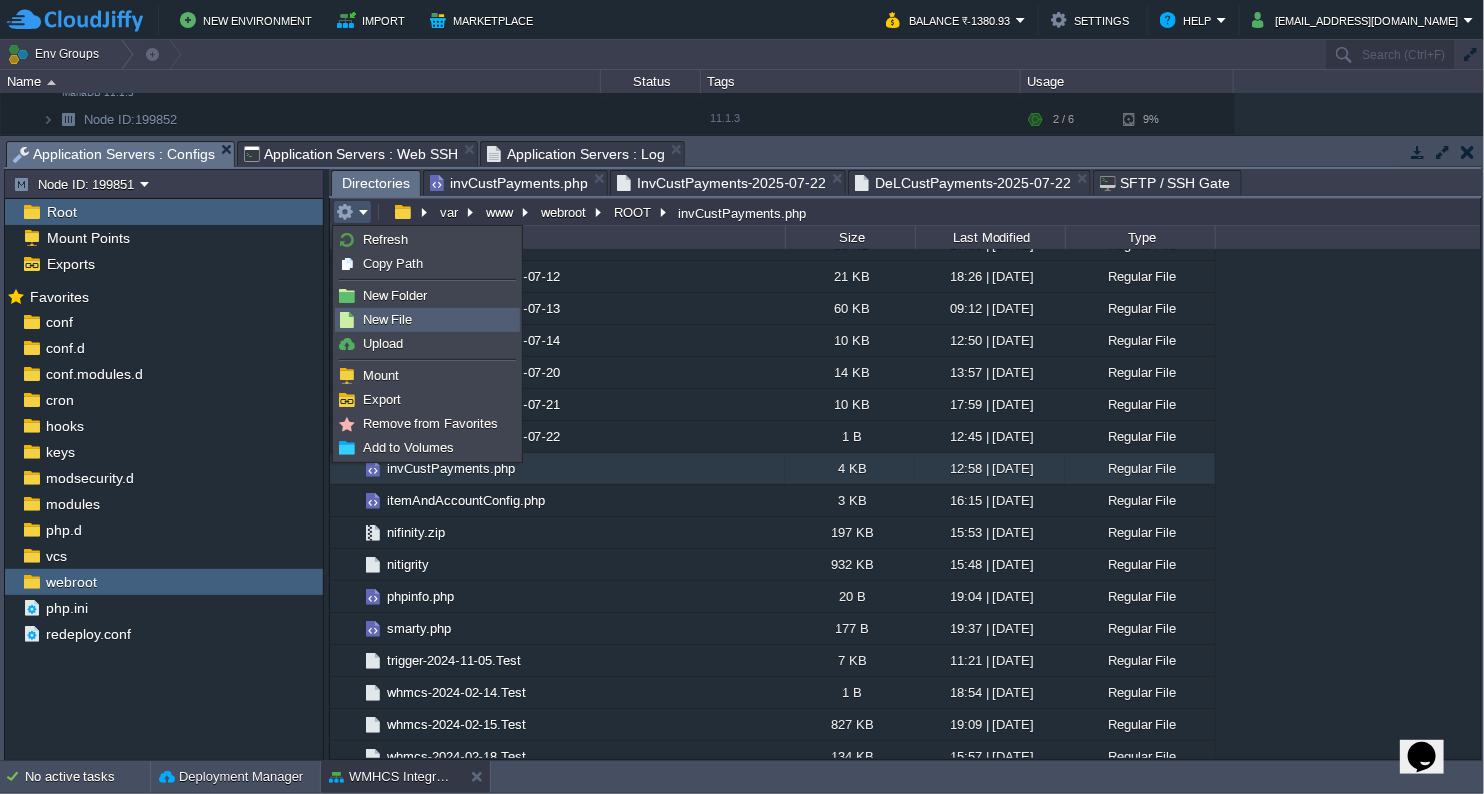 click on "New File" at bounding box center [388, 319] 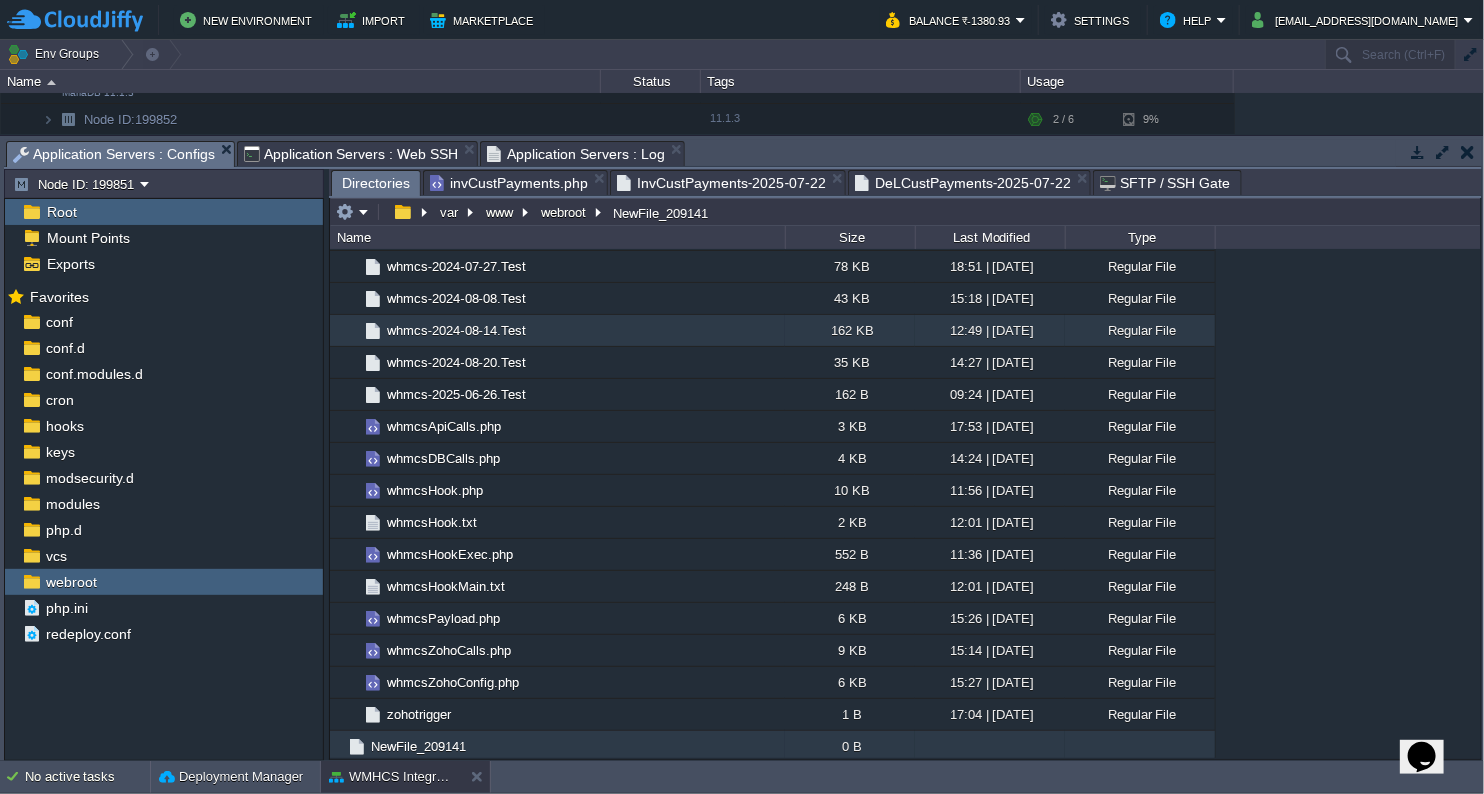 type on "NewFile_209141" 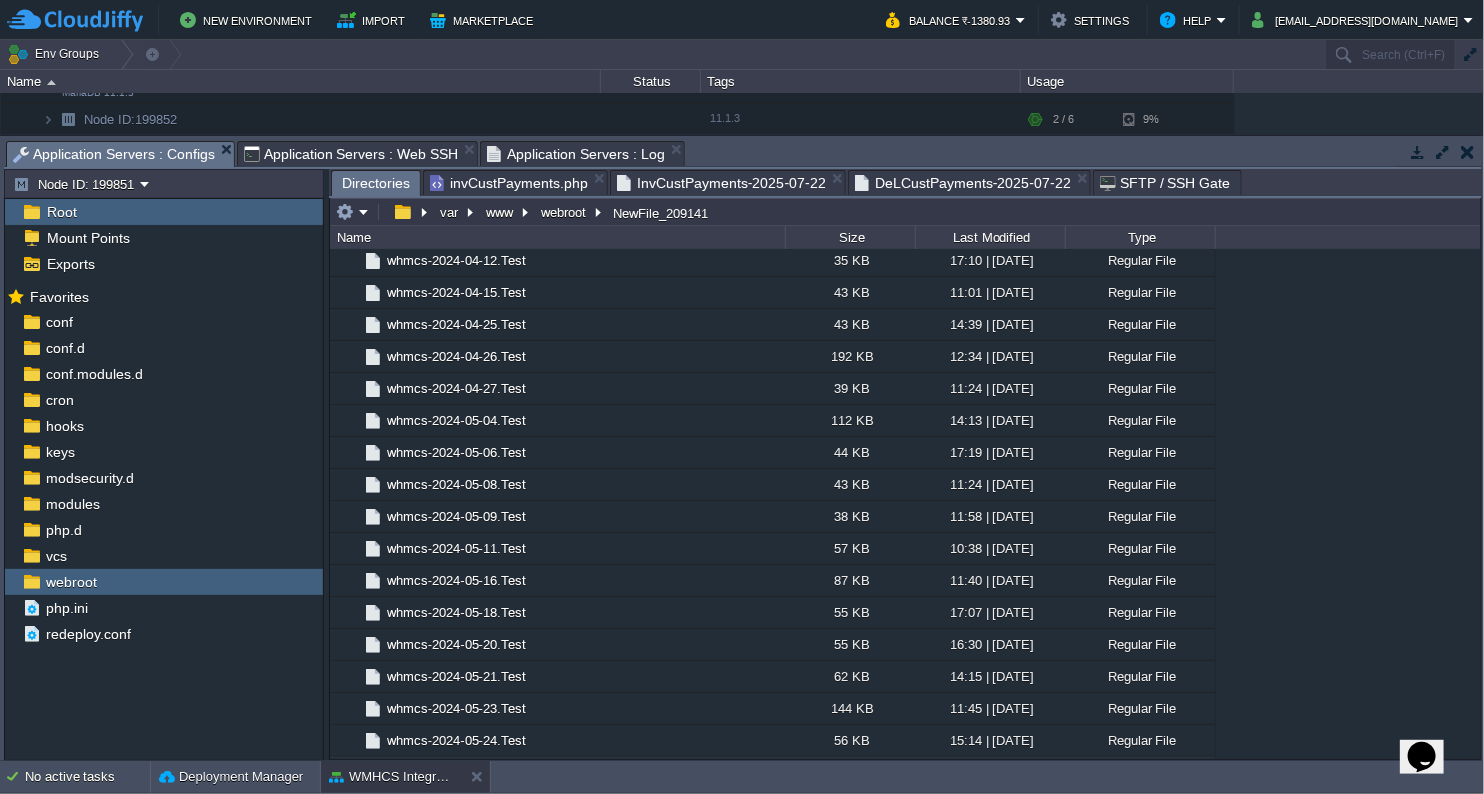 scroll, scrollTop: 2624, scrollLeft: 0, axis: vertical 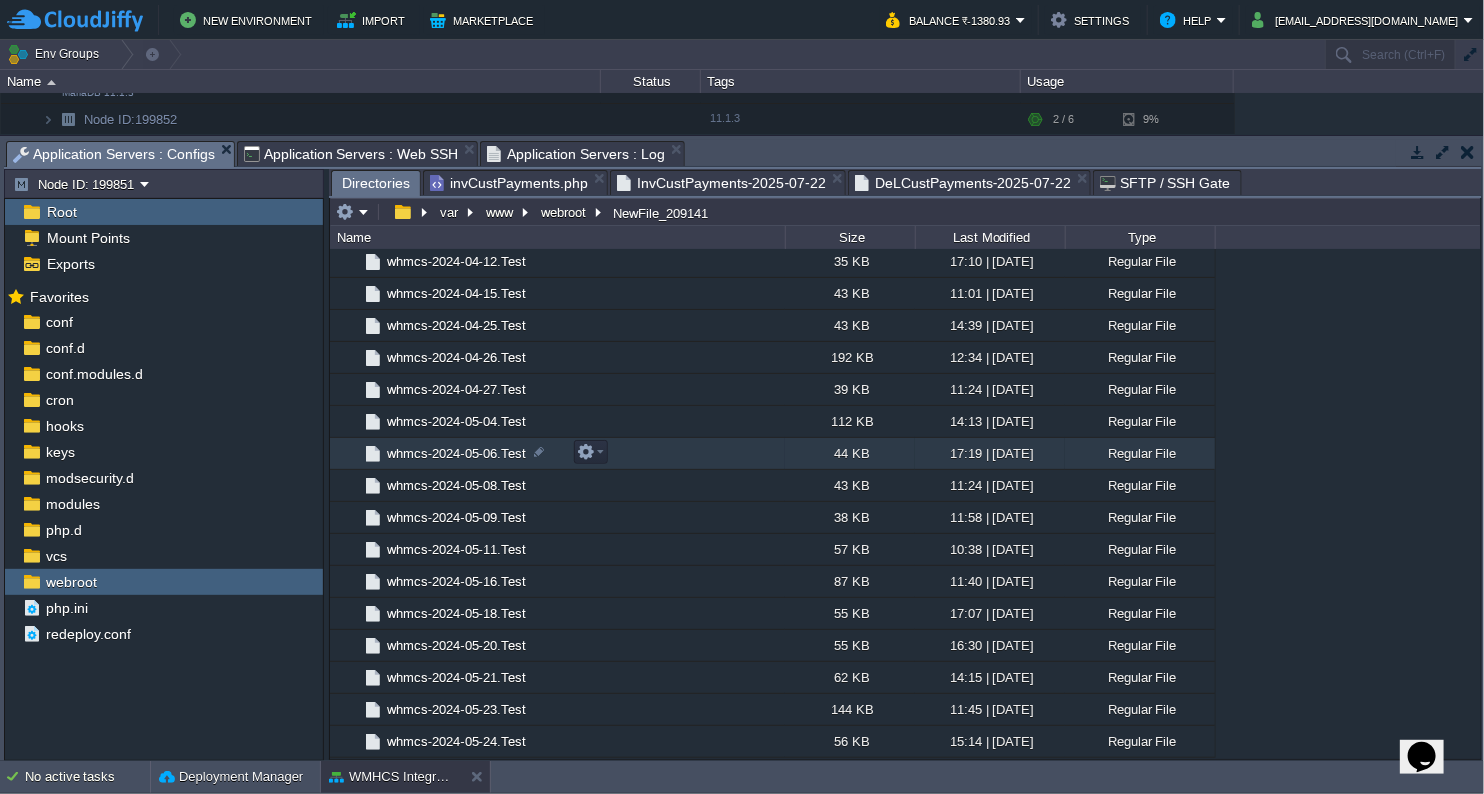 drag, startPoint x: 631, startPoint y: 461, endPoint x: 634, endPoint y: 575, distance: 114.03947 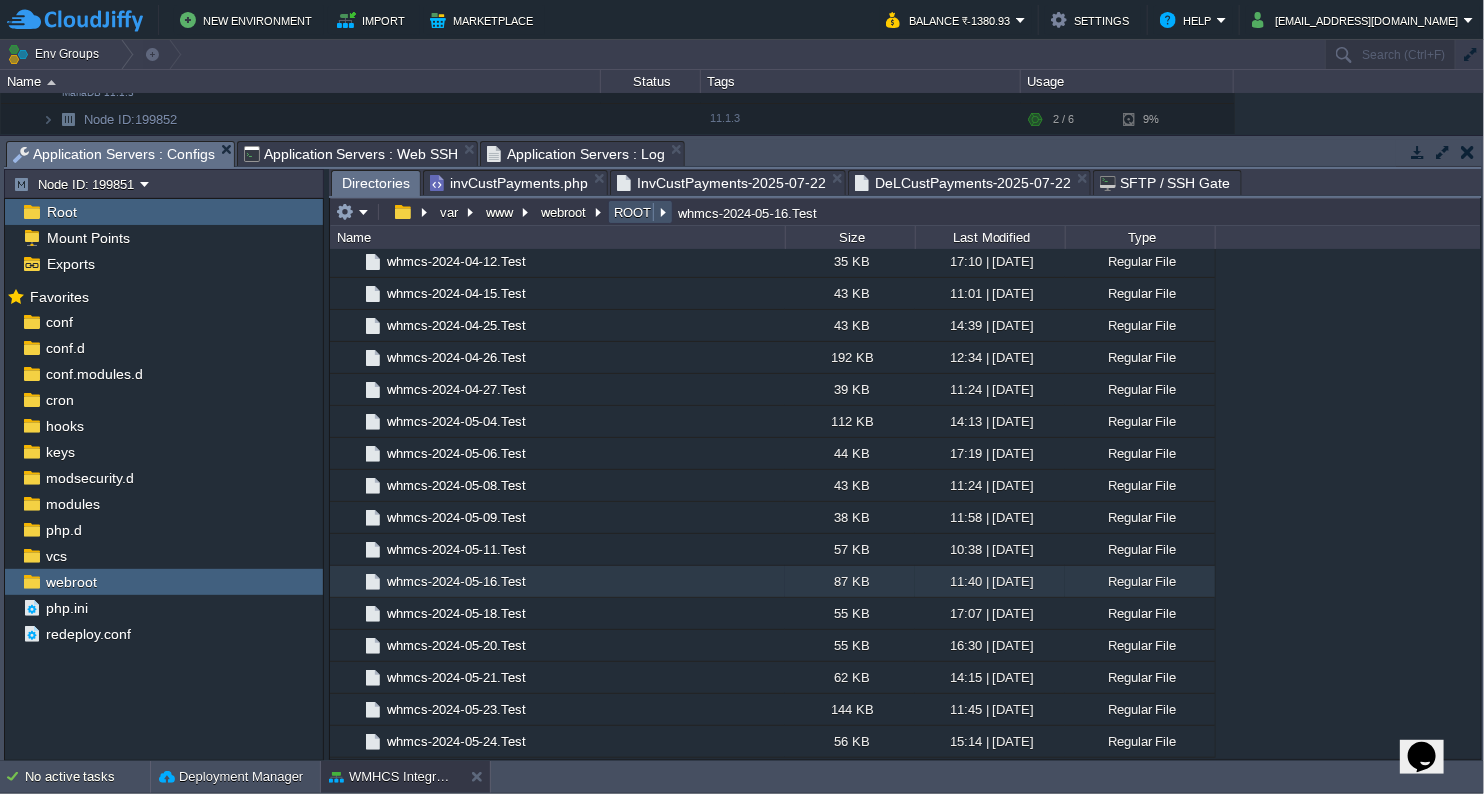 click on "ROOT" at bounding box center [633, 212] 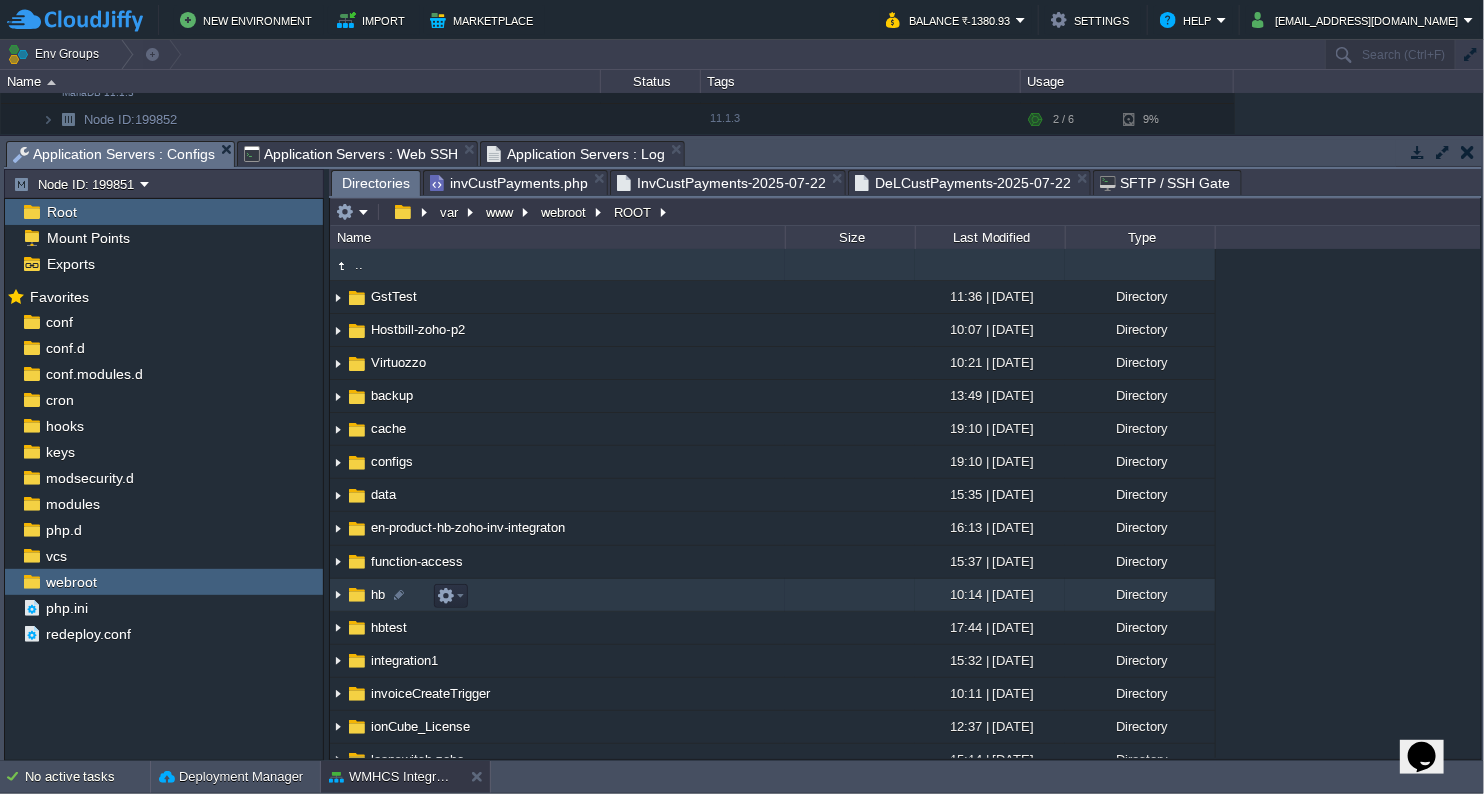 drag, startPoint x: 640, startPoint y: 211, endPoint x: 571, endPoint y: 592, distance: 387.19763 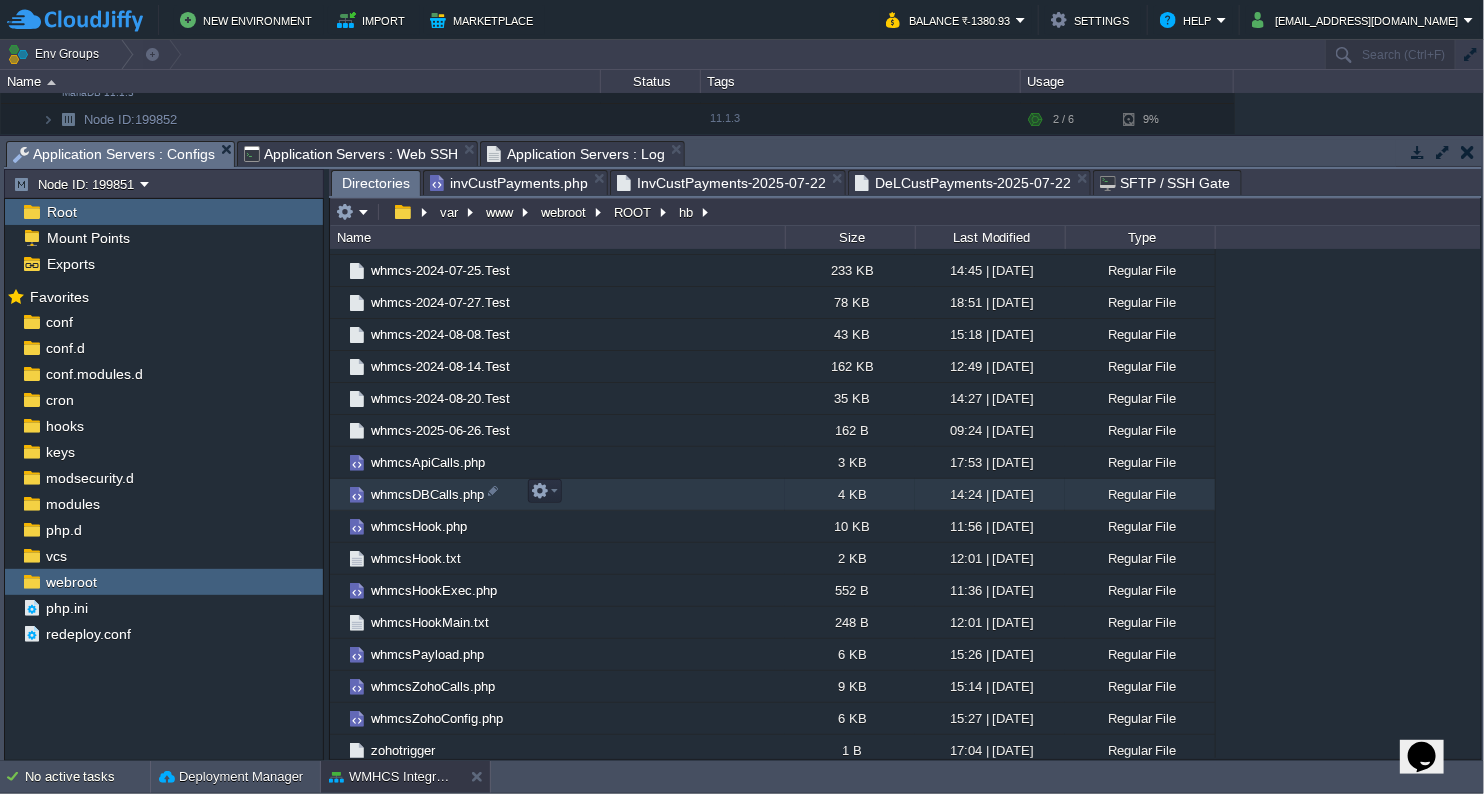scroll, scrollTop: 3257, scrollLeft: 0, axis: vertical 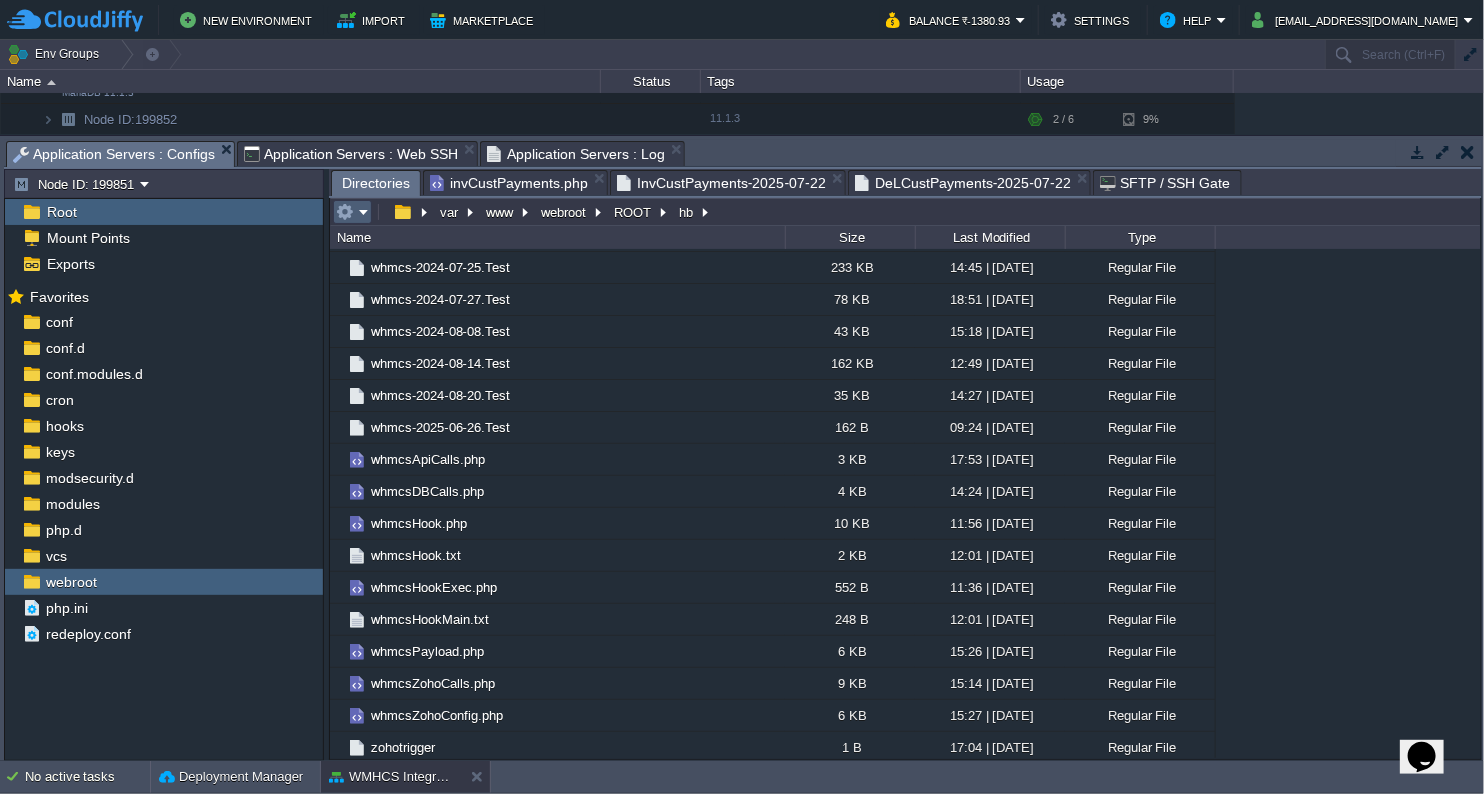 click at bounding box center [352, 212] 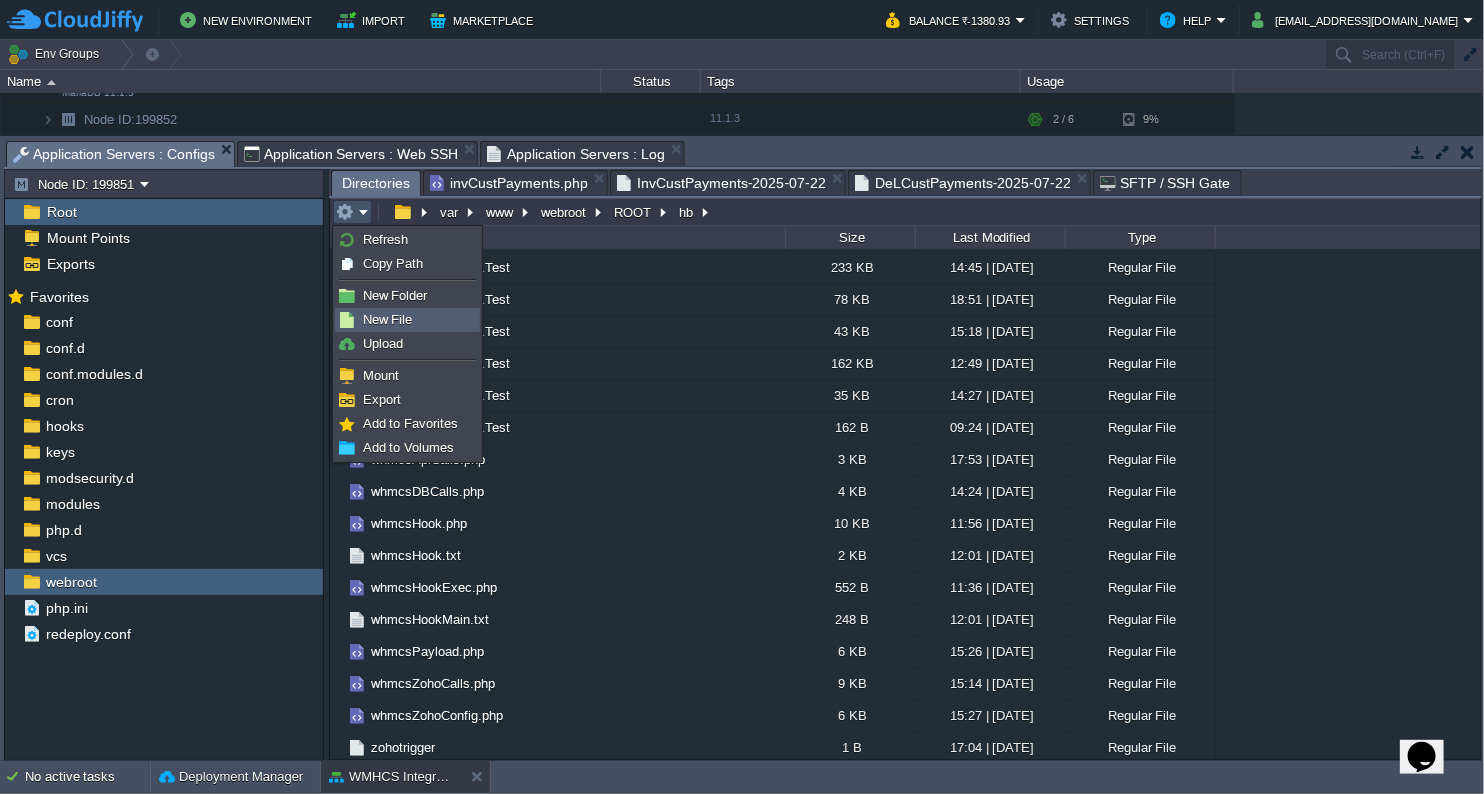 click on "New File" at bounding box center (388, 319) 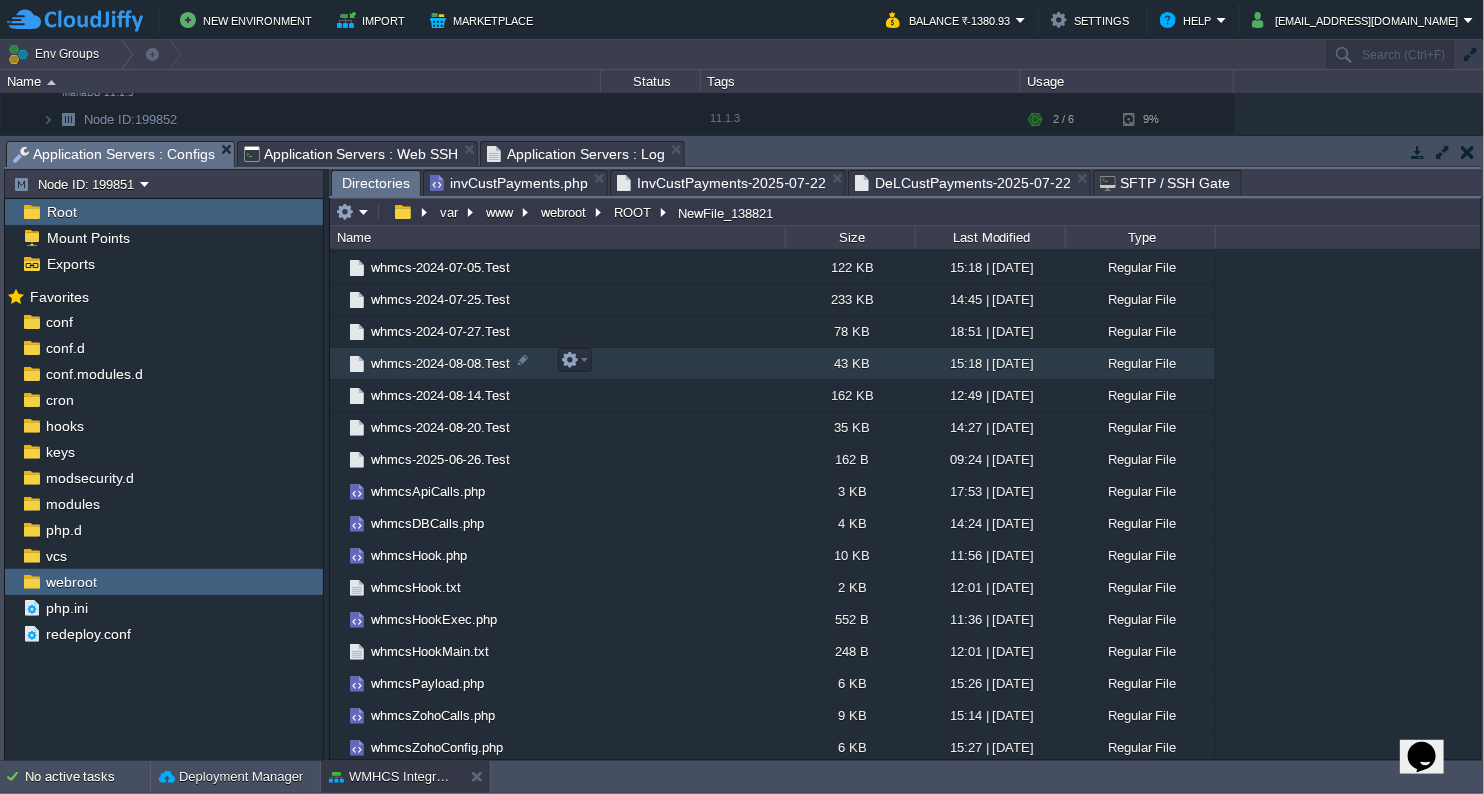 scroll, scrollTop: 2013, scrollLeft: 0, axis: vertical 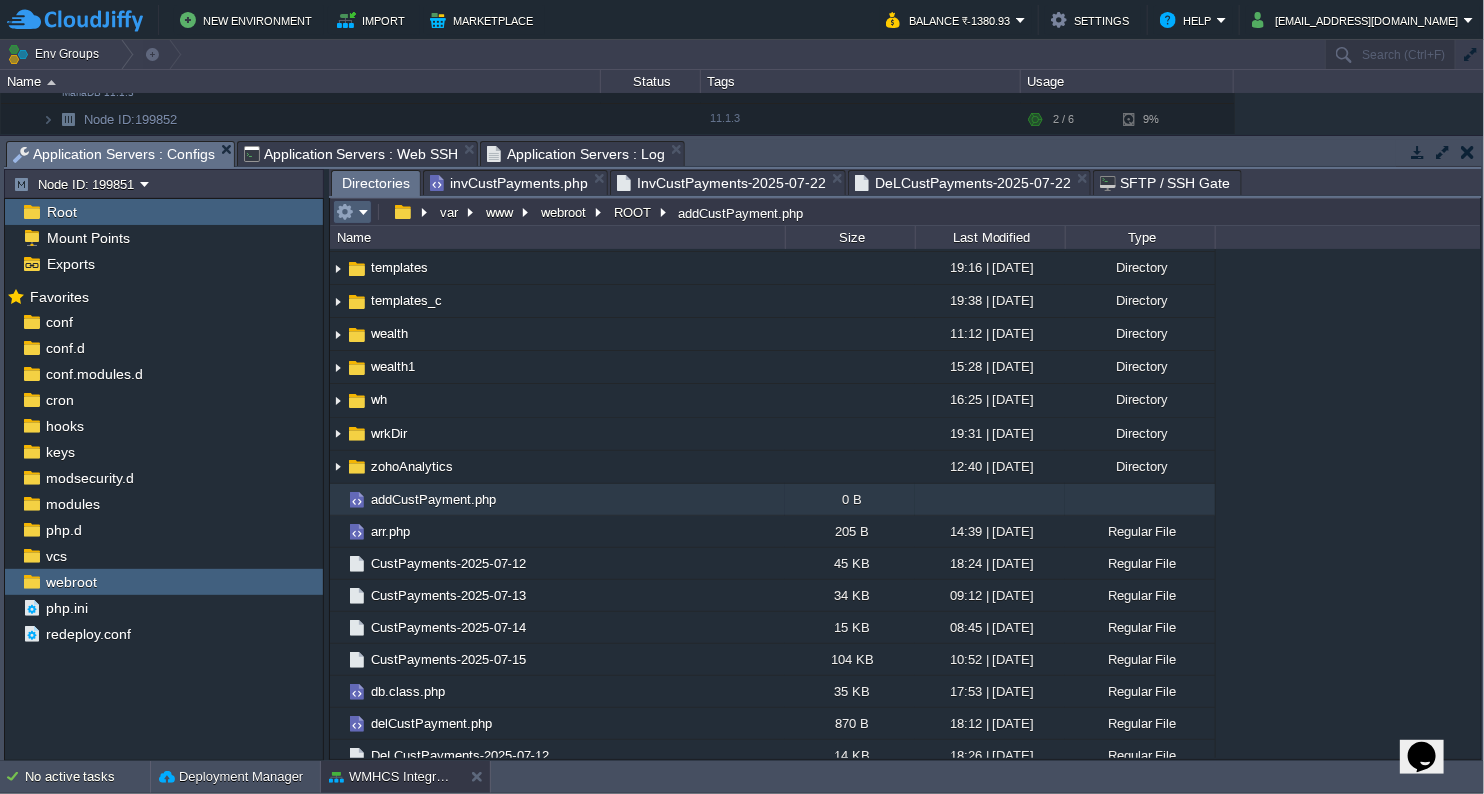 click at bounding box center (352, 212) 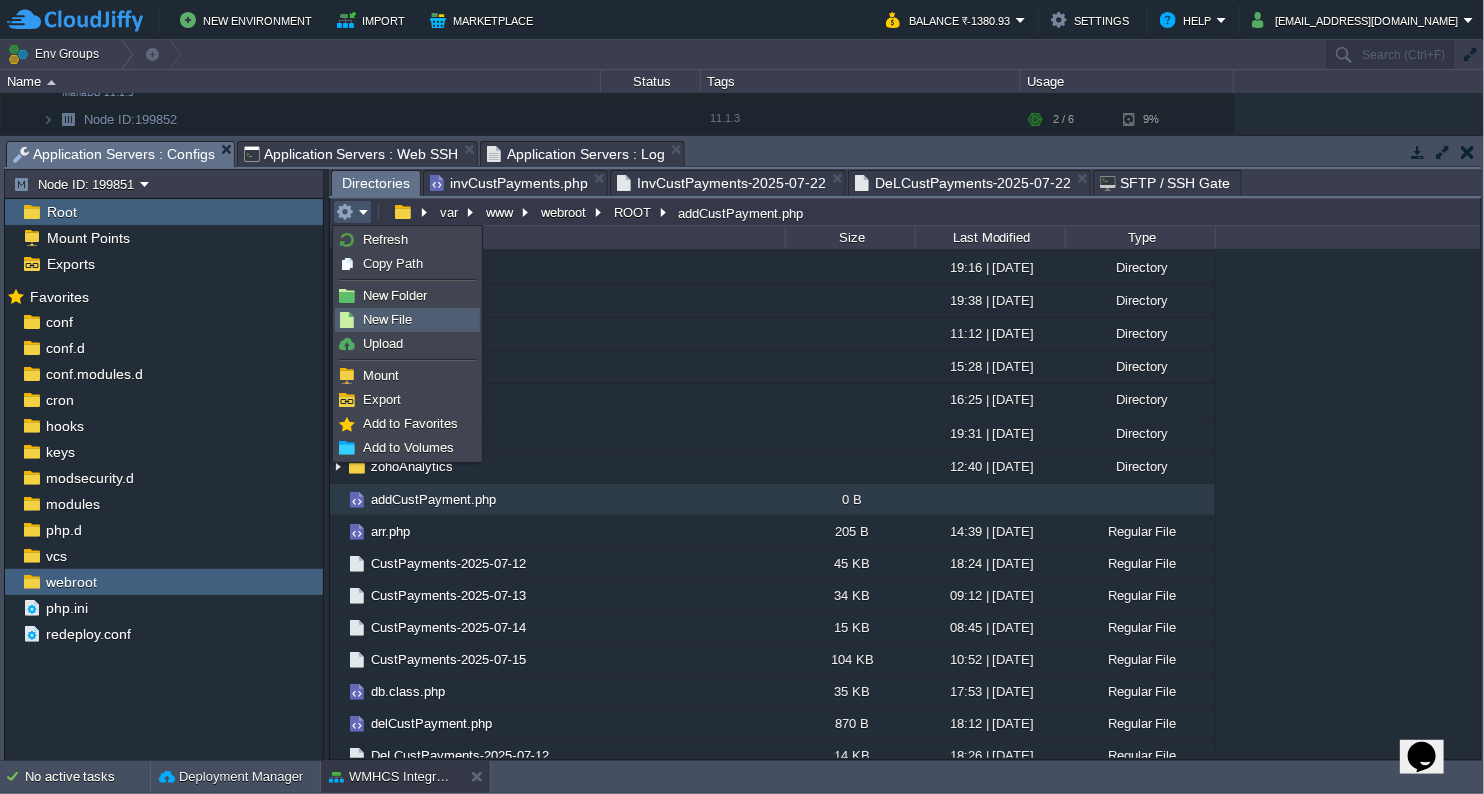 click on "New File" at bounding box center (388, 319) 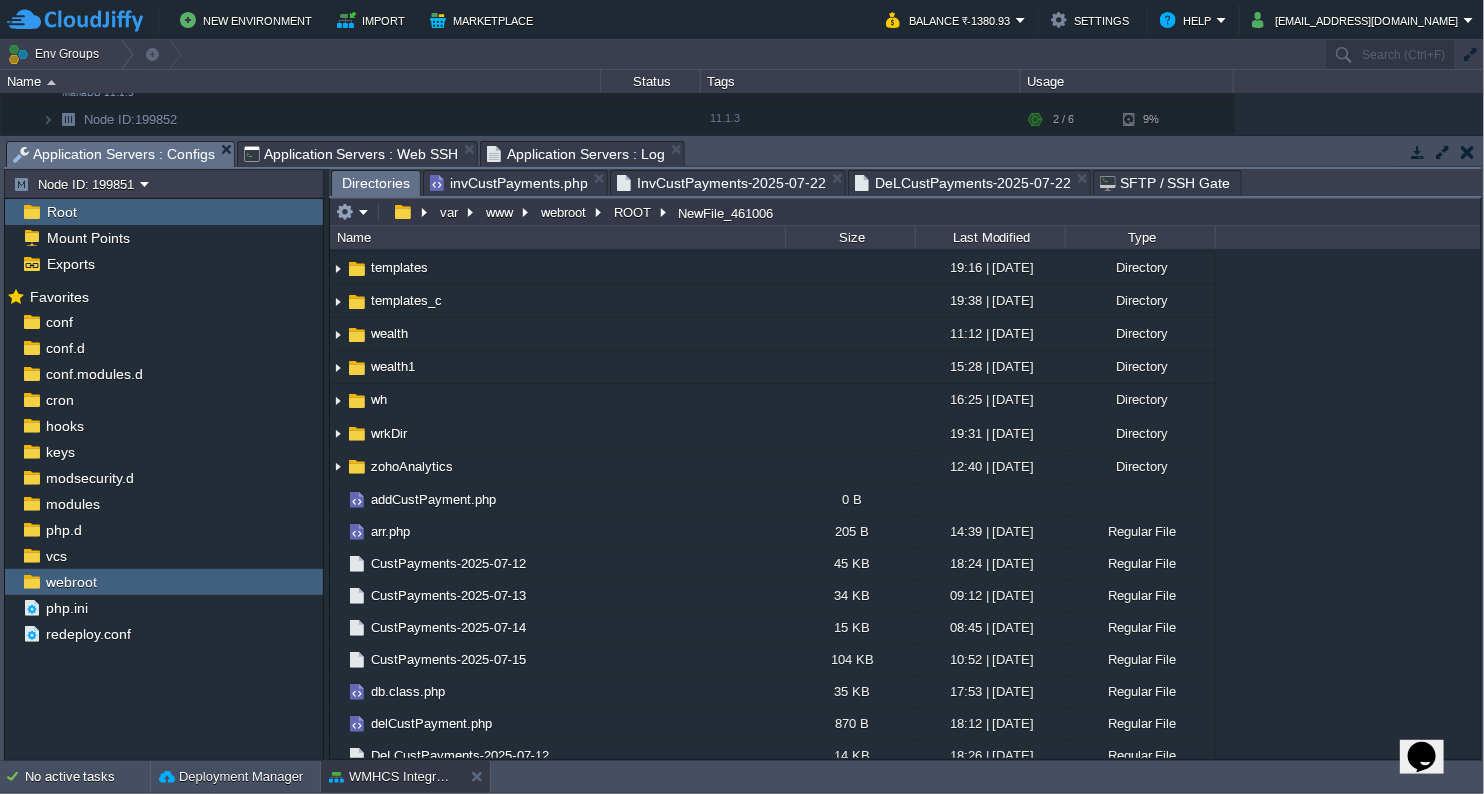scroll, scrollTop: 2045, scrollLeft: 0, axis: vertical 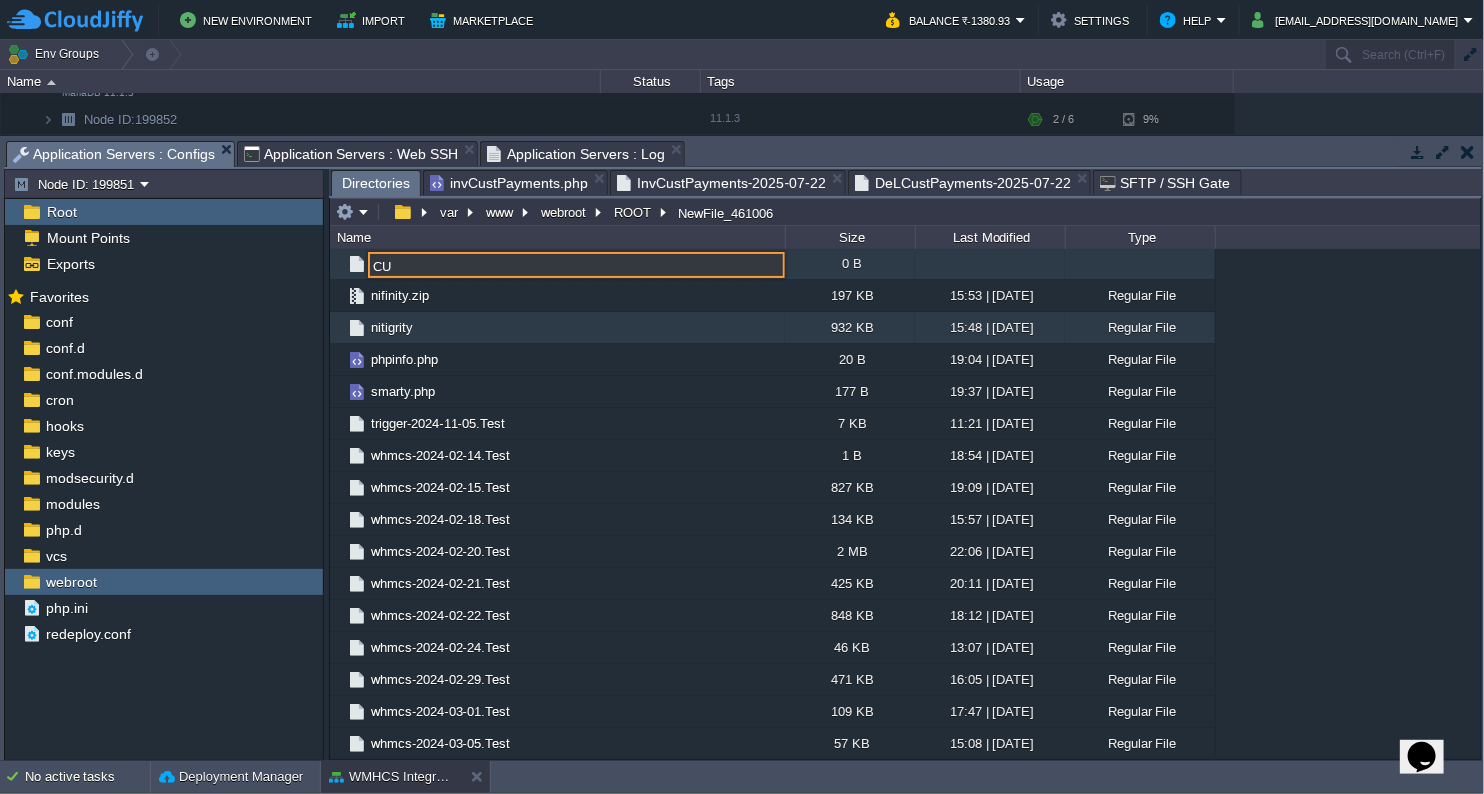 type on "C" 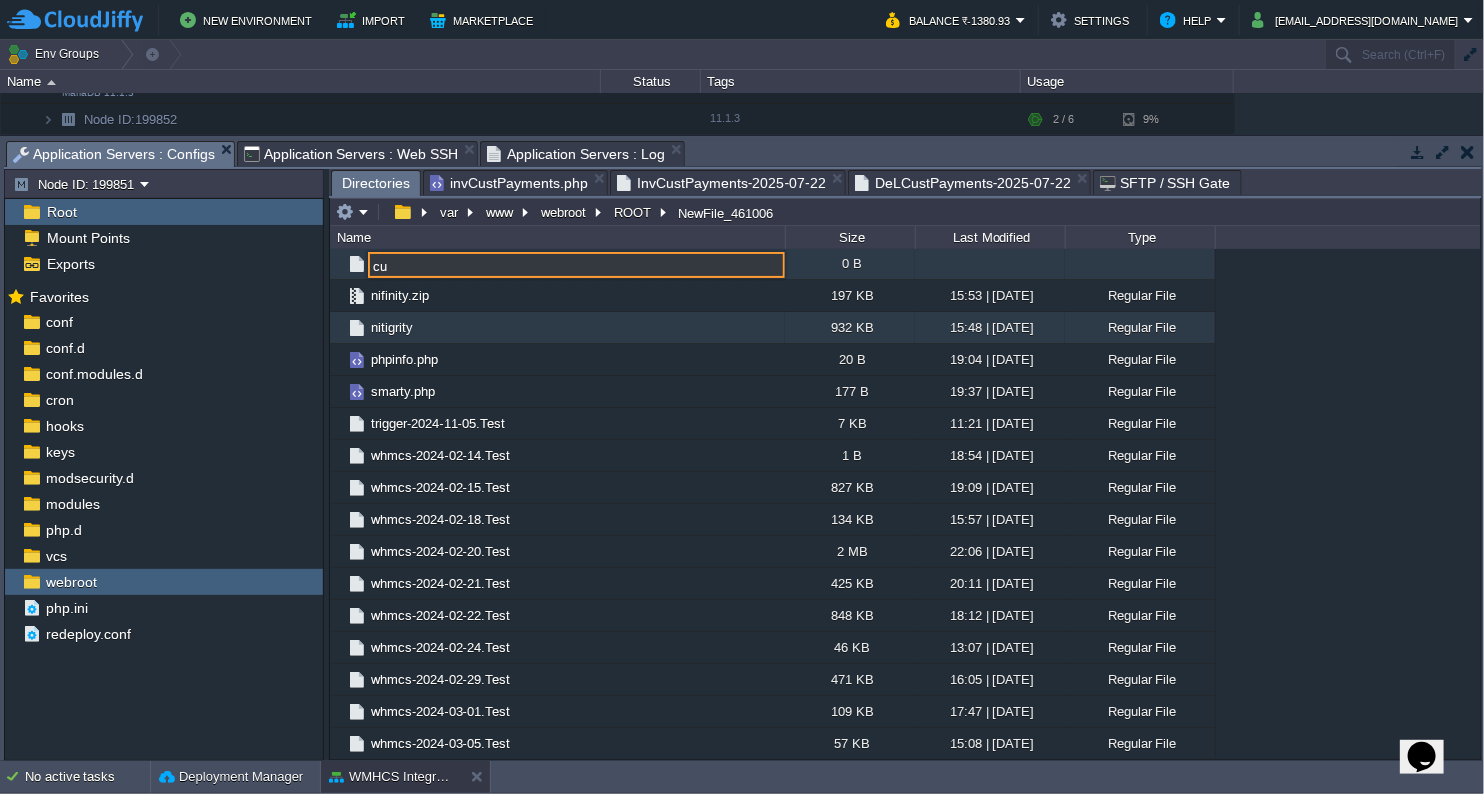 type on "c" 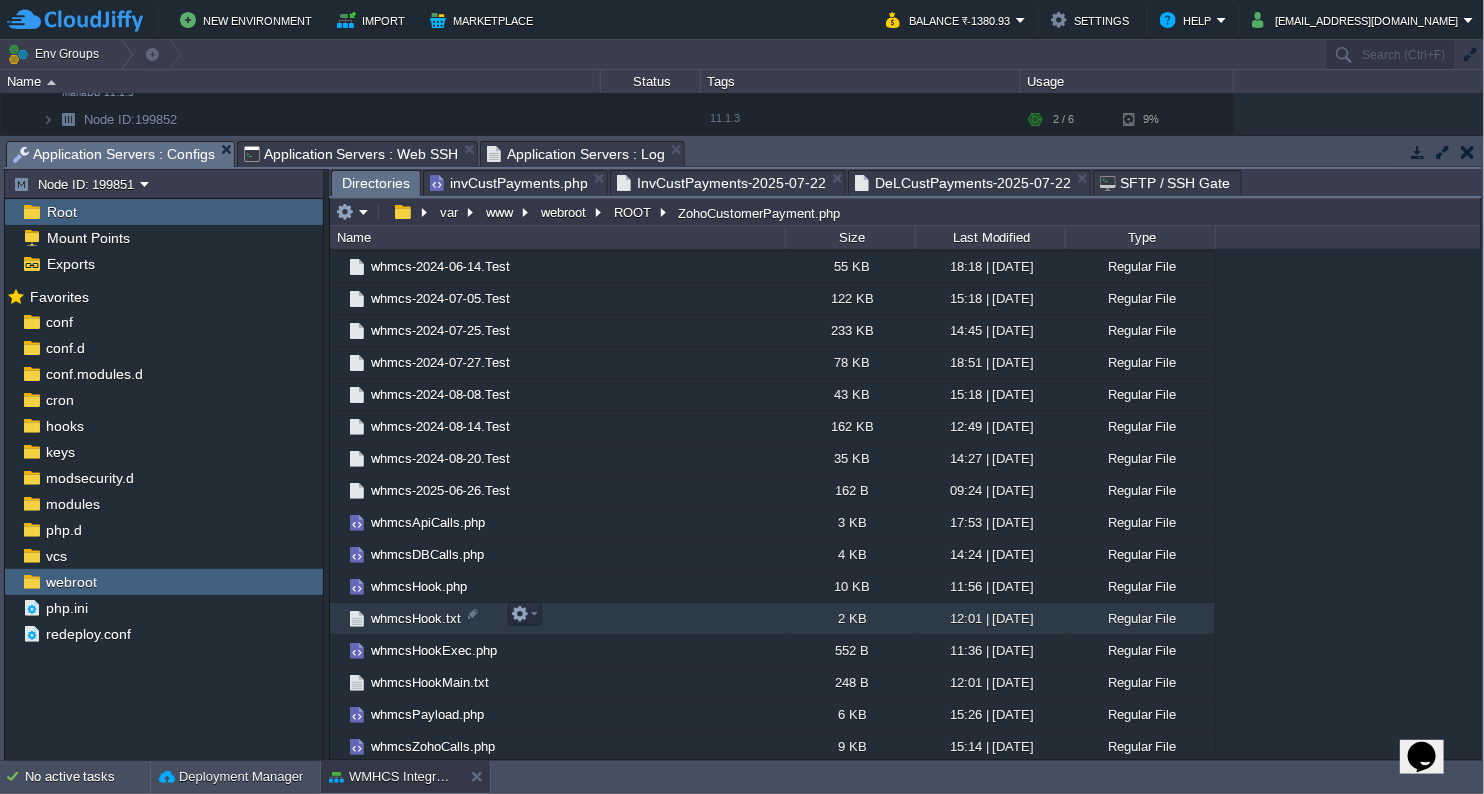 scroll, scrollTop: 3321, scrollLeft: 0, axis: vertical 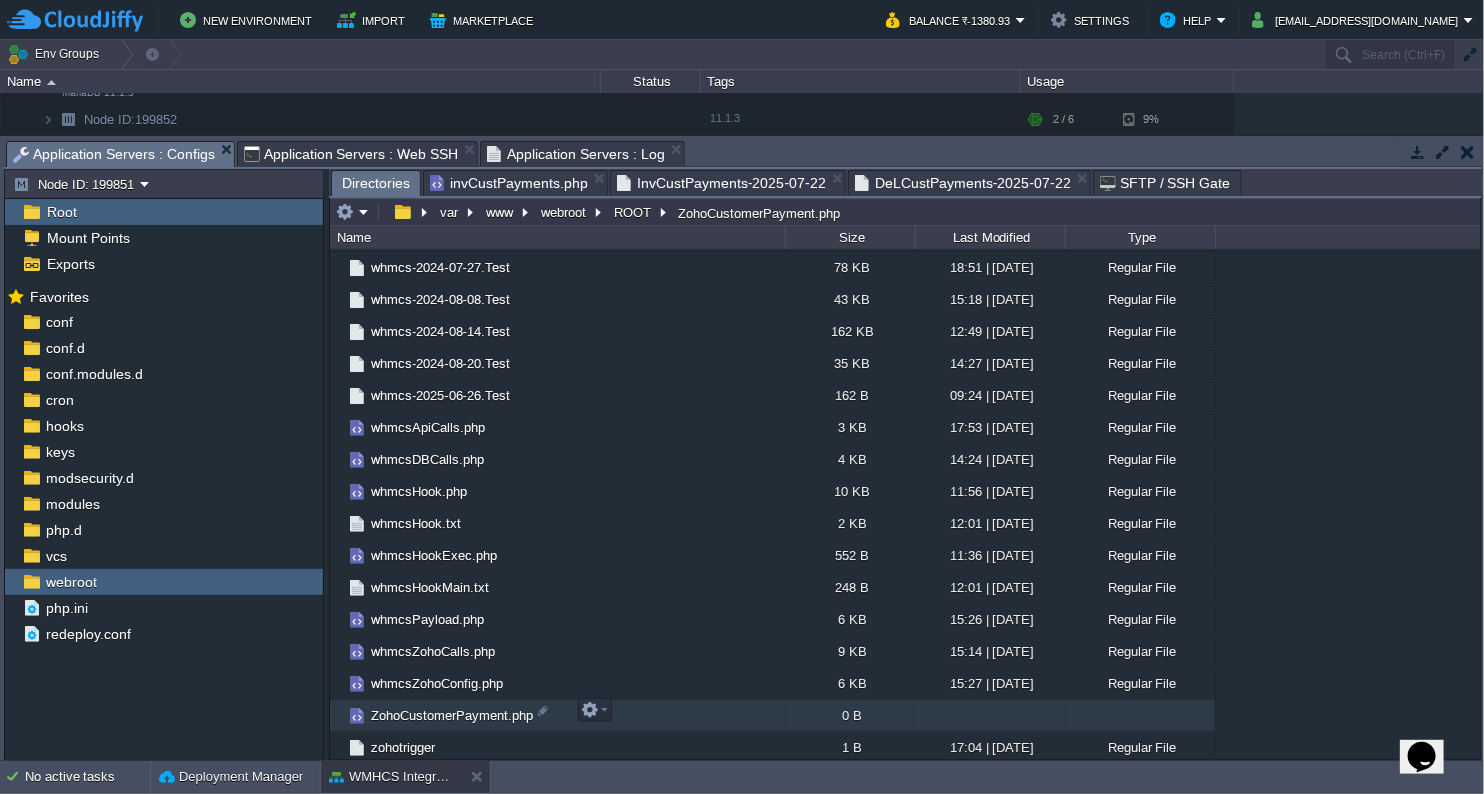 click on "ZohoCustomerPayment.php" at bounding box center (452, 715) 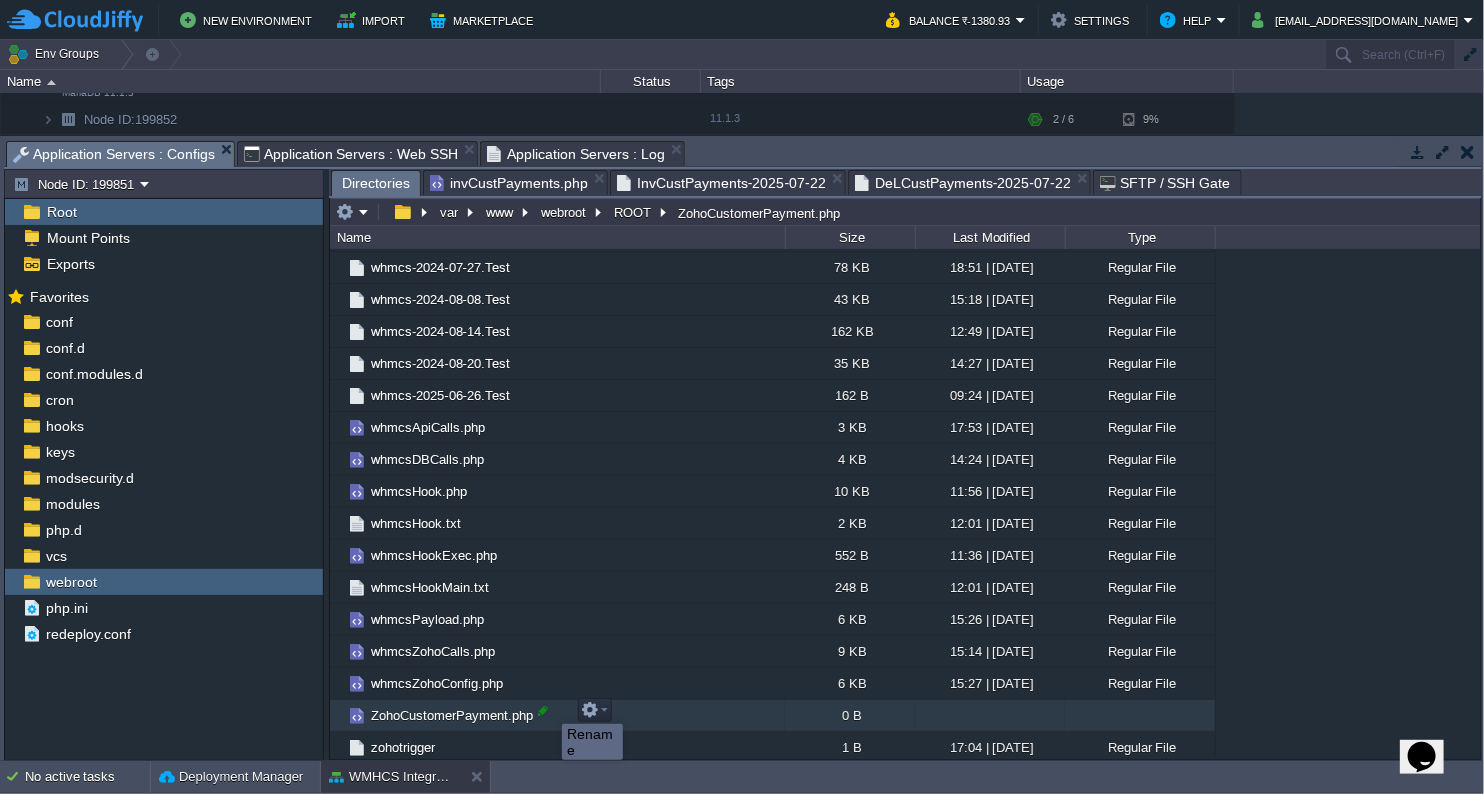 click at bounding box center [543, 711] 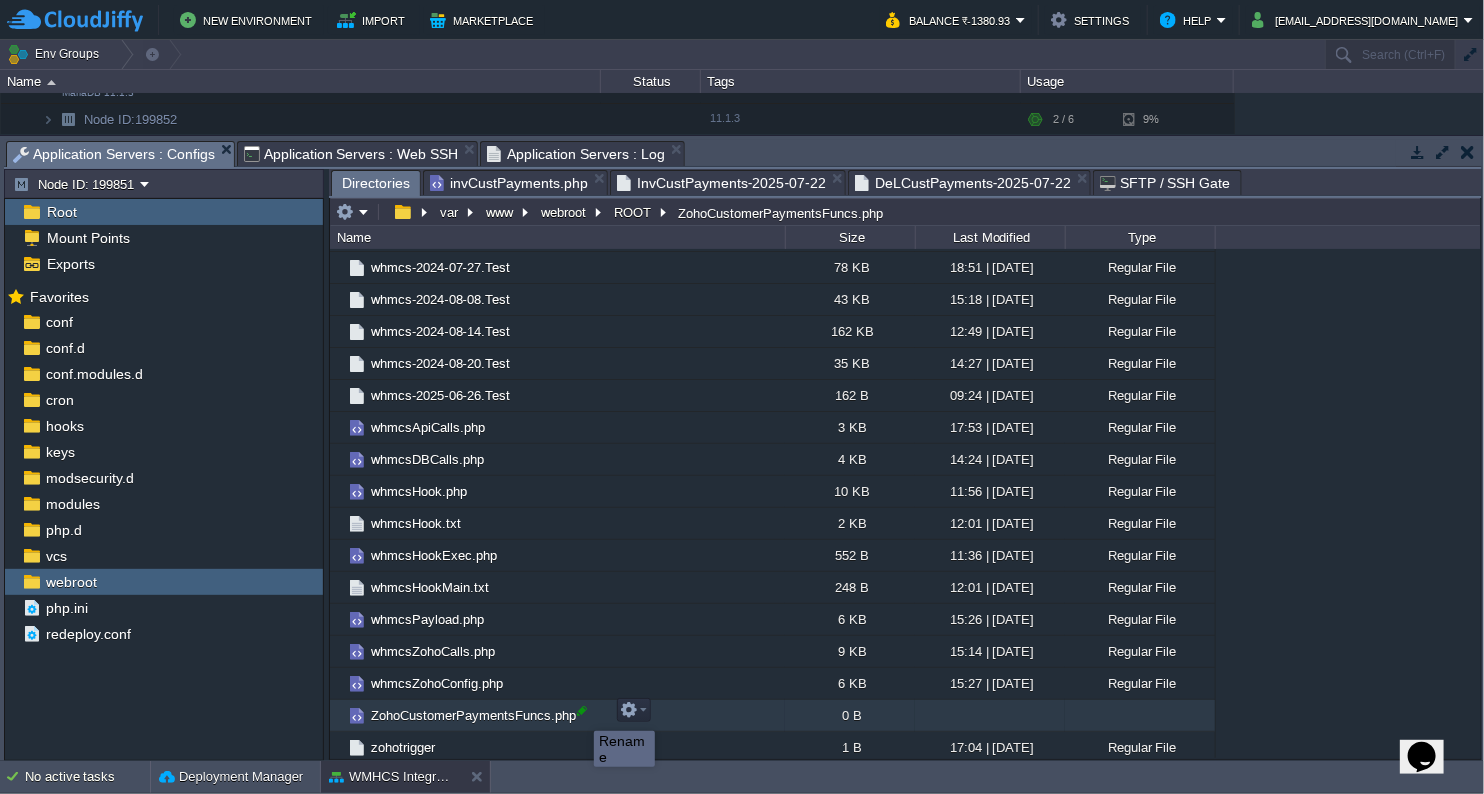 click at bounding box center (582, 711) 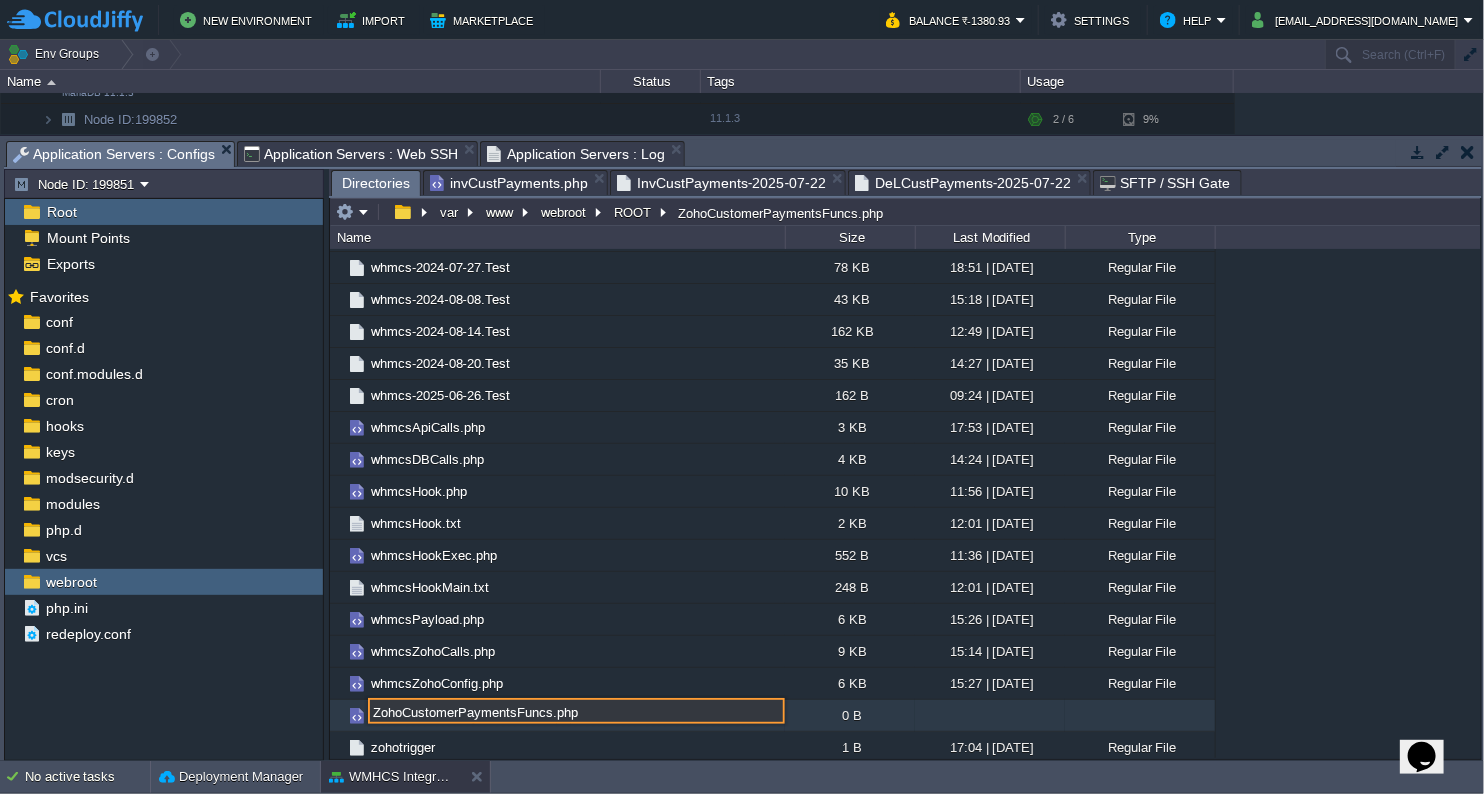 drag, startPoint x: 579, startPoint y: 713, endPoint x: 274, endPoint y: 715, distance: 305.00656 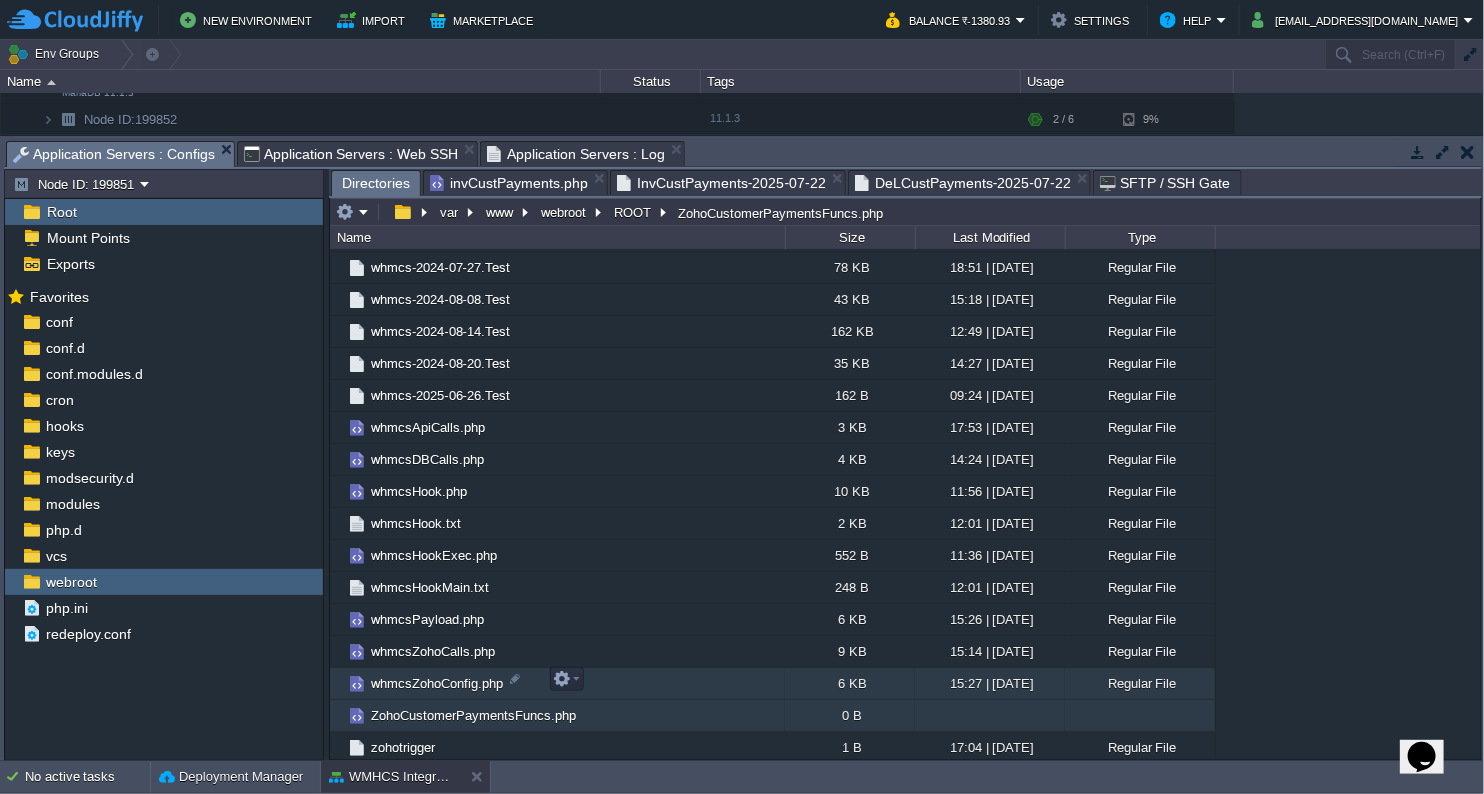 click on "whmcsZohoConfig.php" at bounding box center [557, 684] 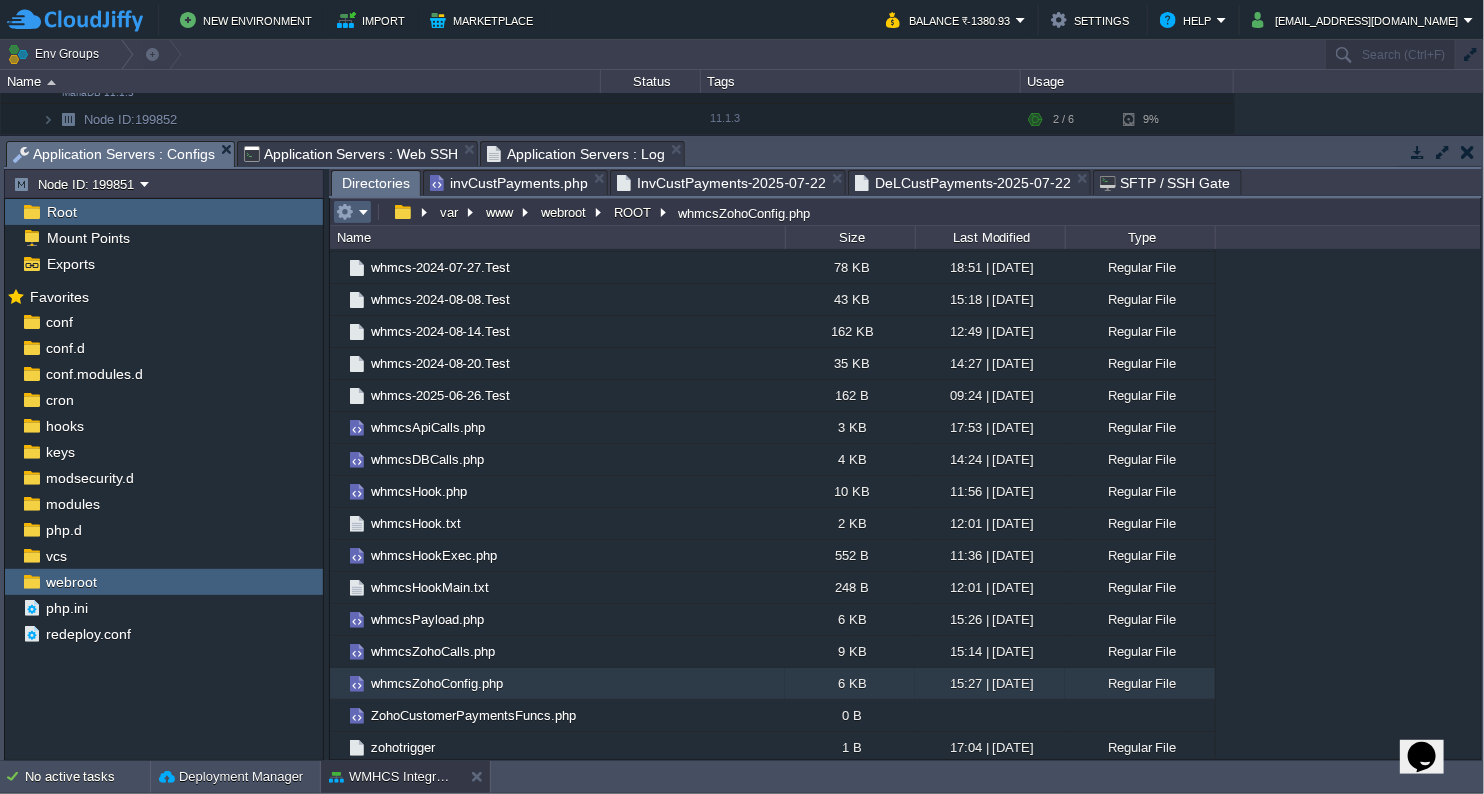 click at bounding box center (352, 212) 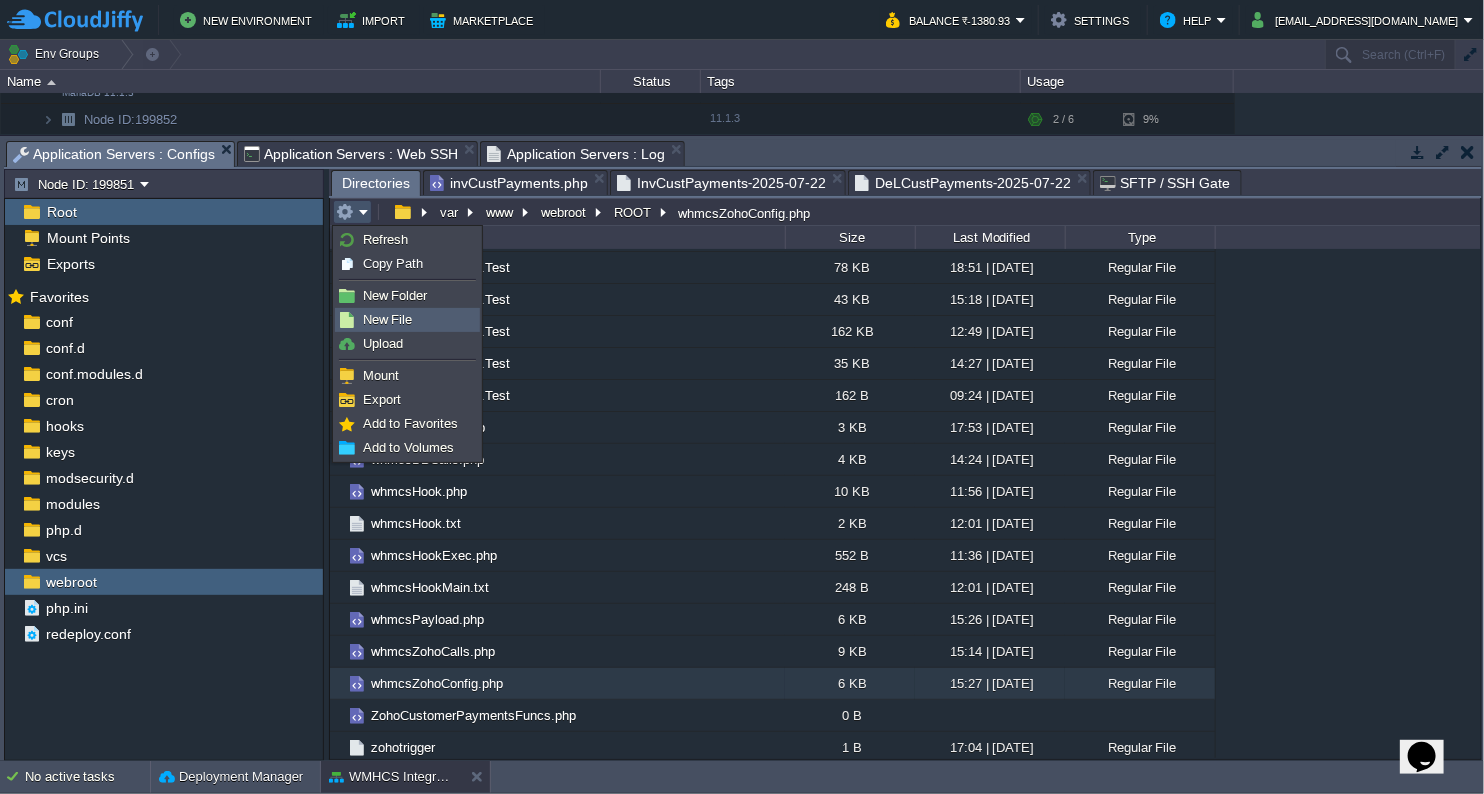 click on "New File" at bounding box center [388, 319] 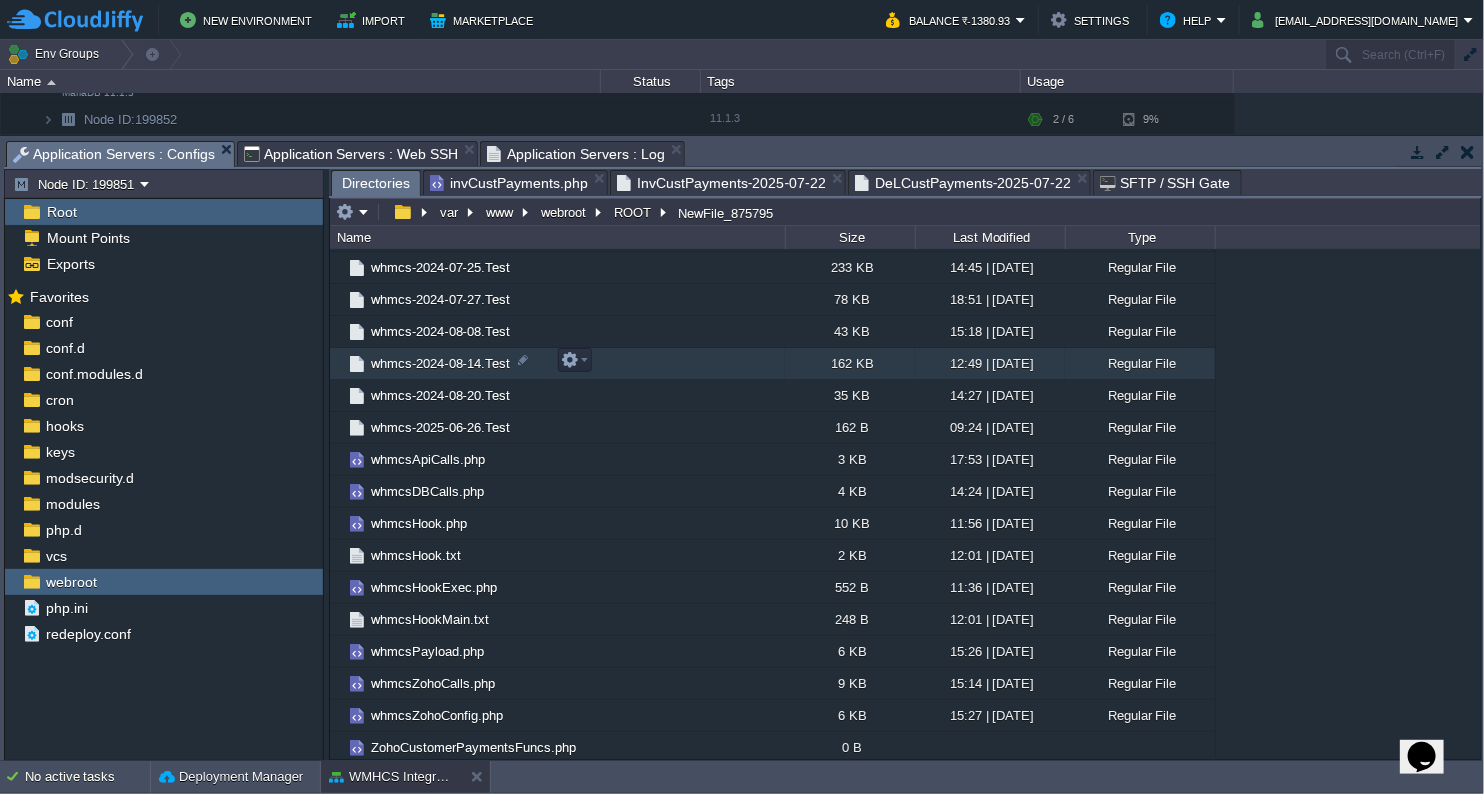 scroll, scrollTop: 2045, scrollLeft: 0, axis: vertical 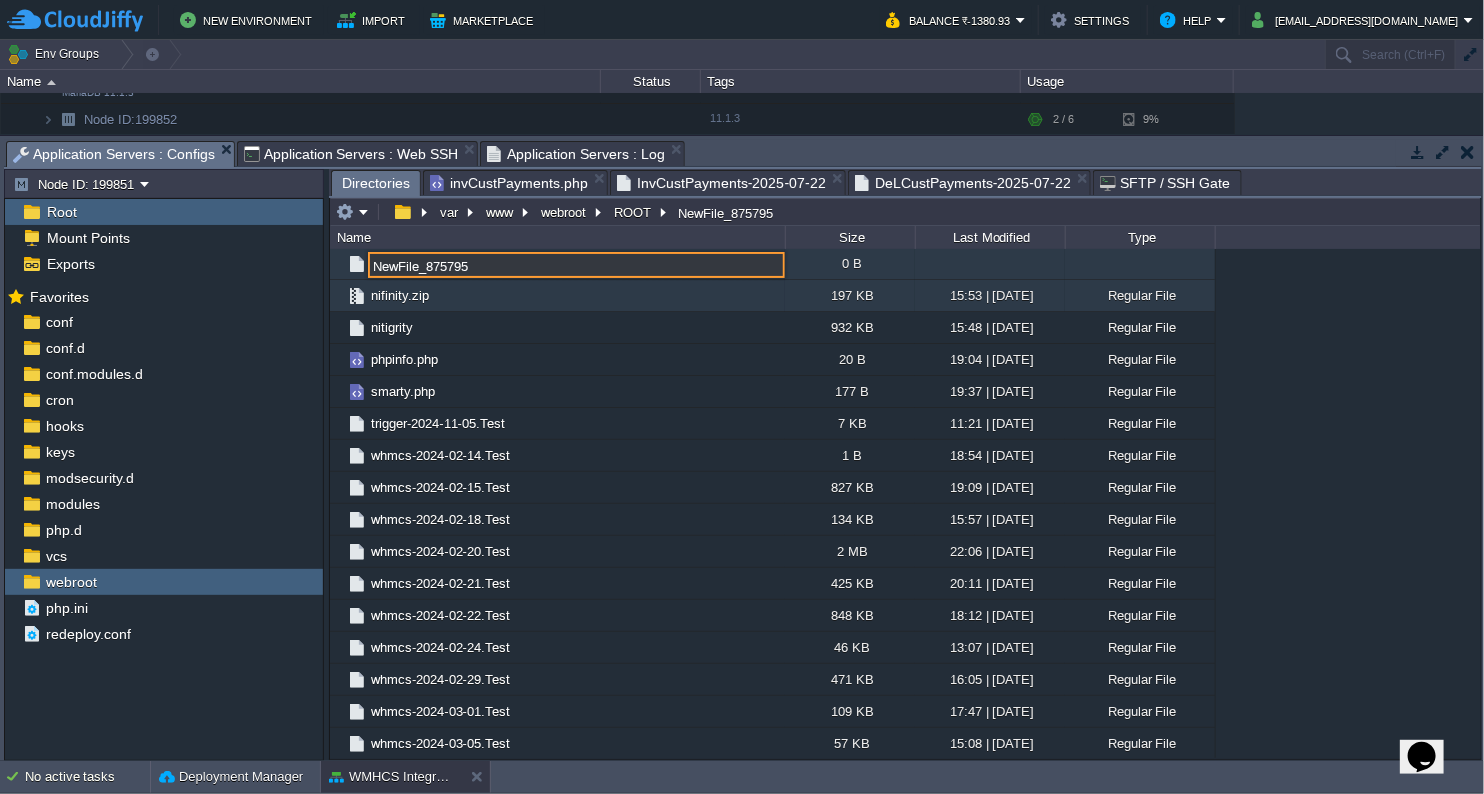 paste on "ZohoCustomerPaymentsFuncs.php" 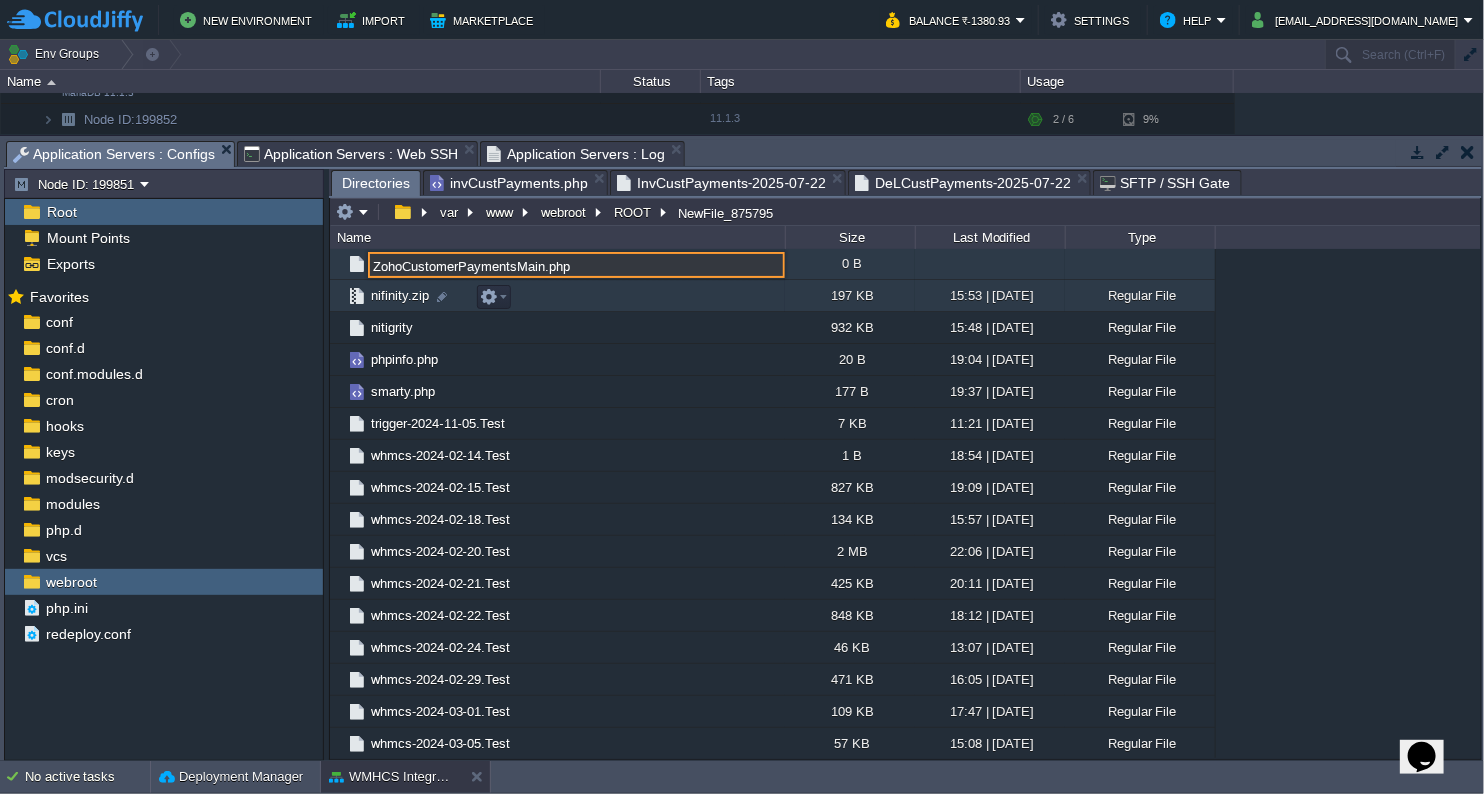 type on "ZohoCustomerPaymentsMain.php" 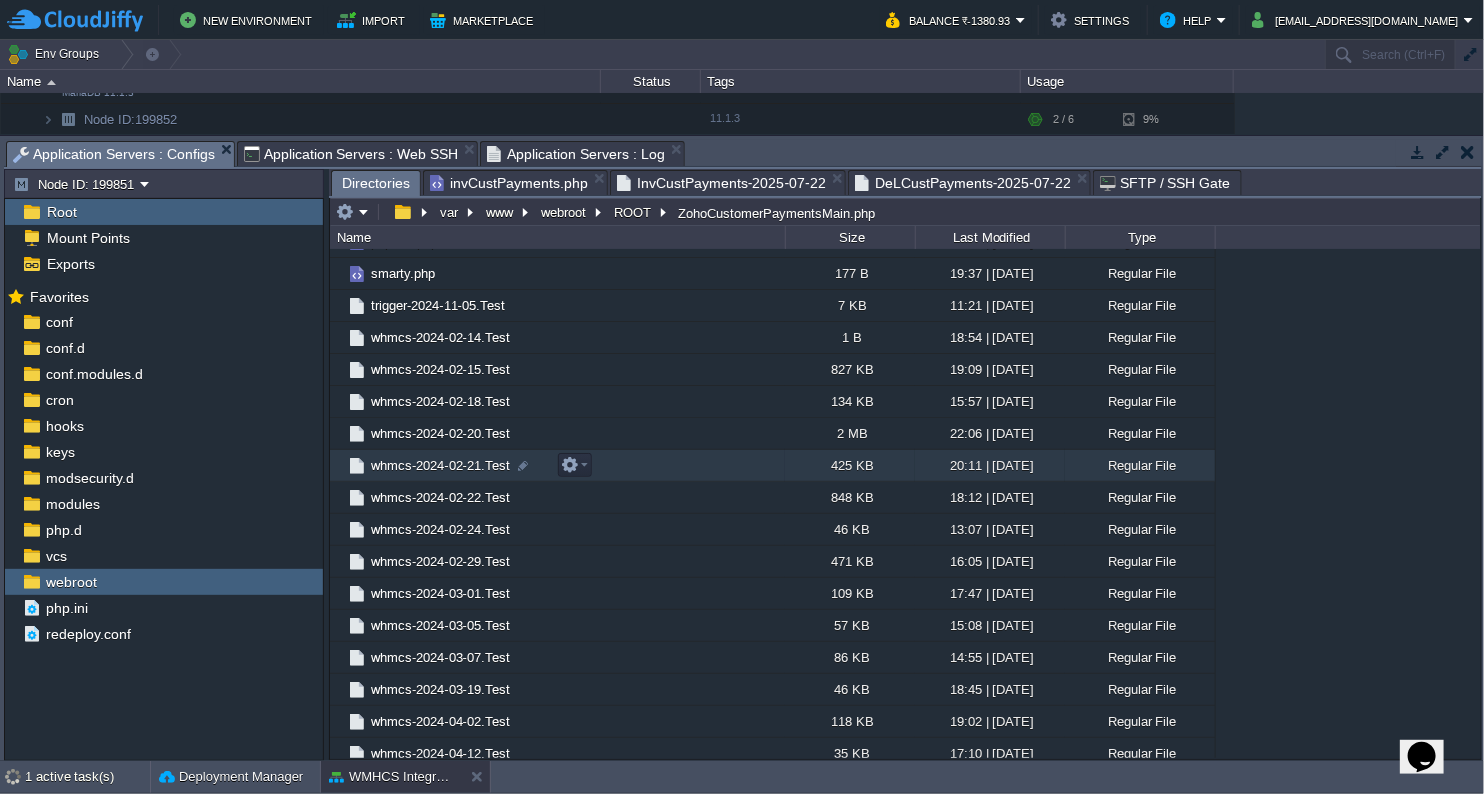 scroll, scrollTop: 1687, scrollLeft: 0, axis: vertical 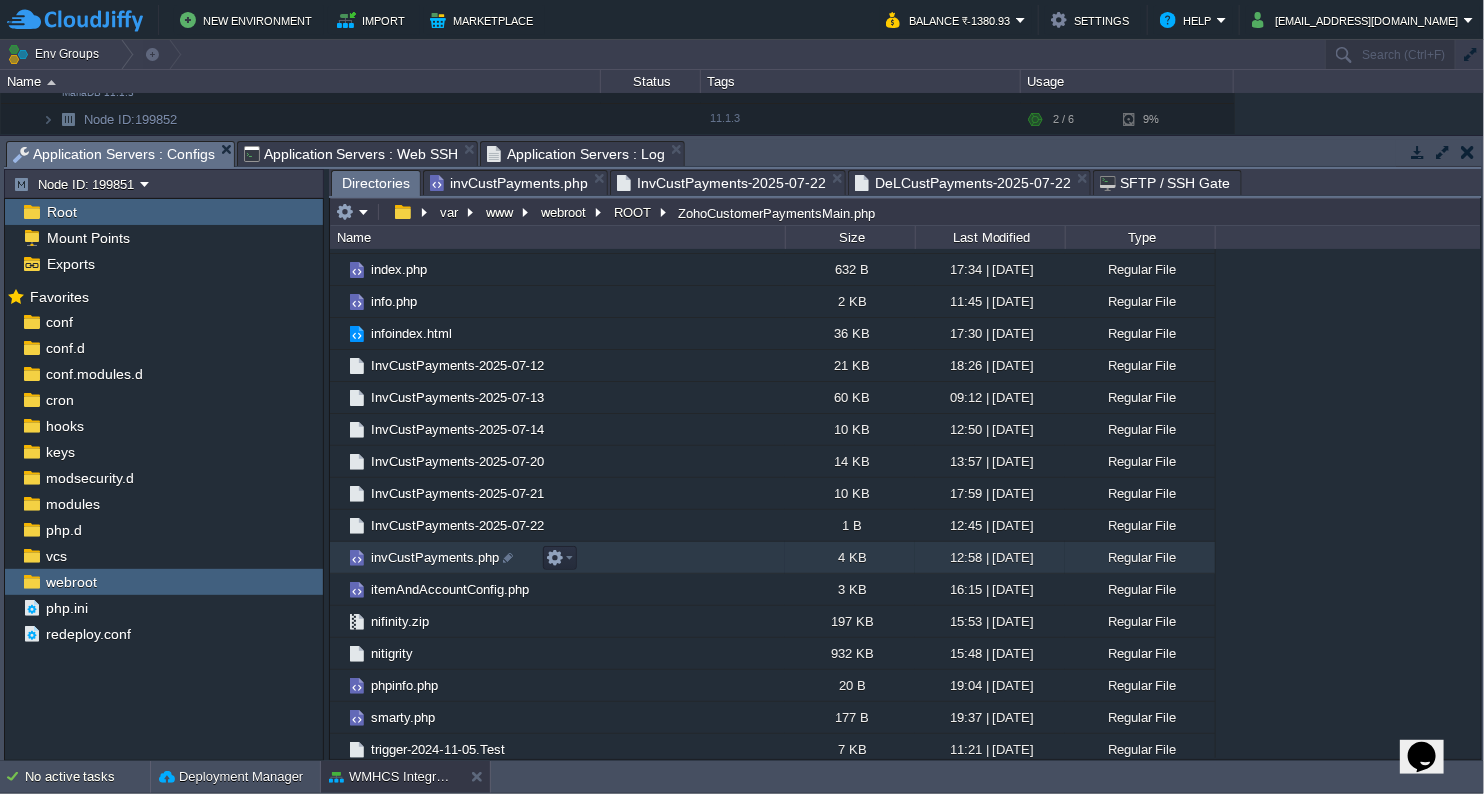 click on "invCustPayments.php" at bounding box center [435, 557] 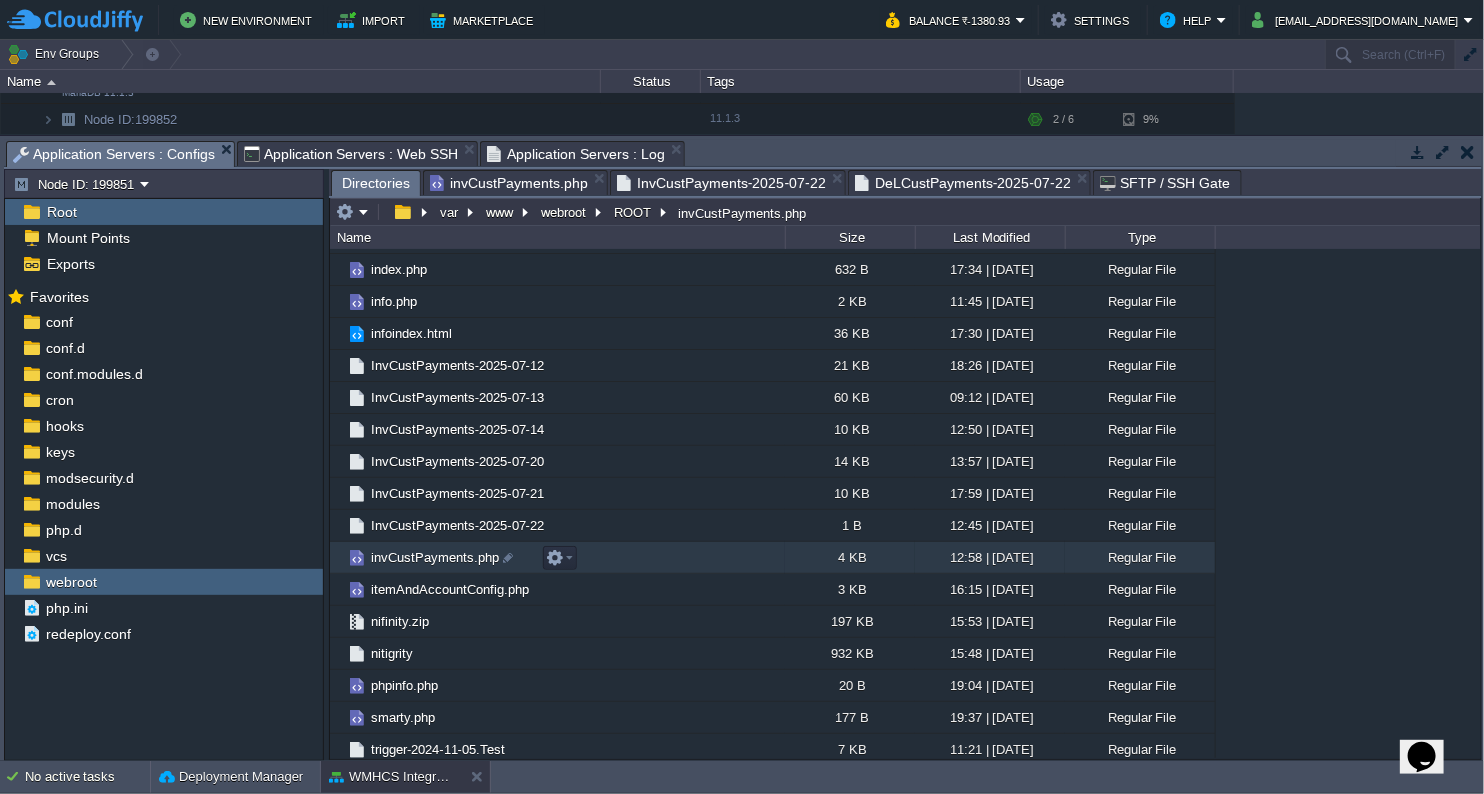 click on "invCustPayments.php" at bounding box center [435, 557] 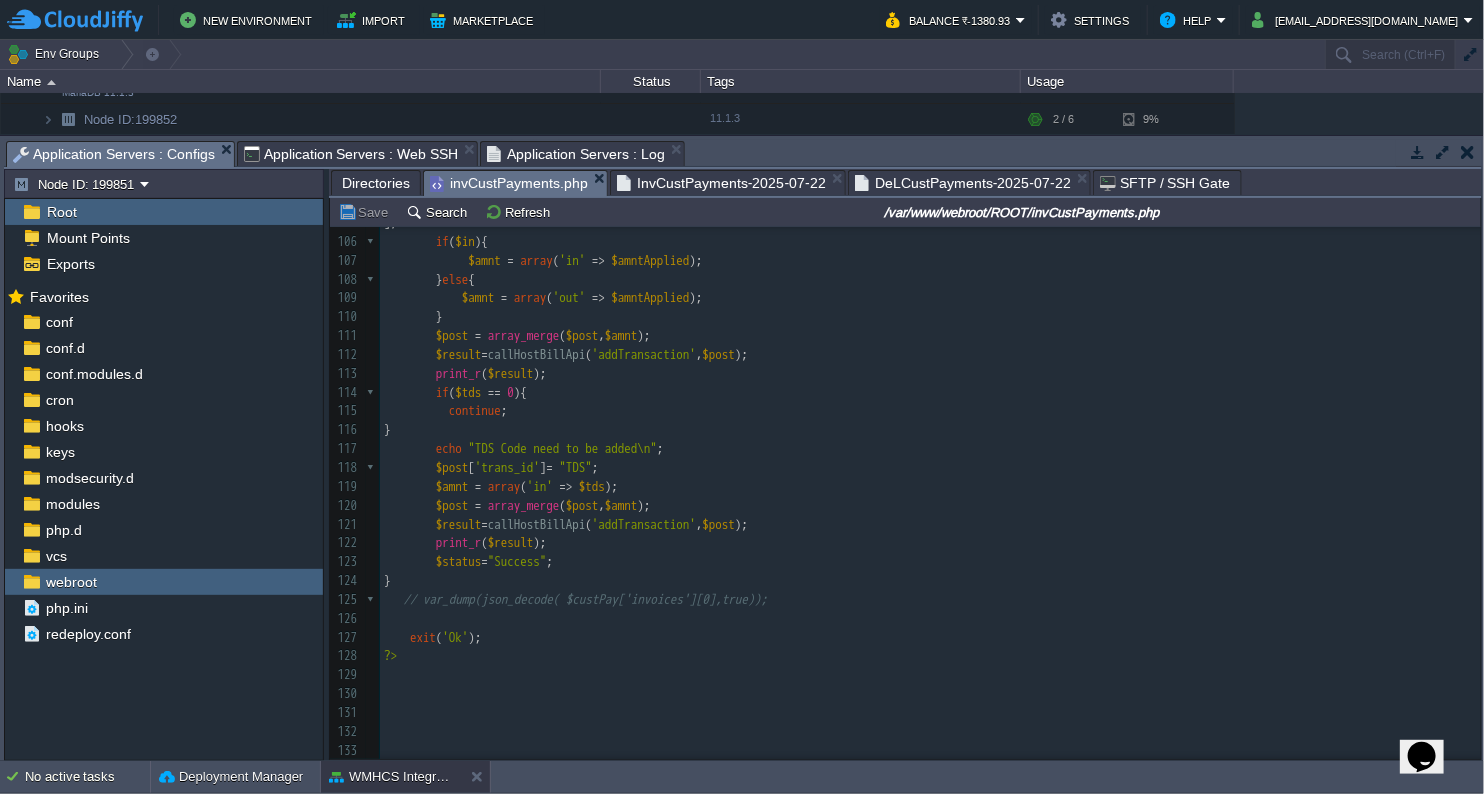 click on "Directories" at bounding box center (376, 183) 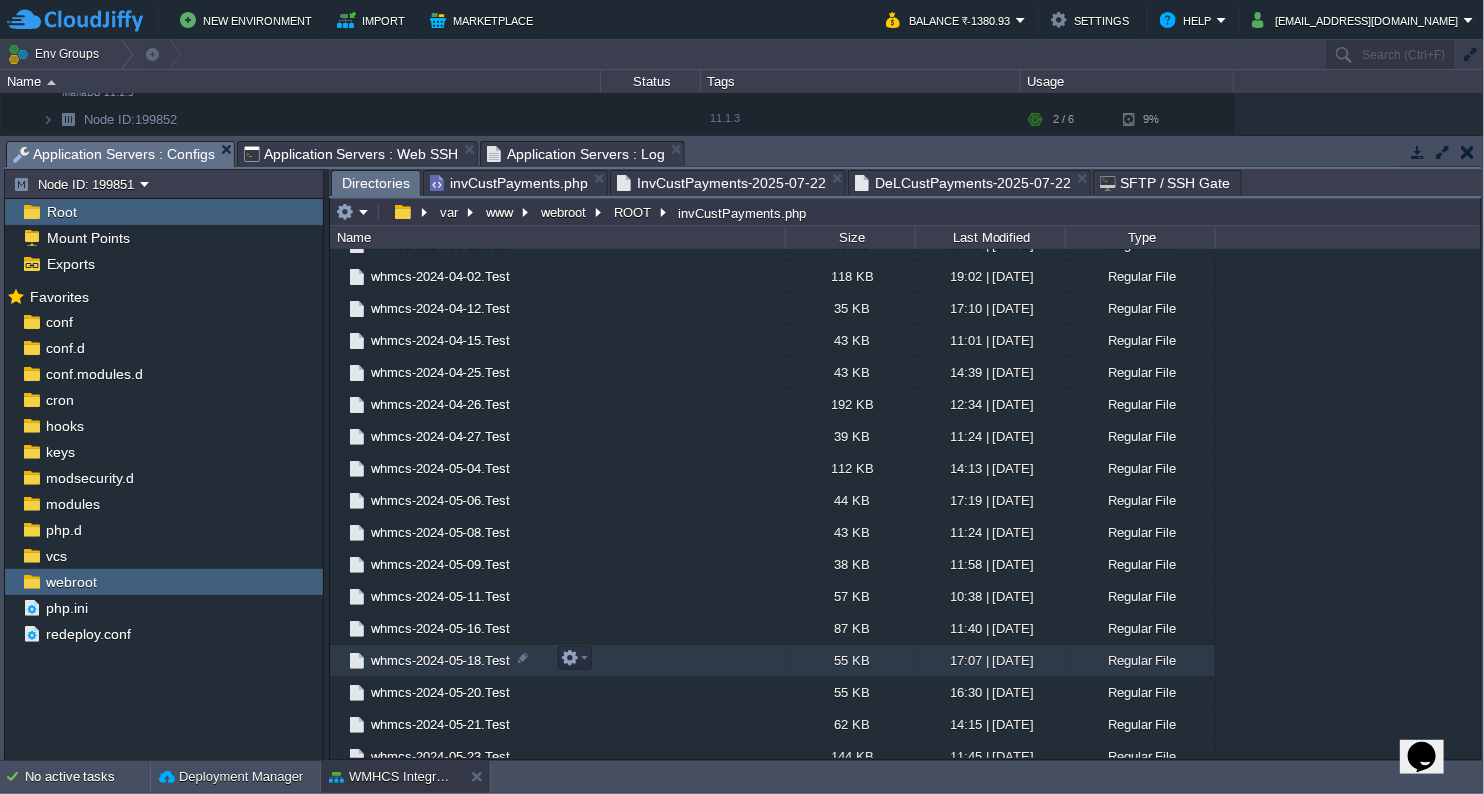 scroll, scrollTop: 3353, scrollLeft: 0, axis: vertical 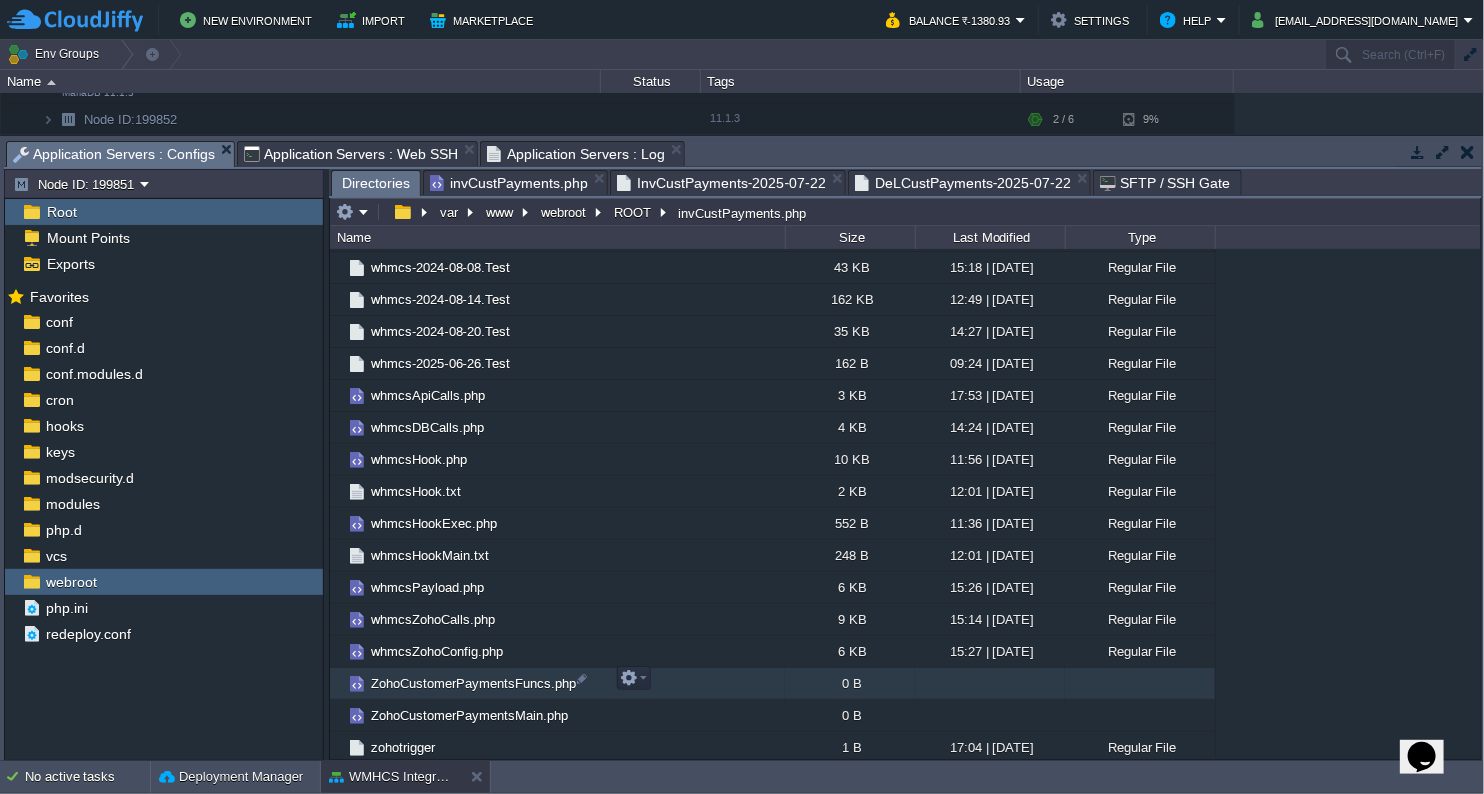 click on "ZohoCustomerPaymentsFuncs.php" at bounding box center [473, 683] 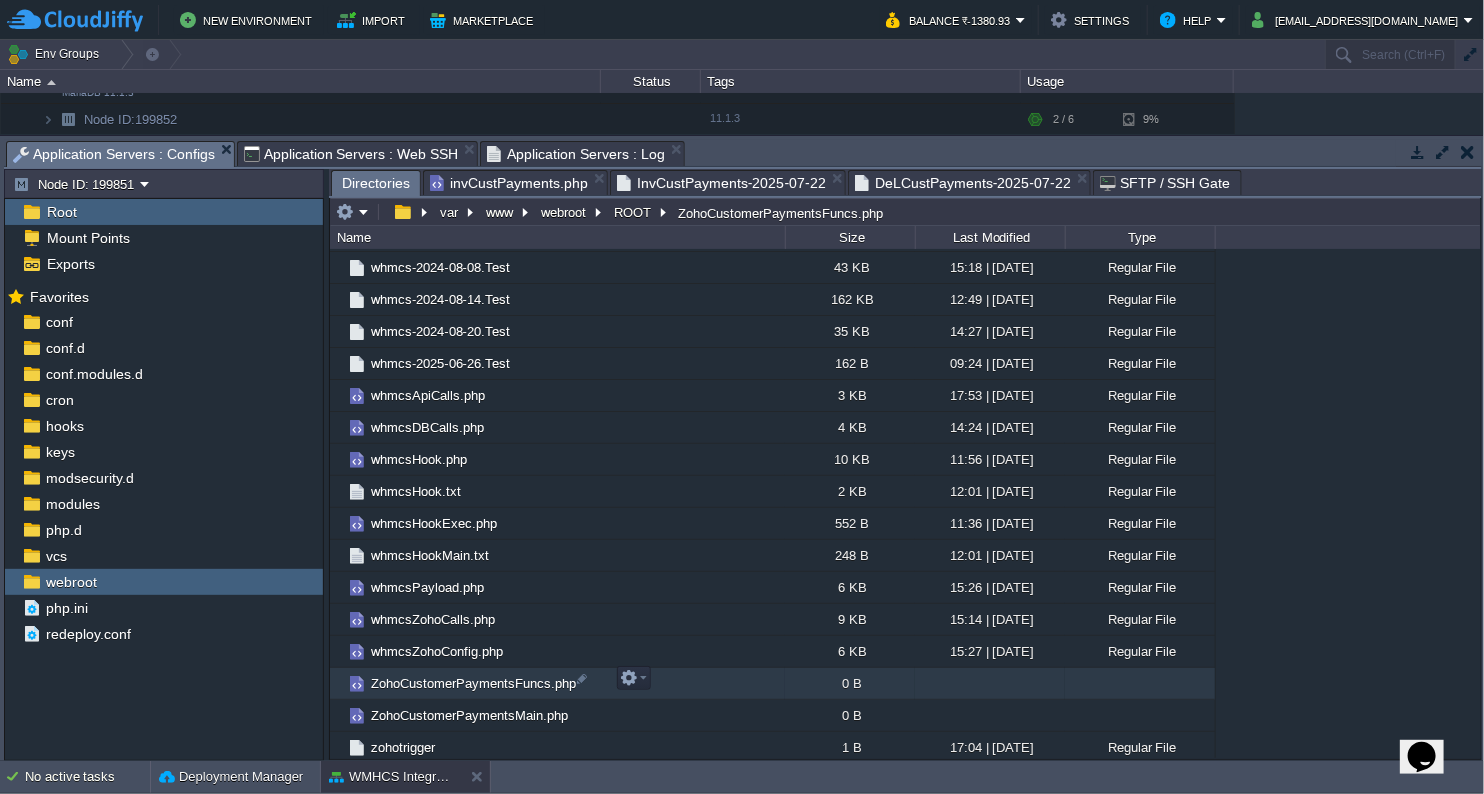 click on "ZohoCustomerPaymentsFuncs.php" at bounding box center [473, 683] 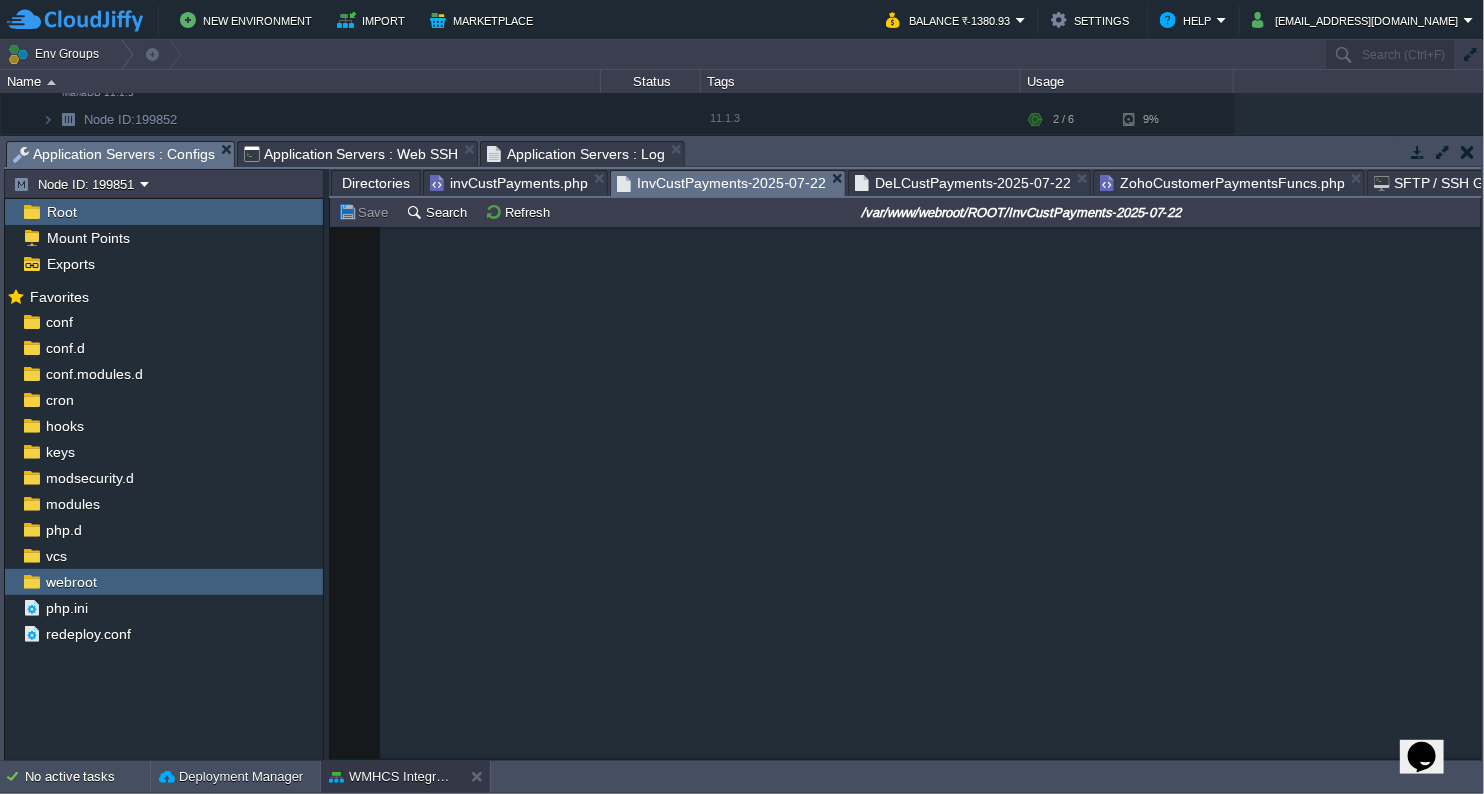 click on "InvCustPayments-2025-07-22" at bounding box center [721, 183] 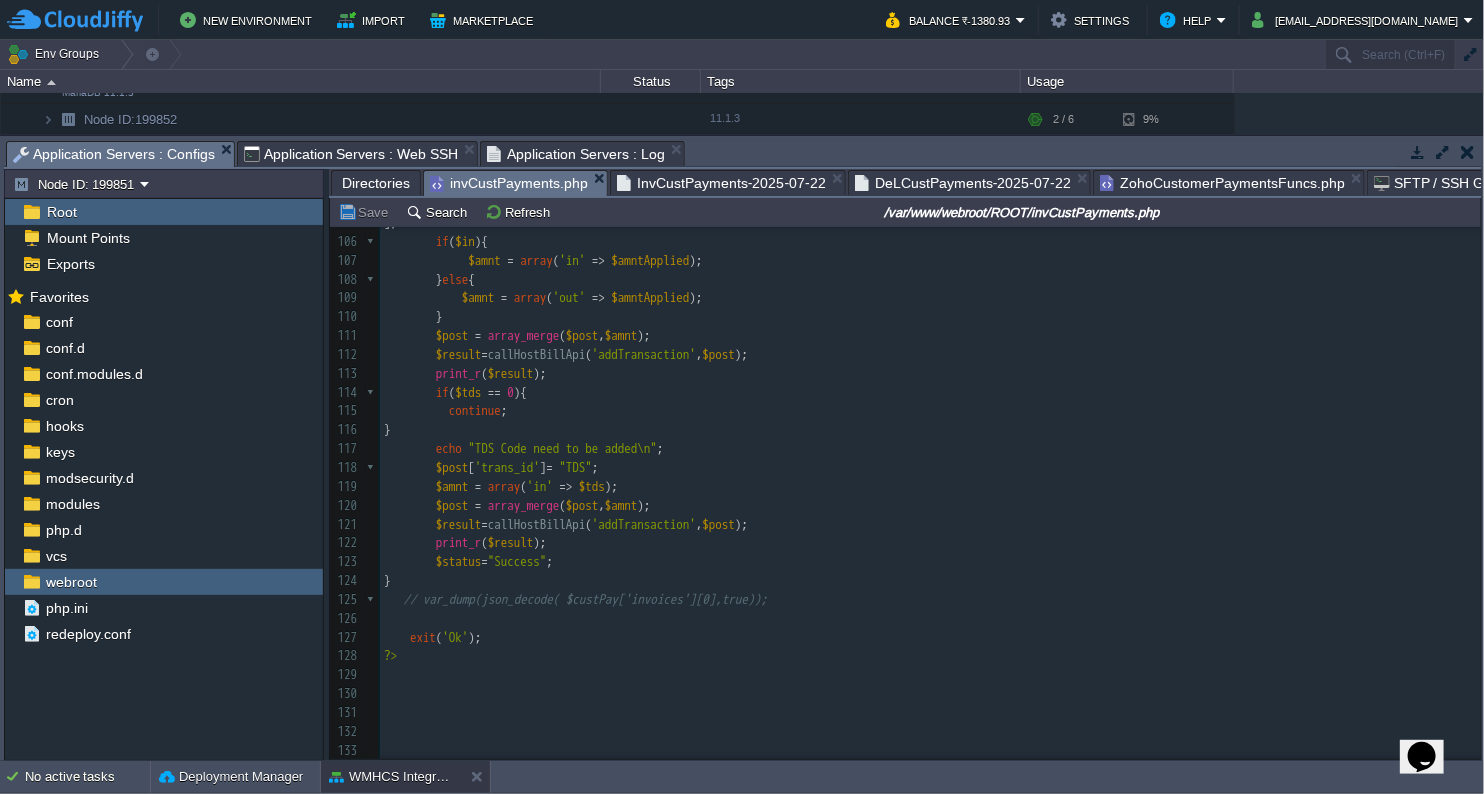 click on "invCustPayments.php" at bounding box center [509, 183] 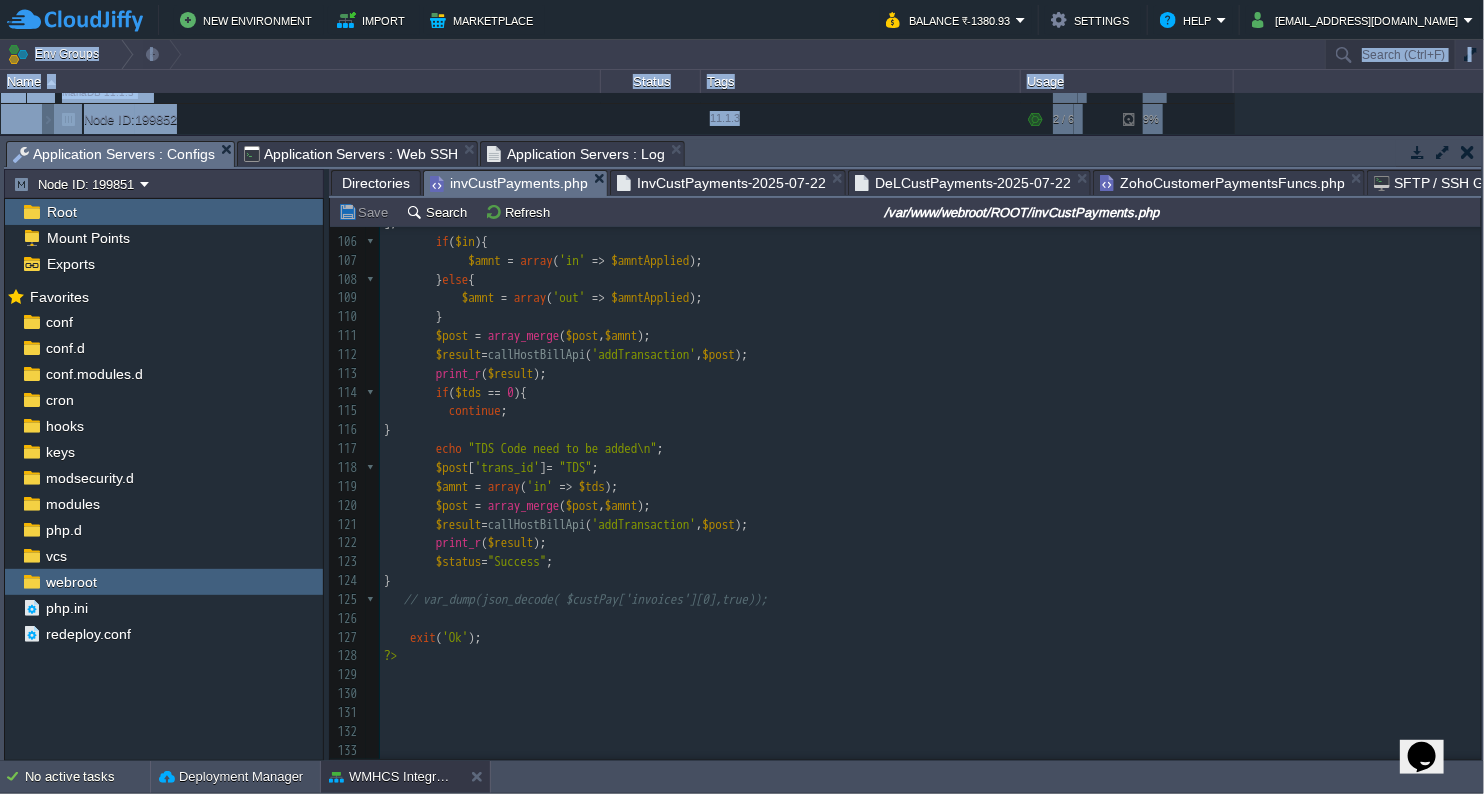 drag, startPoint x: 1481, startPoint y: 670, endPoint x: 1488, endPoint y: 293, distance: 377.06497 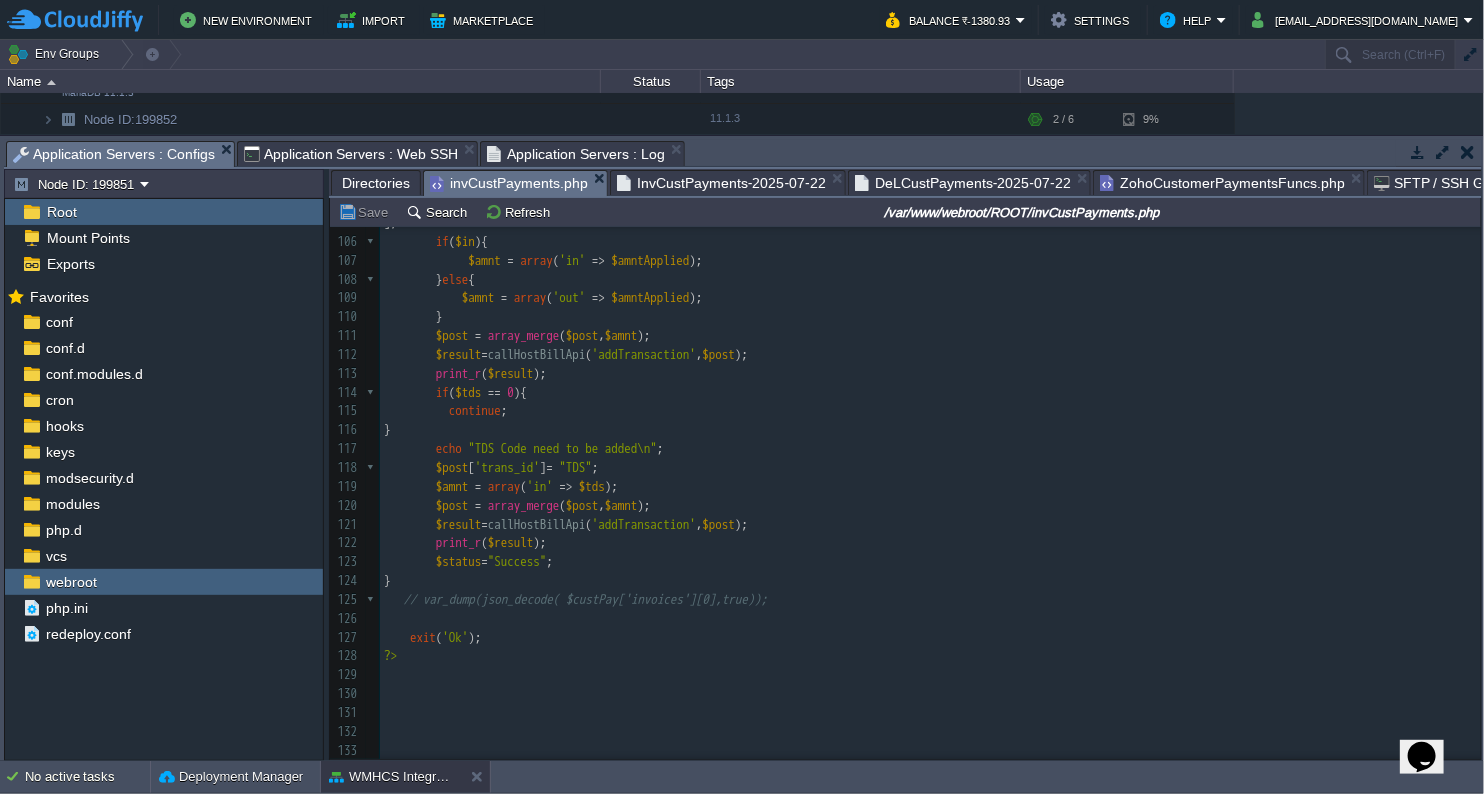 click at bounding box center (1480, -497) 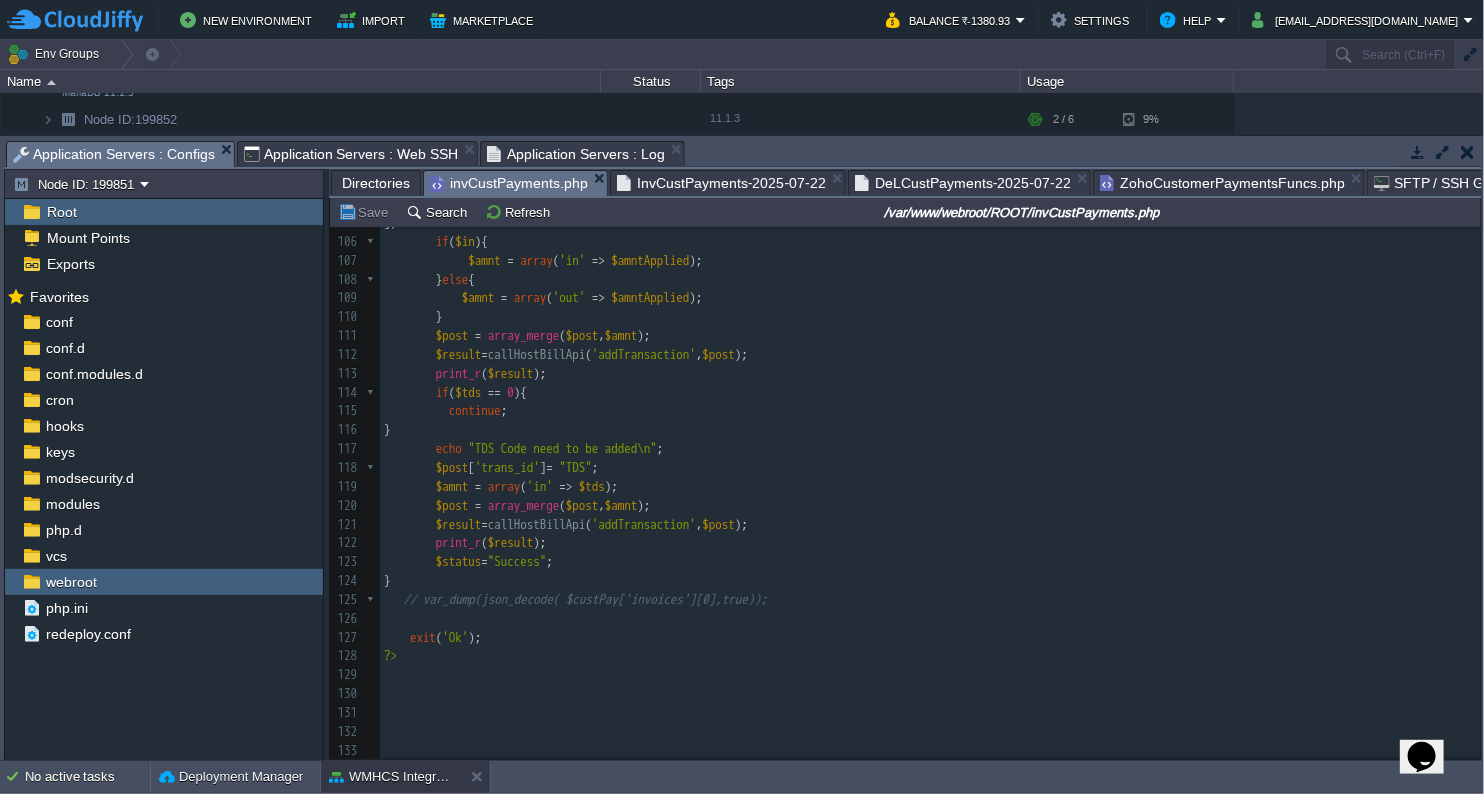 scroll, scrollTop: 1503, scrollLeft: 0, axis: vertical 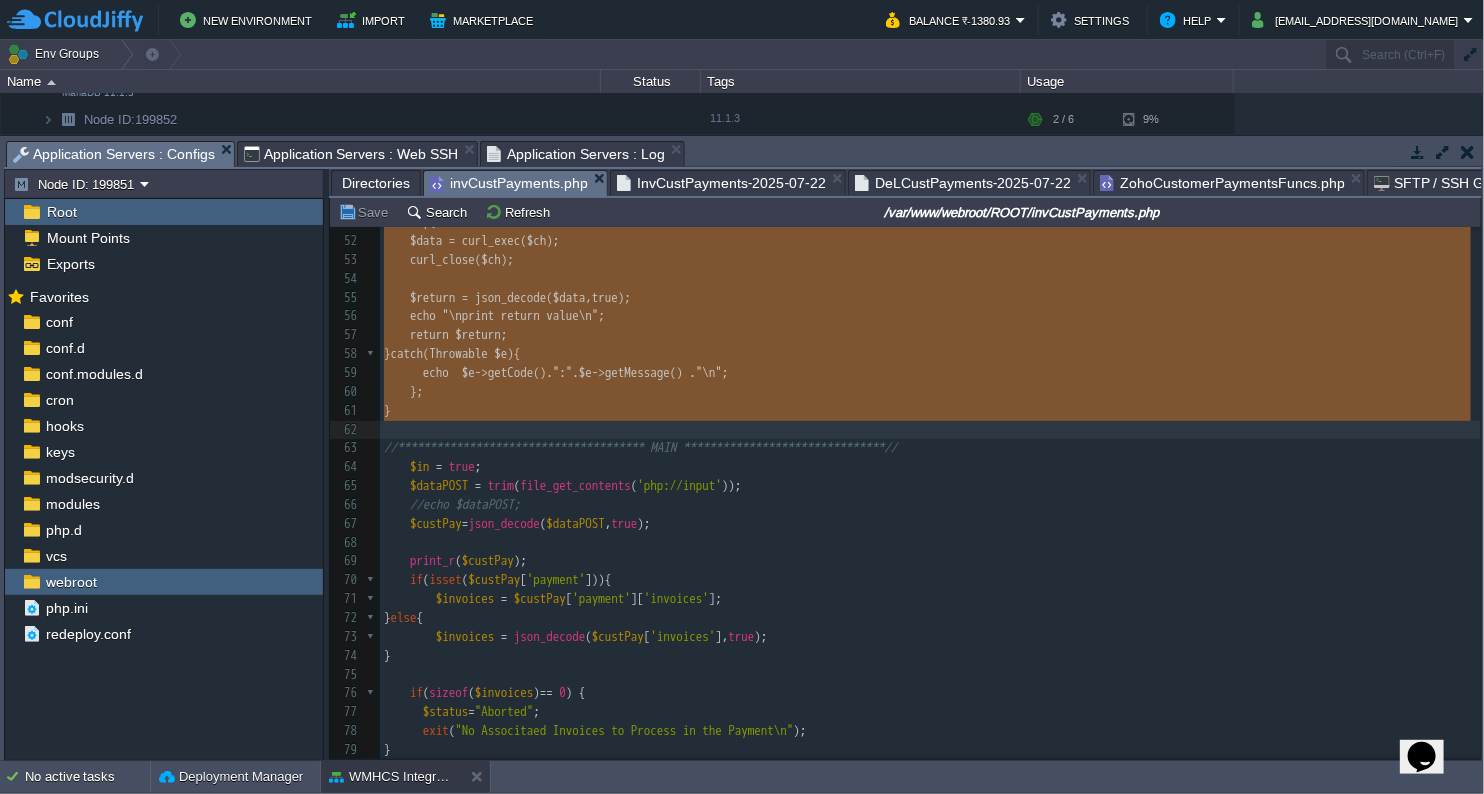 drag, startPoint x: 385, startPoint y: 238, endPoint x: 648, endPoint y: 428, distance: 324.45184 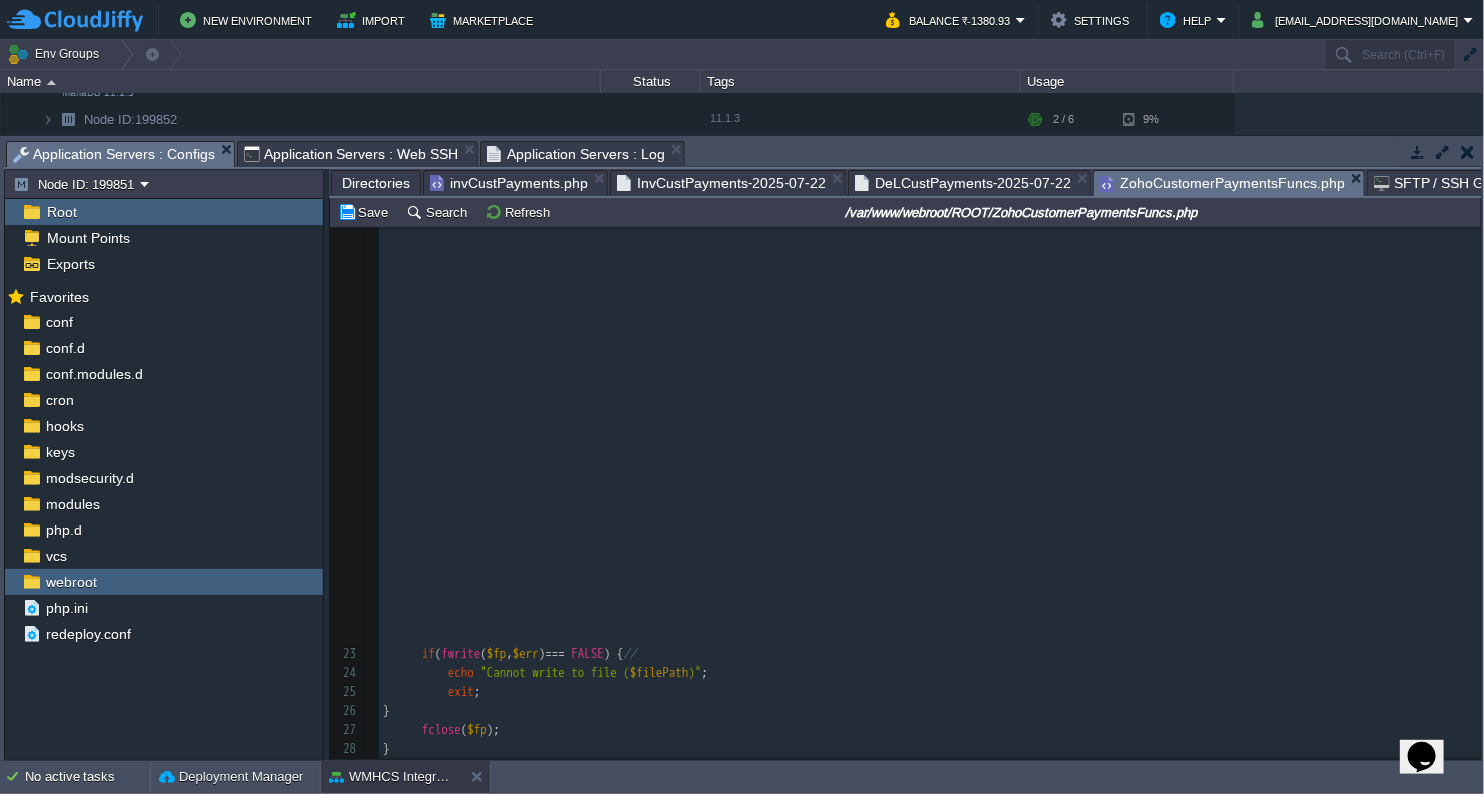 scroll, scrollTop: 644, scrollLeft: 0, axis: vertical 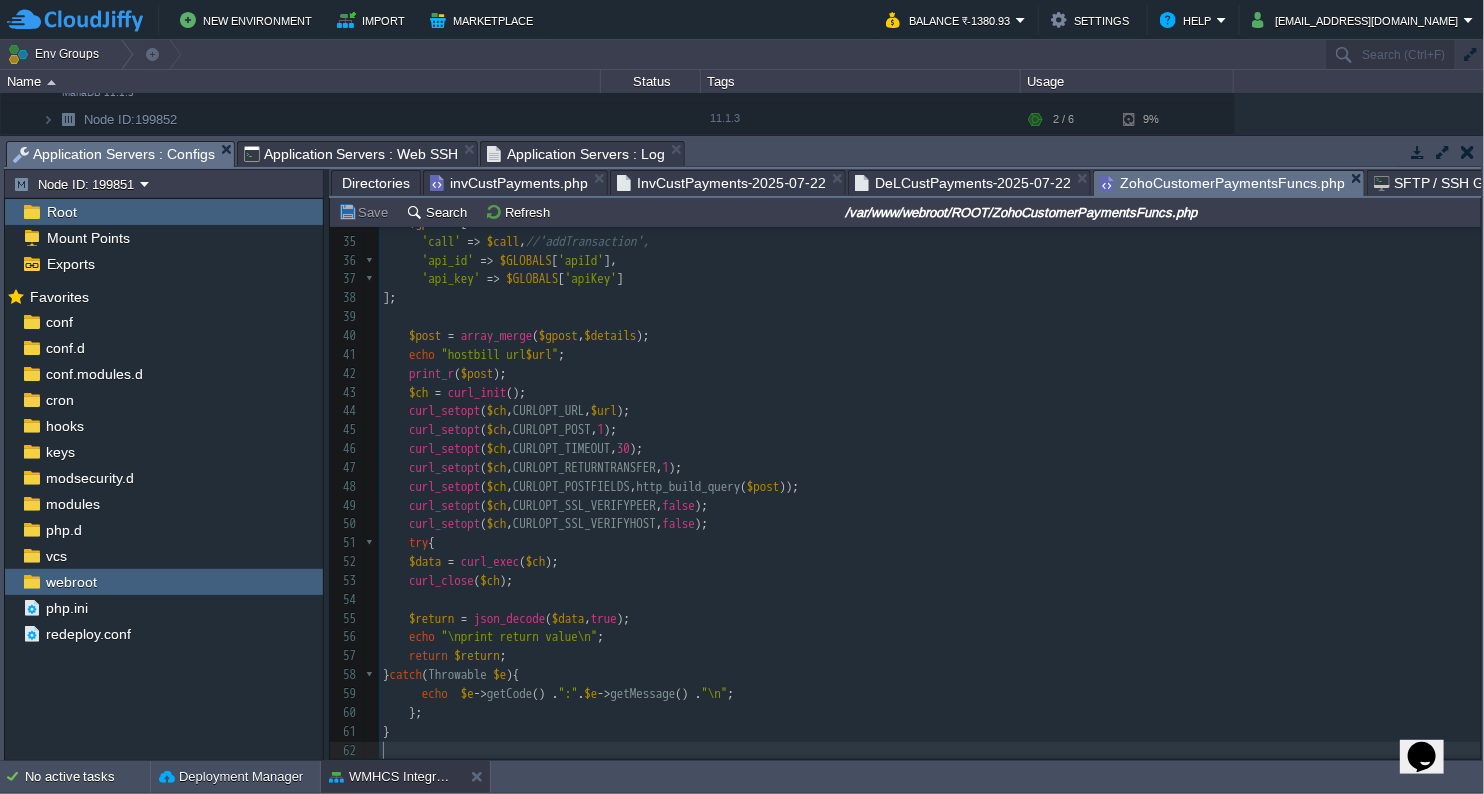 click on "Directories" at bounding box center [376, 183] 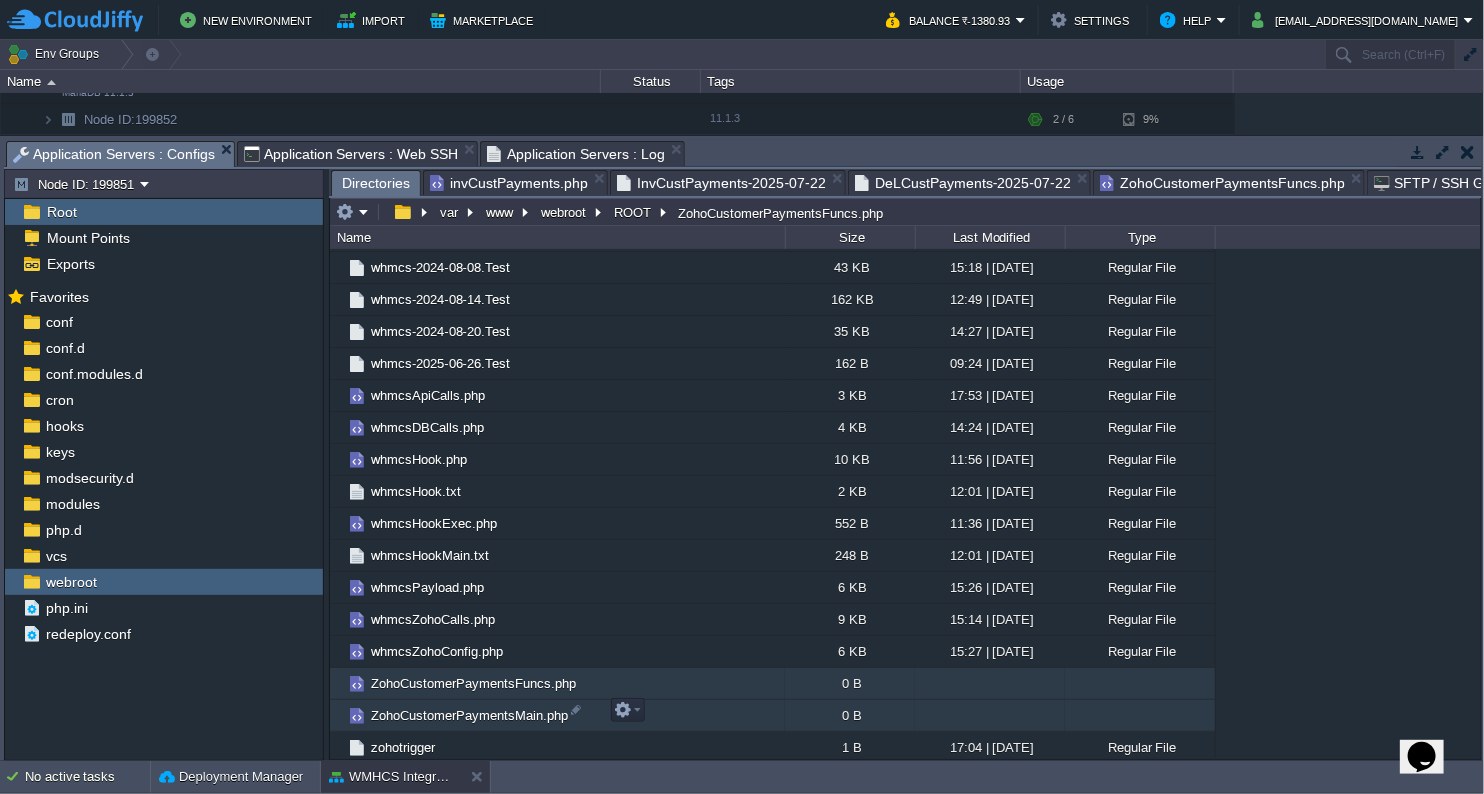 click on "ZohoCustomerPaymentsMain.php" at bounding box center (469, 715) 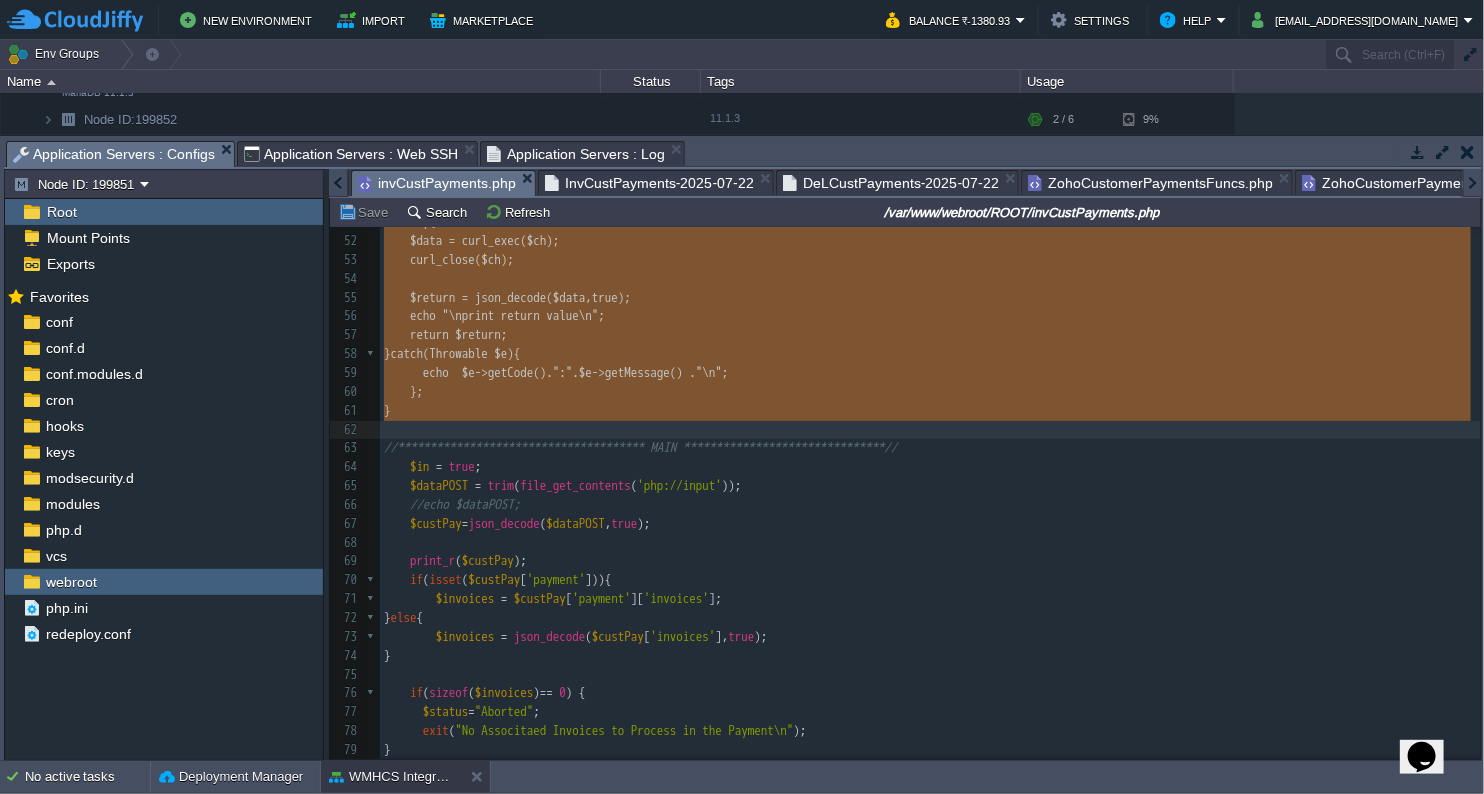 click on "invCustPayments.php" at bounding box center [437, 183] 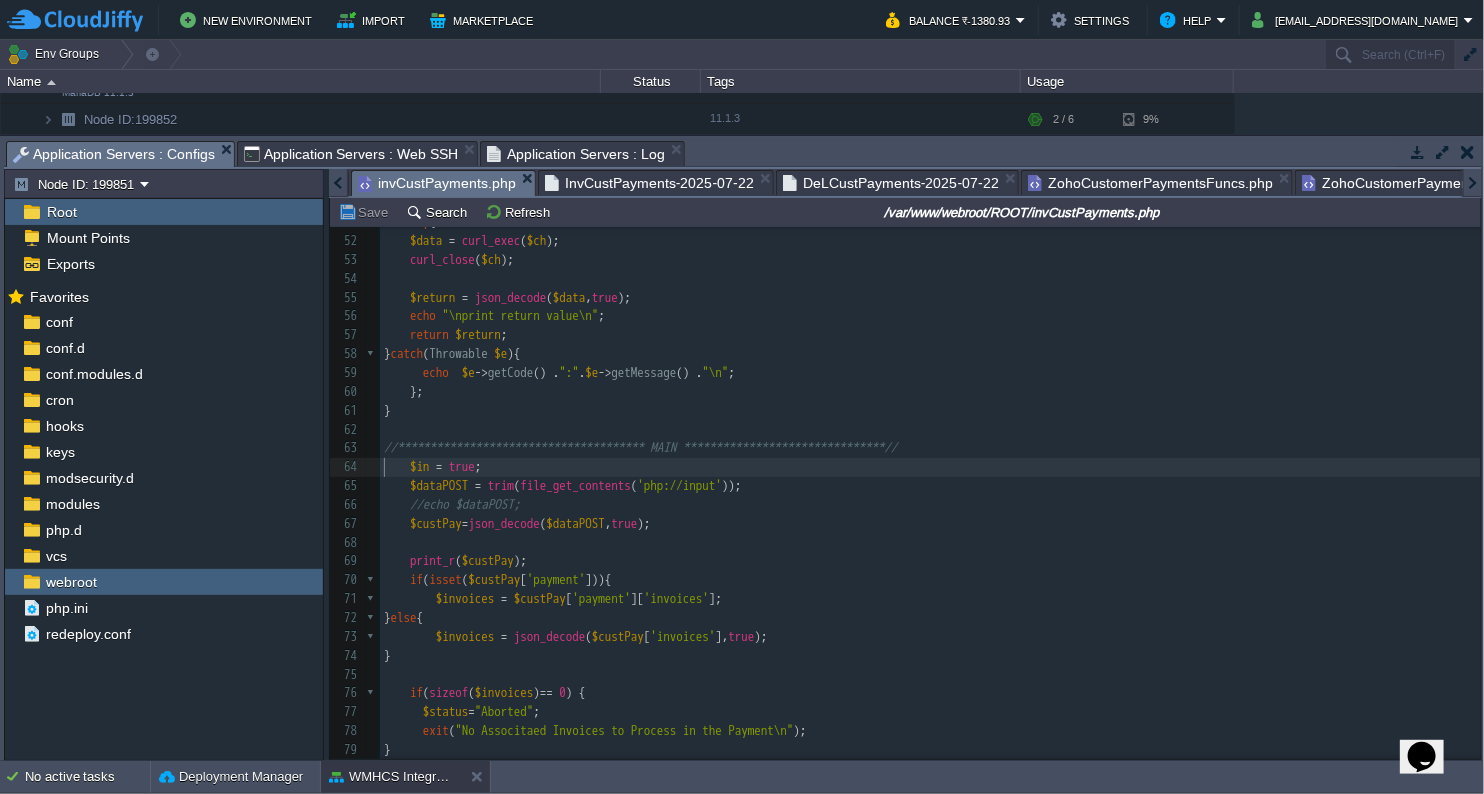 click on "xxxxxxxxxx <?php   23        if  ( fwrite ( $fp ,  $err )  ===   FALSE ) {  // 24            echo   "Cannot write to file ( $filePath )" ; 25            exit ; 26       } 27        fclose ( $fp ); 28 } 29 ​ 30 function   callHostBillApi ( $call , $details ){ 31      echo   "\nIn addTxn\n" ; 32      $rpyRsp   =   array (); 33      $url   =   $GLOBALS [ 'url' ]; 34      $gpost   =  [ 35        'call'   =>   $call ,  //'addTransaction', 36        'api_id'   =>   $GLOBALS [ 'apiId' ],  37        'api_key'   =>   $GLOBALS [ 'apiKey' ] 38     ]; 39    40      $post   =   array_merge ( $gpost , $details ); 41      echo   "hostbill url  $url " ; 42      print_r ( $post ); 43      $ch   =   curl_init (); 44      curl_setopt ( $ch ,  CURLOPT_URL ,  $url ); 45      curl_setopt ( $ch ,  CURLOPT_POST ,  1 ); 46      curl_setopt ( $ch ,  CURLOPT_TIMEOUT ,  30 ); 47      curl_setopt ( $ch ,  CURLOPT_RETURNTRANSFER ,  1 ); 48      curl_setopt ( $ch ,  CURLOPT_POSTFIELDS ,  ( $post )); 49" at bounding box center [930, 308] 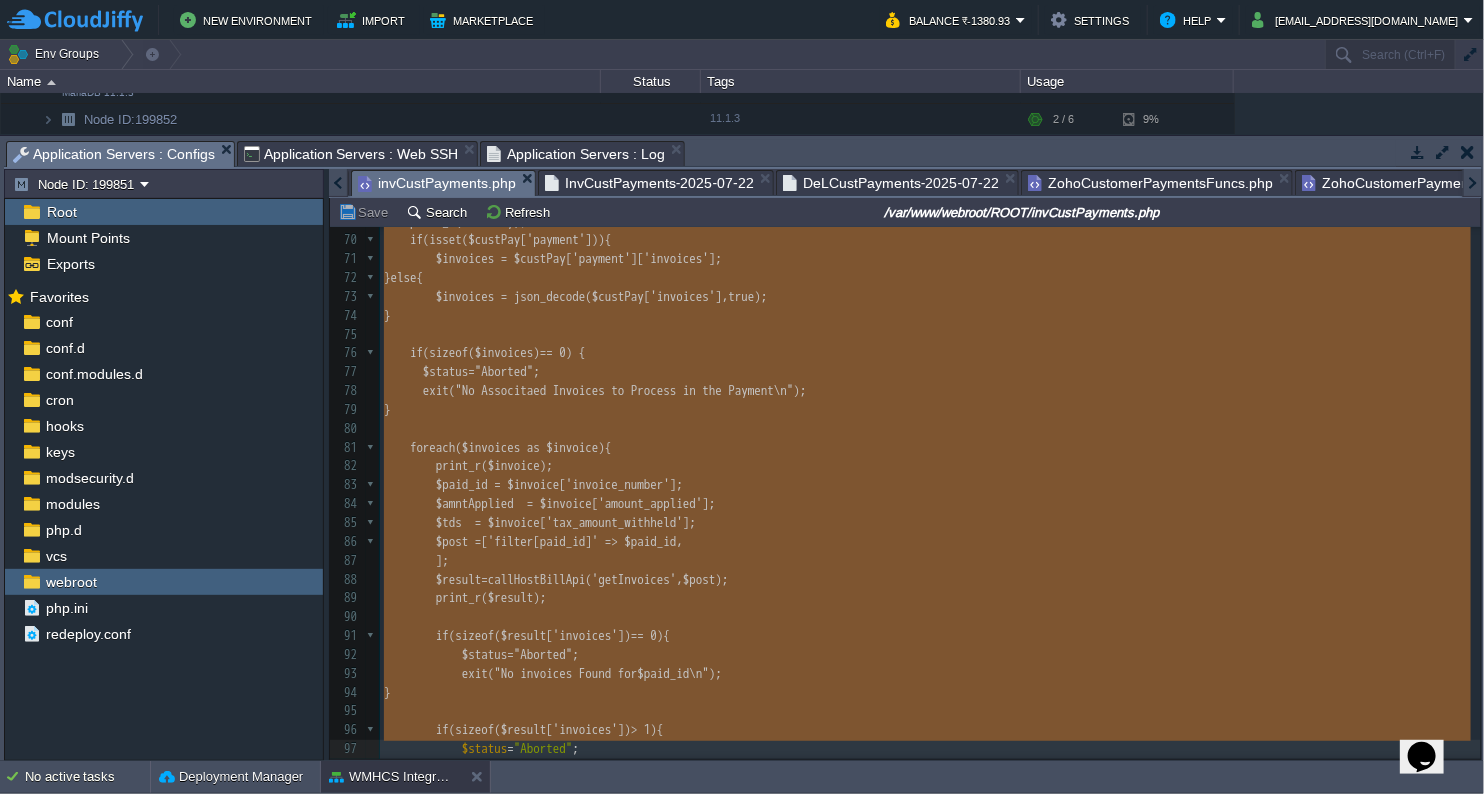 type on "-" 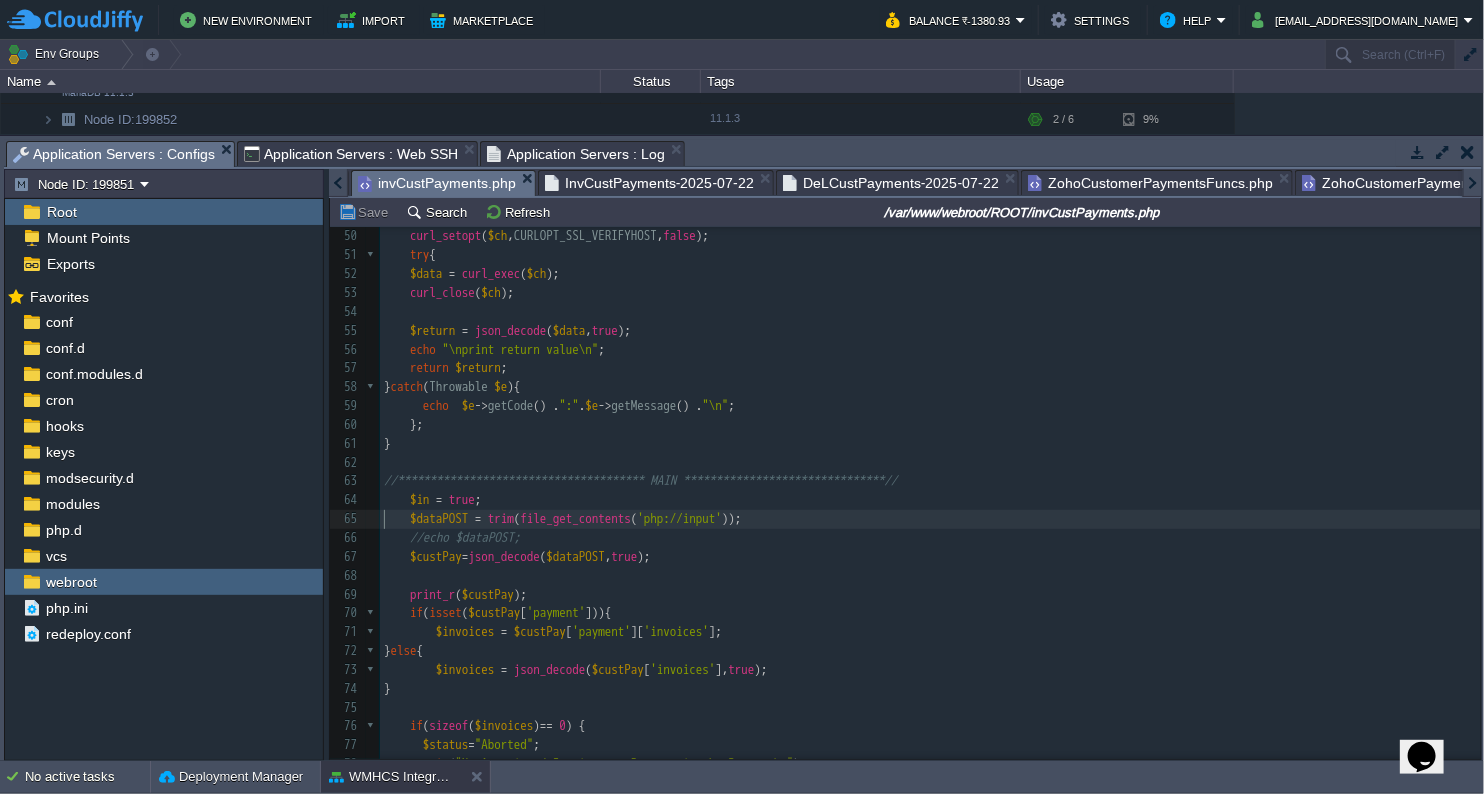 click on "xxxxxxxxxx <?php   39    40      $post   =   array_merge ( $gpost , $details ); 41      echo   "hostbill url  $url " ; 42      print_r ( $post ); 43      $ch   =   curl_init (); 44      curl_setopt ( $ch ,  CURLOPT_URL ,  $url ); 45      curl_setopt ( $ch ,  CURLOPT_POST ,  1 ); 46      curl_setopt ( $ch ,  CURLOPT_TIMEOUT ,  30 ); 47      curl_setopt ( $ch ,  CURLOPT_RETURNTRANSFER ,  1 ); 48      curl_setopt ( $ch ,  CURLOPT_POSTFIELDS ,  http_build_query ( $post )); 49      curl_setopt ( $ch ,  CURLOPT_SSL_VERIFYPEER ,  false ); 50      curl_setopt ( $ch ,  CURLOPT_SSL_VERIFYHOST ,  false ); 51      try  { 52      $data   =   curl_exec ( $ch ); 53      curl_close ( $ch ); 54 ​ 55      $return   =   json_decode ( $data ,  true ); 56      echo   "\nprint return value\n" ; 57      return   $return ; 58     } catch  ( Throwable   $e ){ 59        echo    $e -> getCode () .  ":"  .  $e -> getMessage () . "\n" ; 60       }; 61 } 62 ​ 63 64      $in   =   true ; 65       $dataPOST   =   (" at bounding box center (930, 604) 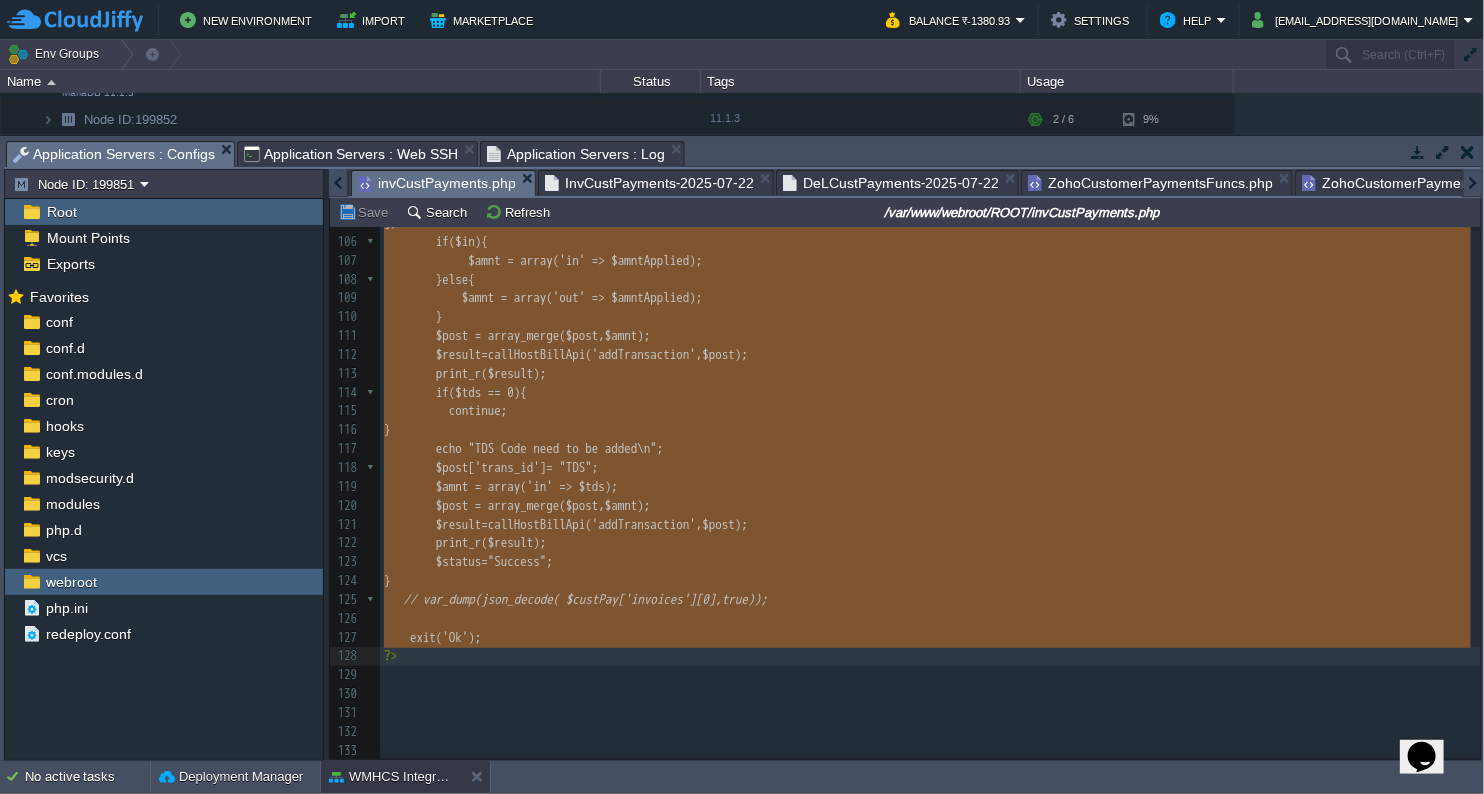 type on "$dataPOST = trim(file_get_contents('php://input'));
//echo $dataPOST;
$custPay=json_decode($dataPOST,true);
print_r( $custPay);
if(isset($custPay['payment'])){
$invoices = $custPay['payment']['invoices'];
}else{
$invoices = json_decode($custPay['invoices'],true);
}
if(sizeof($invoices) == 0) {
$status="Aborted";
exit("No Associtaed Invoices to Process in the Payment\n");
}
foreach($invoices as $invoice){
print_r($invoice);
$paid_id = $invoice['invoice_number'];
$amntApplied  = $invoice['amount_applied'];
$tds  = $invoice['tax_amount_withheld'];
$post = ['filter[paid_id]' => $paid_id,
];
$result=callHostBillApi('getInvoices',$post);
print_r($result);
if(sizeof($result['invoices']) == 0){
$status="Aborted";
exit(  "No invoices Found for $paid_id\n");
}
if(sizeof($result['invoices']) > 1){
$status="Aborted";
exit(  "More than one invoice Found for $..." 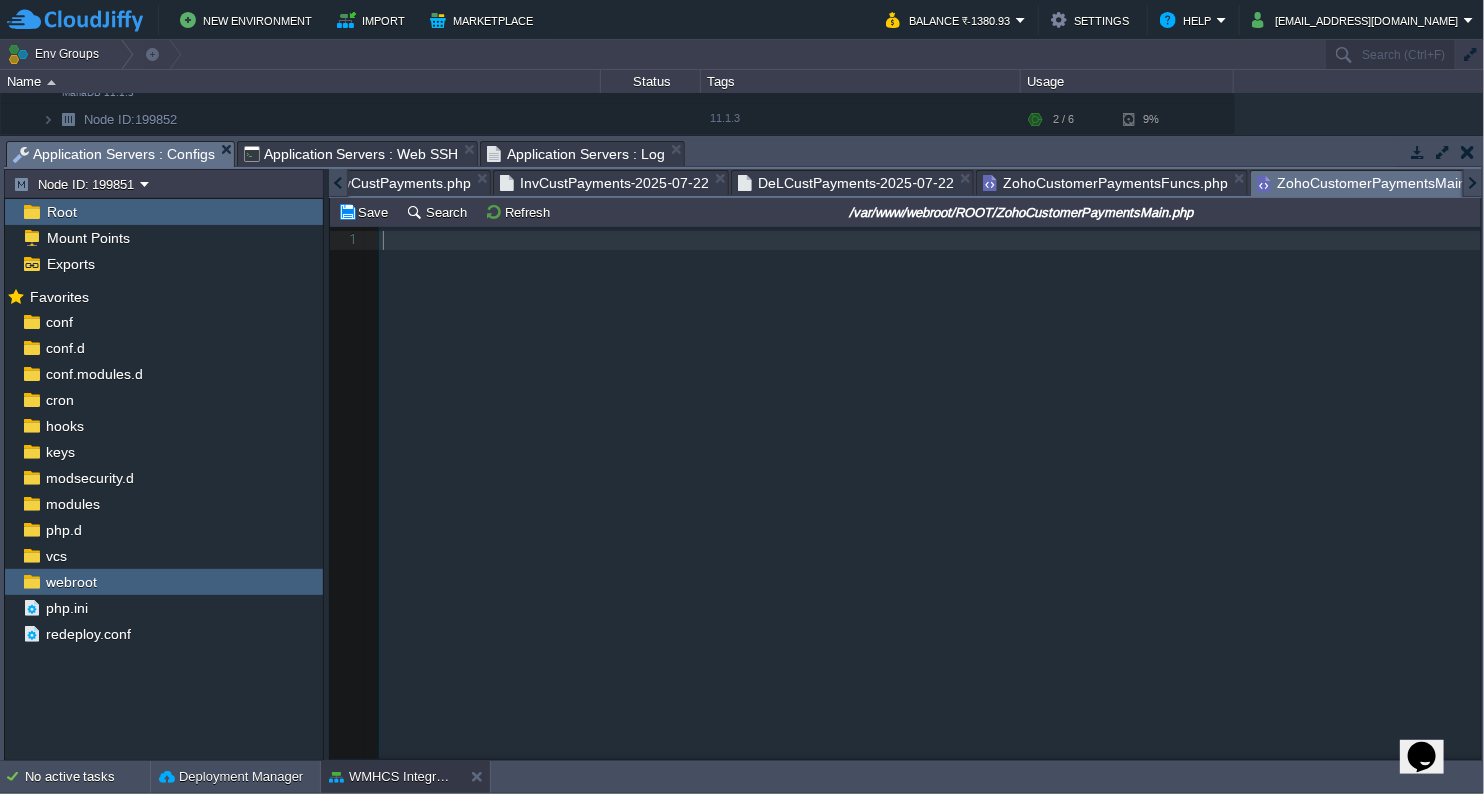 click on "ZohoCustomerPaymentsMain.php" at bounding box center (1375, 183) 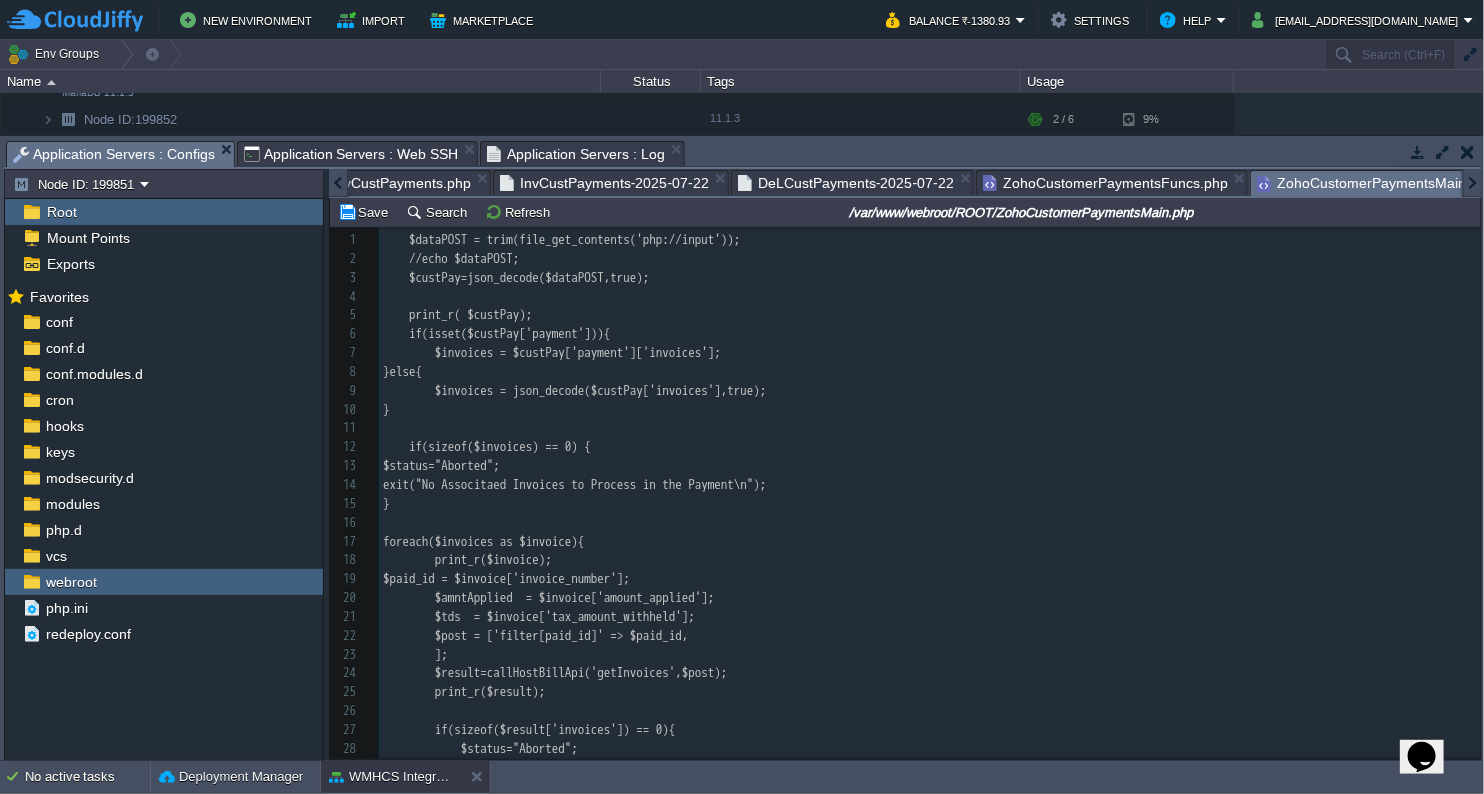 click on "ZohoCustomerPaymentsFuncs.php" at bounding box center [1105, 183] 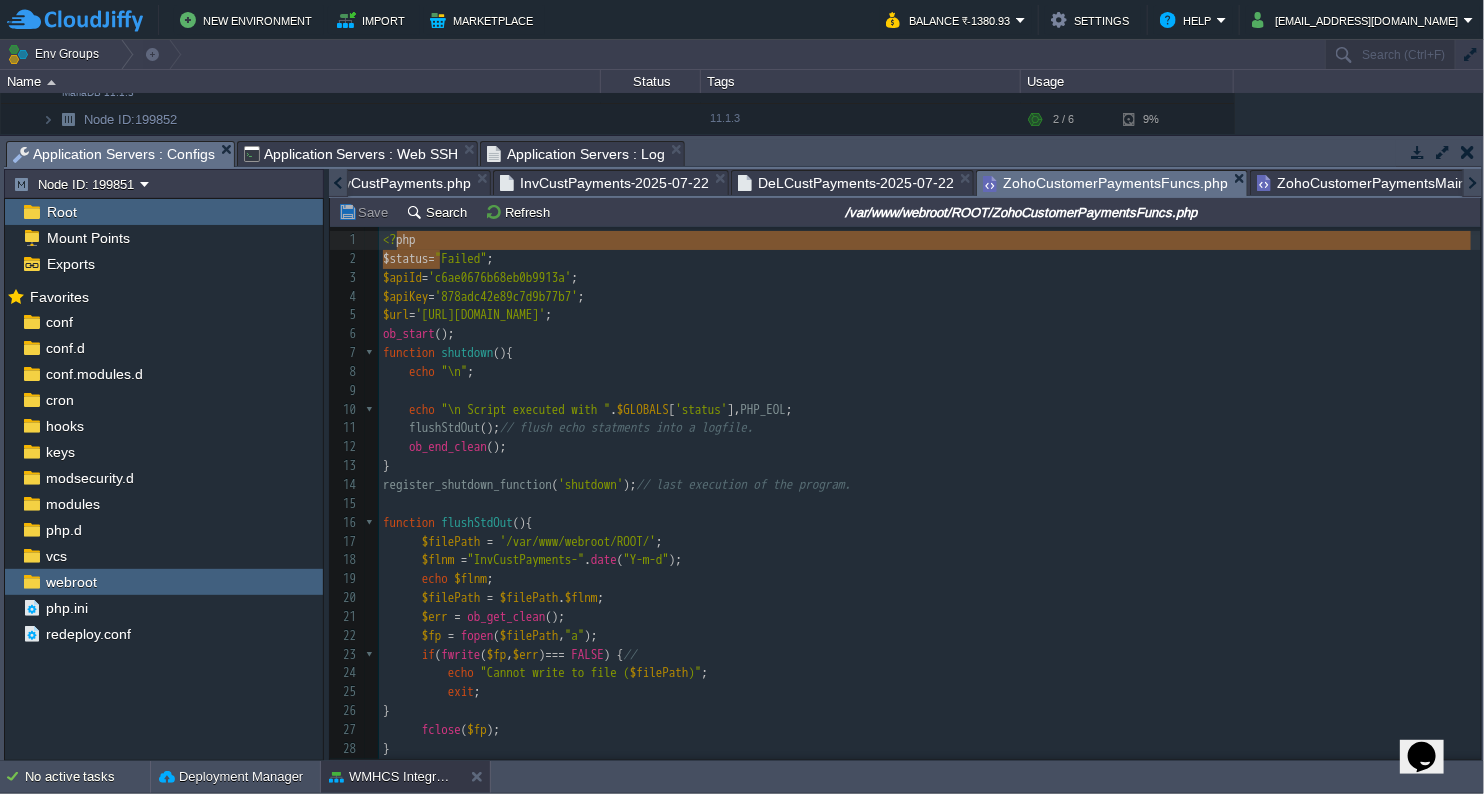 type on "<?php
$status=" 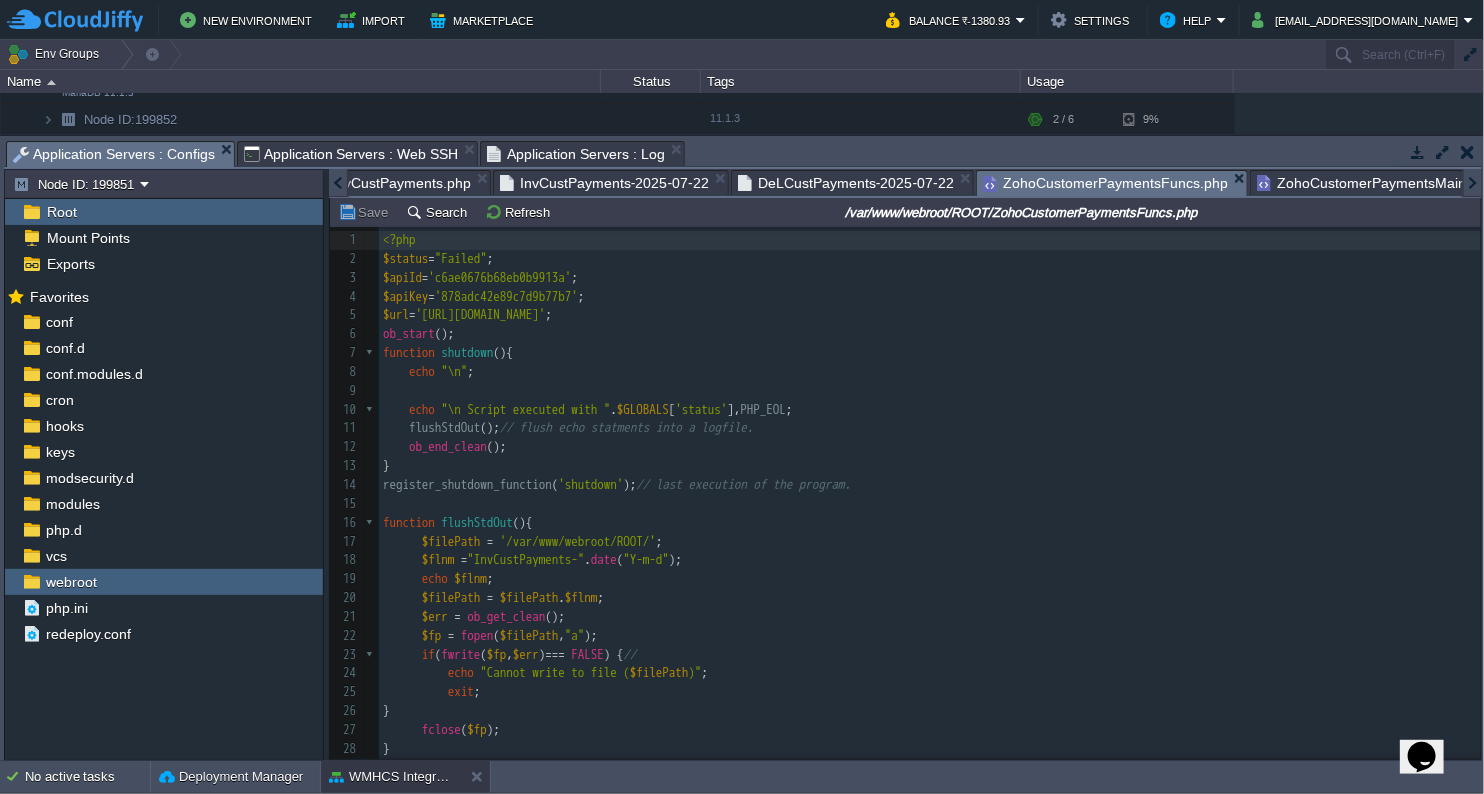 type on "<?php" 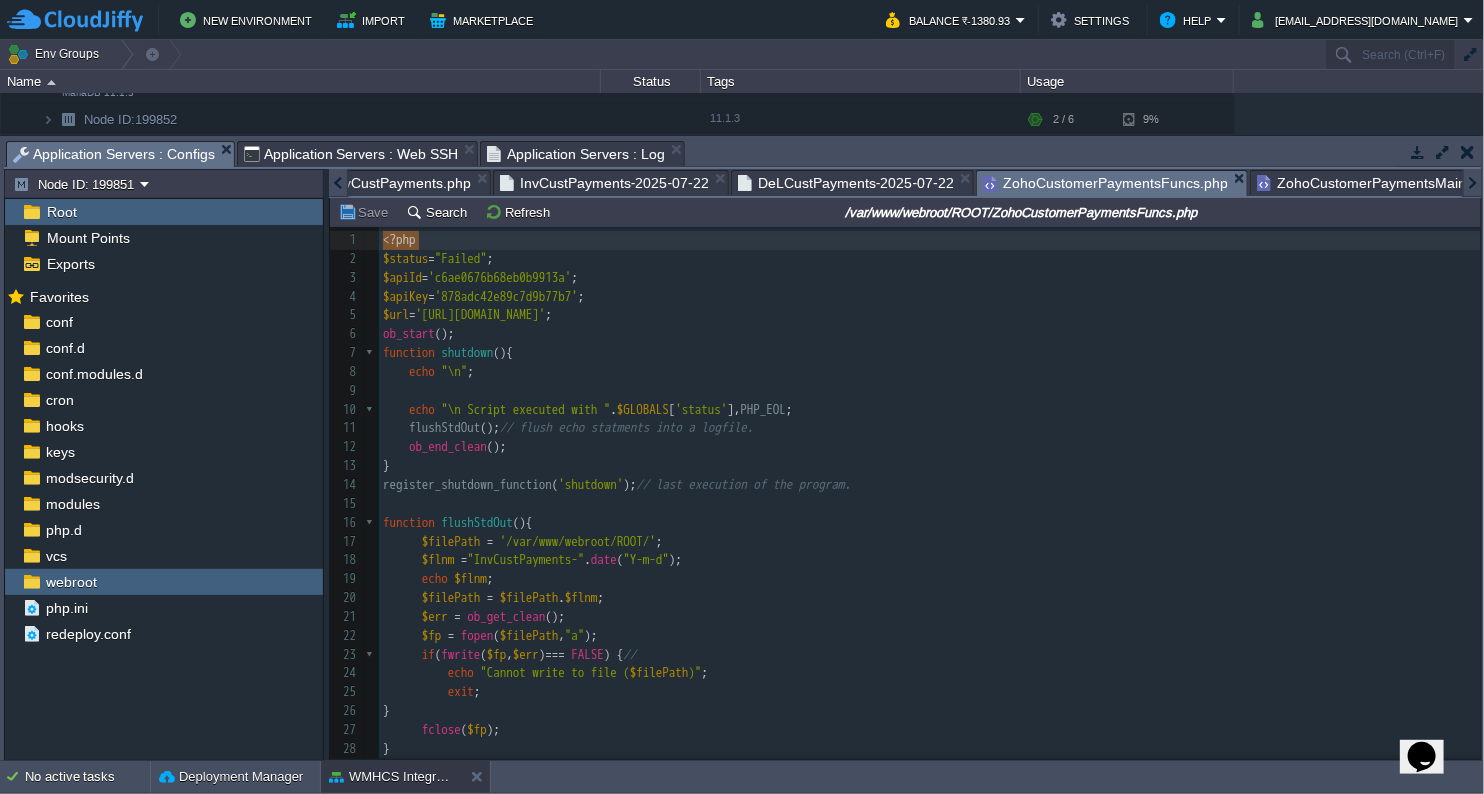 drag, startPoint x: 434, startPoint y: 236, endPoint x: 399, endPoint y: 235, distance: 35.014282 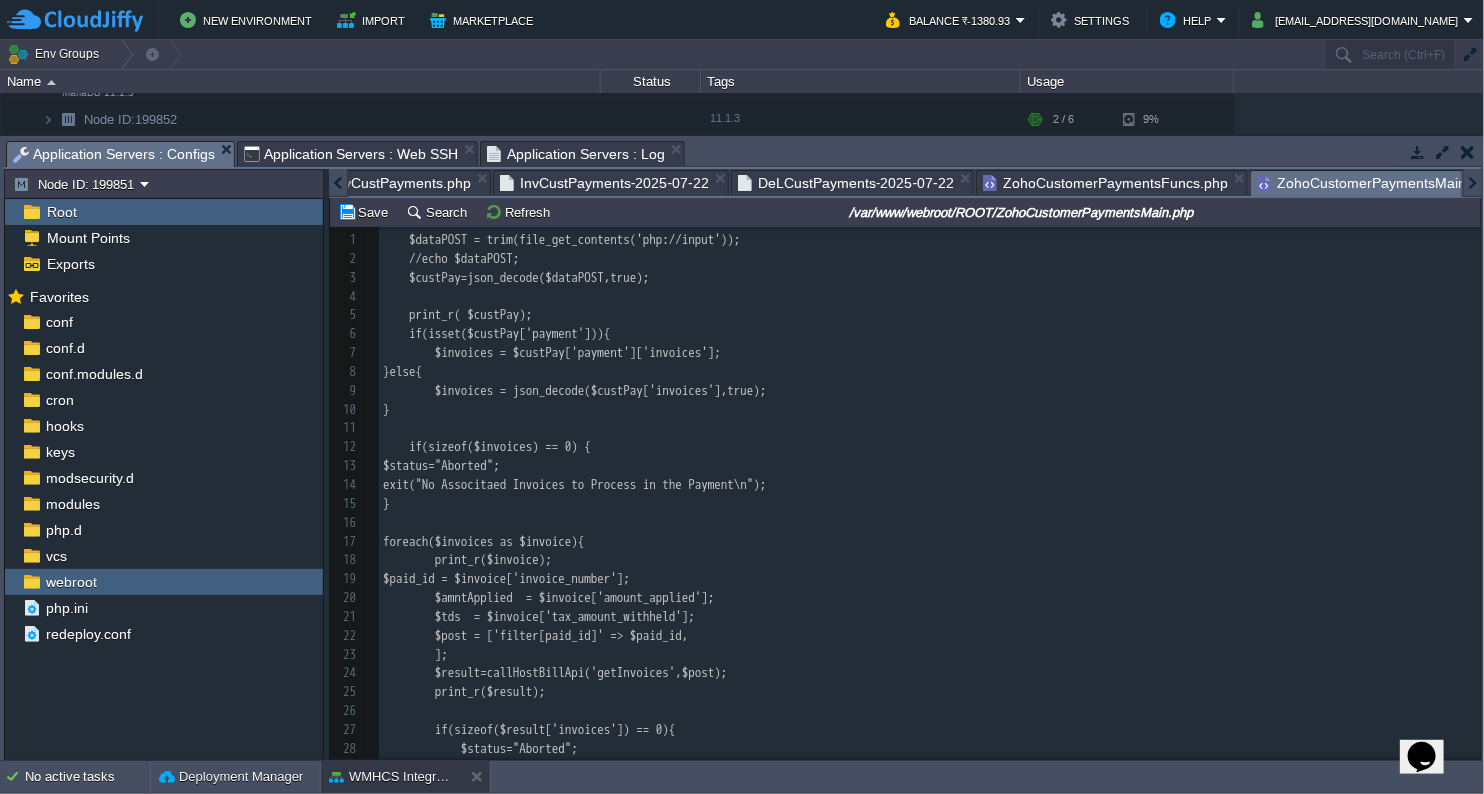click at bounding box center [402, 240] 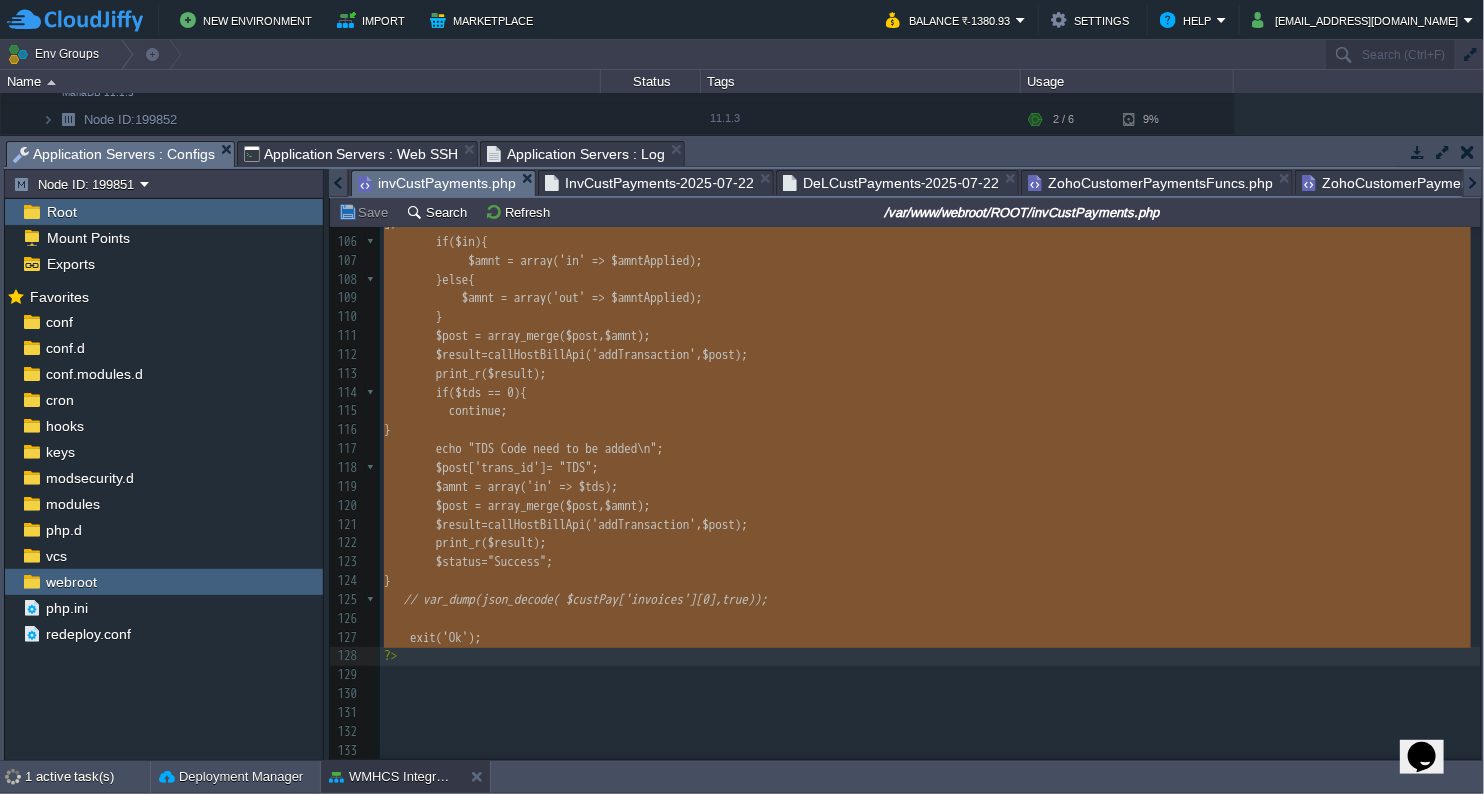 click on "invCustPayments.php" at bounding box center (437, 183) 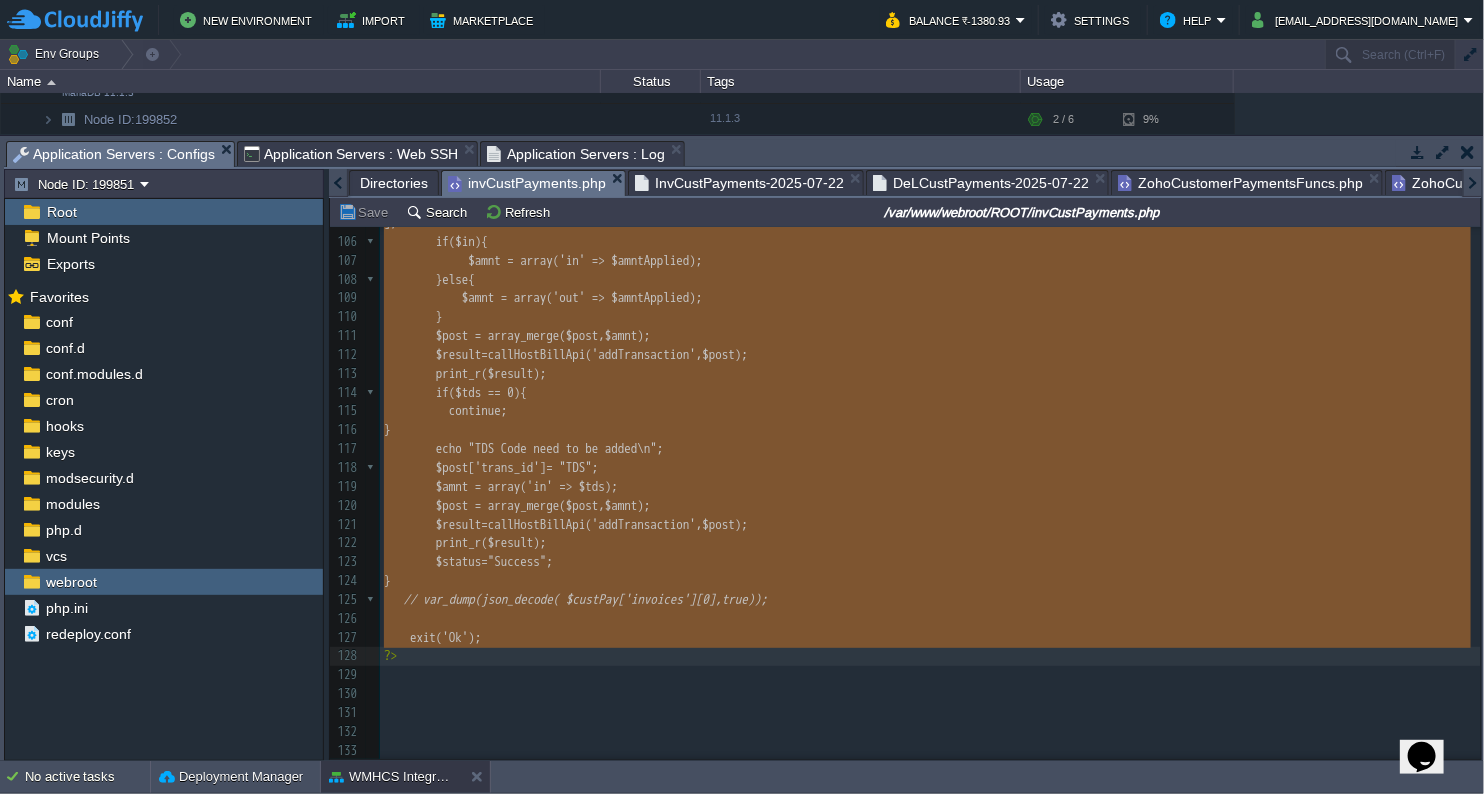 click at bounding box center [338, 183] 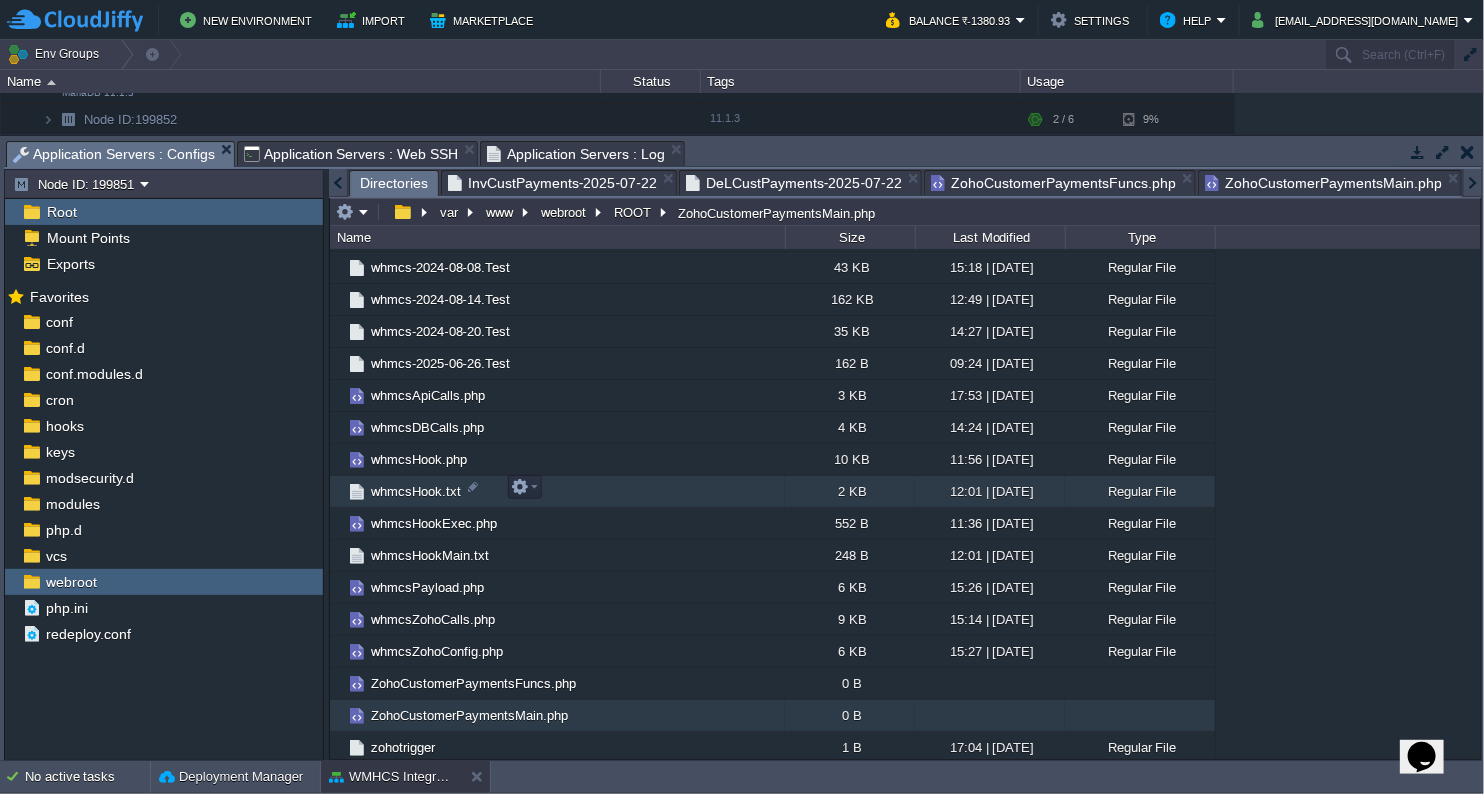 click on "whmcsHook.txt" at bounding box center [557, 492] 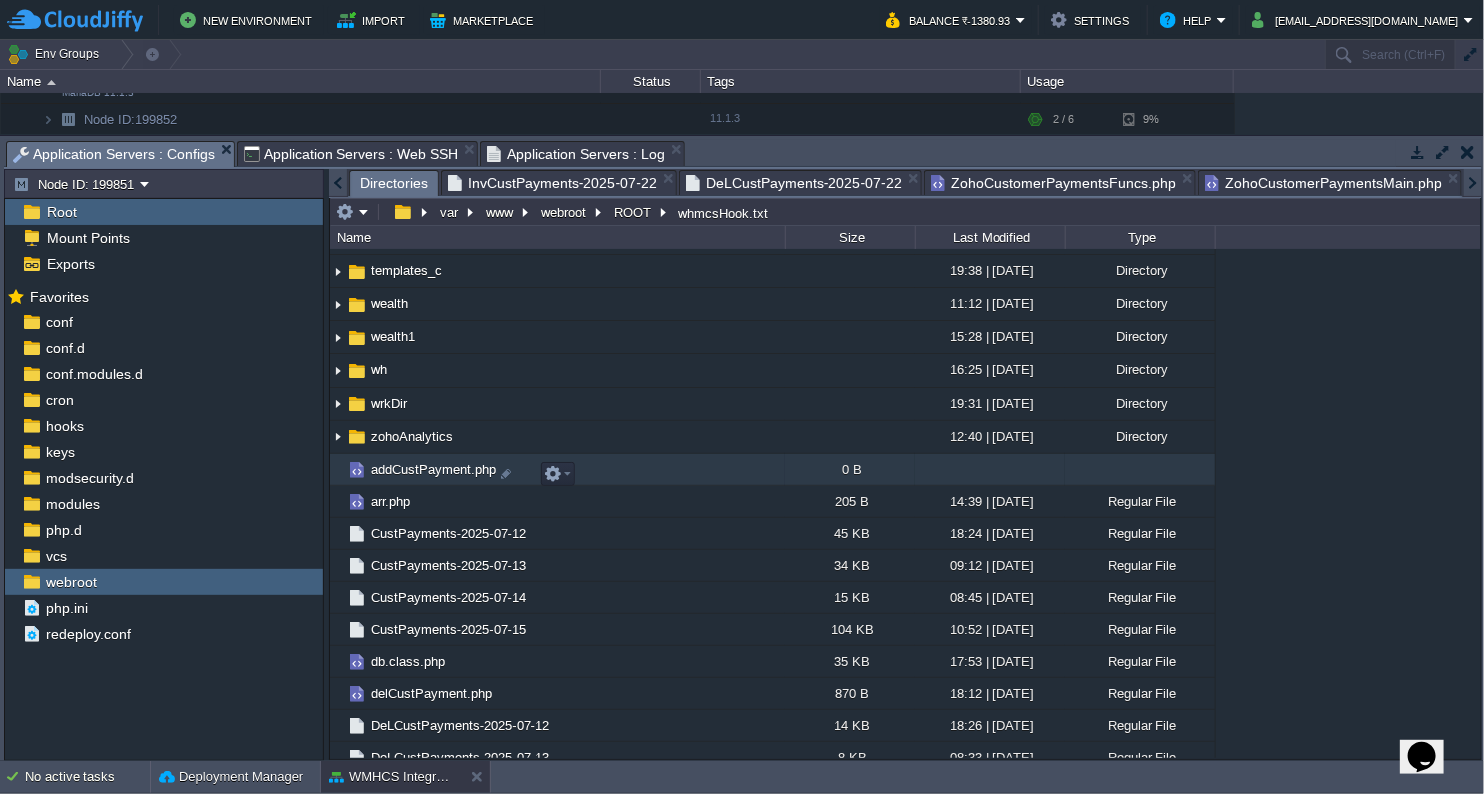 click on "addCustPayment.php" at bounding box center (433, 469) 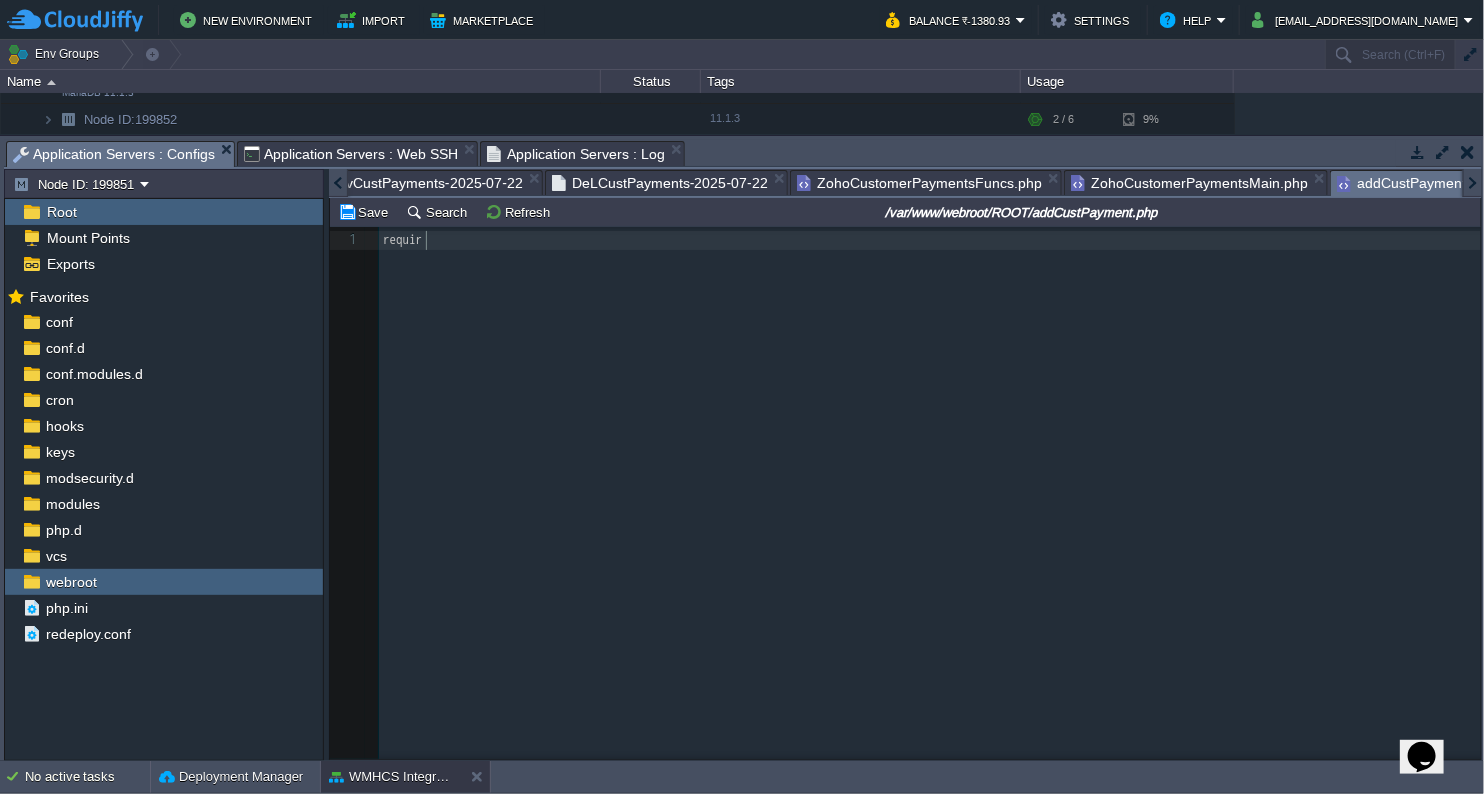 scroll, scrollTop: 6, scrollLeft: 49, axis: both 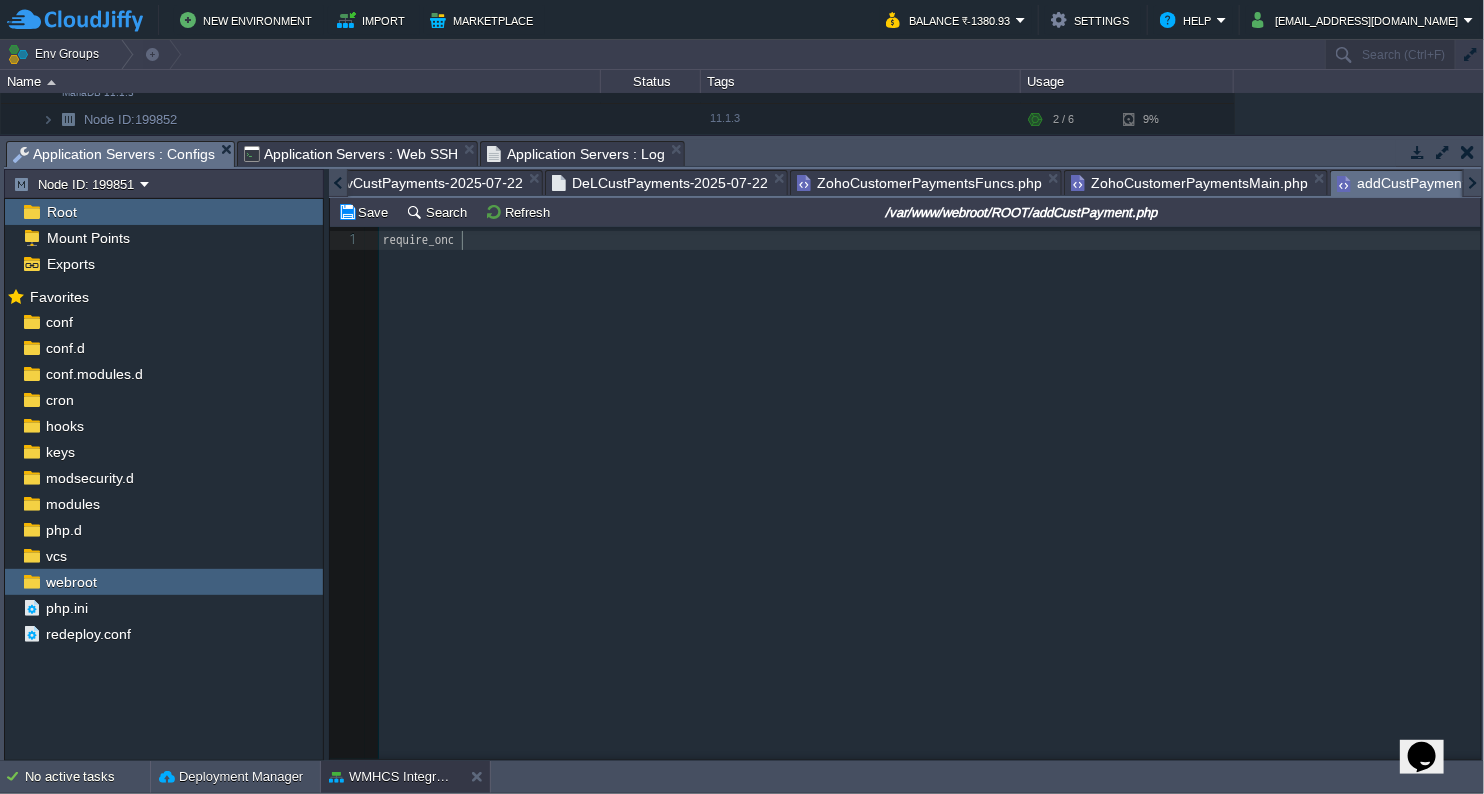 type on "require_once" 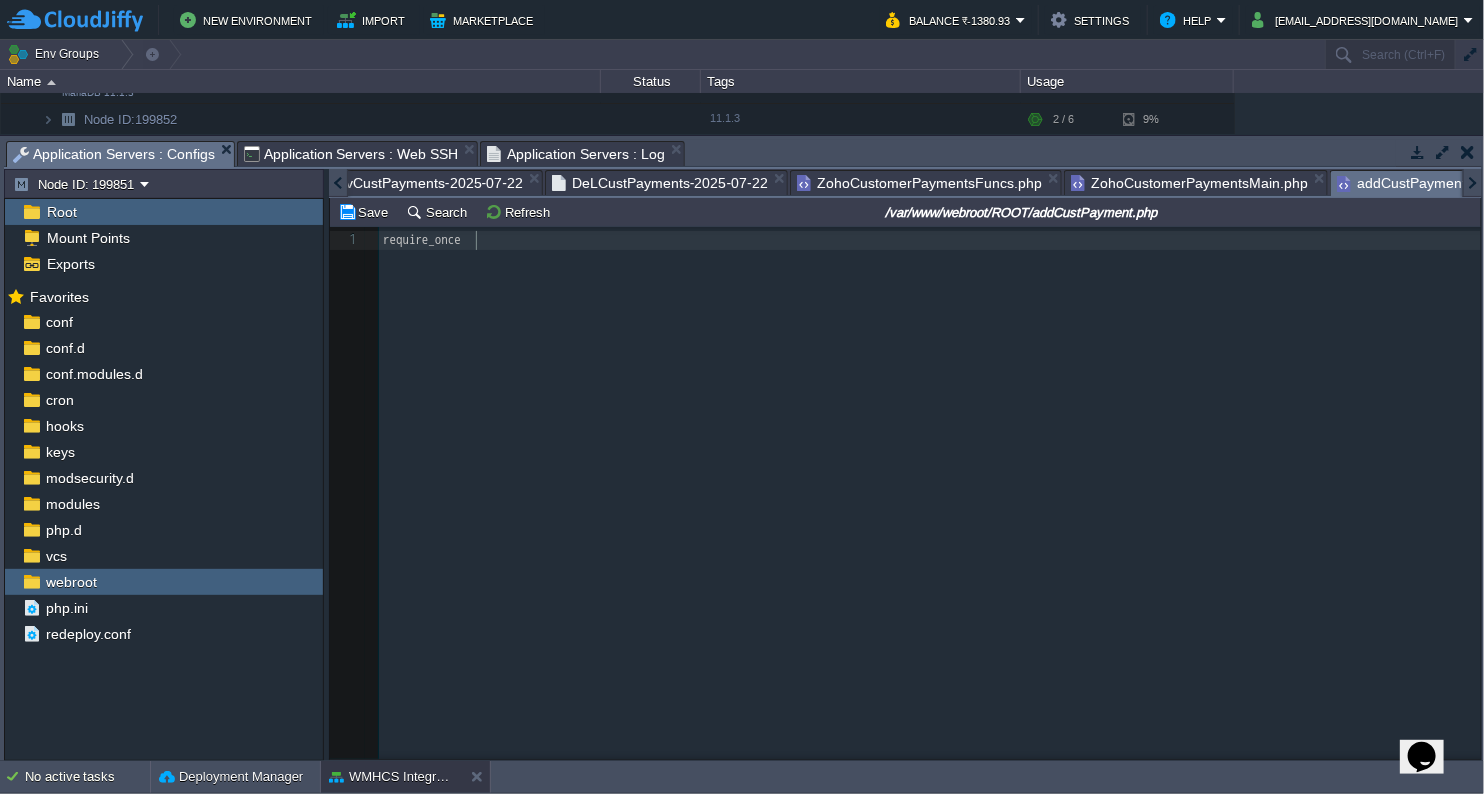 scroll, scrollTop: 6, scrollLeft: 94, axis: both 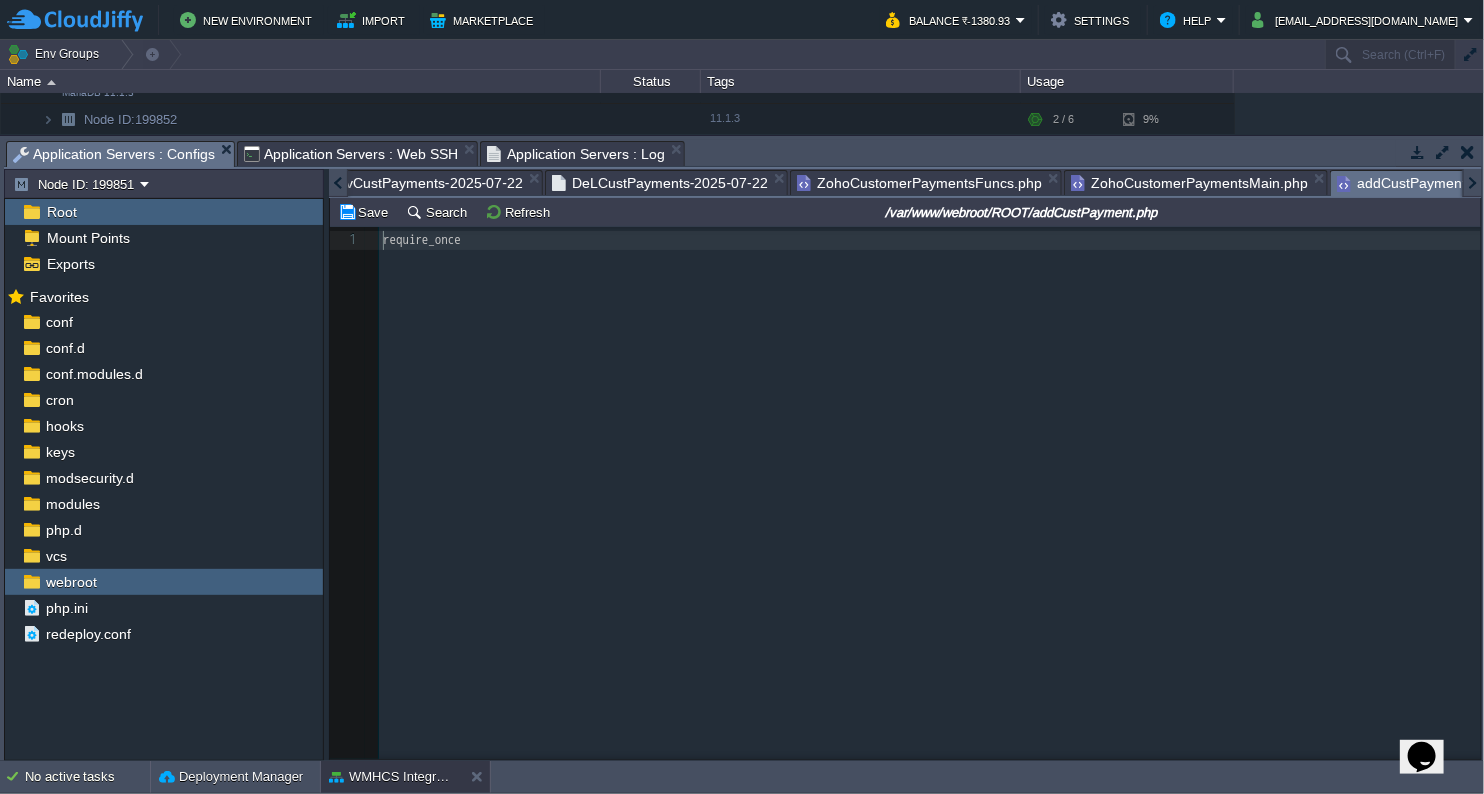 click on "xxxxxxxxxx   1 require_once" at bounding box center [933, 240] 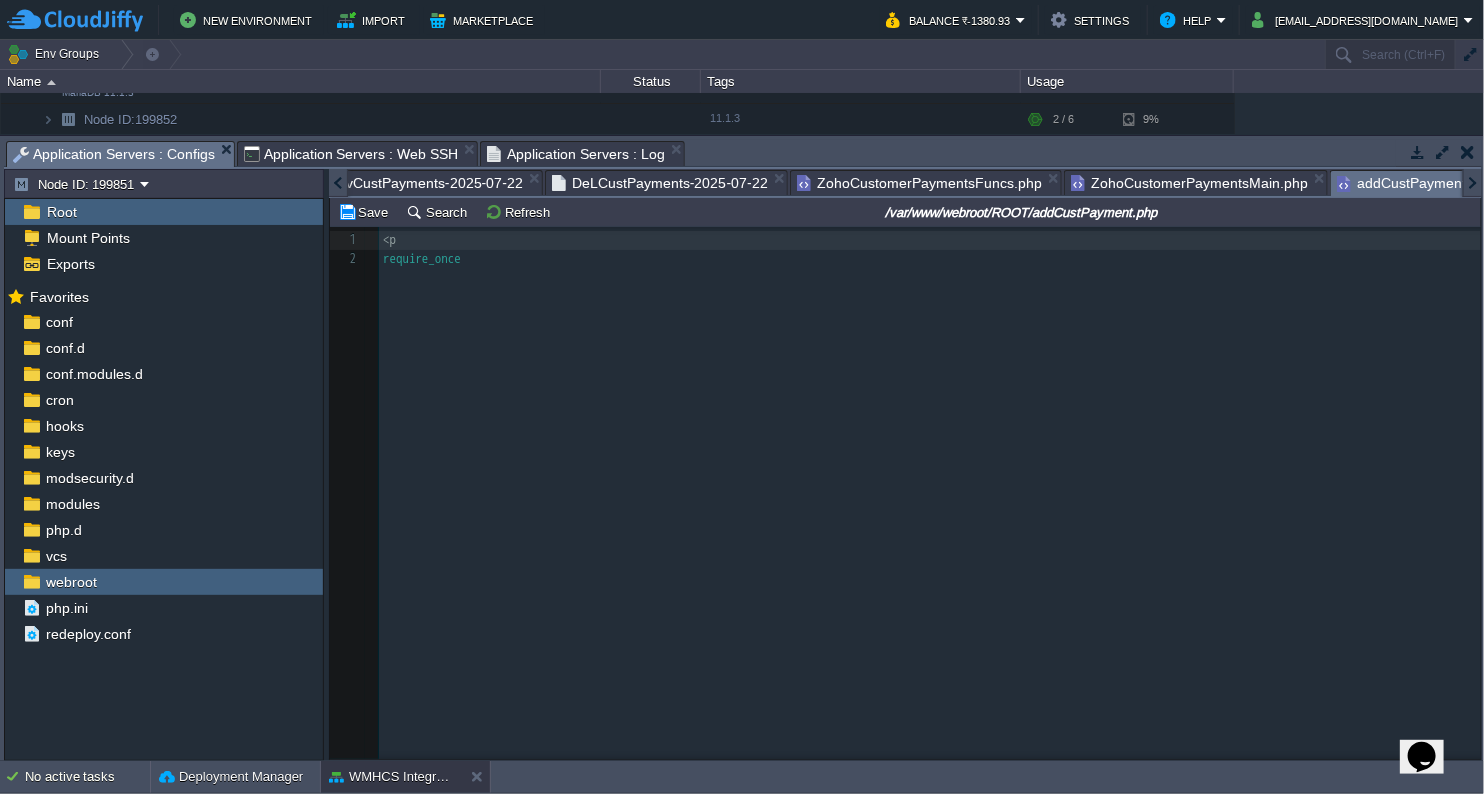 scroll, scrollTop: 6, scrollLeft: 20, axis: both 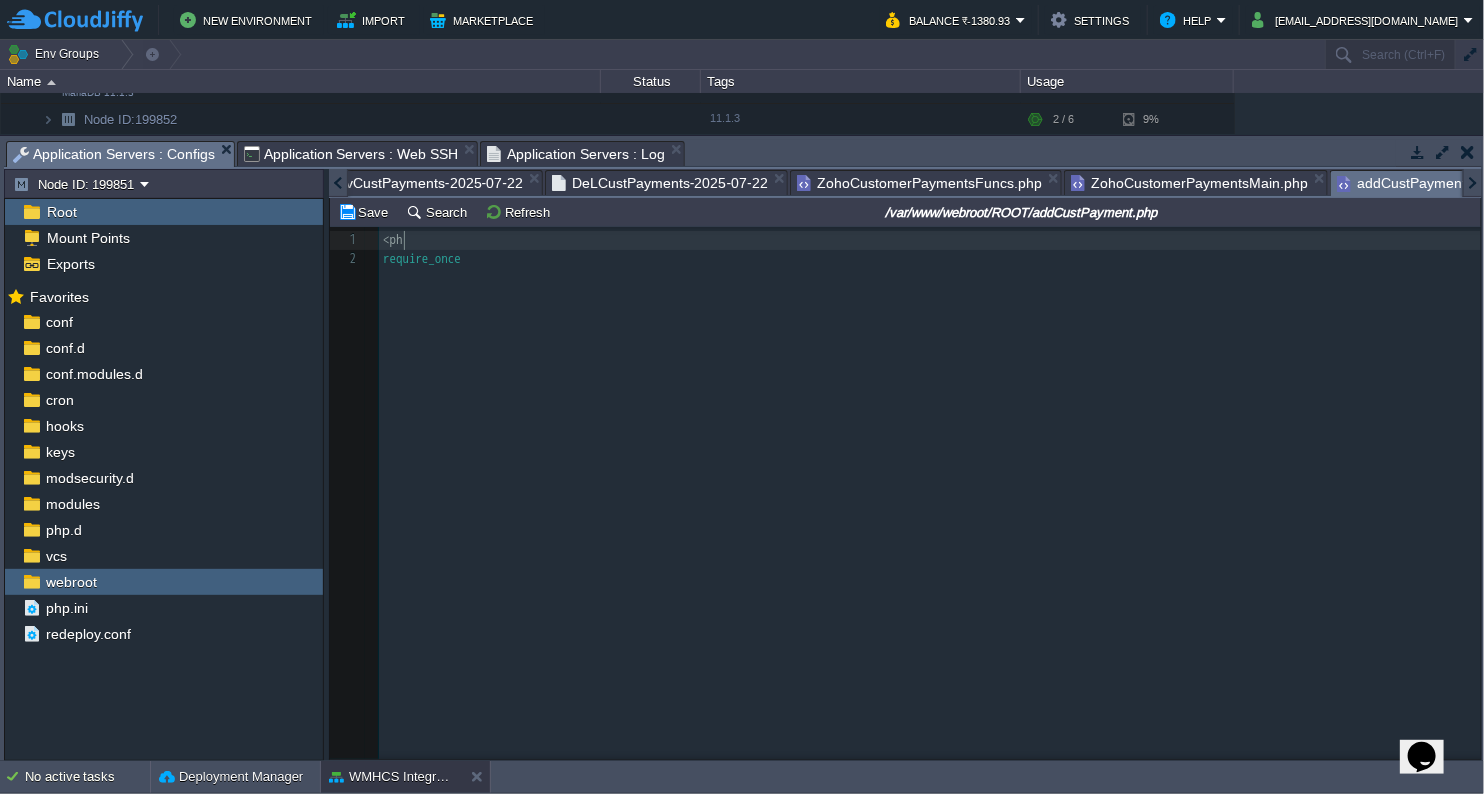 type on "<php" 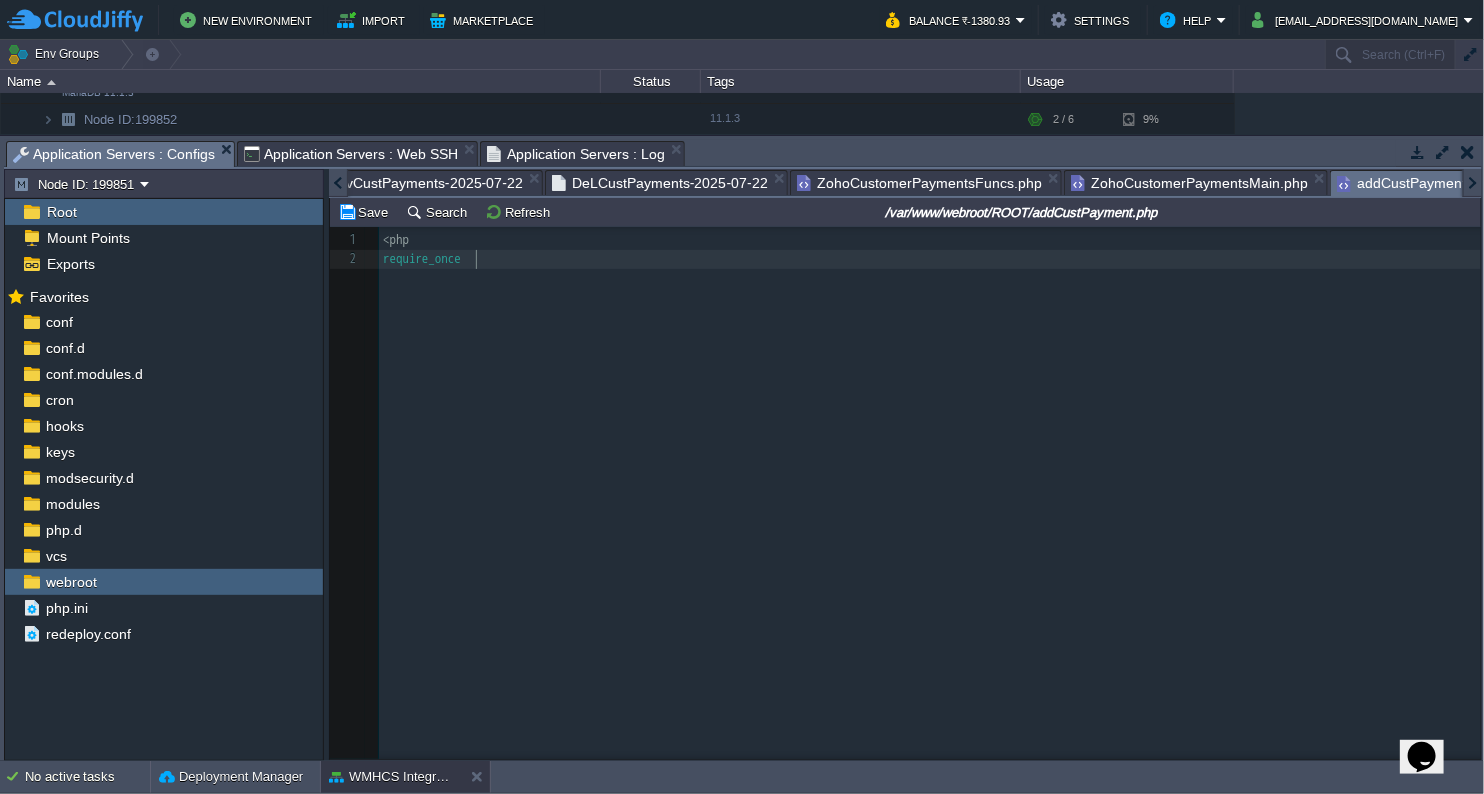 click on "xxxxxxxxxx   1 < php 2 require_once" at bounding box center [920, 508] 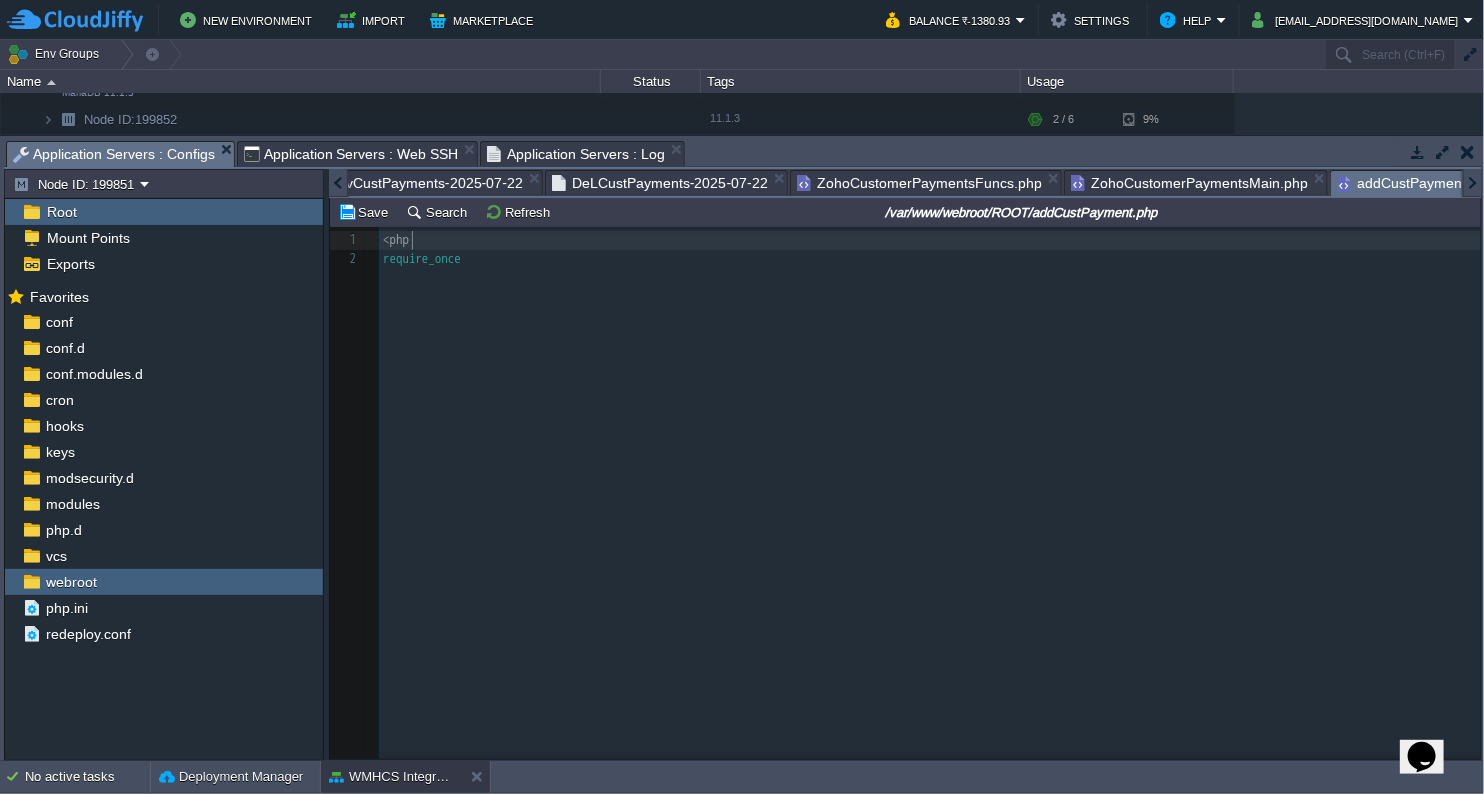 click on "< php" at bounding box center [933, 240] 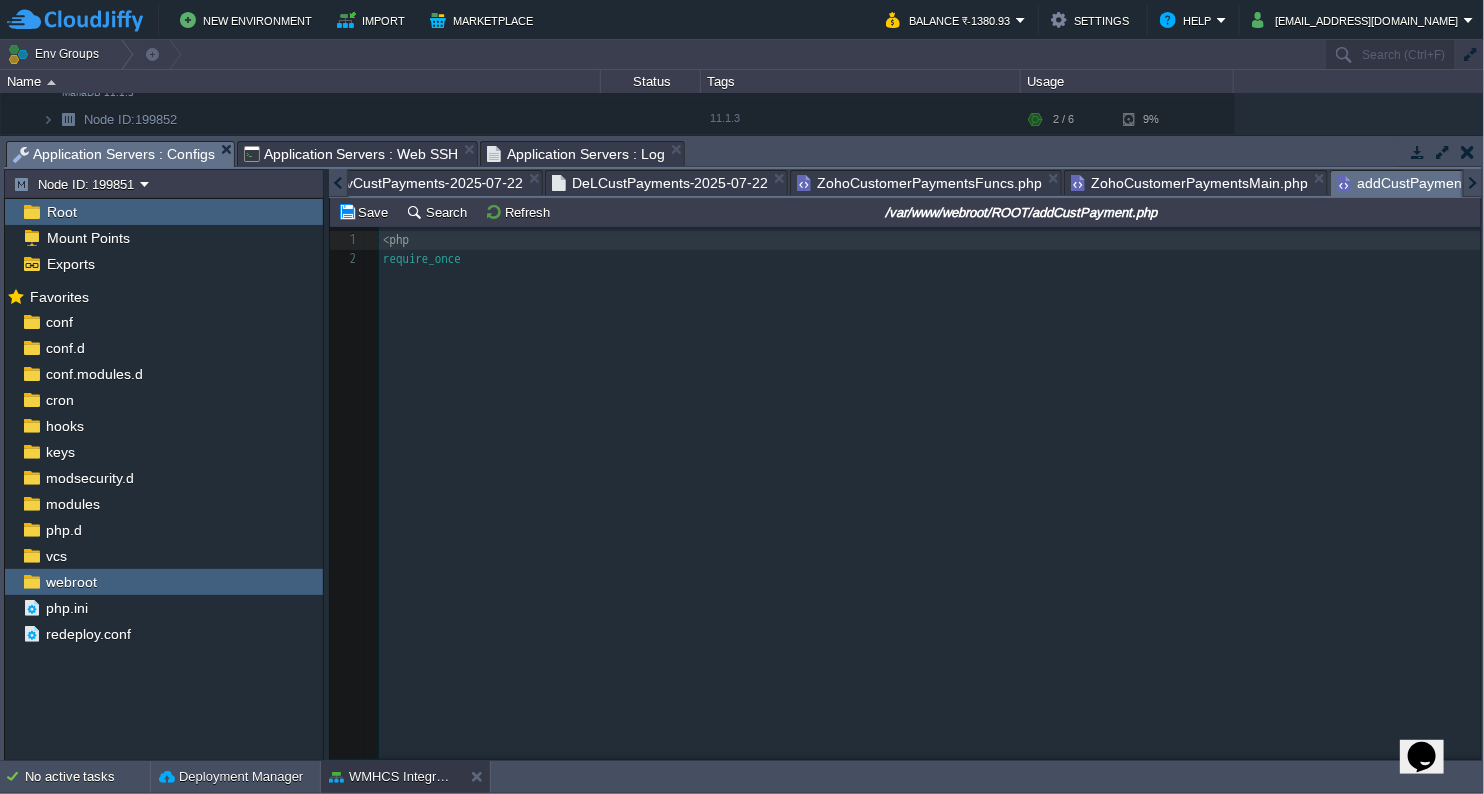 type on "?" 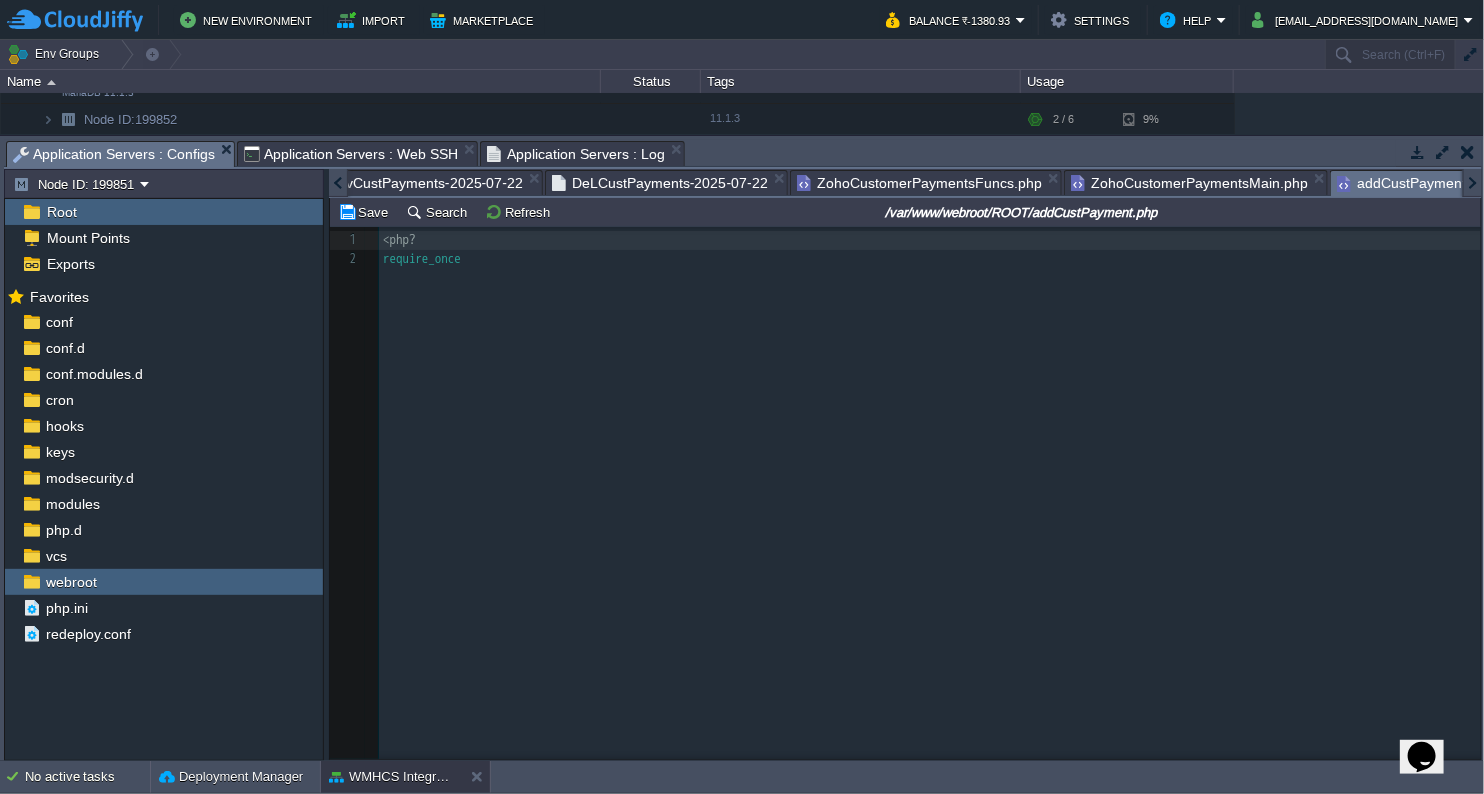 type 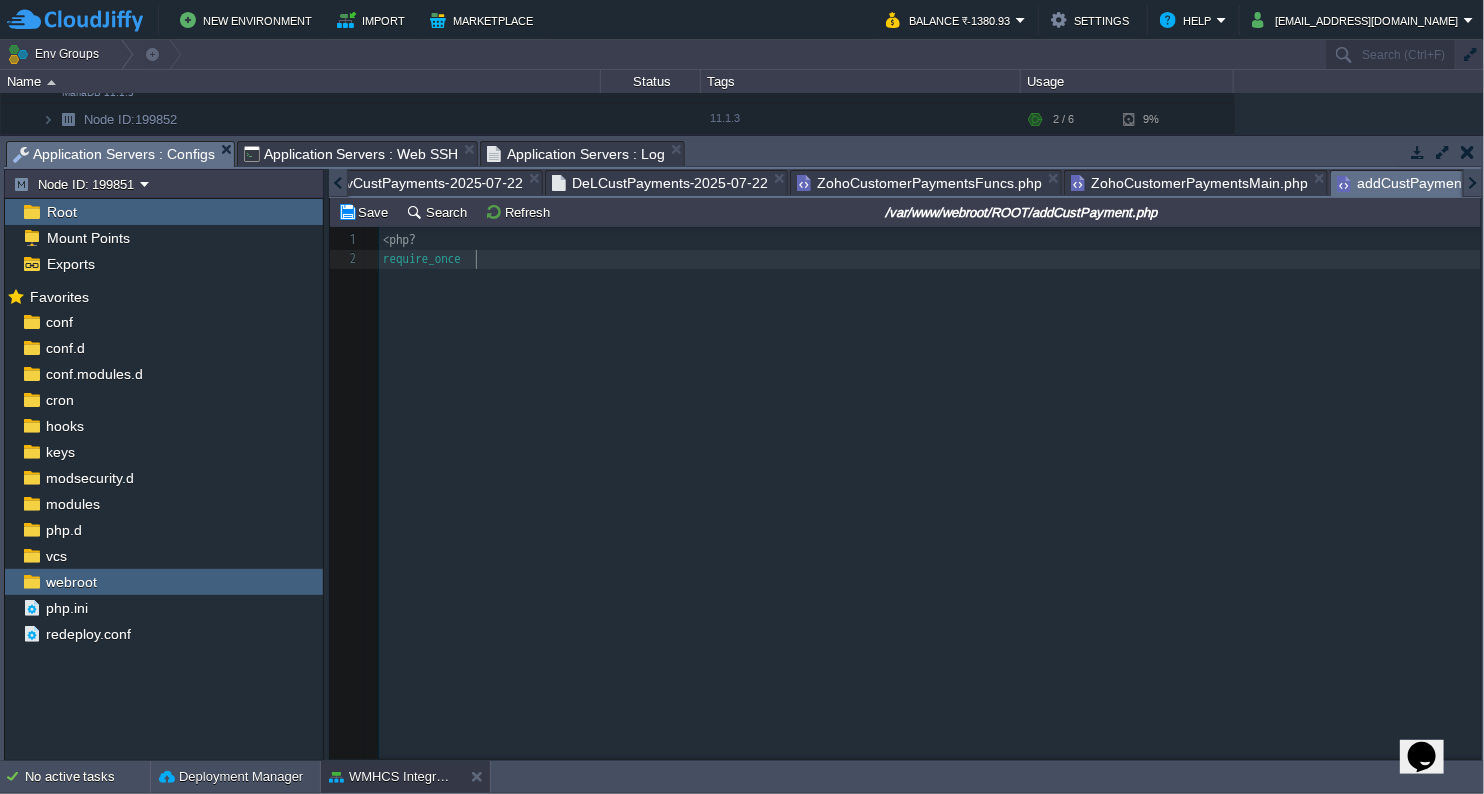 click on "xxxxxxxxxx   1 < php? 2 require_once" at bounding box center (920, 508) 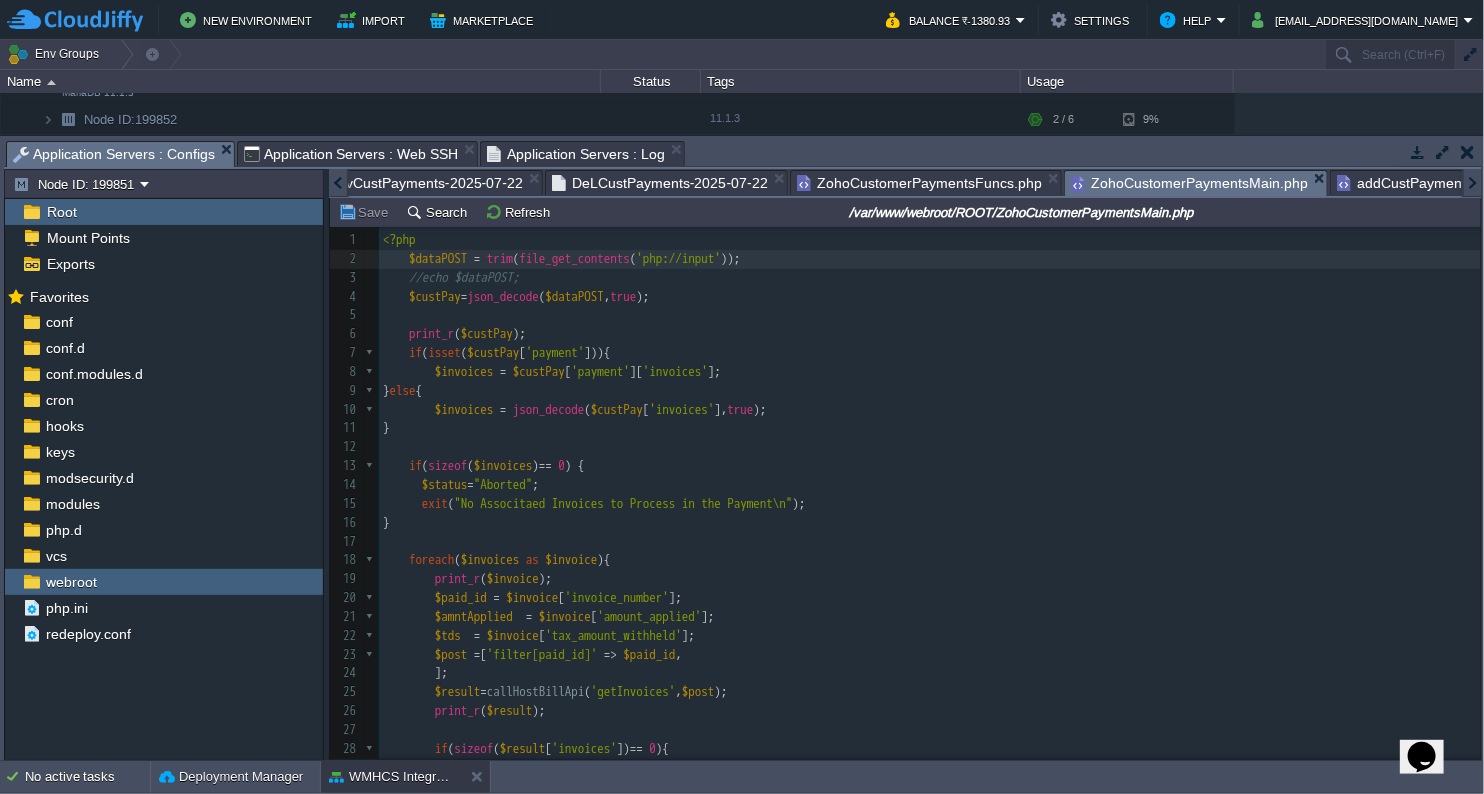 click on "ZohoCustomerPaymentsMain.php" at bounding box center [1189, 183] 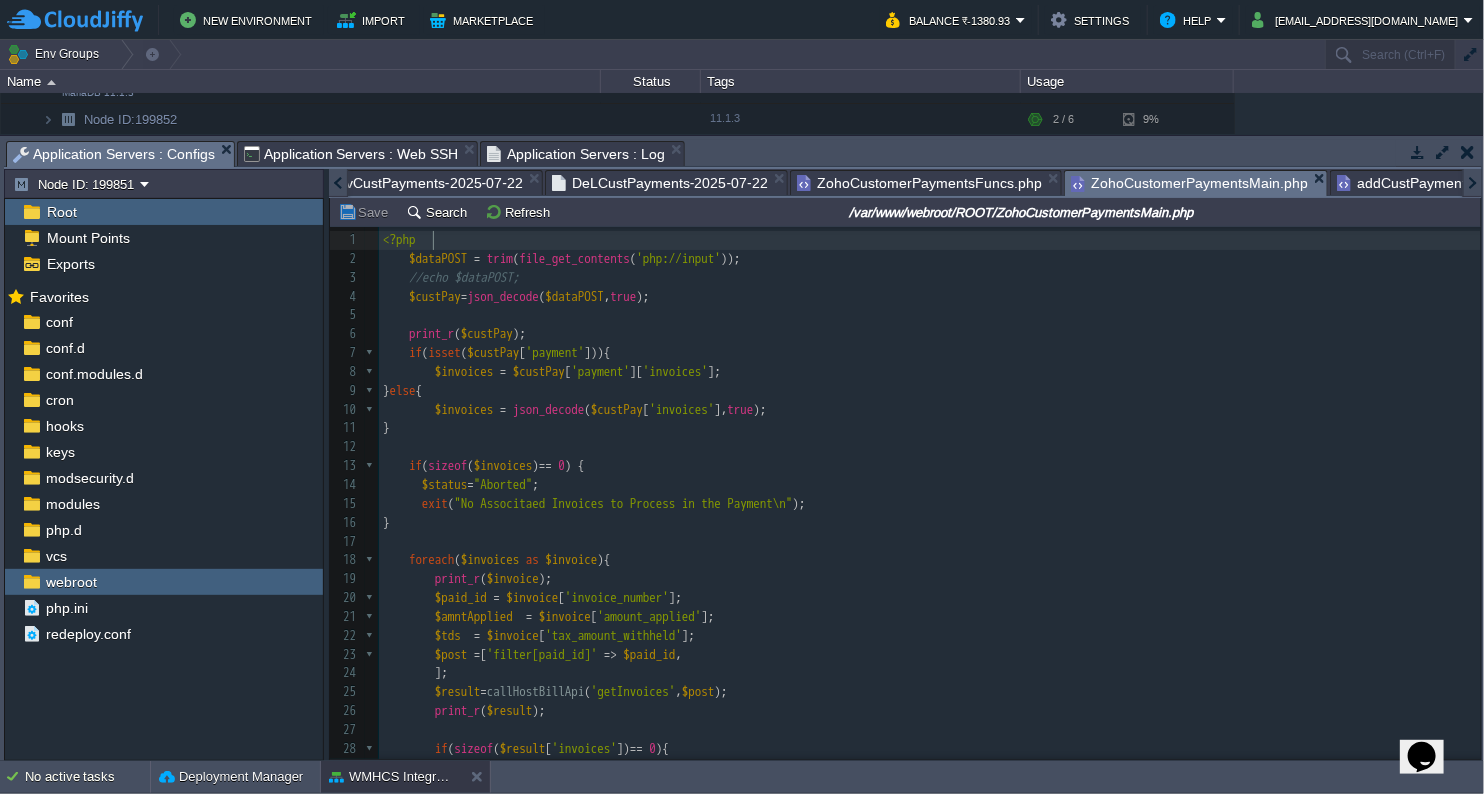 type on "<?php" 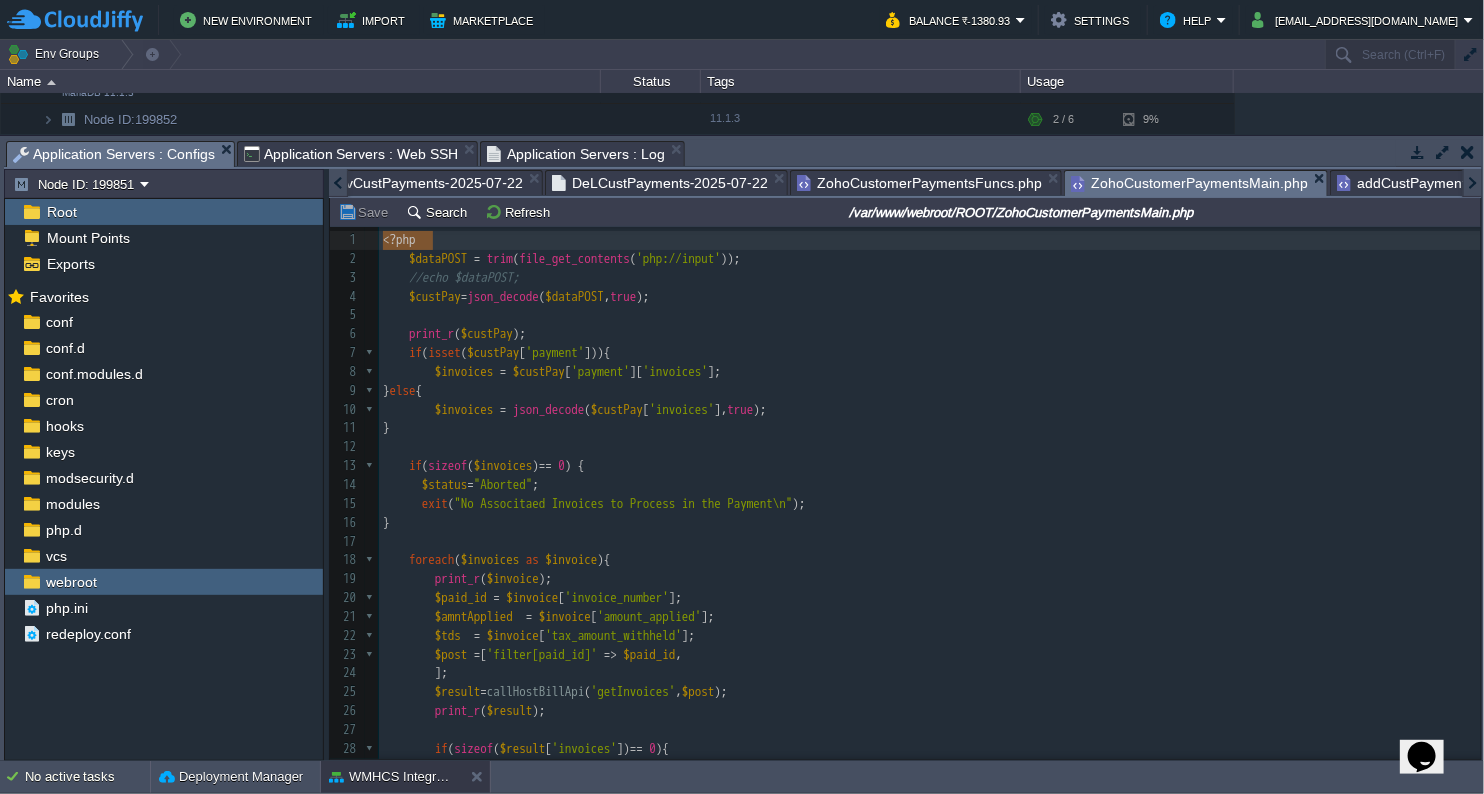 drag, startPoint x: 431, startPoint y: 242, endPoint x: 352, endPoint y: 240, distance: 79.025314 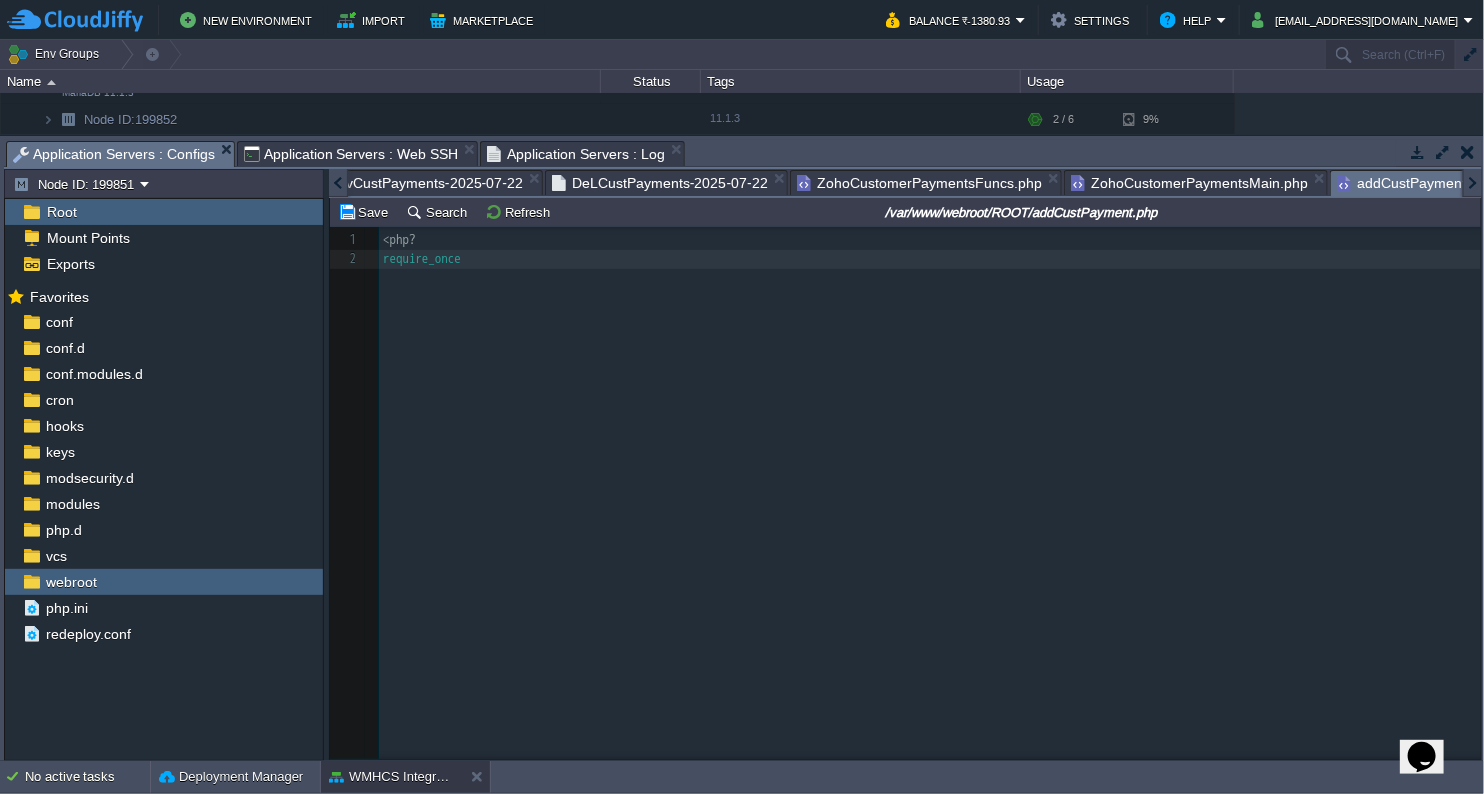 scroll, scrollTop: 6, scrollLeft: 0, axis: vertical 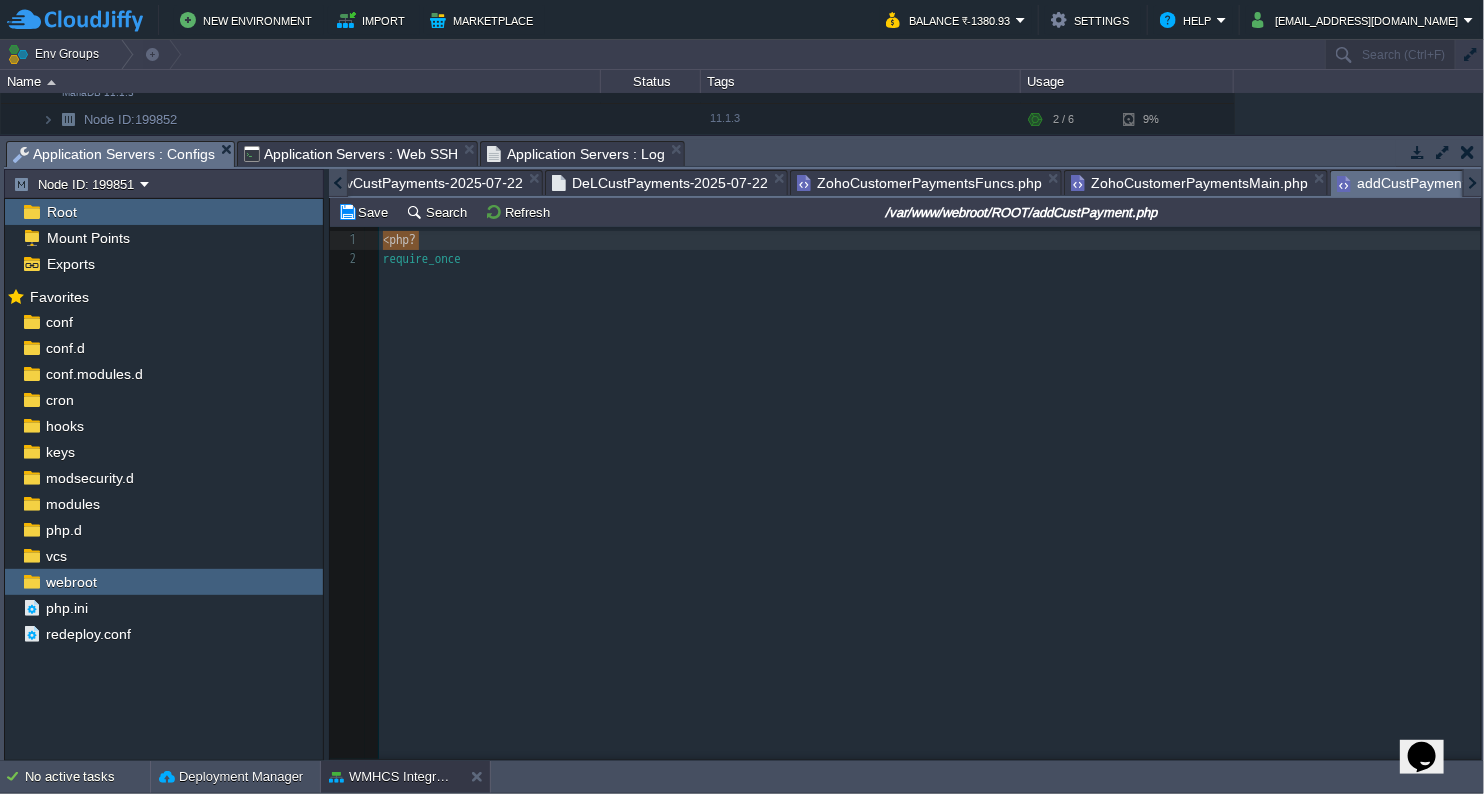 drag, startPoint x: 425, startPoint y: 240, endPoint x: 406, endPoint y: 240, distance: 19 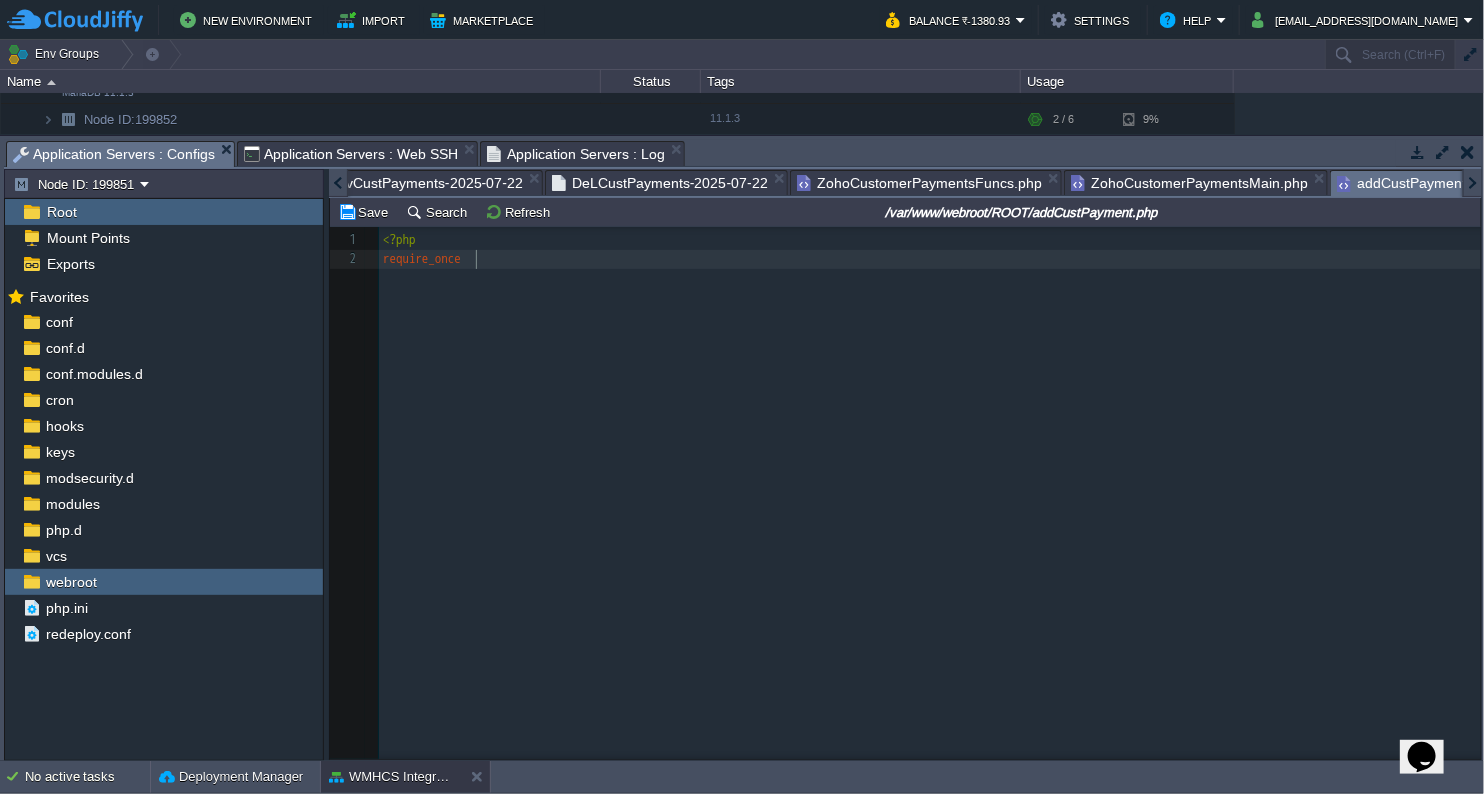 click on "require_once" at bounding box center [933, 259] 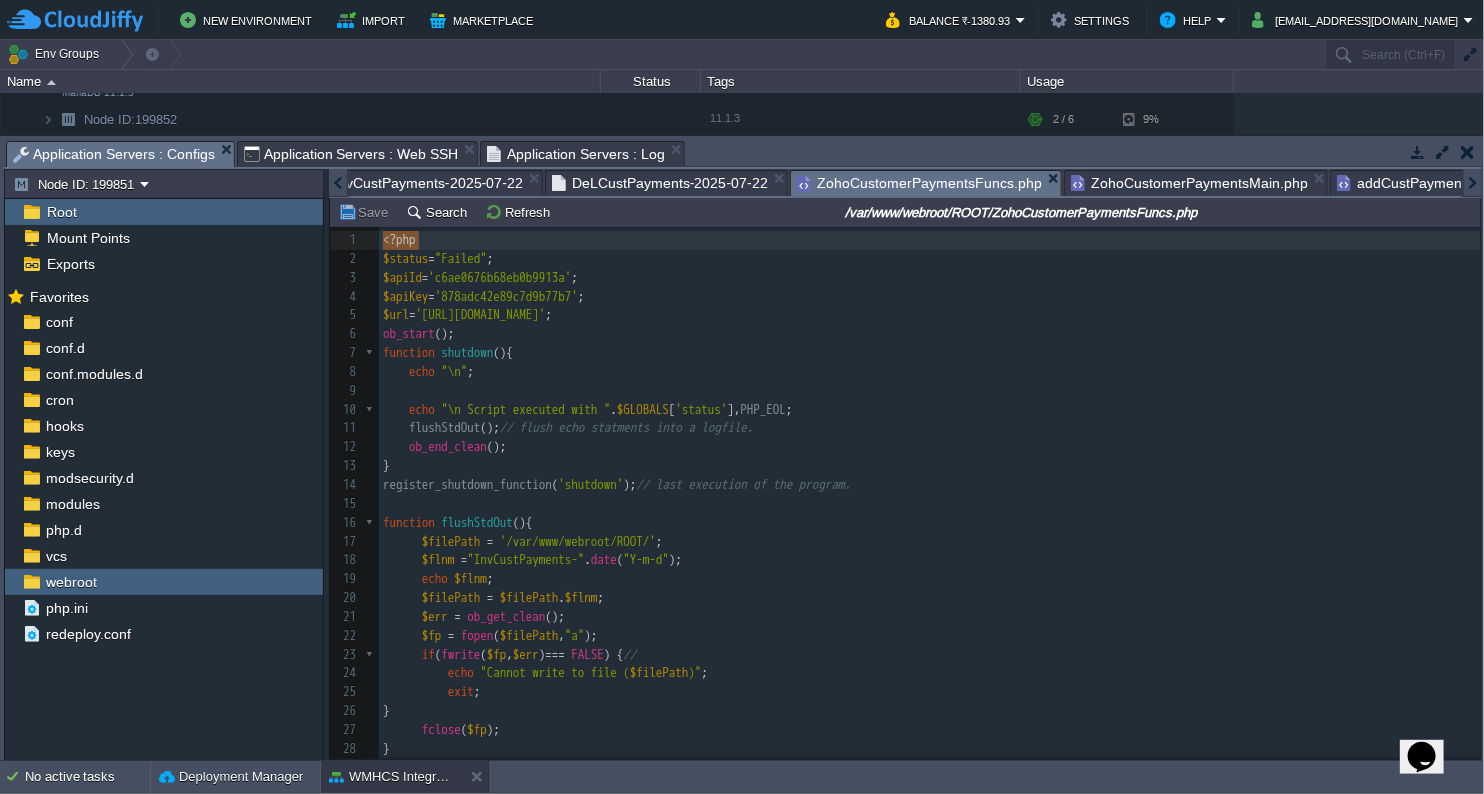 scroll, scrollTop: 52, scrollLeft: 0, axis: vertical 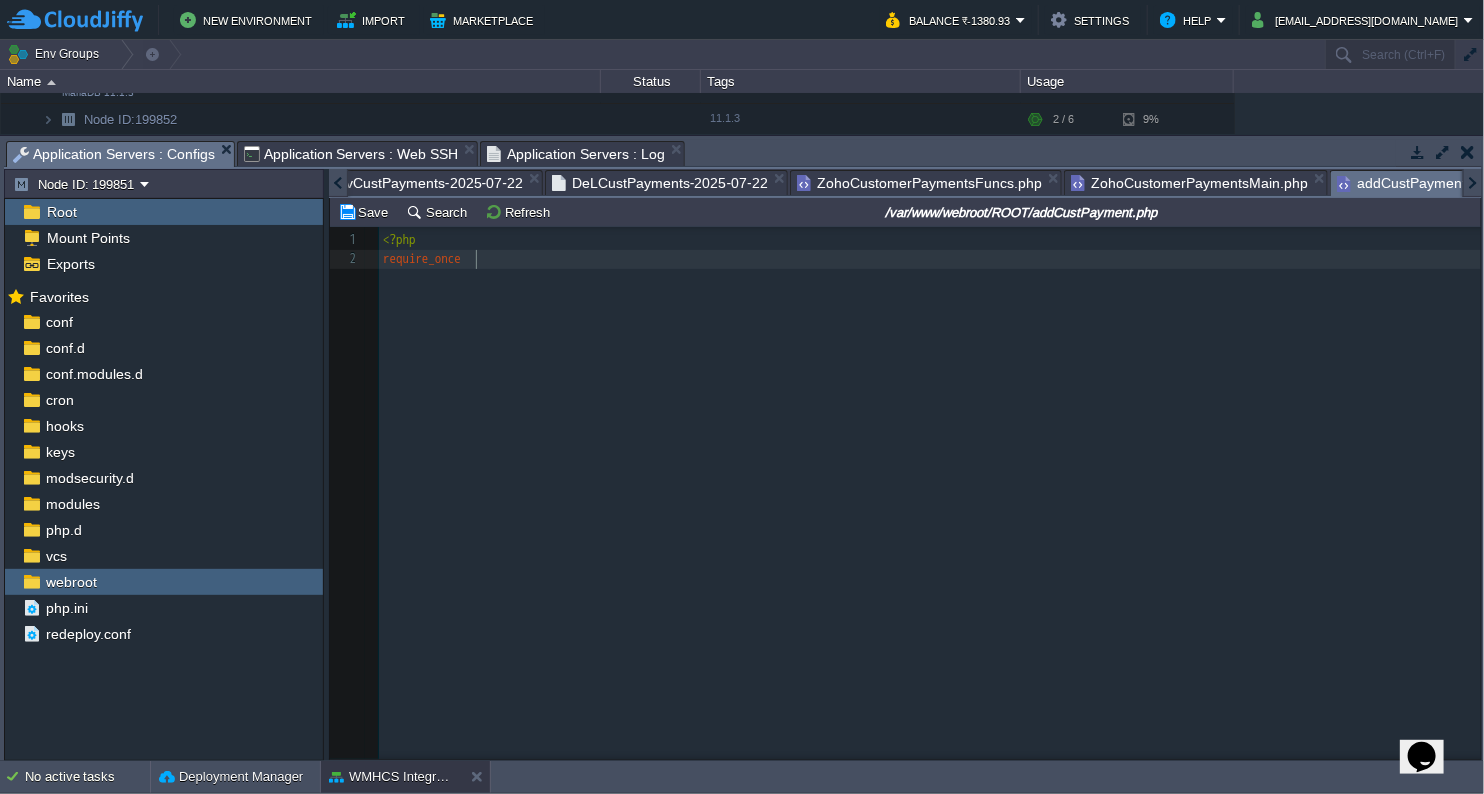 click on "require_once" at bounding box center (933, 259) 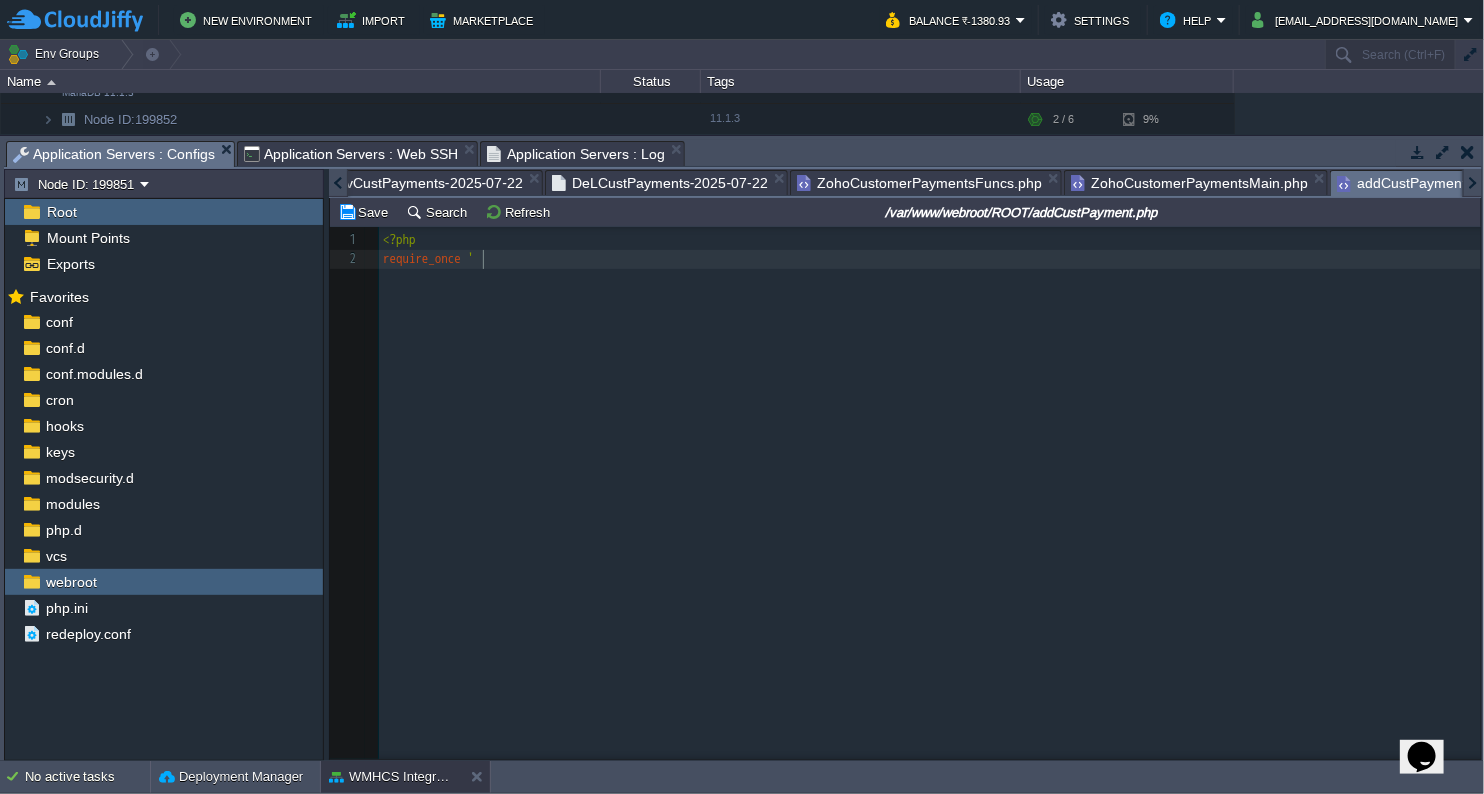 scroll, scrollTop: 6, scrollLeft: 7, axis: both 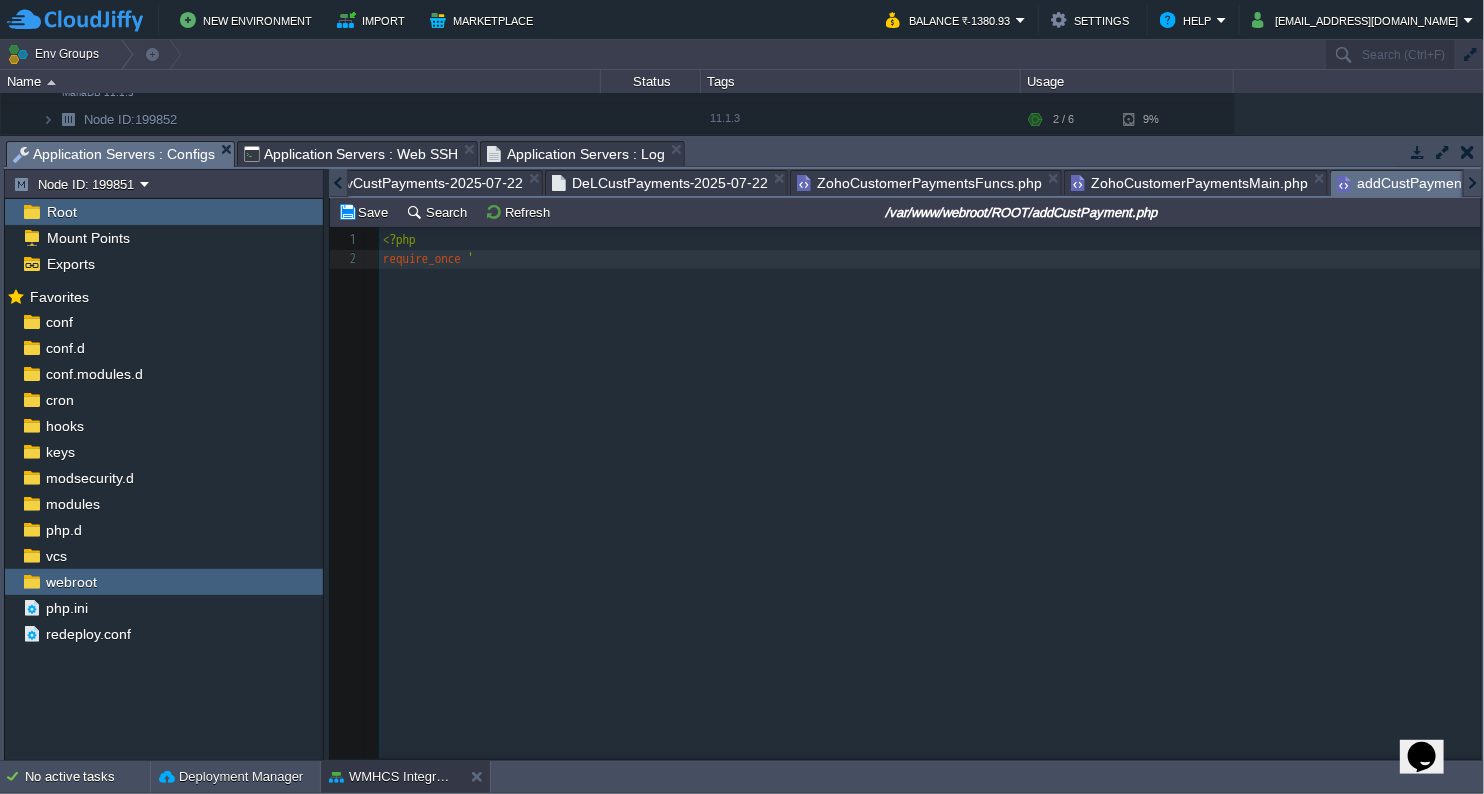 click on "/var/www/webroot/ROOT/addCustPayment.php" at bounding box center [1022, 212] 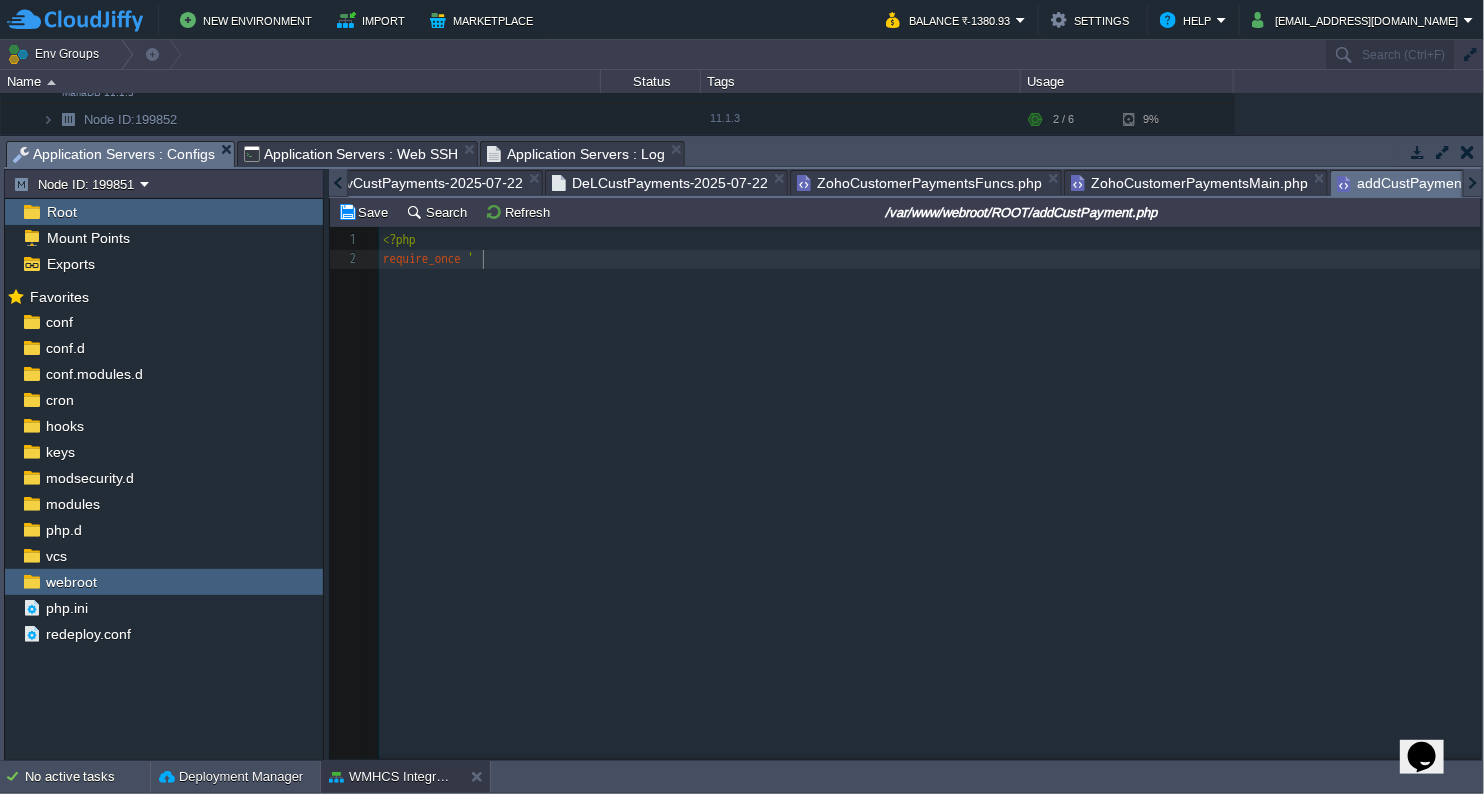 click on "require_once   '" at bounding box center (933, 259) 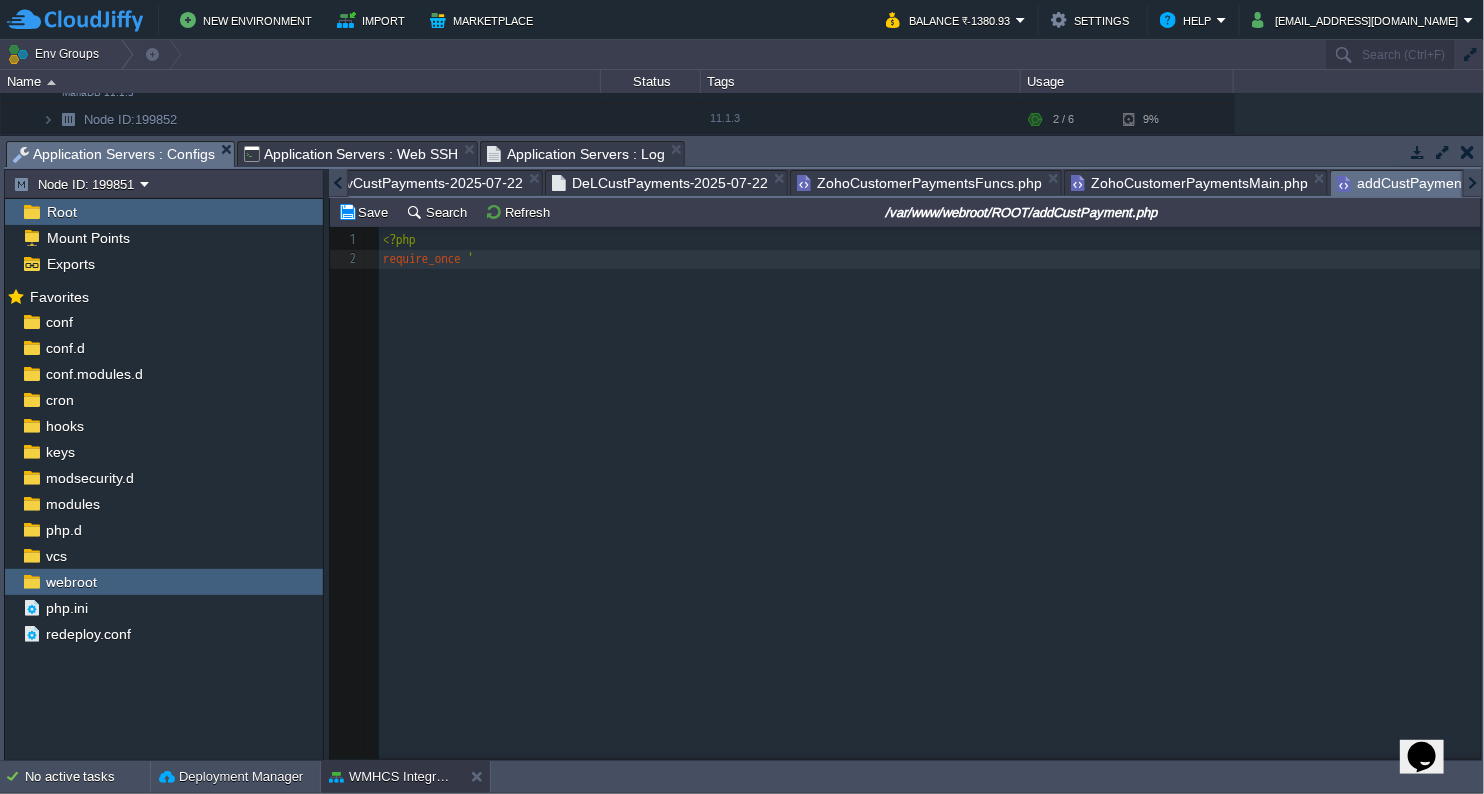 paste on "'" 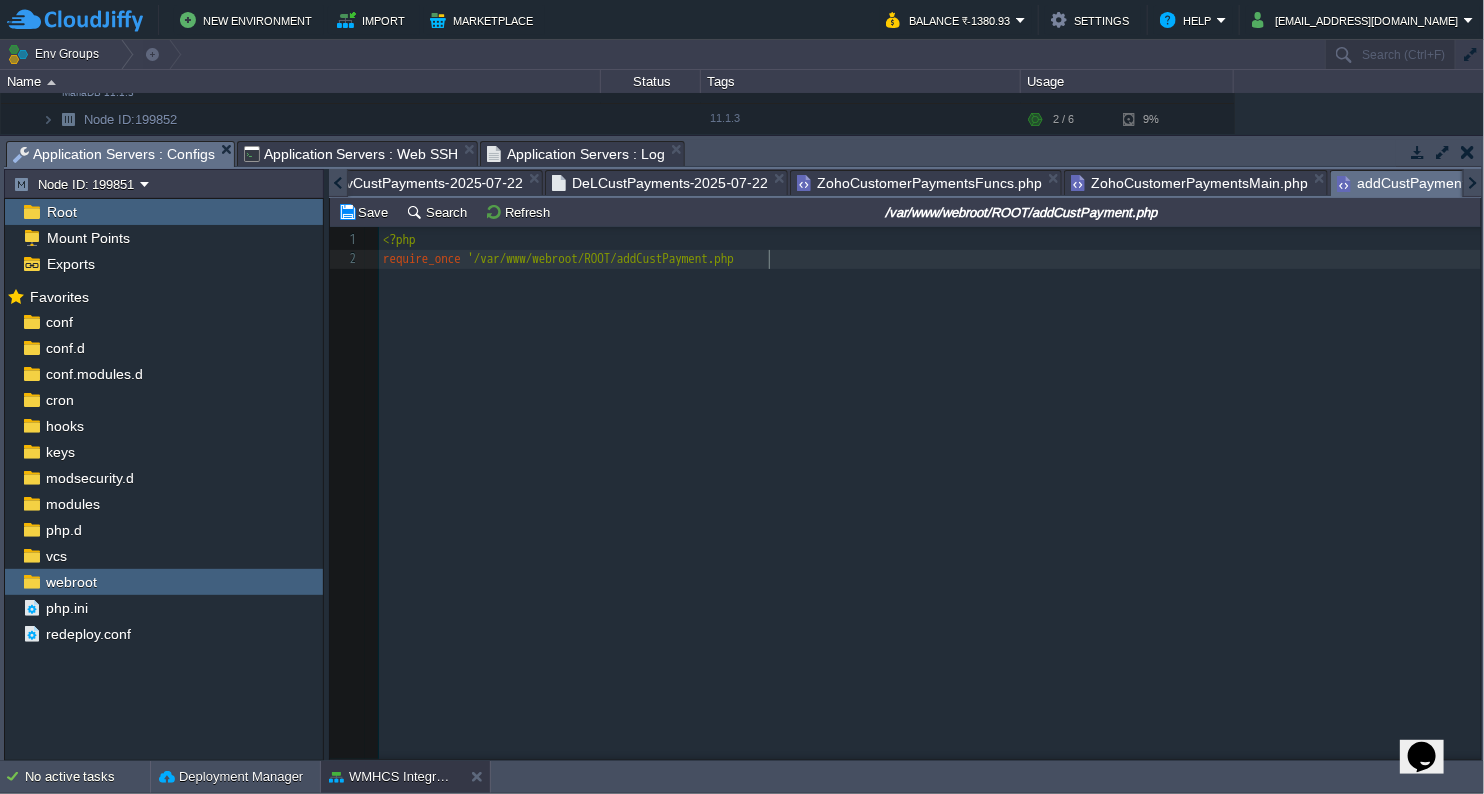 type on "'" 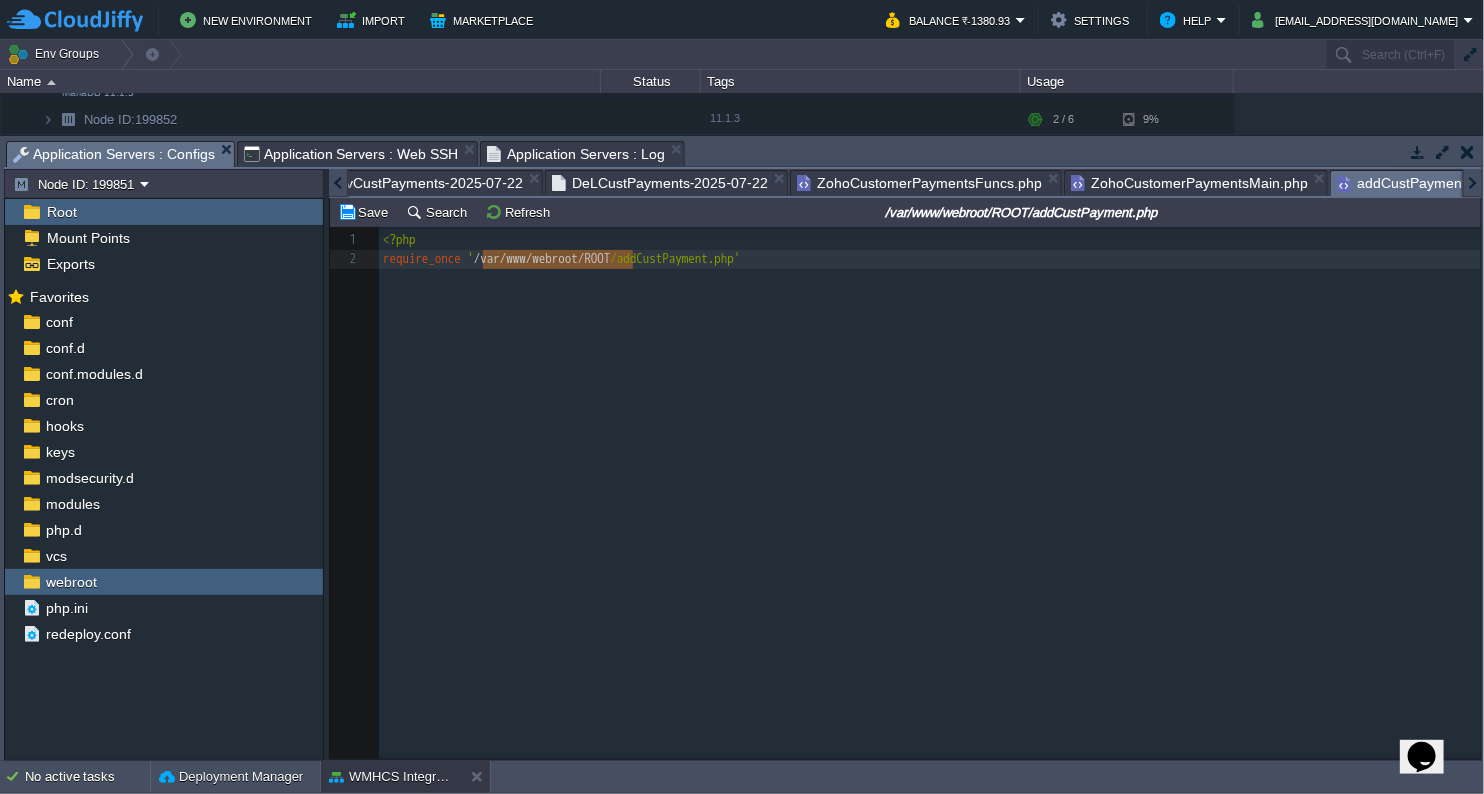 drag, startPoint x: 631, startPoint y: 260, endPoint x: 478, endPoint y: 268, distance: 153.20901 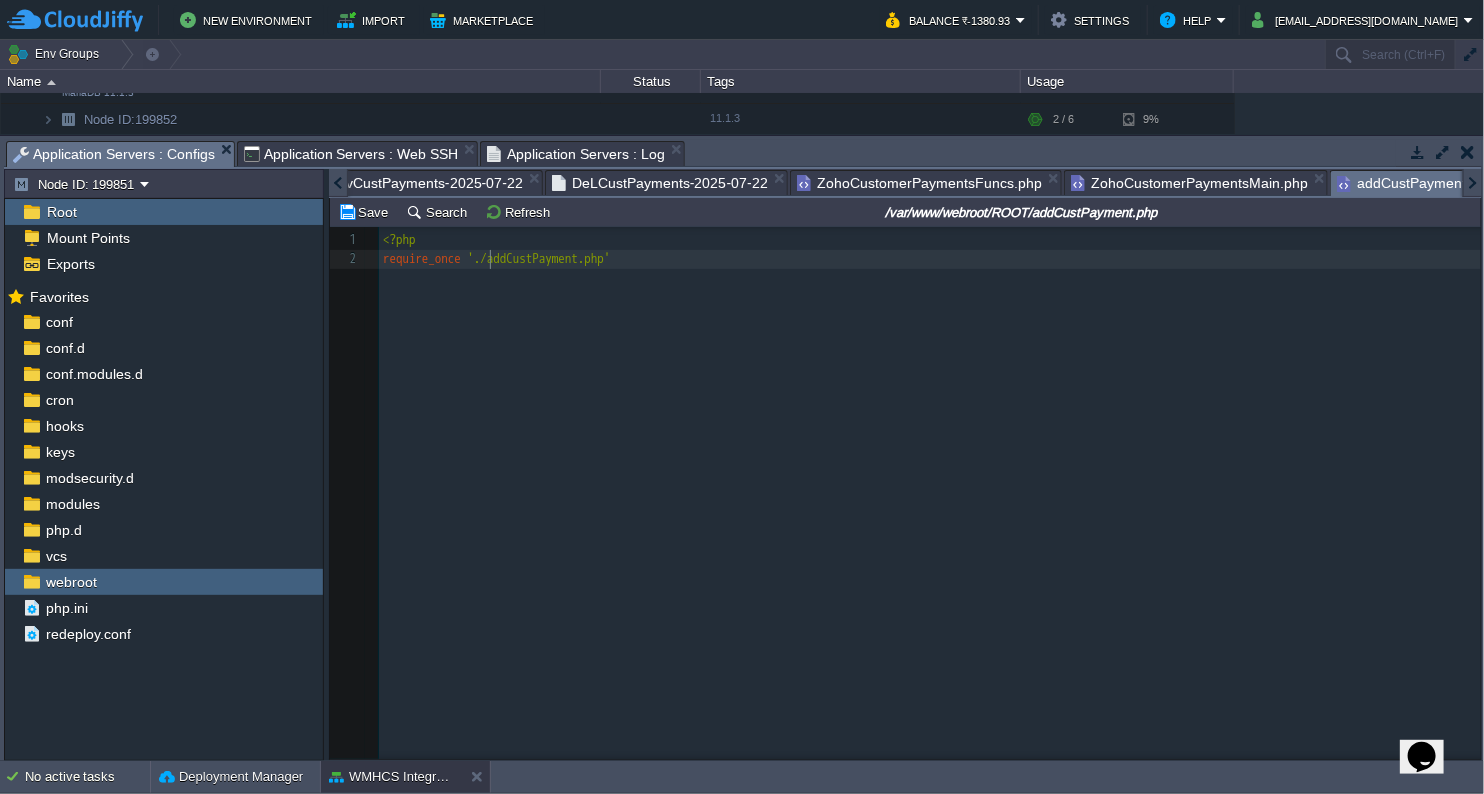 click on "x   1 <?php    2 require_once   './addCustPayment.php'" at bounding box center [920, 508] 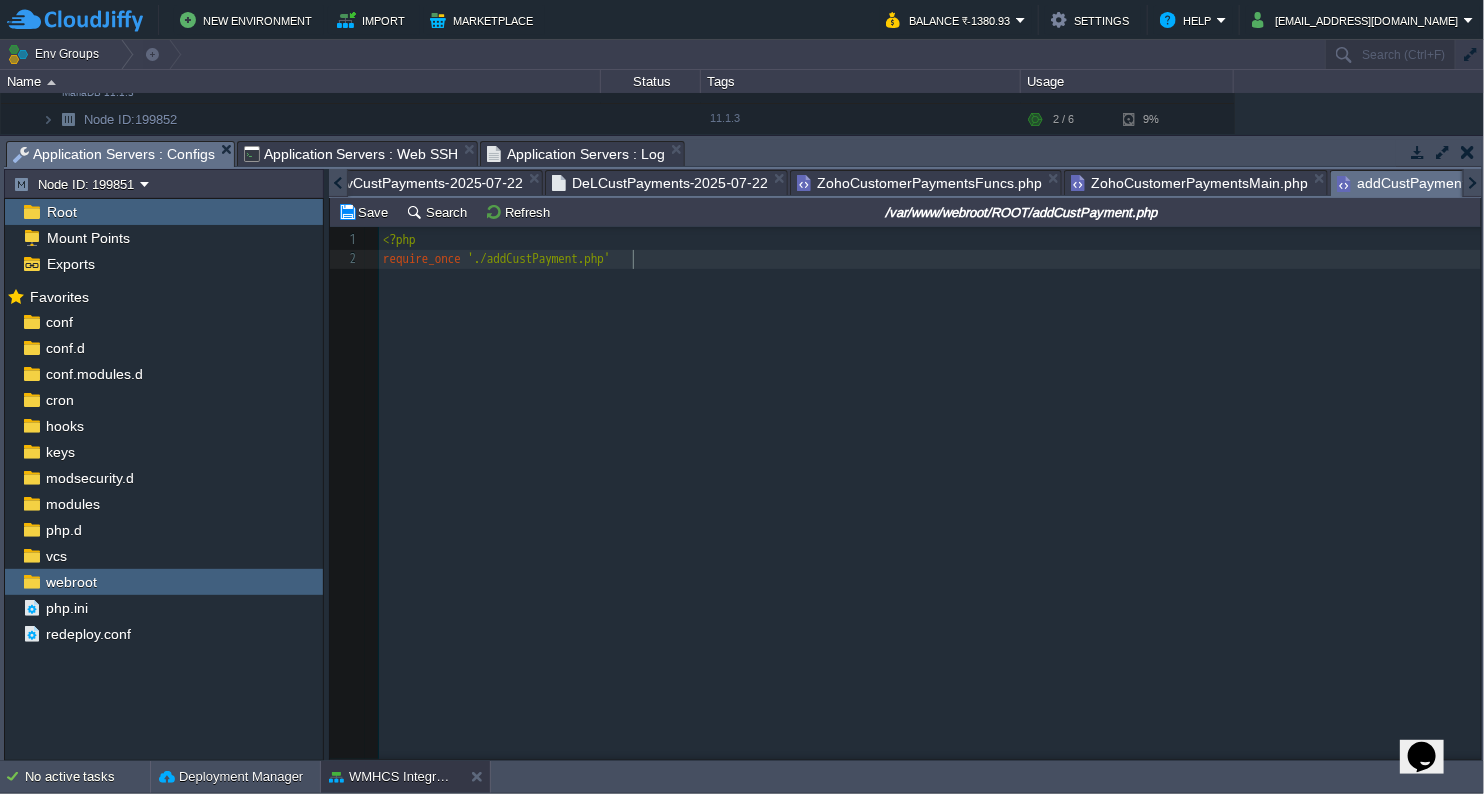 click on "ZohoCustomerPaymentsFuncs.php" at bounding box center (919, 183) 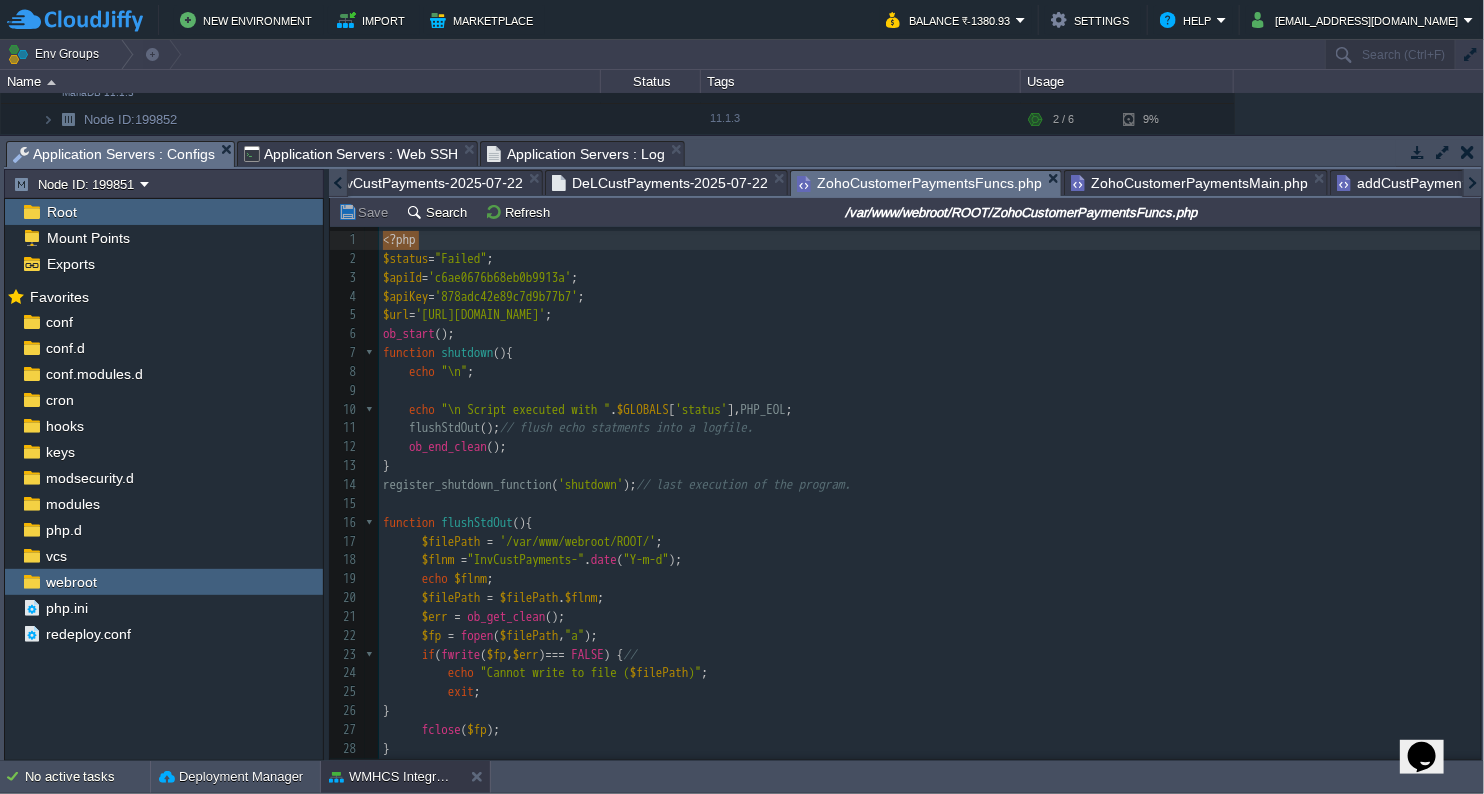 click on "addCustPayment.php" at bounding box center (1415, 183) 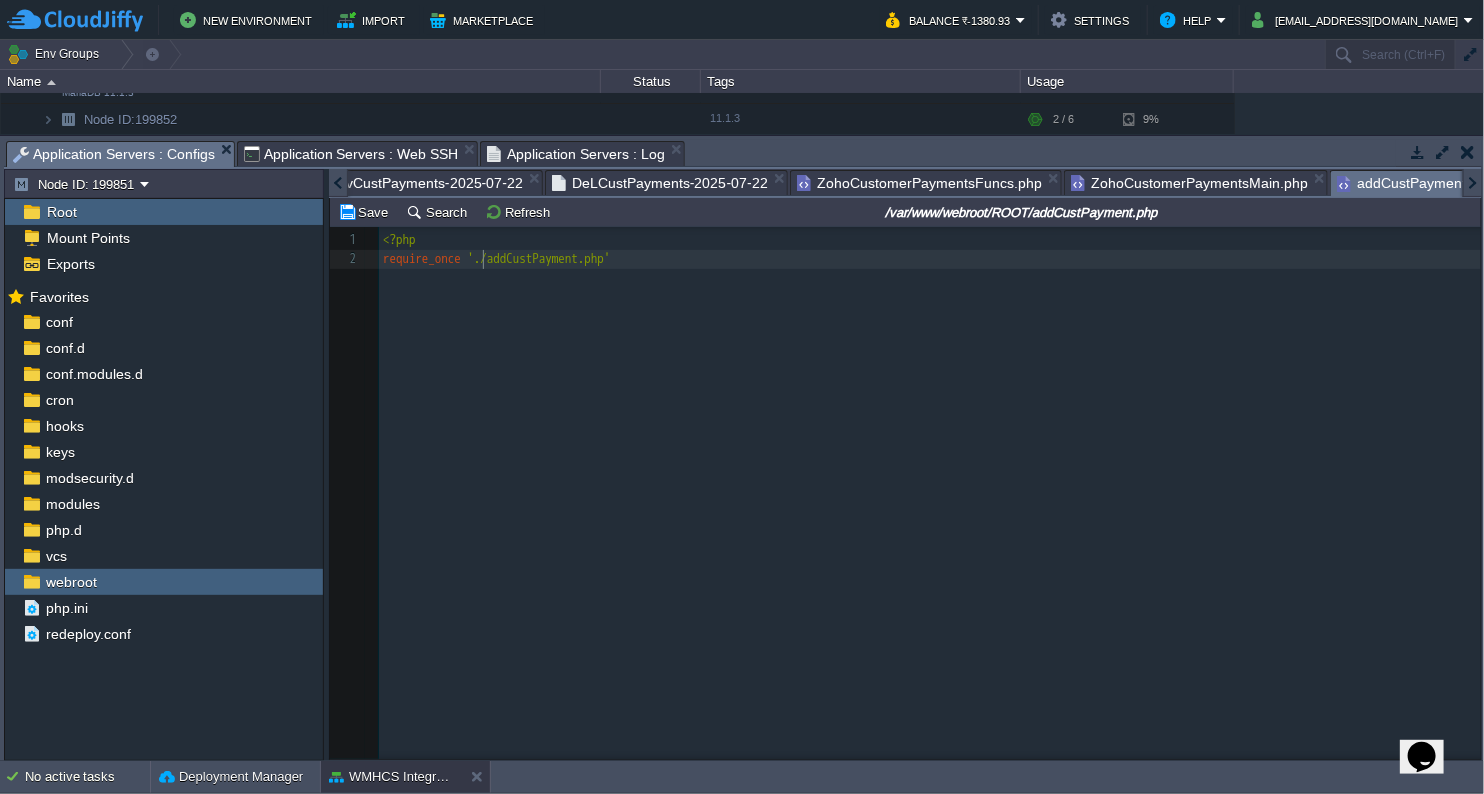 scroll, scrollTop: 6, scrollLeft: 0, axis: vertical 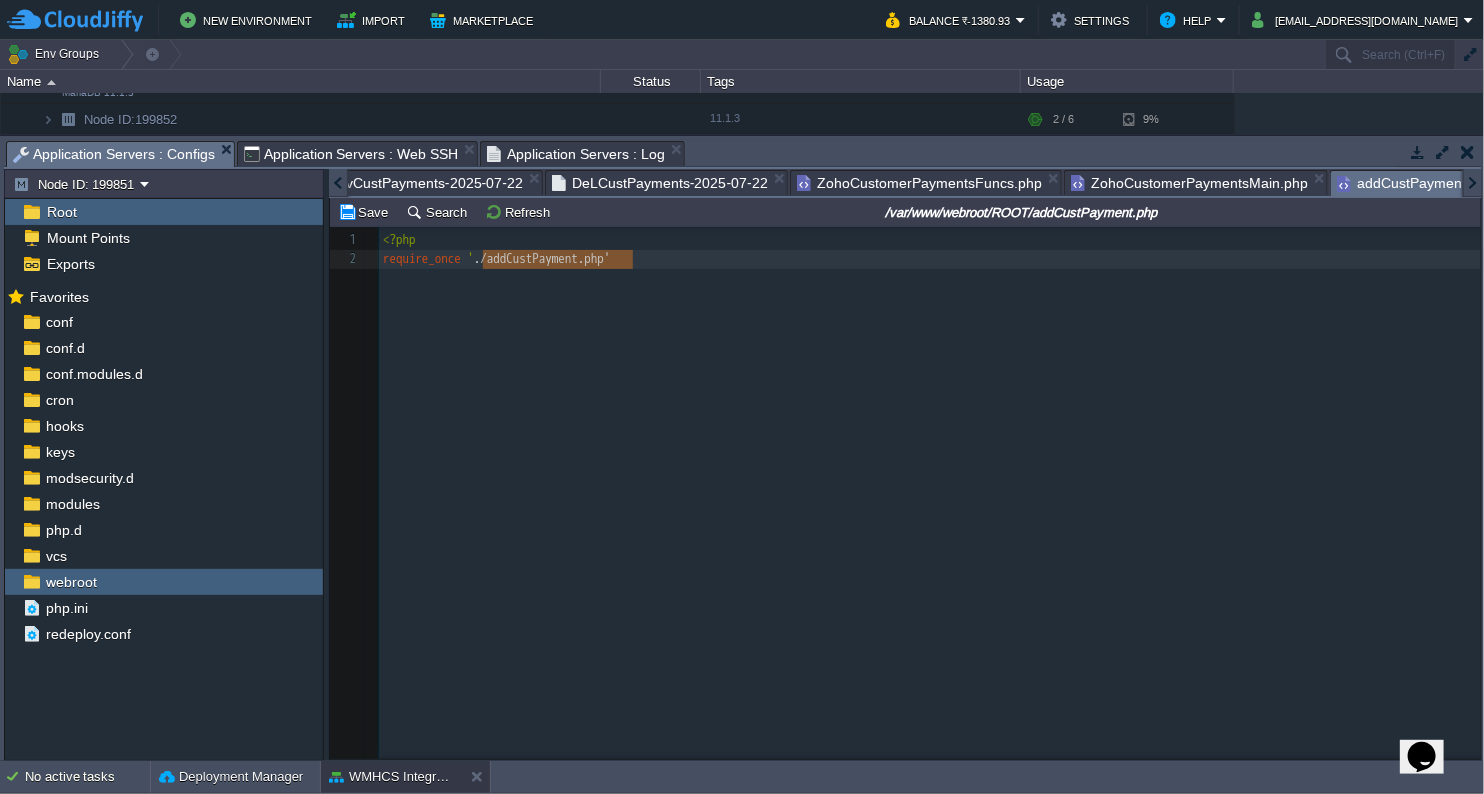 drag, startPoint x: 485, startPoint y: 259, endPoint x: 623, endPoint y: 270, distance: 138.43771 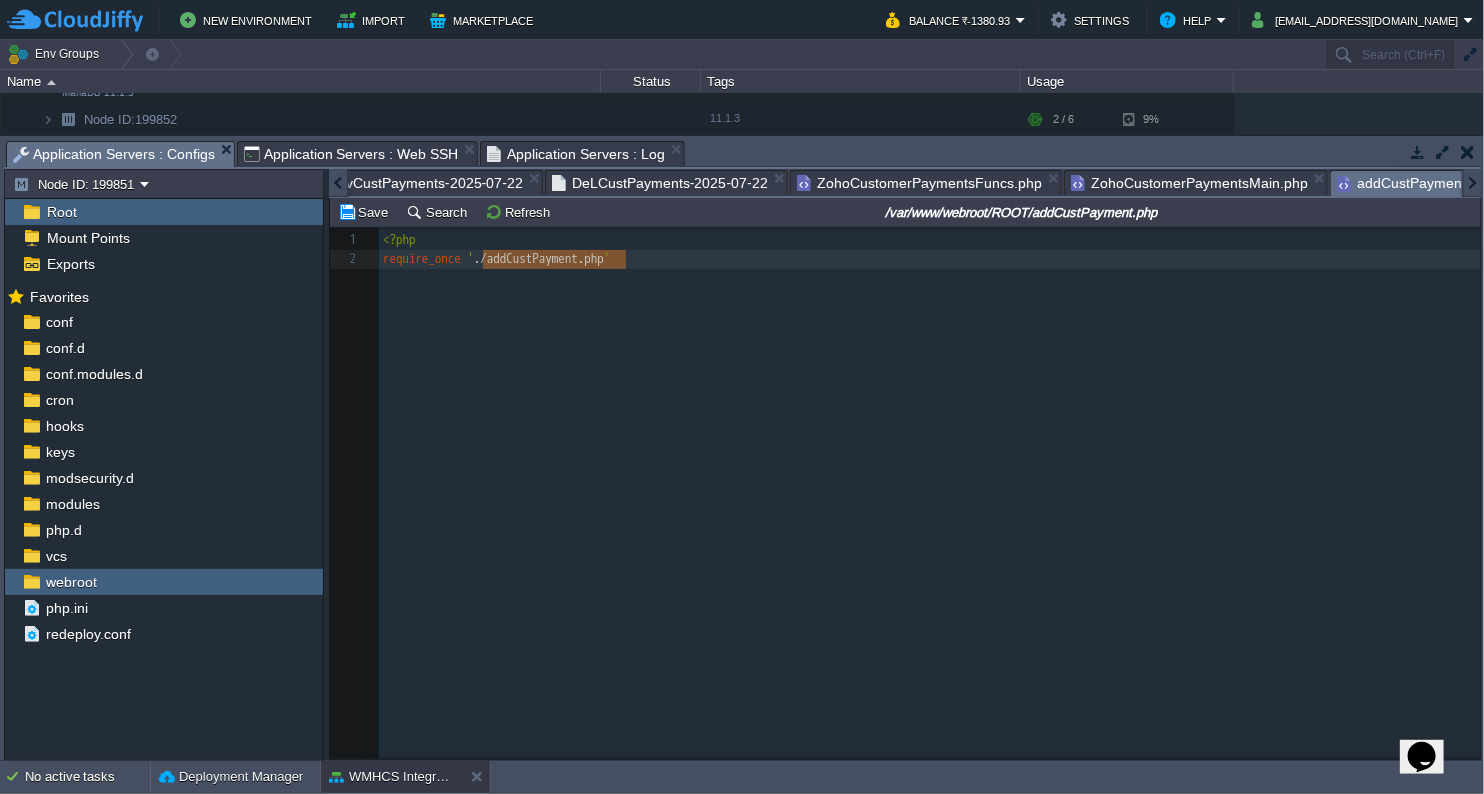 paste 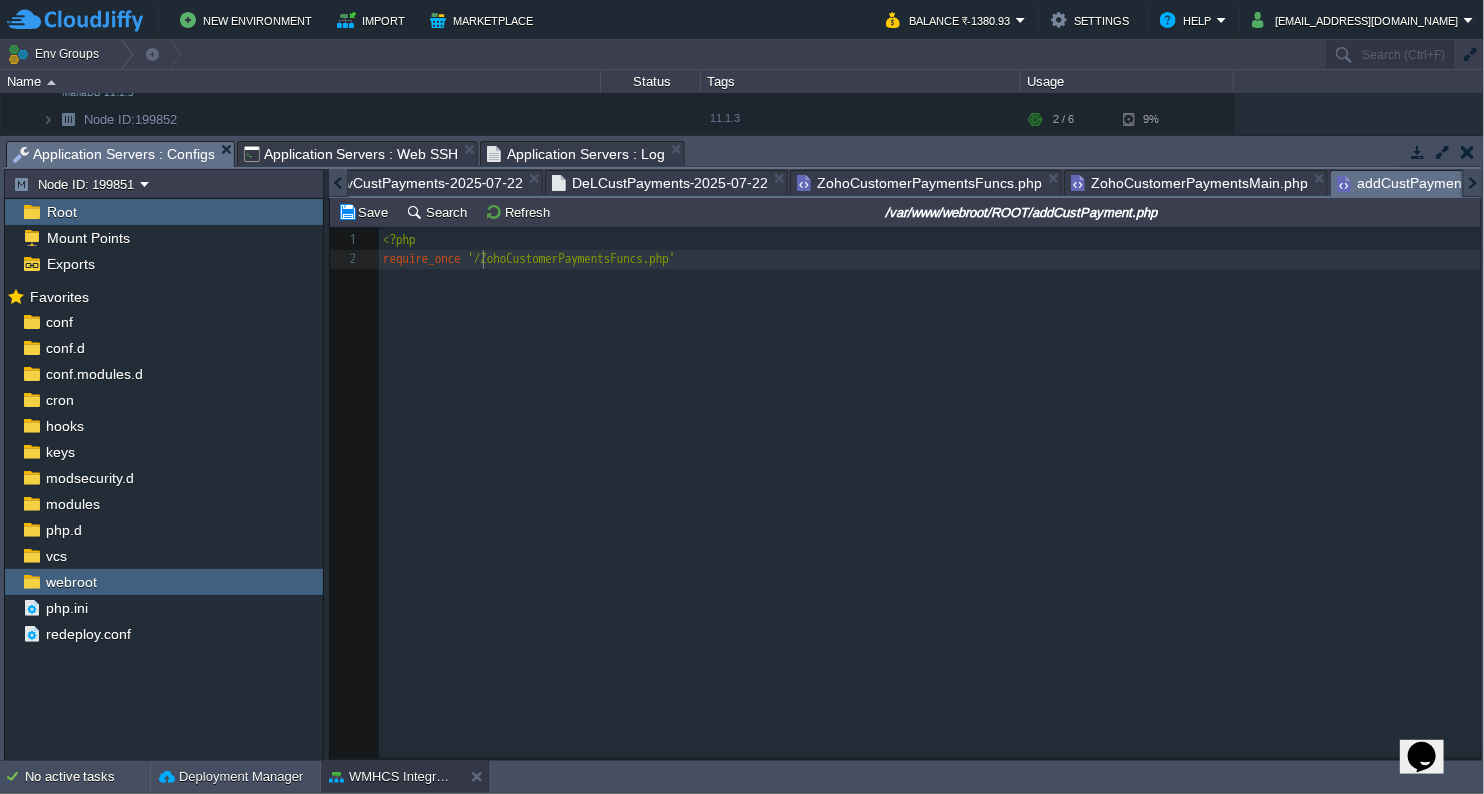 type on "." 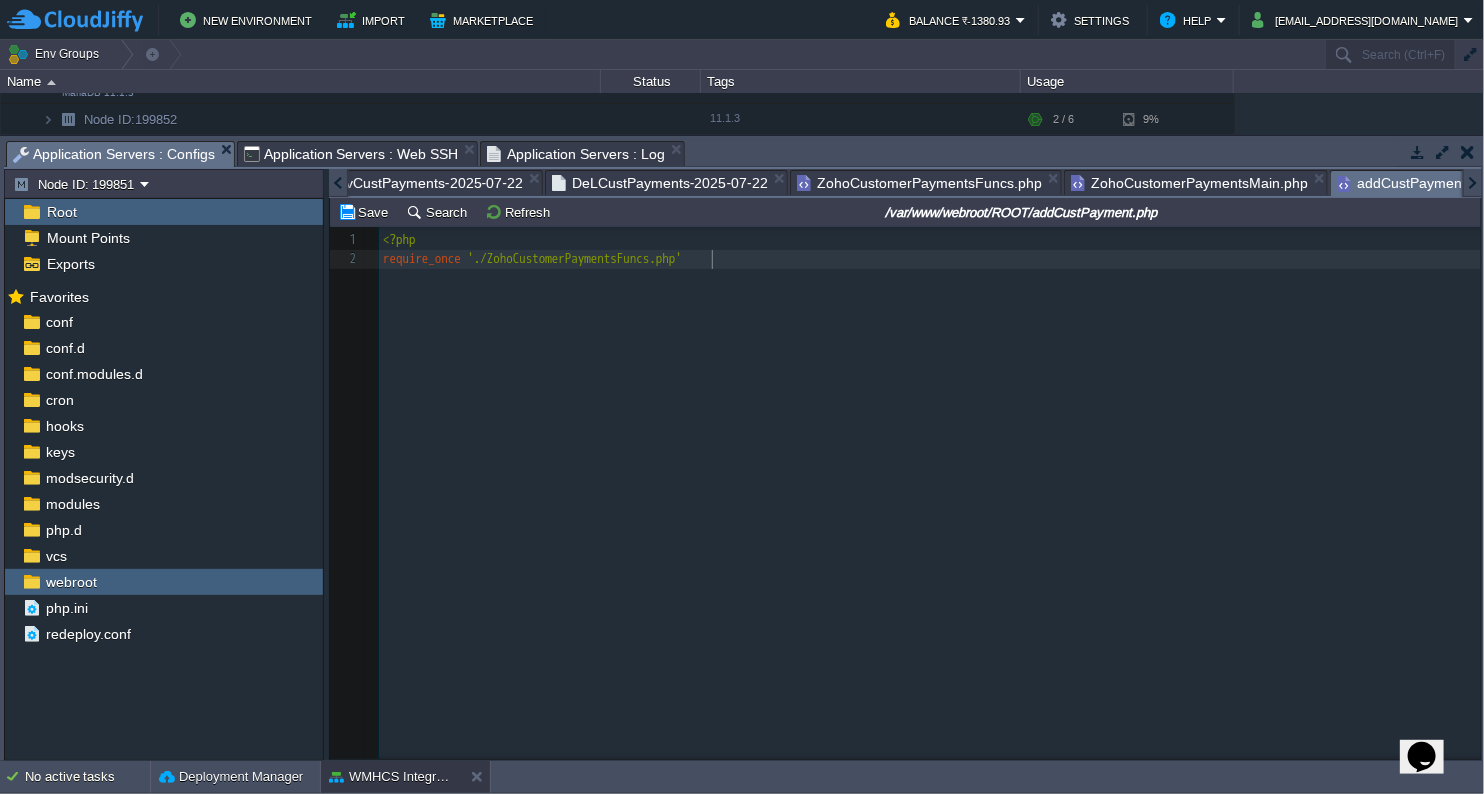 click on "x   1 <?php    2 require_once   './ZohoCustomerPaymentsFuncs.php'" at bounding box center (920, 508) 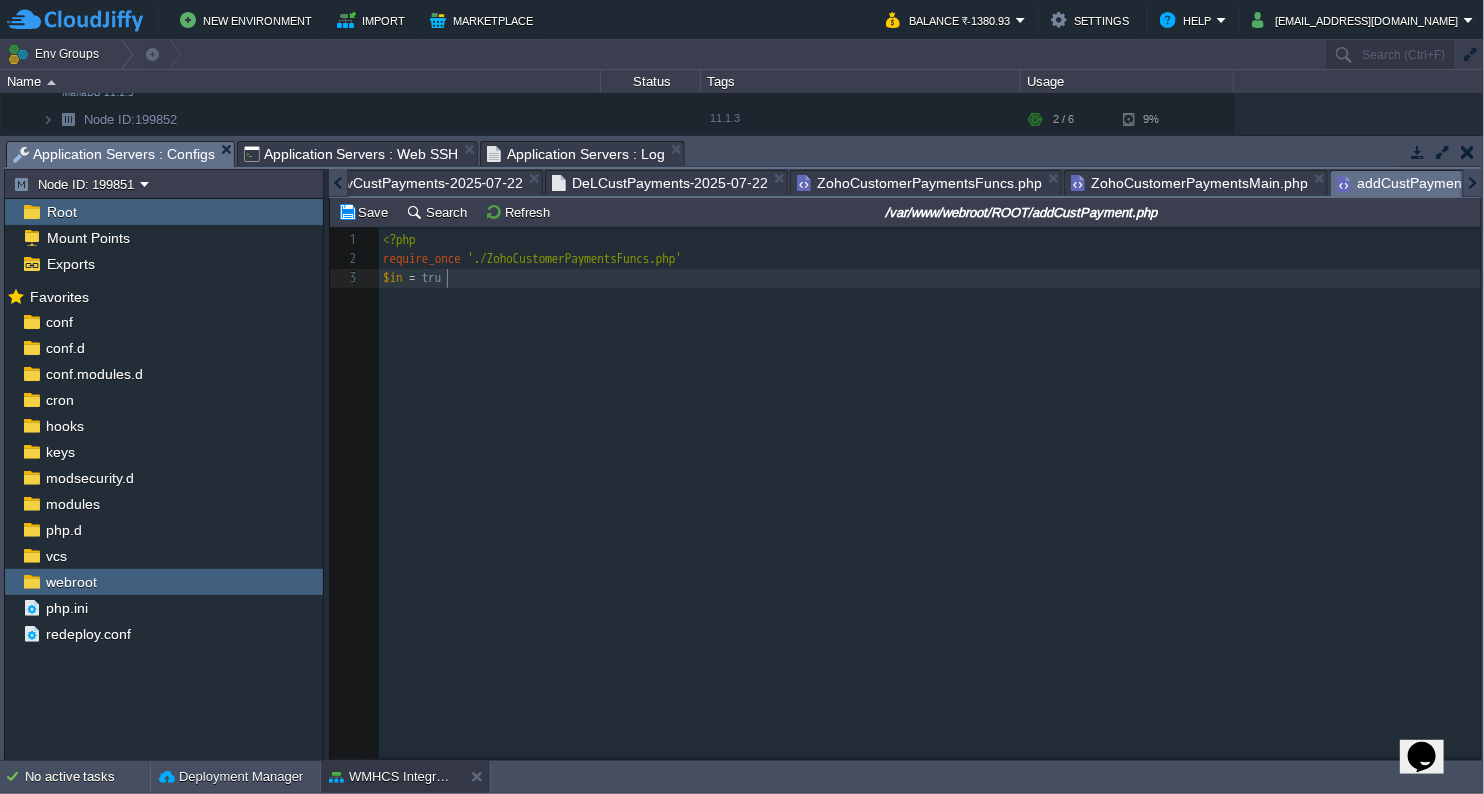 scroll, scrollTop: 6, scrollLeft: 72, axis: both 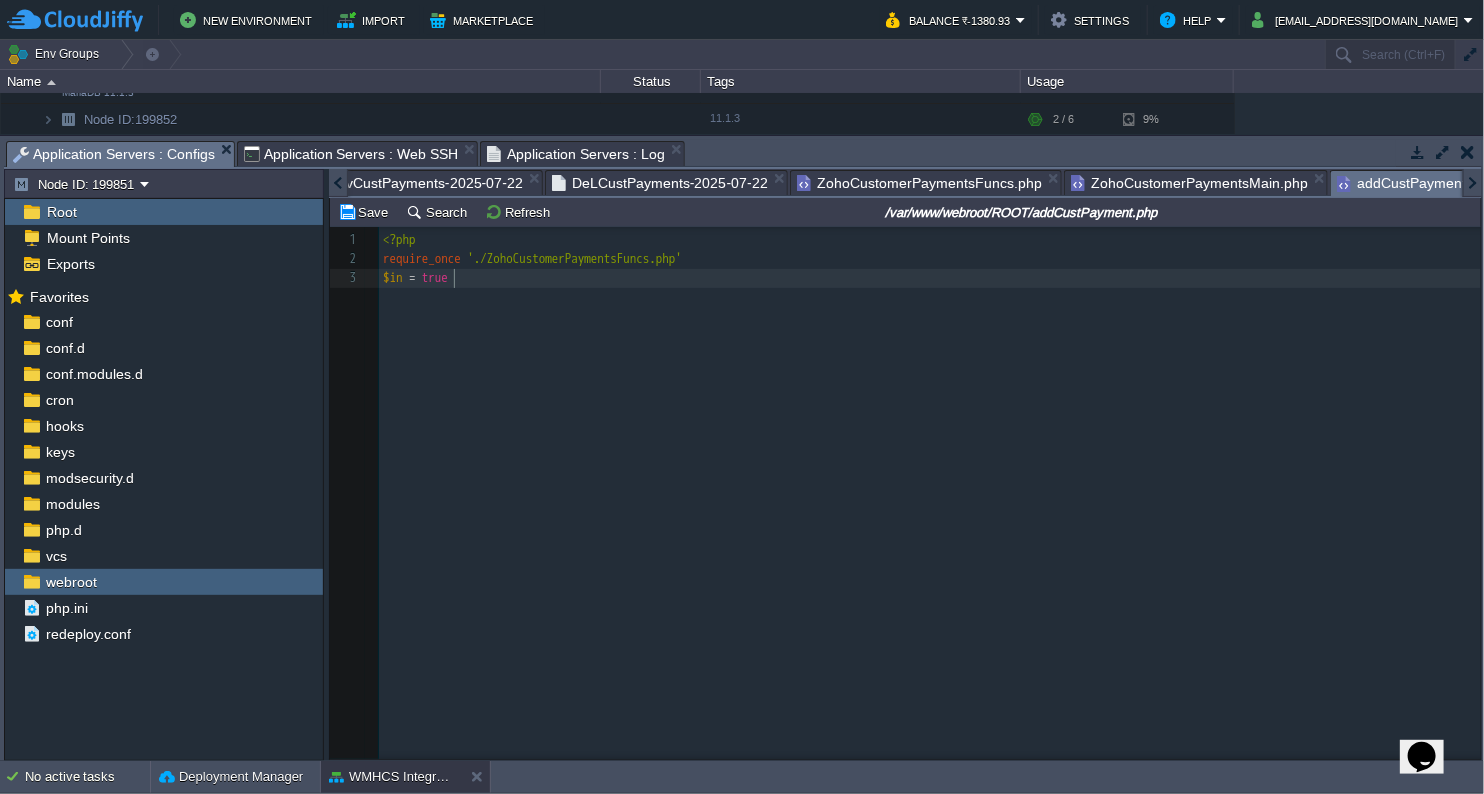 type on "$in = true;" 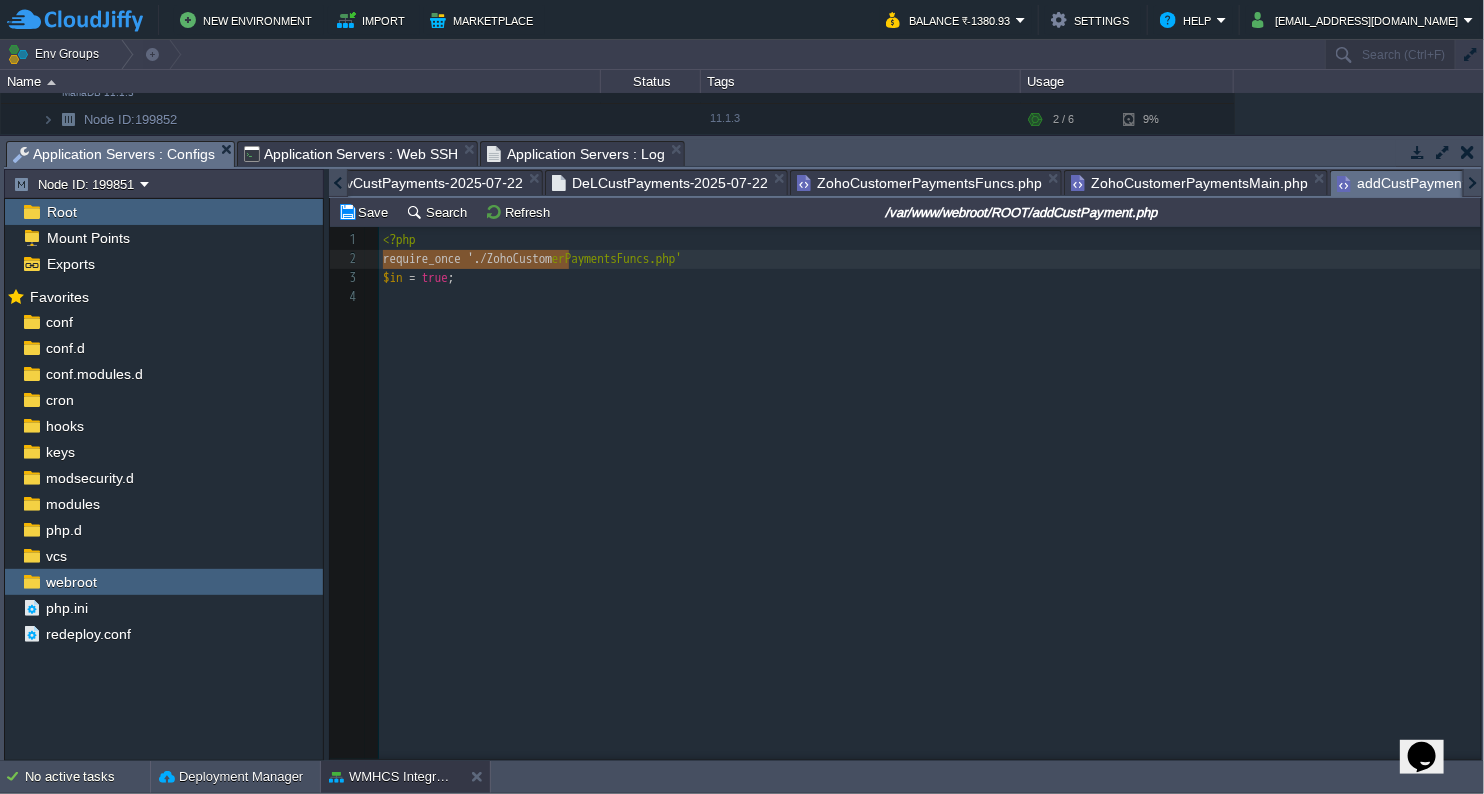 type on "require_once './ZohoCustomerPayment" 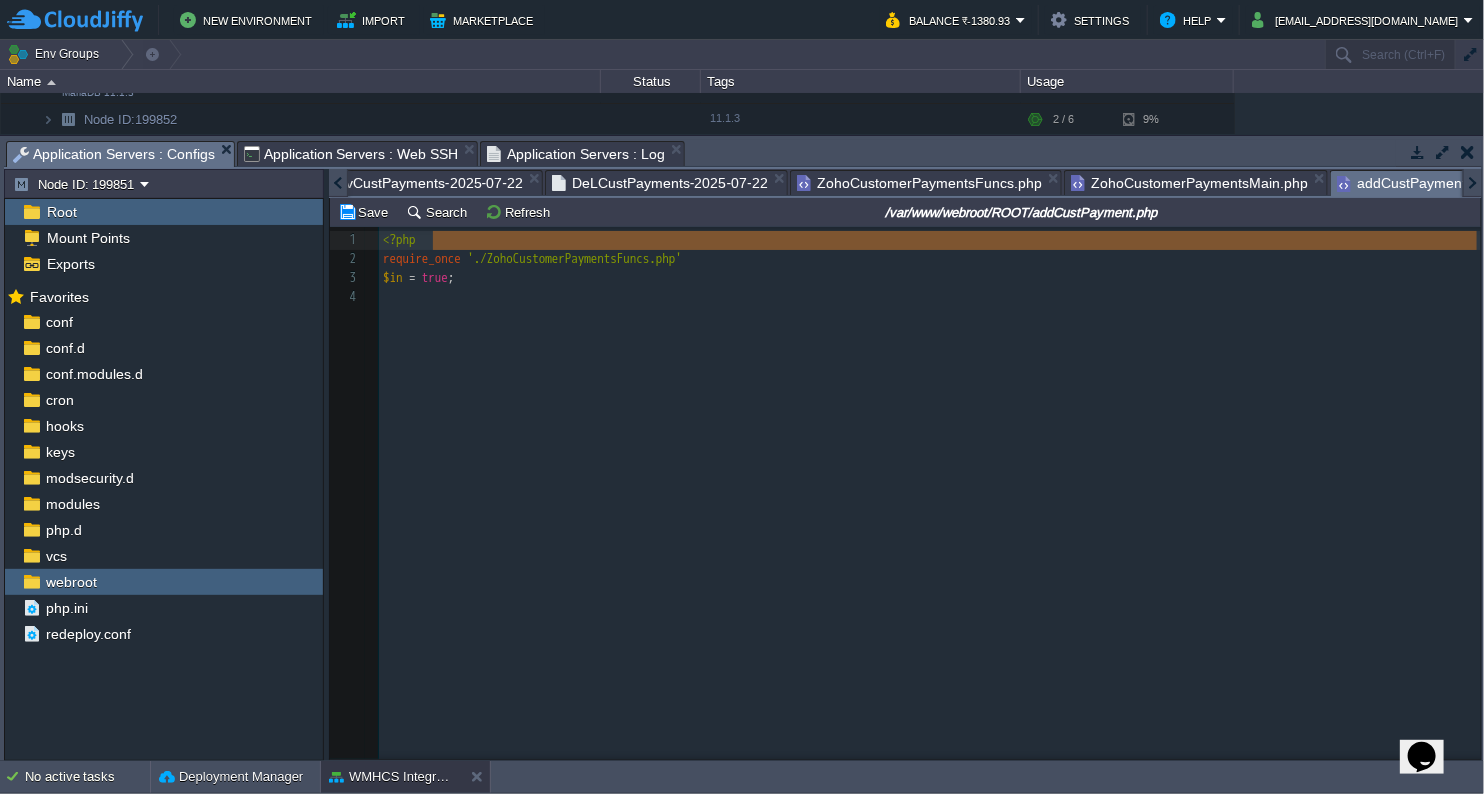 type on "require_once './ZohoCustomerPaymentsFuncs.php'" 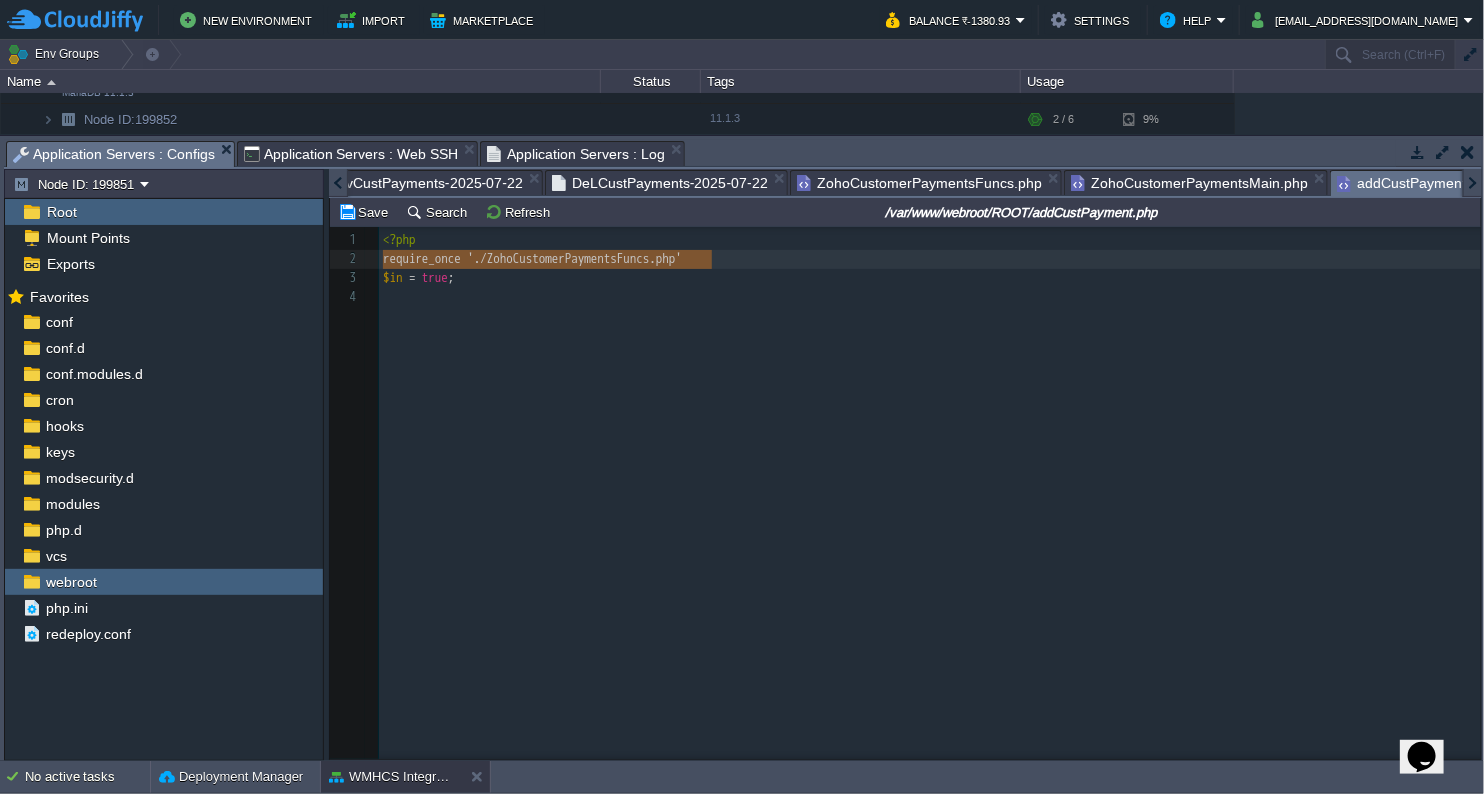 drag, startPoint x: 383, startPoint y: 262, endPoint x: 742, endPoint y: 266, distance: 359.02228 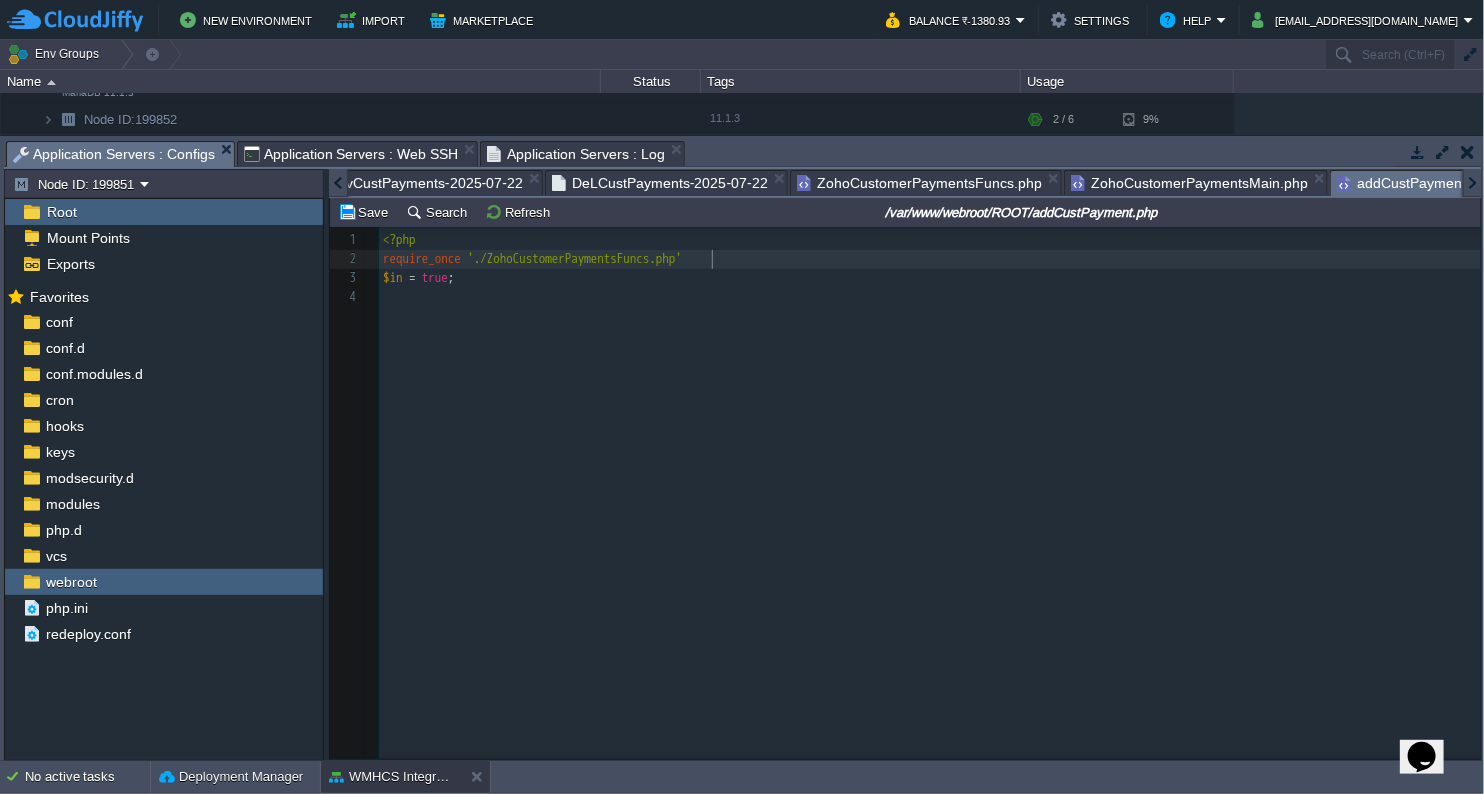 click on "$in   =   true ;" at bounding box center (933, 278) 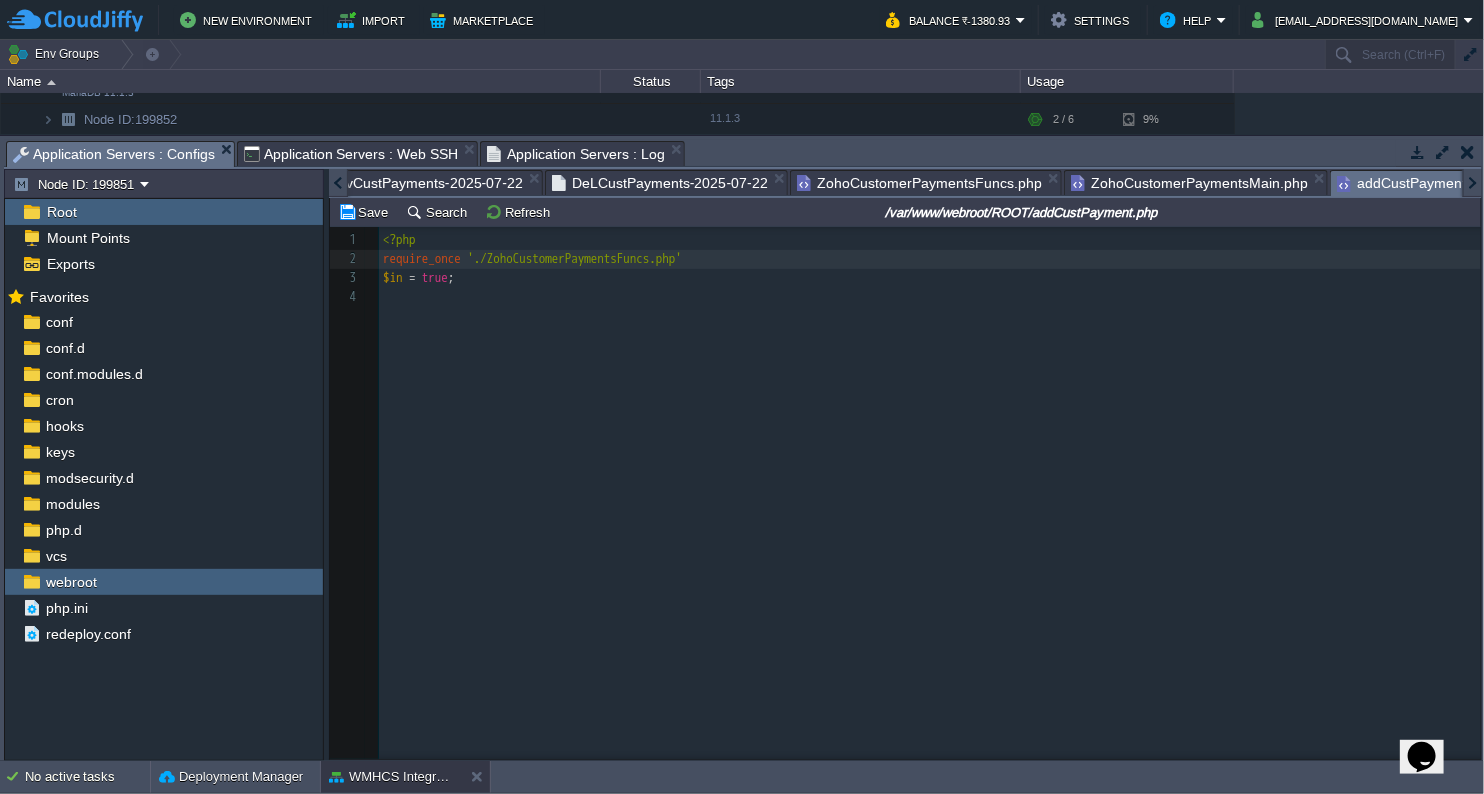 type on ";" 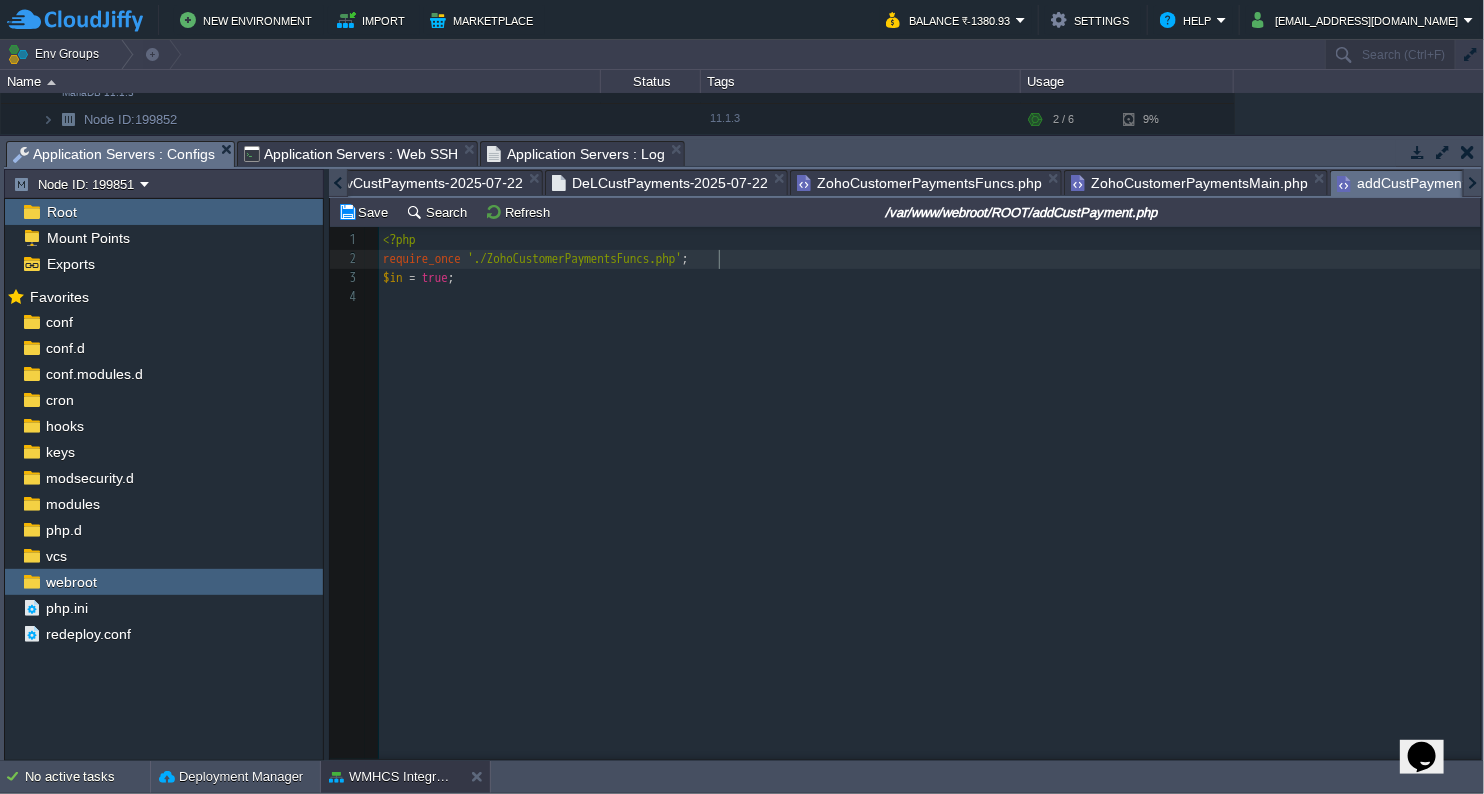 click on "​" at bounding box center (933, 297) 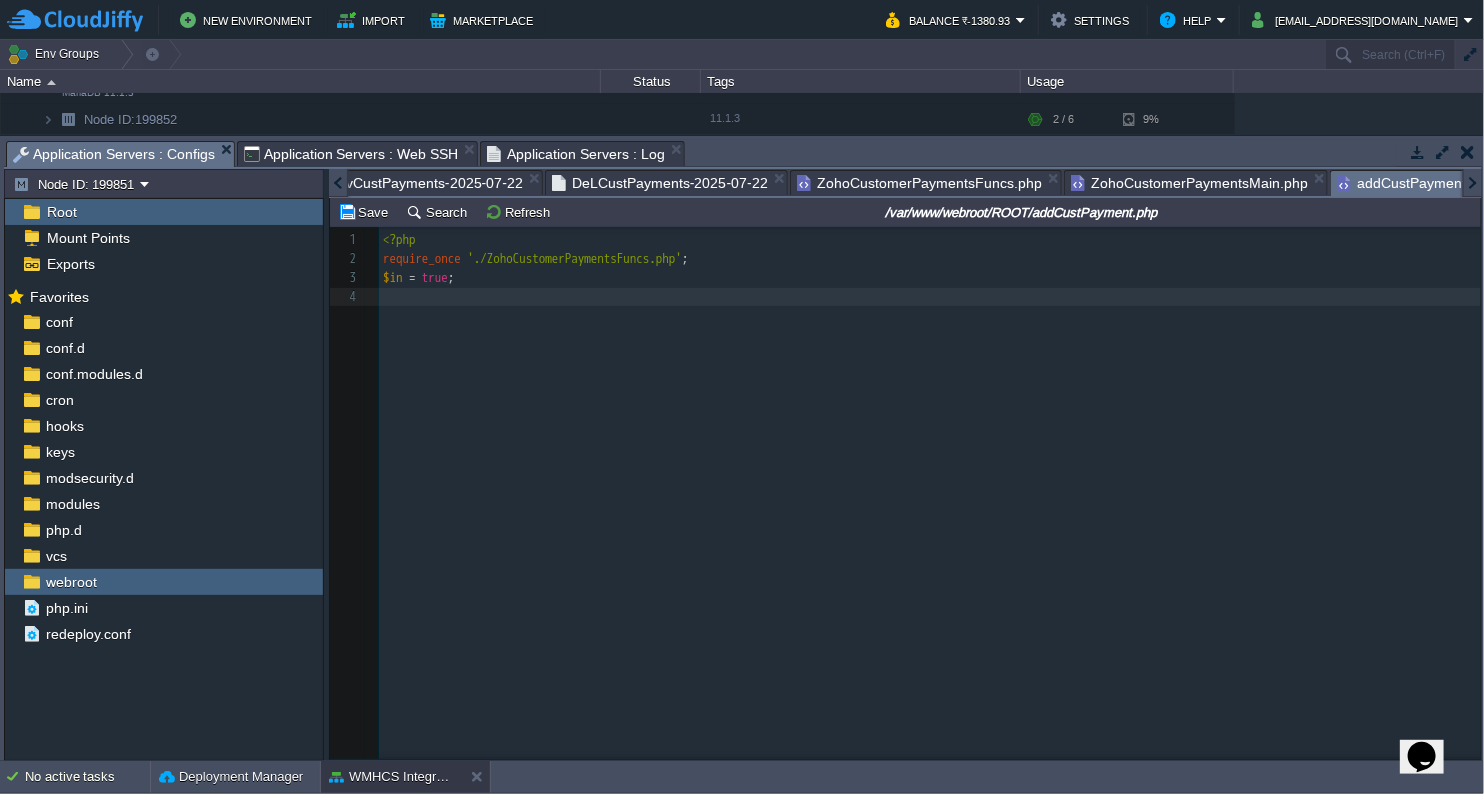 paste on ";" 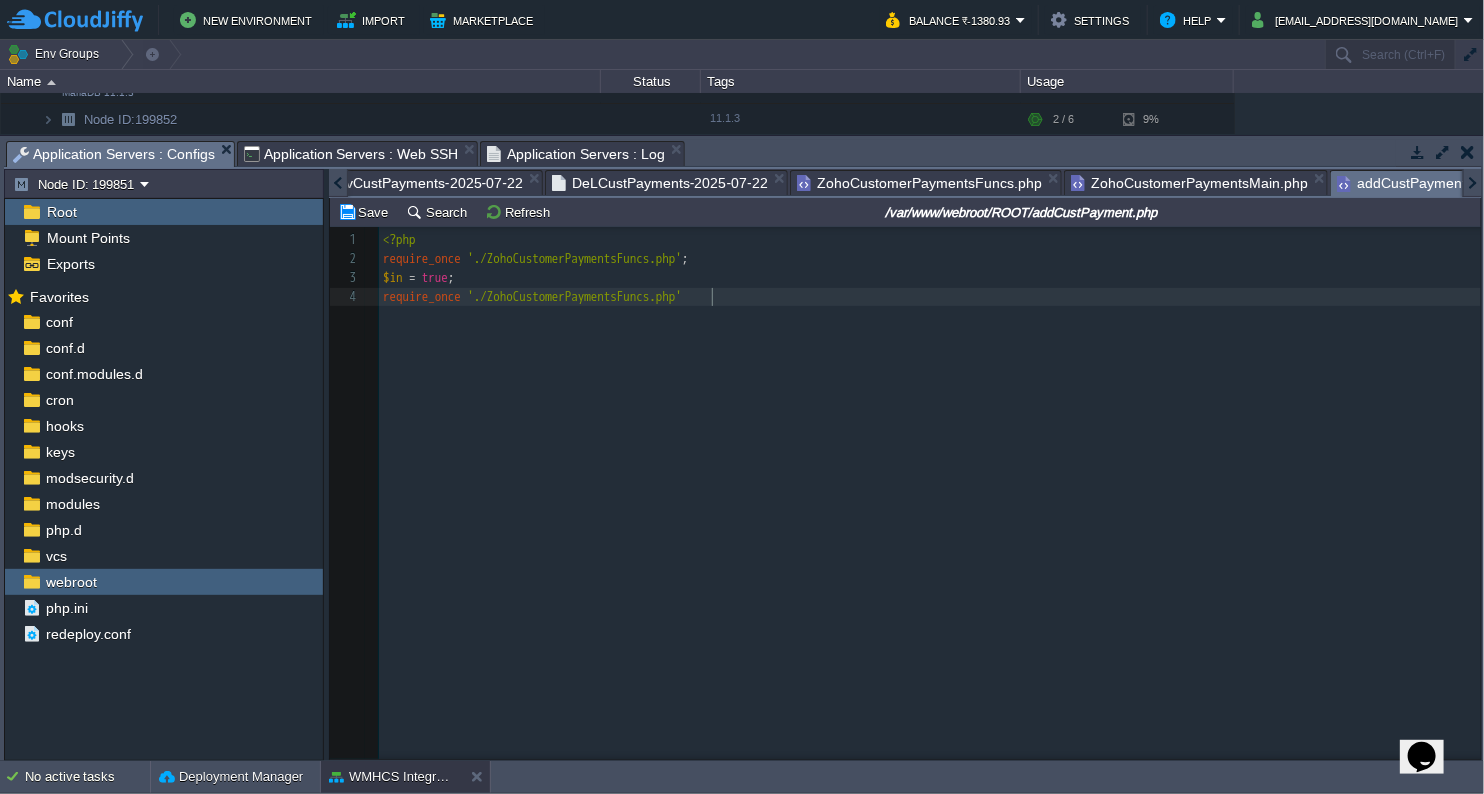 type on ";" 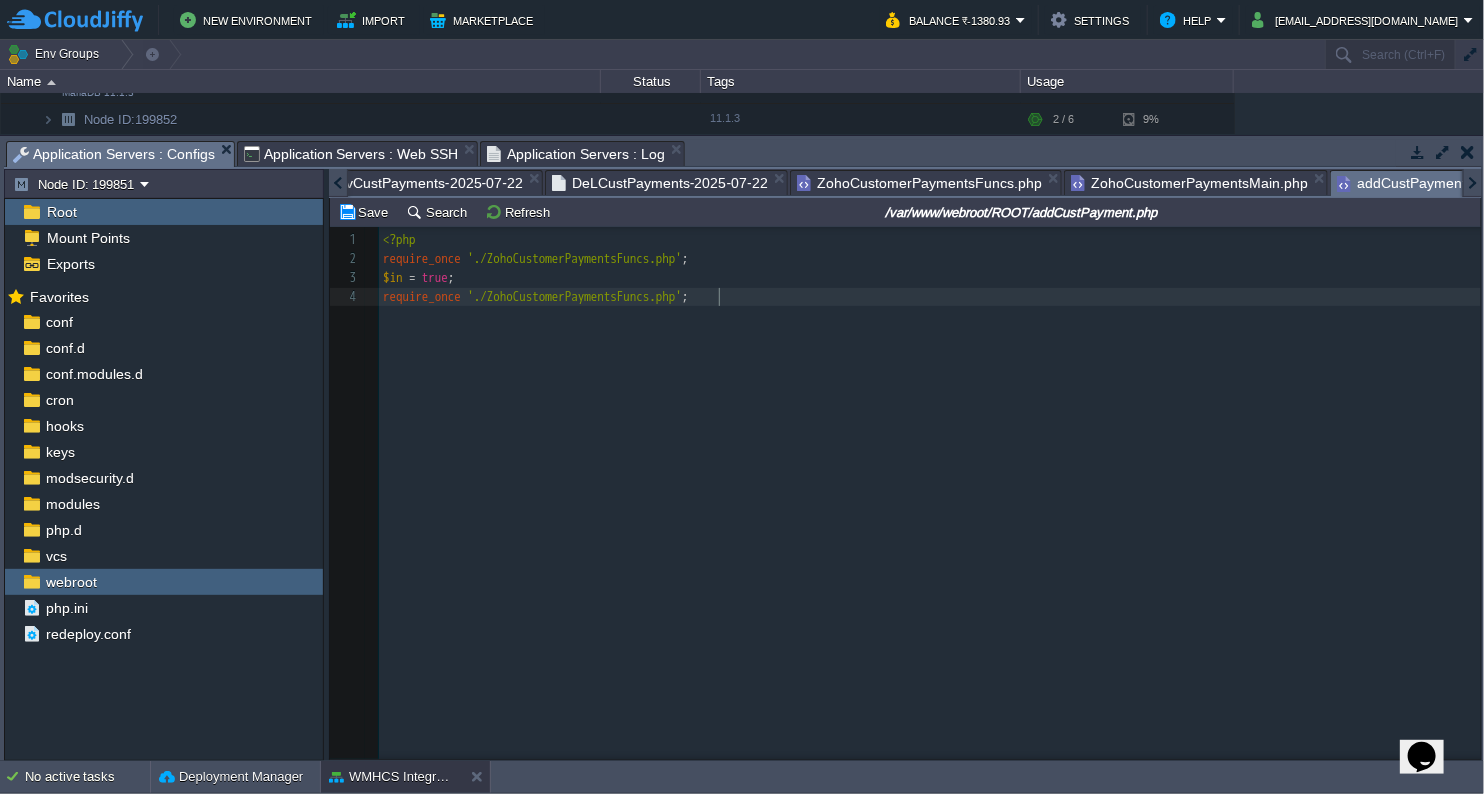 click on "x   1 <?php    2 require_once   './ZohoCustomerPaymentsFuncs.php' ; 3 $in   =   true ; 4 require_once   './ZohoCustomerPaymentsFuncs.php' ;" at bounding box center (920, 508) 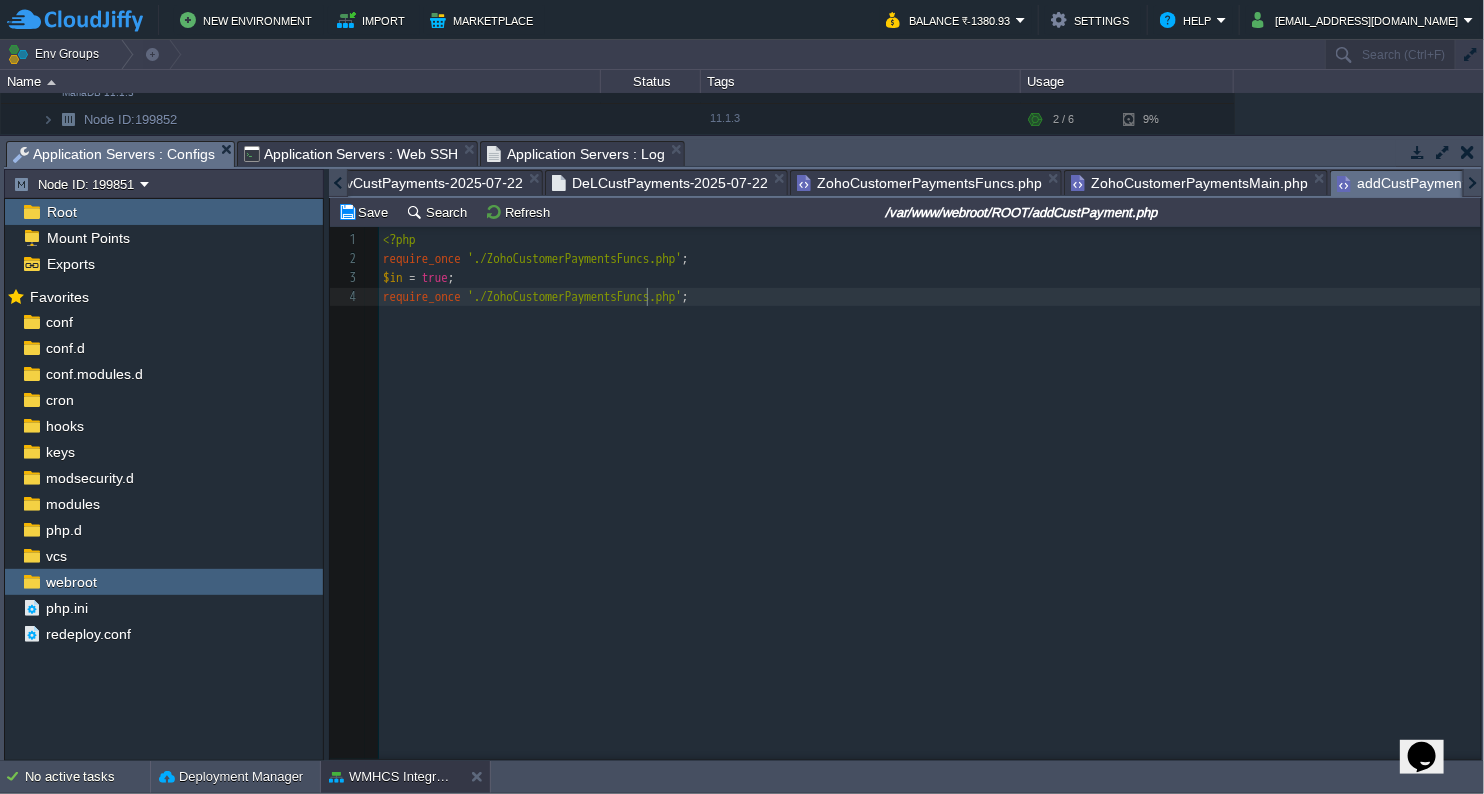 click on "x   1 <?php    2 require_once   './ZohoCustomerPaymentsFuncs.php' ; 3 $in   =   true ; 4 require_once   './ZohoCustomerPaymentsFuncs.php' ;" at bounding box center (933, 268) 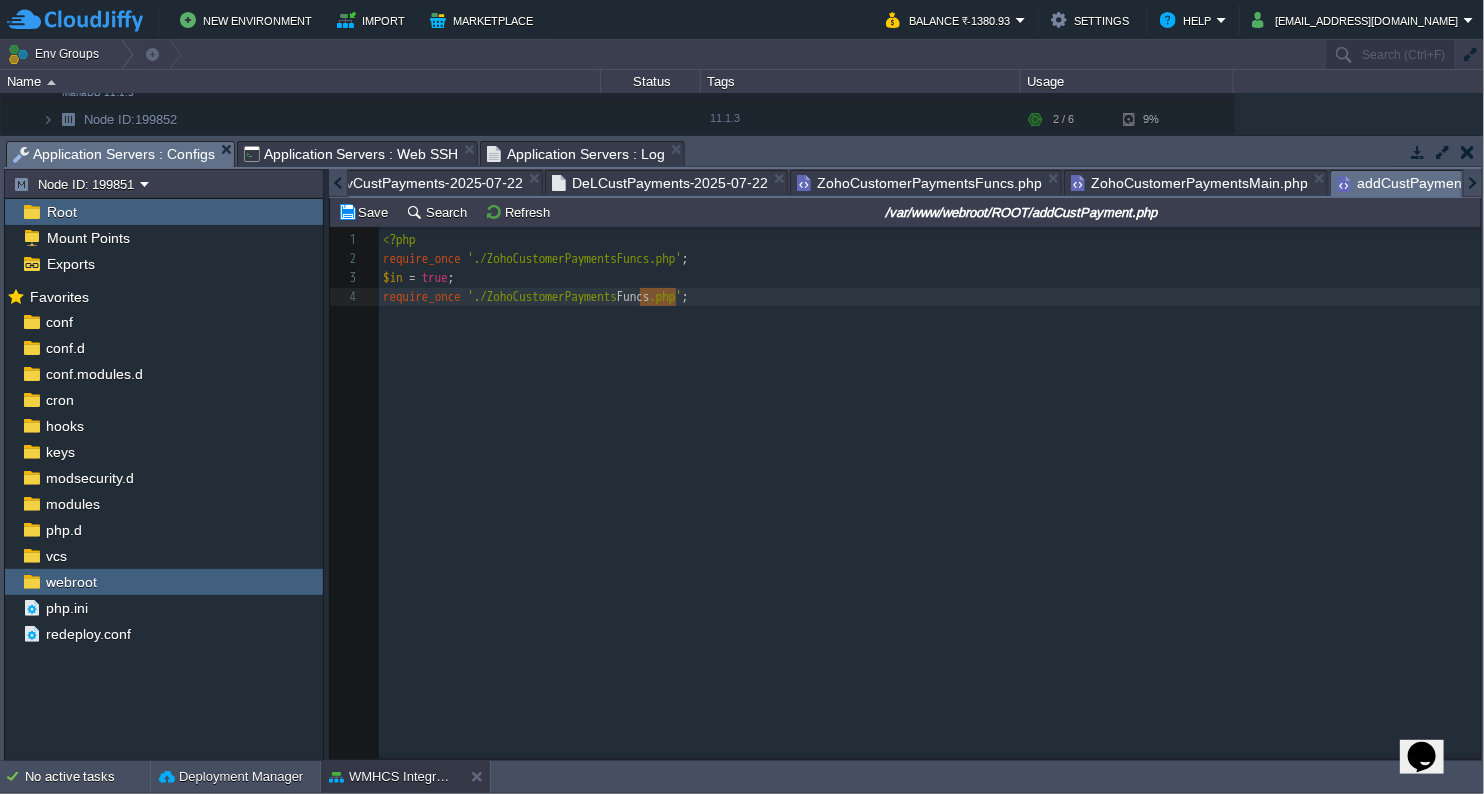 type on "Funcs" 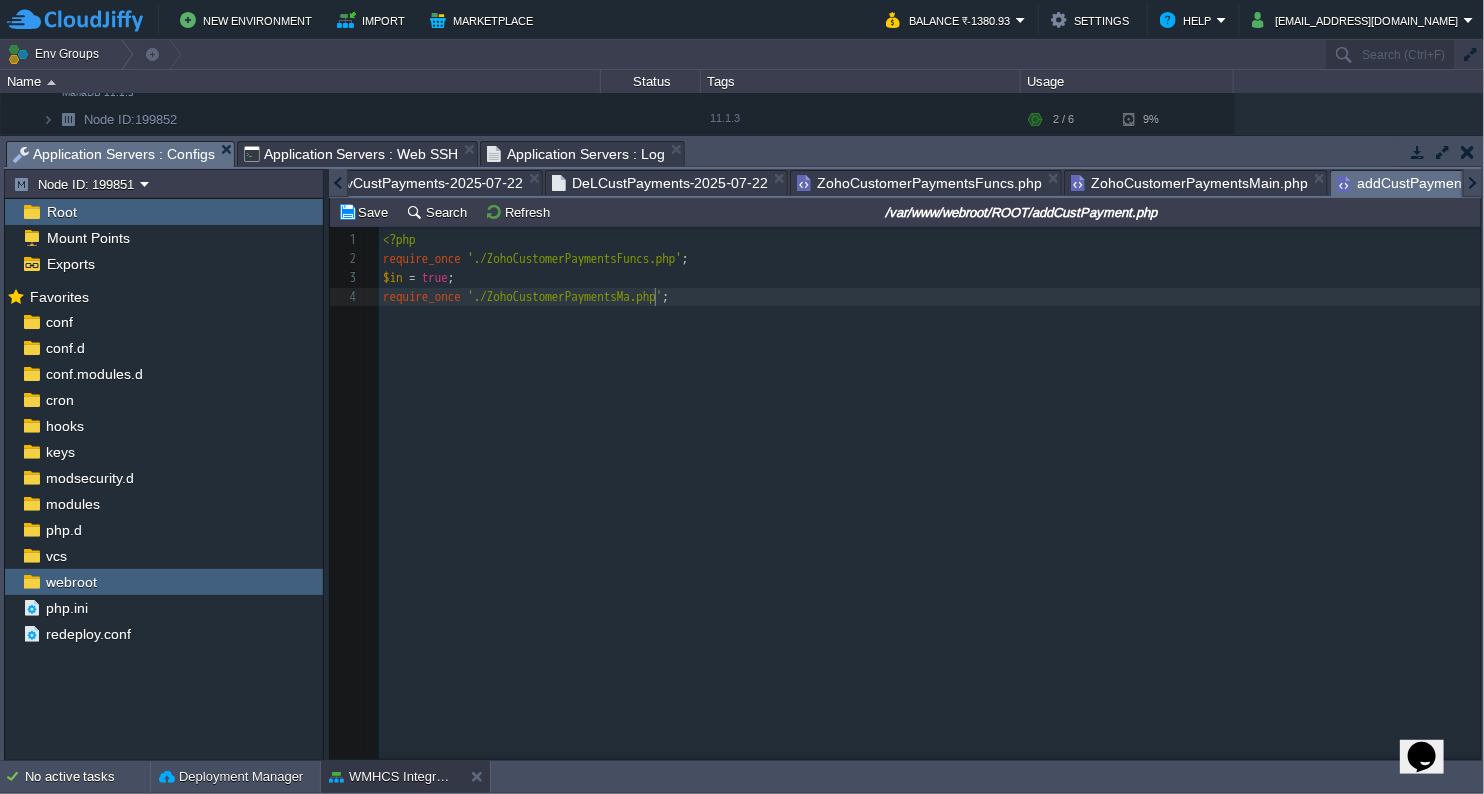 scroll, scrollTop: 6, scrollLeft: 20, axis: both 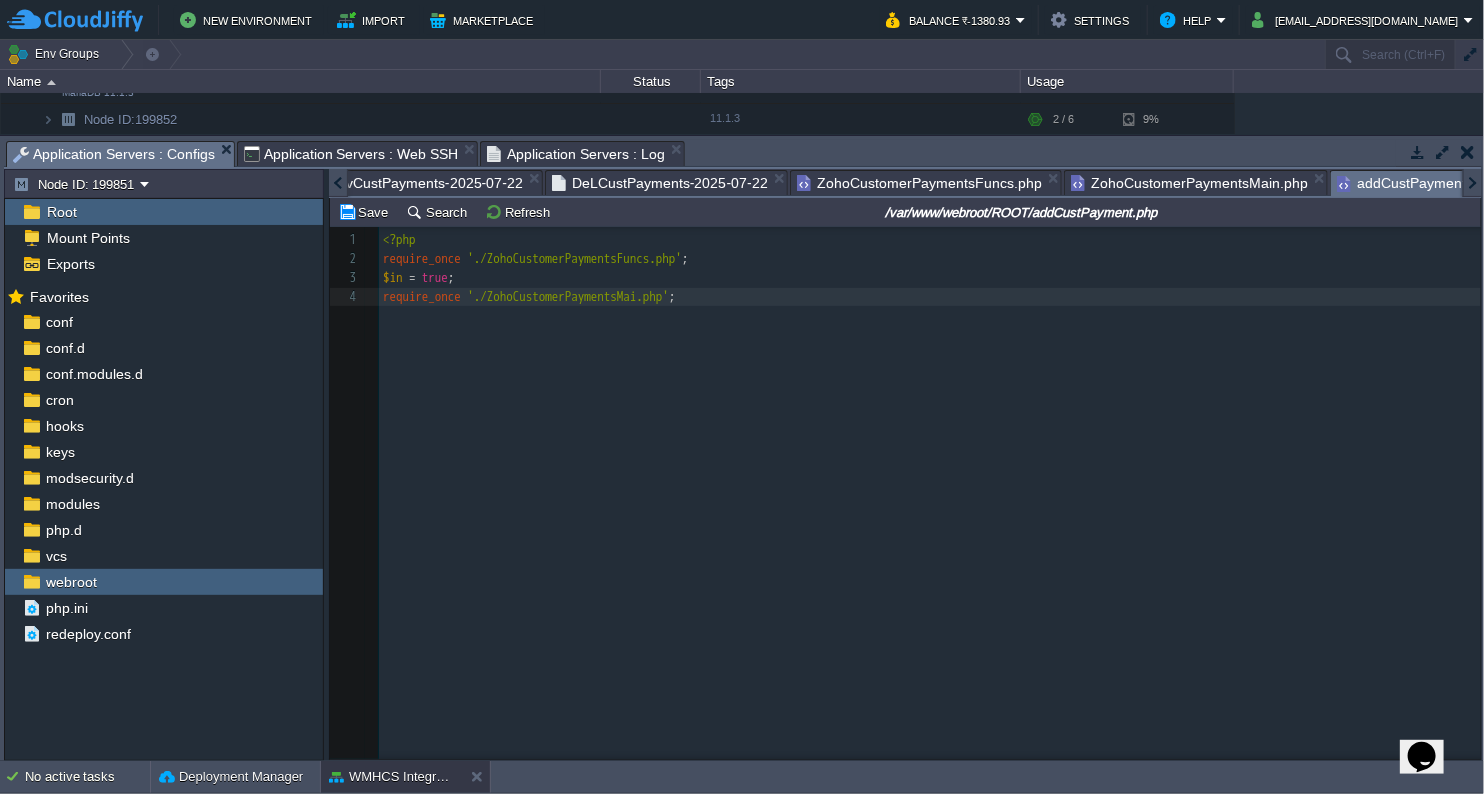 type on "Main" 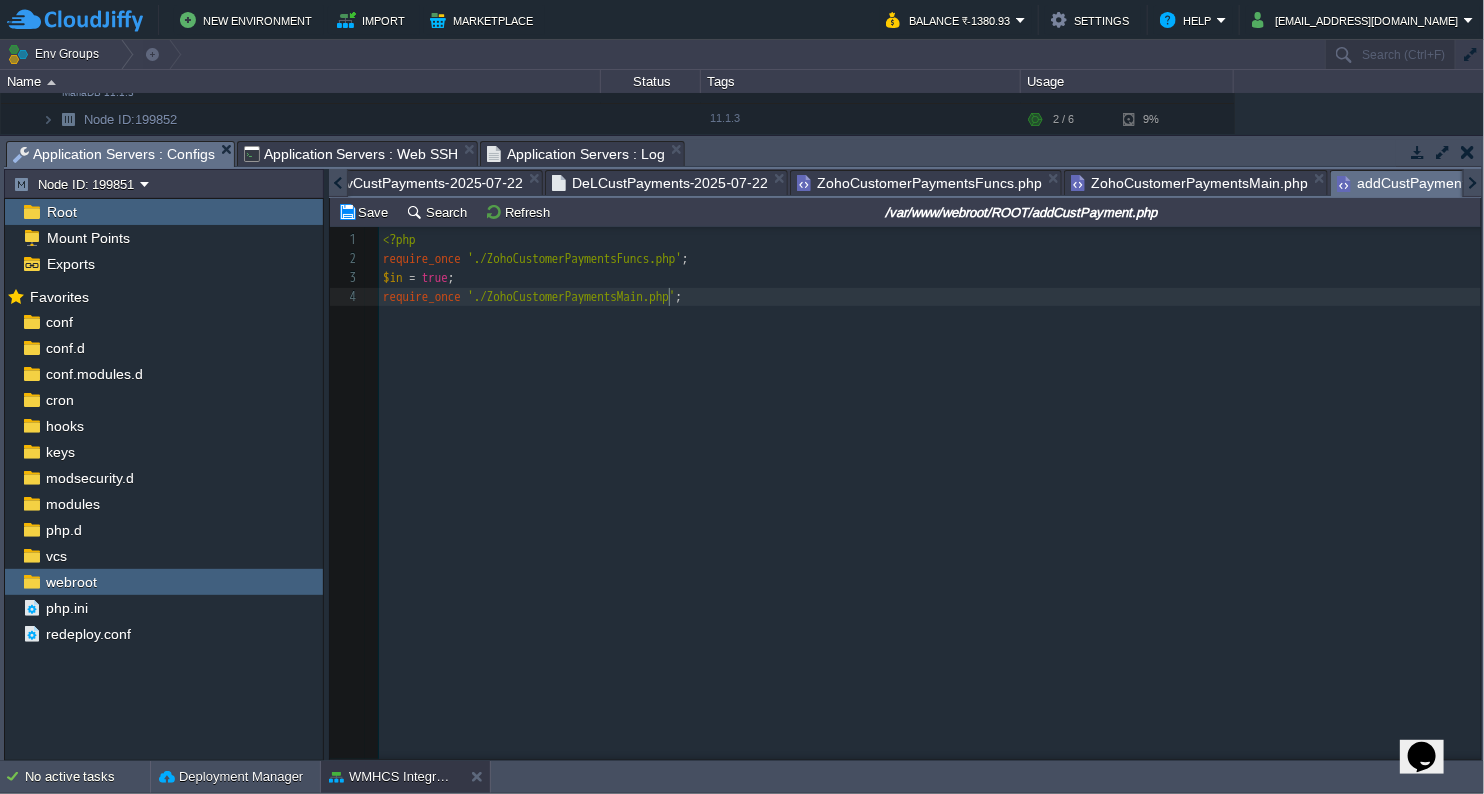 click on "require_once   './ZohoCustomerPaymentsMain.php' ;" at bounding box center (933, 297) 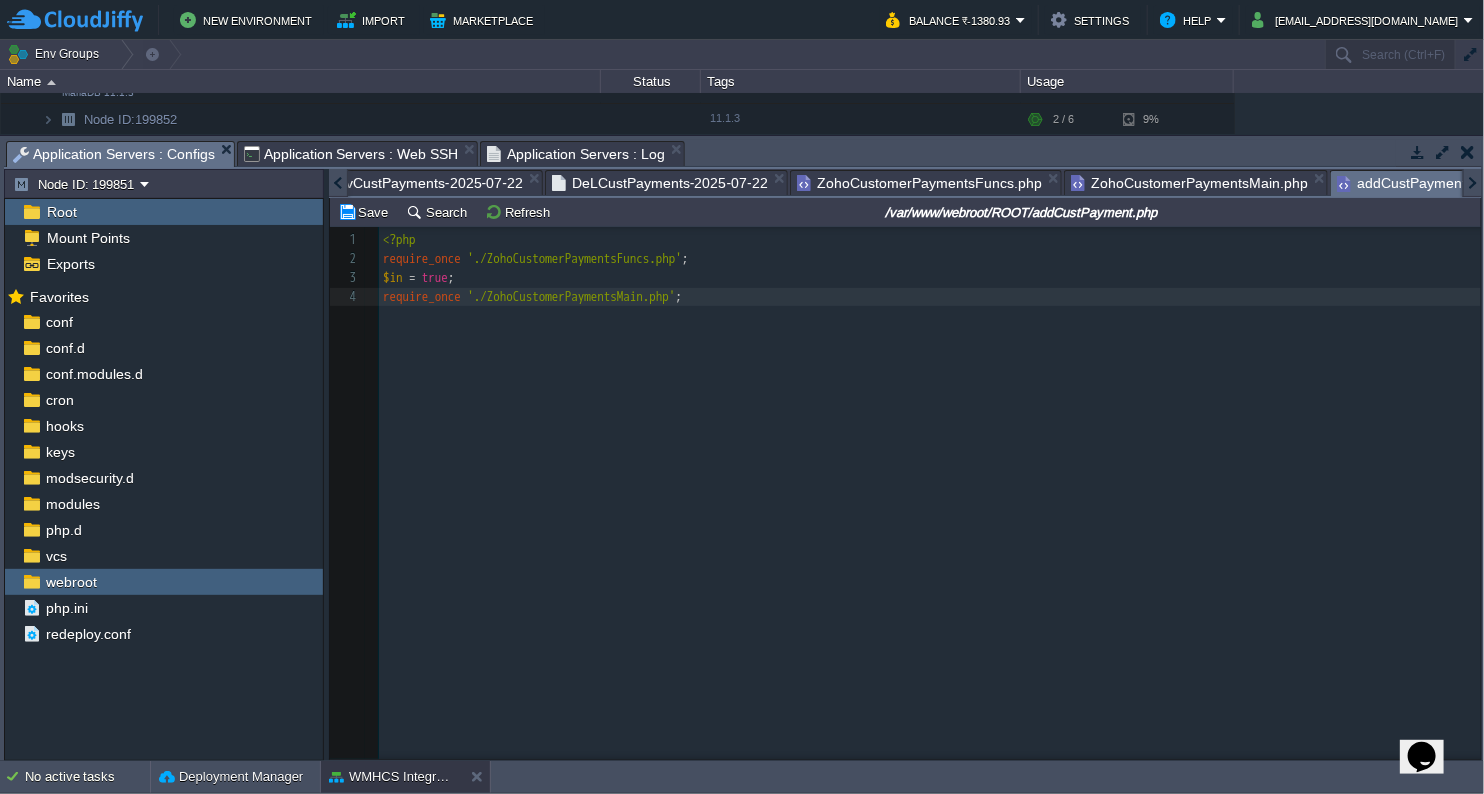 type on "'" 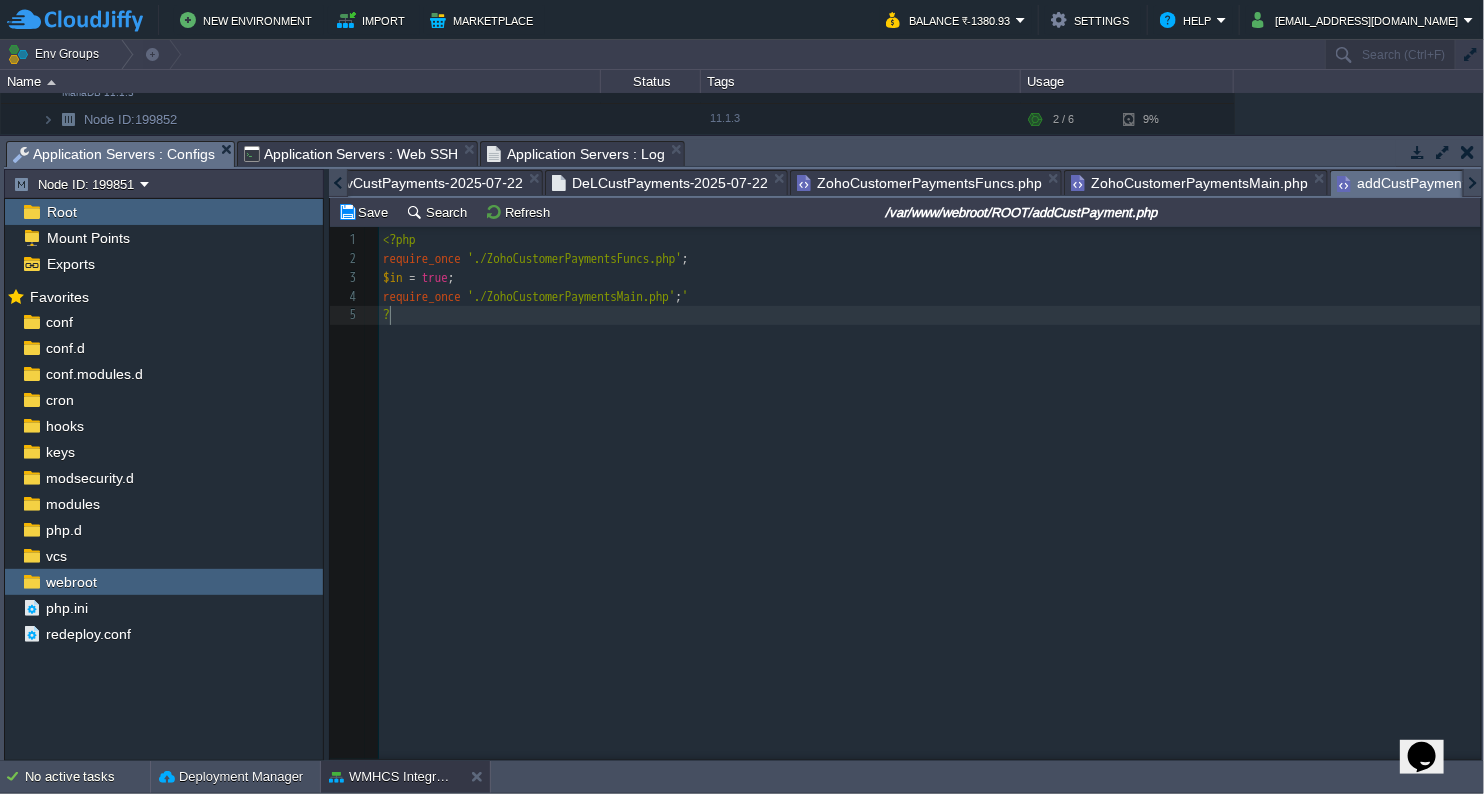 type on "?>" 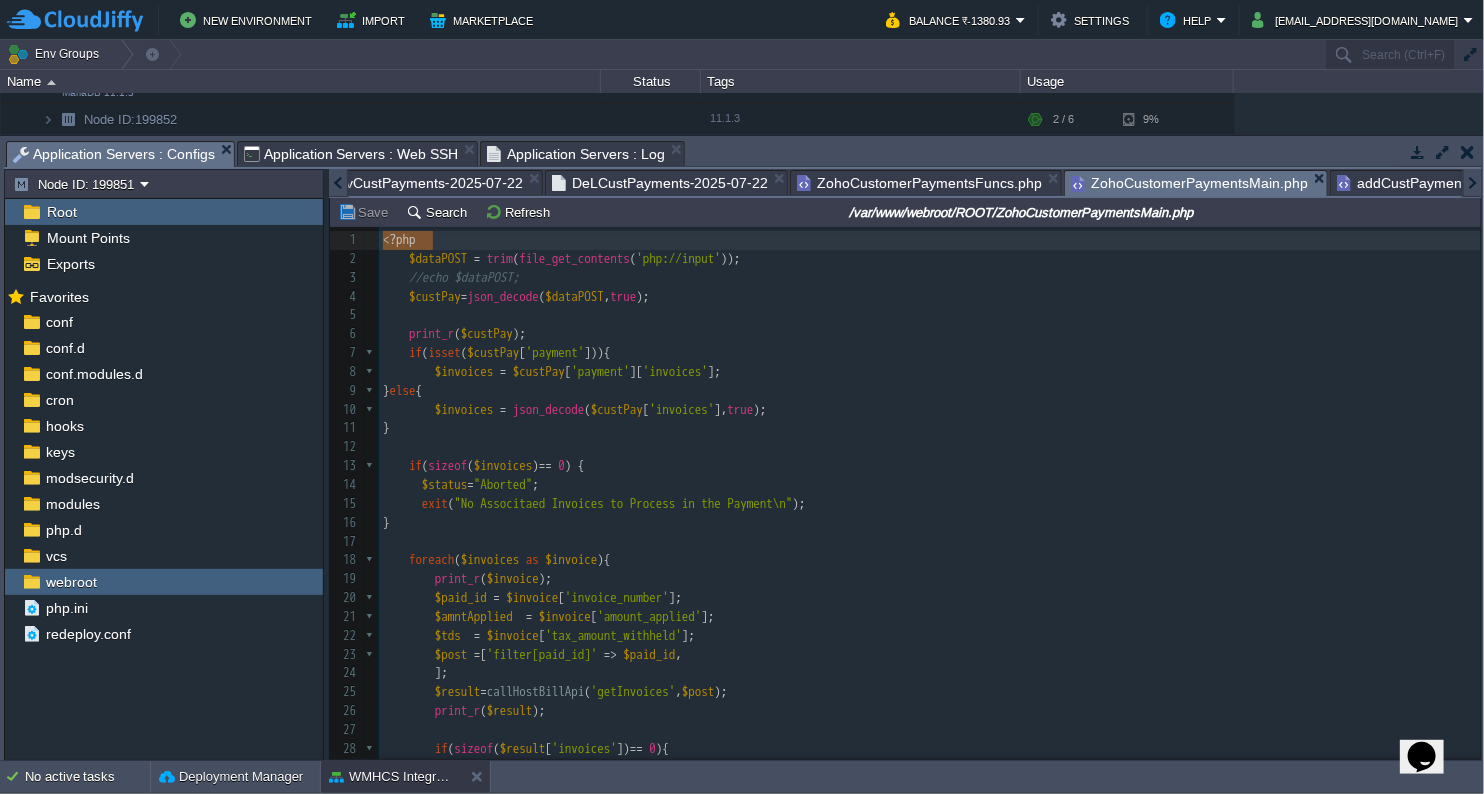 click on "ZohoCustomerPaymentsMain.php" at bounding box center (1189, 183) 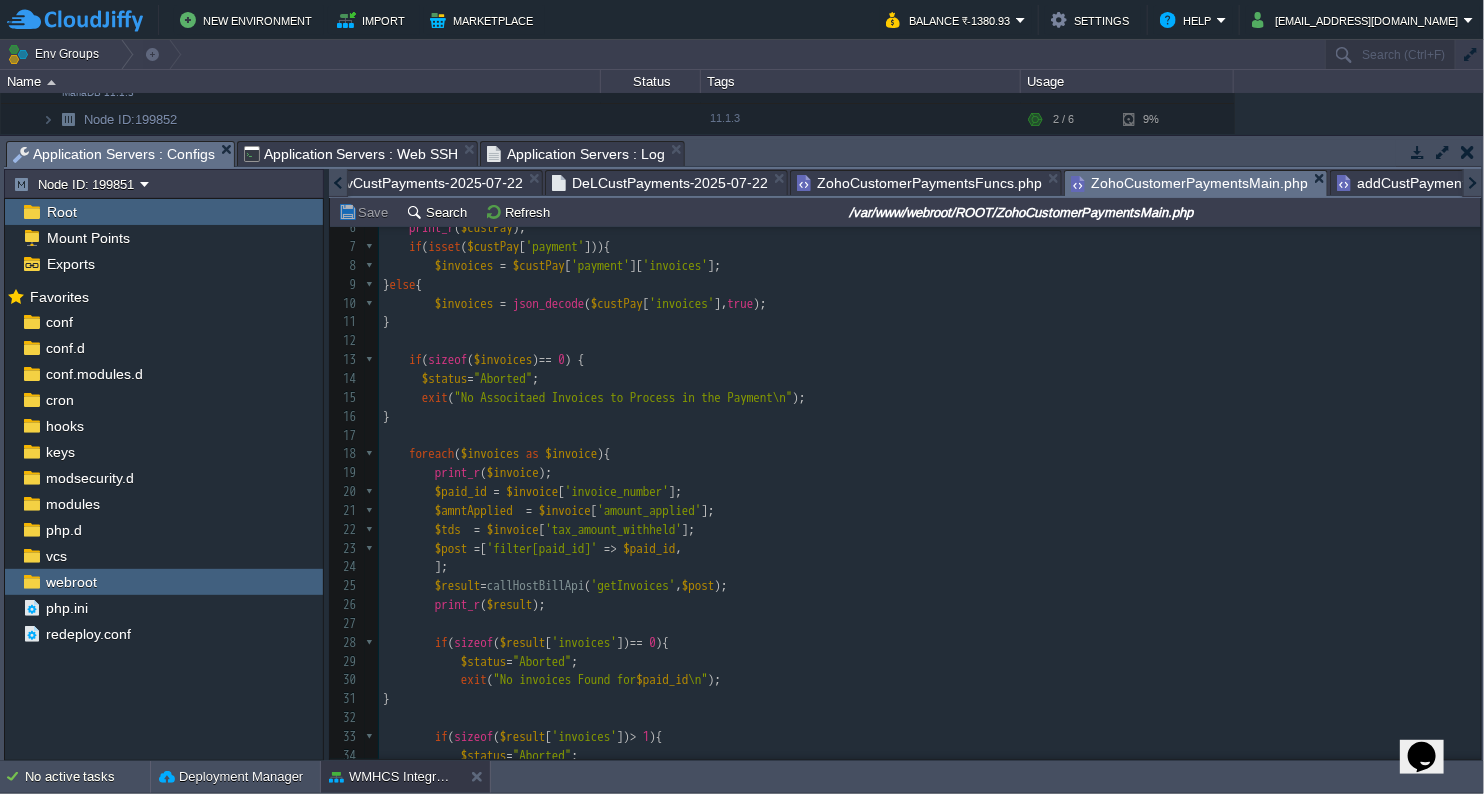 scroll, scrollTop: 326, scrollLeft: 0, axis: vertical 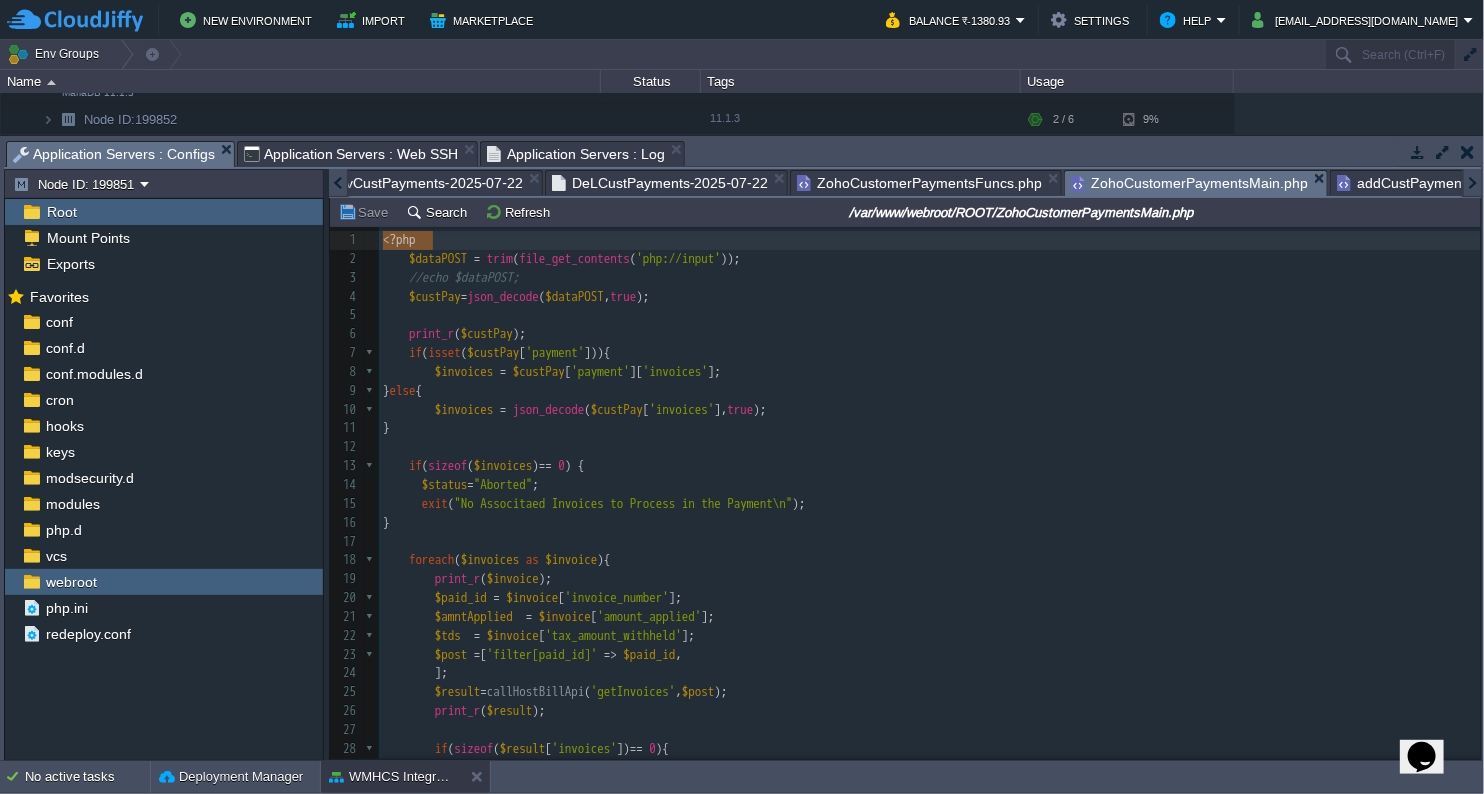 type 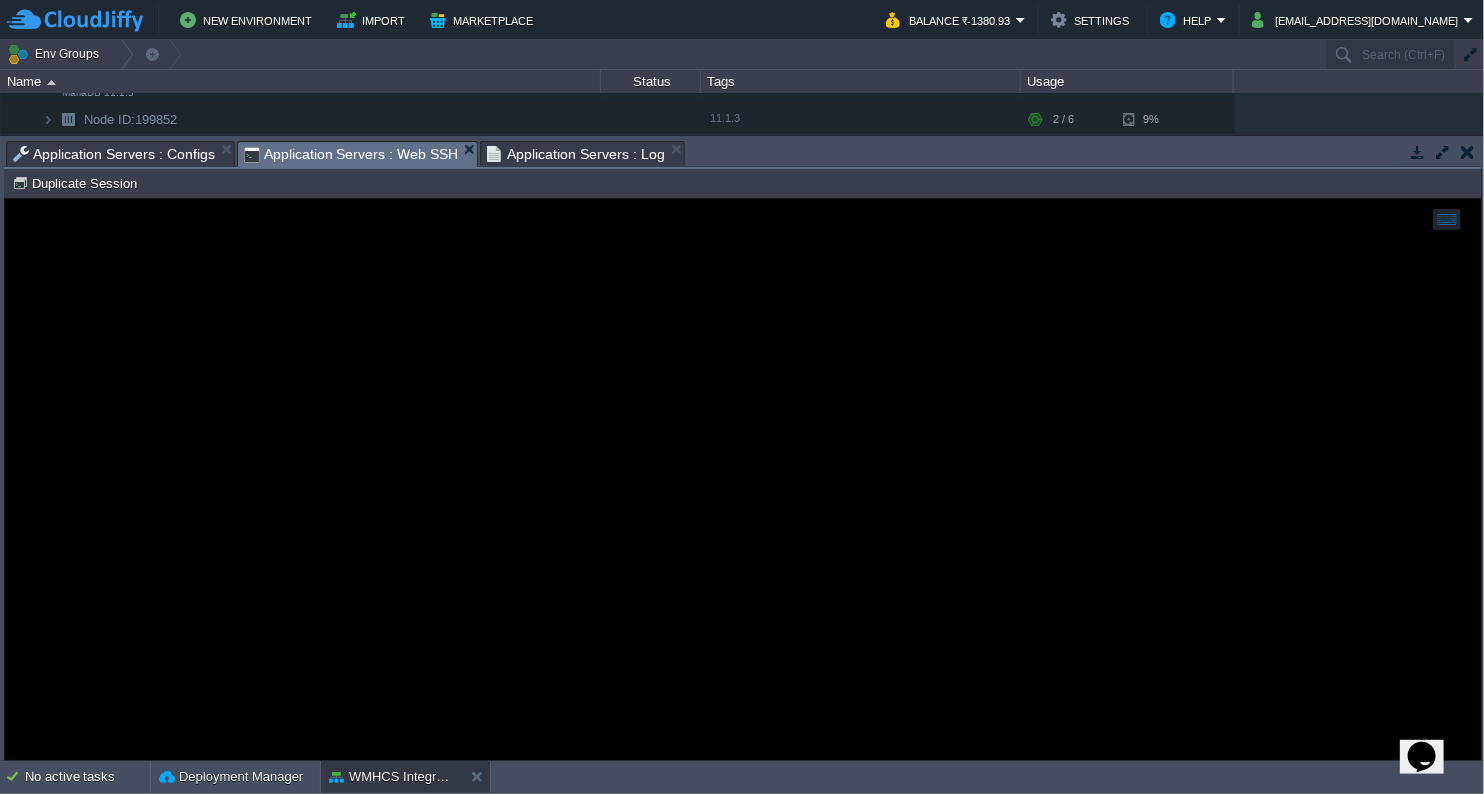 click on "Application Servers : Web SSH" at bounding box center [351, 154] 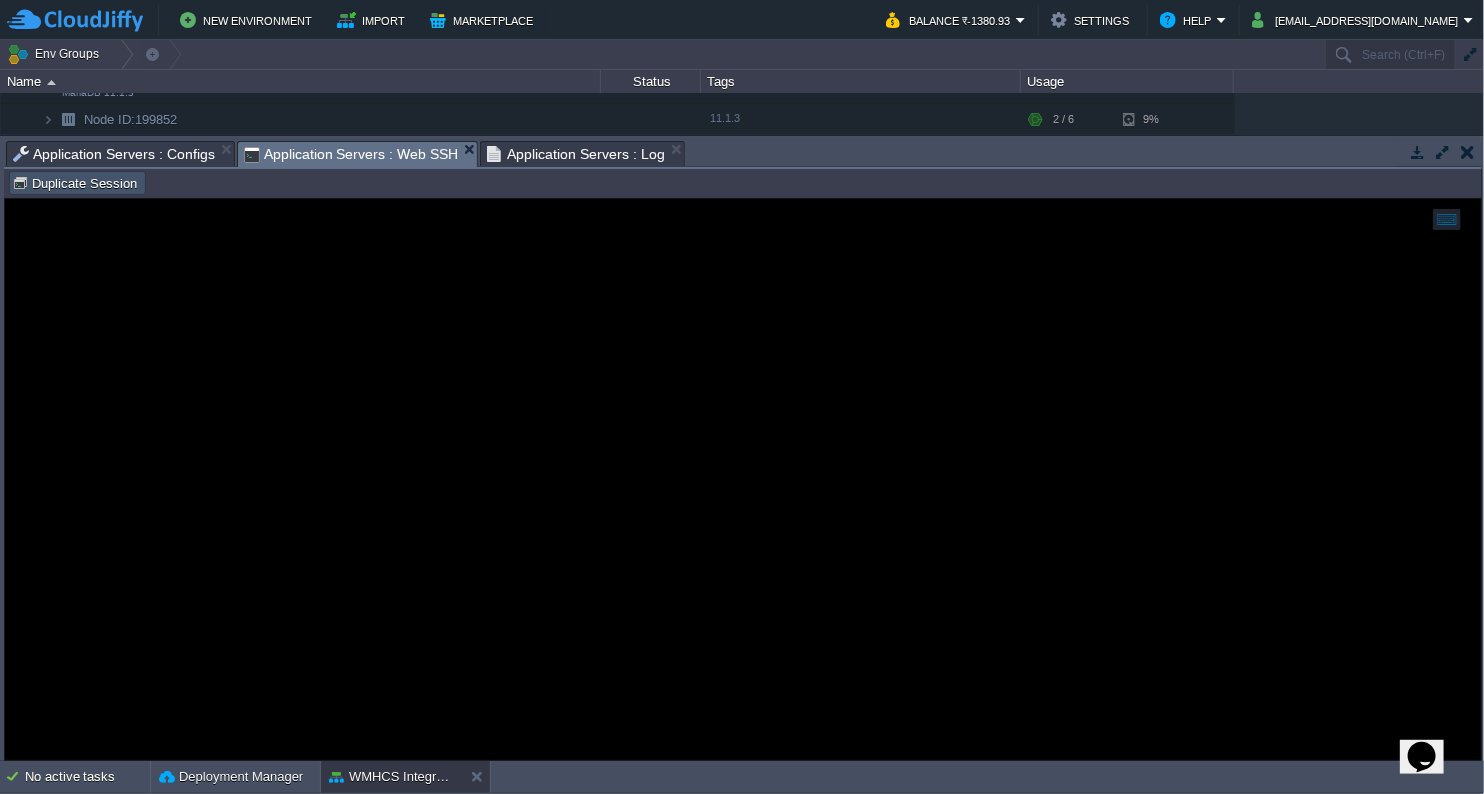 click on "Duplicate Session" at bounding box center [77, 183] 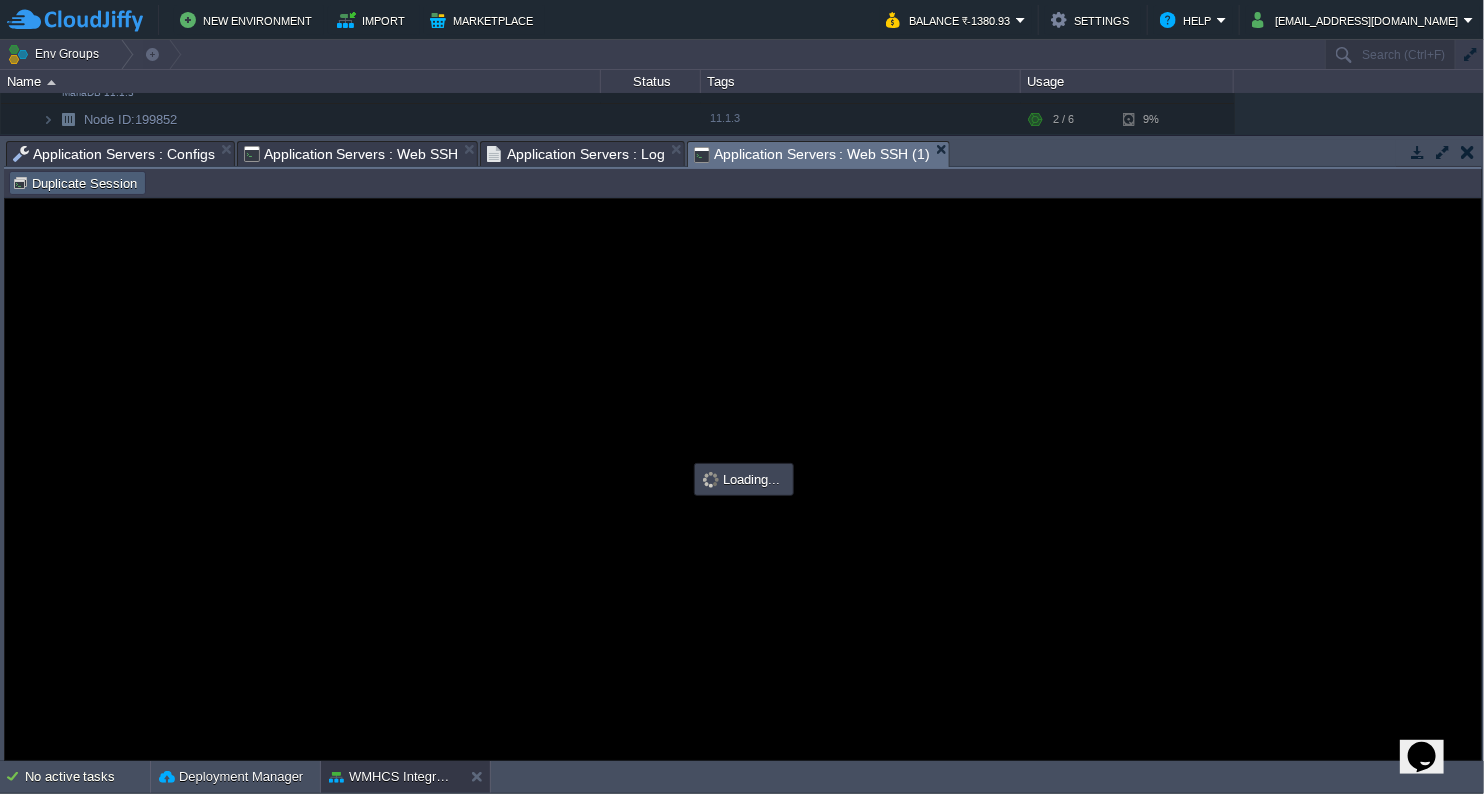 scroll, scrollTop: 0, scrollLeft: 0, axis: both 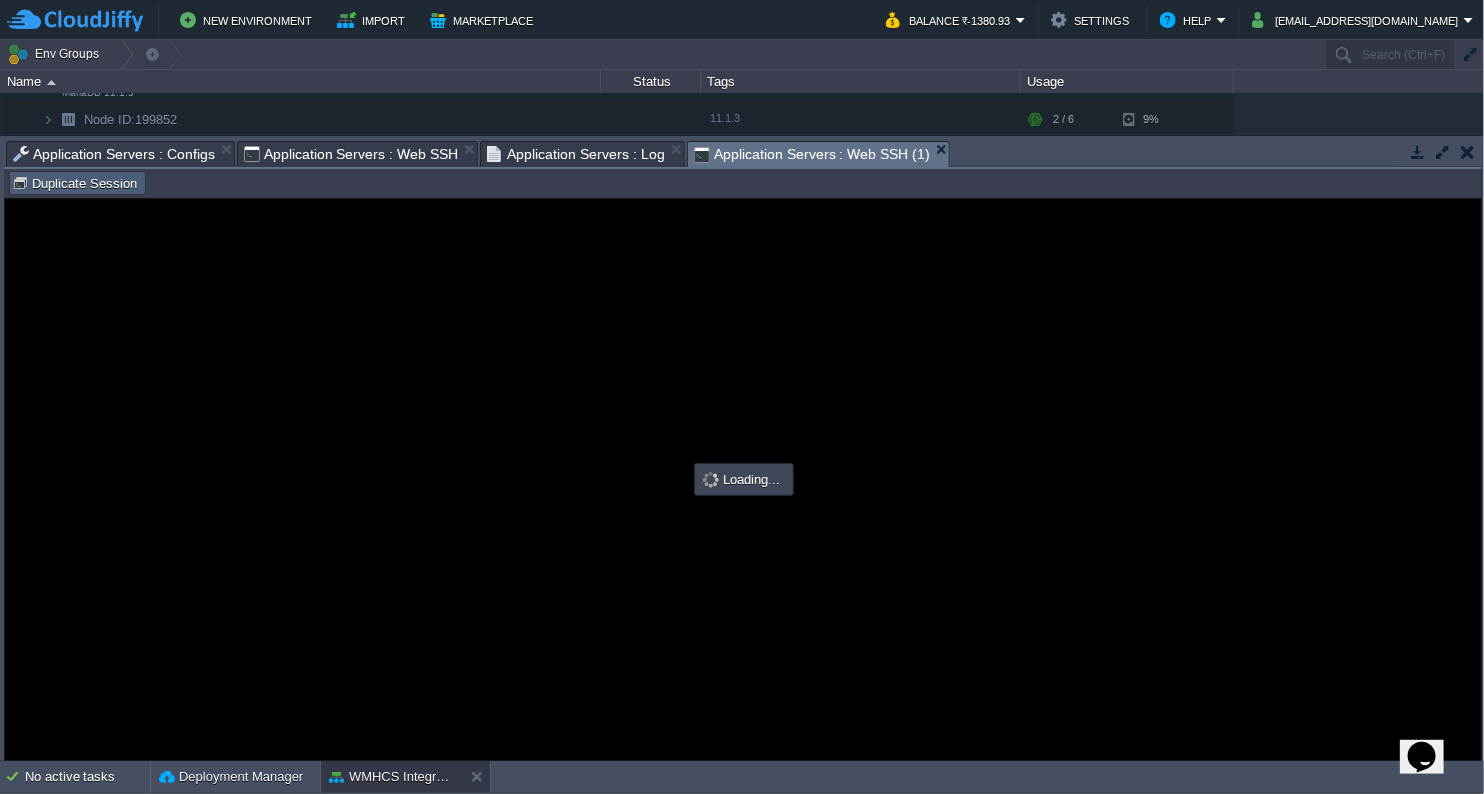 type on "#000000" 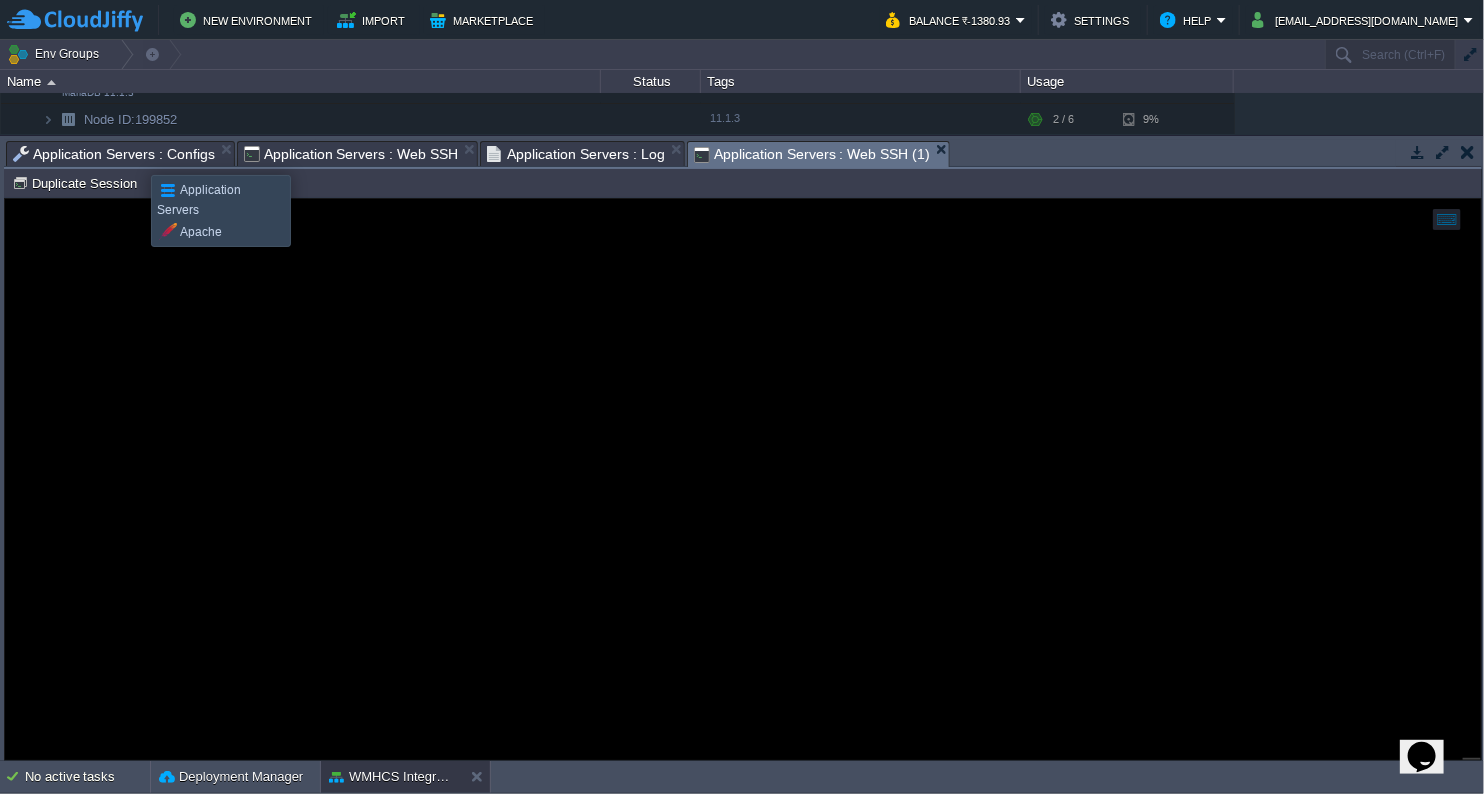 click on "Application Servers : Configs" at bounding box center (114, 154) 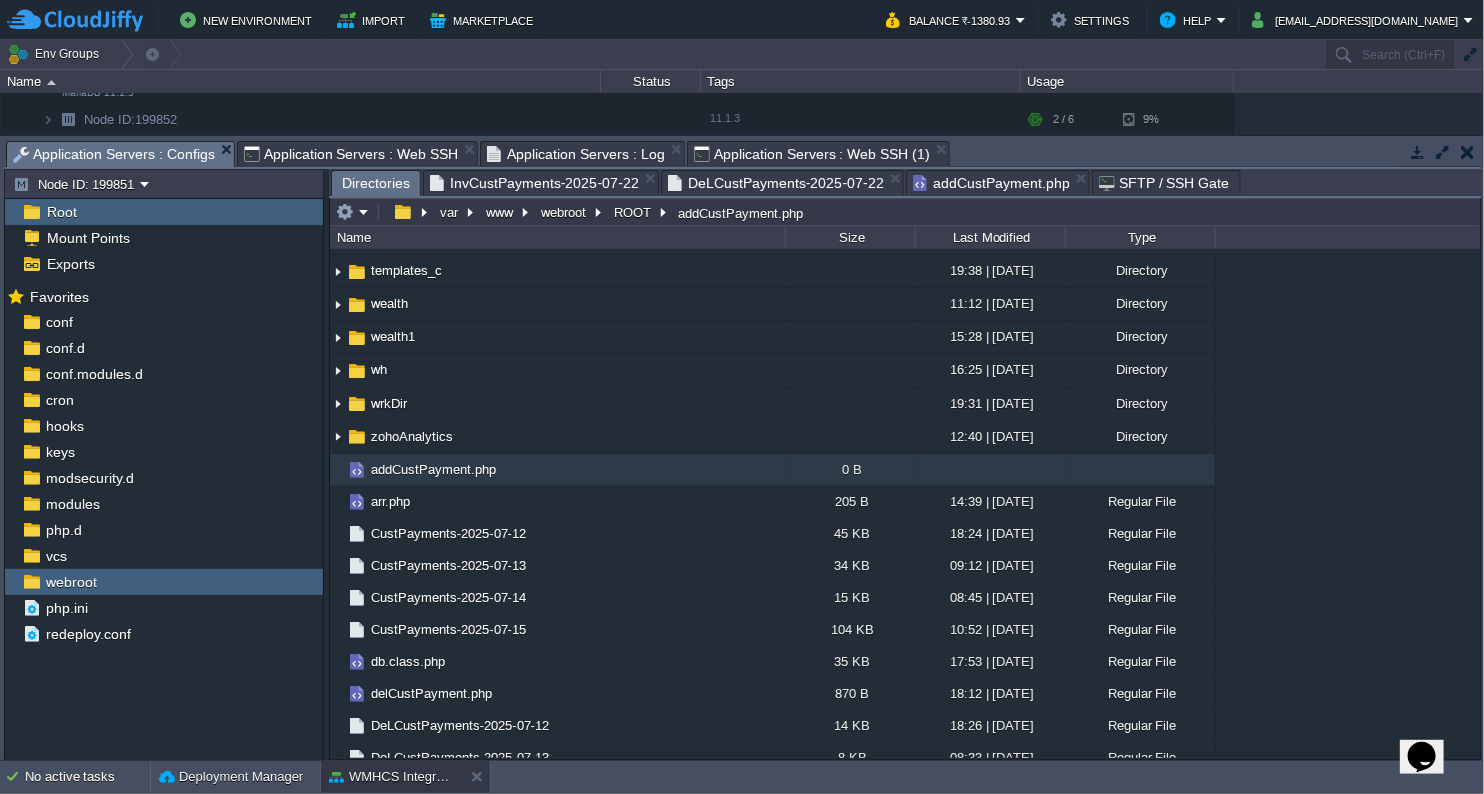 click on "addCustPayment.php" at bounding box center [991, 183] 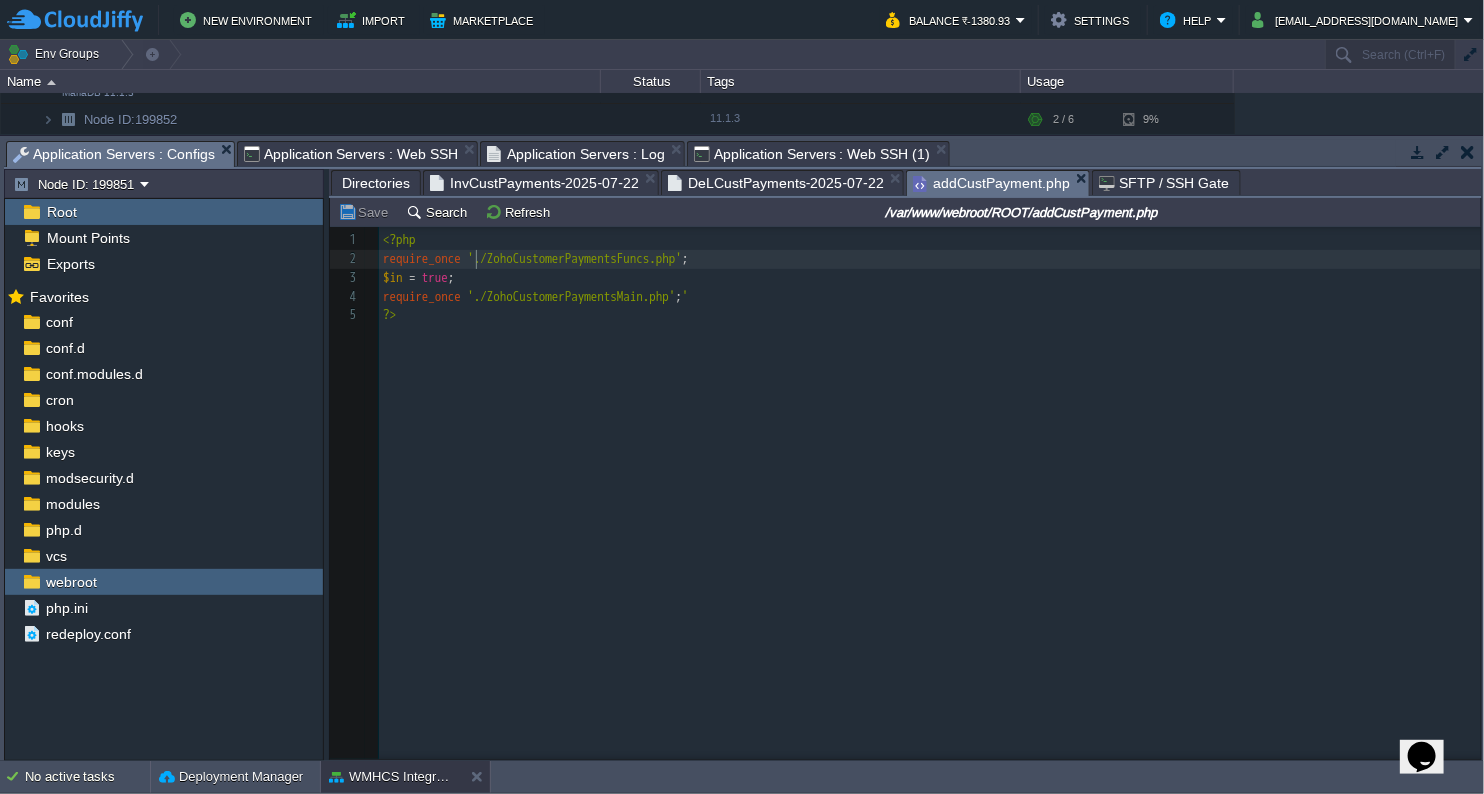 click at bounding box center [464, 258] 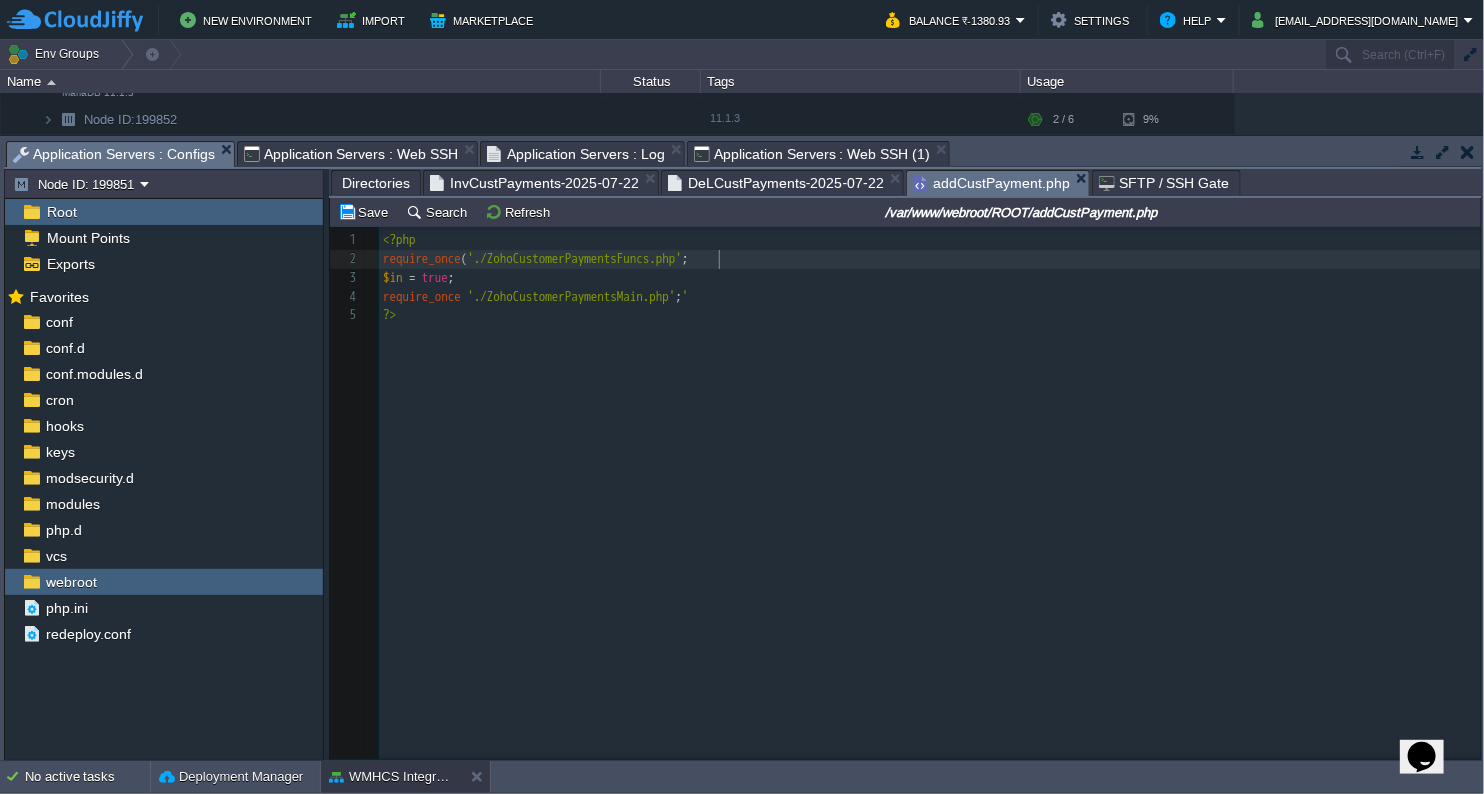 type on ")" 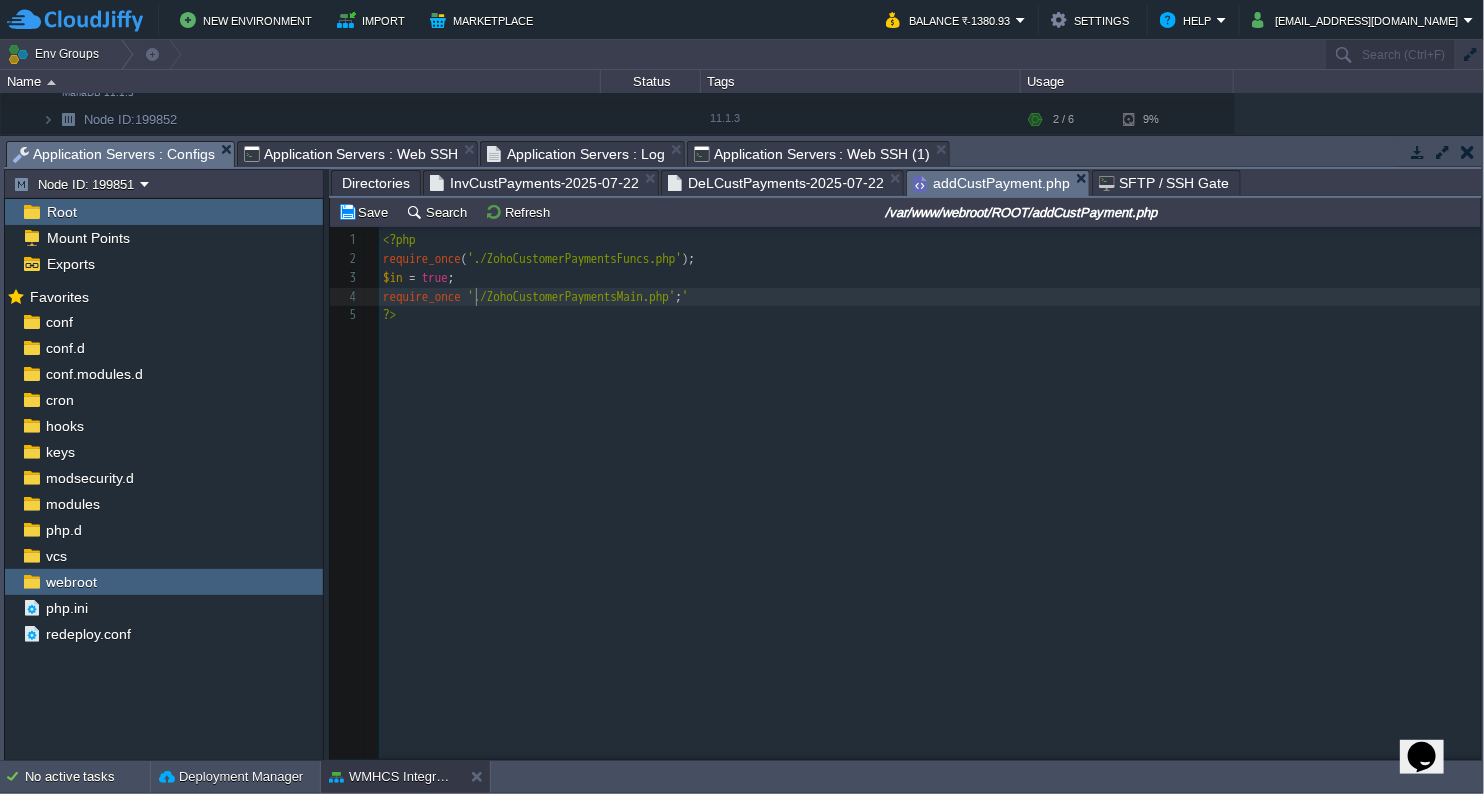 click on "x   1 <?php    2 require_once ( './ZohoCustomerPaymentsFuncs.php' ); 3 $in   =   true ; 4 require_once   './ZohoCustomerPaymentsMain.php' ; ' 5 ?>" at bounding box center [933, 278] 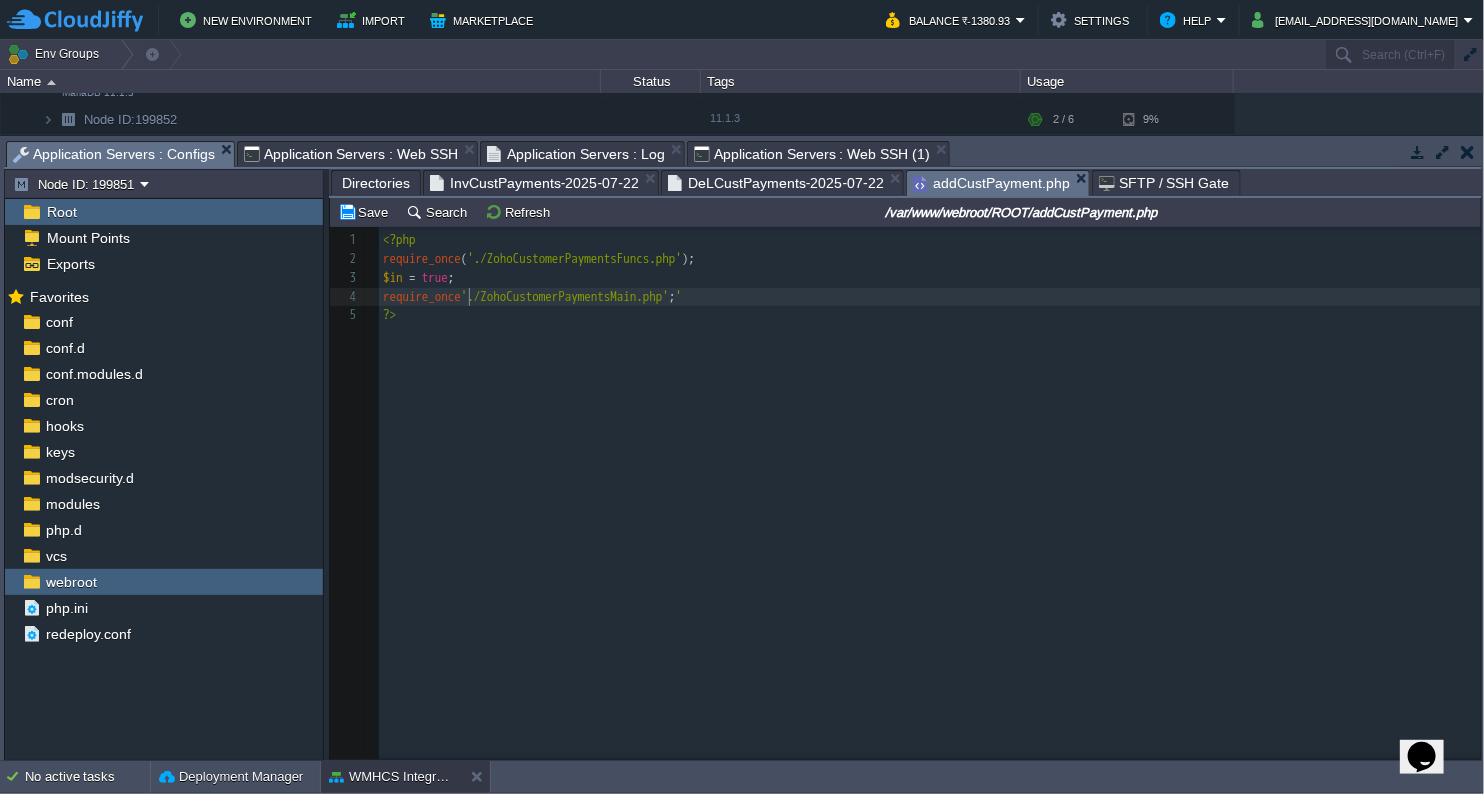 type on "(" 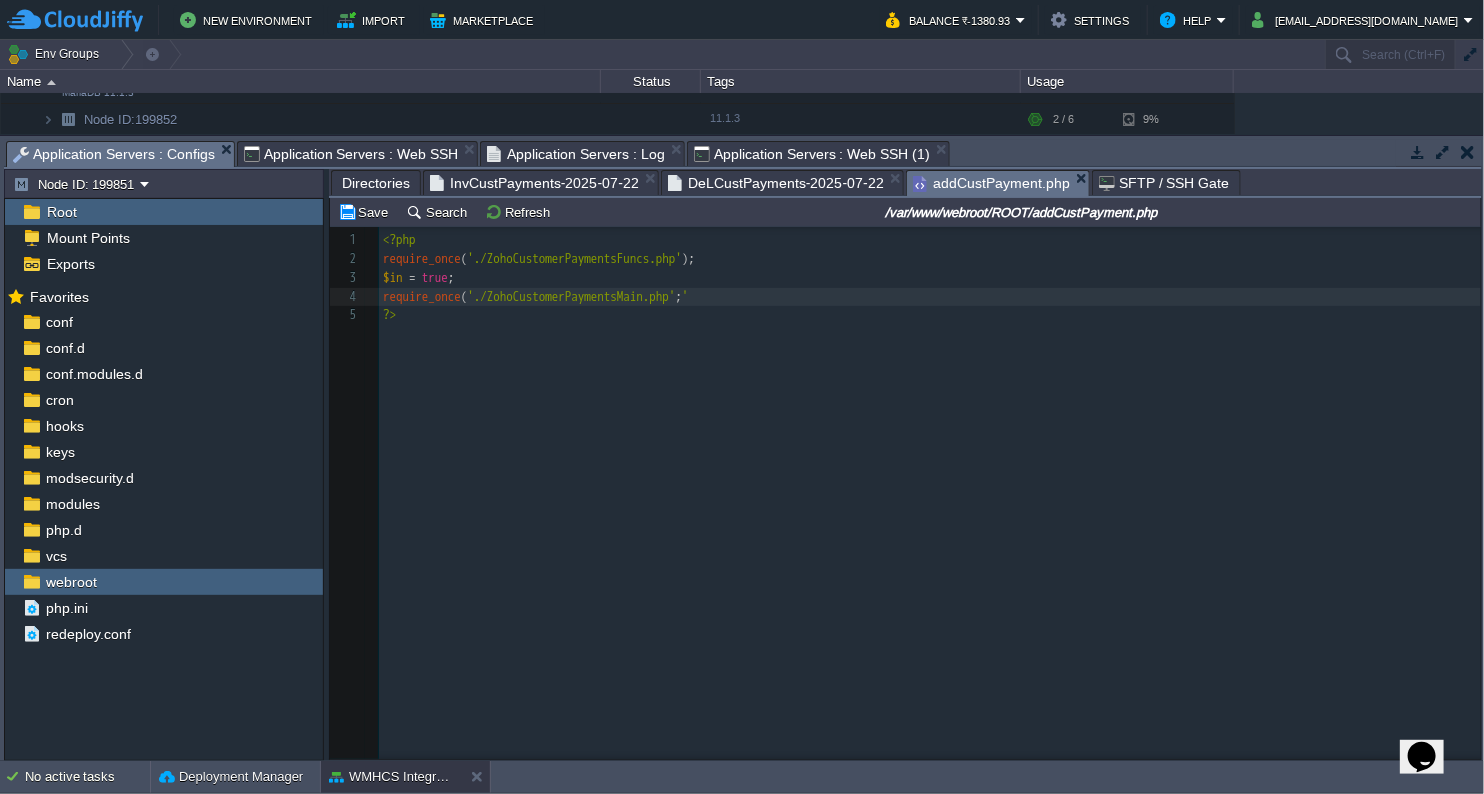 type on ")" 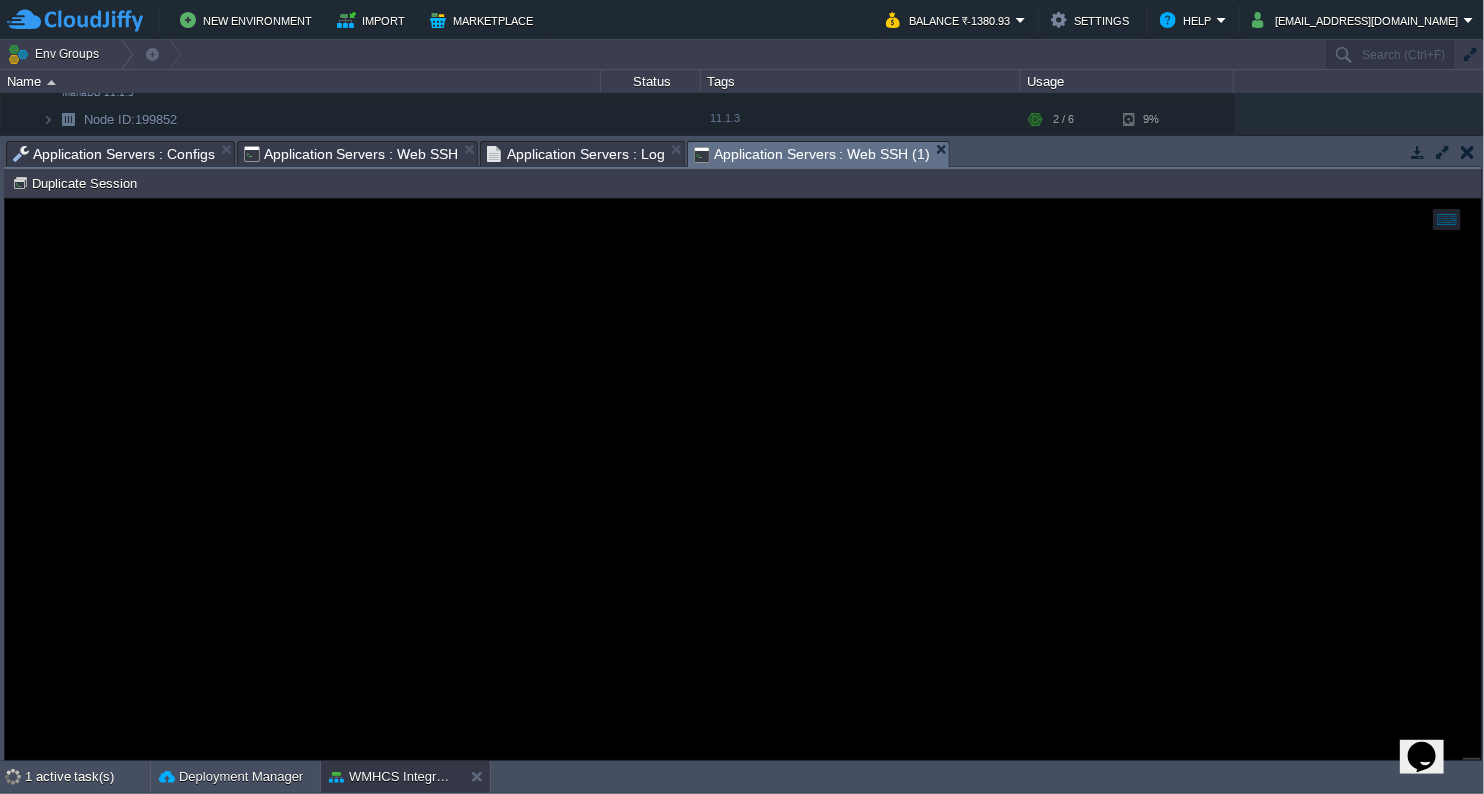 click on "Application Servers : Web SSH (1)" at bounding box center (812, 154) 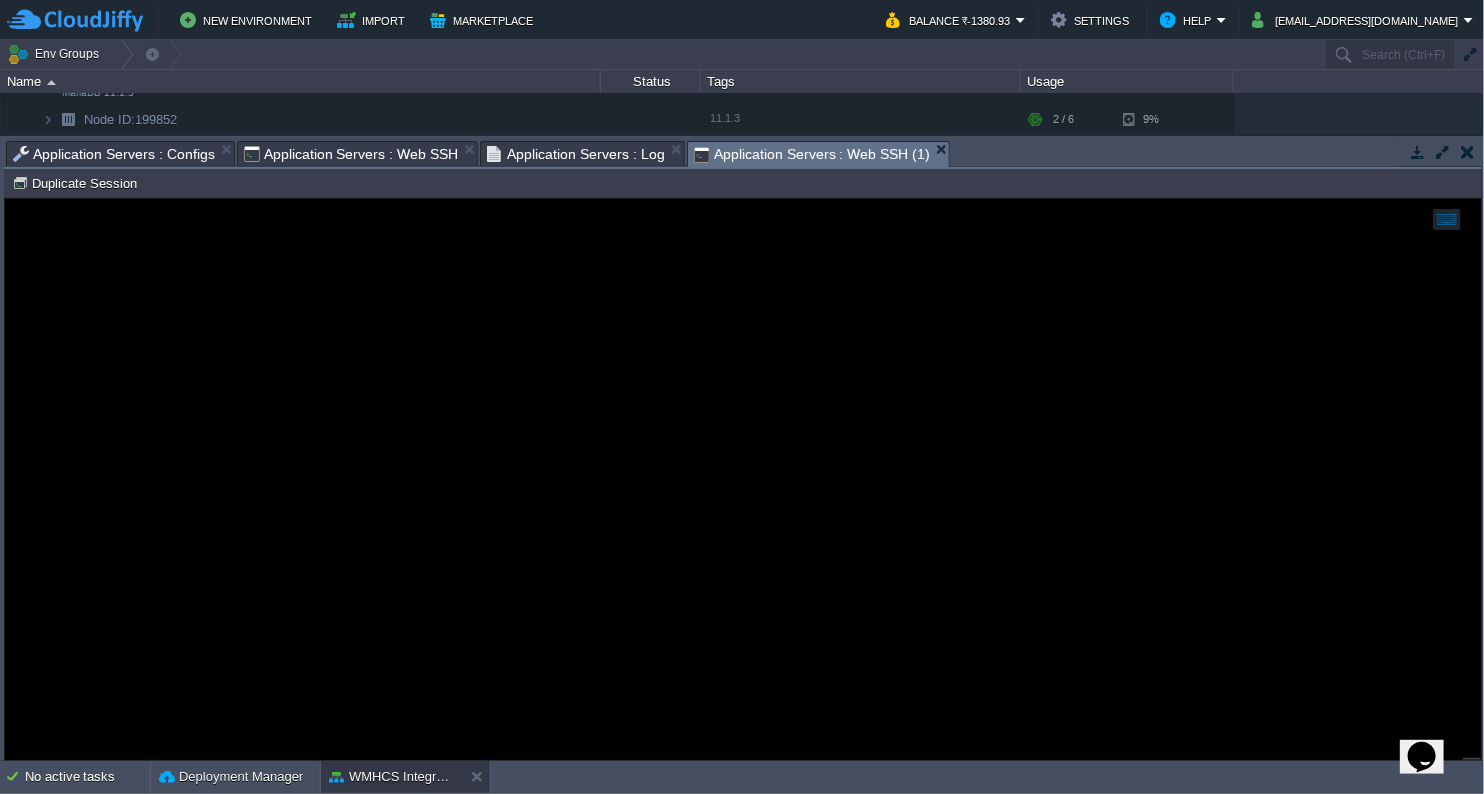 click on "Application Servers : Configs" at bounding box center (114, 154) 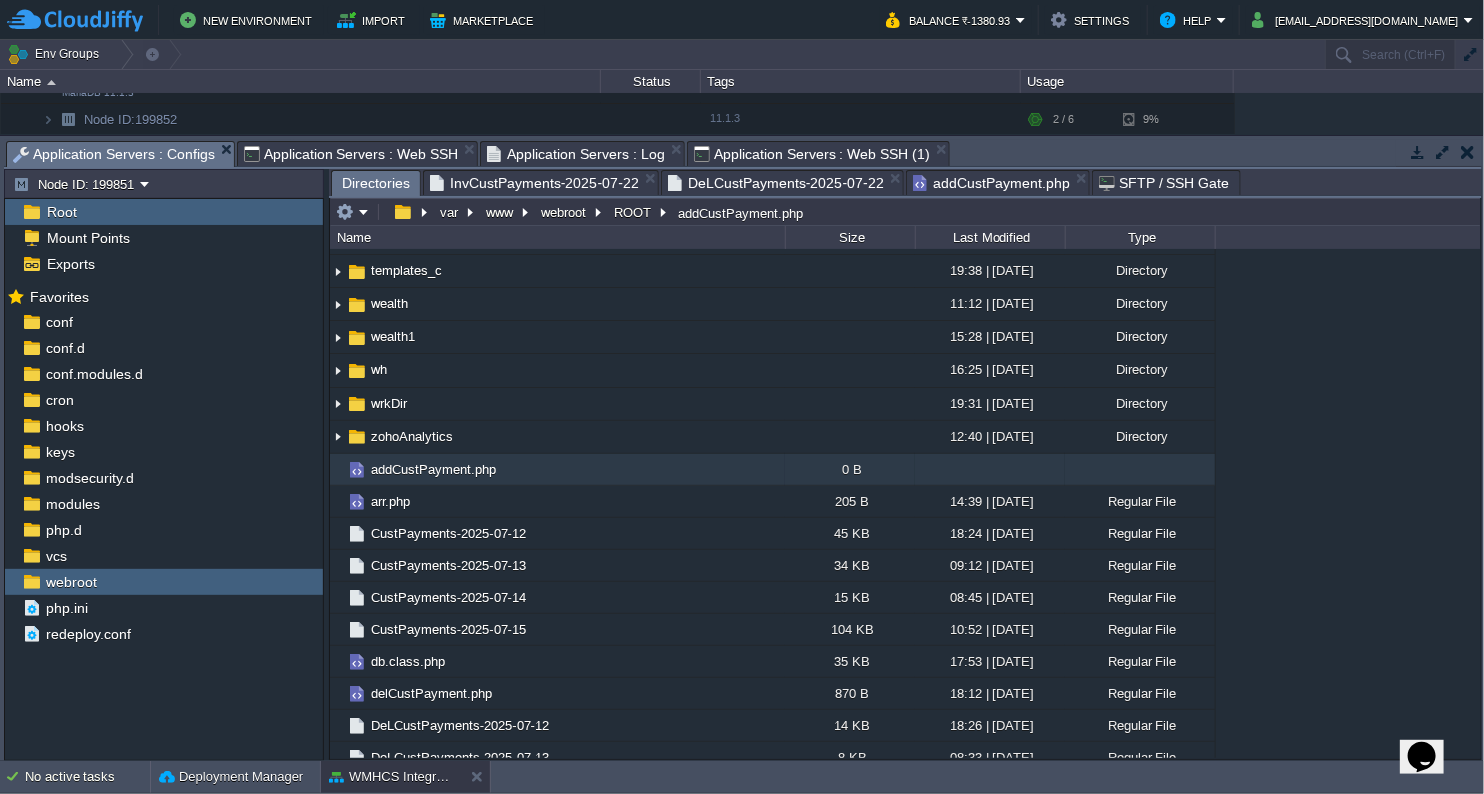 click on "Directories" at bounding box center (376, 183) 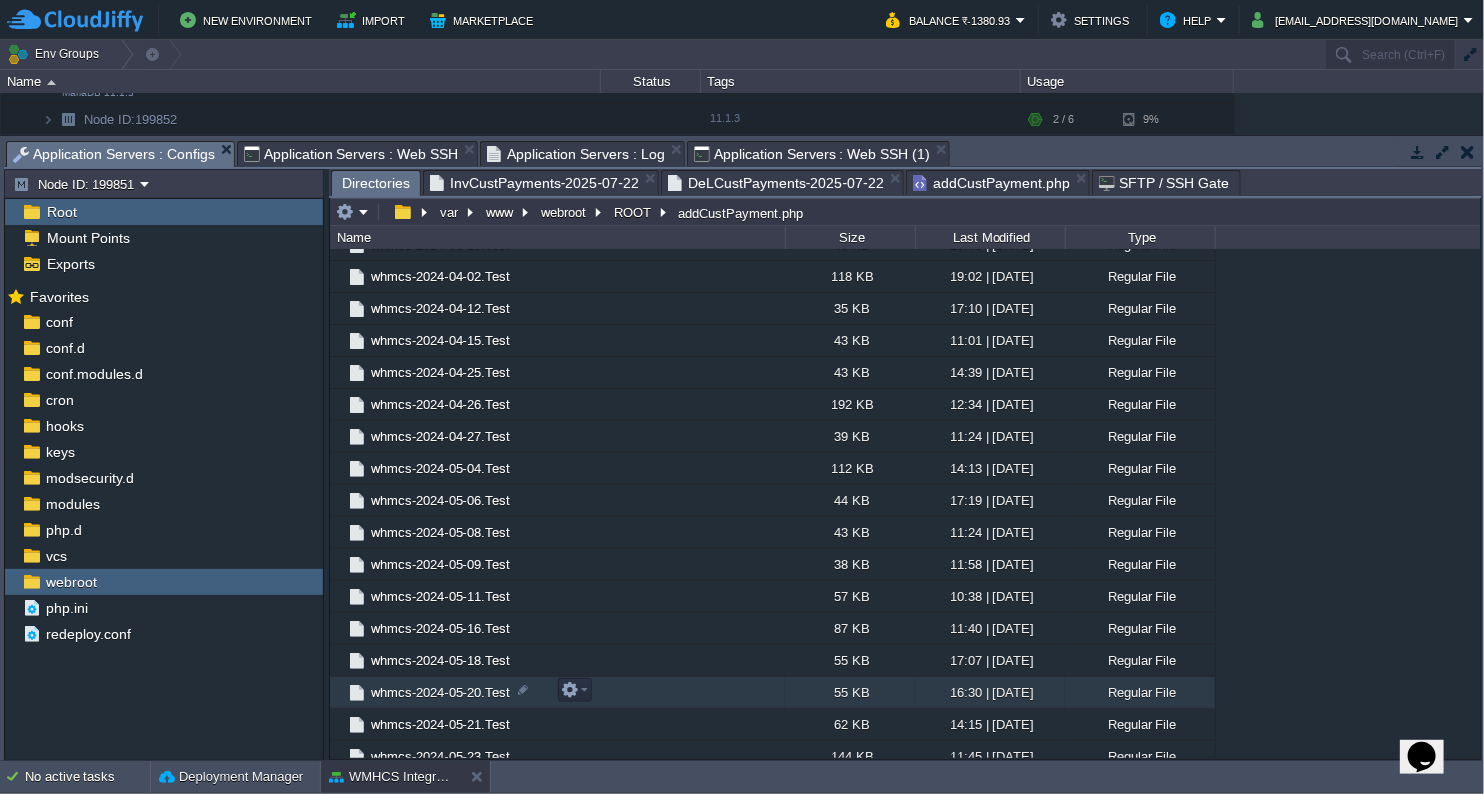 scroll, scrollTop: 3353, scrollLeft: 0, axis: vertical 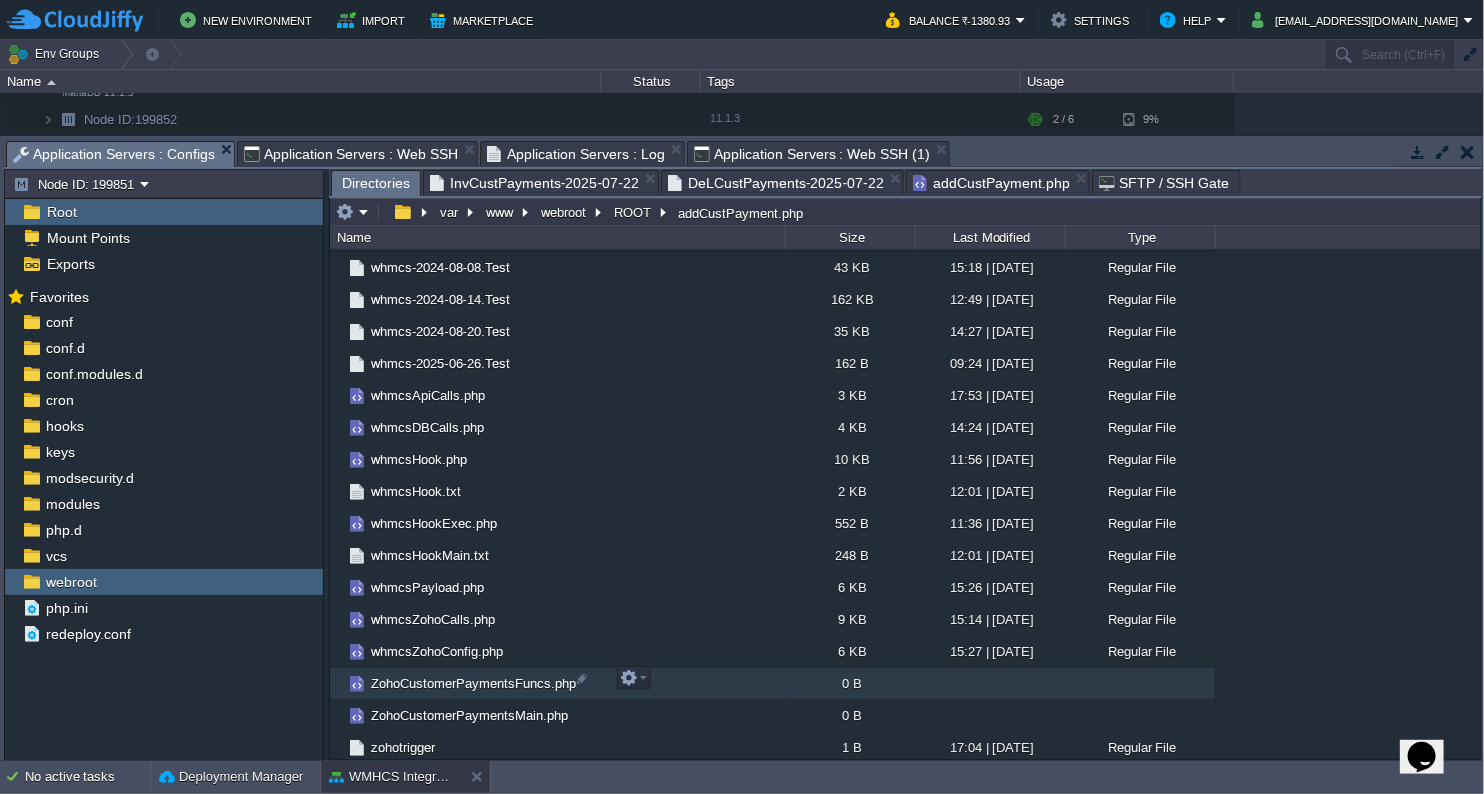 click on "ZohoCustomerPaymentsFuncs.php" at bounding box center [473, 683] 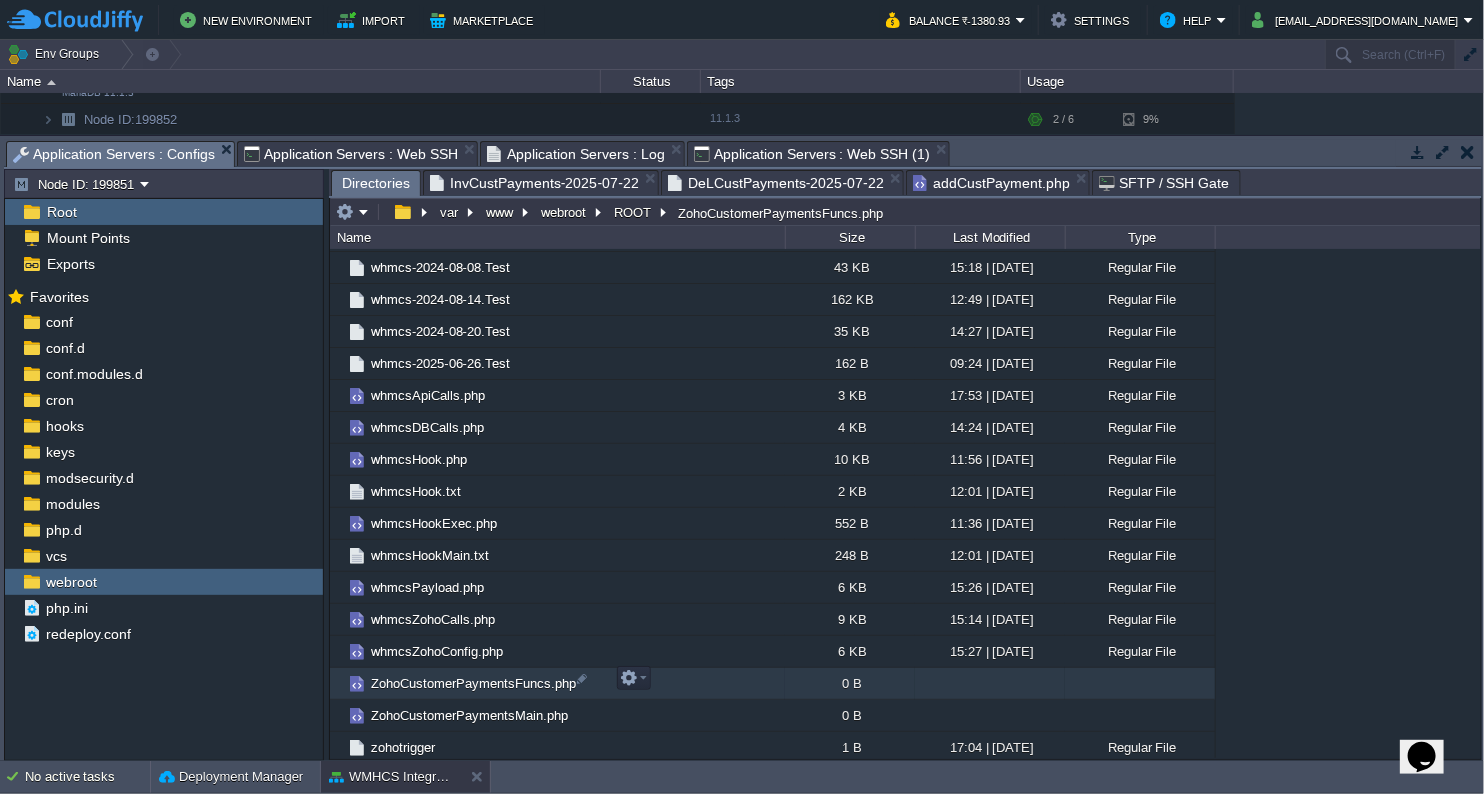 click on "ZohoCustomerPaymentsFuncs.php" at bounding box center (473, 683) 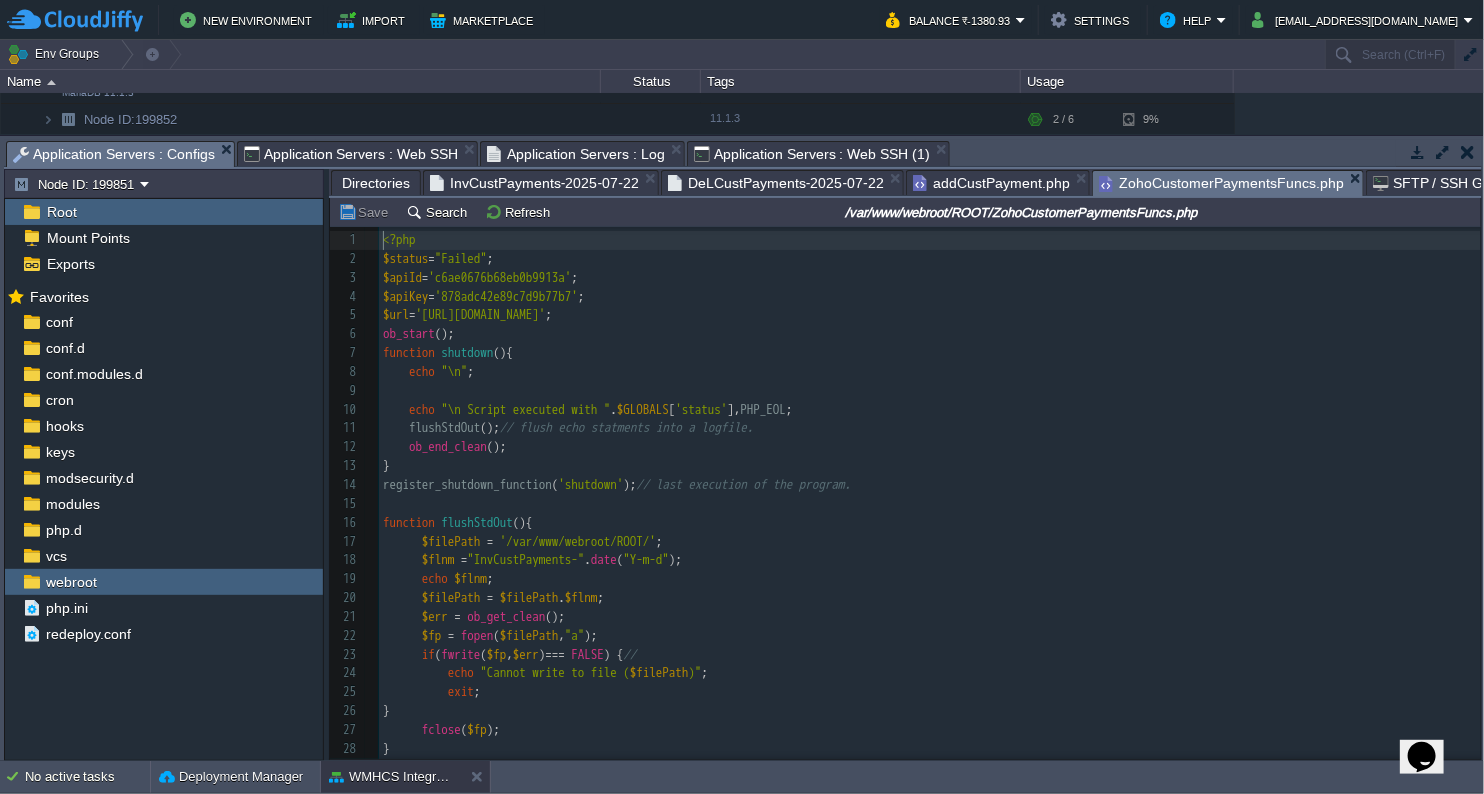scroll, scrollTop: 6, scrollLeft: 0, axis: vertical 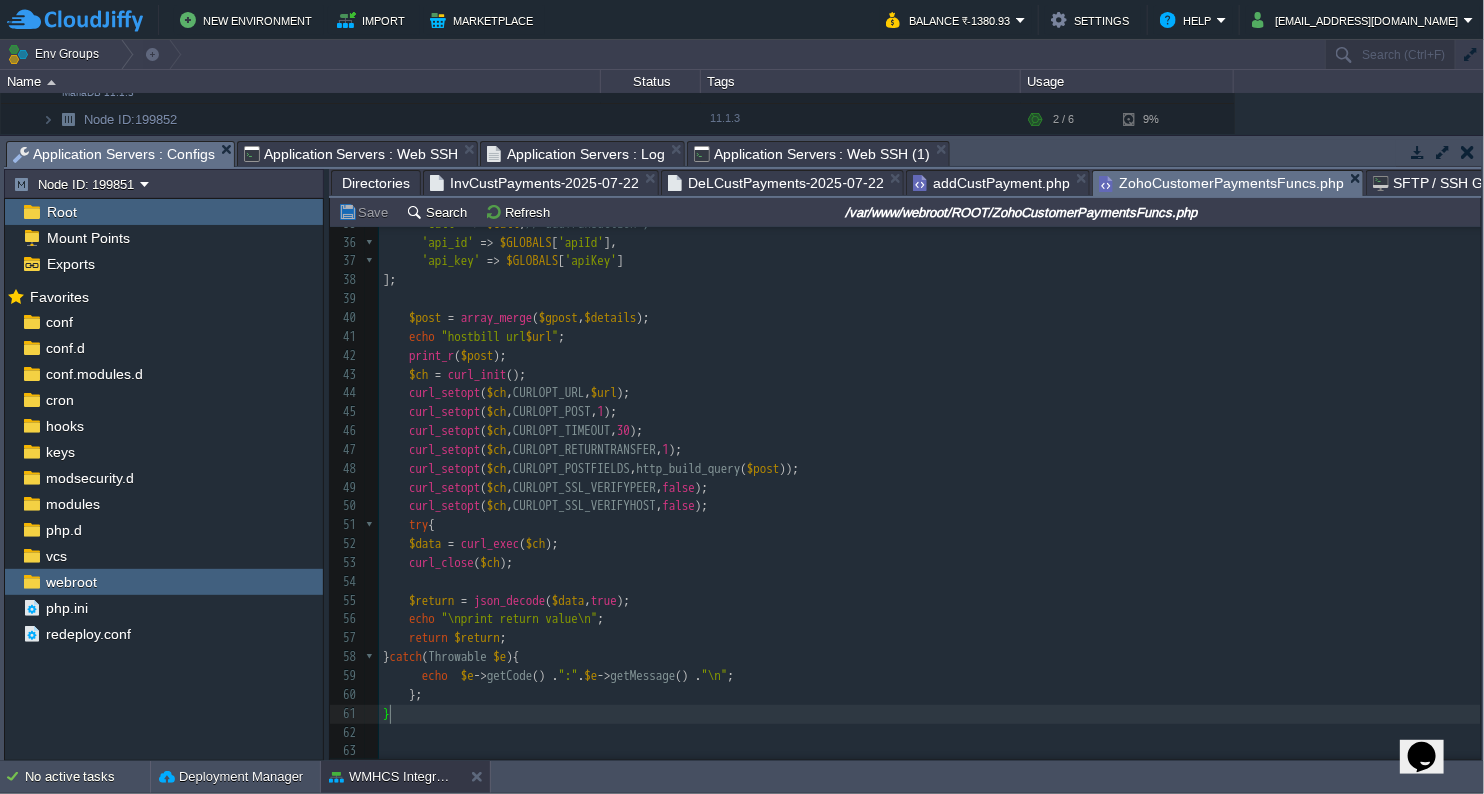 click on "​" at bounding box center [930, 733] 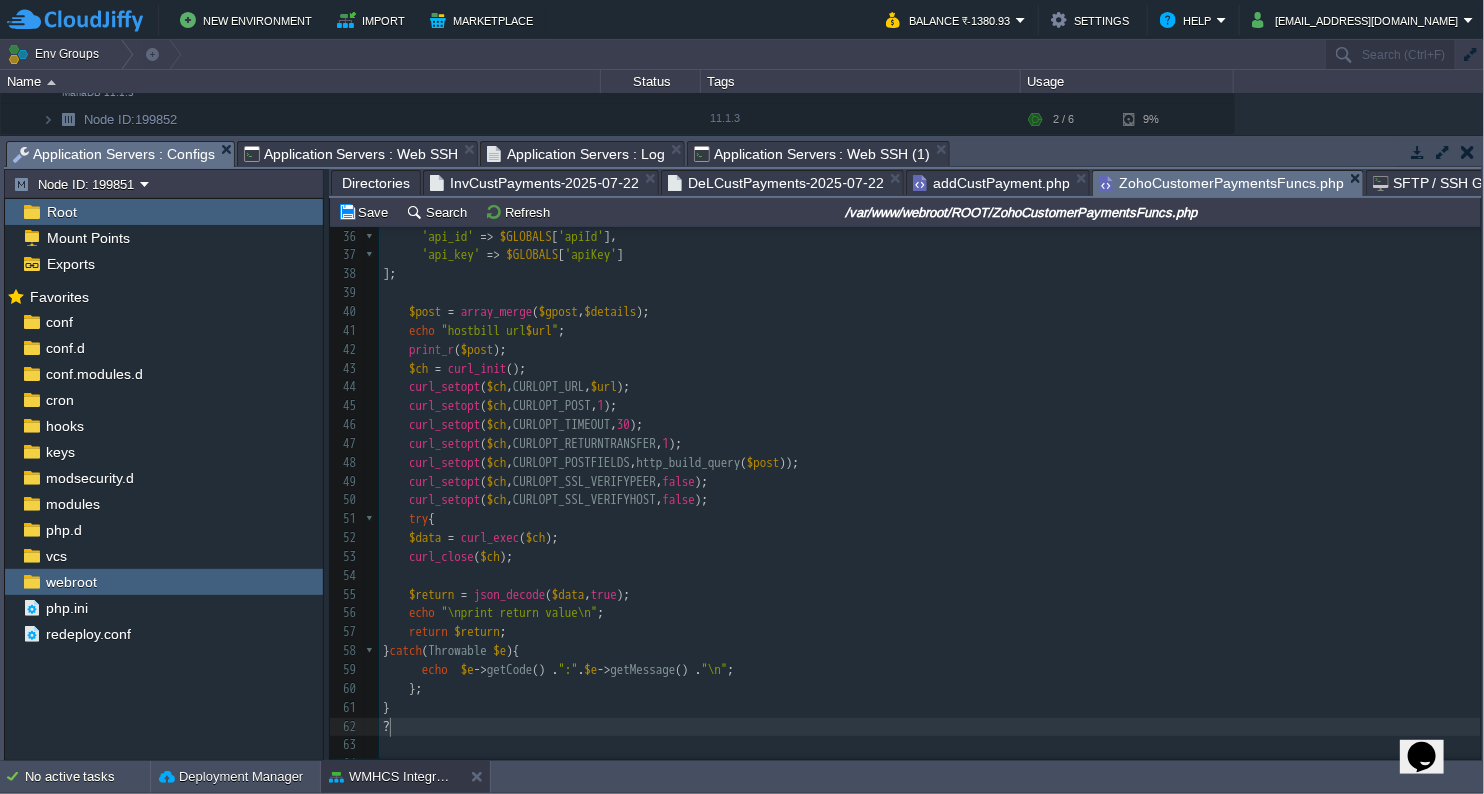 type on "?>" 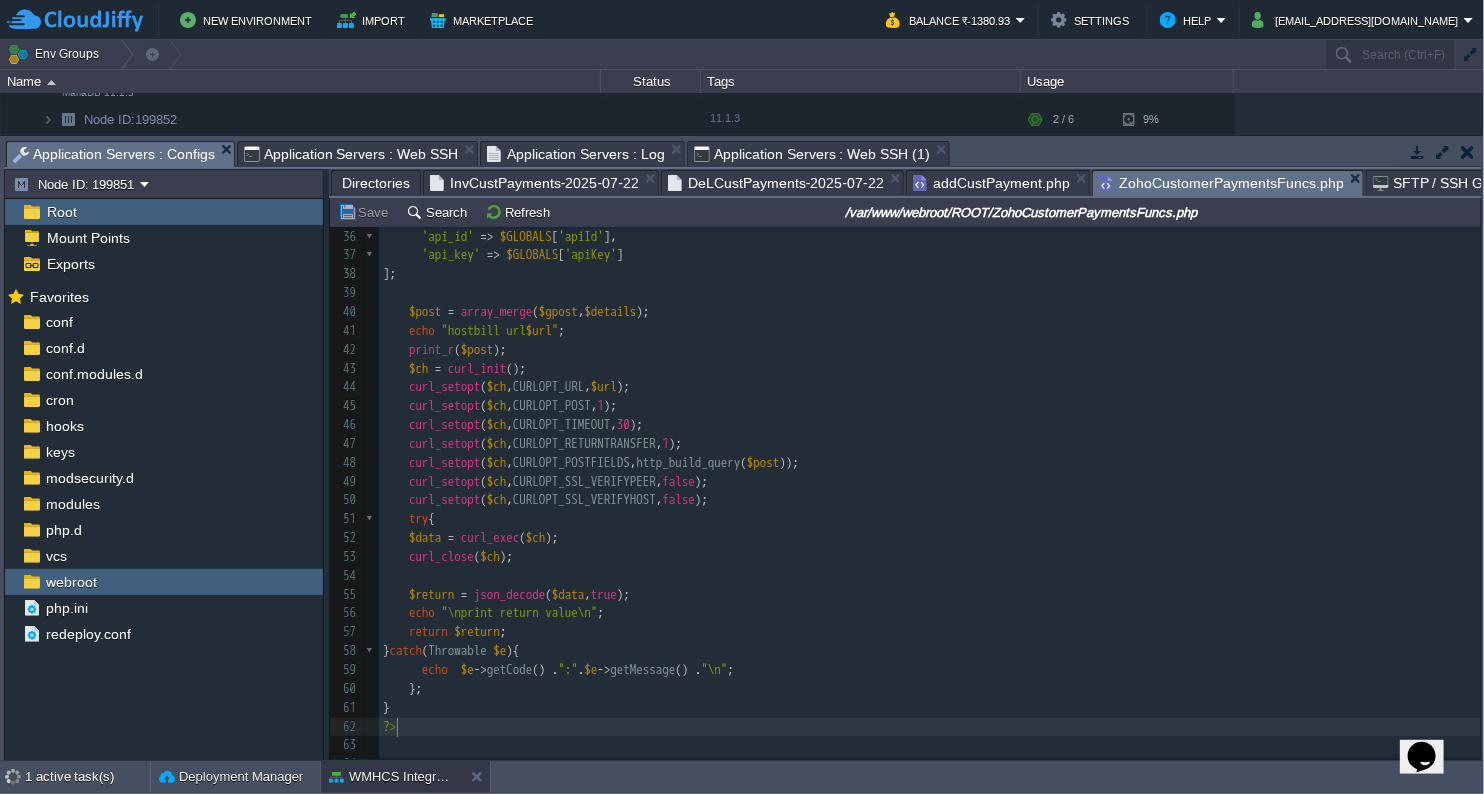 click on "Application Servers : Web SSH (1)" at bounding box center [812, 154] 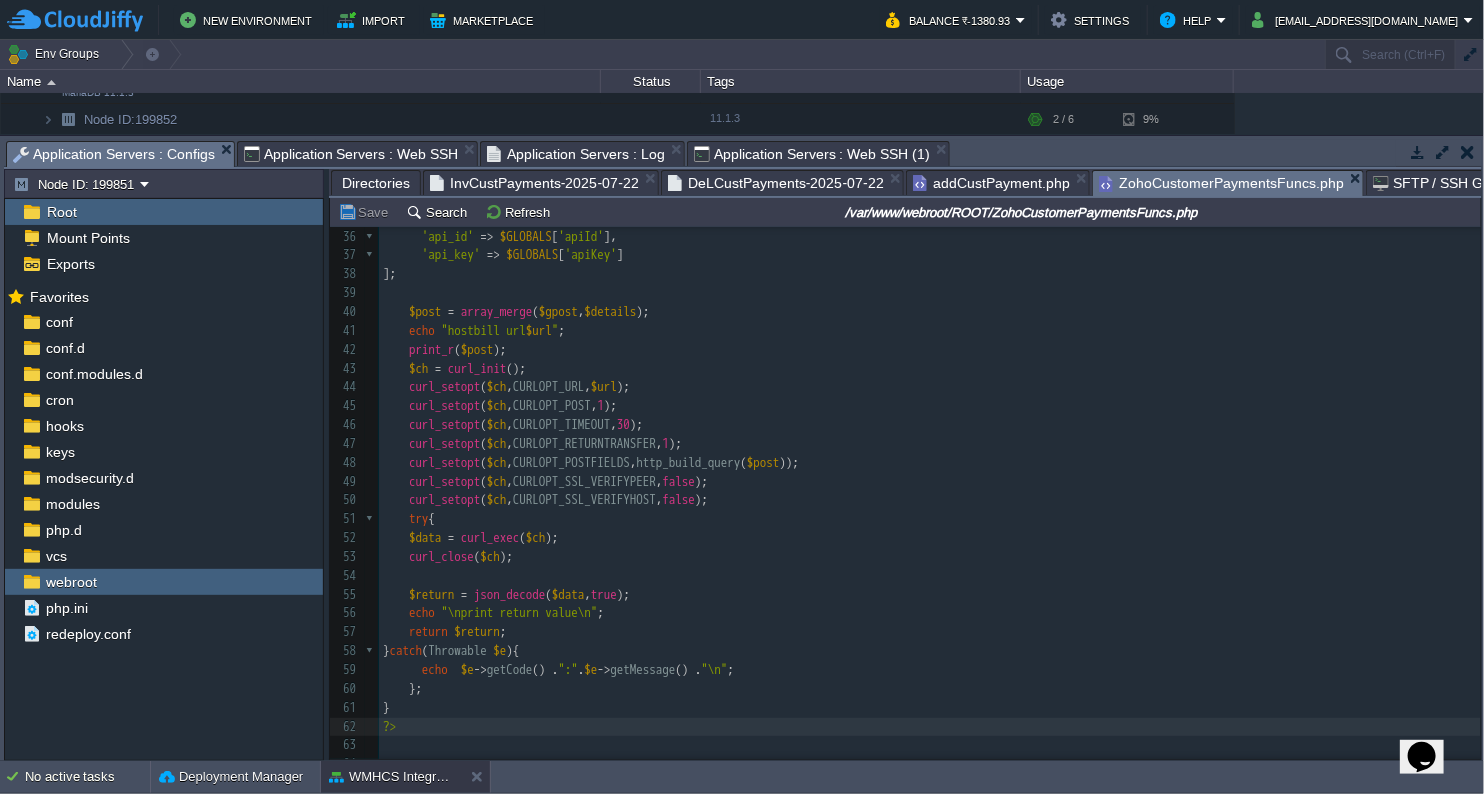 click on "Application Servers : Configs" at bounding box center (114, 154) 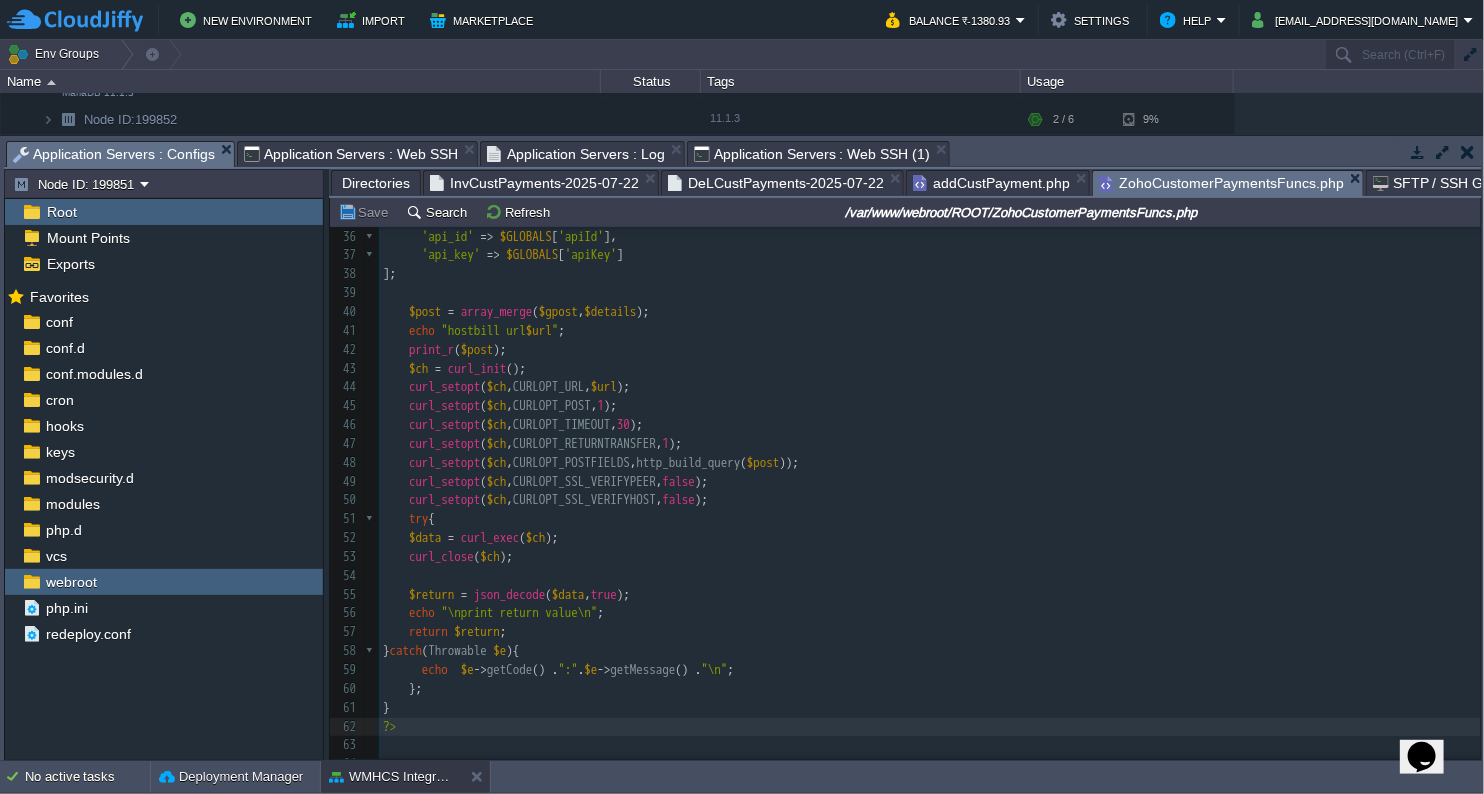 scroll, scrollTop: 5, scrollLeft: 0, axis: vertical 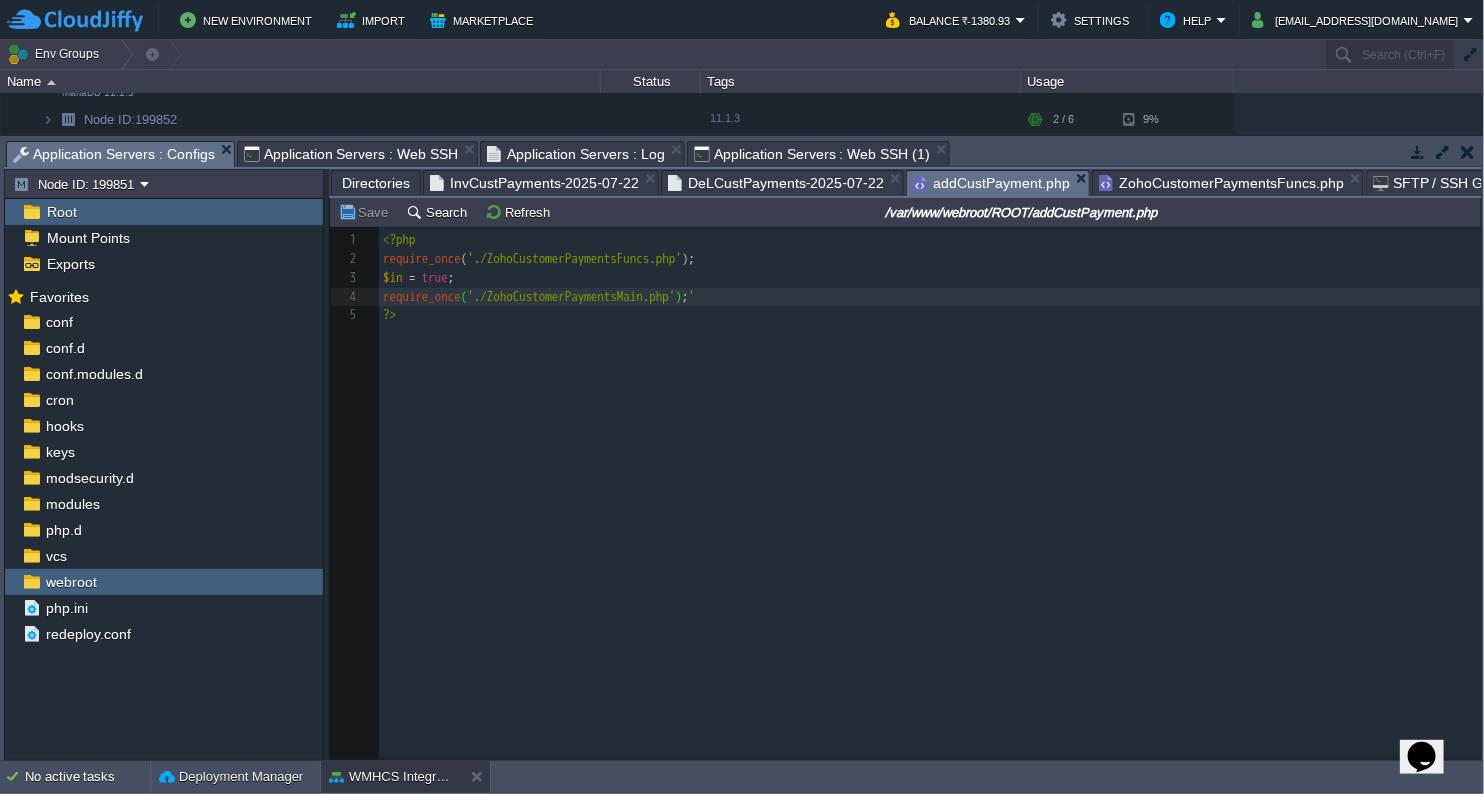 click on "addCustPayment.php" at bounding box center [991, 183] 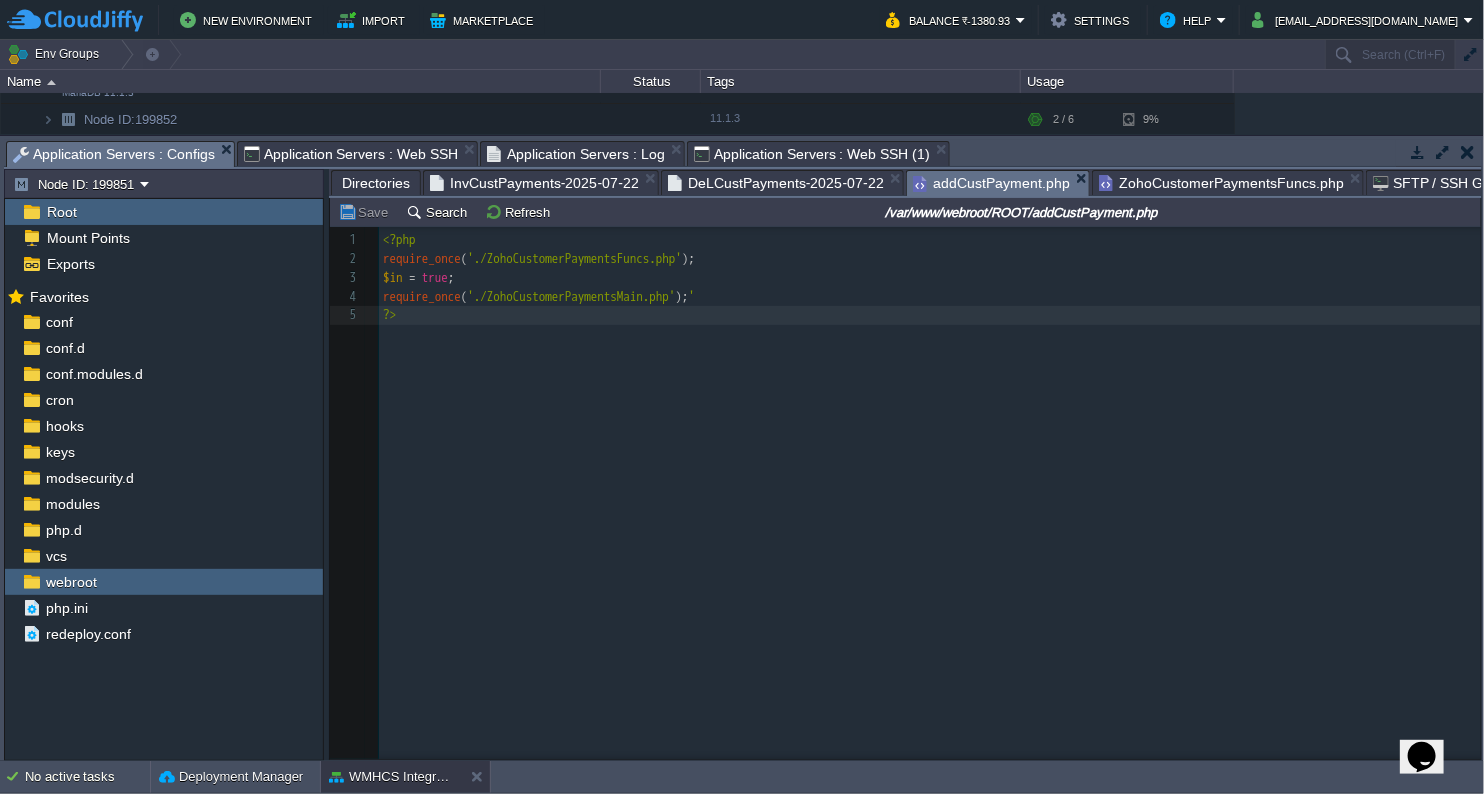click on "x ?>   1 <?php    2 require_once ( './ZohoCustomerPaymentsFuncs.php' ); 3 $in   =   true ; 4 require_once ( './ZohoCustomerPaymentsMain.php' ); ' 5 ?>" at bounding box center [933, 278] 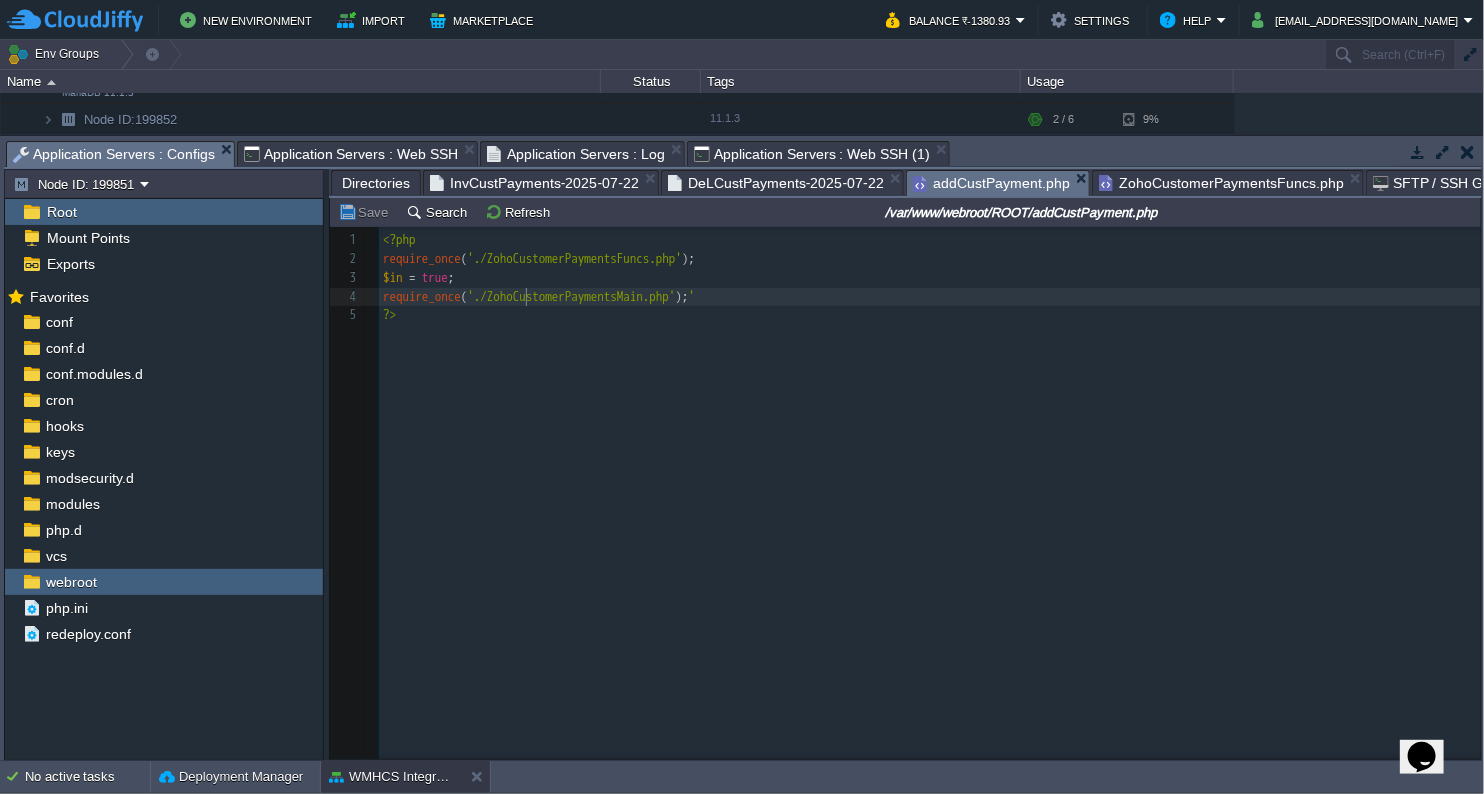 click on "x ?>   1 <?php    2 require_once ( './ZohoCustomerPaymentsFuncs.php' ); 3 $in   =   true ; 4 require_once ( './ZohoCustomerPaymentsMain.php' ); ' 5 ?>" at bounding box center (933, 278) 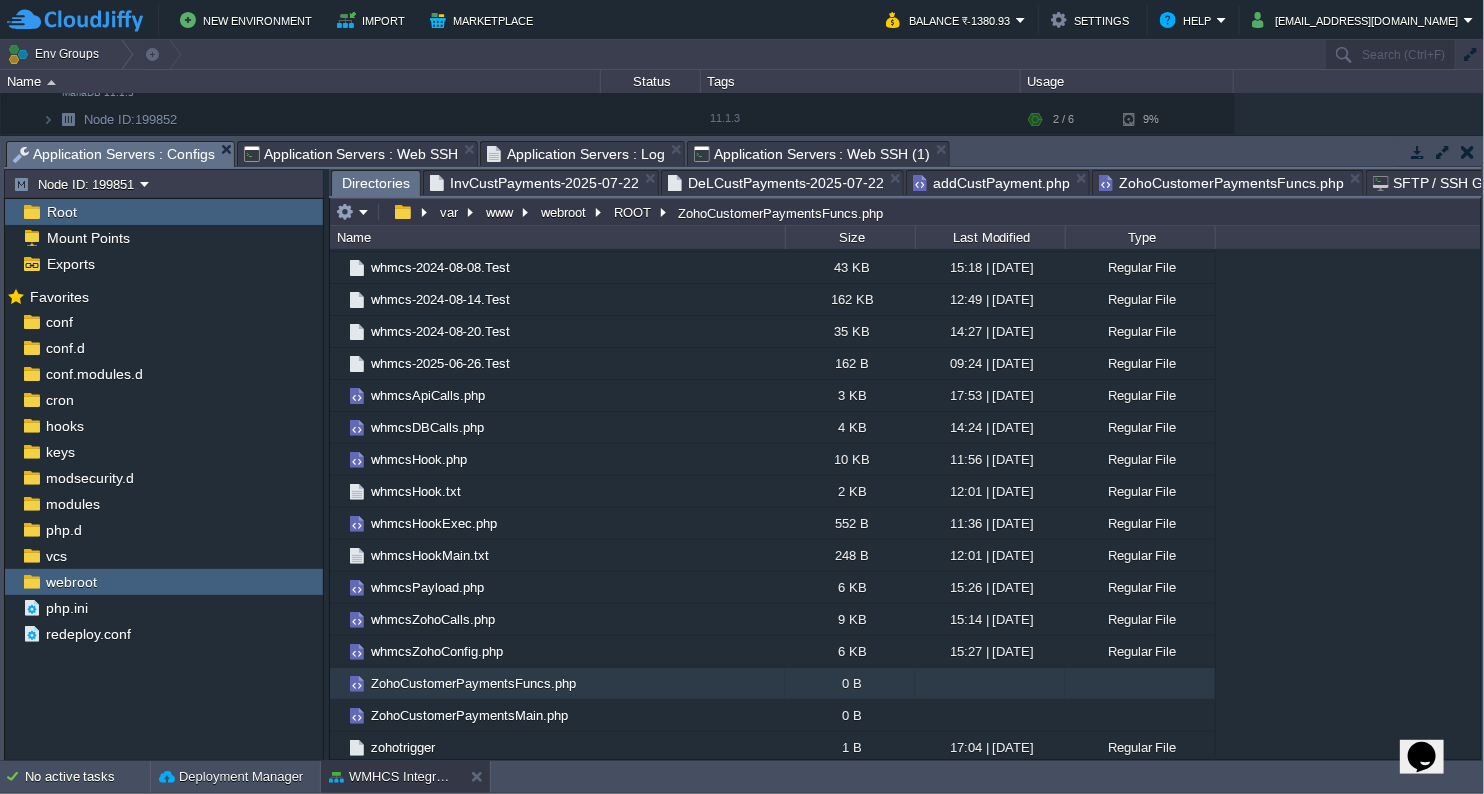 click on "Directories" at bounding box center (376, 183) 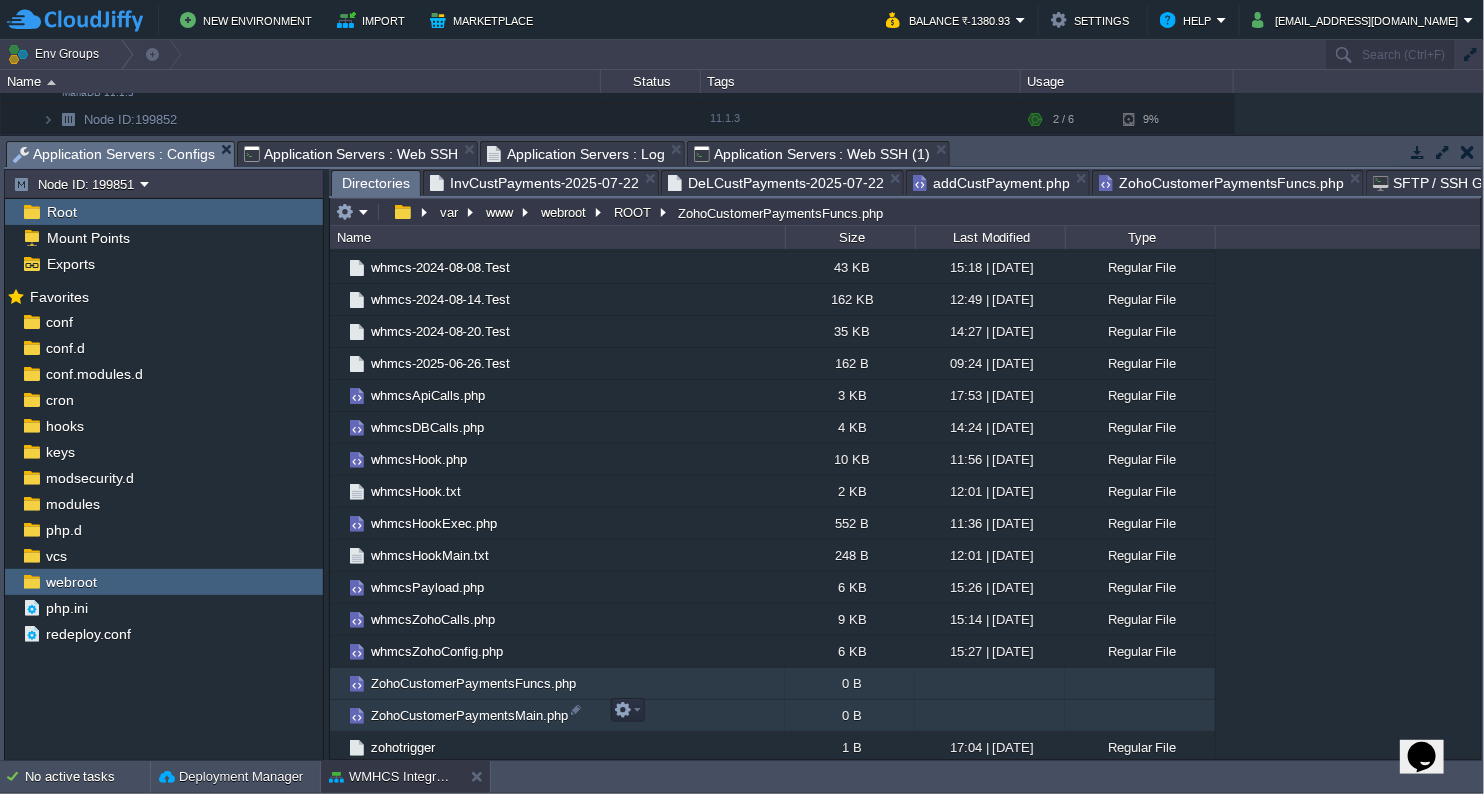 click on "ZohoCustomerPaymentsMain.php" at bounding box center [469, 715] 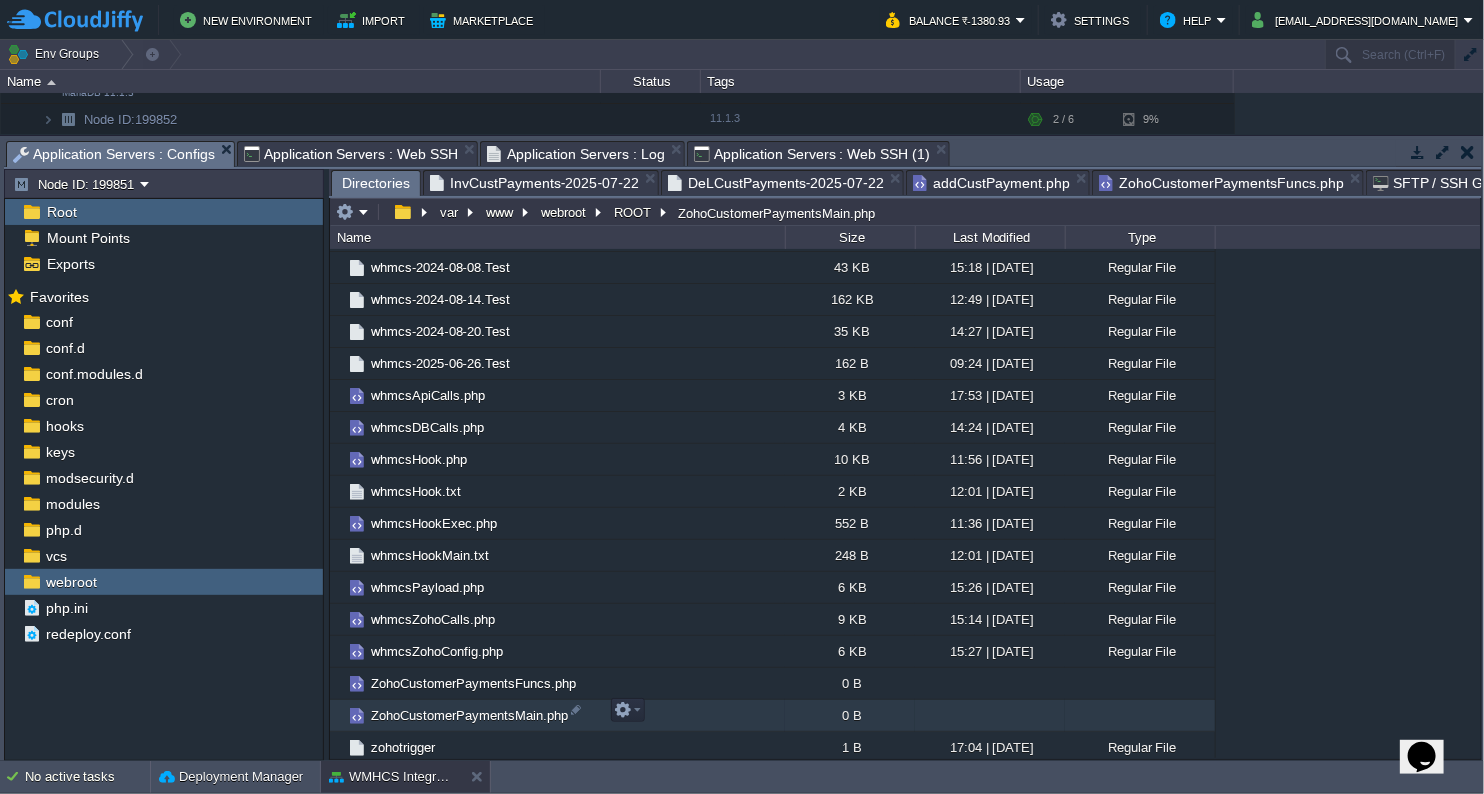 click on "ZohoCustomerPaymentsMain.php" at bounding box center (469, 715) 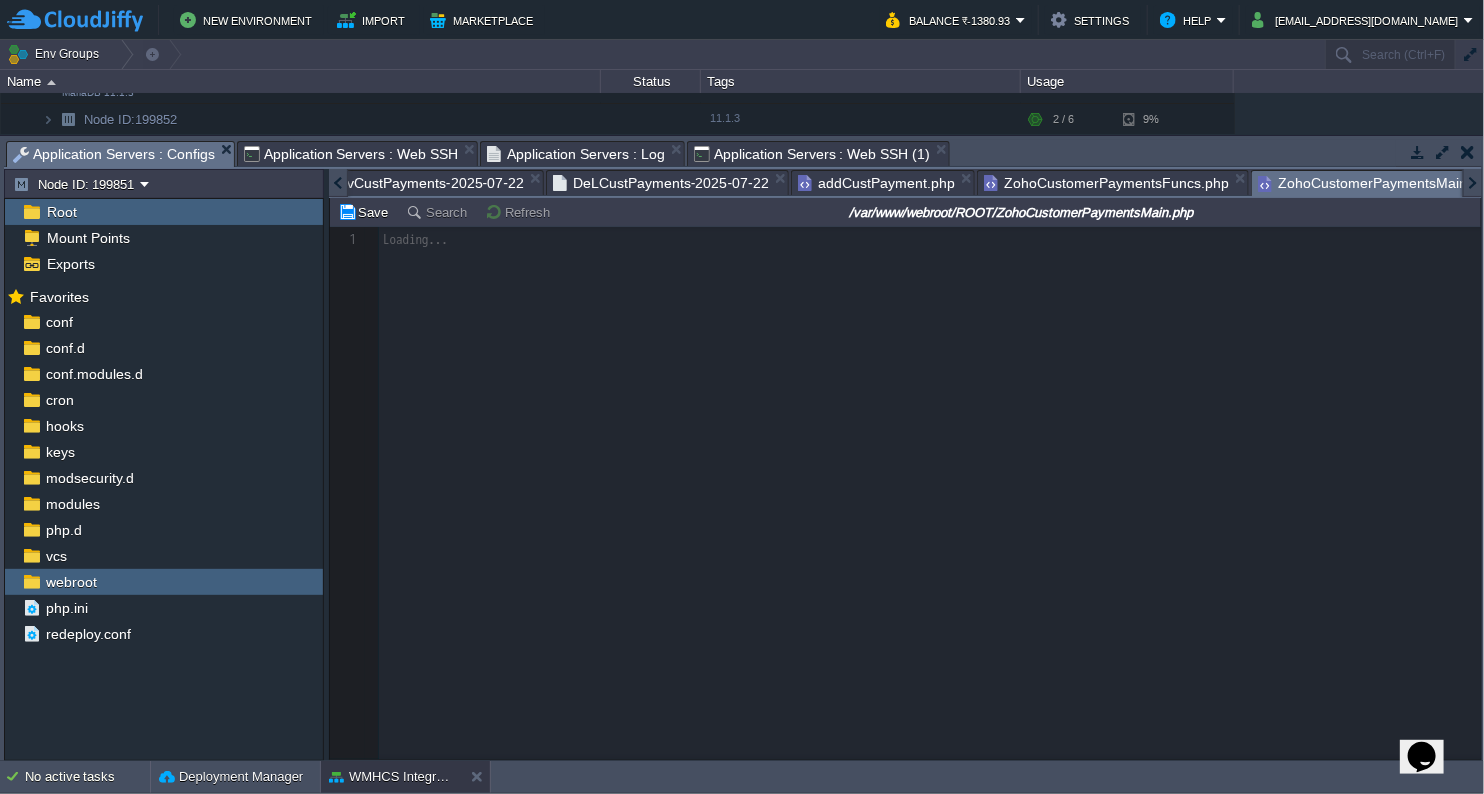 scroll, scrollTop: 6, scrollLeft: 0, axis: vertical 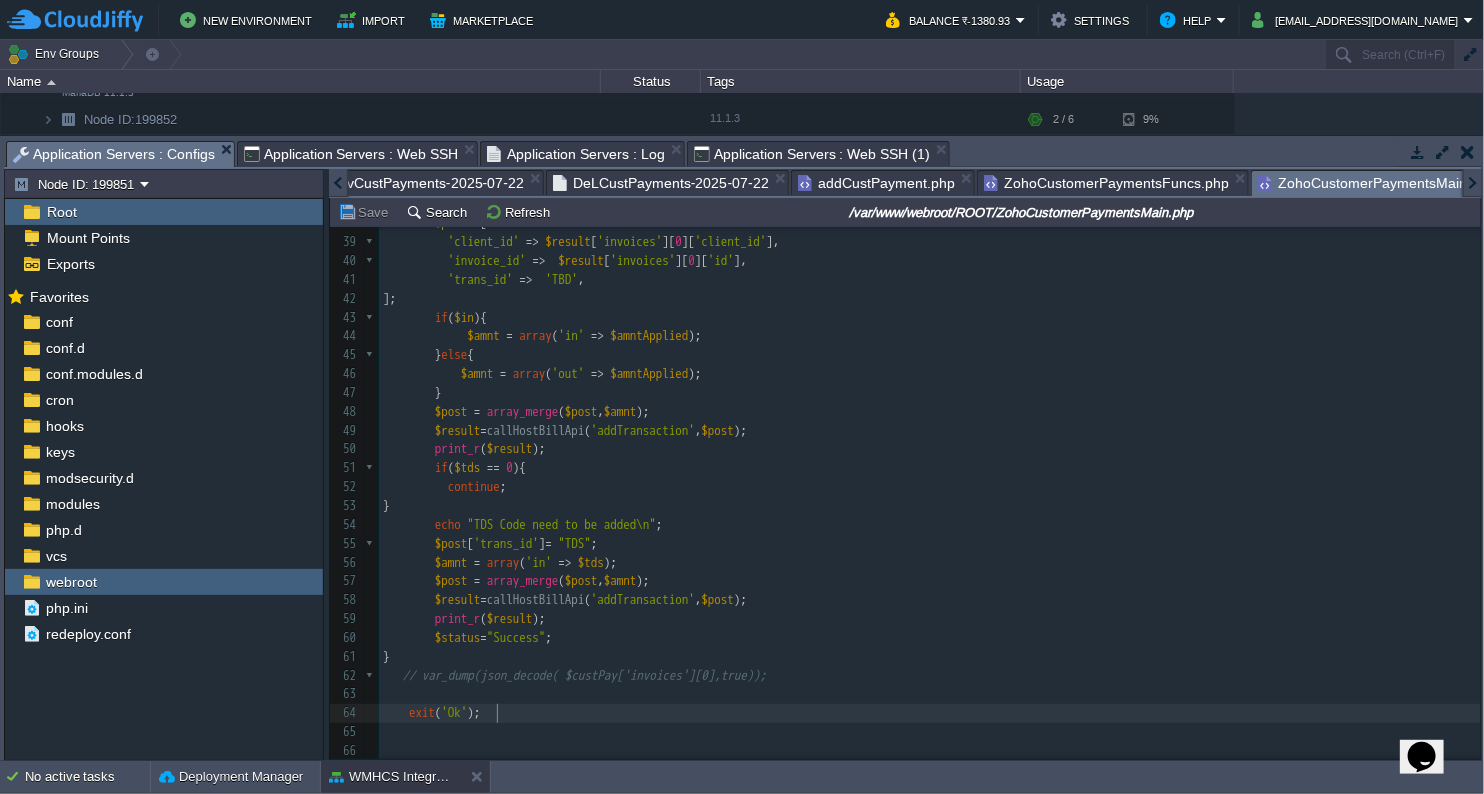 click on "exit ( 'Ok' );" at bounding box center [930, 713] 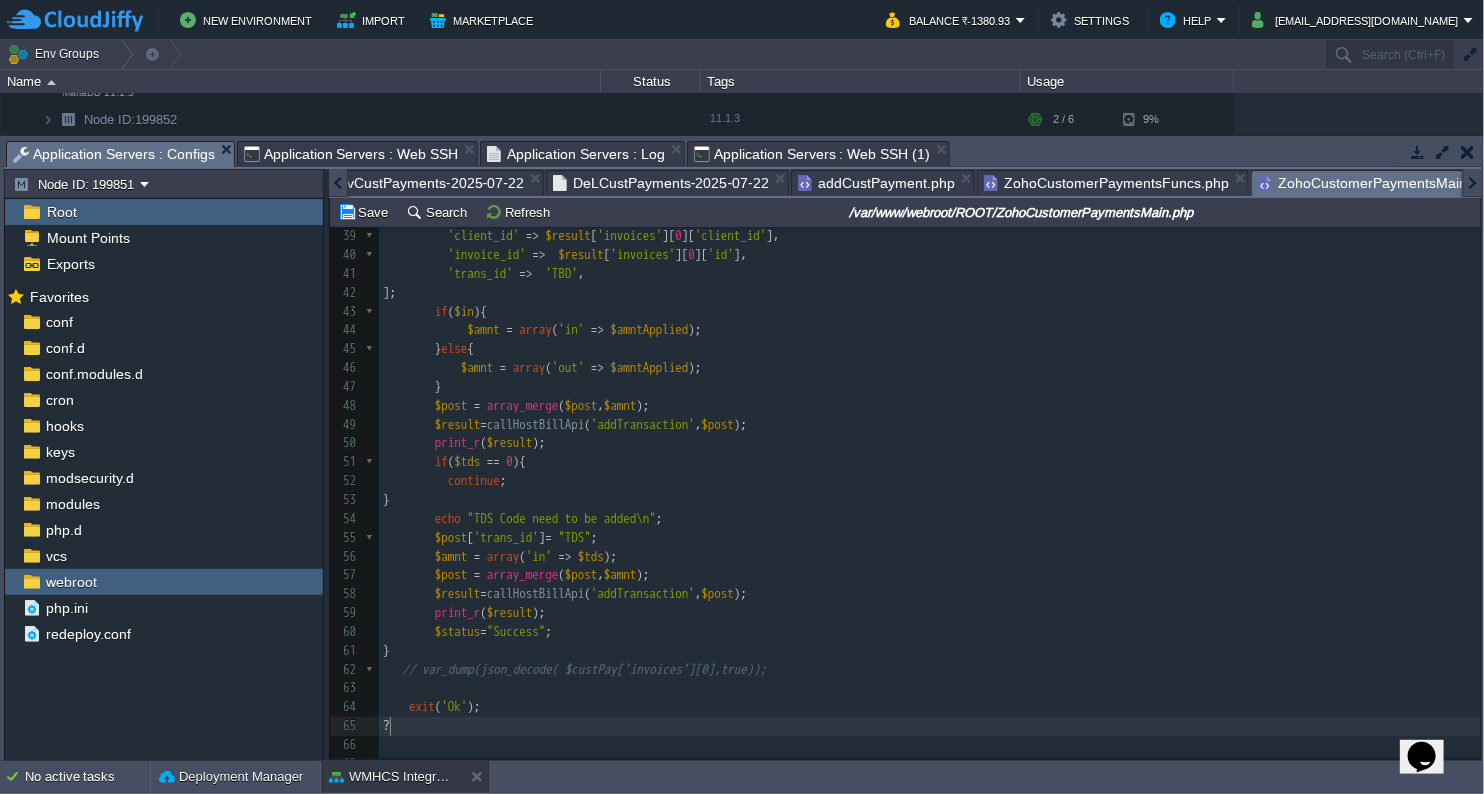 type on "?>" 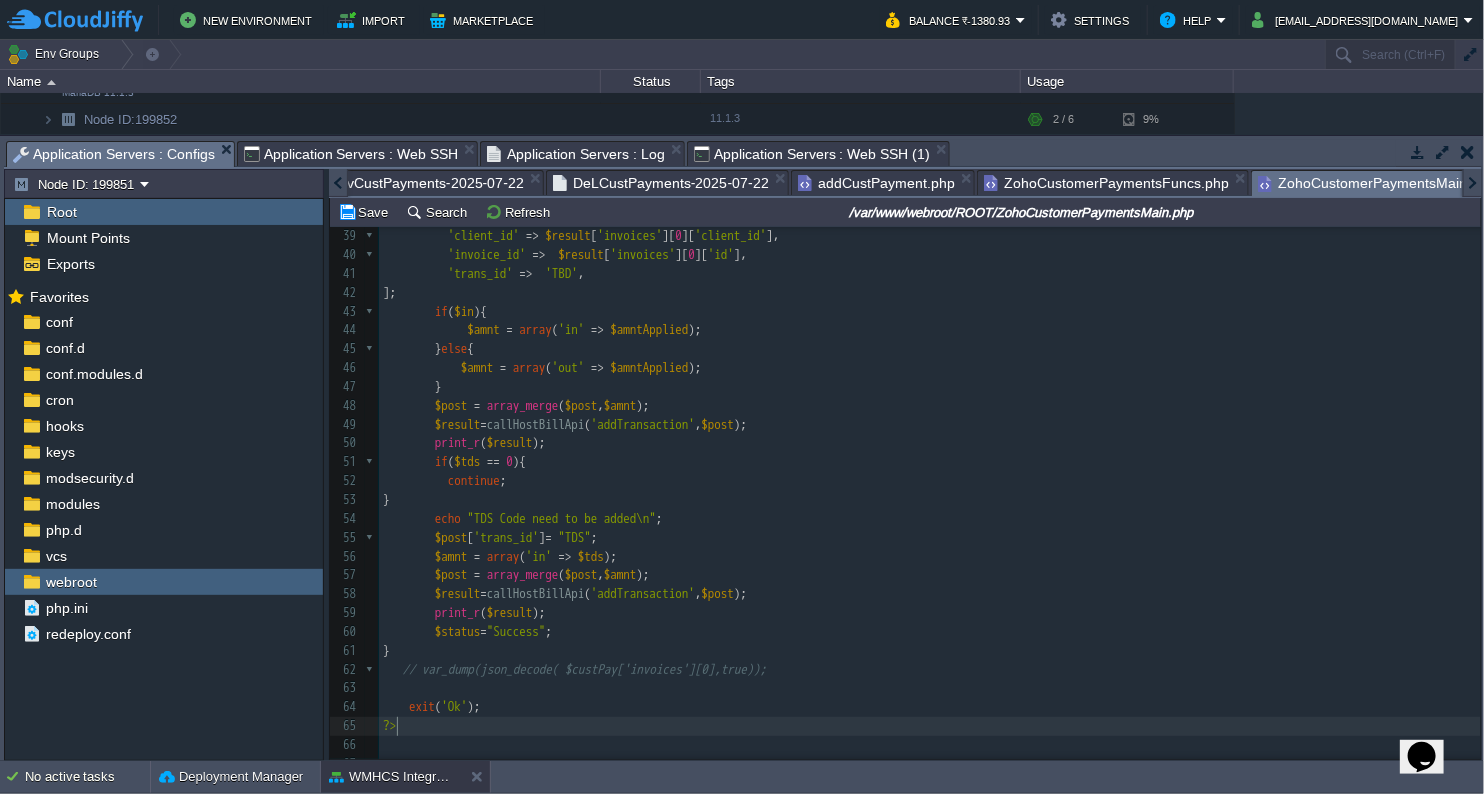 scroll, scrollTop: 6, scrollLeft: 13, axis: both 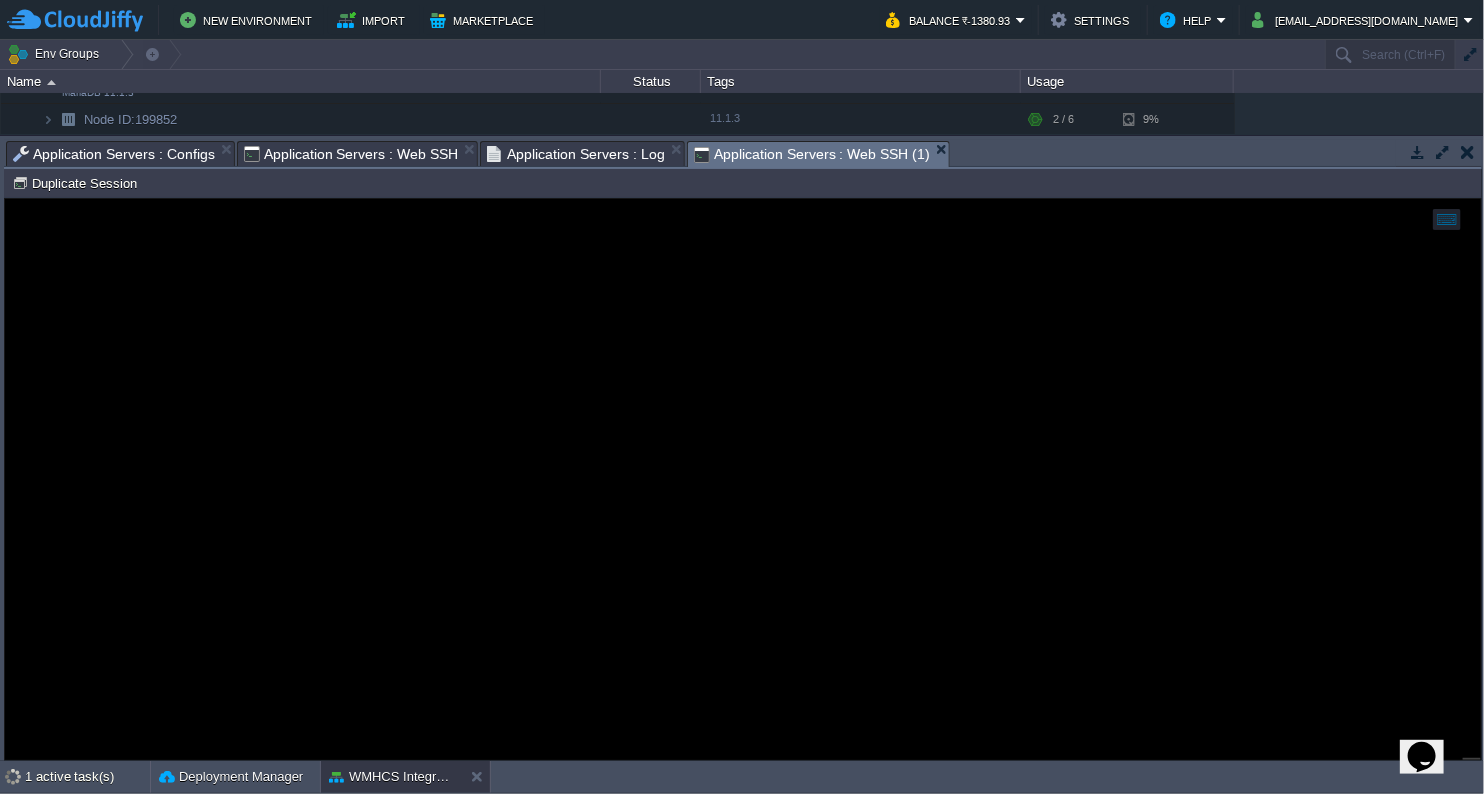 click on "Application Servers : Web SSH (1)" at bounding box center (812, 154) 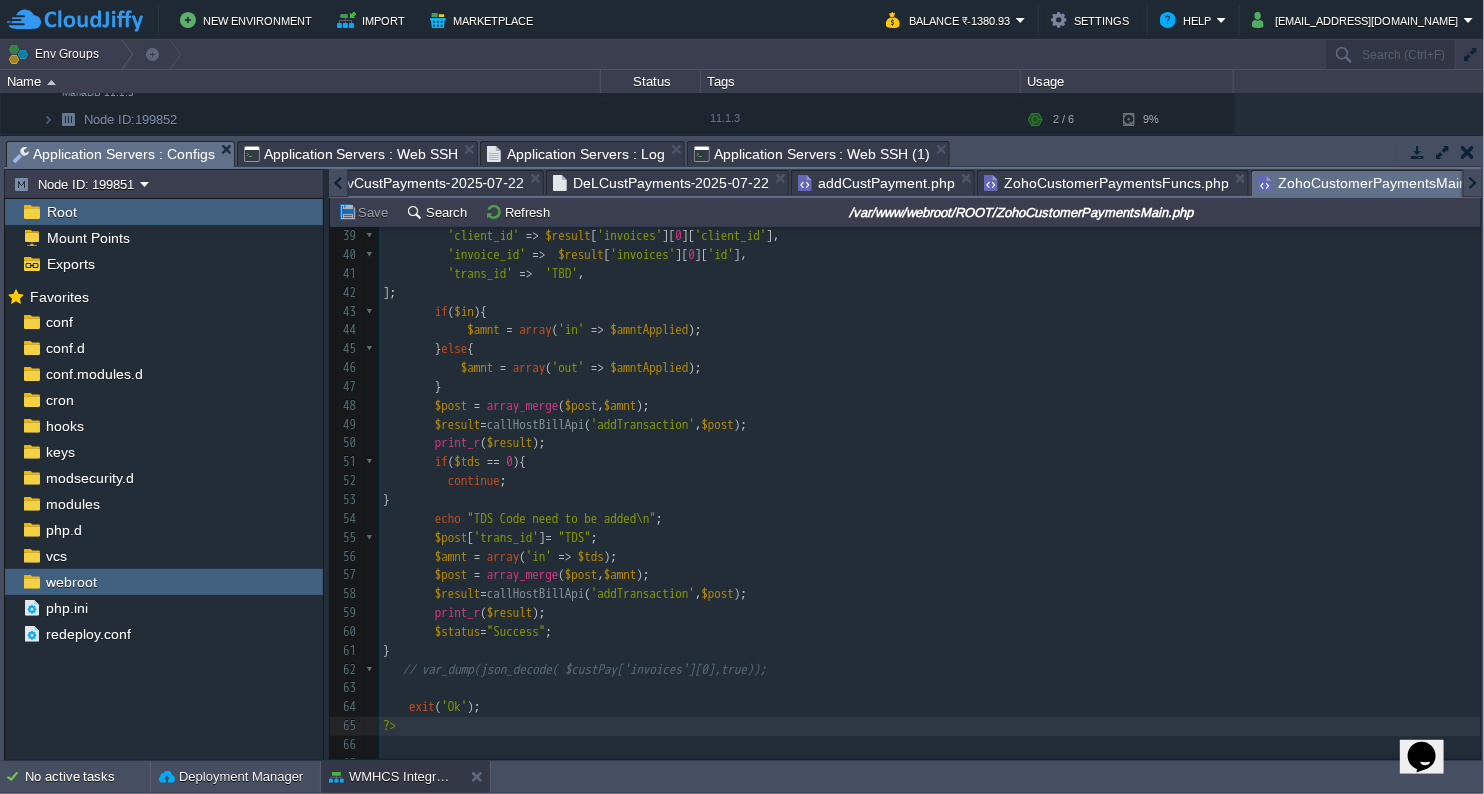 click on "Application Servers : Configs" at bounding box center [114, 154] 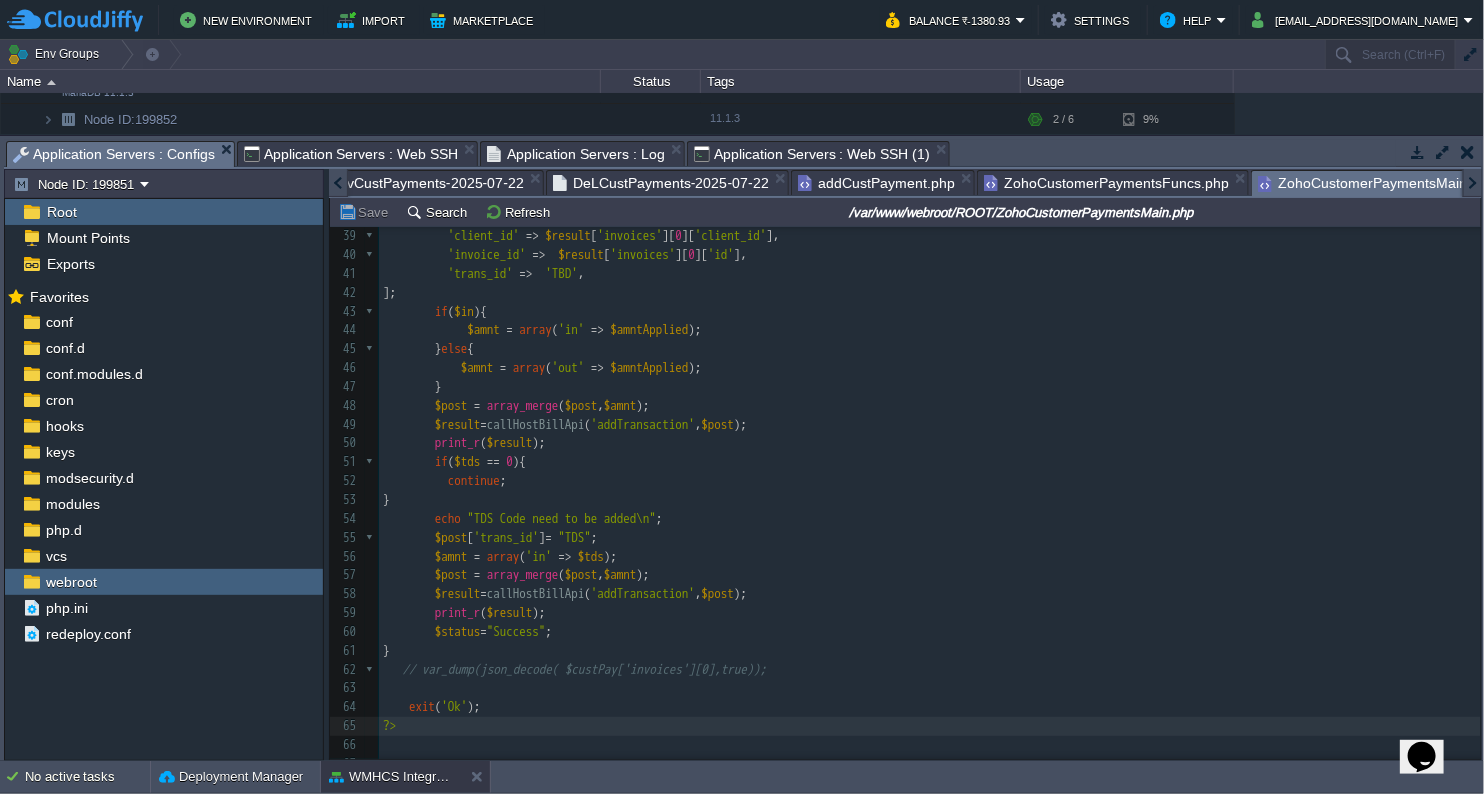 scroll, scrollTop: 178, scrollLeft: 0, axis: vertical 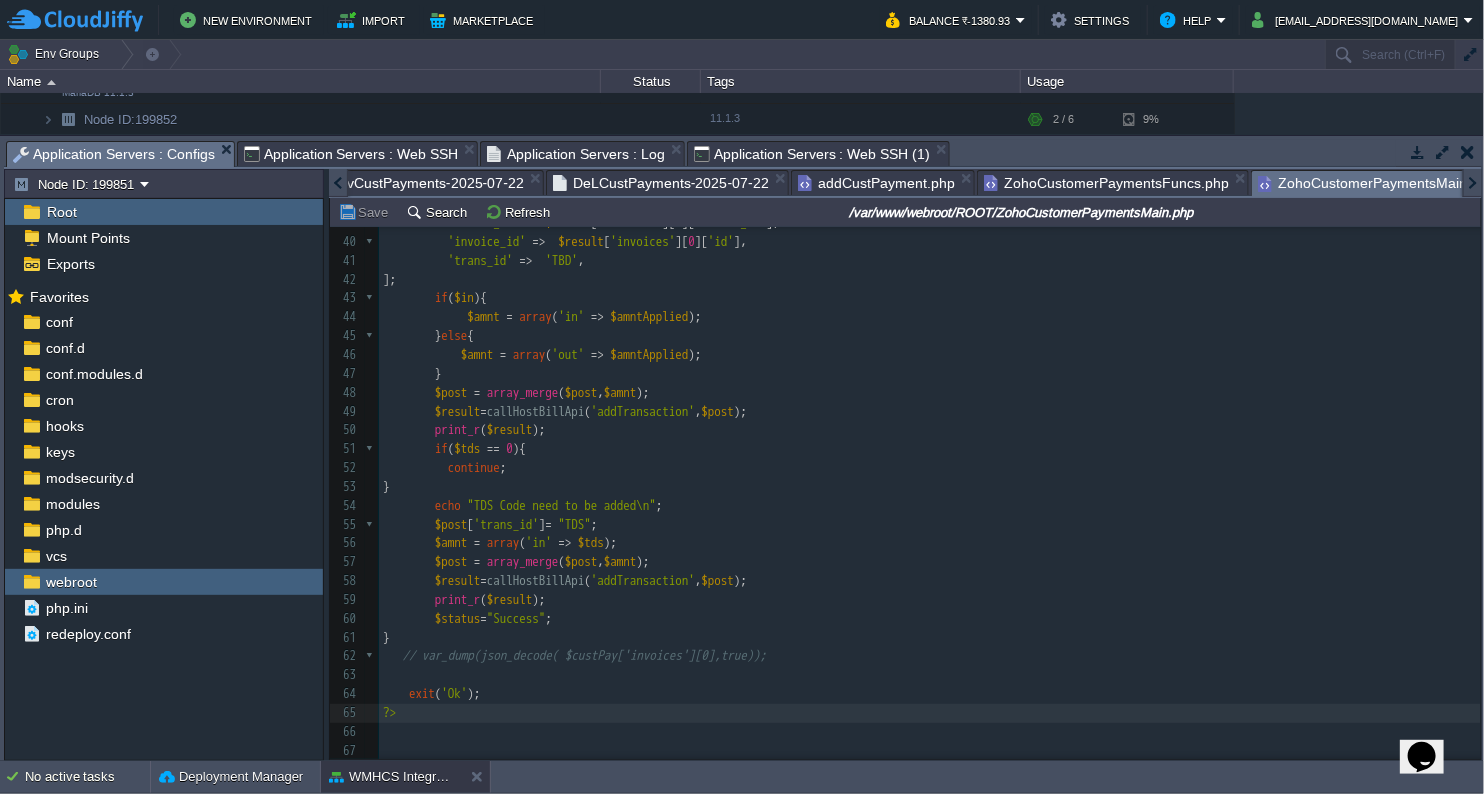 click on "addCustPayment.php" at bounding box center [876, 183] 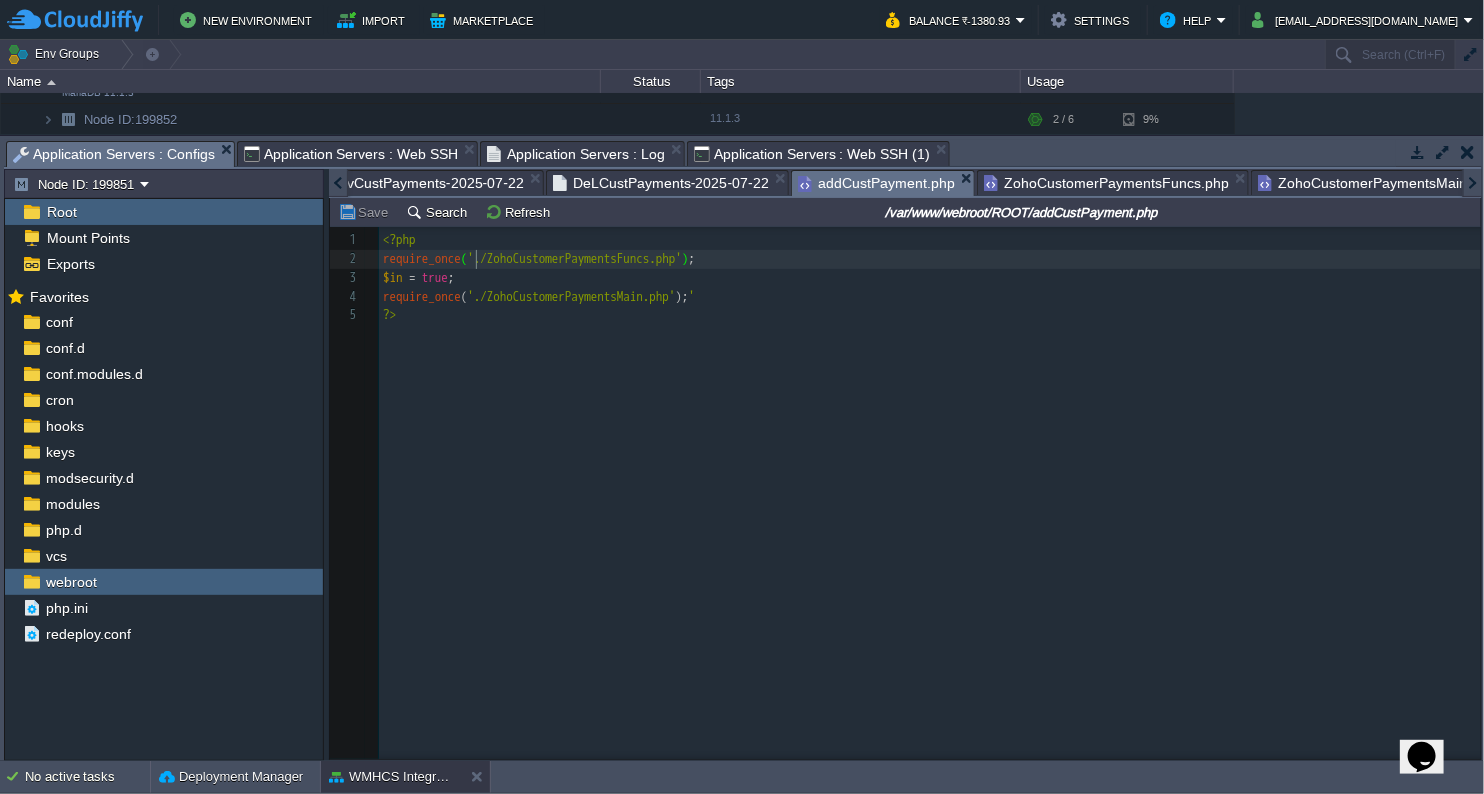 scroll, scrollTop: 6, scrollLeft: 0, axis: vertical 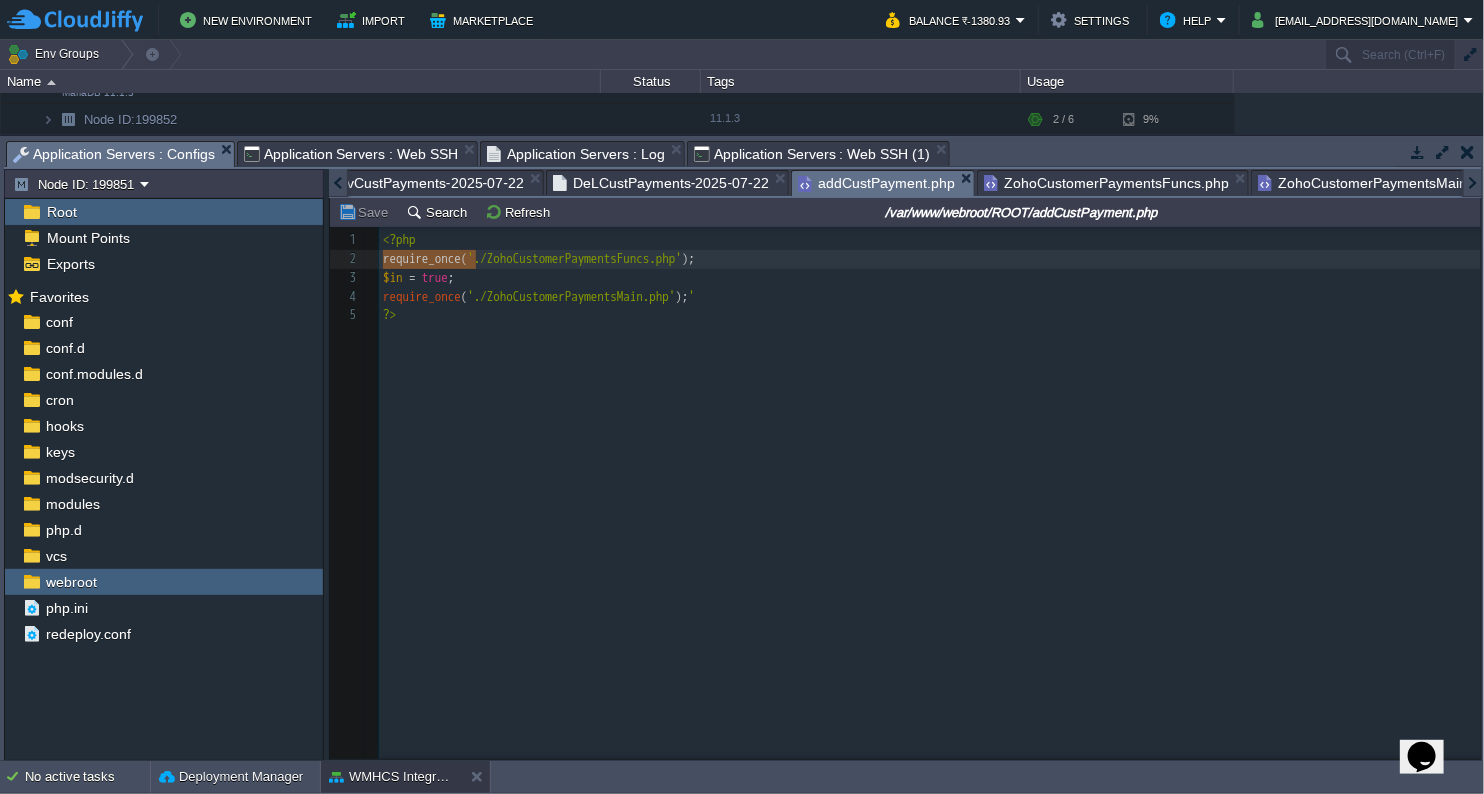 drag, startPoint x: 473, startPoint y: 258, endPoint x: 376, endPoint y: 264, distance: 97.18539 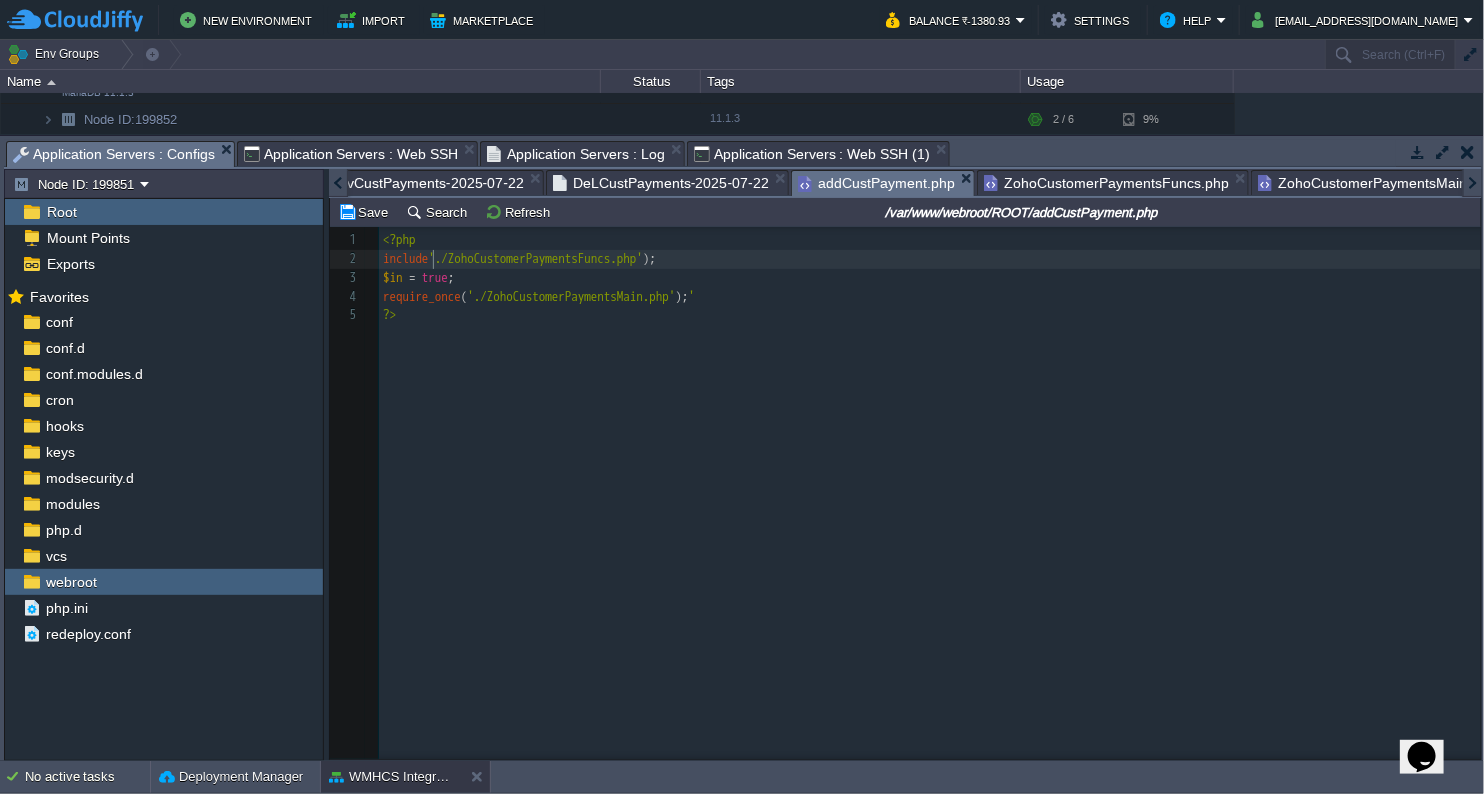 type on "include" 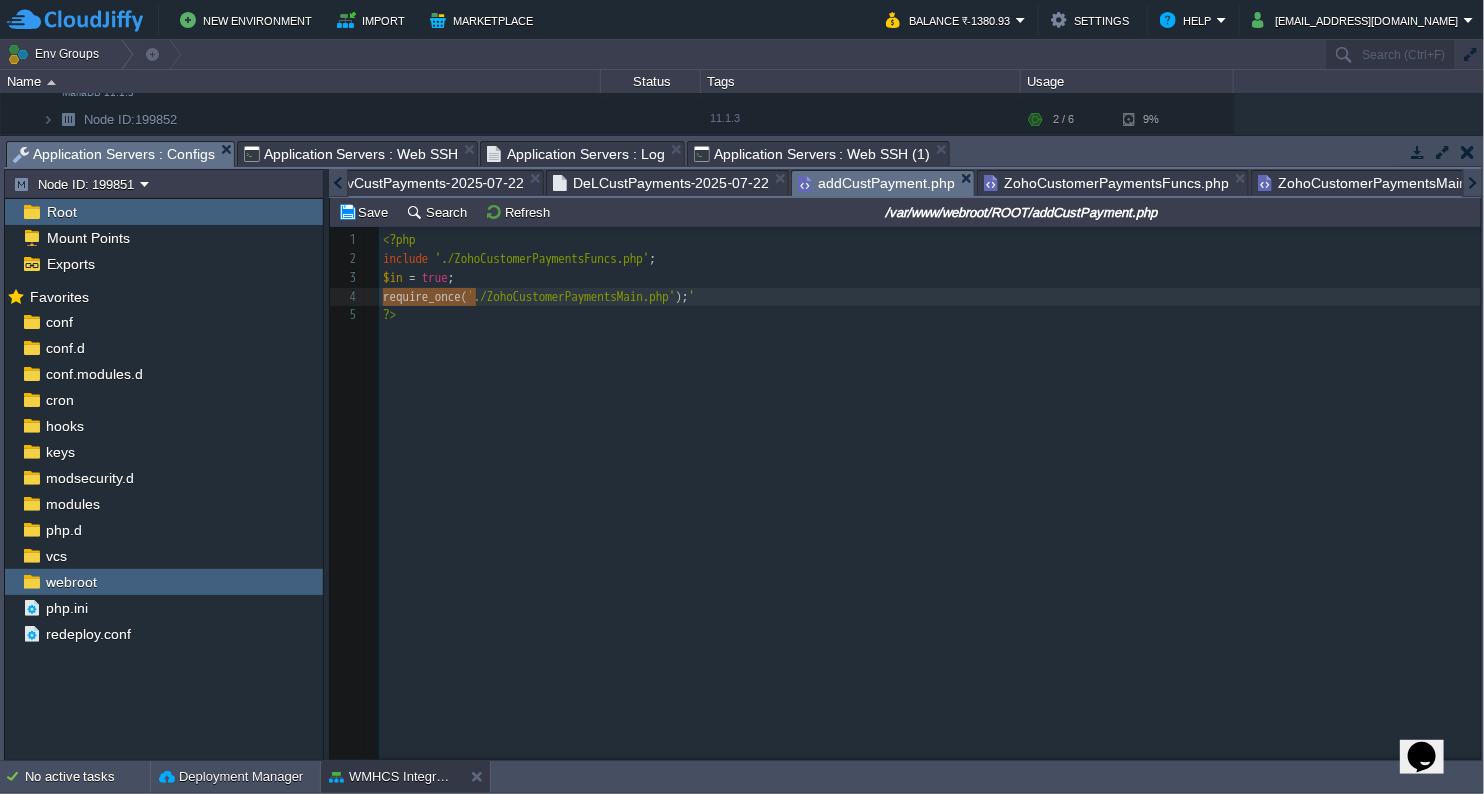 drag, startPoint x: 475, startPoint y: 297, endPoint x: 372, endPoint y: 298, distance: 103.00485 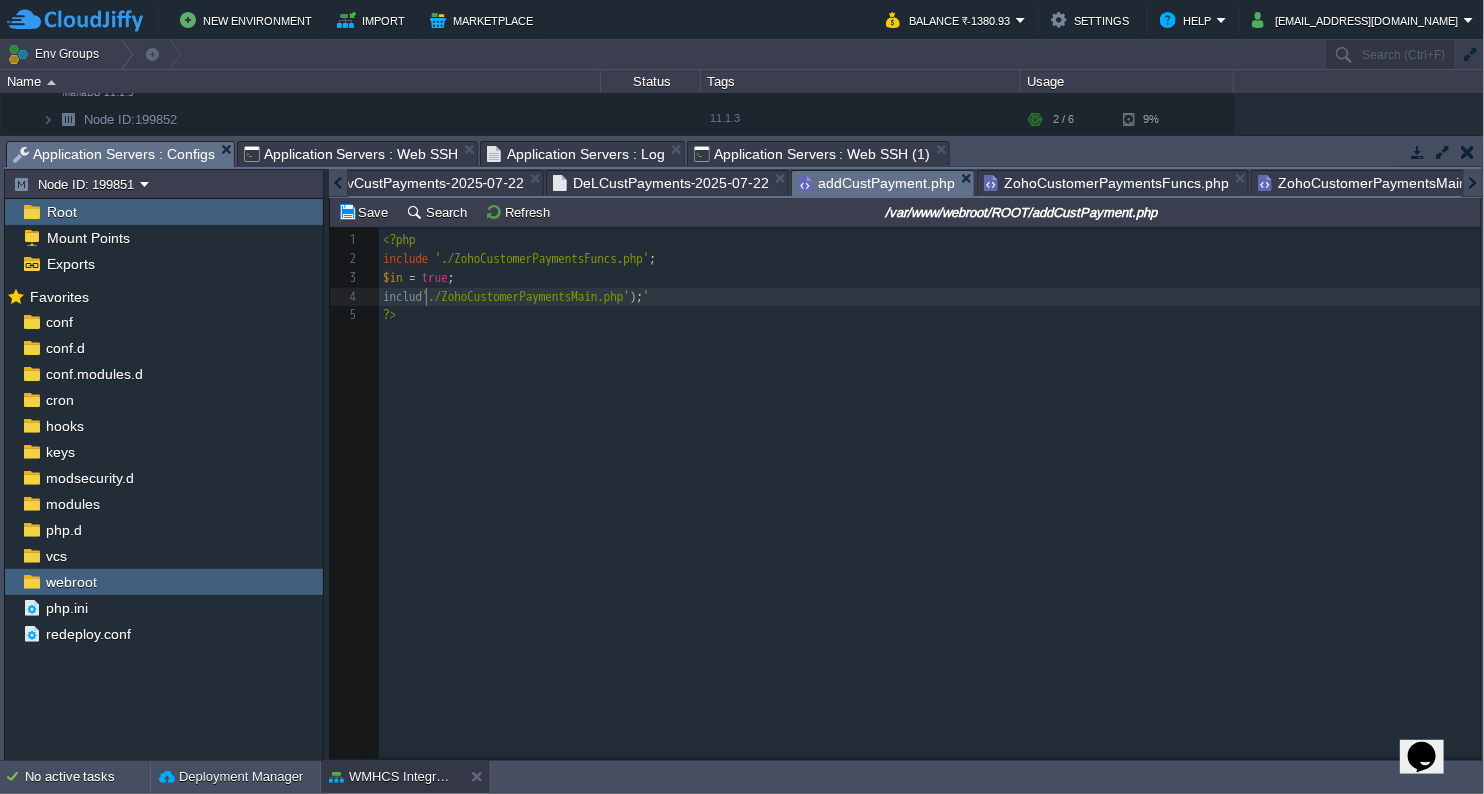 type on "include" 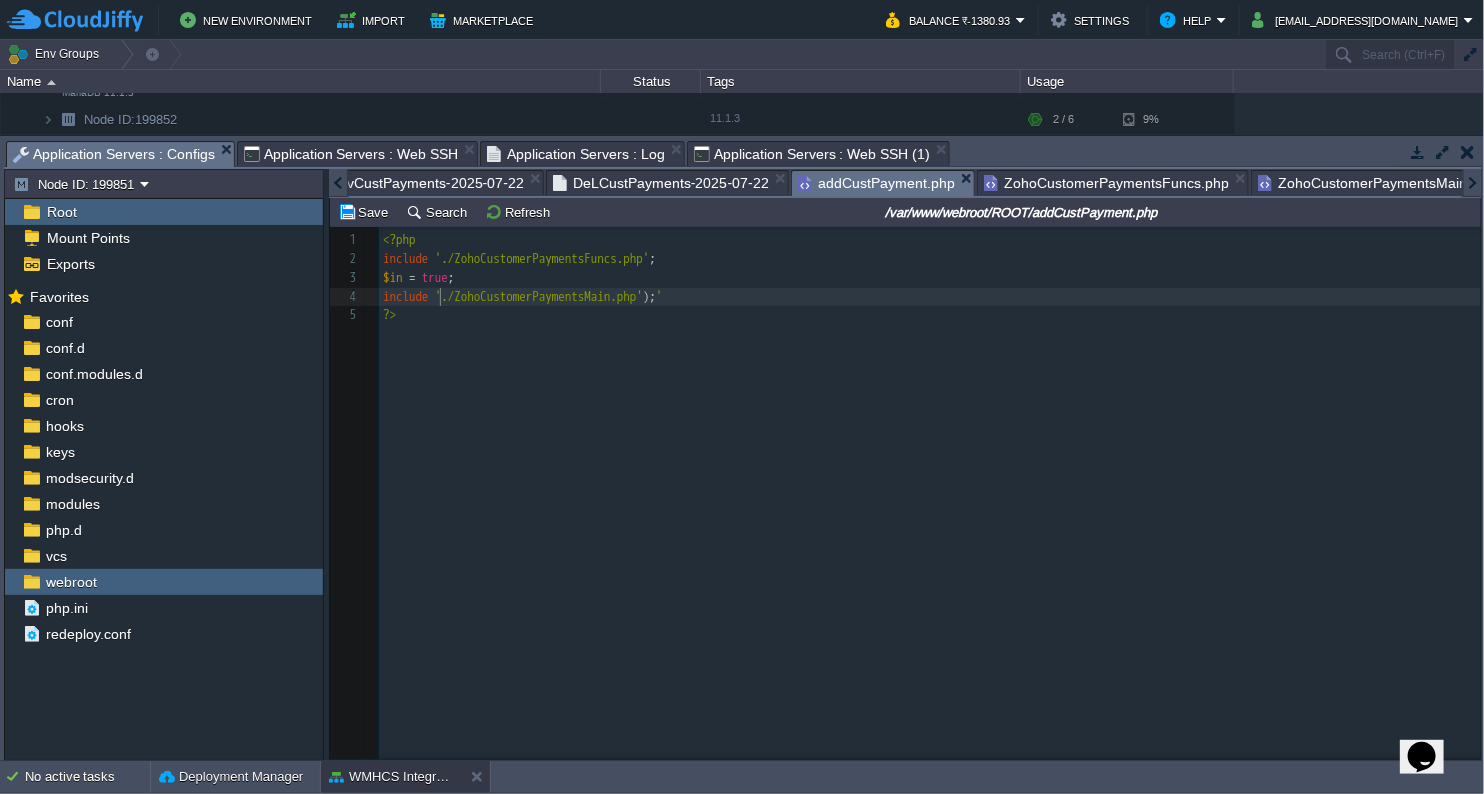 scroll, scrollTop: 6, scrollLeft: 56, axis: both 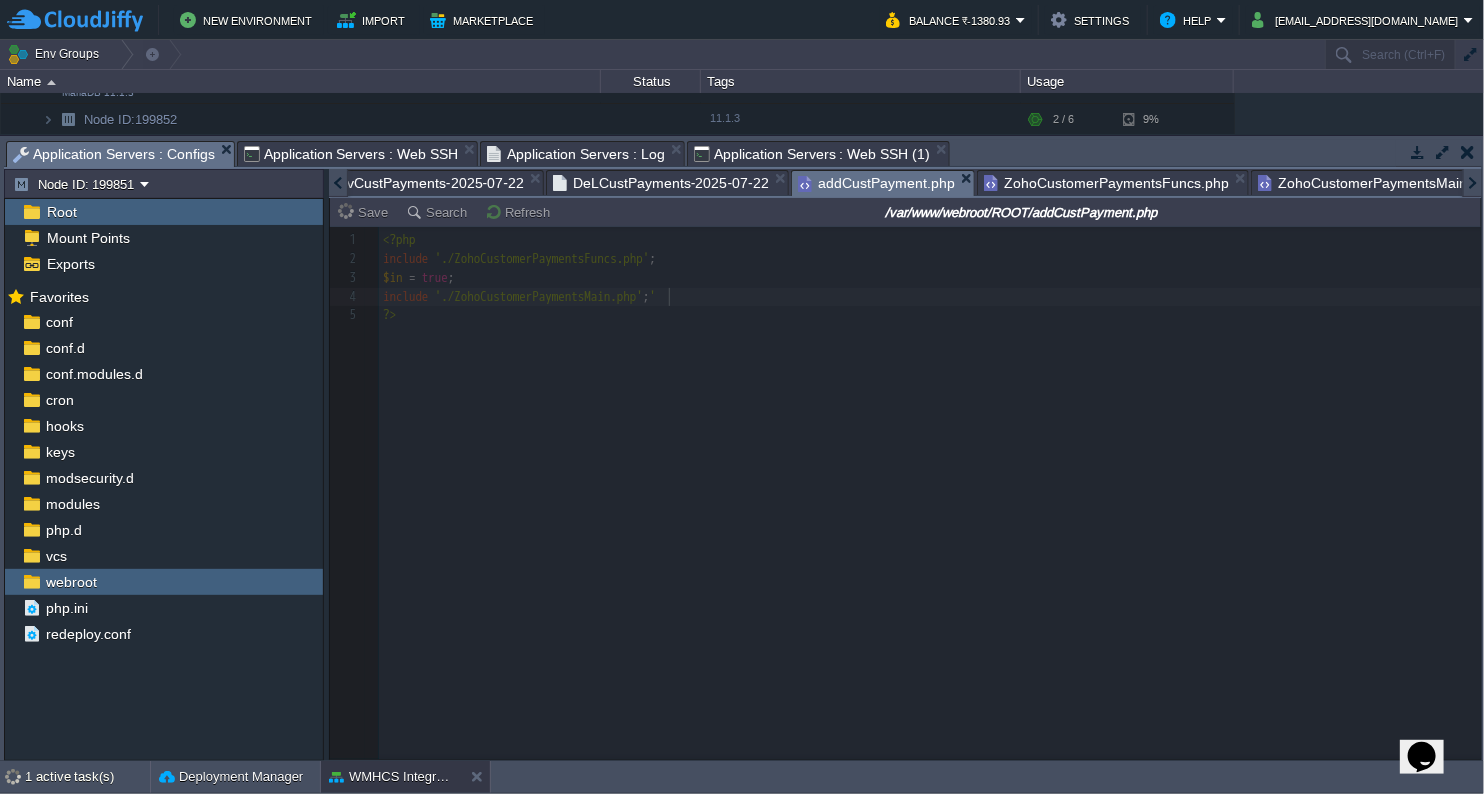click on "Application Servers : Web SSH" at bounding box center [351, 154] 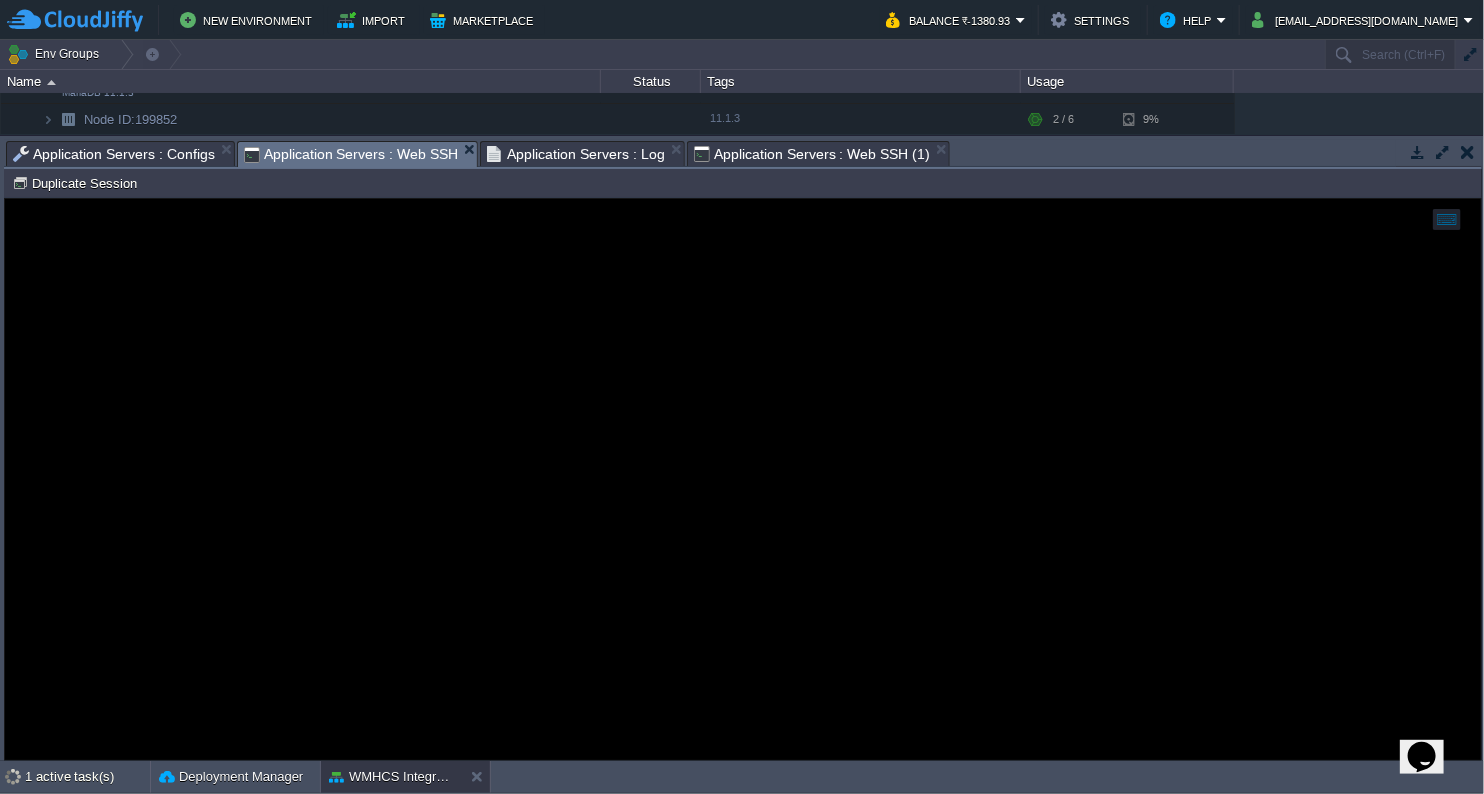 click on "Application Servers : Web SSH (1)" at bounding box center (812, 154) 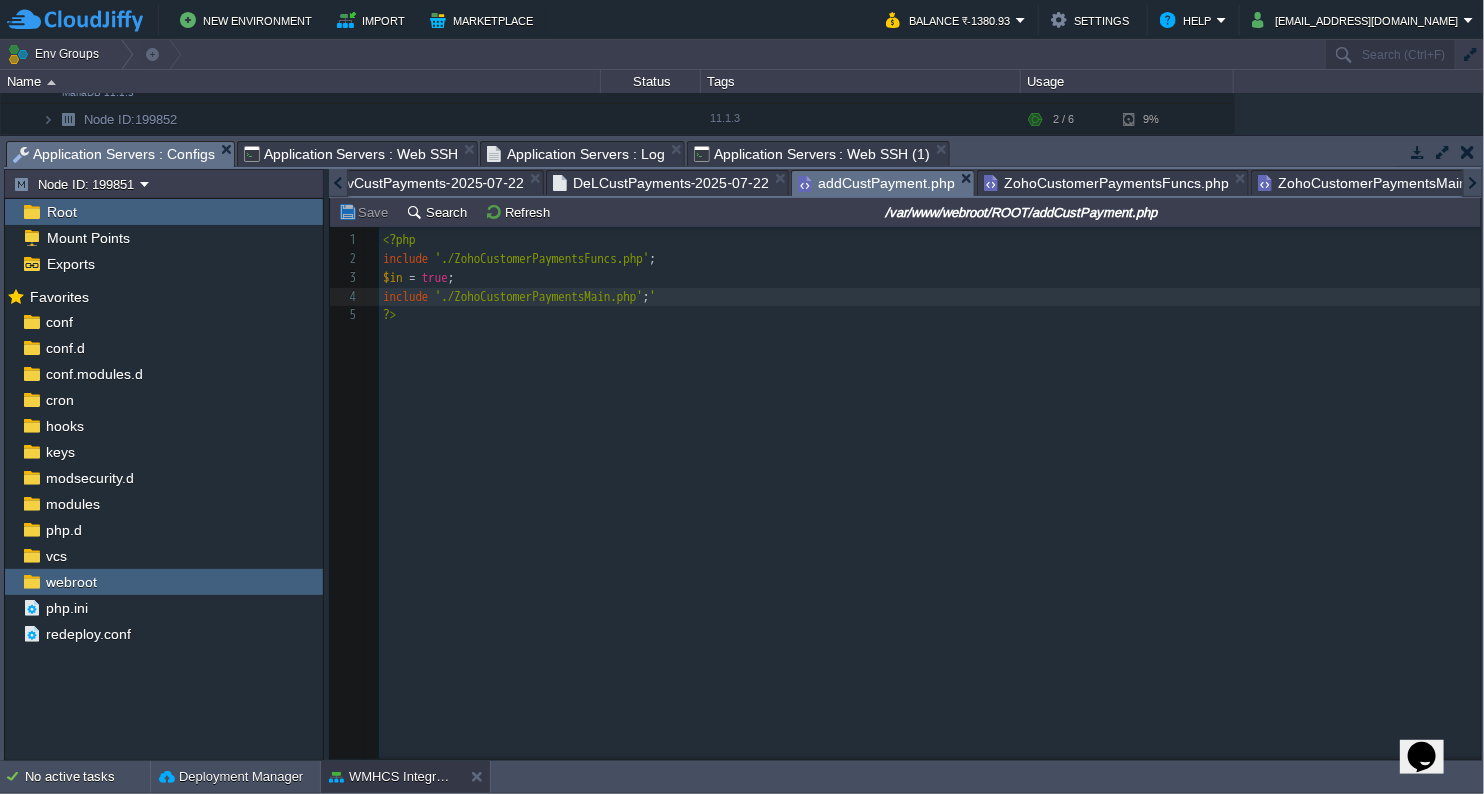 click on "Application Servers : Configs" at bounding box center (114, 154) 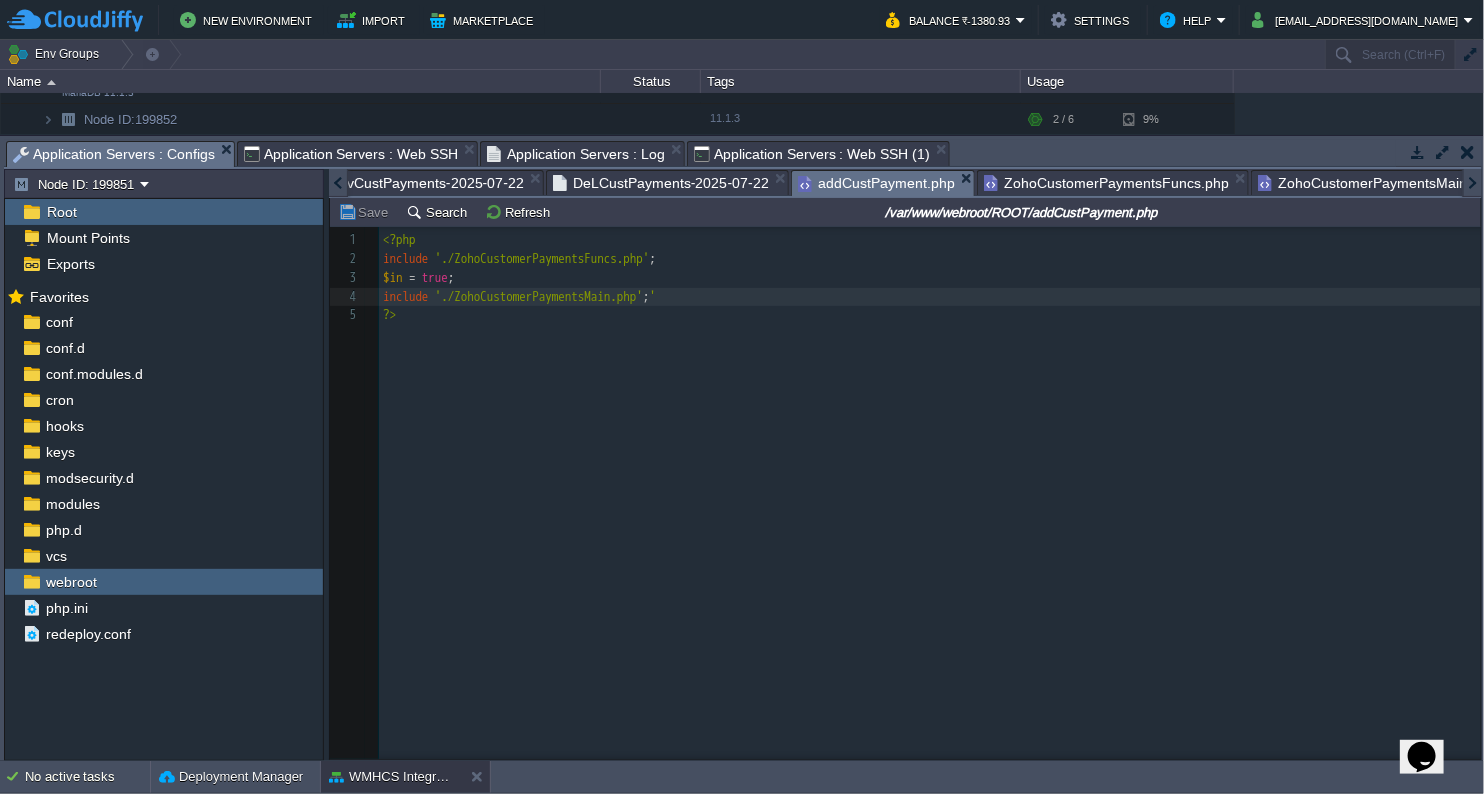 click at bounding box center (354, 297) 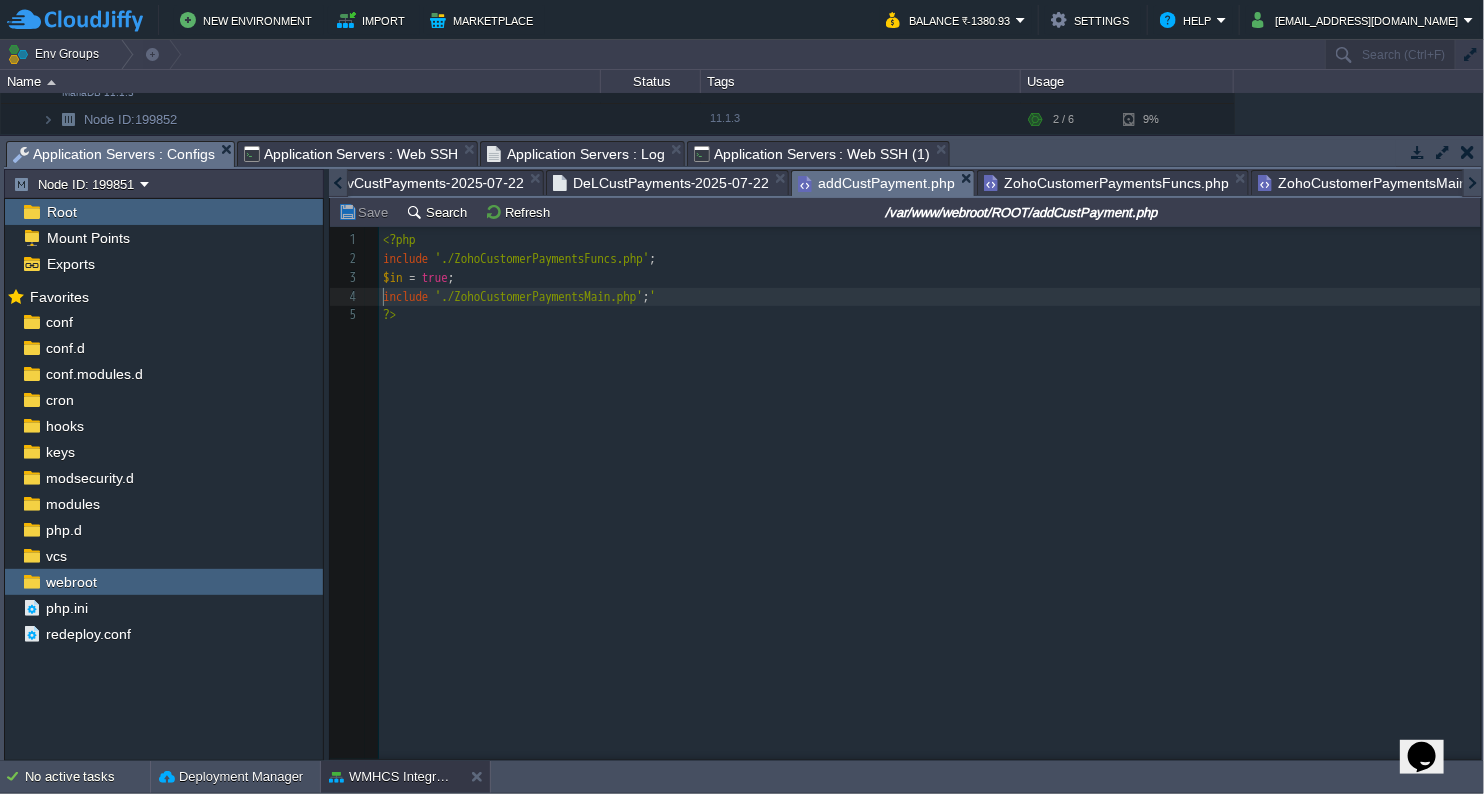 scroll, scrollTop: 6, scrollLeft: 0, axis: vertical 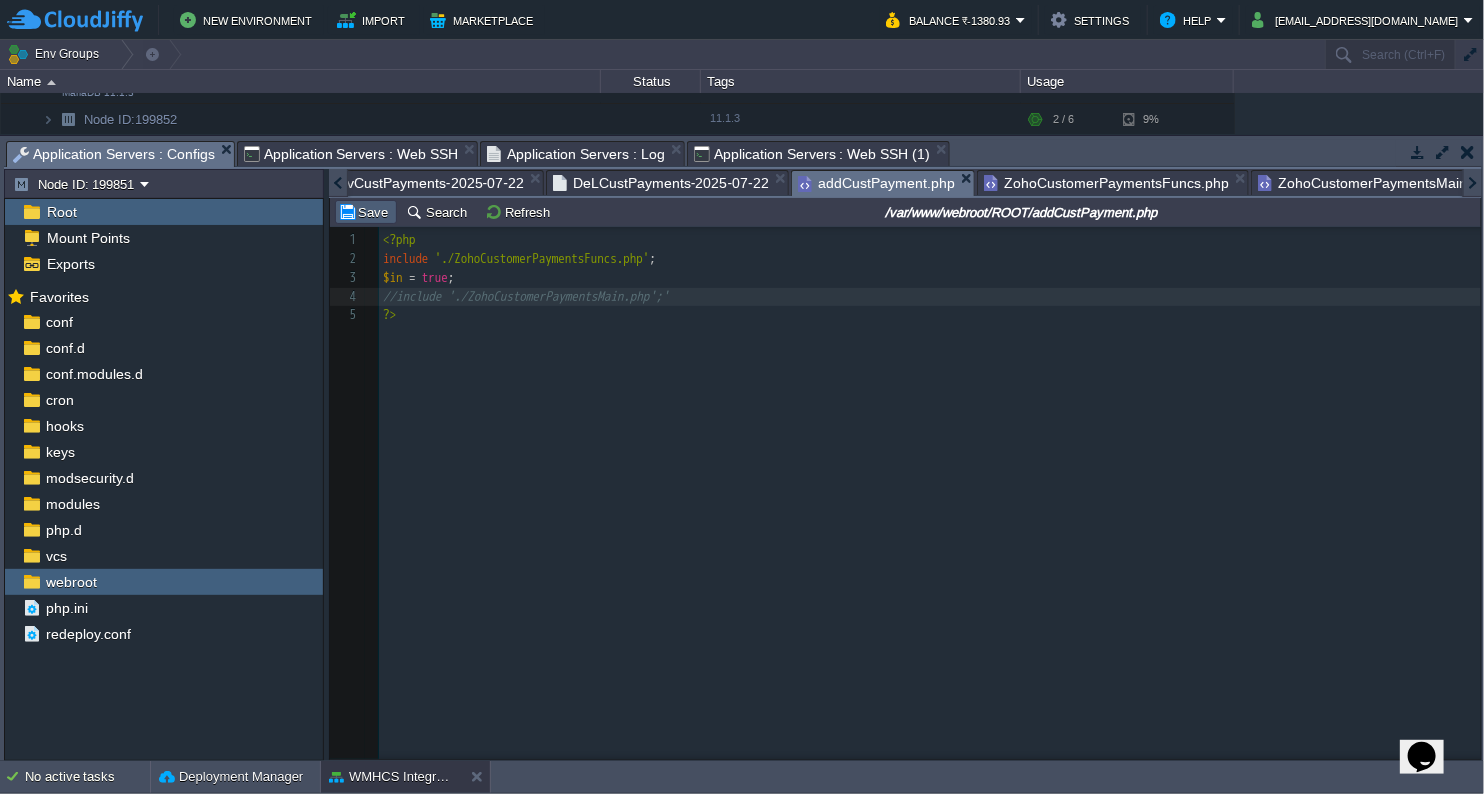 type on "//" 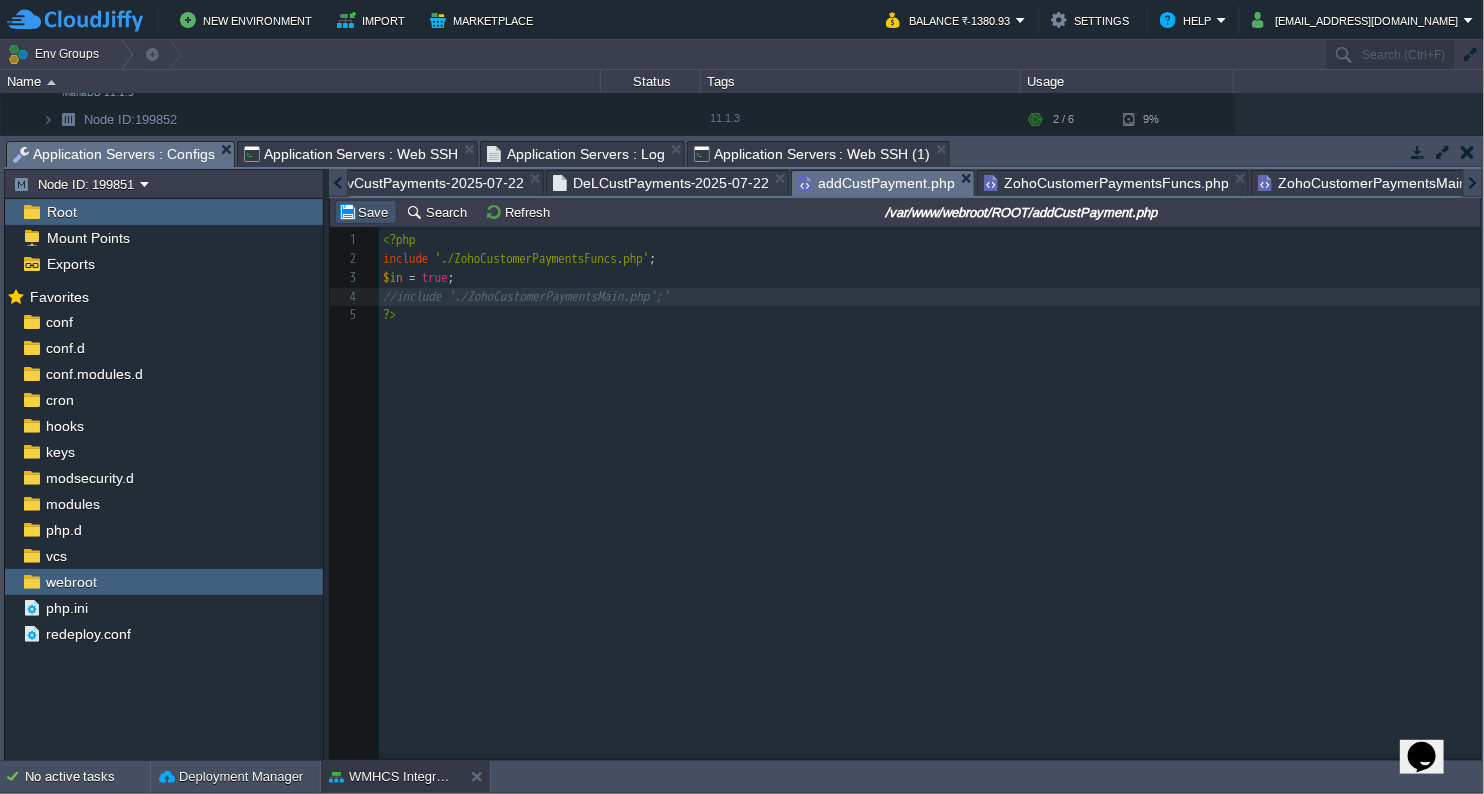 click on "Save" at bounding box center (366, 212) 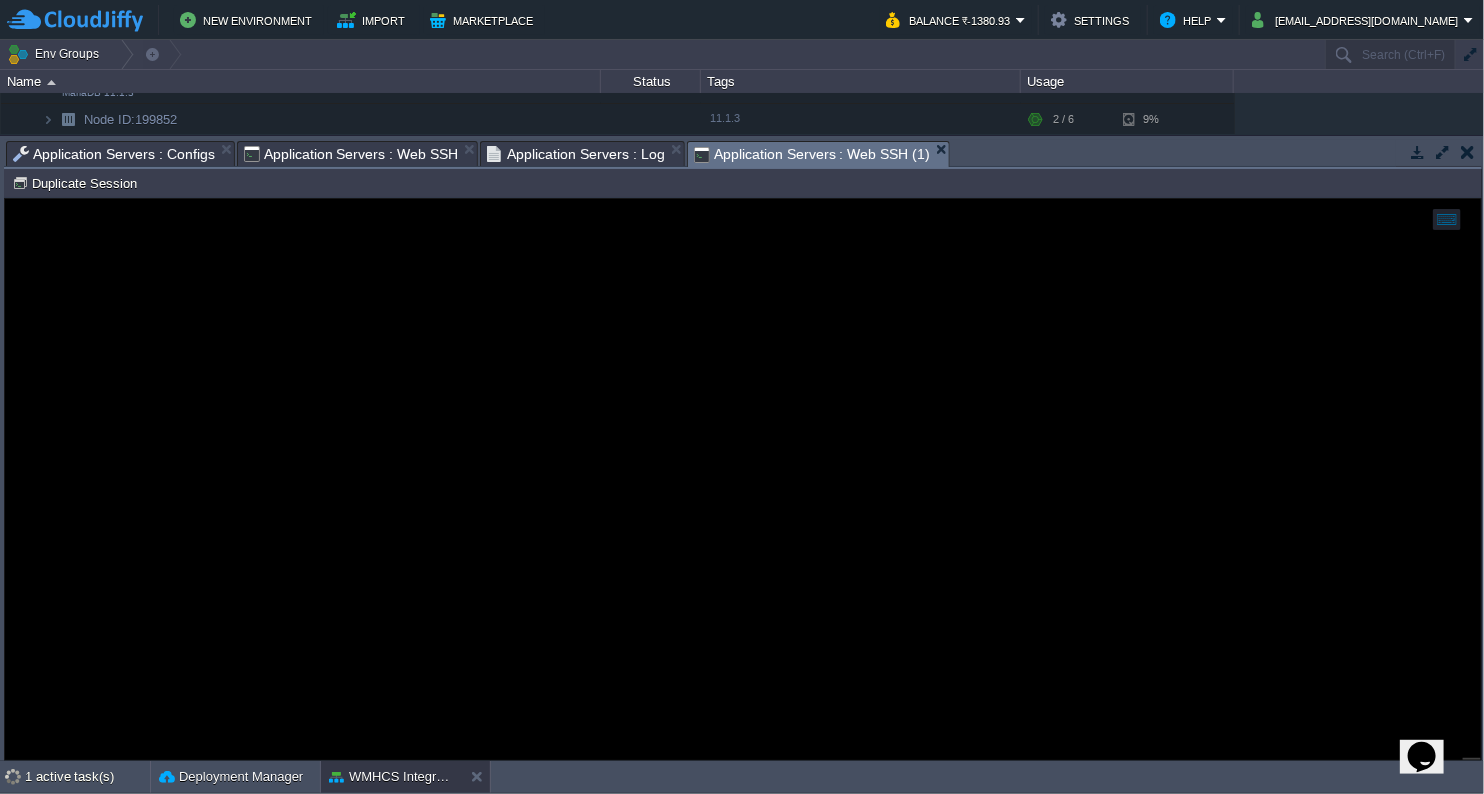 click on "Application Servers : Web SSH (1)" at bounding box center [812, 154] 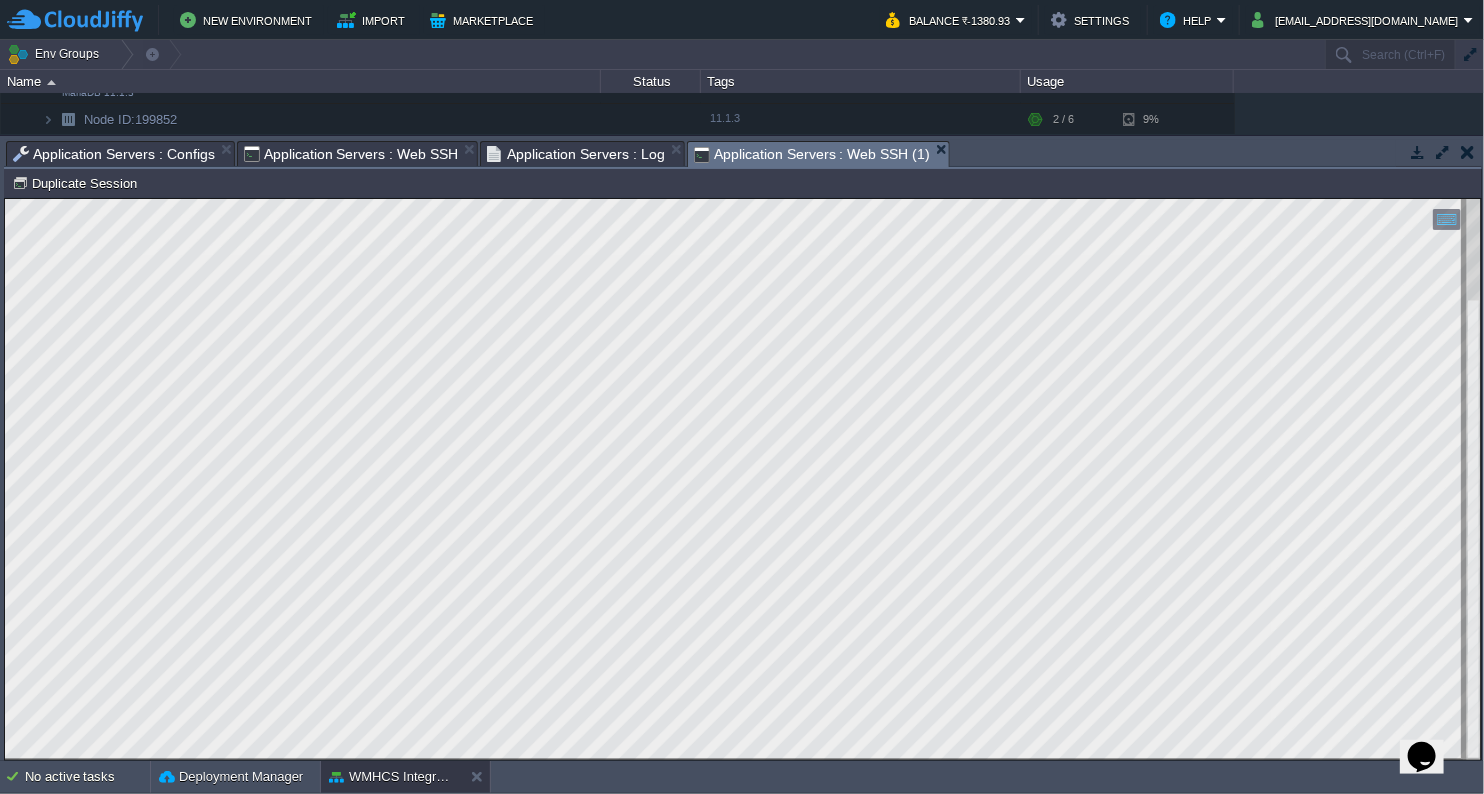click on "Application Servers : Configs" at bounding box center (114, 154) 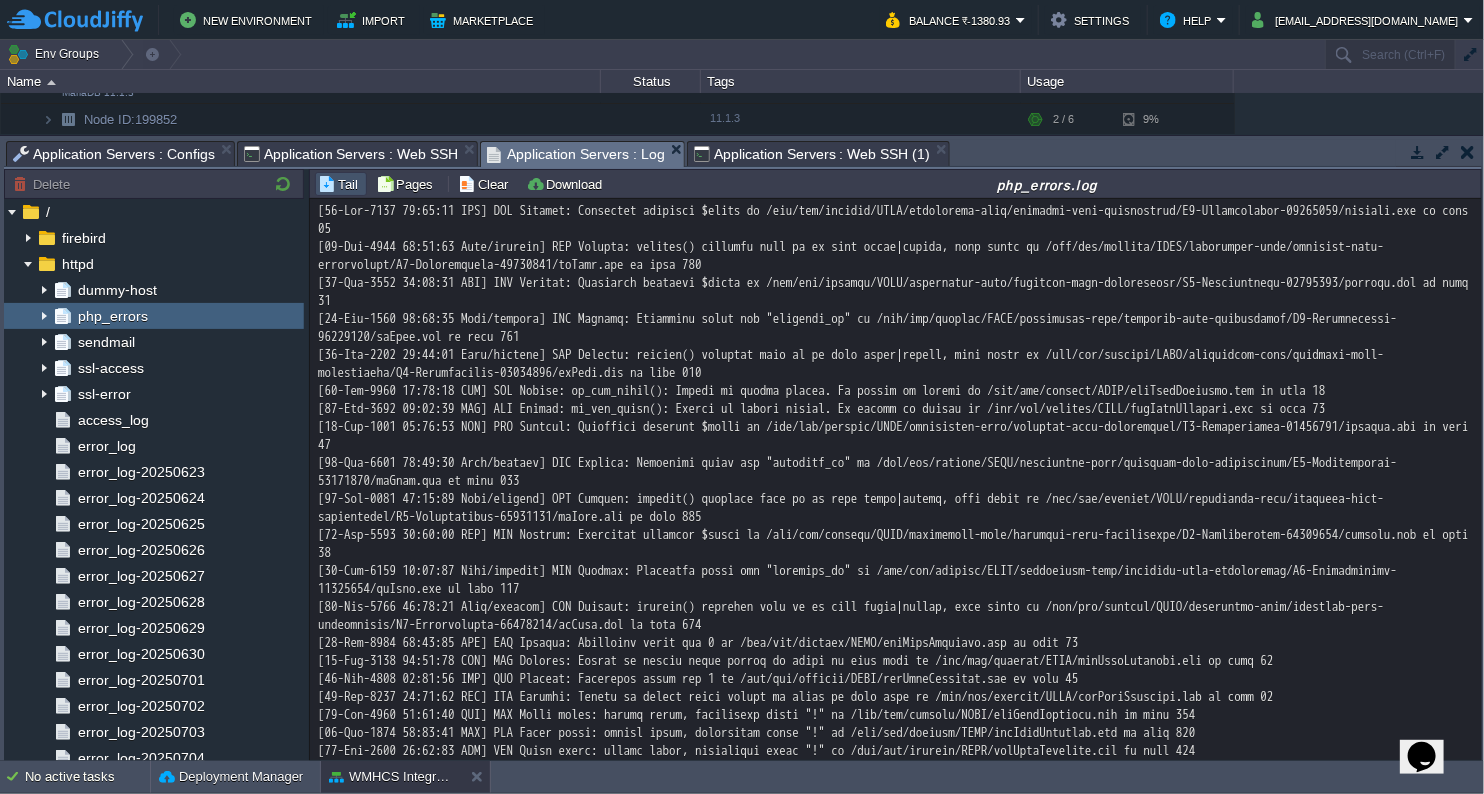 click on "Application Servers : Log" at bounding box center (576, 154) 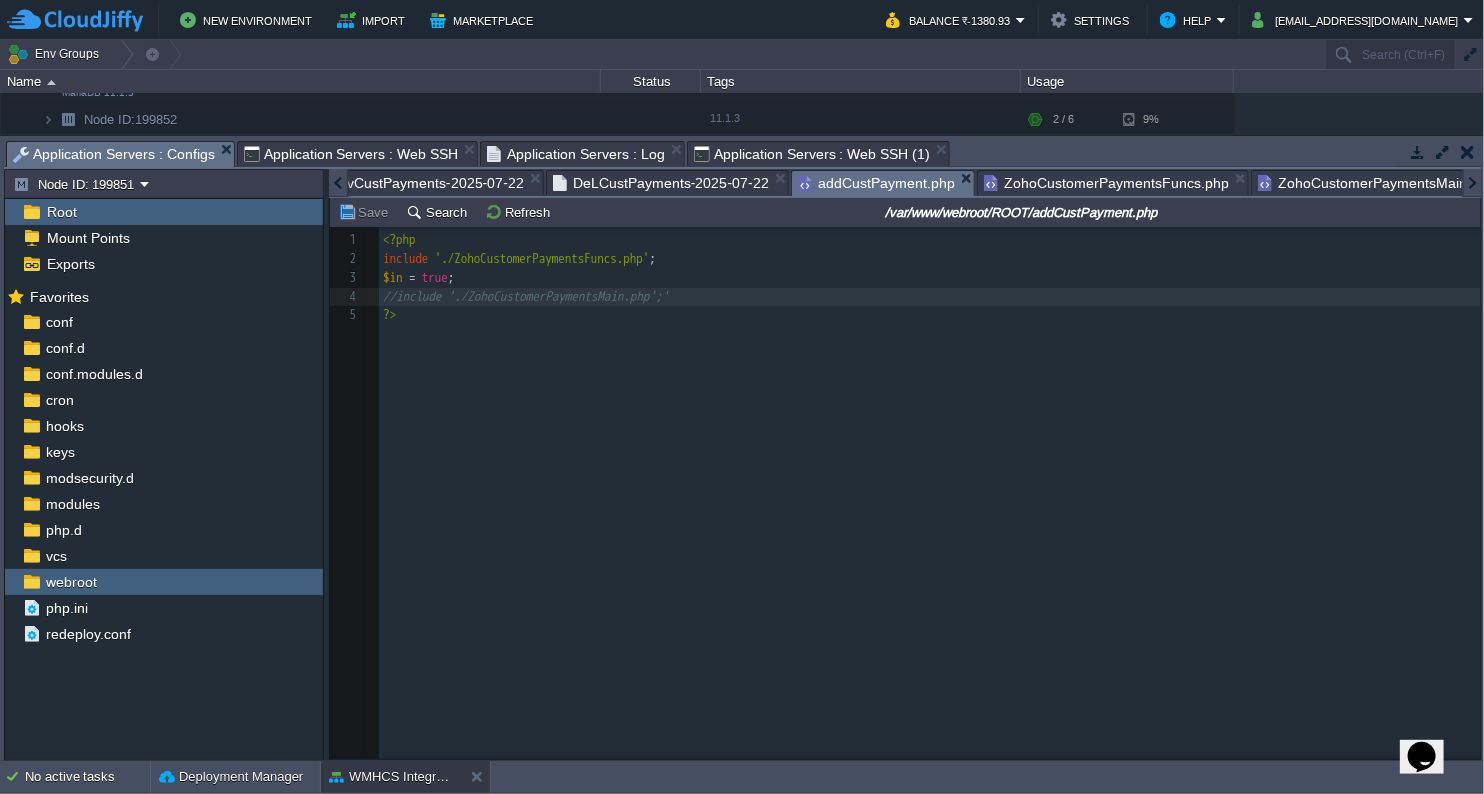 click on "Application Servers : Configs" at bounding box center (114, 154) 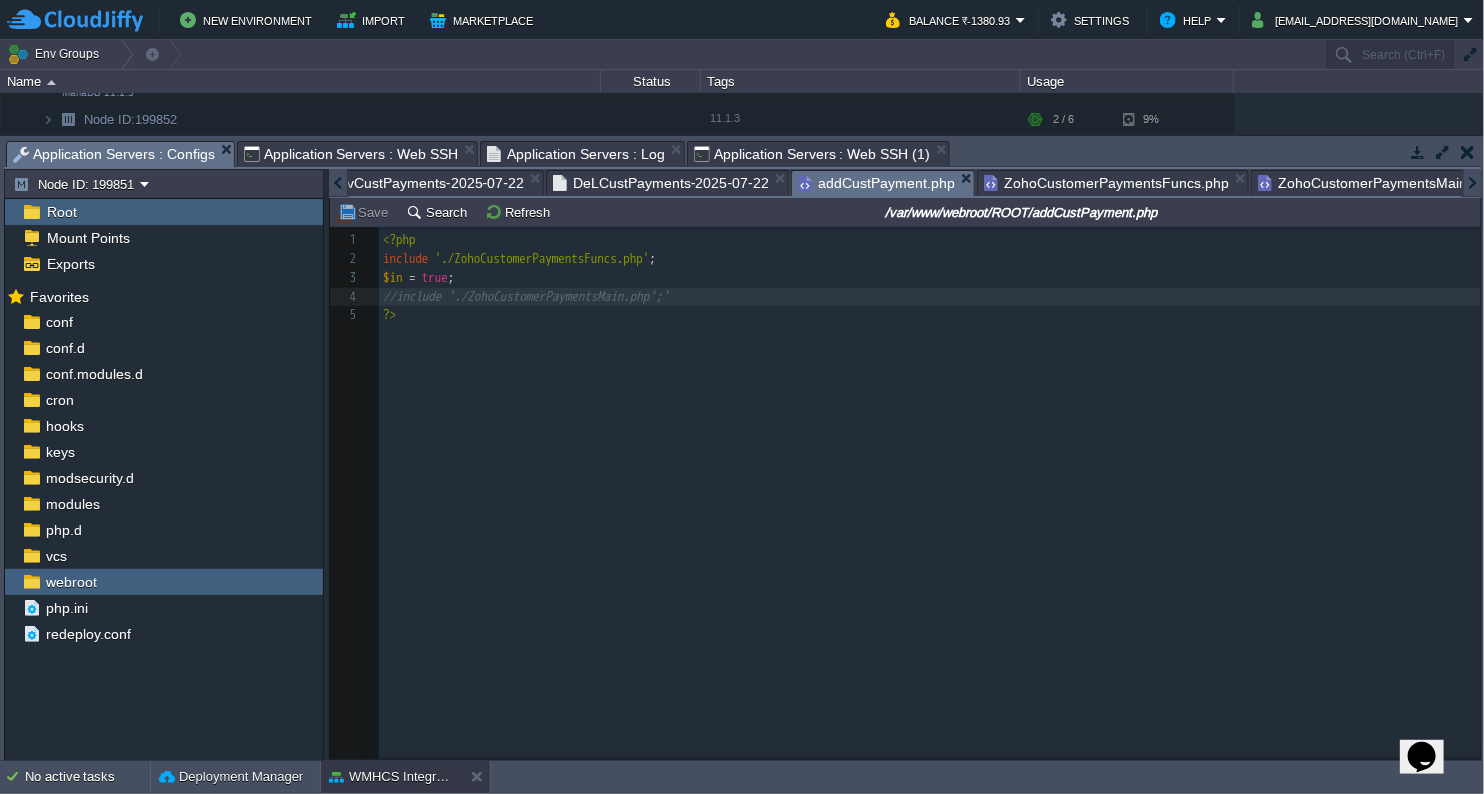 type 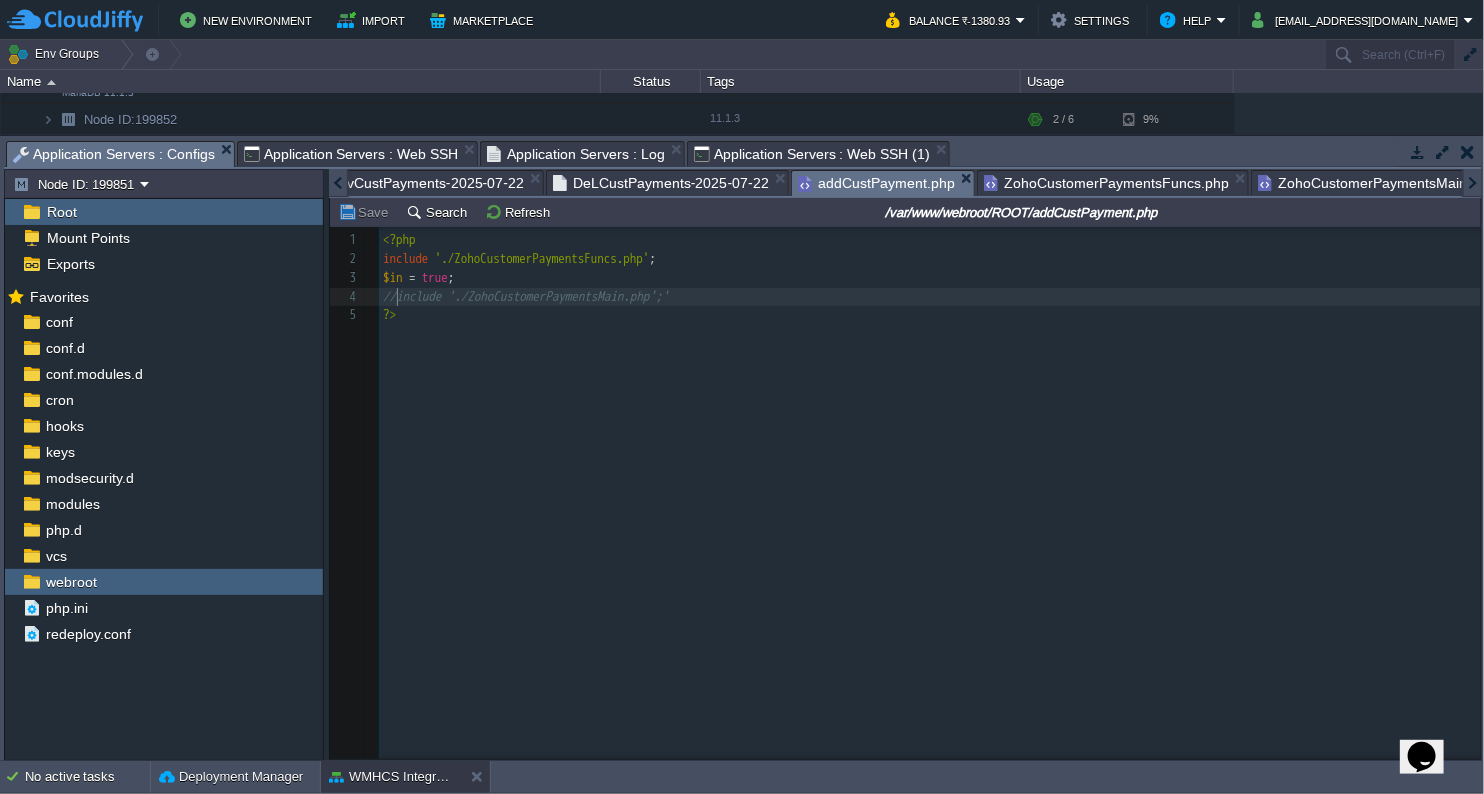 click on "x ?>   1 <?php    2 include   './ZohoCustomerPaymentsFuncs.php' ; 3 $in   =   true ; 4 //include './ZohoCustomerPaymentsMain.php';' 5 ?>" at bounding box center [933, 278] 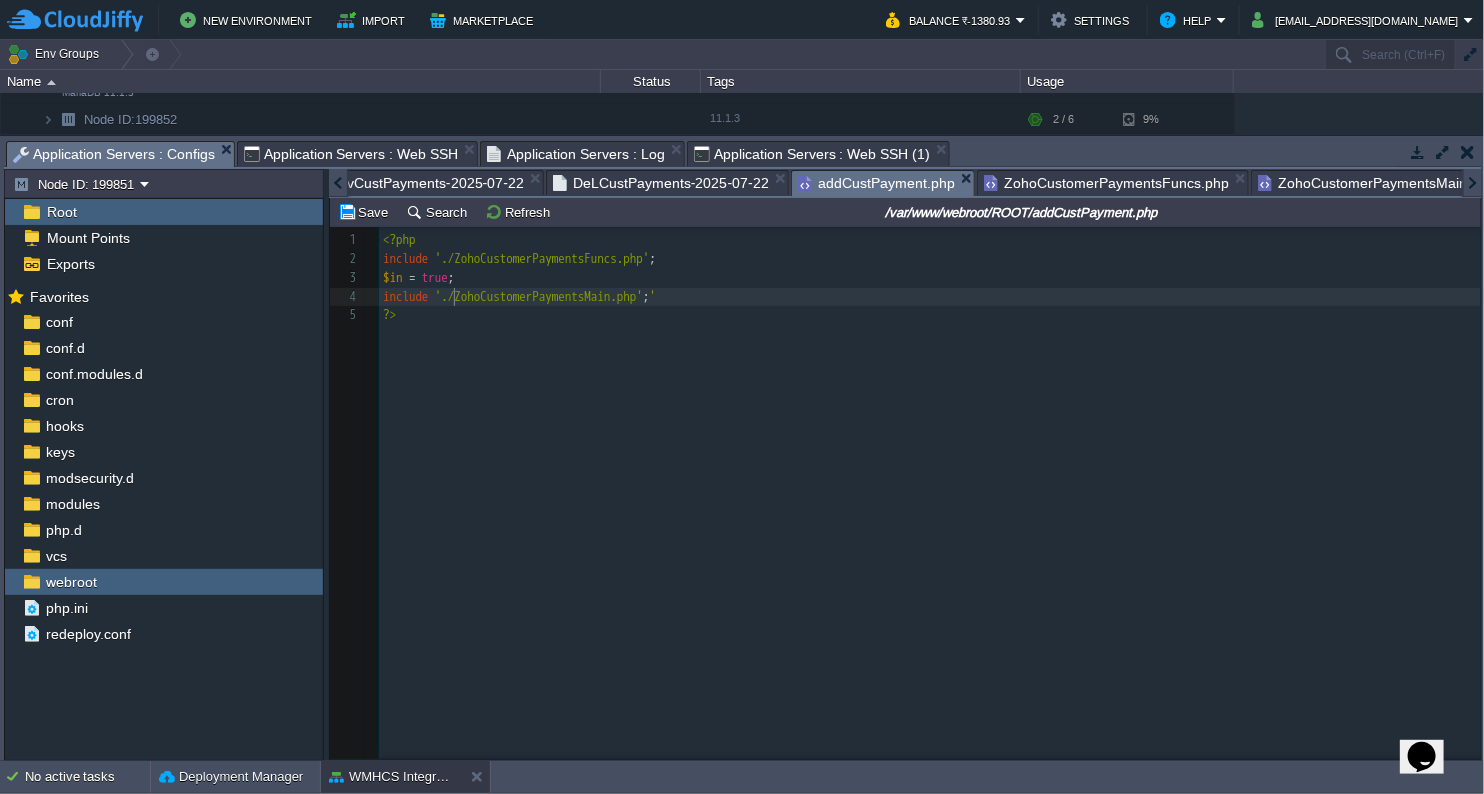click on "'./ZohoCustomerPaymentsMain.php'" at bounding box center [539, 296] 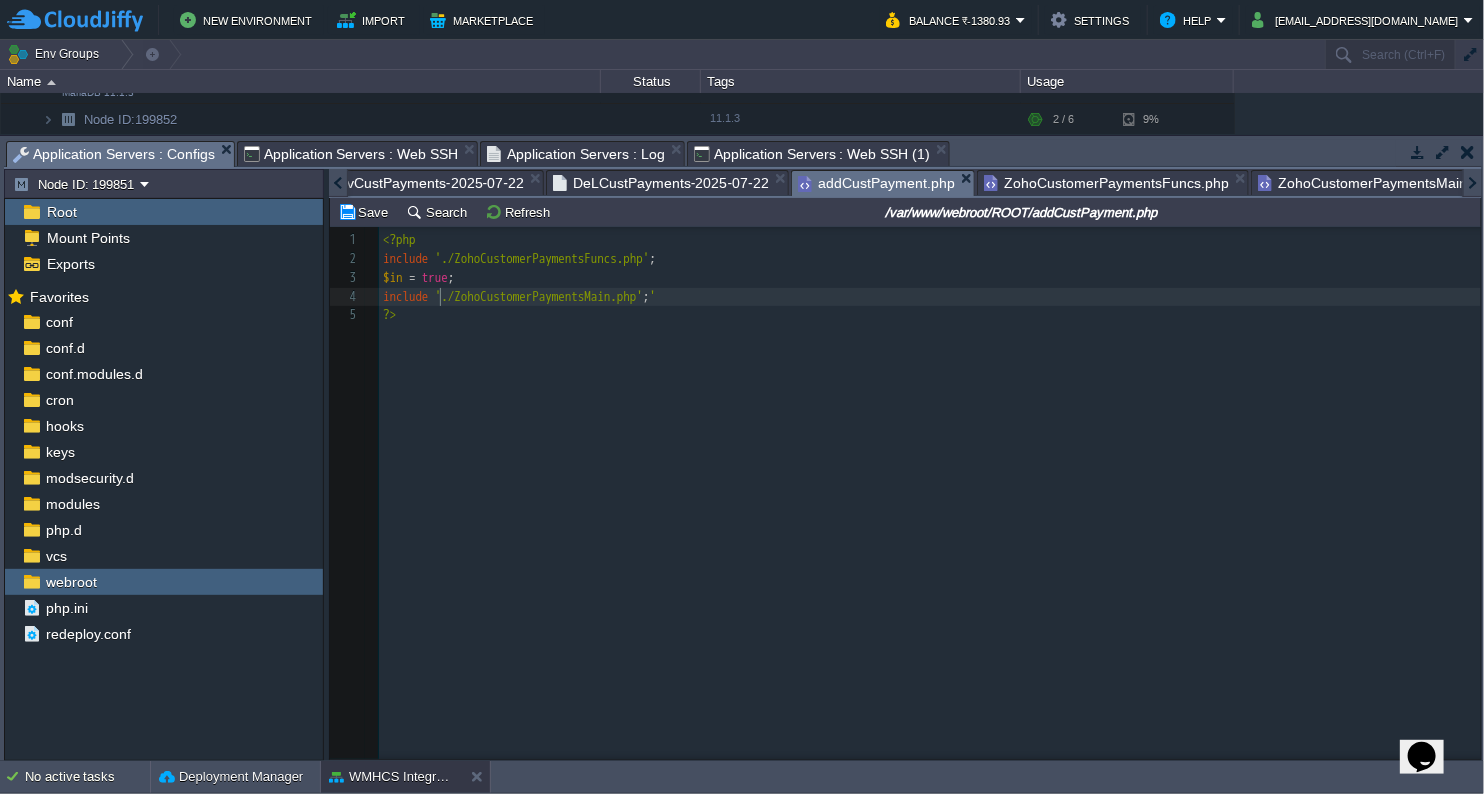 click on "?>" at bounding box center [933, 315] 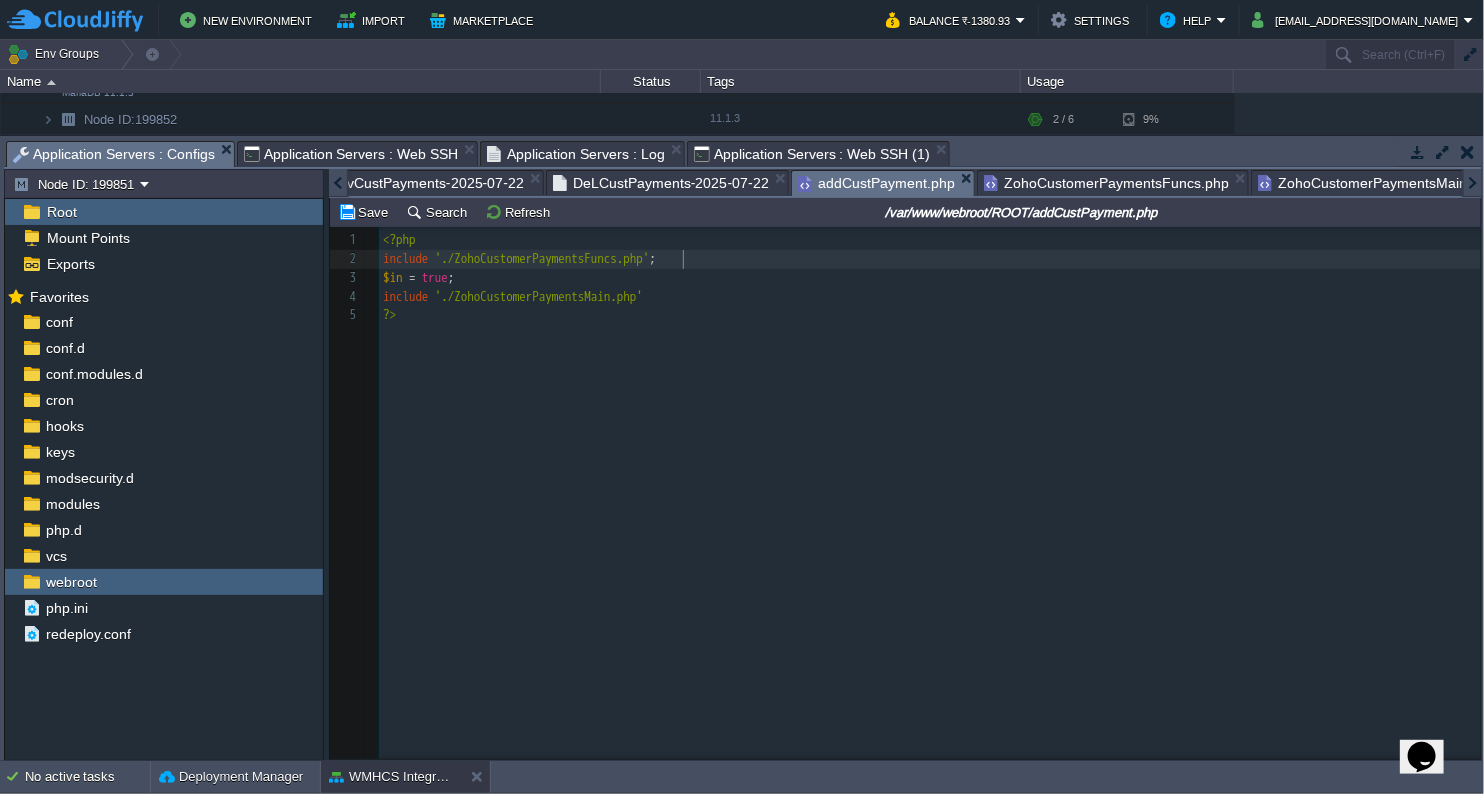 click on "include   './ZohoCustomerPaymentsFuncs.php' ;" at bounding box center (933, 259) 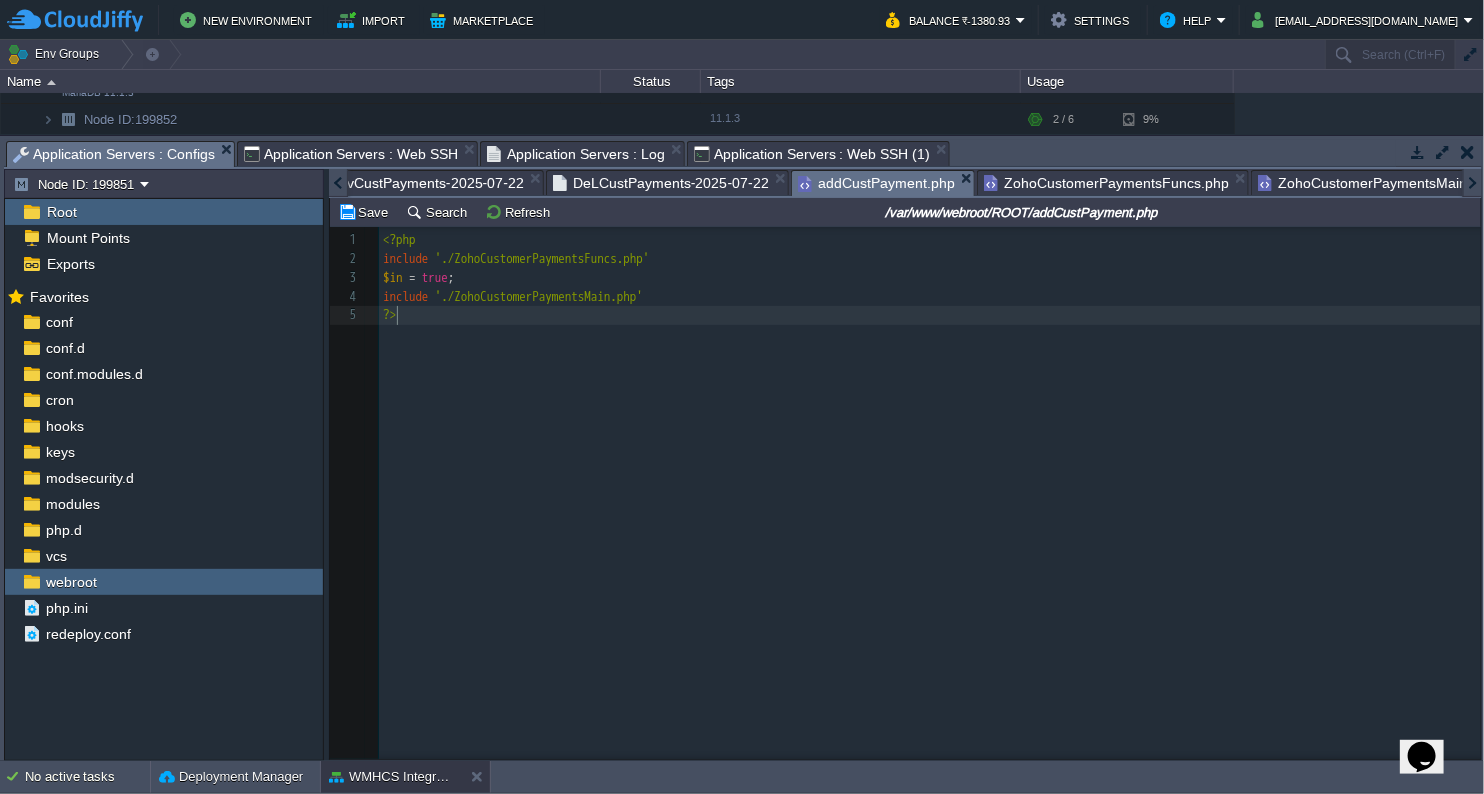 click on "x ?>   1 <?php    2 include   './ZohoCustomerPaymentsFuncs.php' 3 $in   =   true ; 4 include   './ZohoCustomerPaymentsMain.php' 5 ?>" at bounding box center [920, 508] 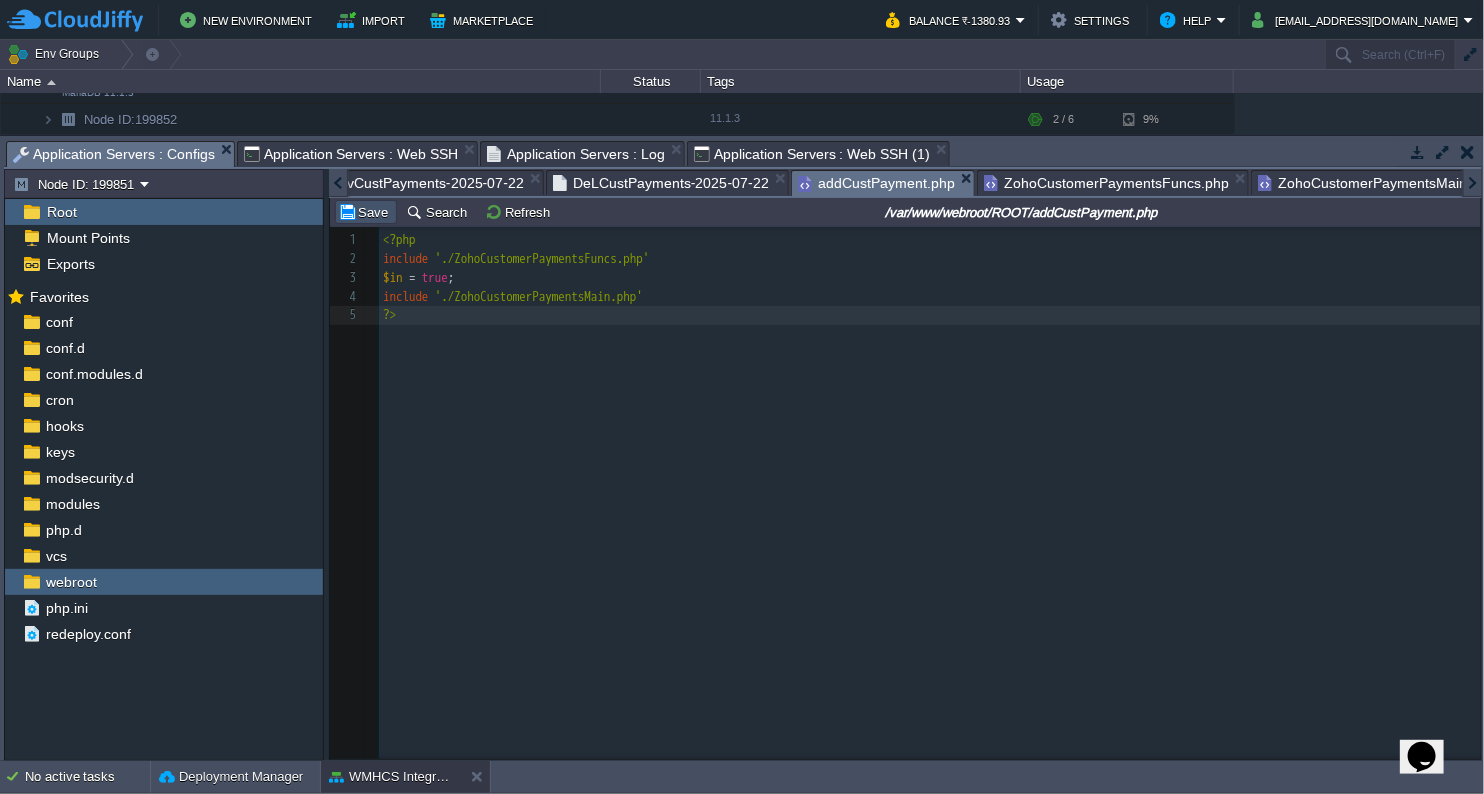 click on "Save" at bounding box center (366, 212) 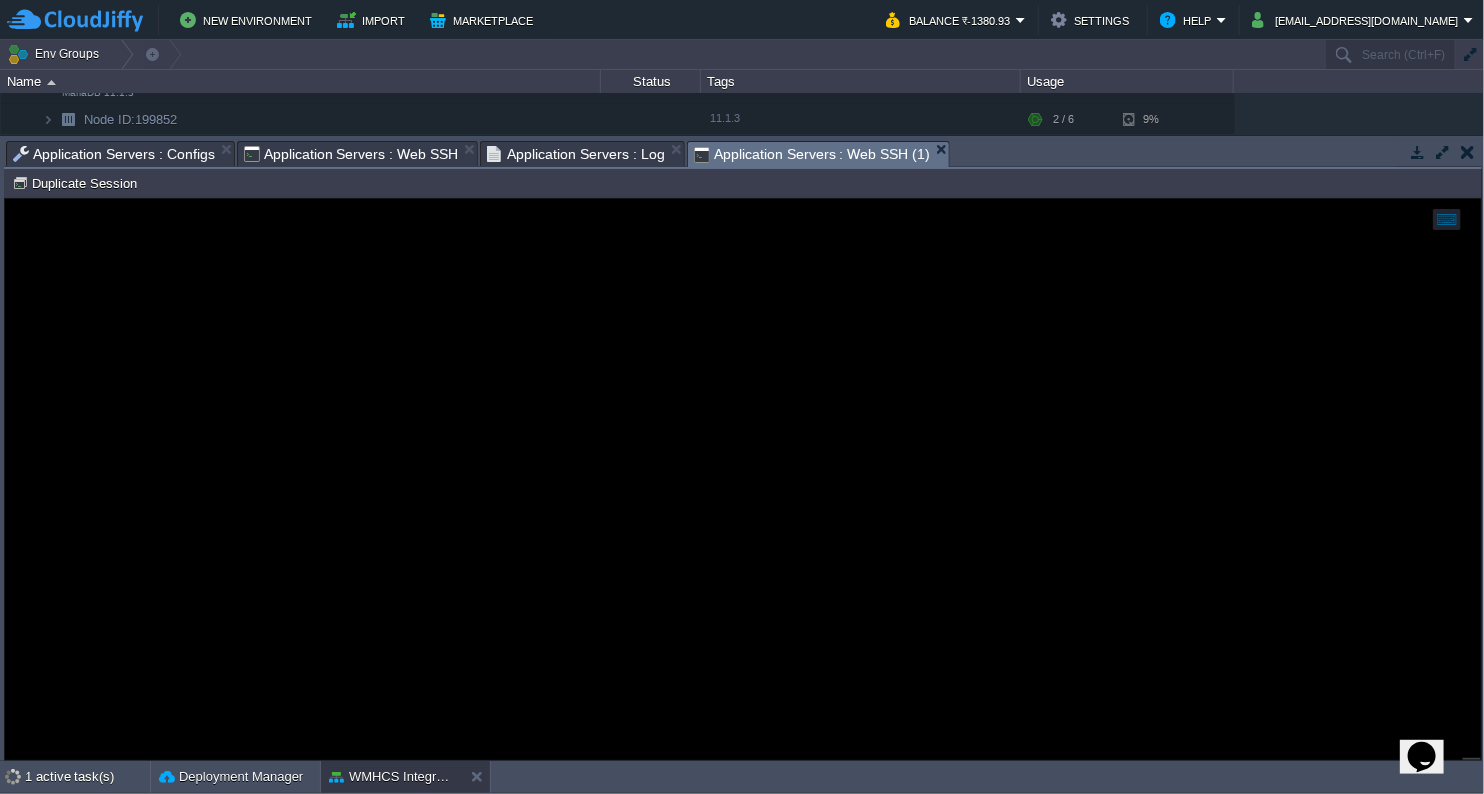 click on "Application Servers : Web SSH (1)" at bounding box center (812, 154) 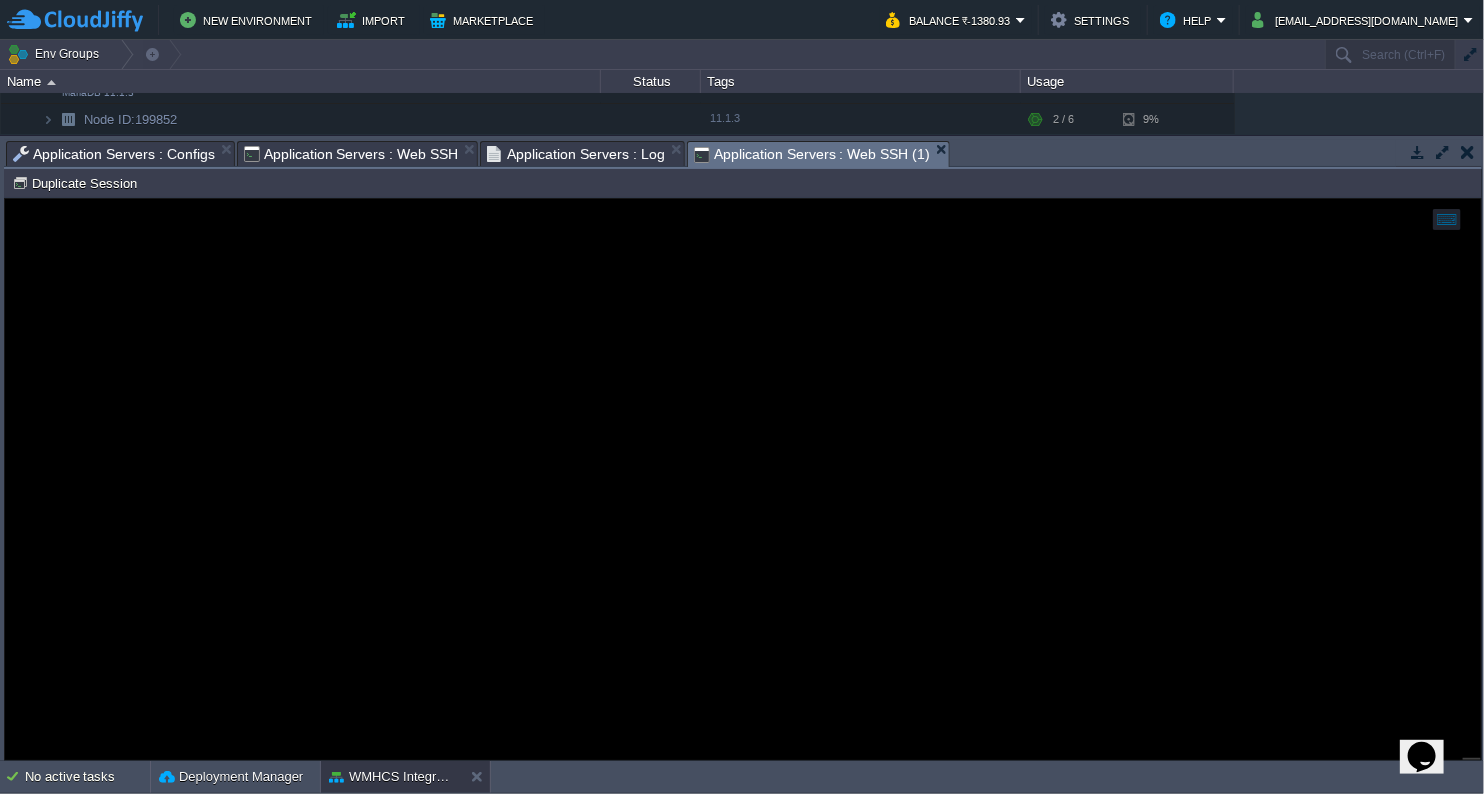 click on "Application Servers : Configs" at bounding box center [114, 154] 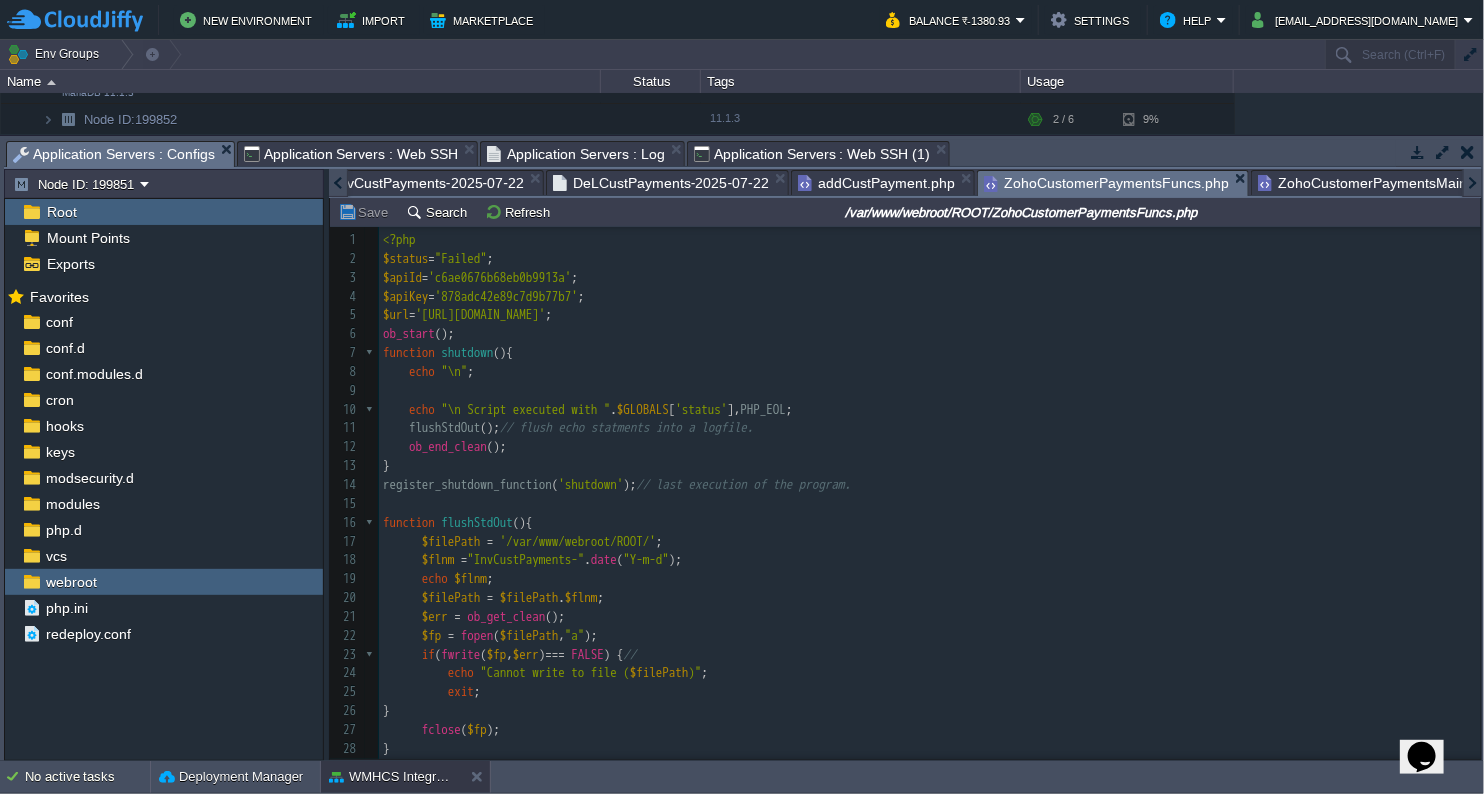 click on "ZohoCustomerPaymentsFuncs.php" at bounding box center (1106, 183) 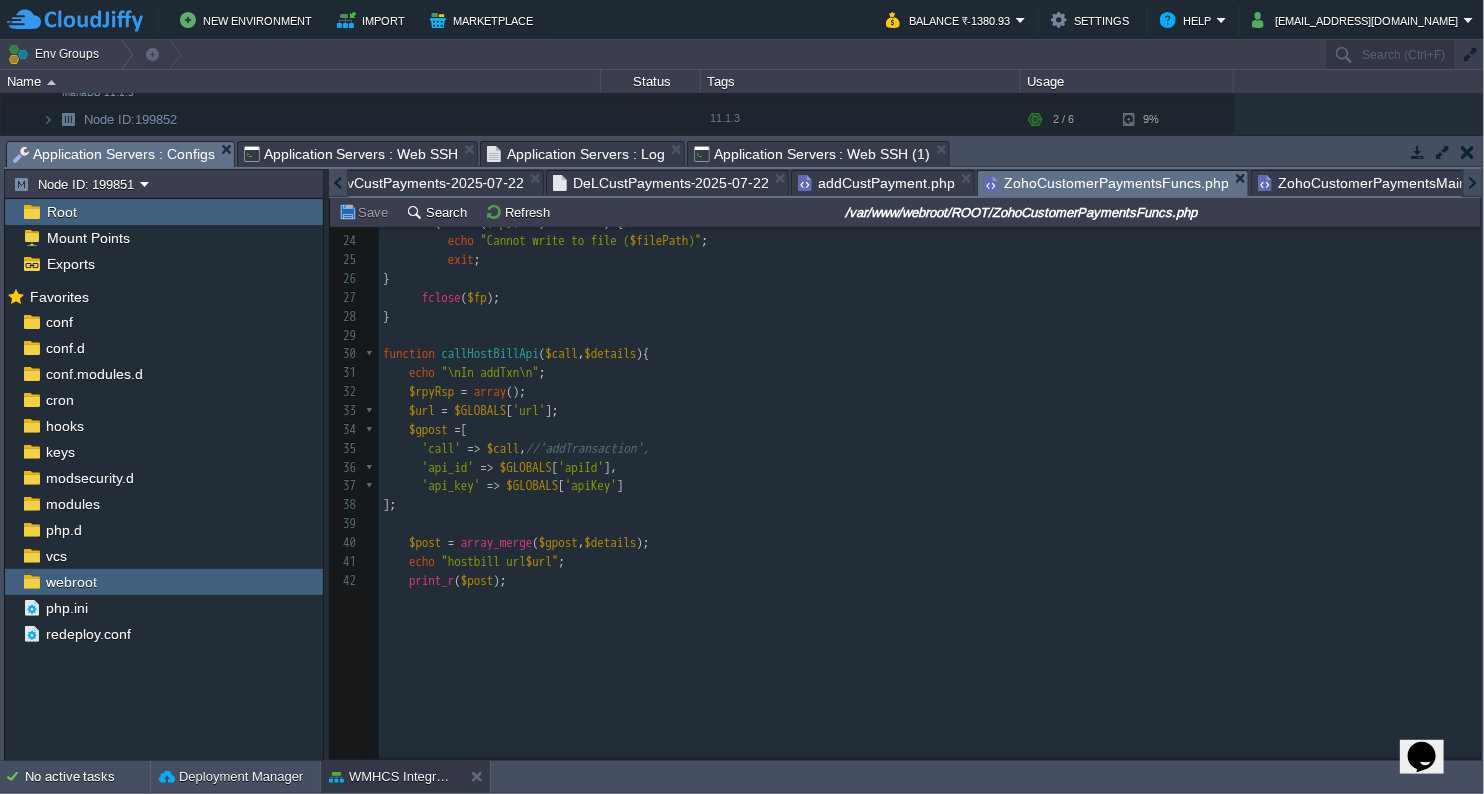scroll, scrollTop: 555, scrollLeft: 0, axis: vertical 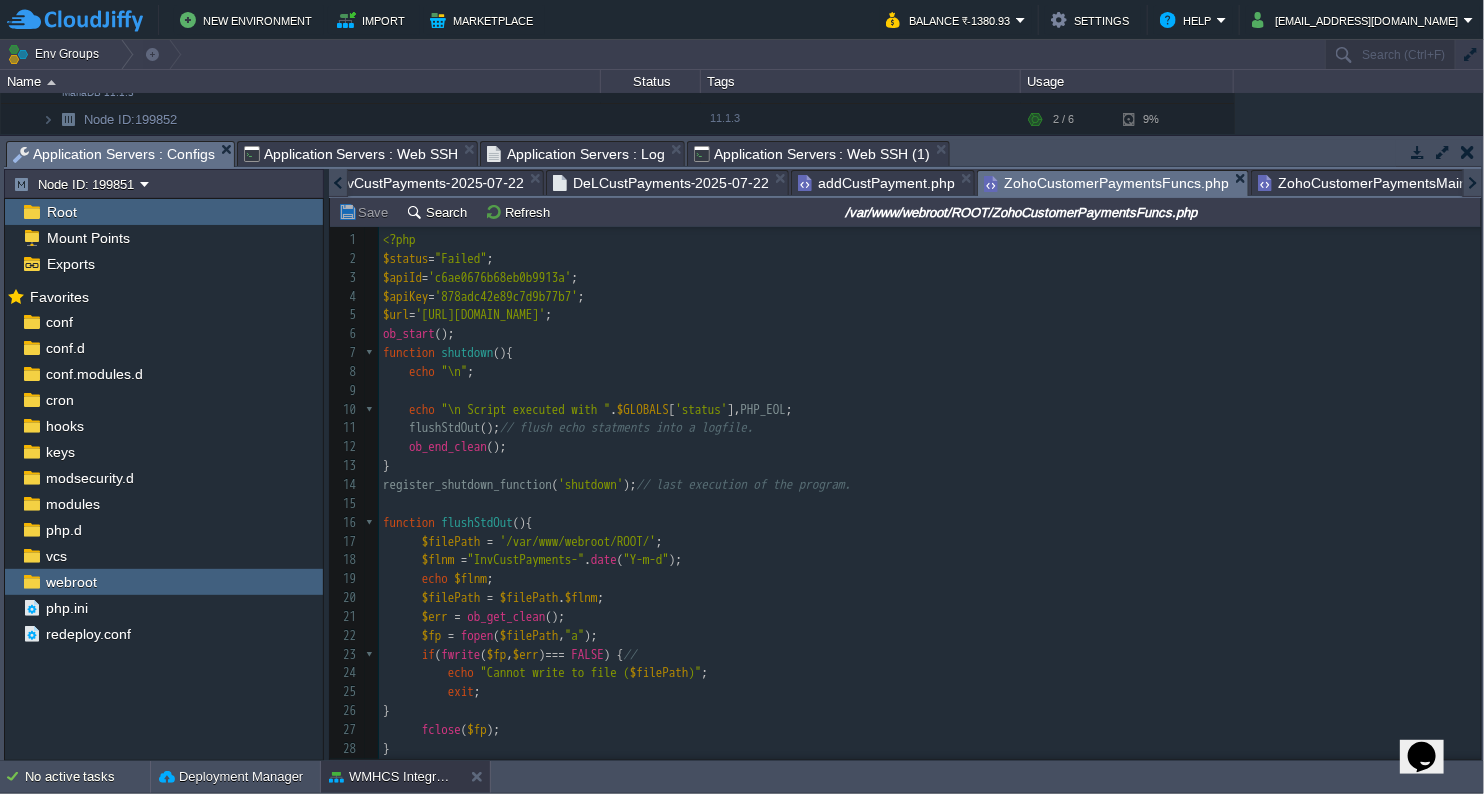 type 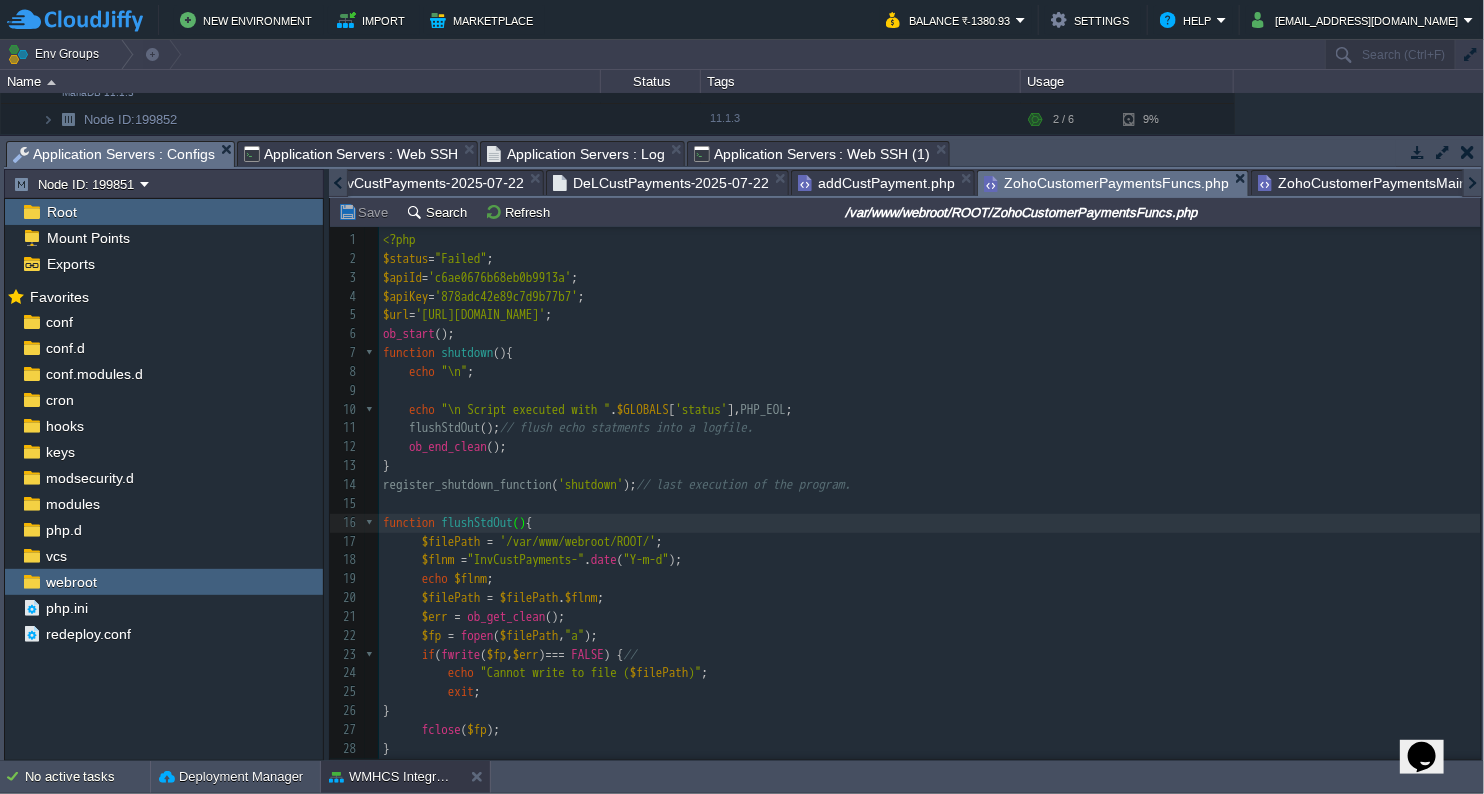 scroll, scrollTop: 111, scrollLeft: 0, axis: vertical 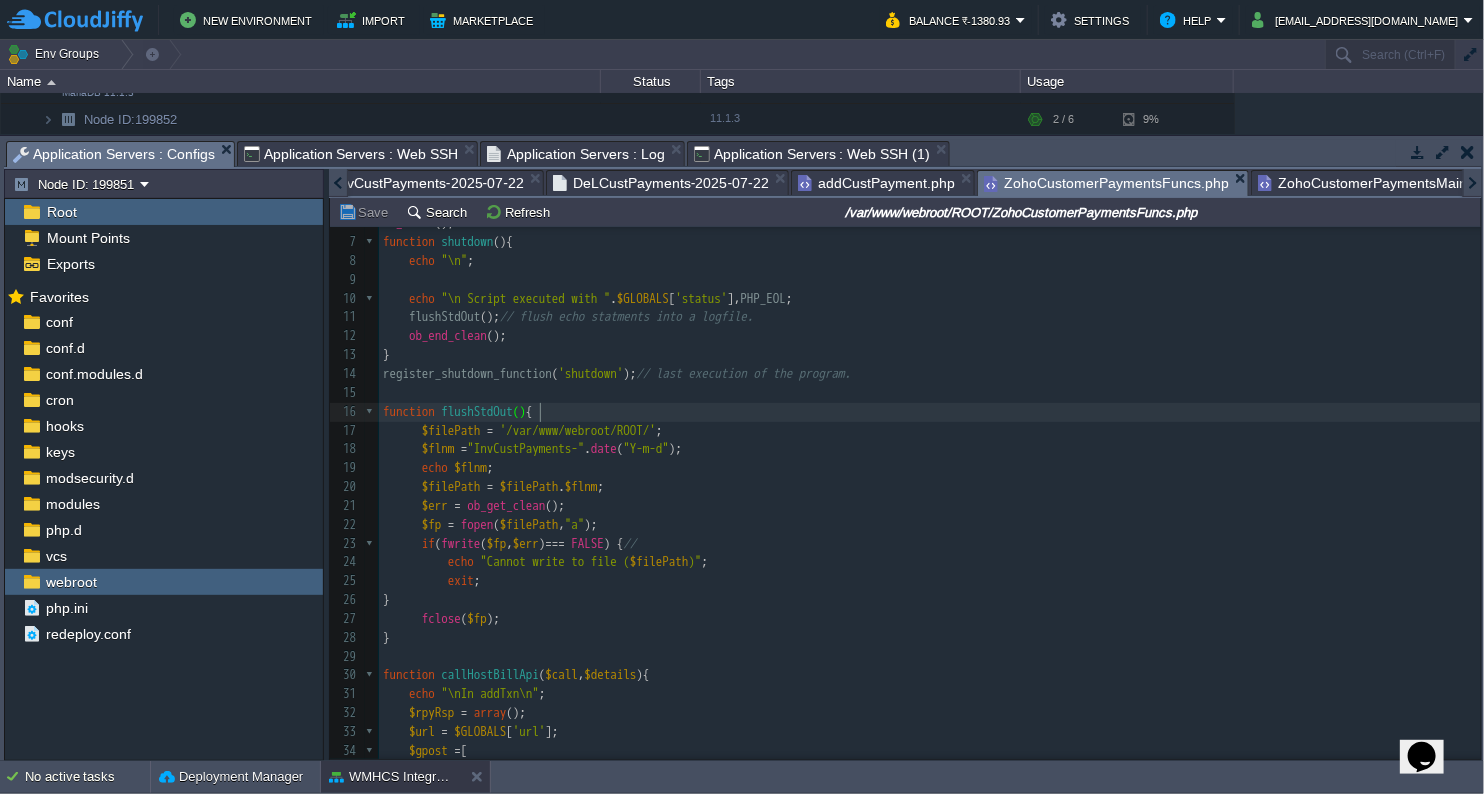 click at bounding box center [540, 412] 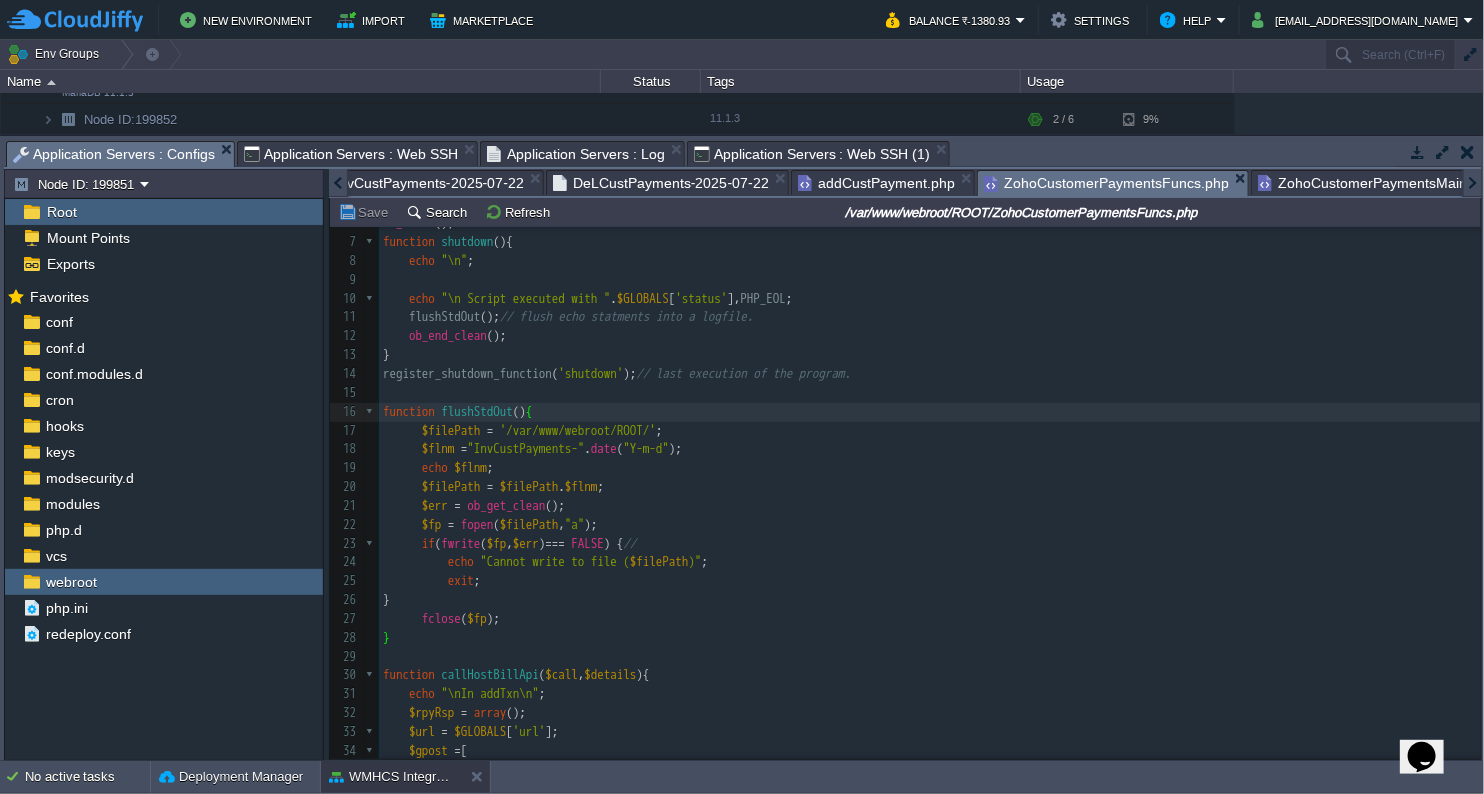 scroll, scrollTop: 329, scrollLeft: 0, axis: vertical 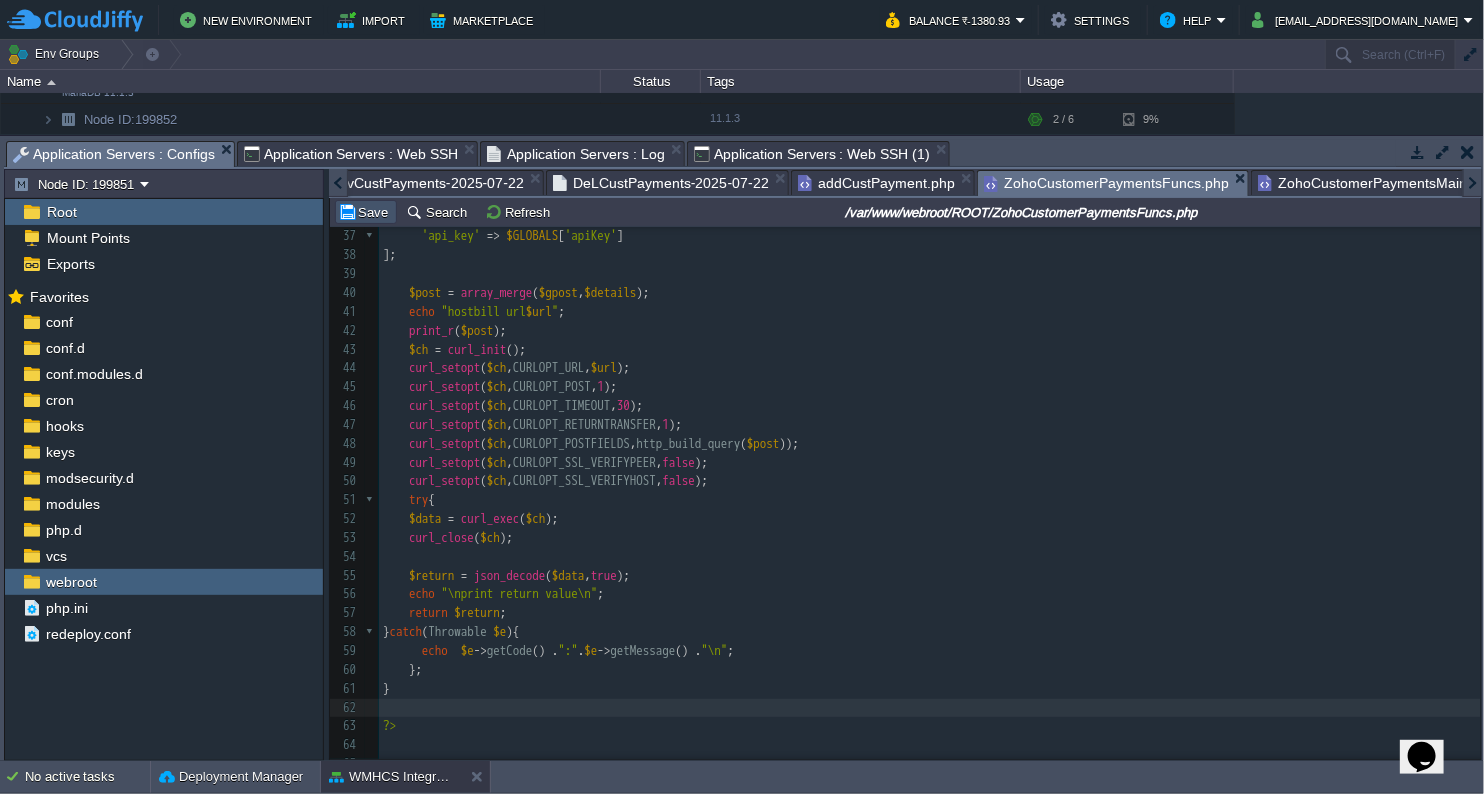 click on "Save" at bounding box center [366, 212] 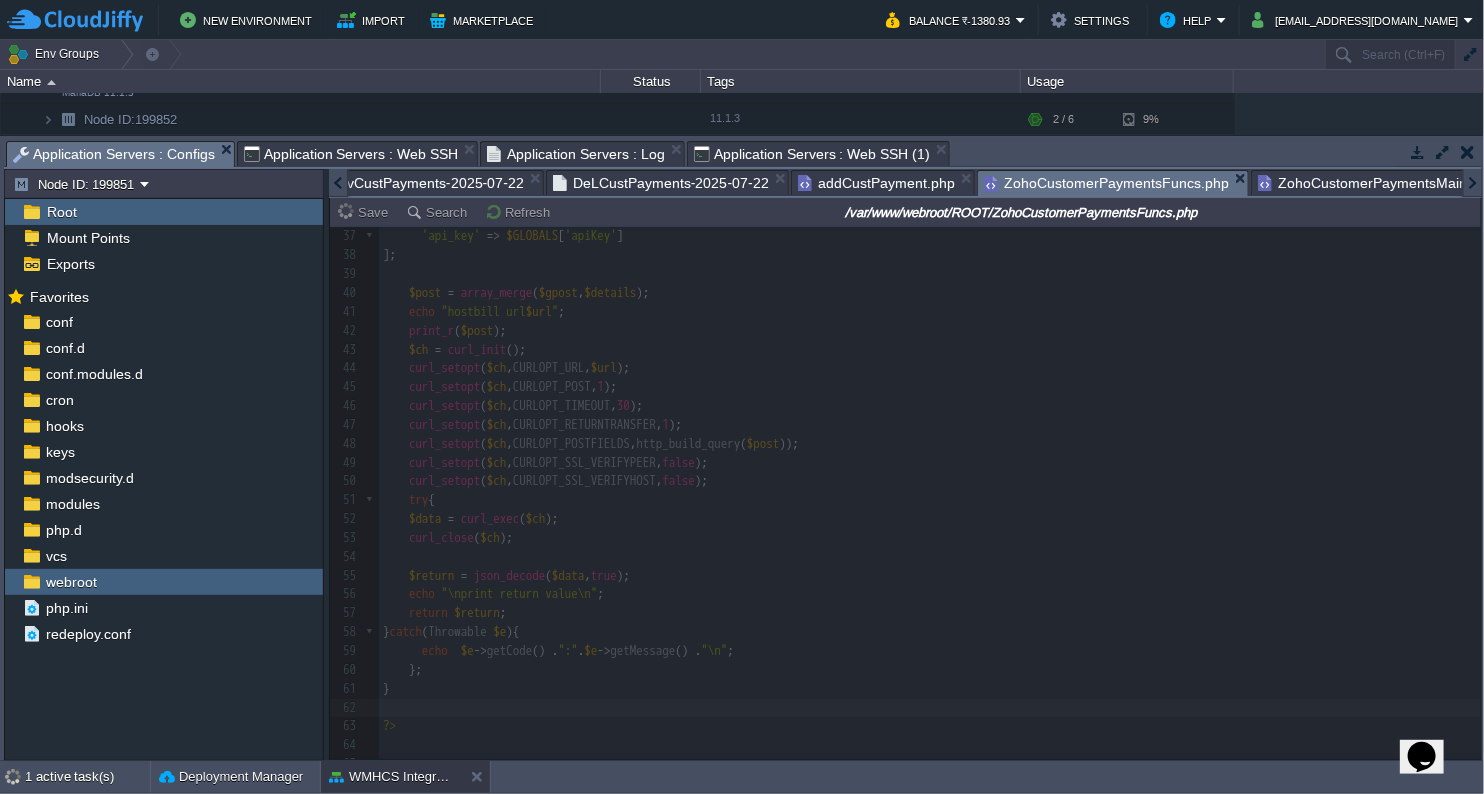 click on "addCustPayment.php" at bounding box center (876, 183) 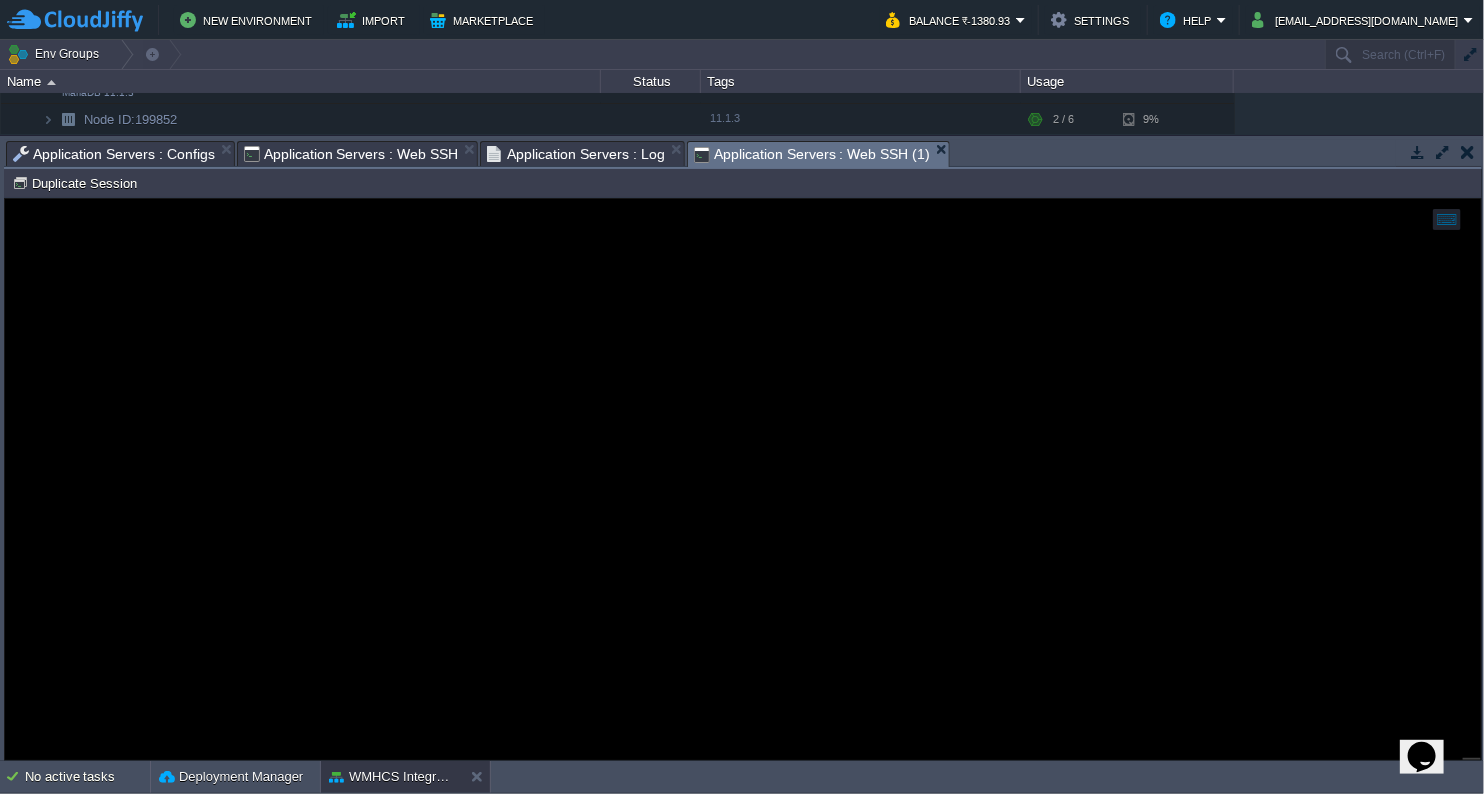 click on "Application Servers : Web SSH (1)" at bounding box center (812, 154) 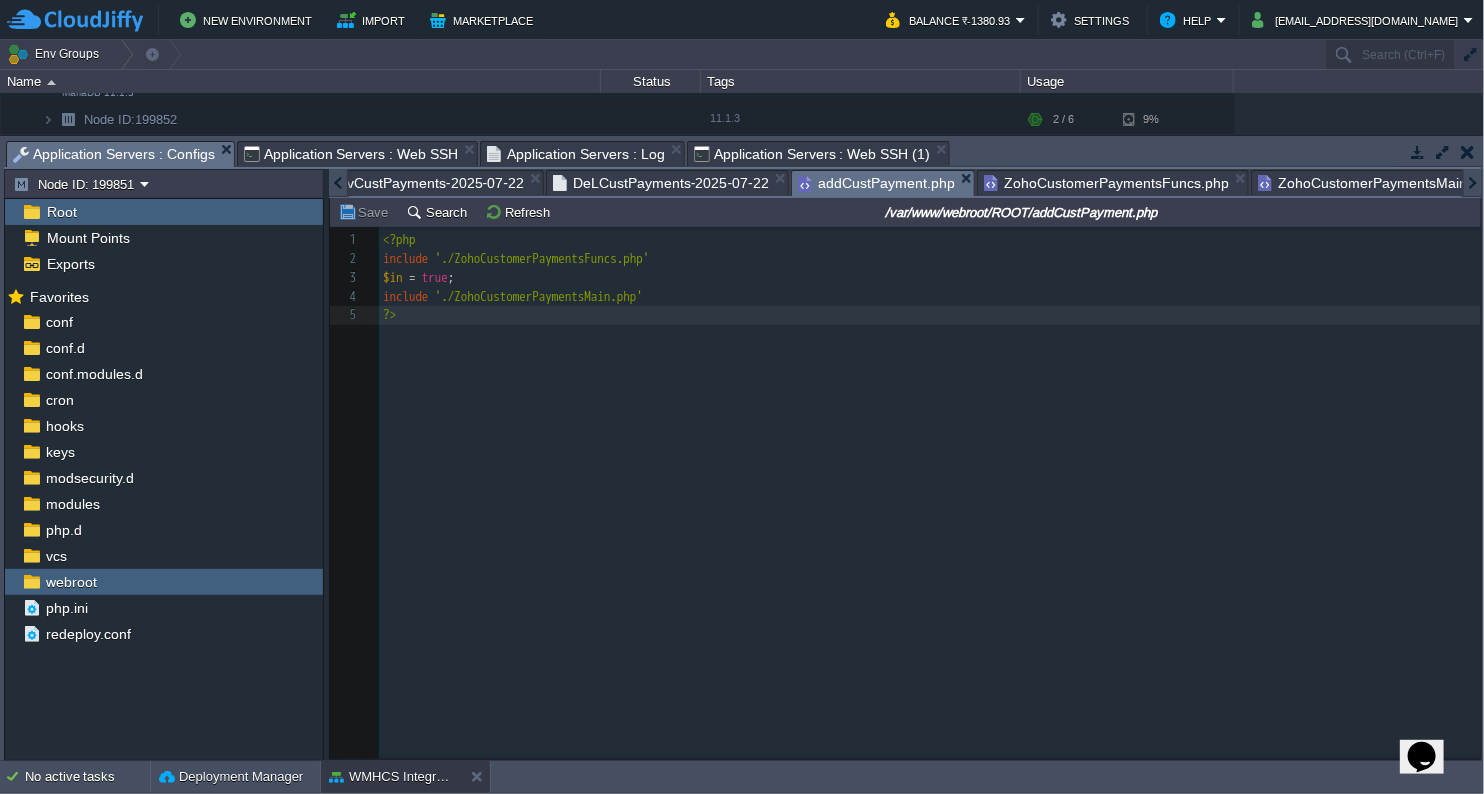 click on "Application Servers : Configs" at bounding box center (114, 154) 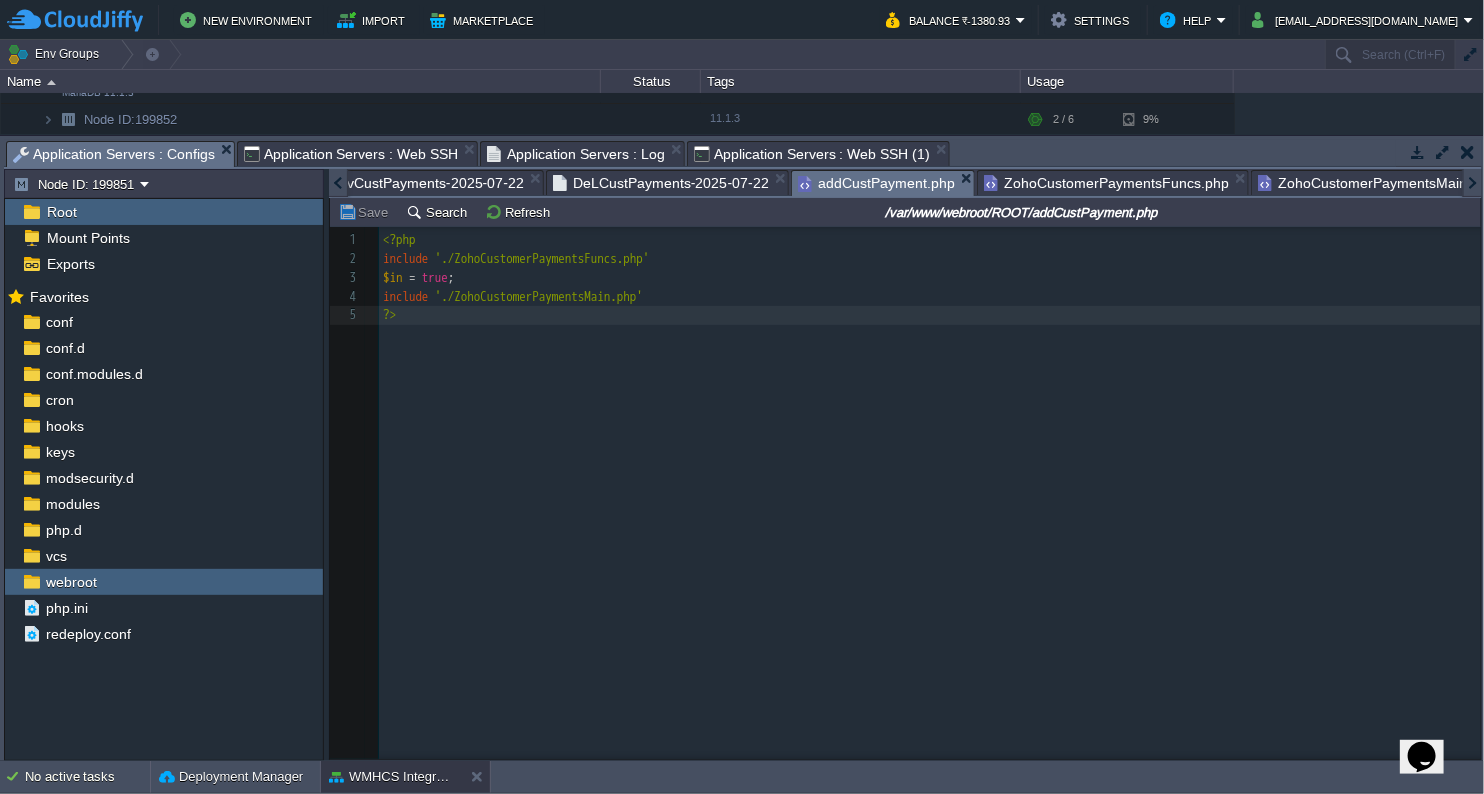 scroll, scrollTop: 0, scrollLeft: 0, axis: both 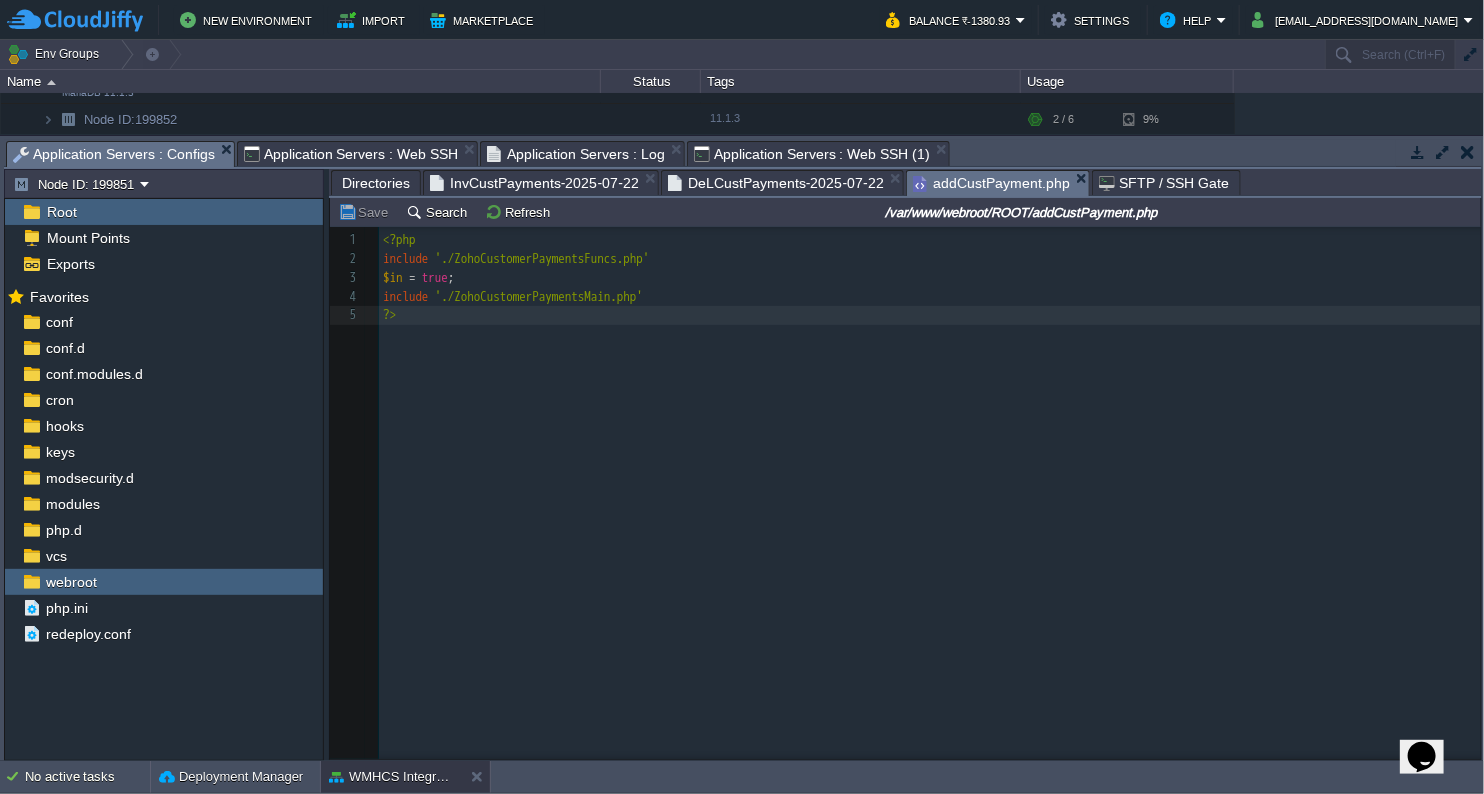 click on "Directories" at bounding box center (376, 183) 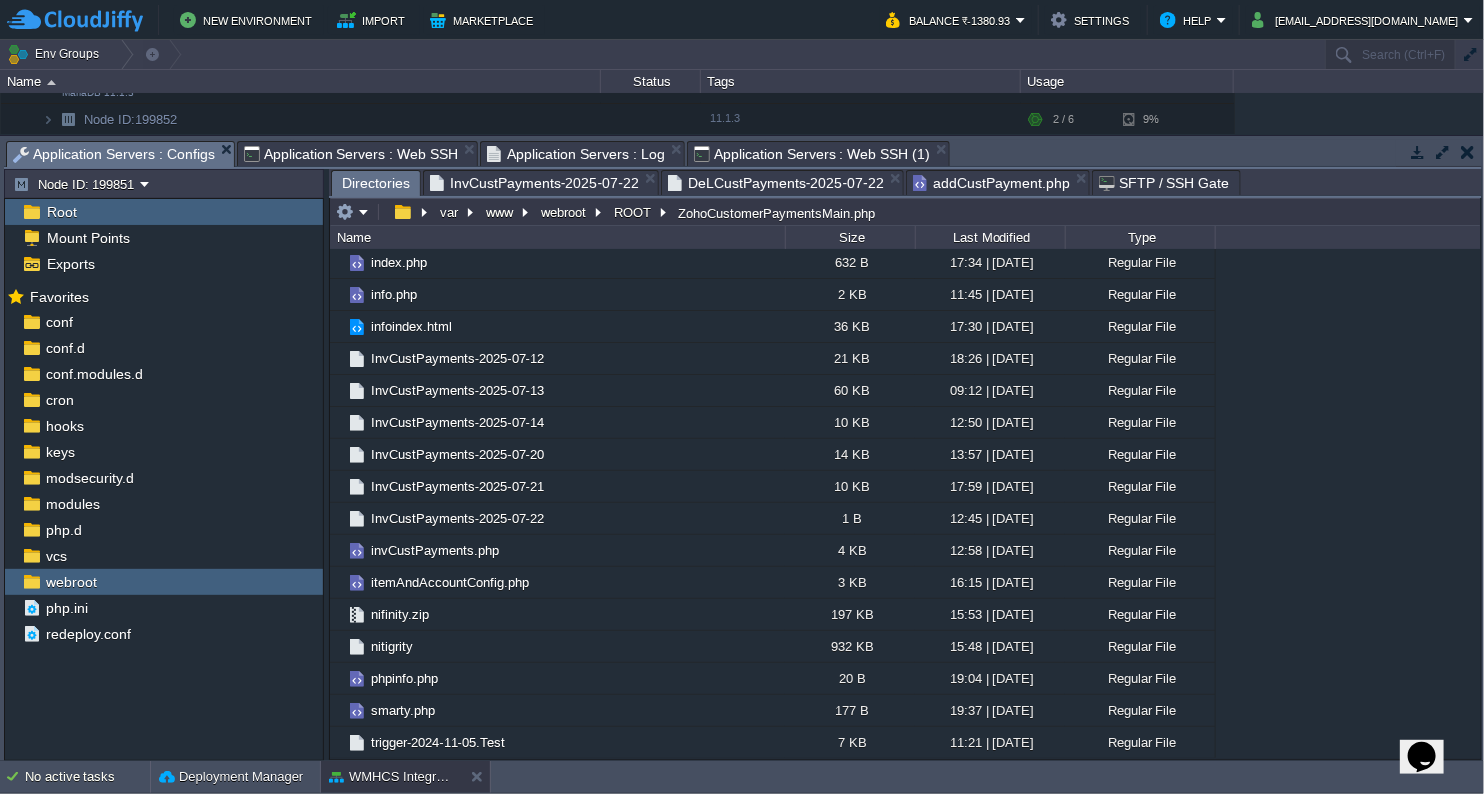 scroll, scrollTop: 1687, scrollLeft: 0, axis: vertical 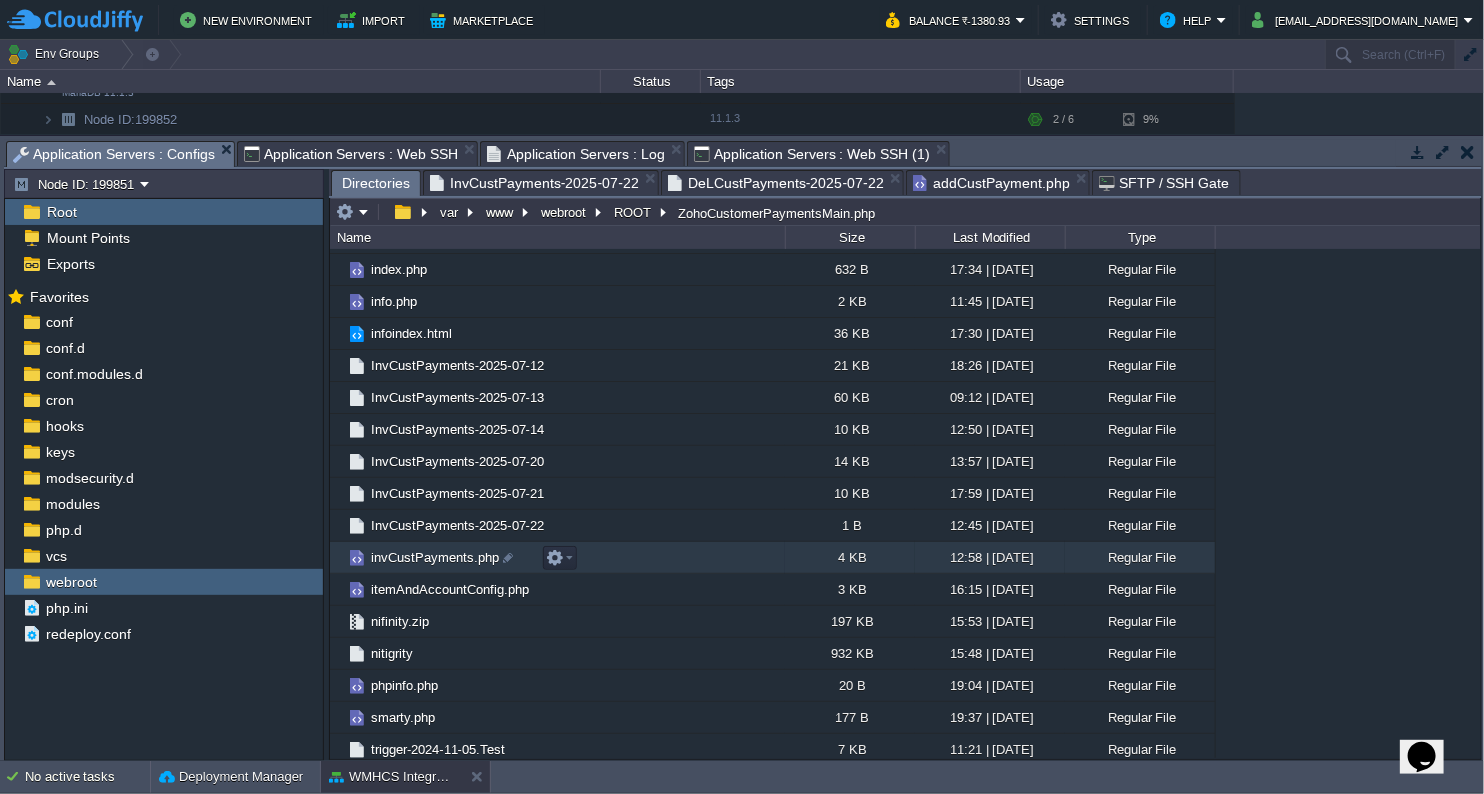 click on "invCustPayments.php" at bounding box center (435, 557) 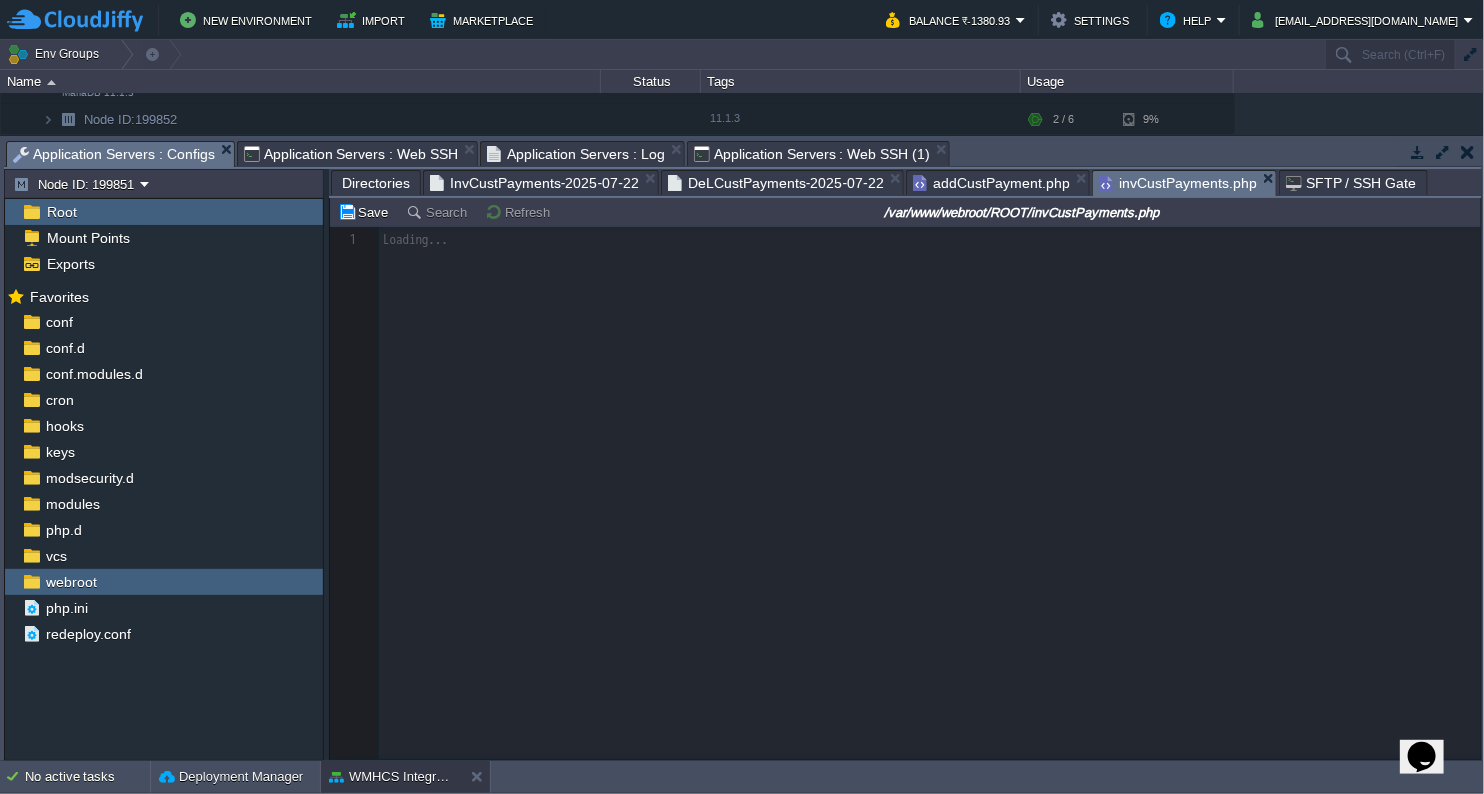 scroll, scrollTop: 6, scrollLeft: 0, axis: vertical 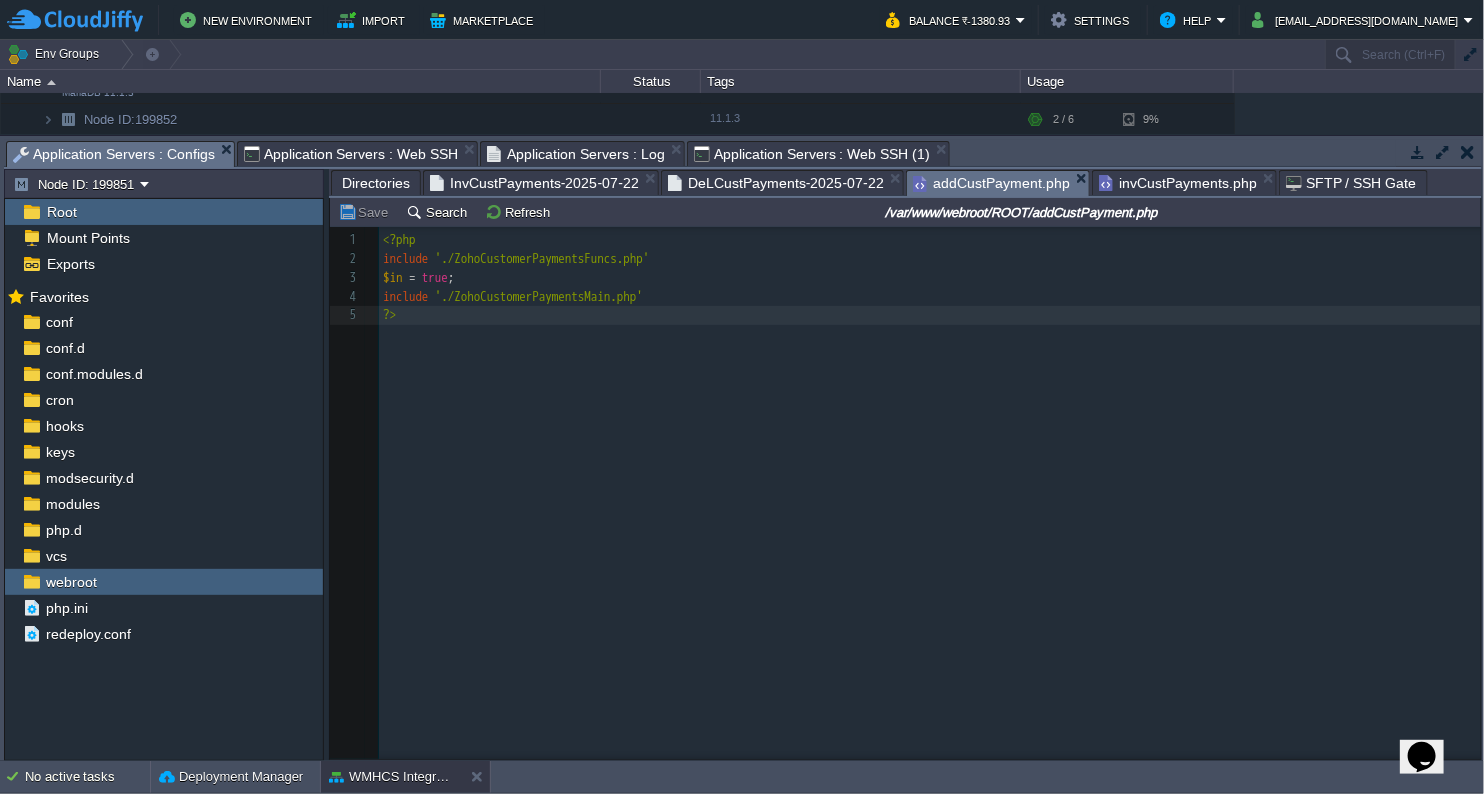 click on "addCustPayment.php" at bounding box center [991, 183] 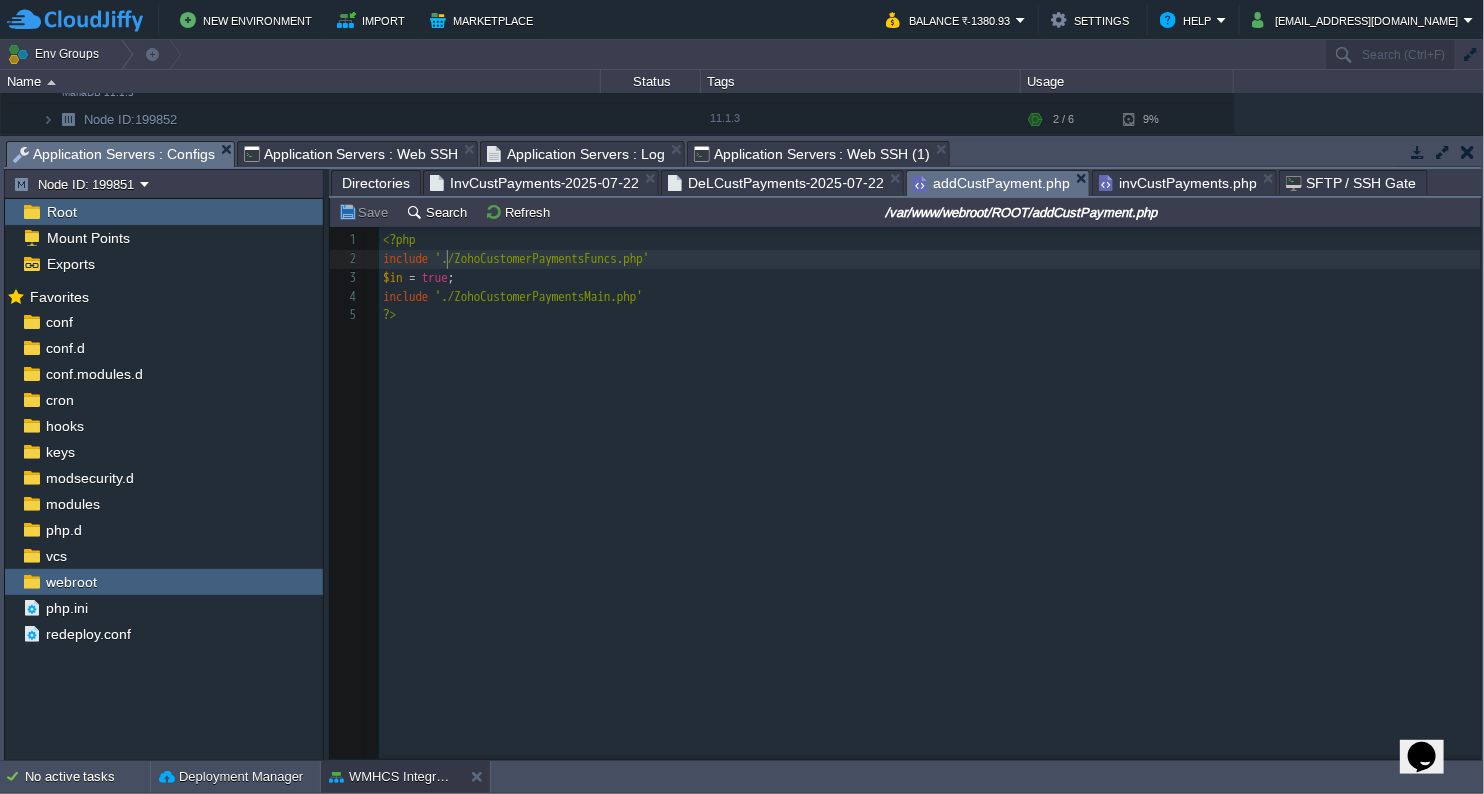 click on "x ?>   1 <?php    2 include   './ZohoCustomerPaymentsFuncs.php' 3 $in   =   true ; 4 include   './ZohoCustomerPaymentsMain.php' 5 ?>" at bounding box center (933, 278) 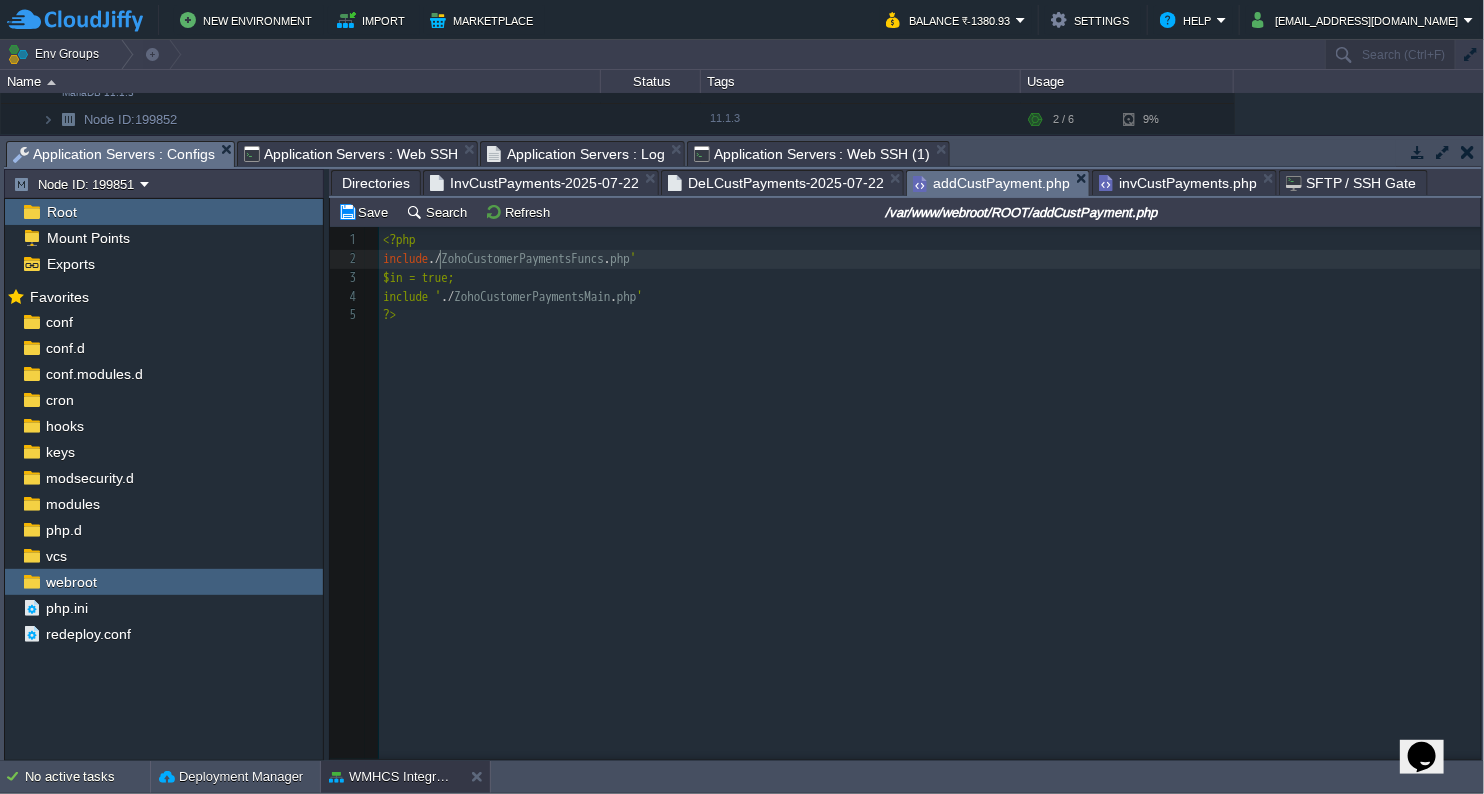 type on """ 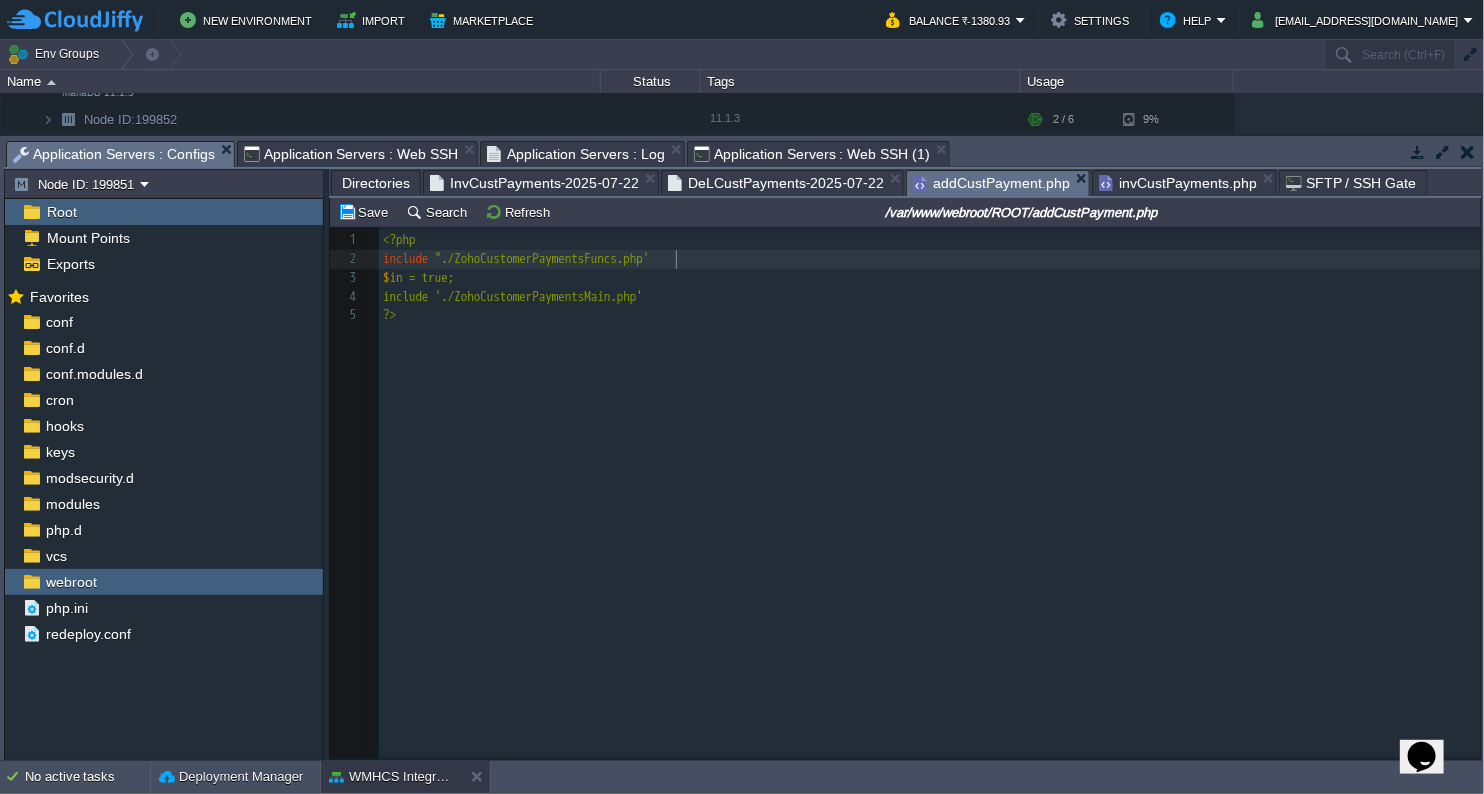 click on "include   "./ZohoCustomerPaymentsFuncs.php'" at bounding box center [933, 259] 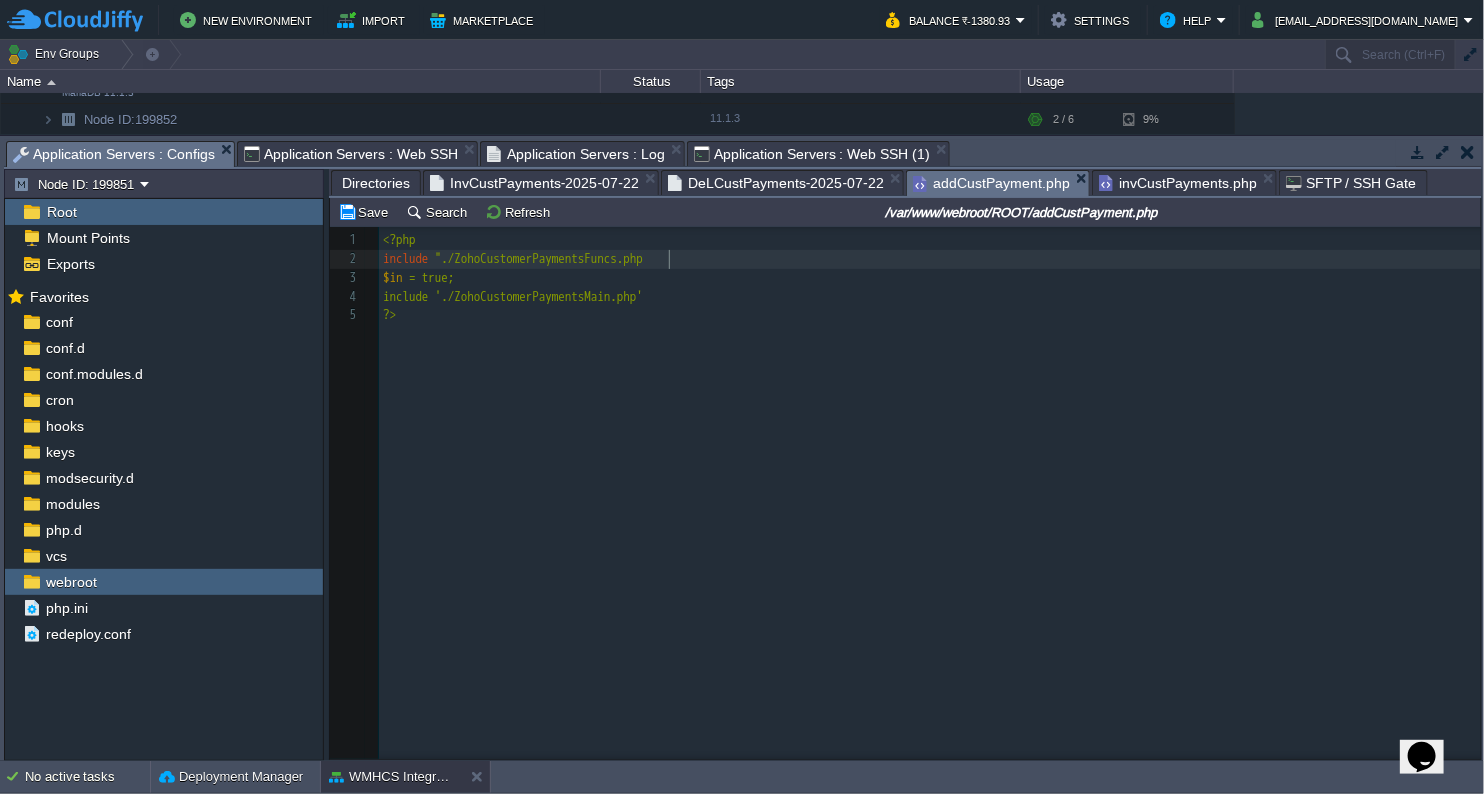 type on """ 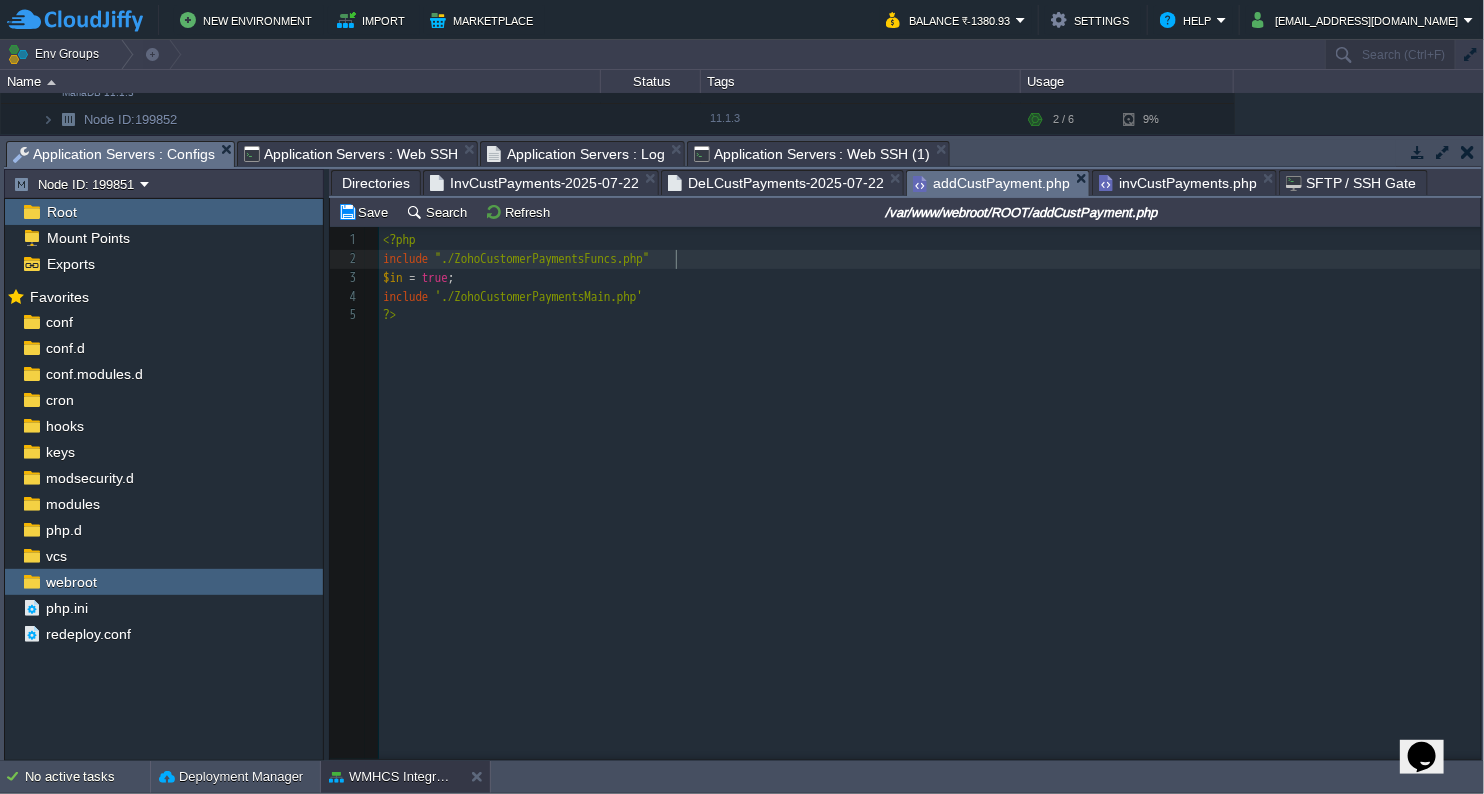 click on "include   './ZohoCustomerPaymentsMain.php'" at bounding box center (933, 297) 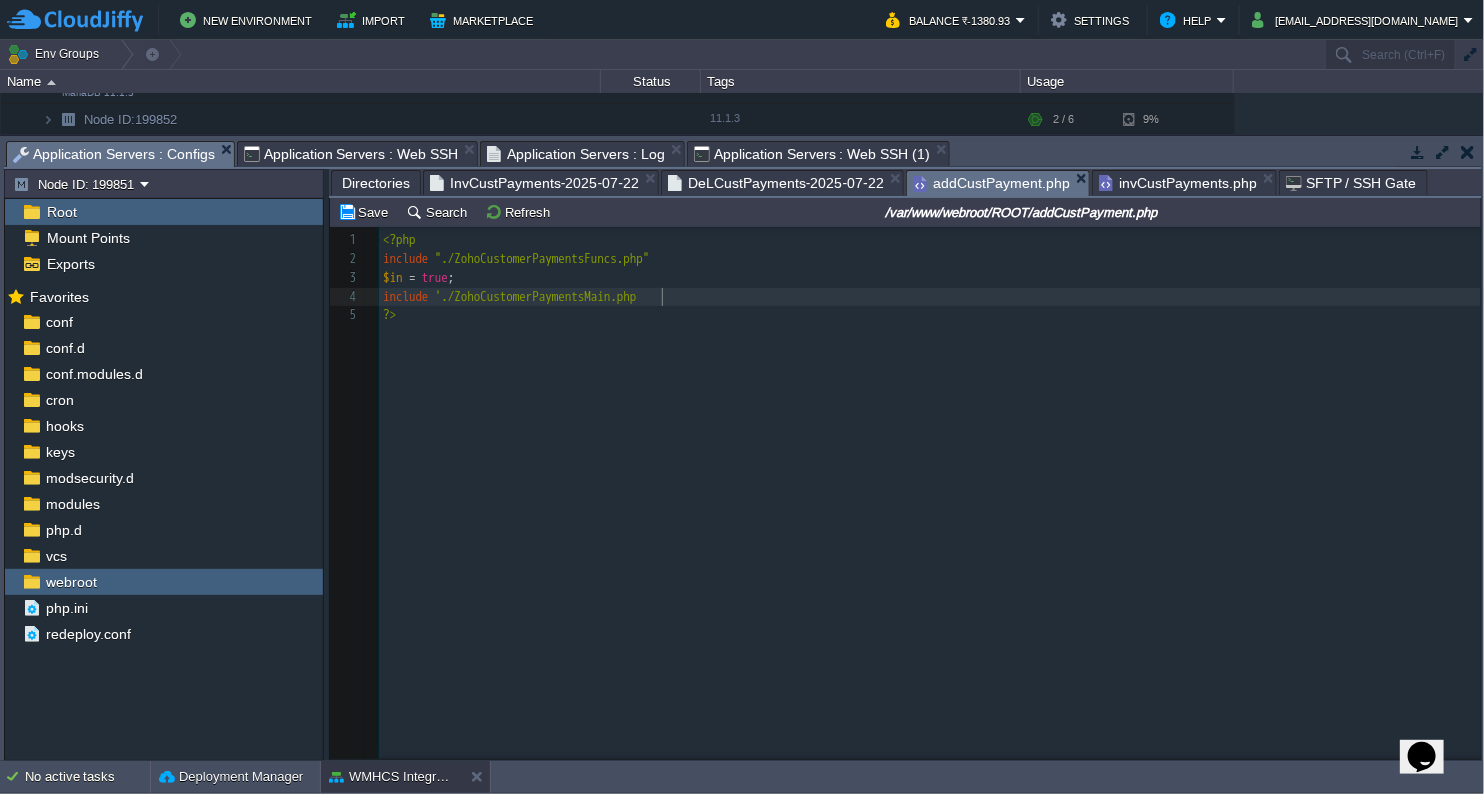 type on """ 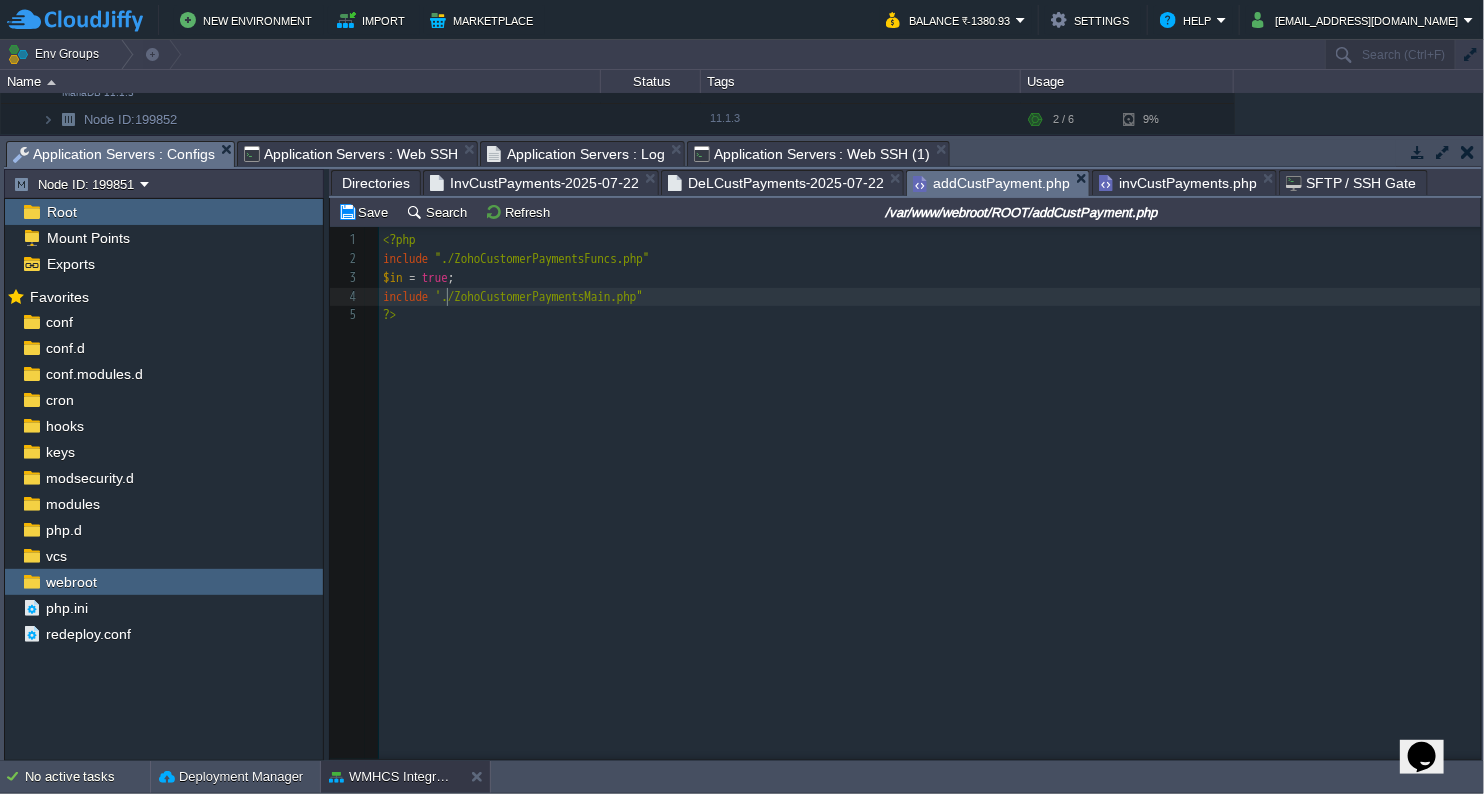 click on "x ?>   1 <?php    2 include   "./ZohoCustomerPaymentsFuncs.php" 3 $in   =   true ; 4 include   './ZohoCustomerPaymentsMain.php" 5 ?>" at bounding box center (933, 278) 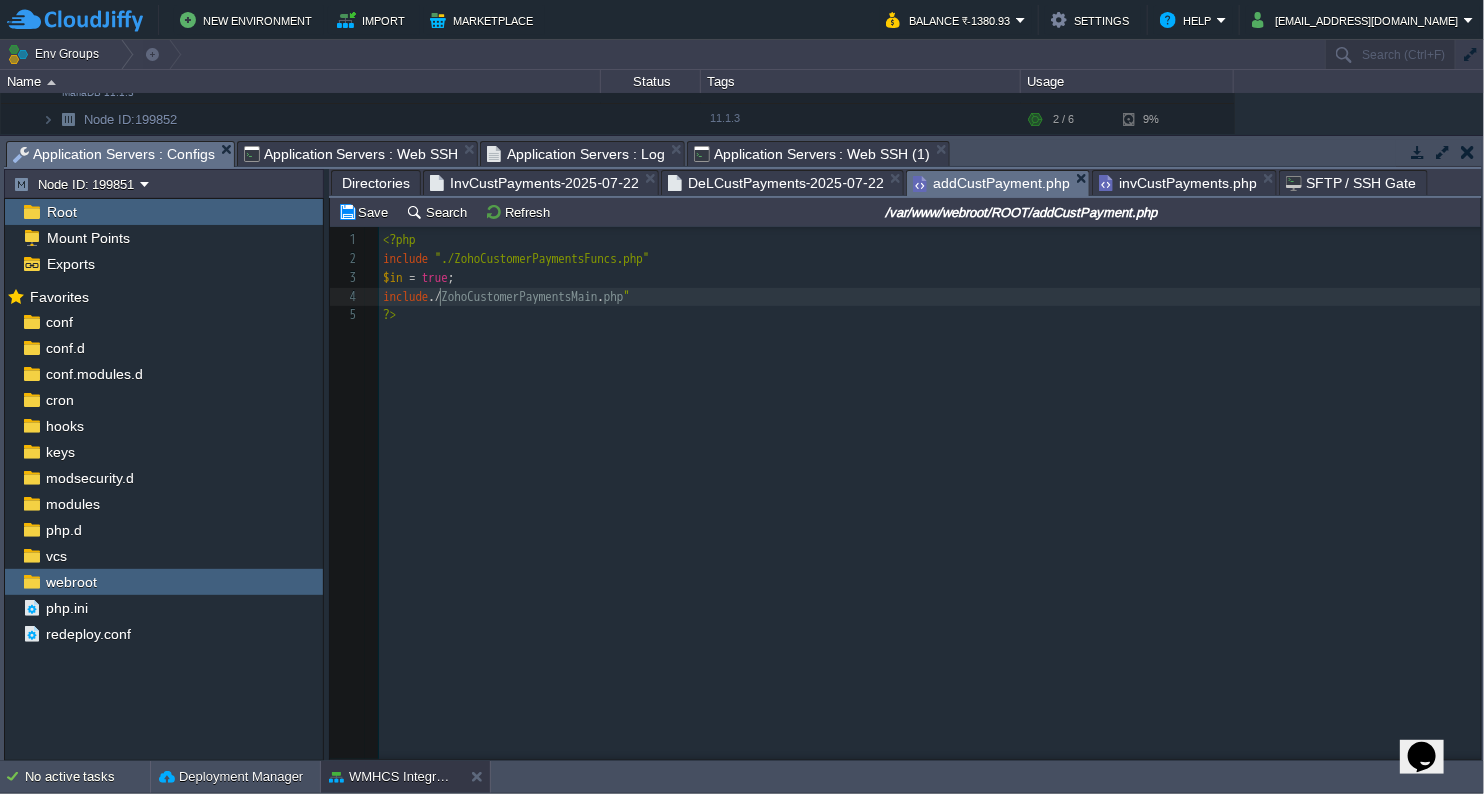 type on """ 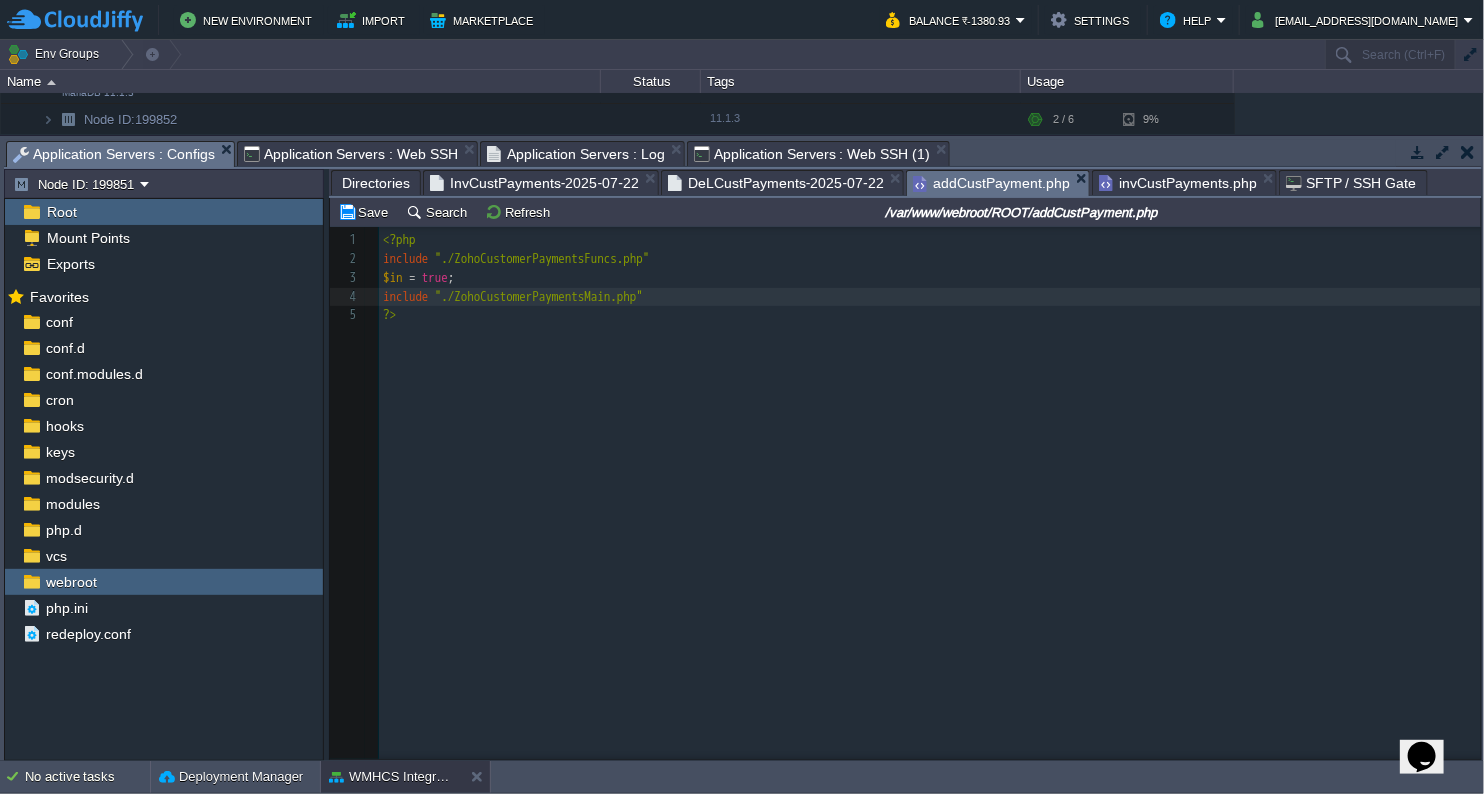 type 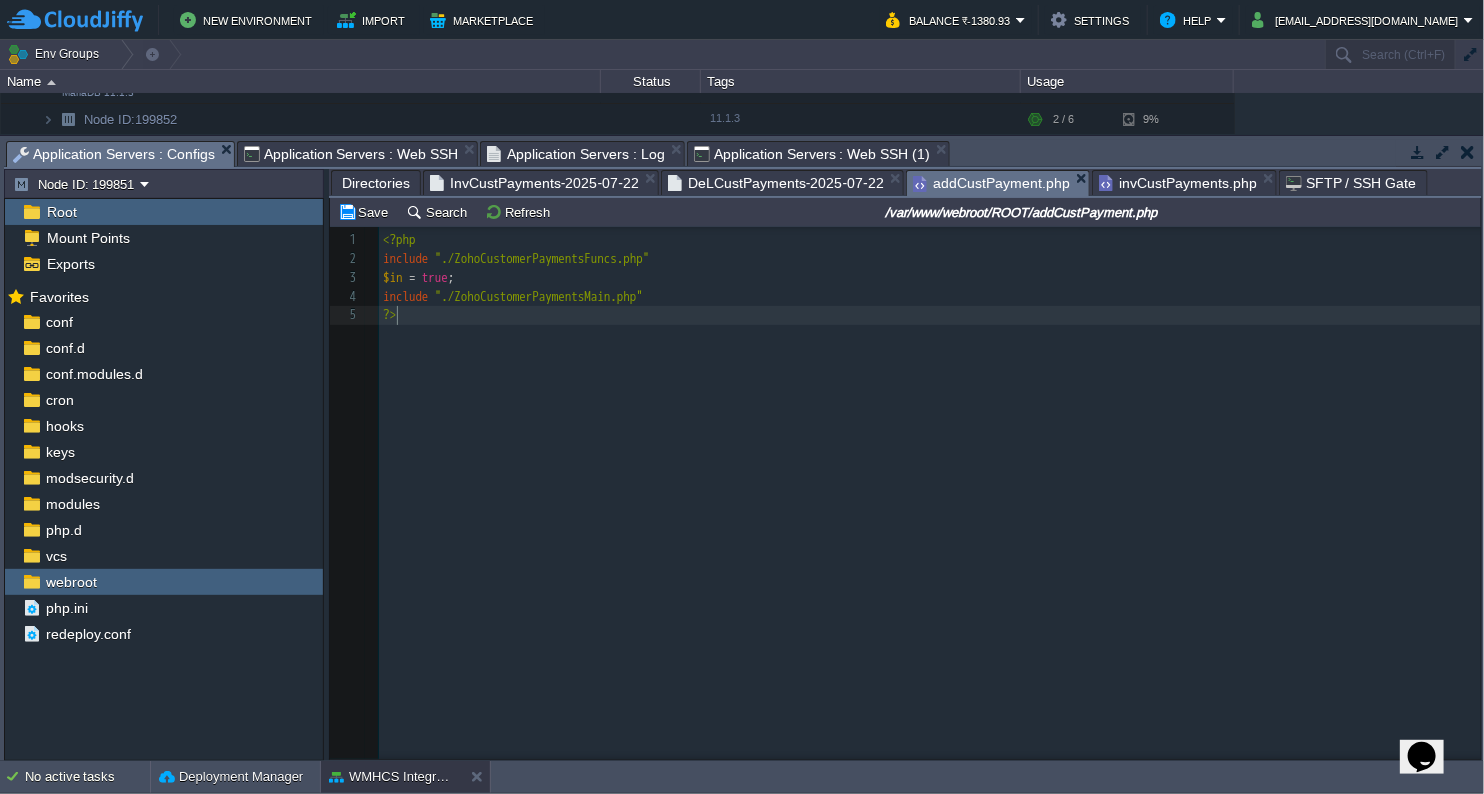 click on "?>" at bounding box center (933, 315) 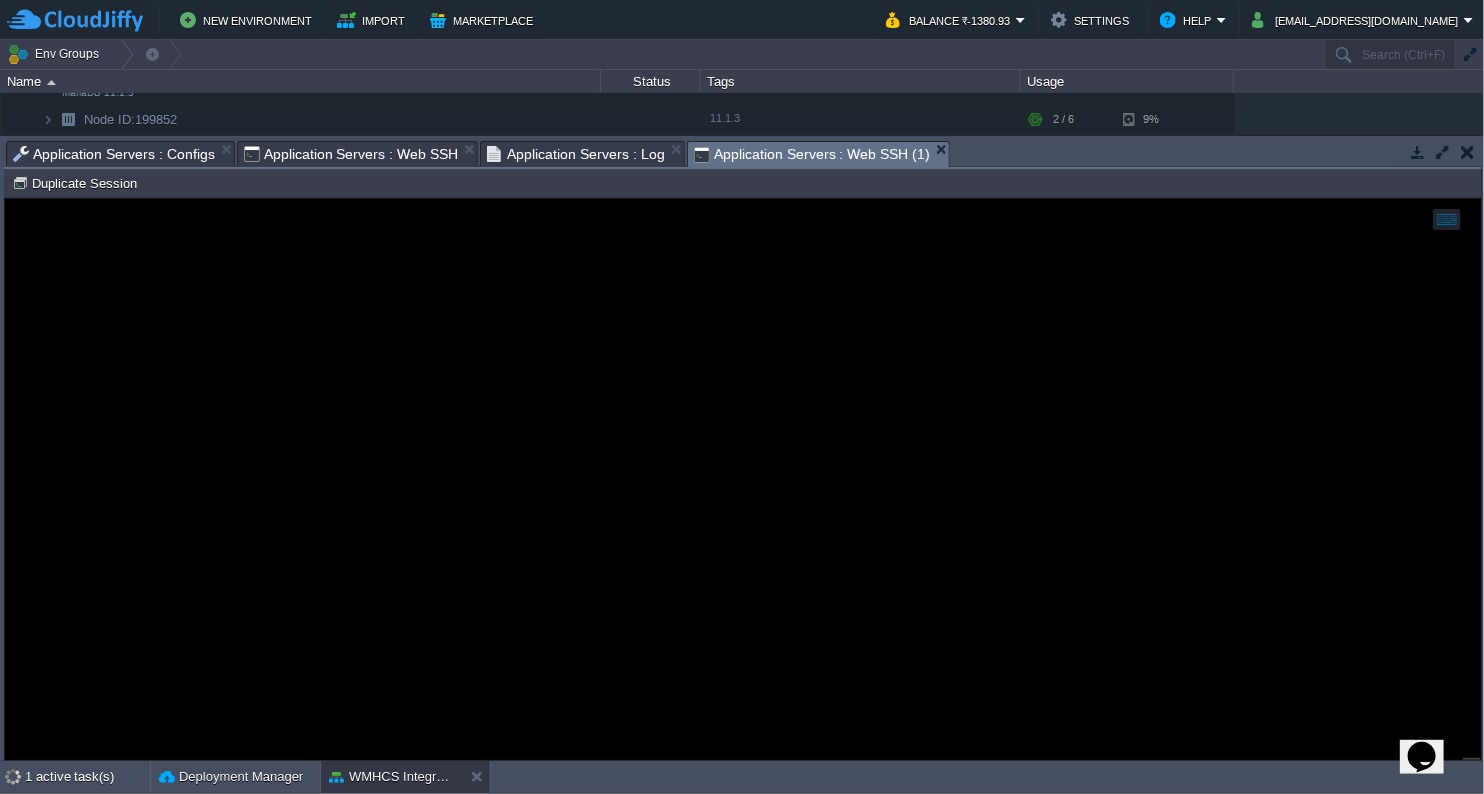 click on "Application Servers : Web SSH (1)" at bounding box center [812, 154] 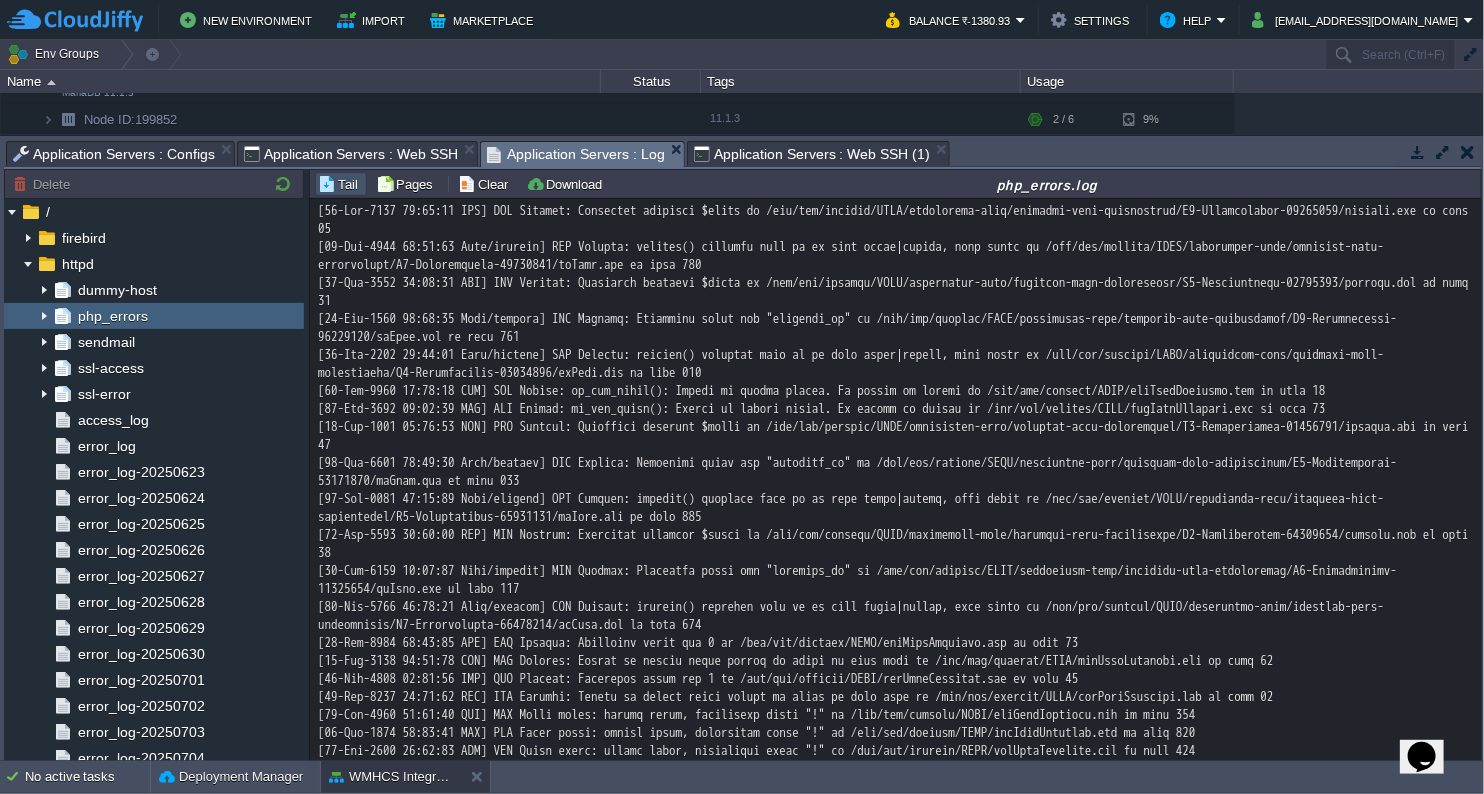 click on "Application Servers : Log" at bounding box center [576, 154] 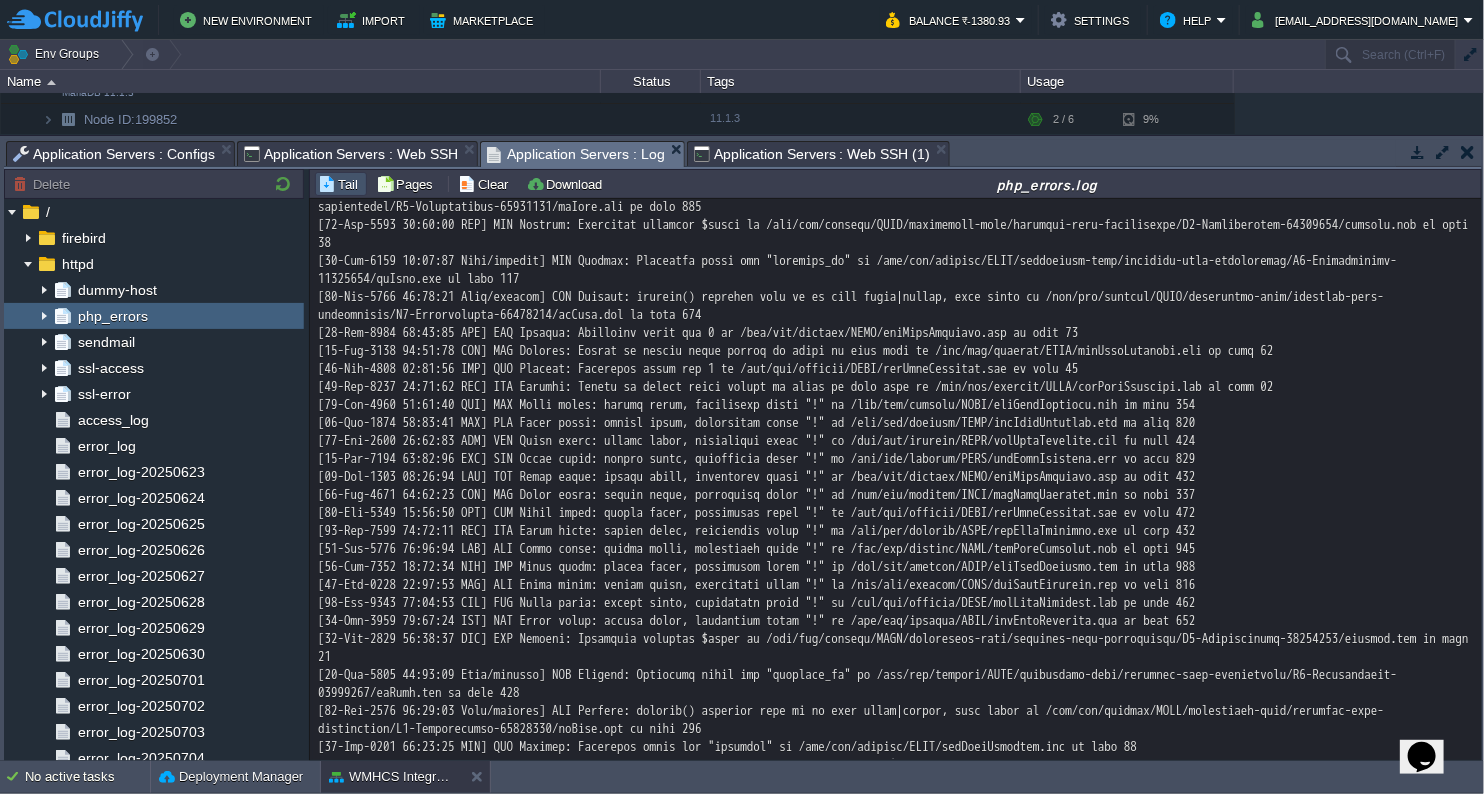 scroll, scrollTop: 571, scrollLeft: 0, axis: vertical 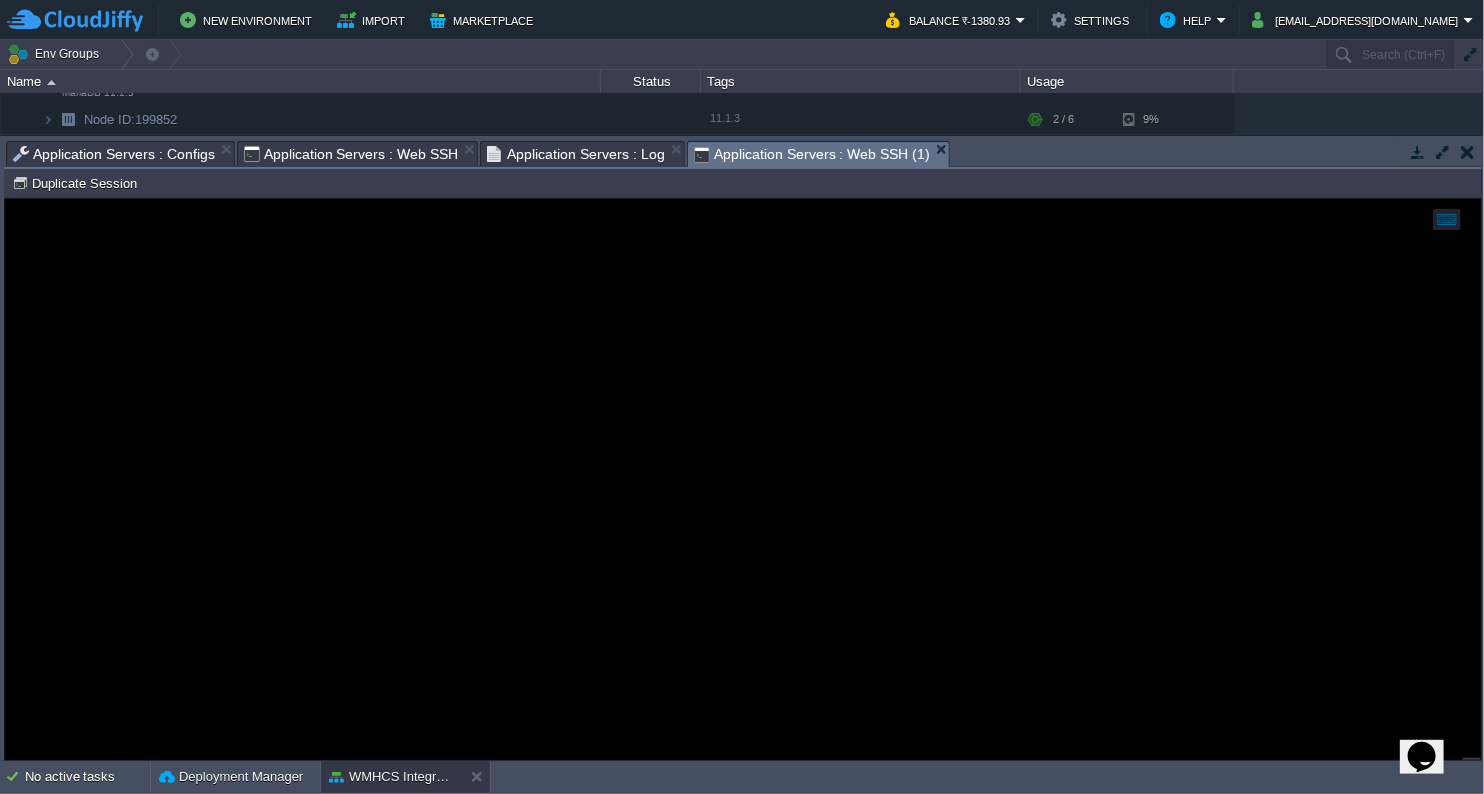 click on "Application Servers : Web SSH (1)" at bounding box center (812, 154) 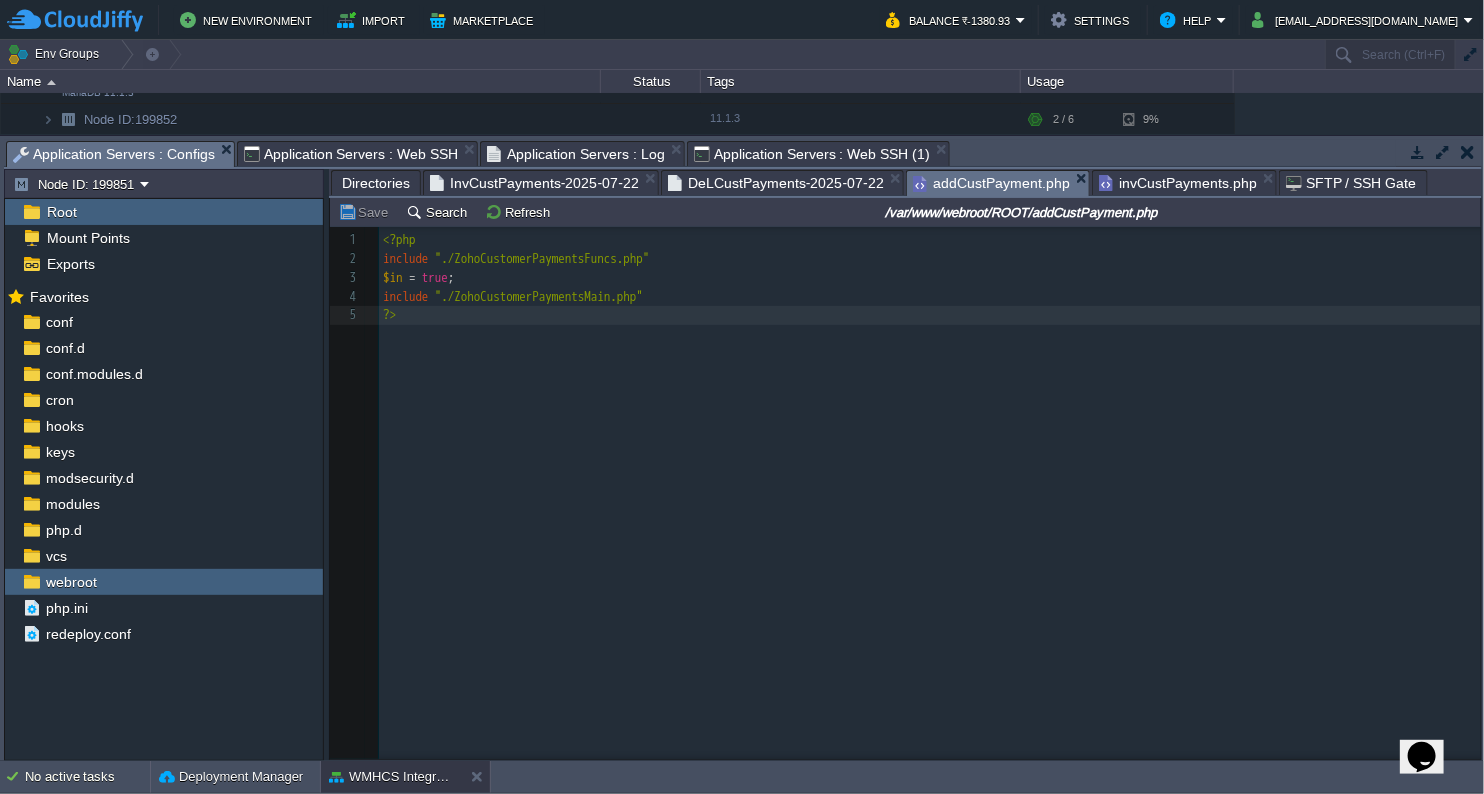 click on "Application Servers : Configs" at bounding box center (114, 154) 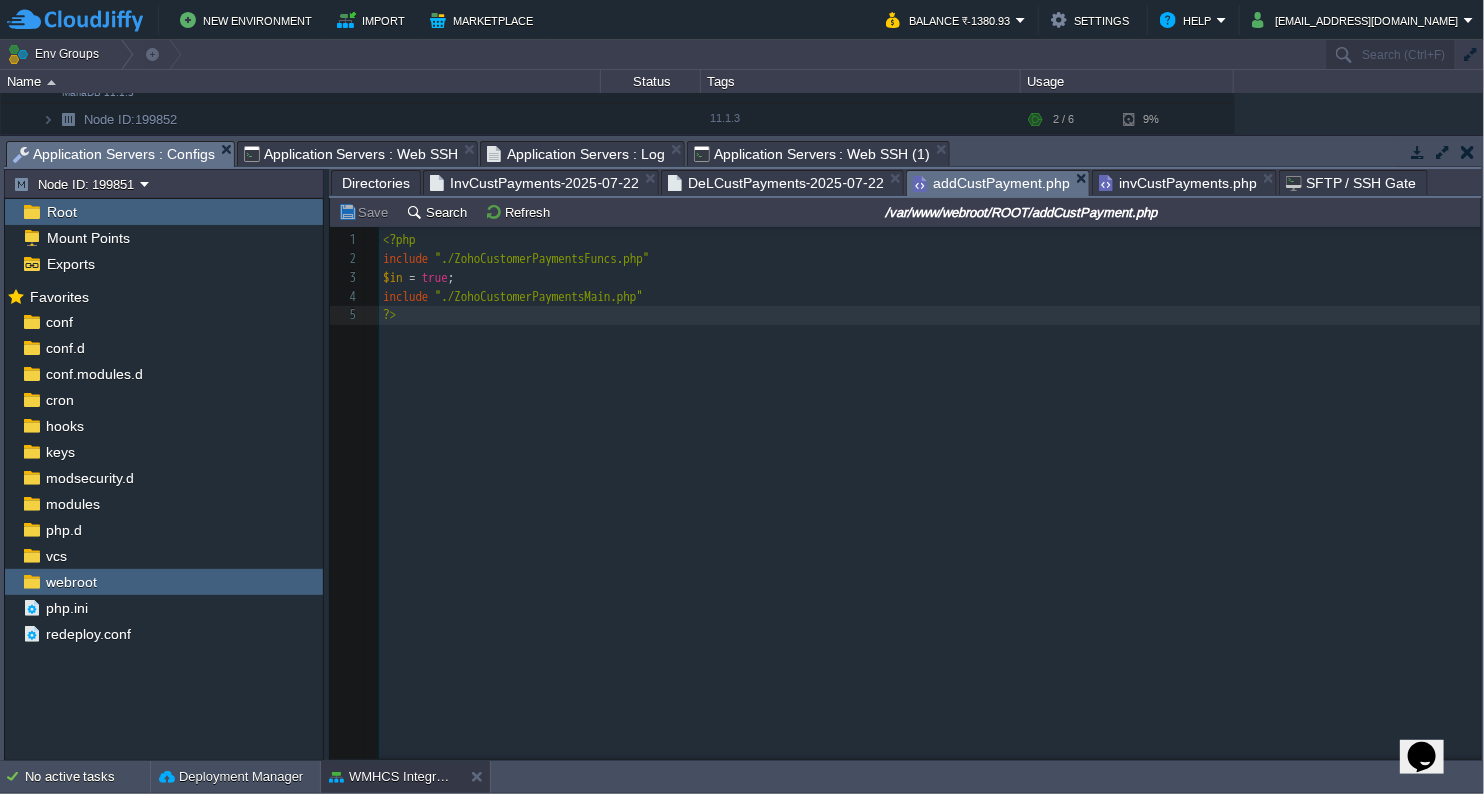 click on "invCustPayments.php" at bounding box center [1178, 183] 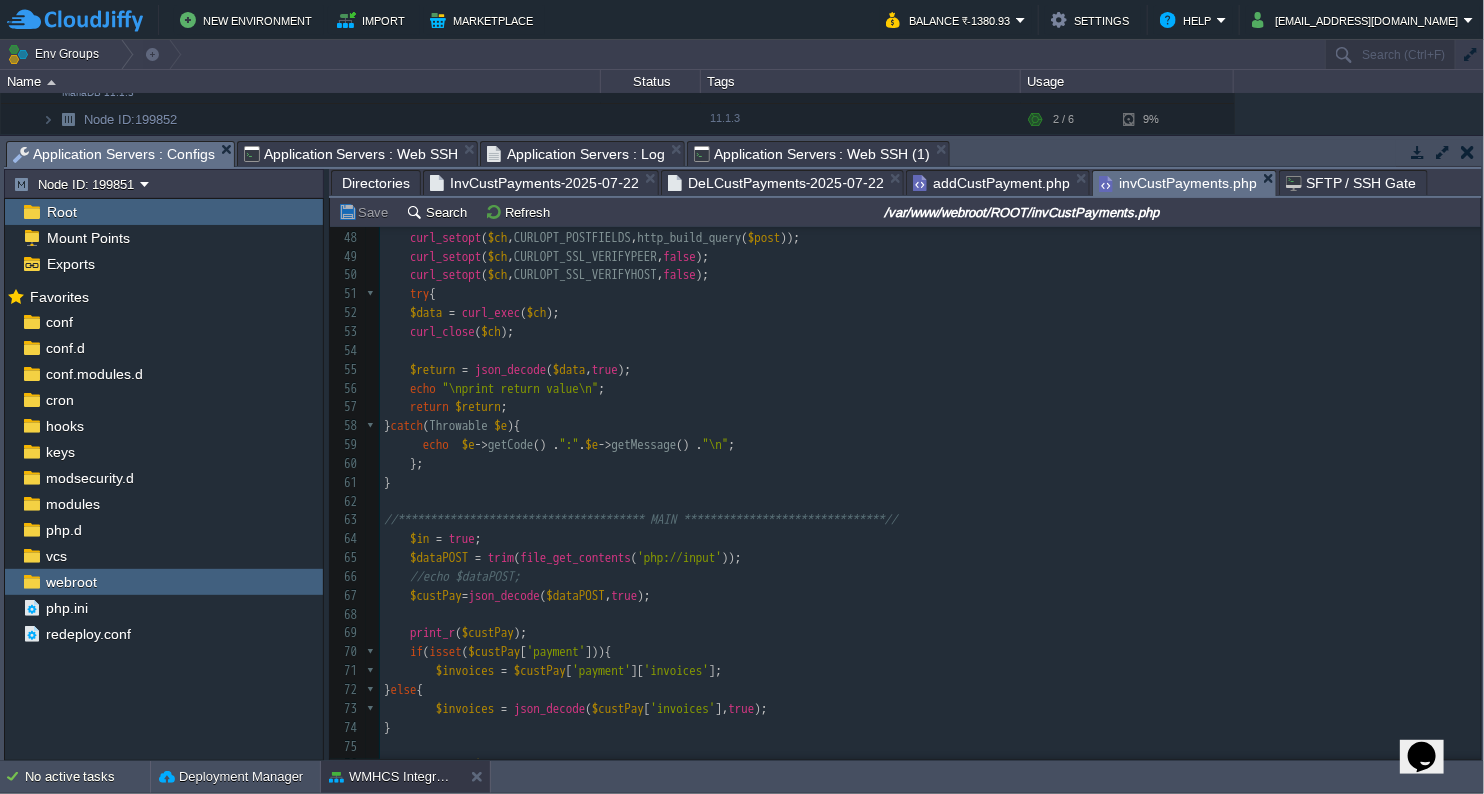 scroll, scrollTop: 1150, scrollLeft: 0, axis: vertical 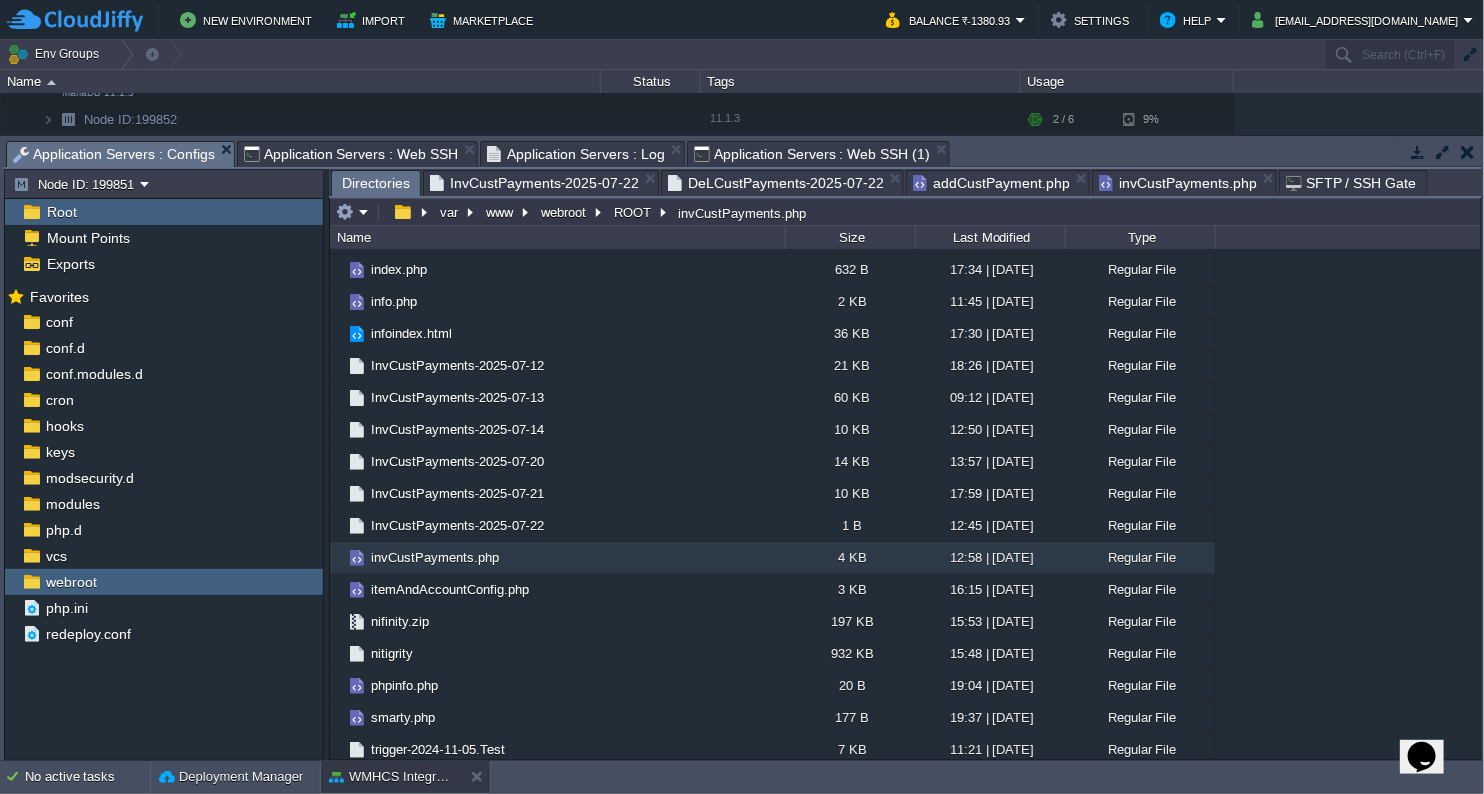 click on "Directories" at bounding box center [376, 183] 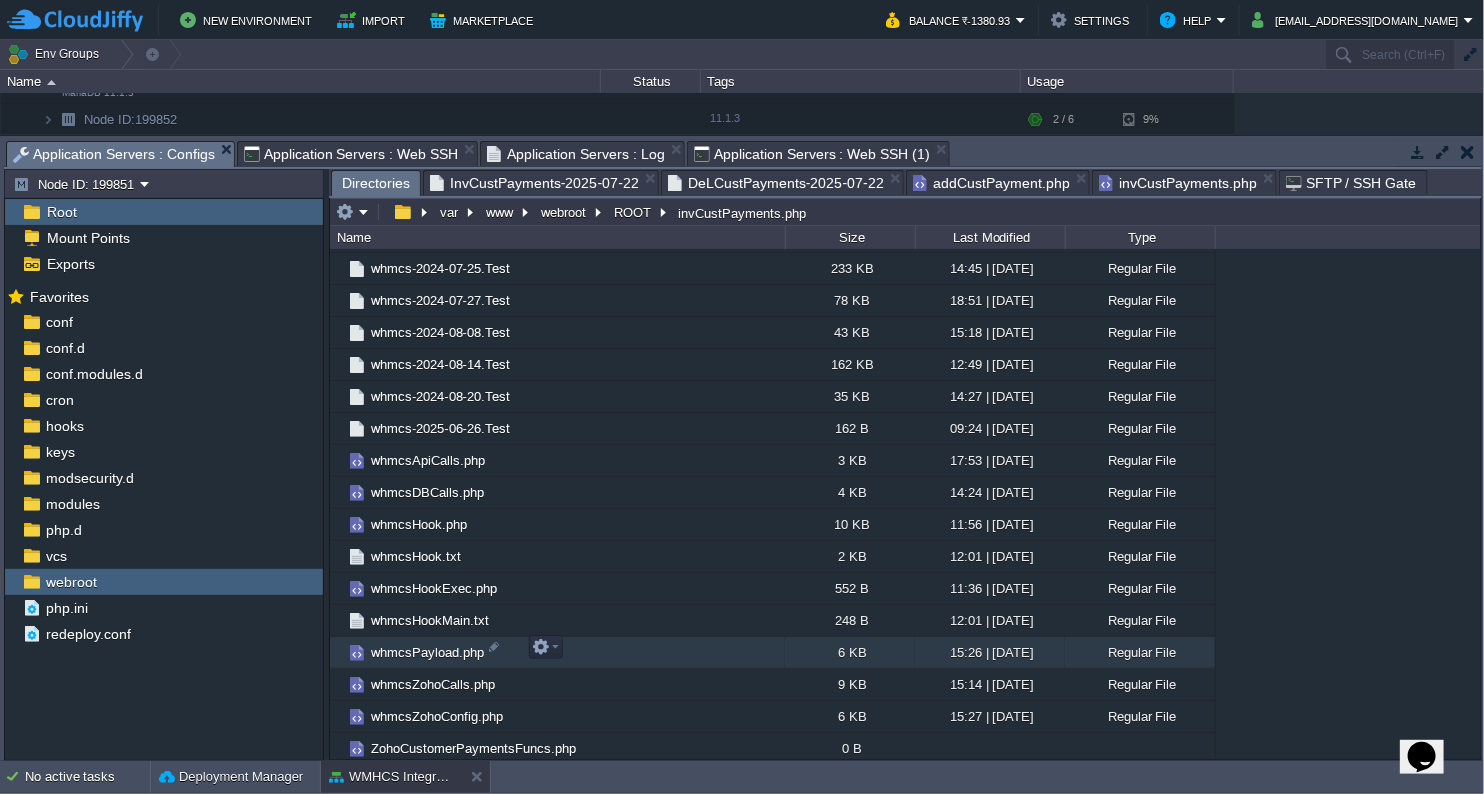 scroll, scrollTop: 3353, scrollLeft: 0, axis: vertical 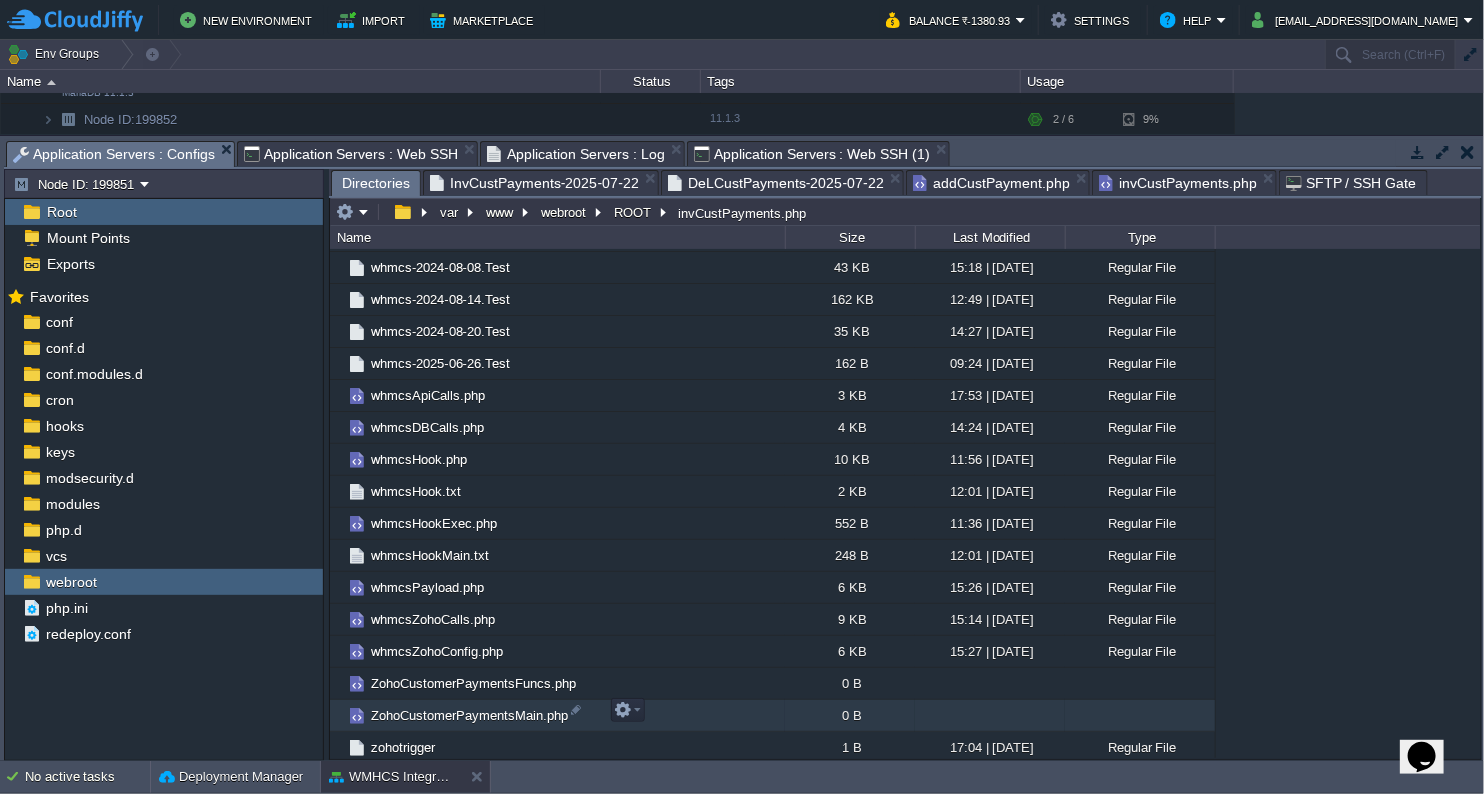 click on "ZohoCustomerPaymentsMain.php" at bounding box center (557, 716) 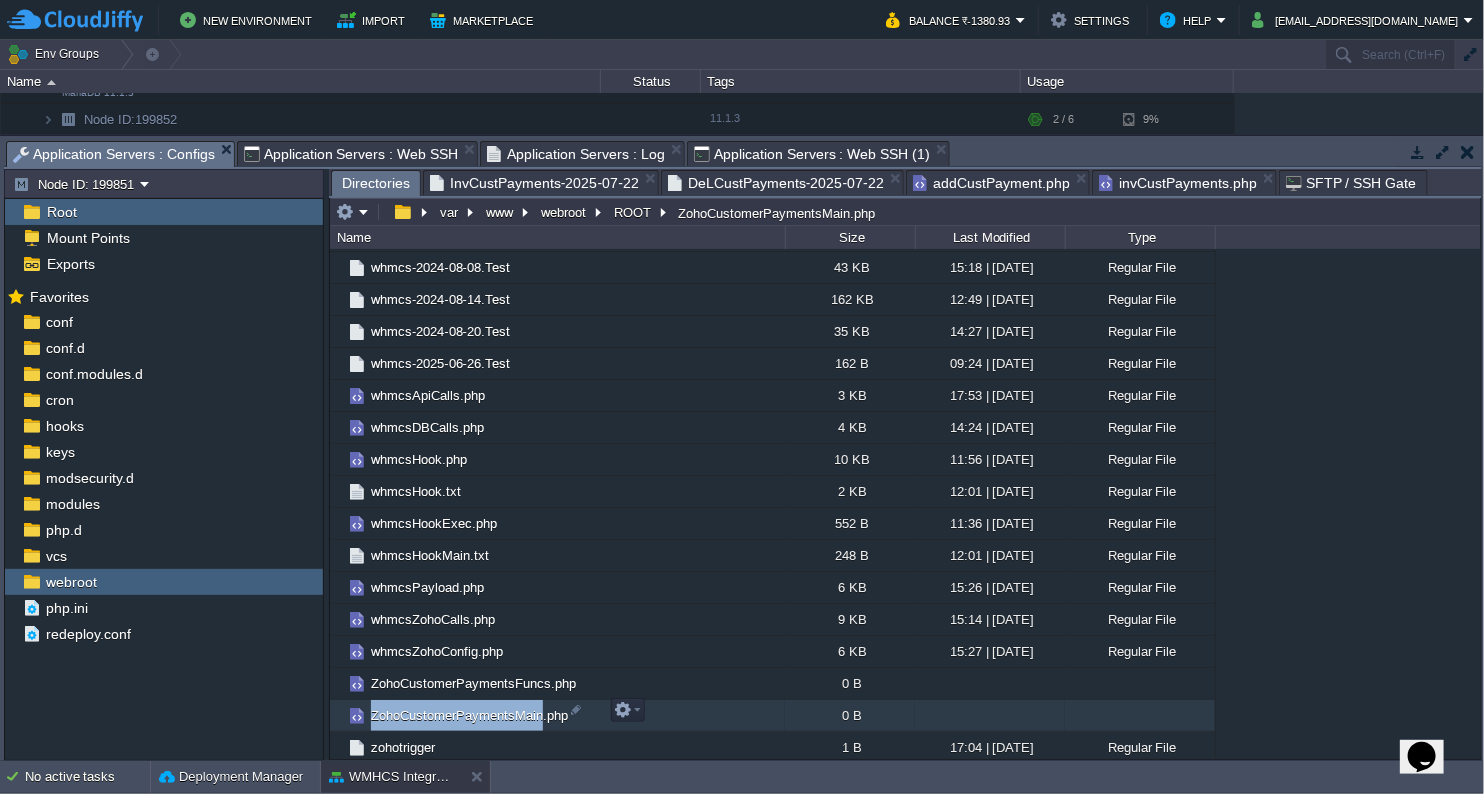 click on "ZohoCustomerPaymentsMain.php" at bounding box center [557, 716] 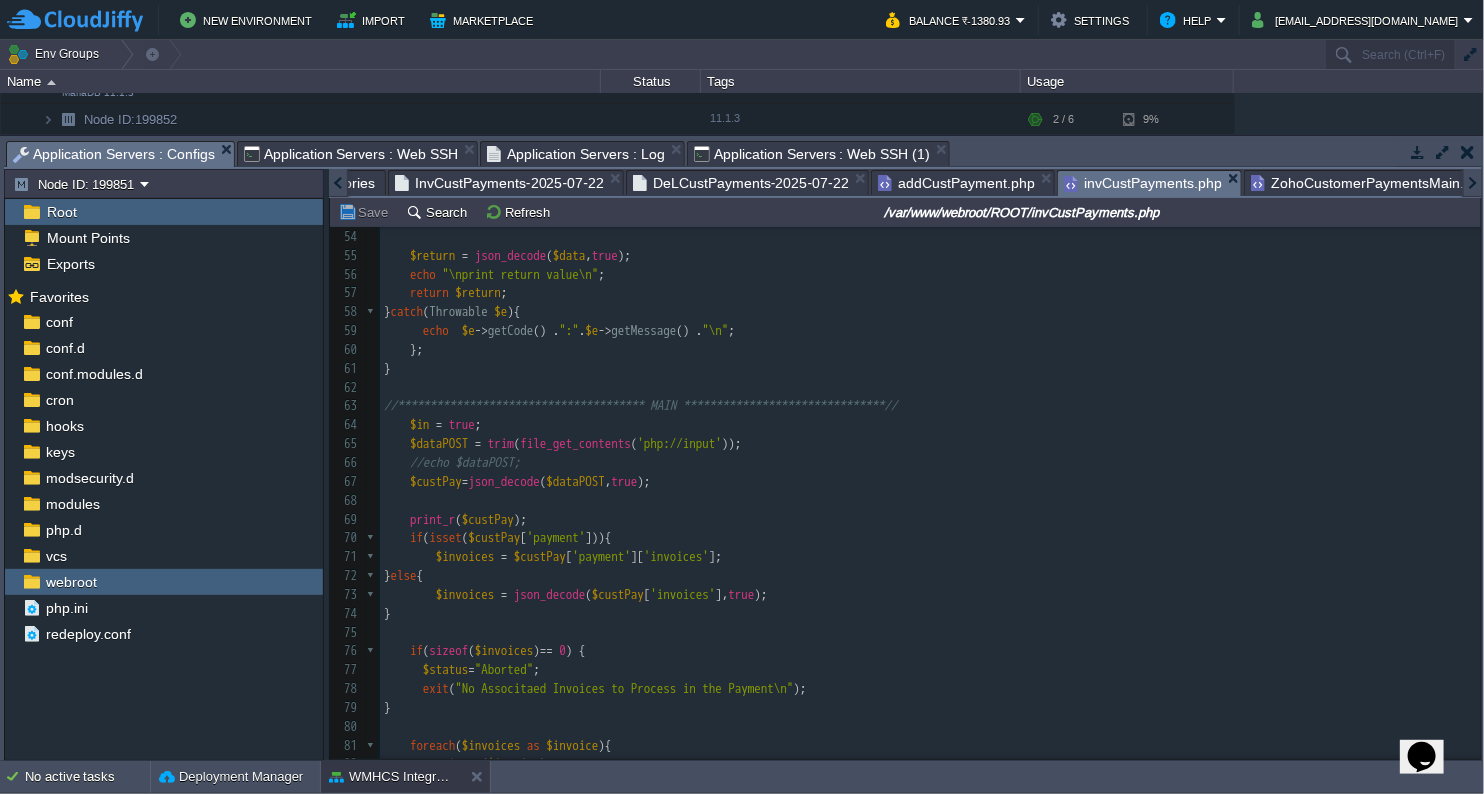 click on "invCustPayments.php" at bounding box center (1143, 183) 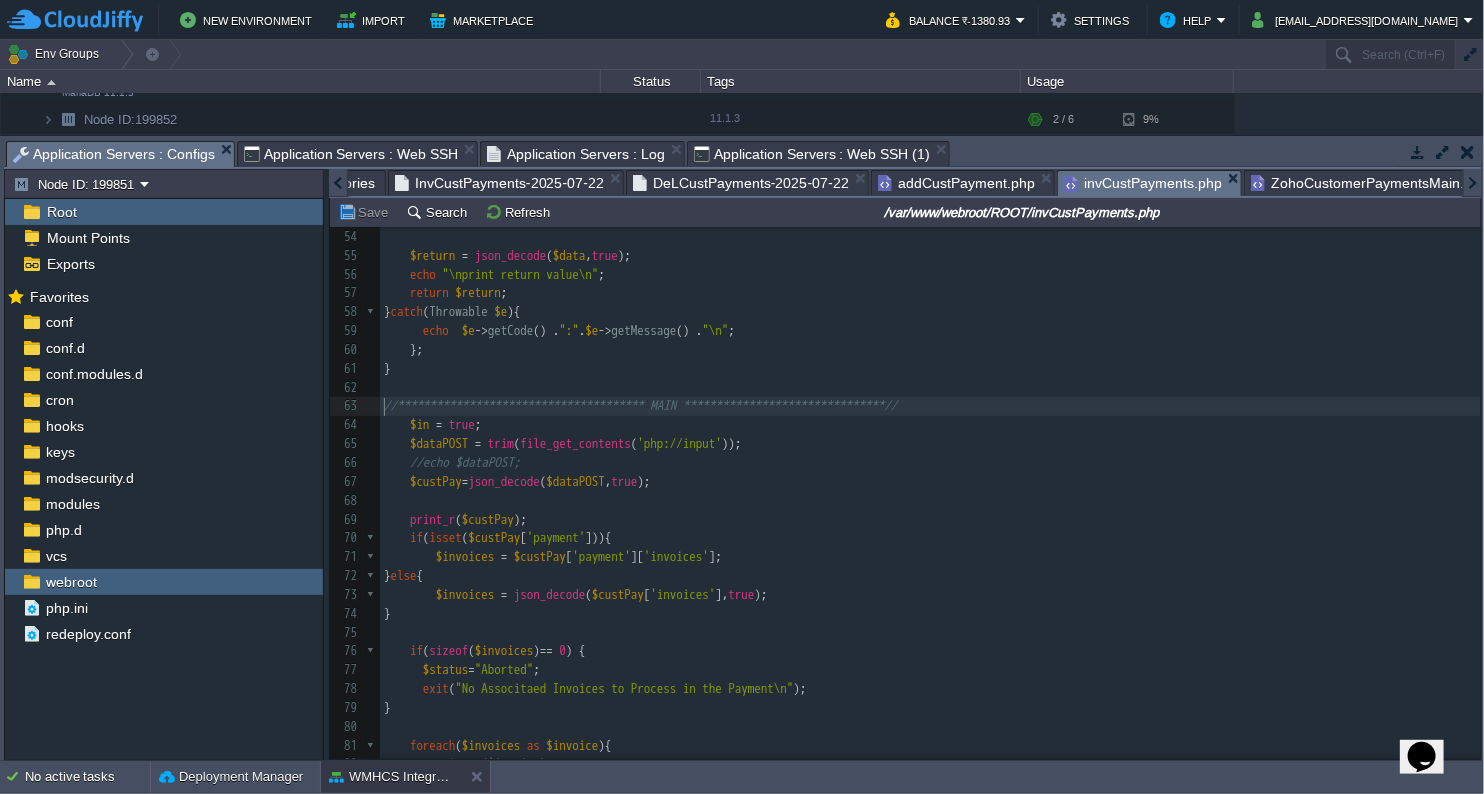 type on "//*" 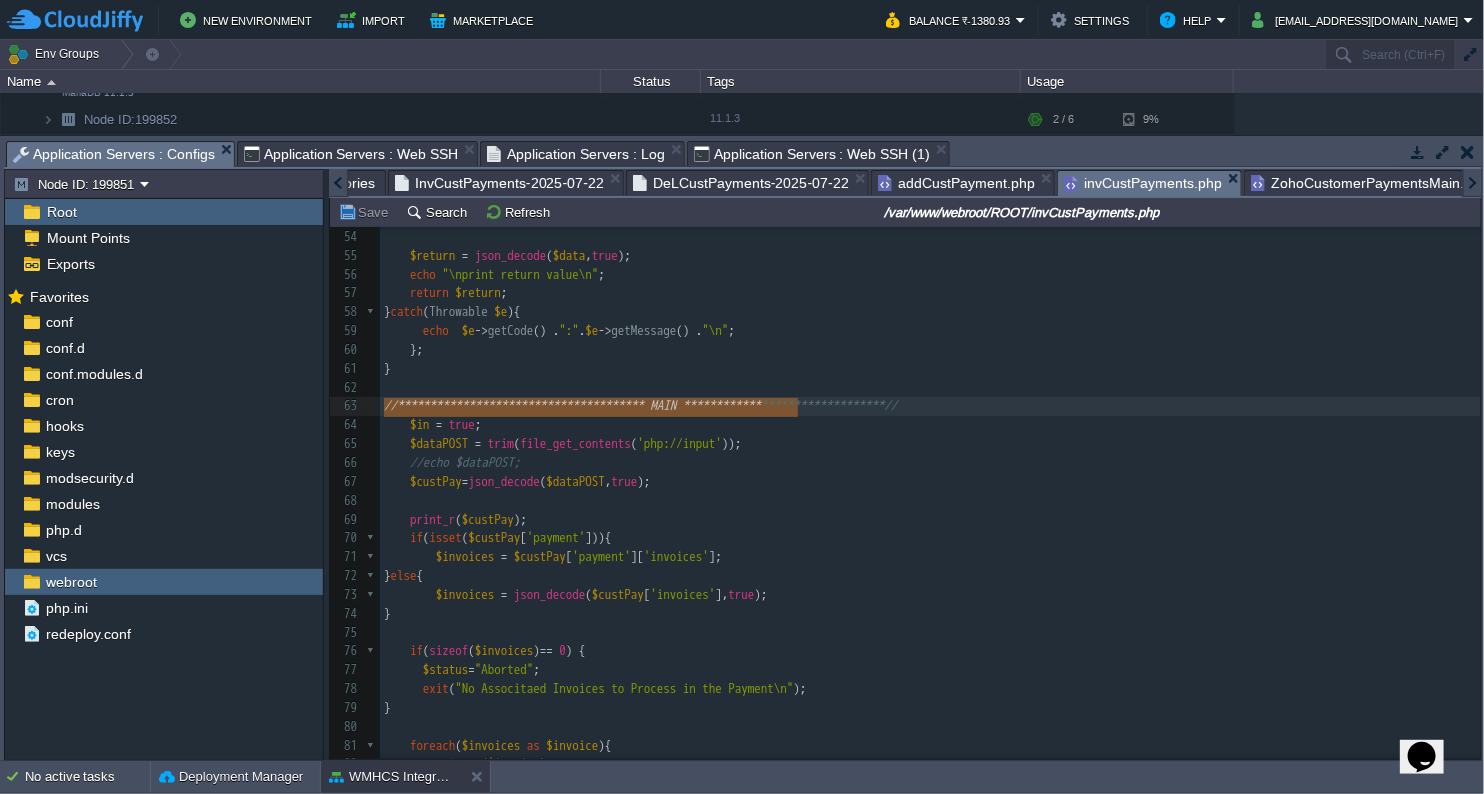 type on "**********" 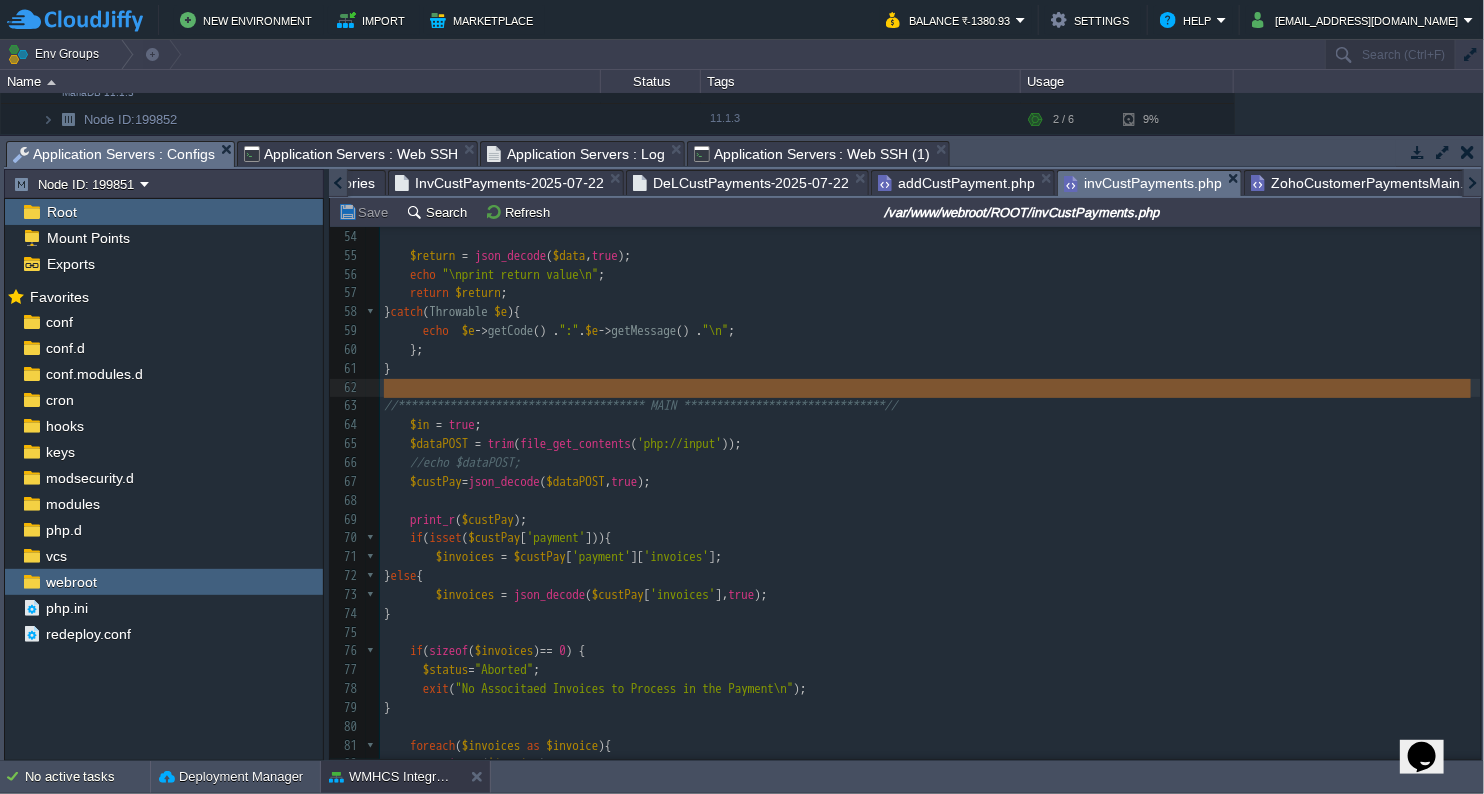 type on "**********" 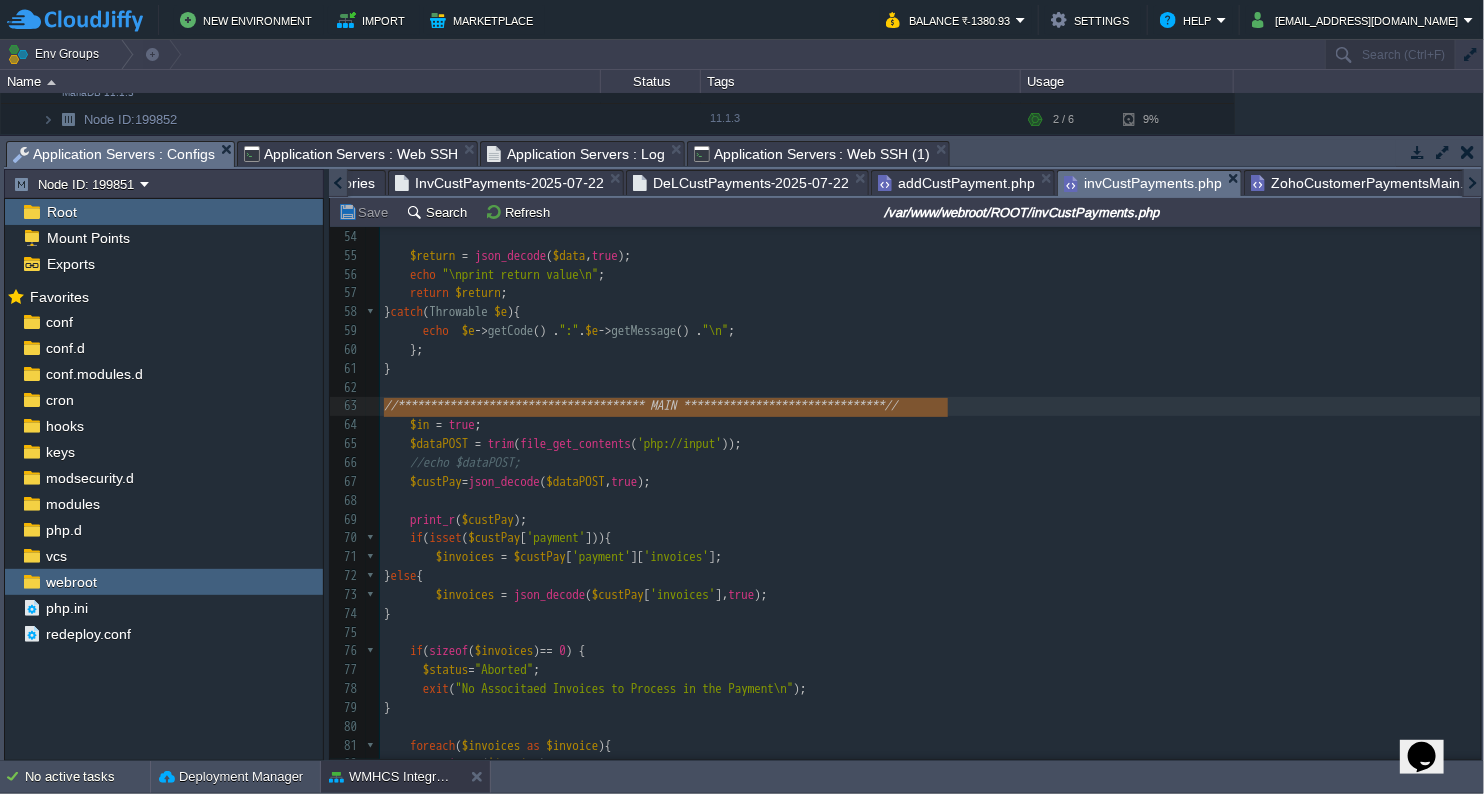 drag, startPoint x: 385, startPoint y: 404, endPoint x: 948, endPoint y: 404, distance: 563 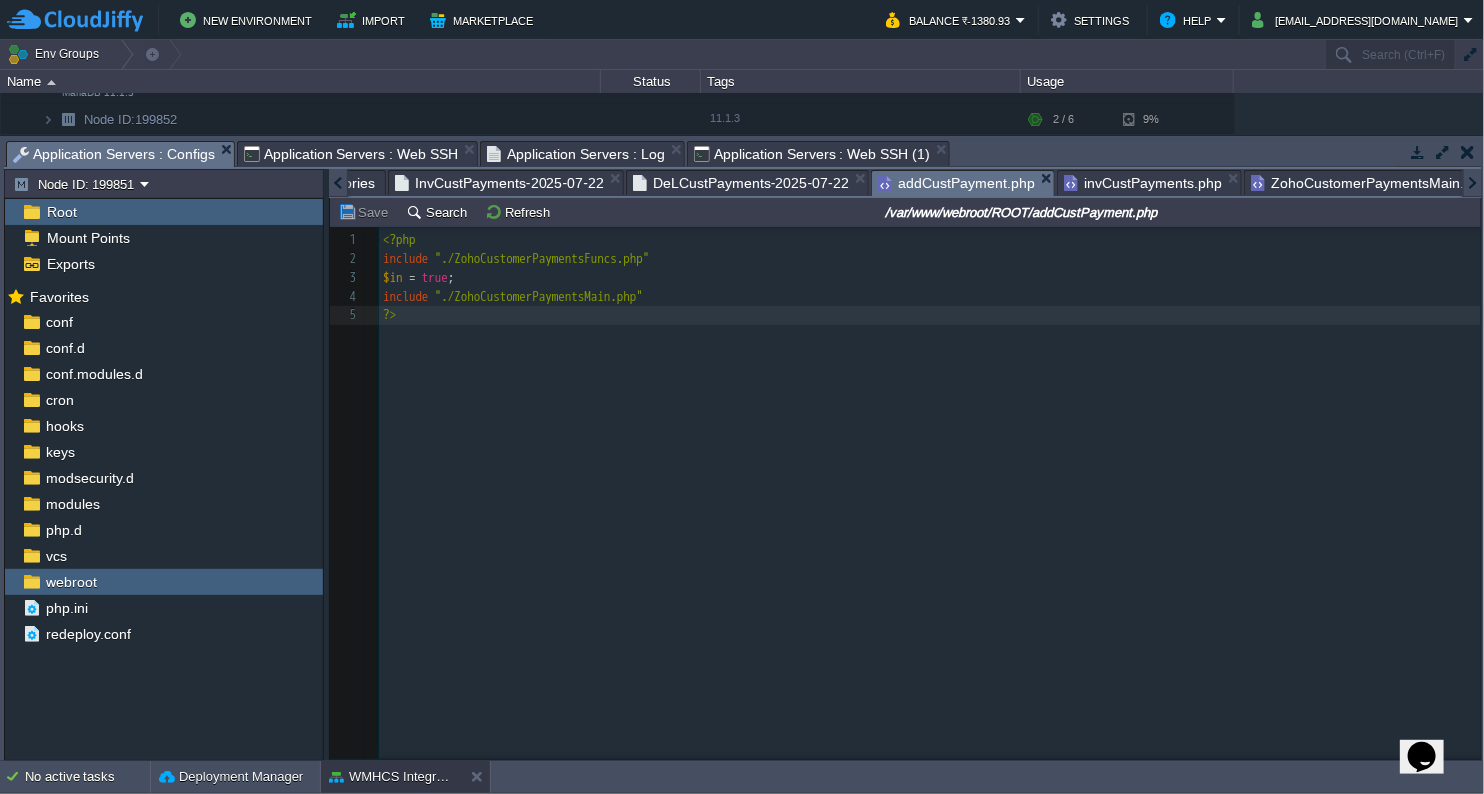 click on "addCustPayment.php" at bounding box center [956, 183] 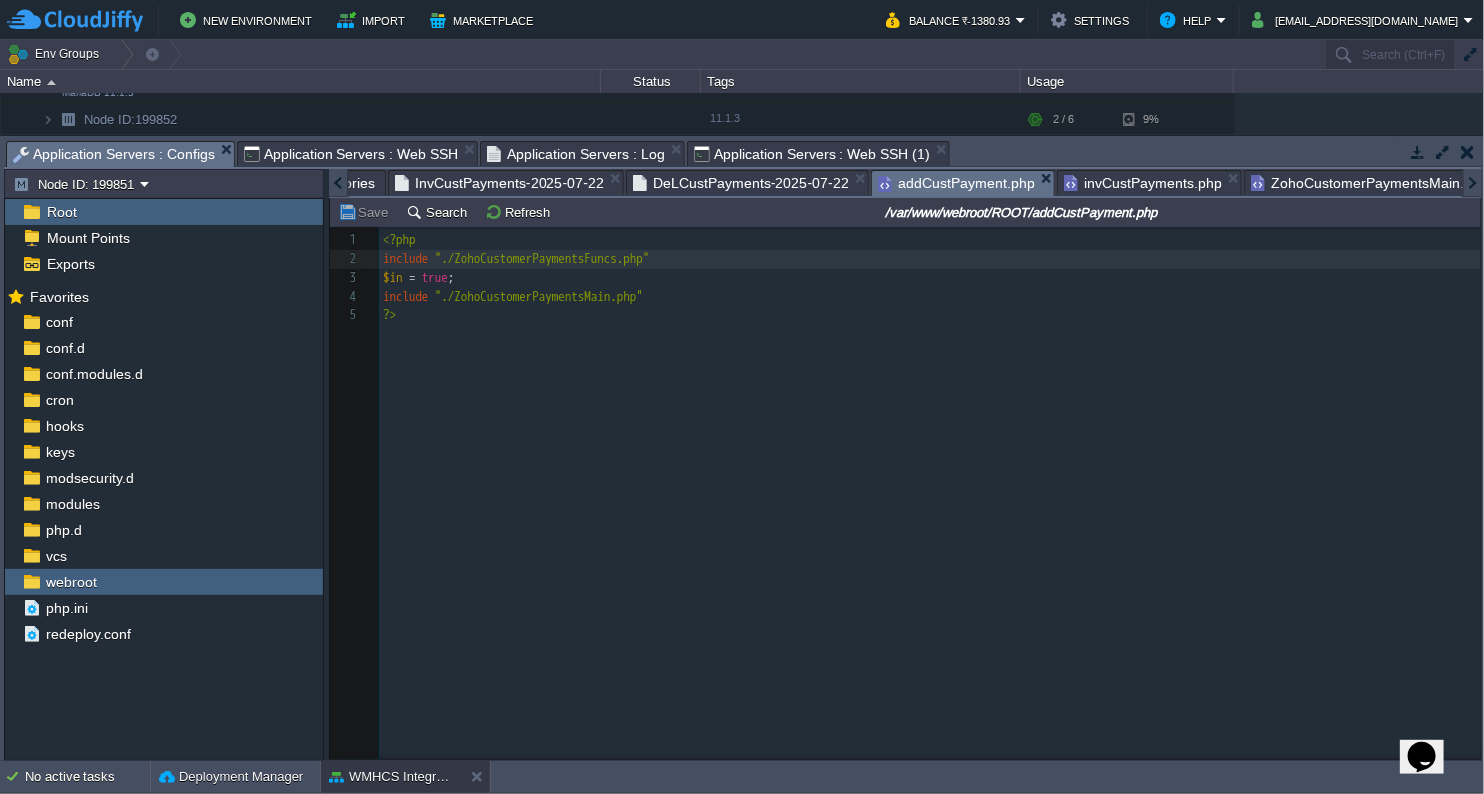 type on ";" 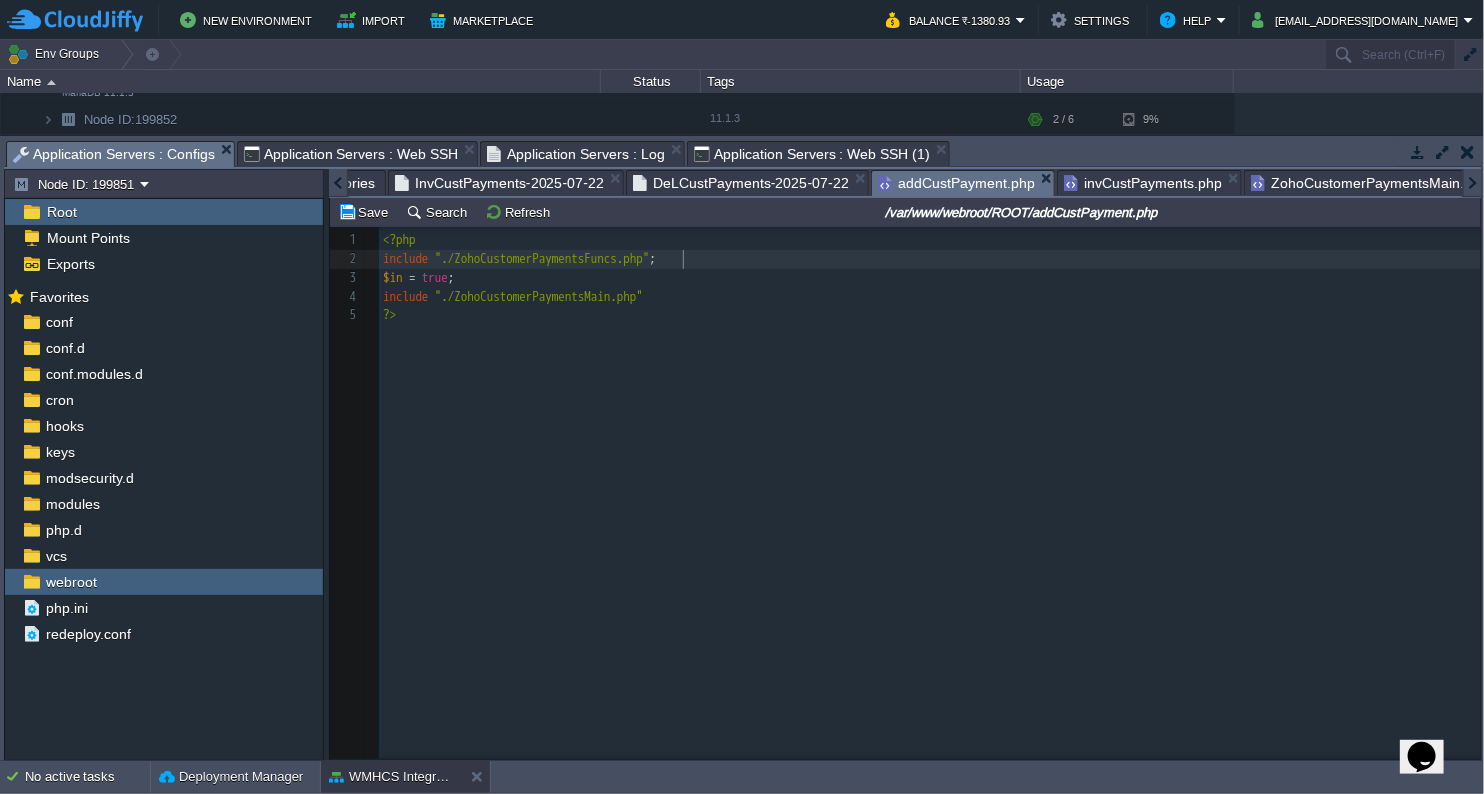 scroll, scrollTop: 6, scrollLeft: 7, axis: both 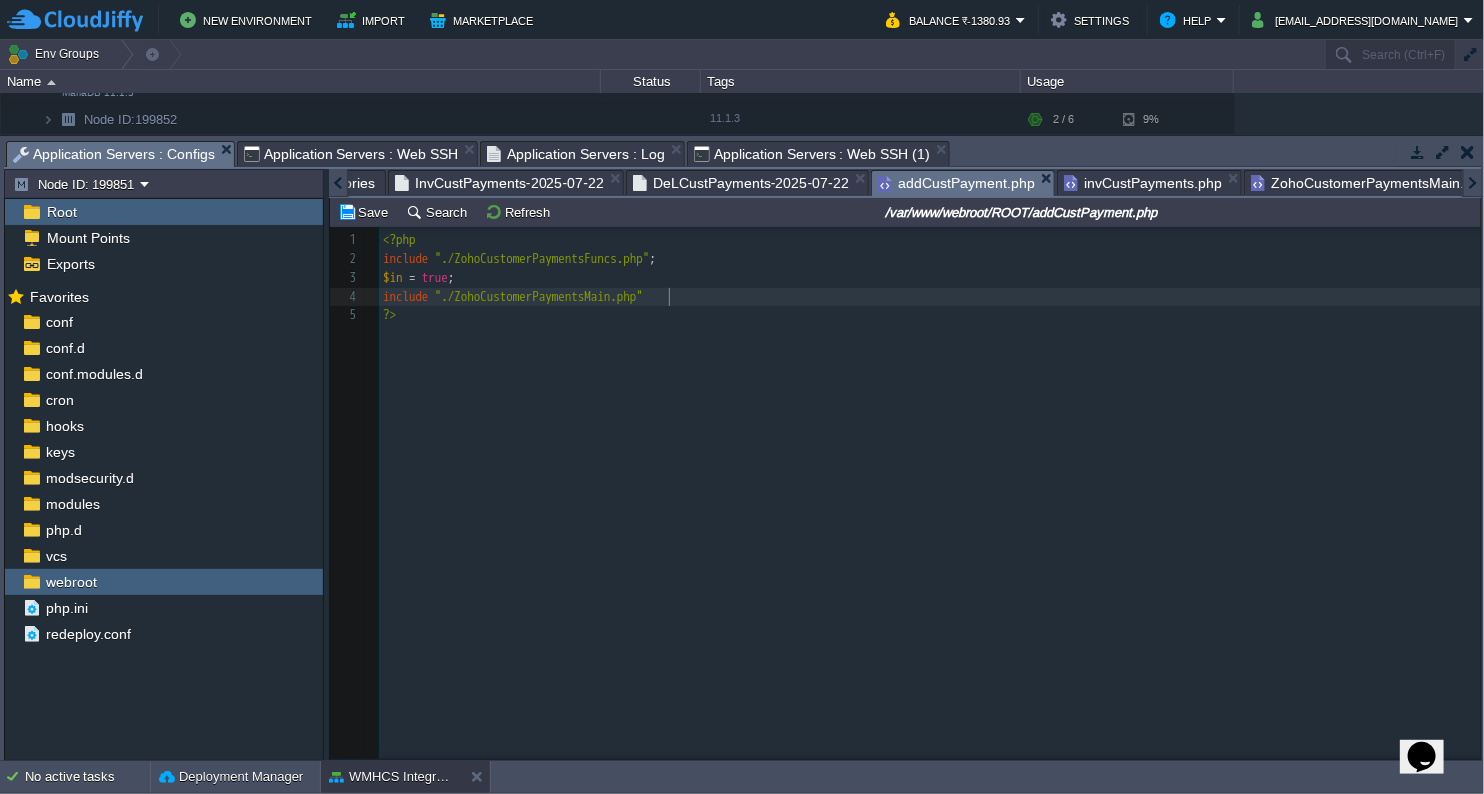 click on "include   "./ZohoCustomerPaymentsMain.php"" at bounding box center [933, 297] 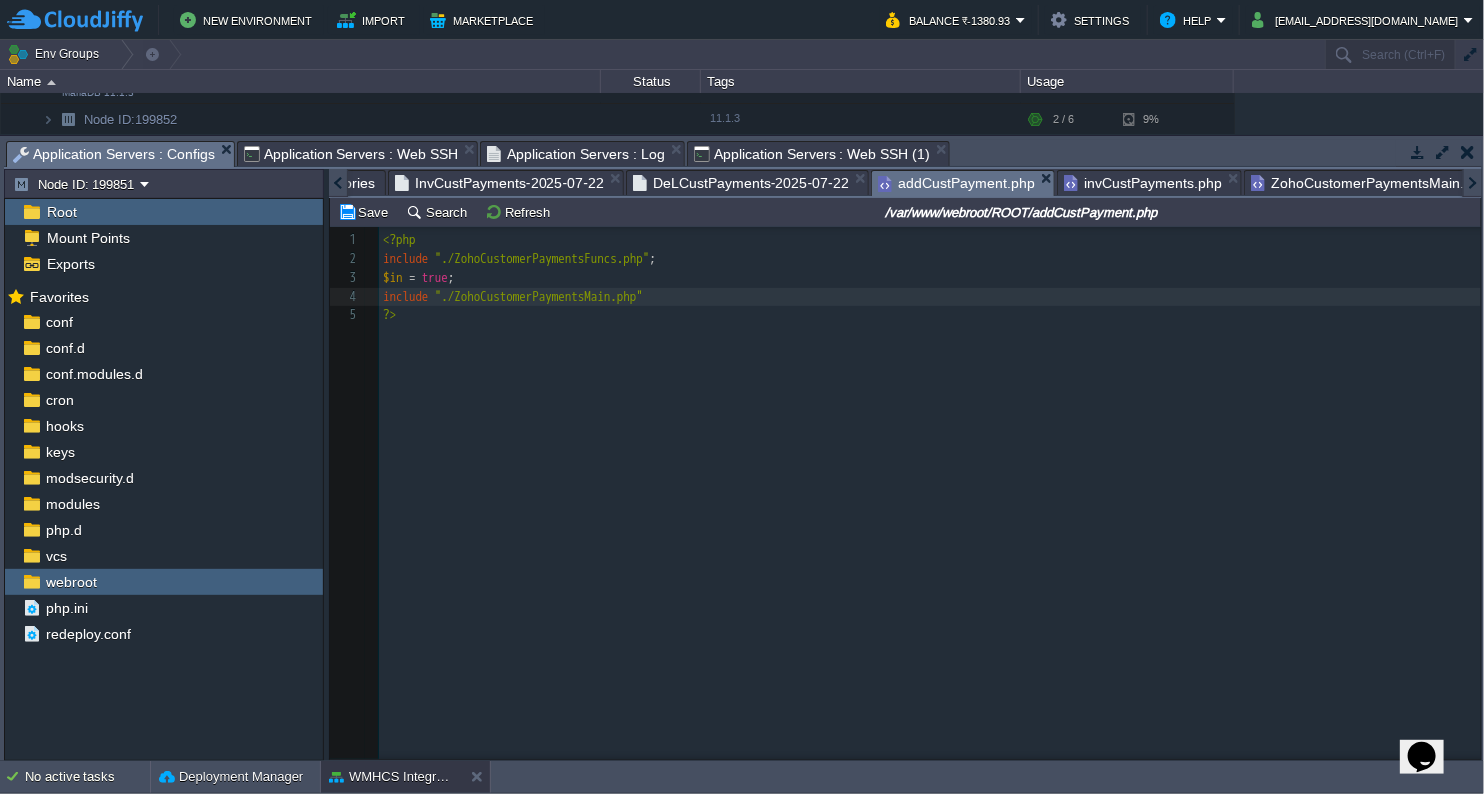 type on ";" 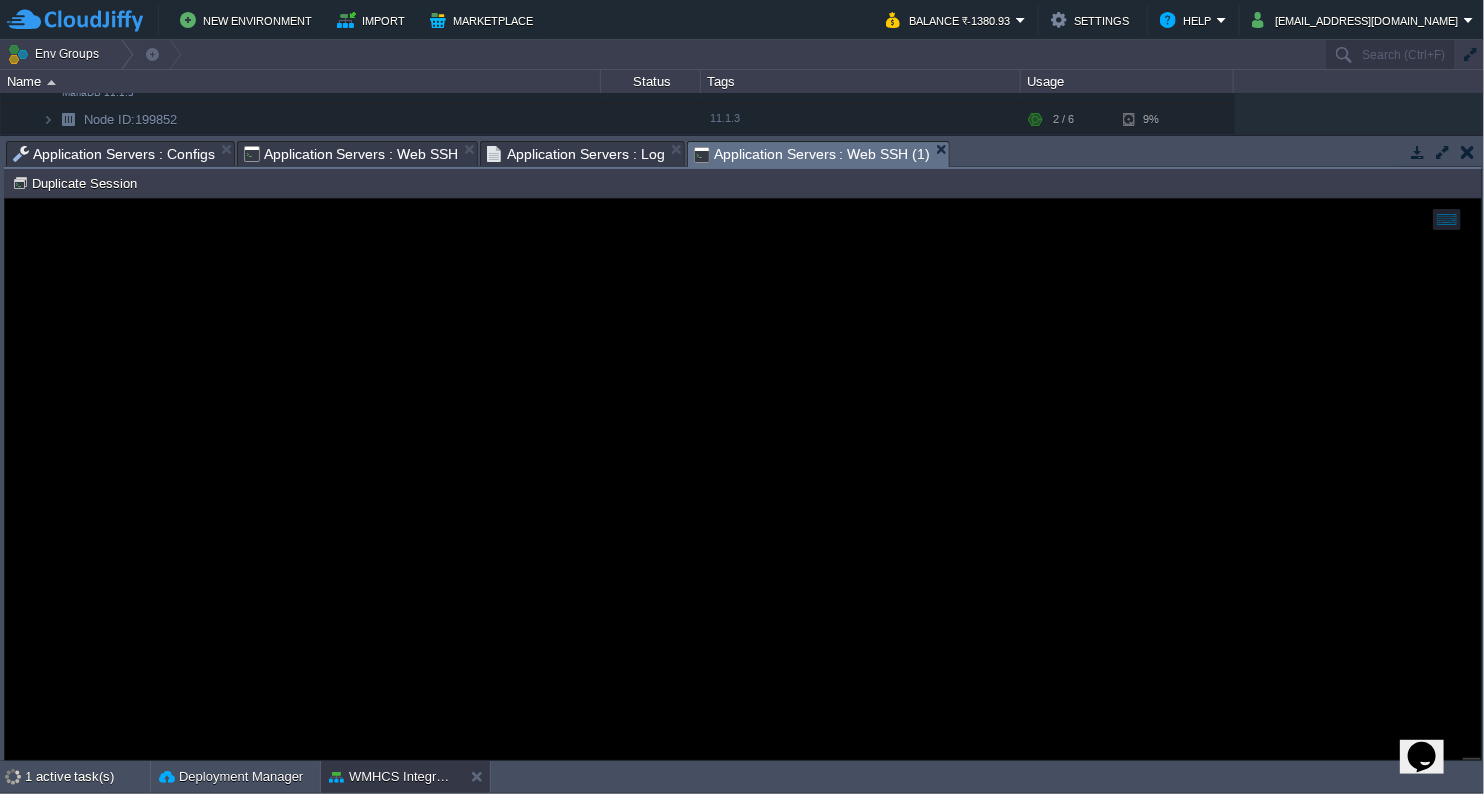 click on "Application Servers : Web SSH (1)" at bounding box center [812, 154] 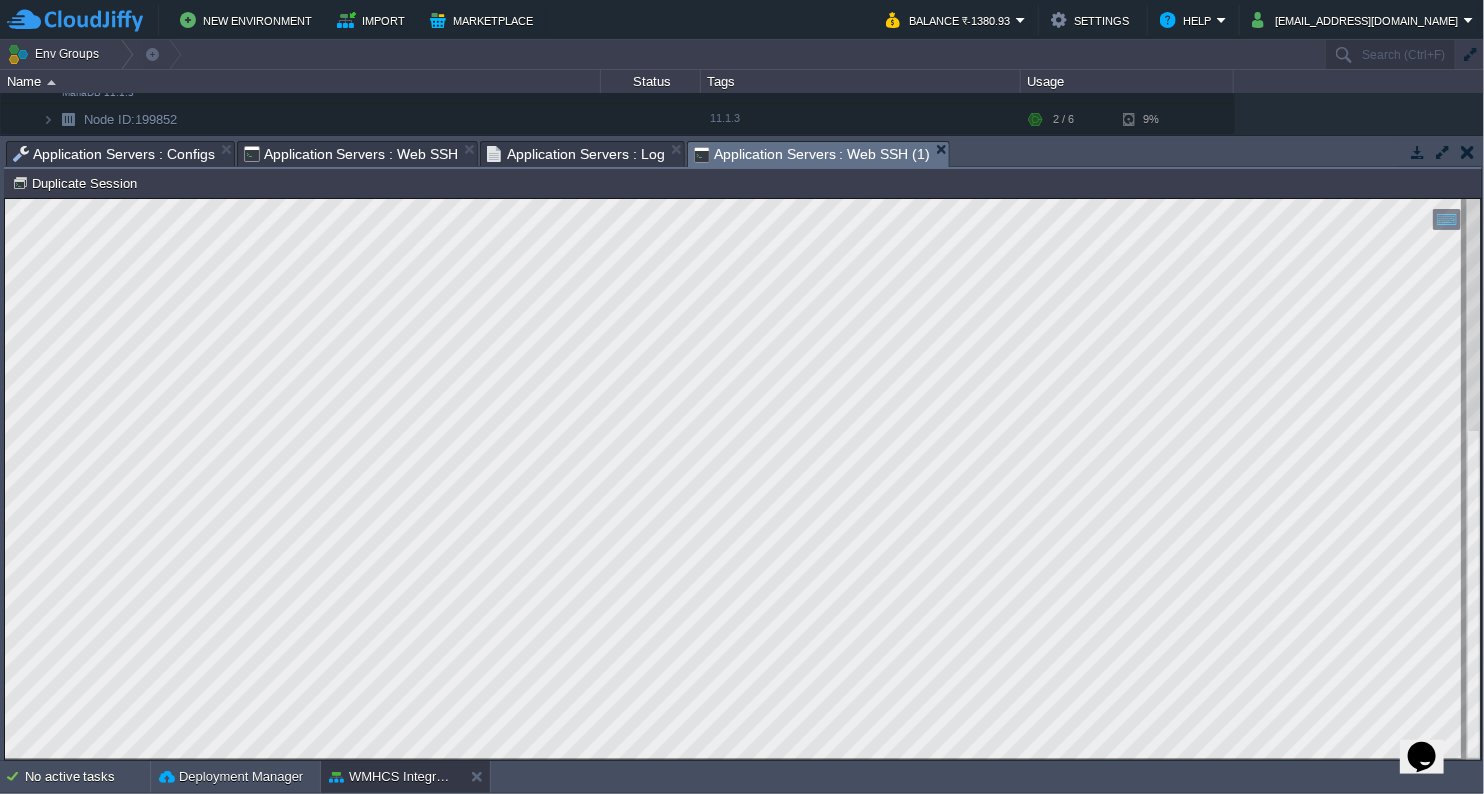 click on "Application Servers : Configs" at bounding box center [114, 154] 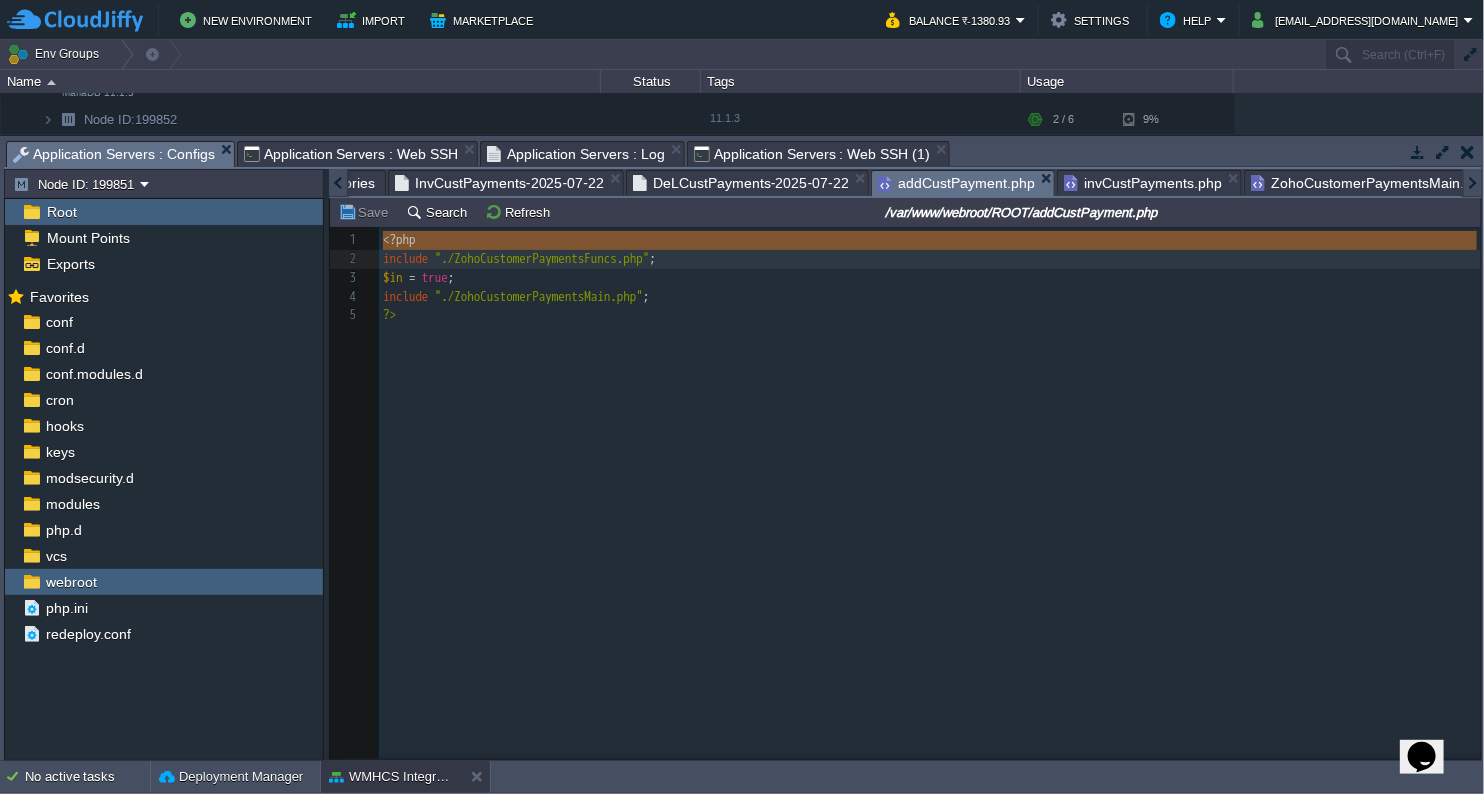 type on "<?php
include "./ZohoCustomerPaymentsFuncs.php";
$in = true;
include "./ZohoCustomerPaymentsMain.php";
?>" 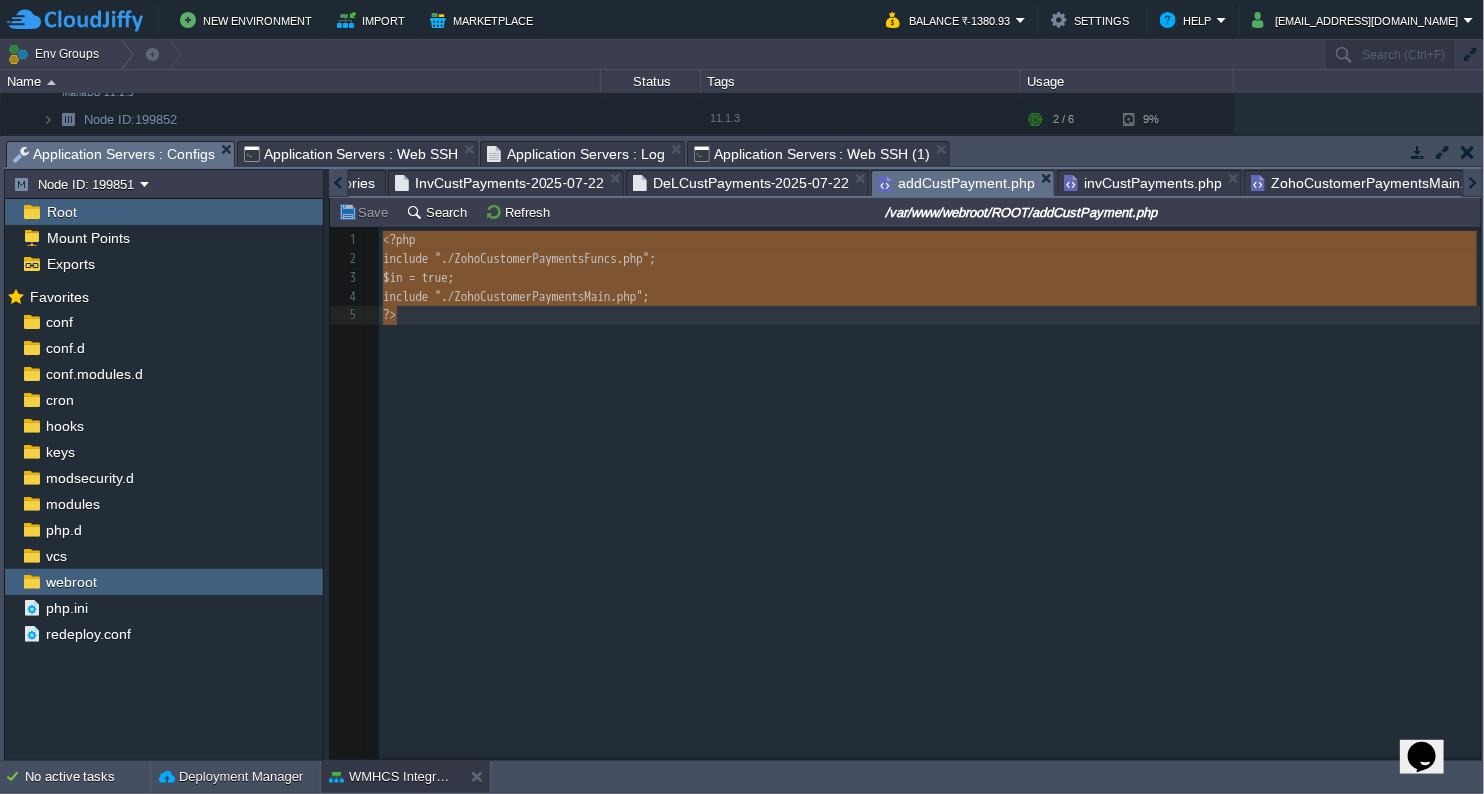 drag, startPoint x: 382, startPoint y: 237, endPoint x: 409, endPoint y: 332, distance: 98.762344 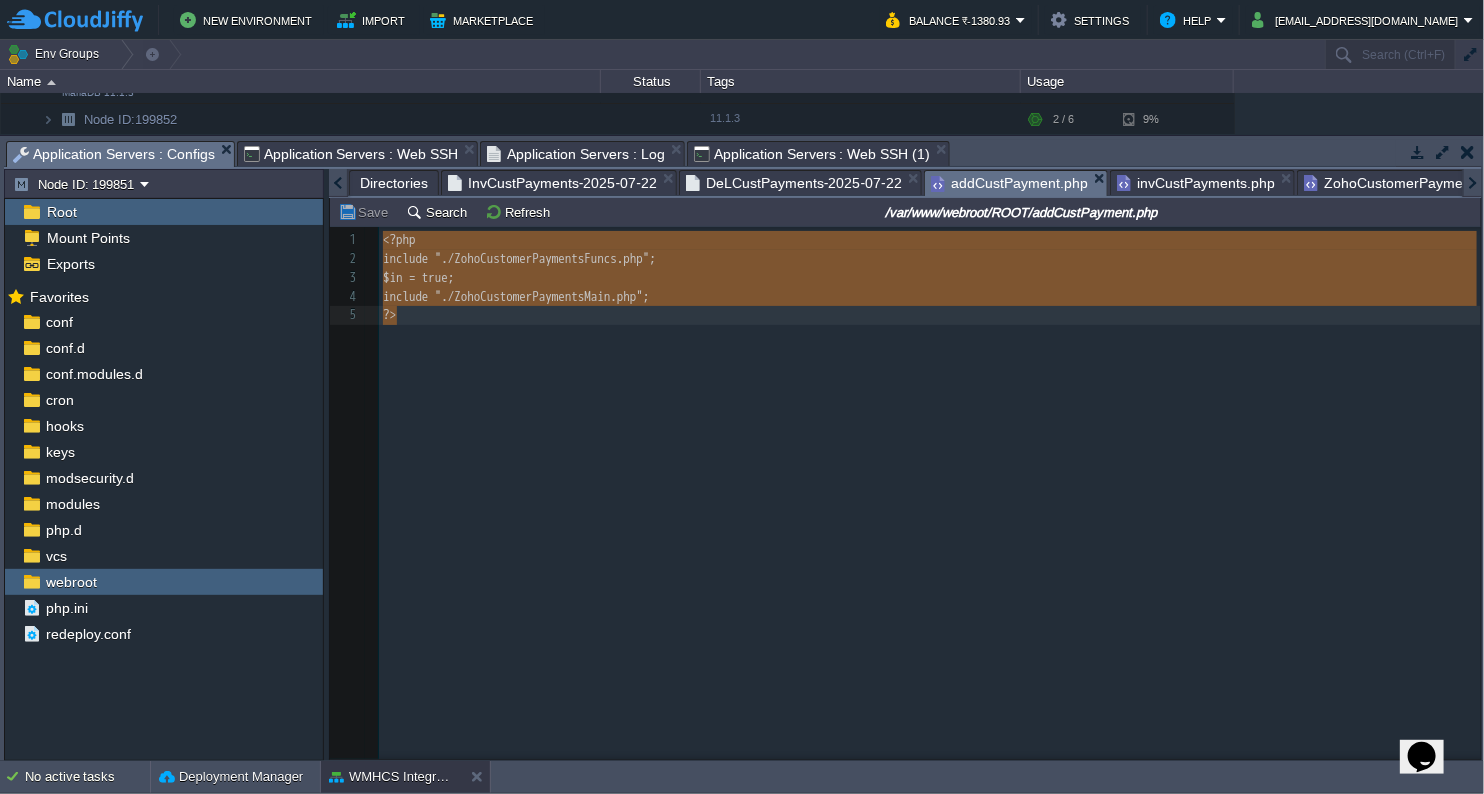 click on "Directories" at bounding box center (394, 183) 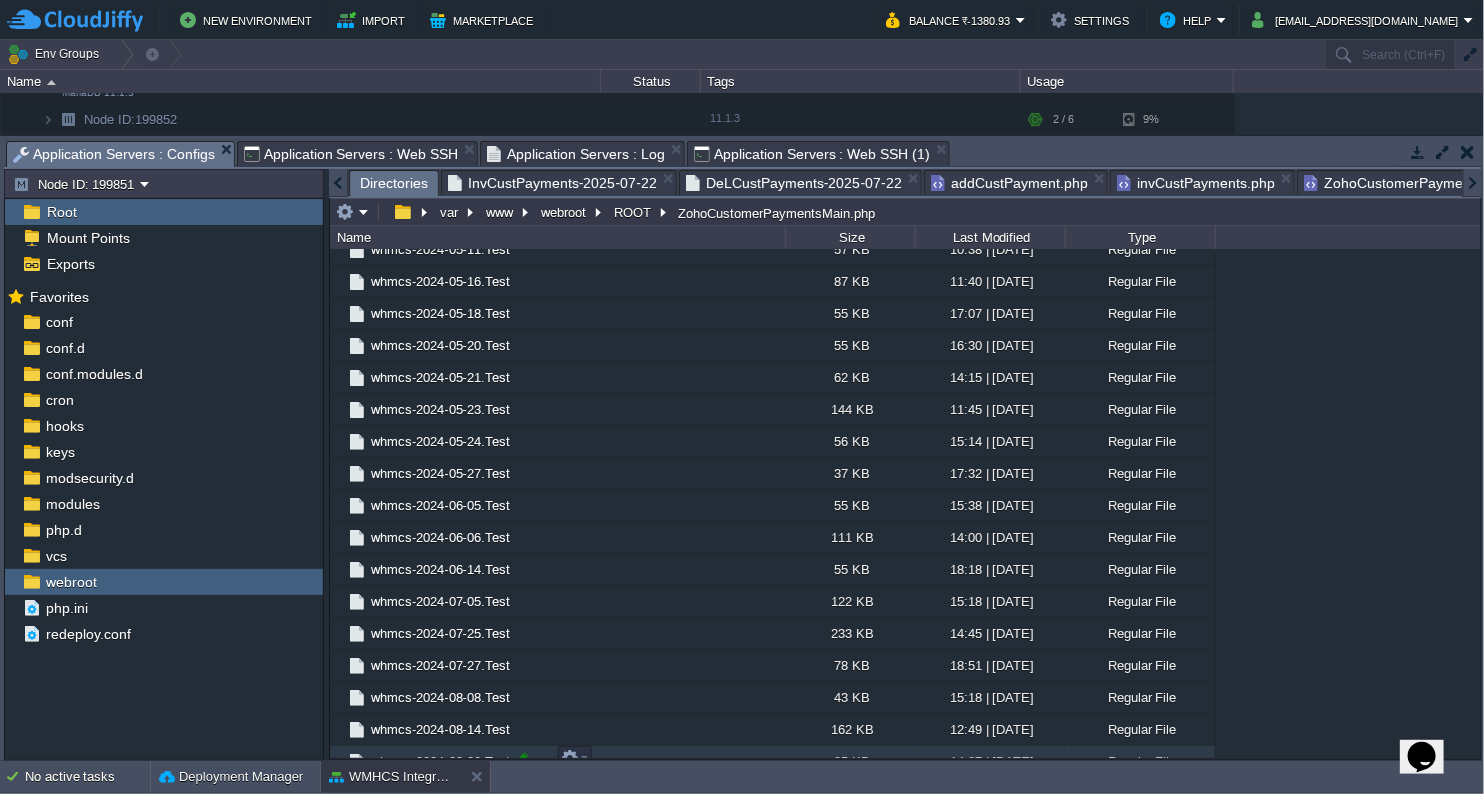 scroll, scrollTop: 2909, scrollLeft: 0, axis: vertical 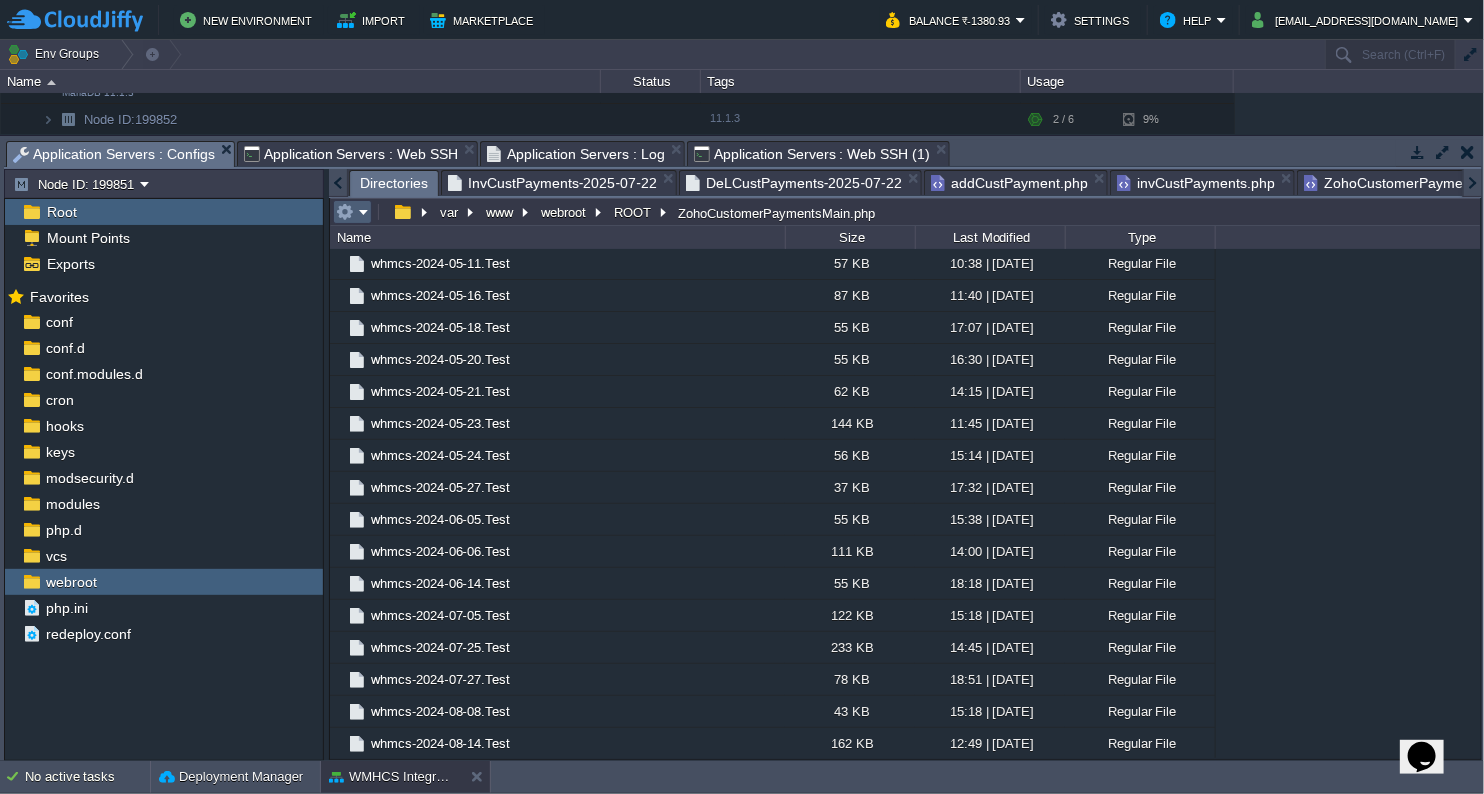 click at bounding box center (352, 212) 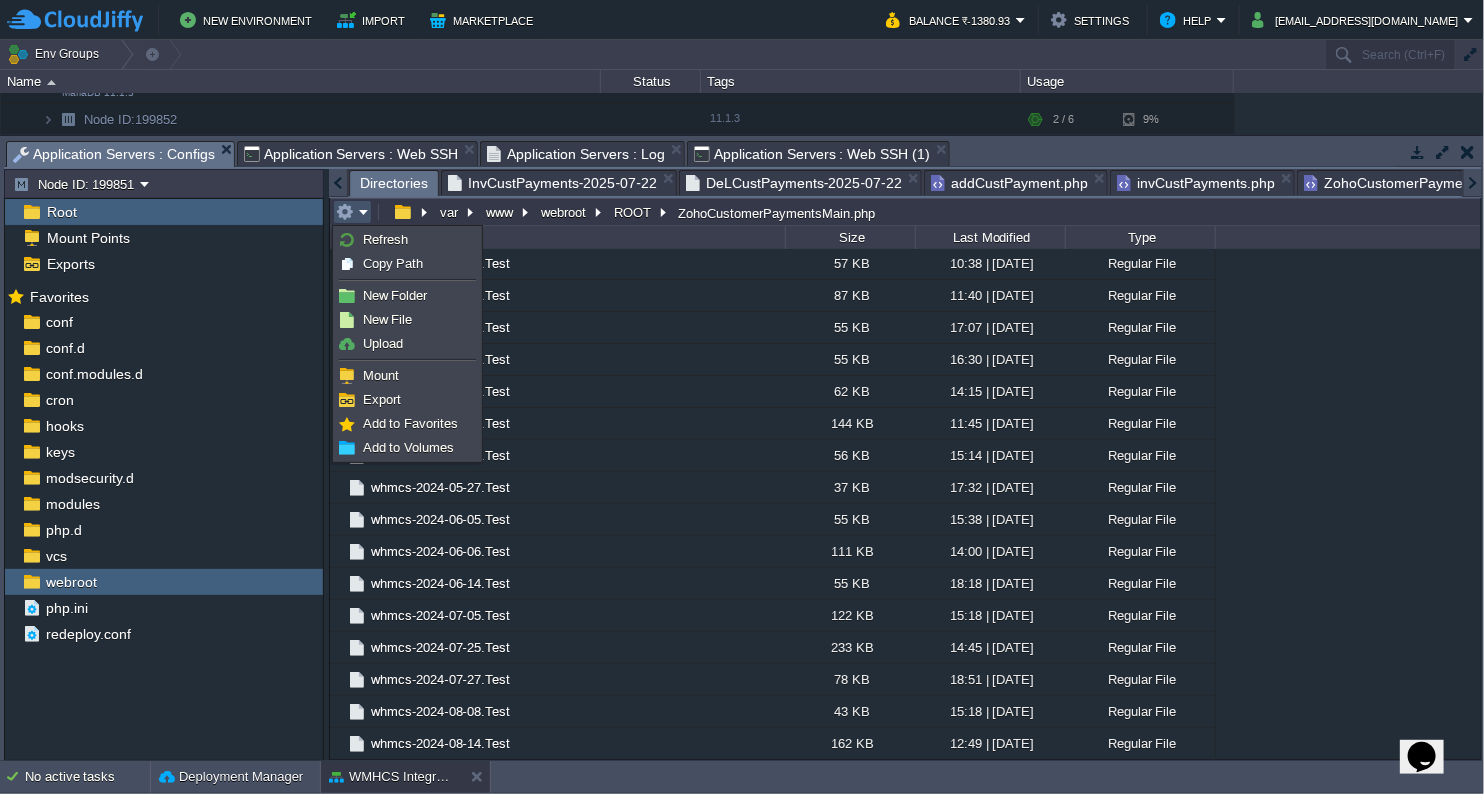 click on ".. GstTest 11:36   |   [DATE] Directory Hostbill-zoho-p2 10:07   |   [DATE] Directory Virtuozzo 10:21   |   [DATE] Directory backup 13:49   |   [DATE] Directory cache 19:10   |   [DATE] Directory configs 19:10   |   [DATE] Directory data 15:35   |   [DATE] Directory en-product-hb-zoho-inv-integraton 16:13   |   [DATE] Directory function-access 15:37   |   [DATE] Directory hb 10:14   |   [DATE] Directory hbtest 17:44   |   [DATE] Directory integration1 15:32   |   [DATE] Directory invoiceCreateTrigger 10:11   |   [DATE] Directory ionCube_License 12:37   |   [DATE] Directory leapswitch-zoho 15:14   |   [DATE] Directory otpVerify 10:52   |   [DATE] Directory product-hb-zoho-inv-integration 14:10   |   [DATE] Directory servernexa 13:07   |   [DATE] Directory strad 10:14   |   [DATE] Directory templates 19:16   |   [DATE] Directory templates_c 19:38   |   [DATE] Directory wealth 11:12   |   [DATE] wealth1" at bounding box center (905, 503) 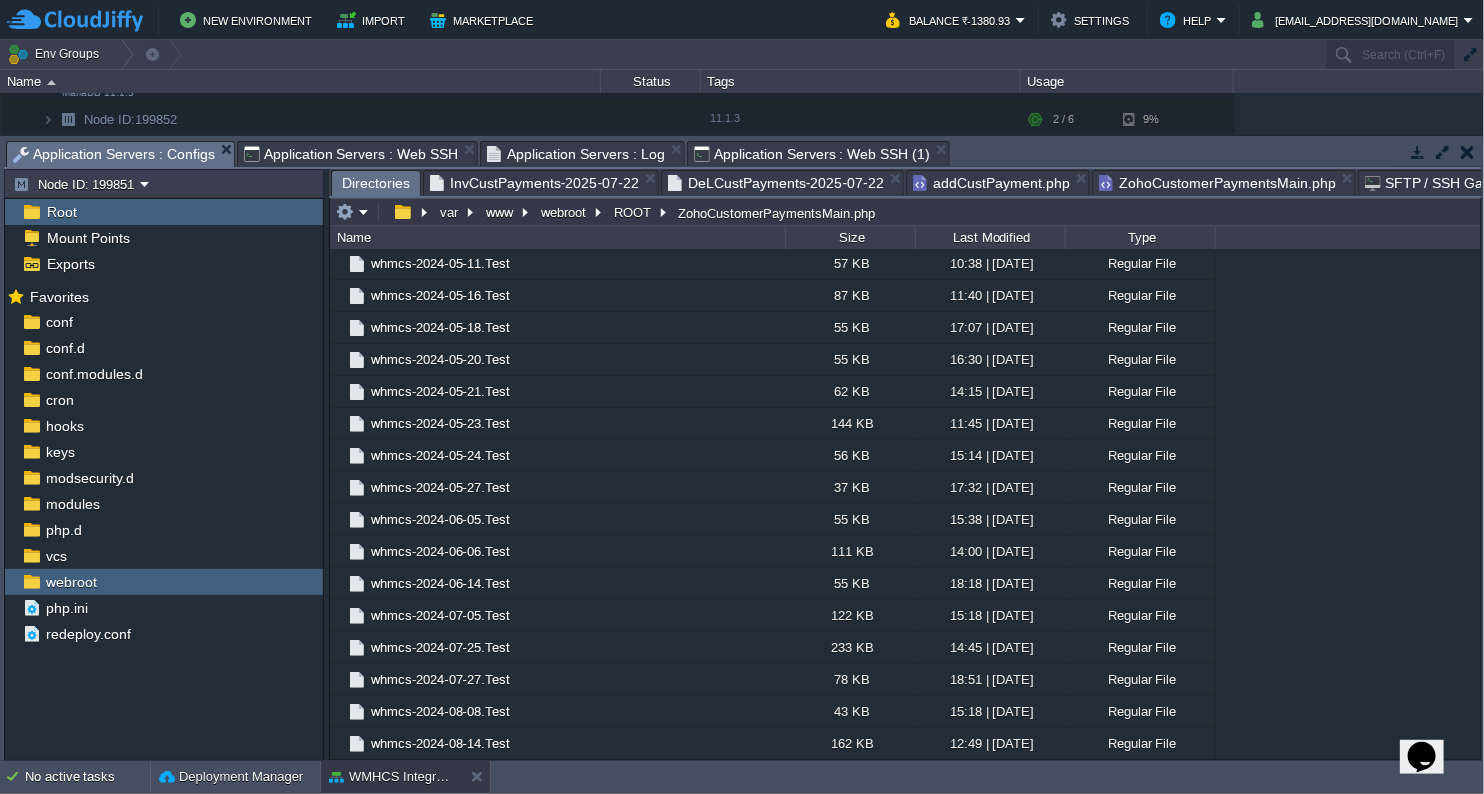 scroll, scrollTop: 0, scrollLeft: 0, axis: both 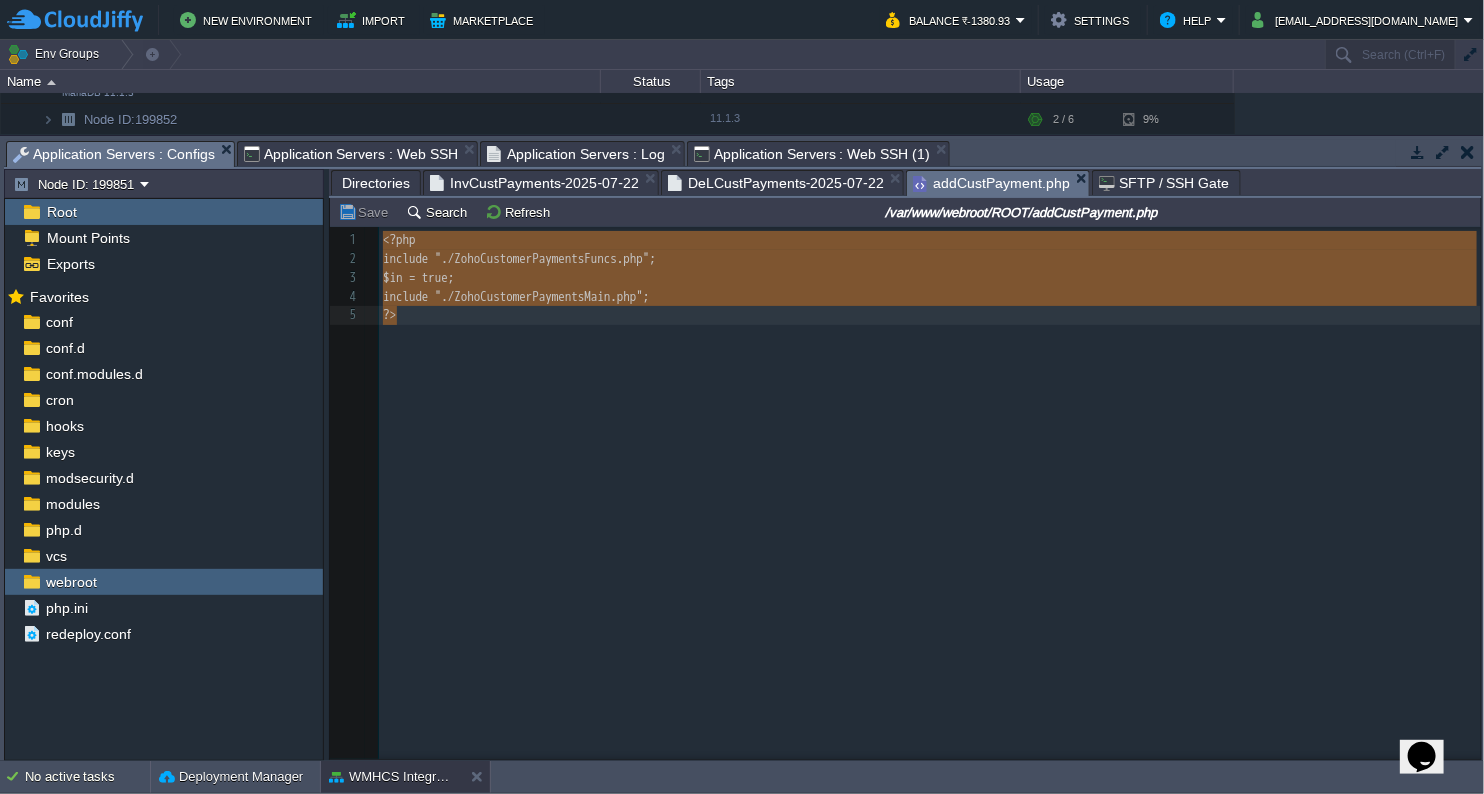 click on "addCustPayment.php" at bounding box center [991, 183] 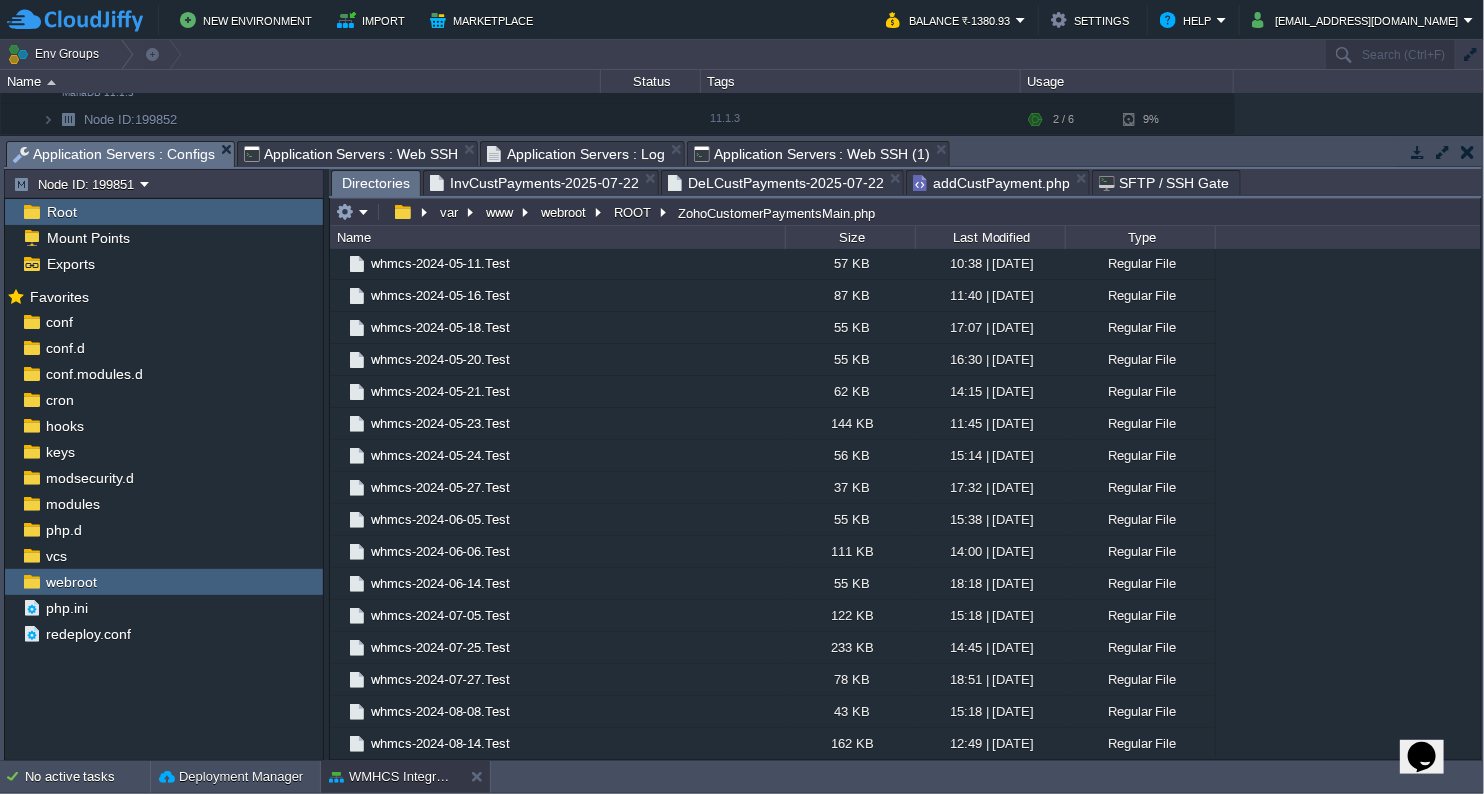 click on "Directories" at bounding box center (376, 183) 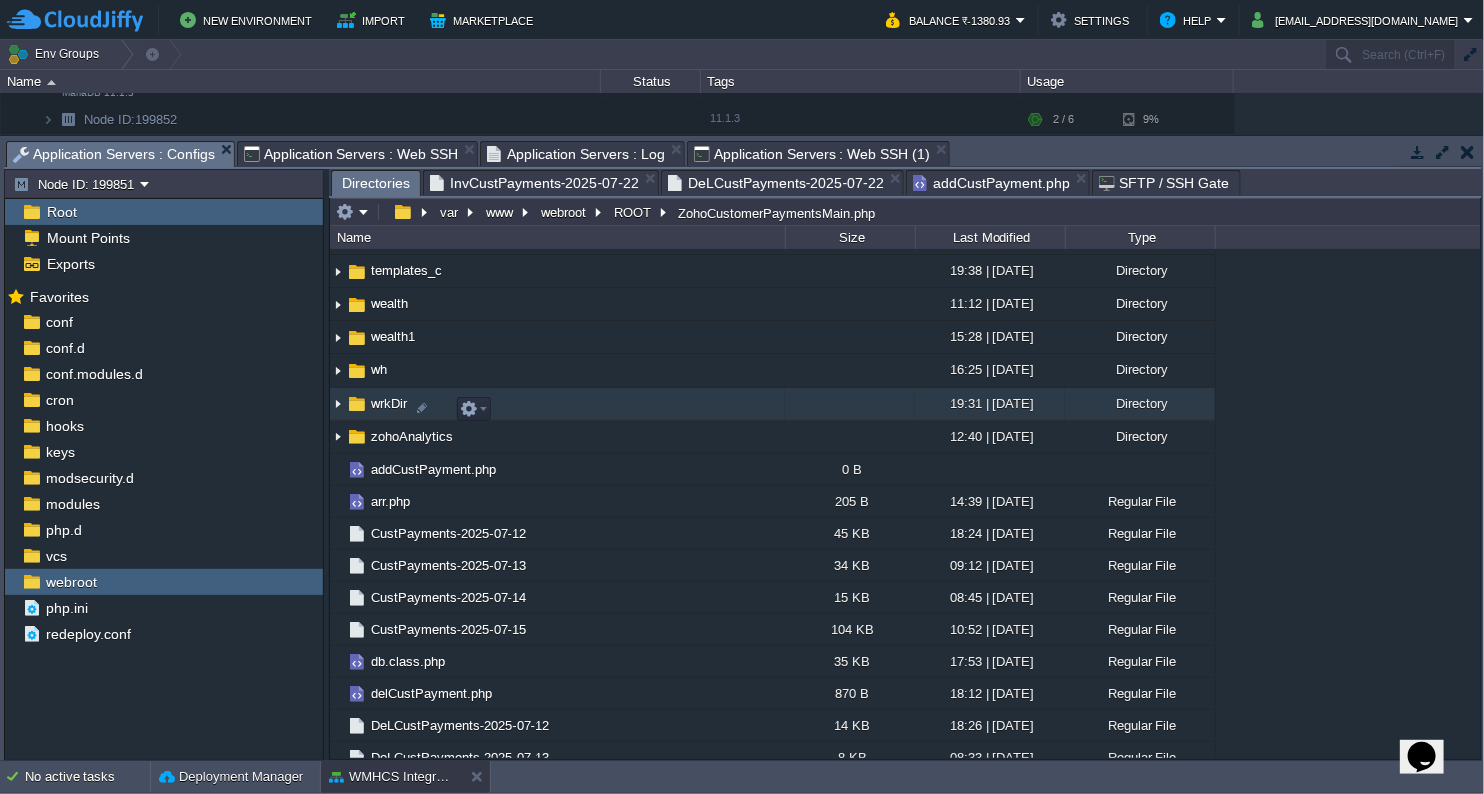 scroll, scrollTop: 1020, scrollLeft: 0, axis: vertical 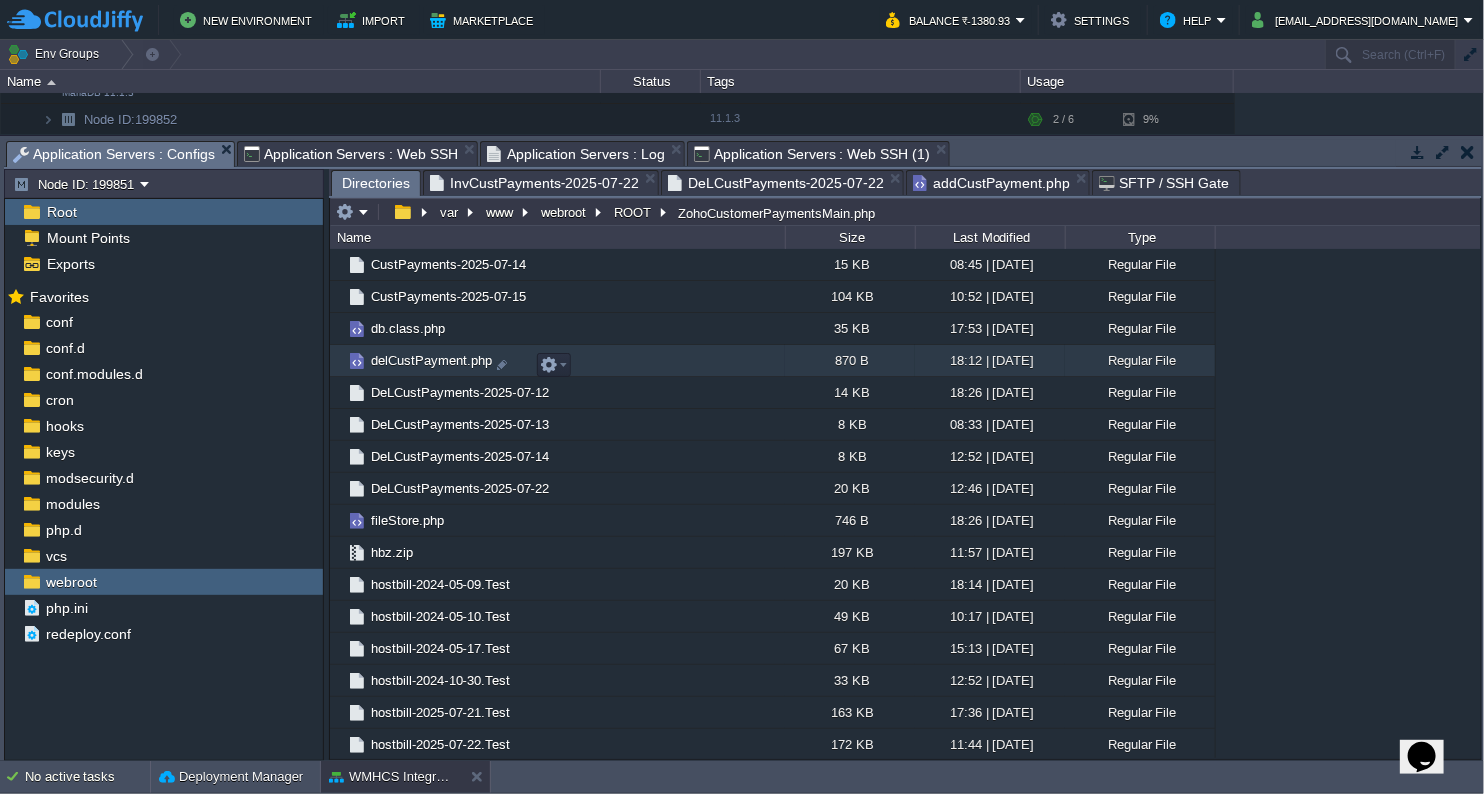 click on "delCustPayment.php" at bounding box center (431, 360) 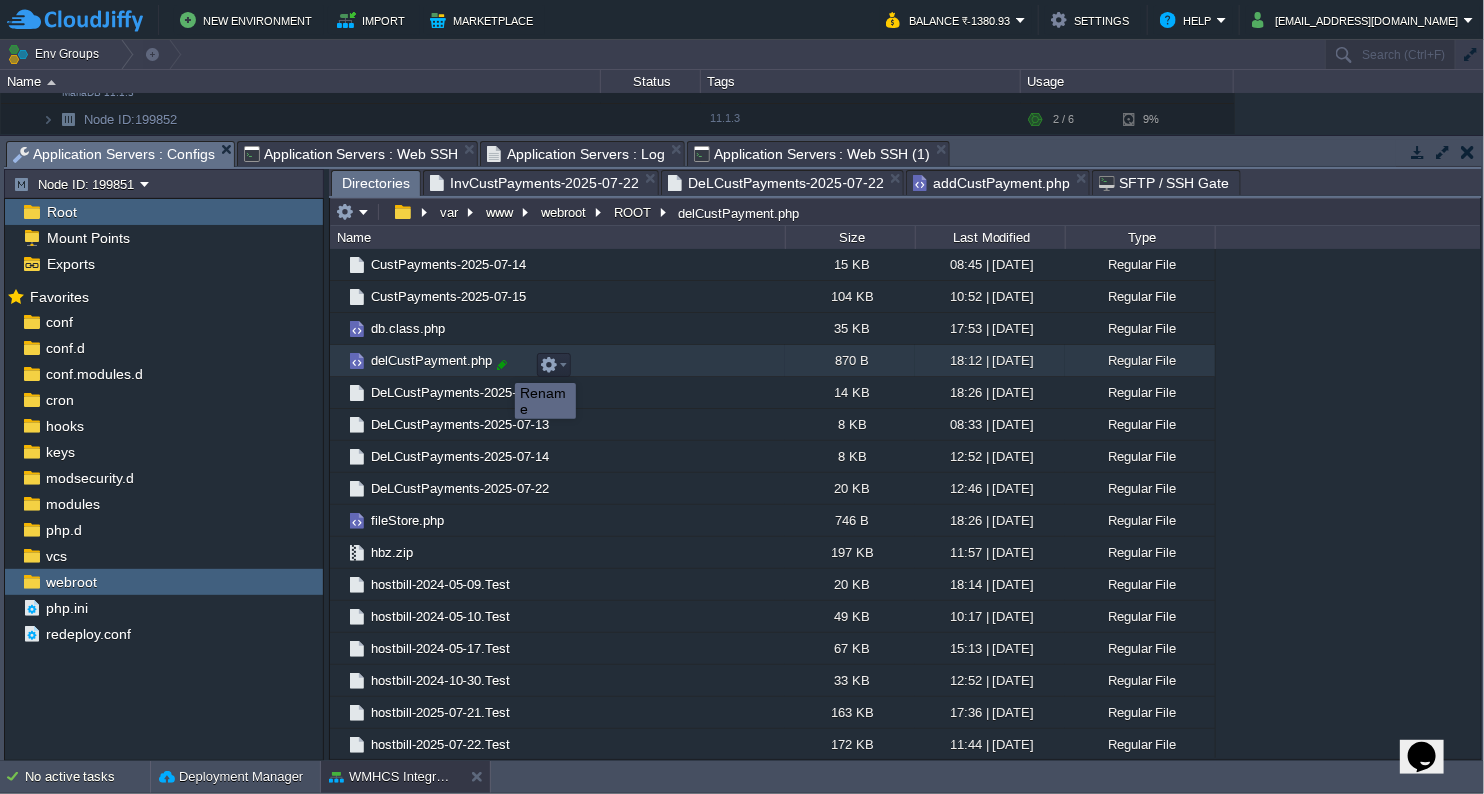 click at bounding box center (502, 365) 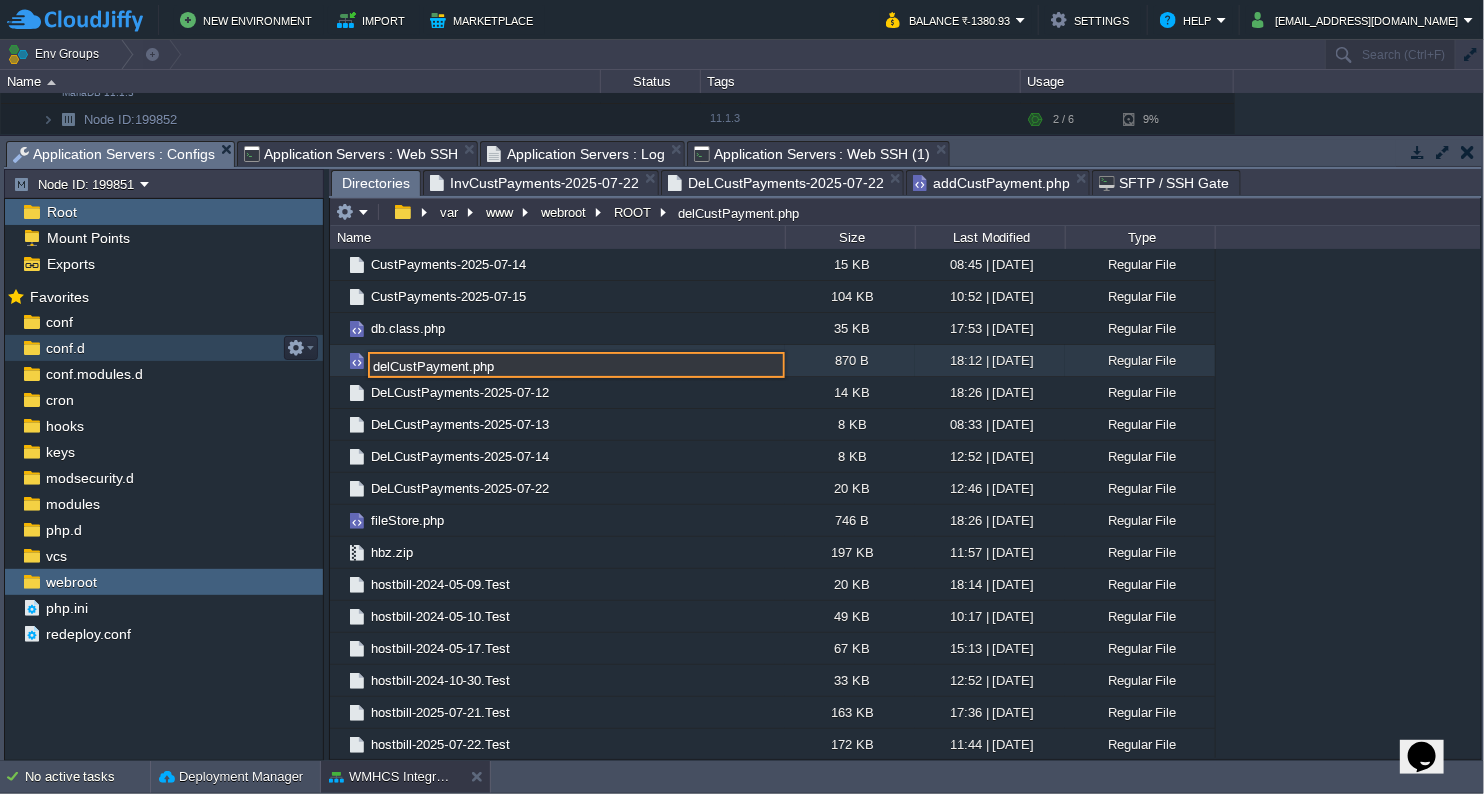 drag, startPoint x: 500, startPoint y: 365, endPoint x: 280, endPoint y: 343, distance: 221.09726 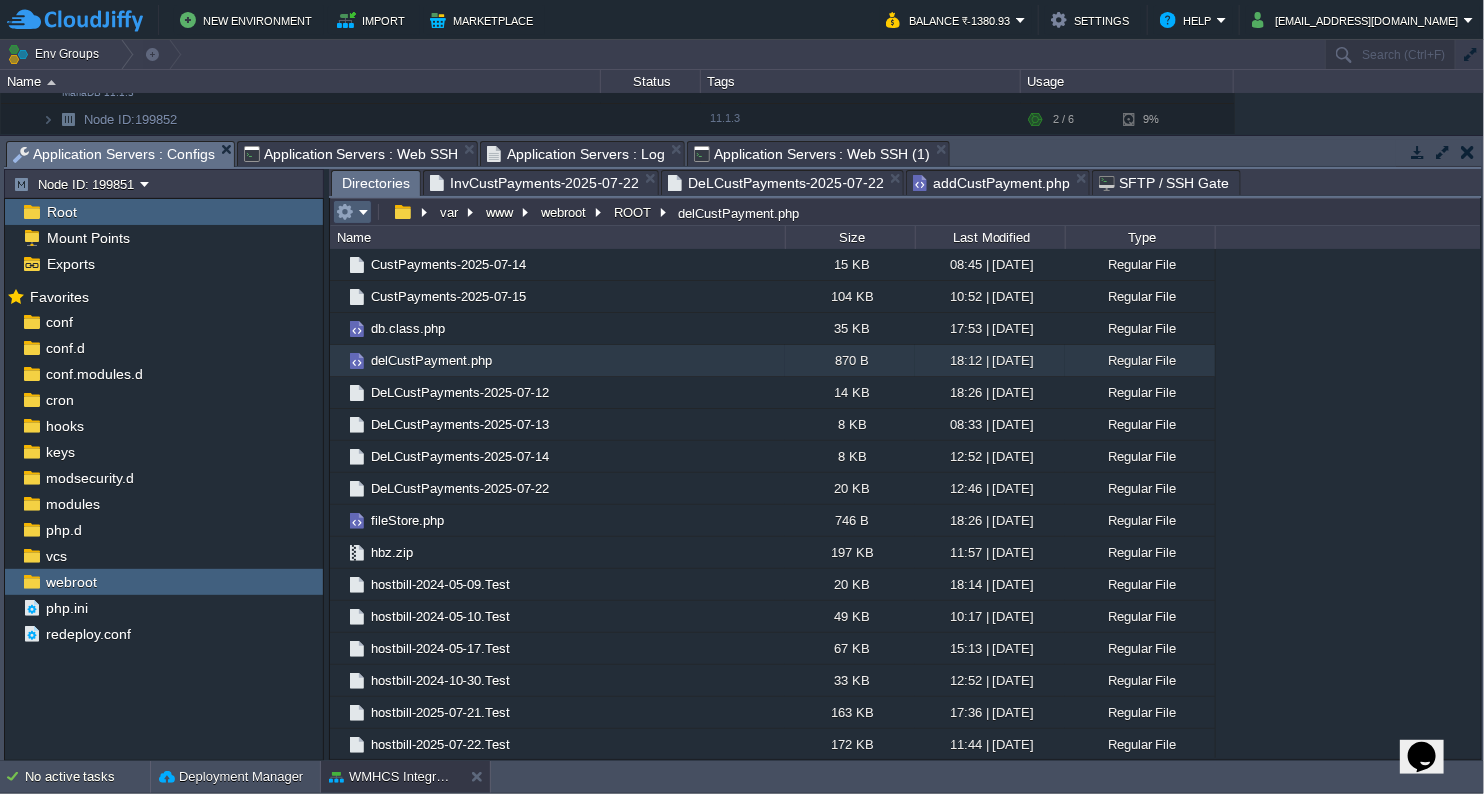 click at bounding box center (352, 212) 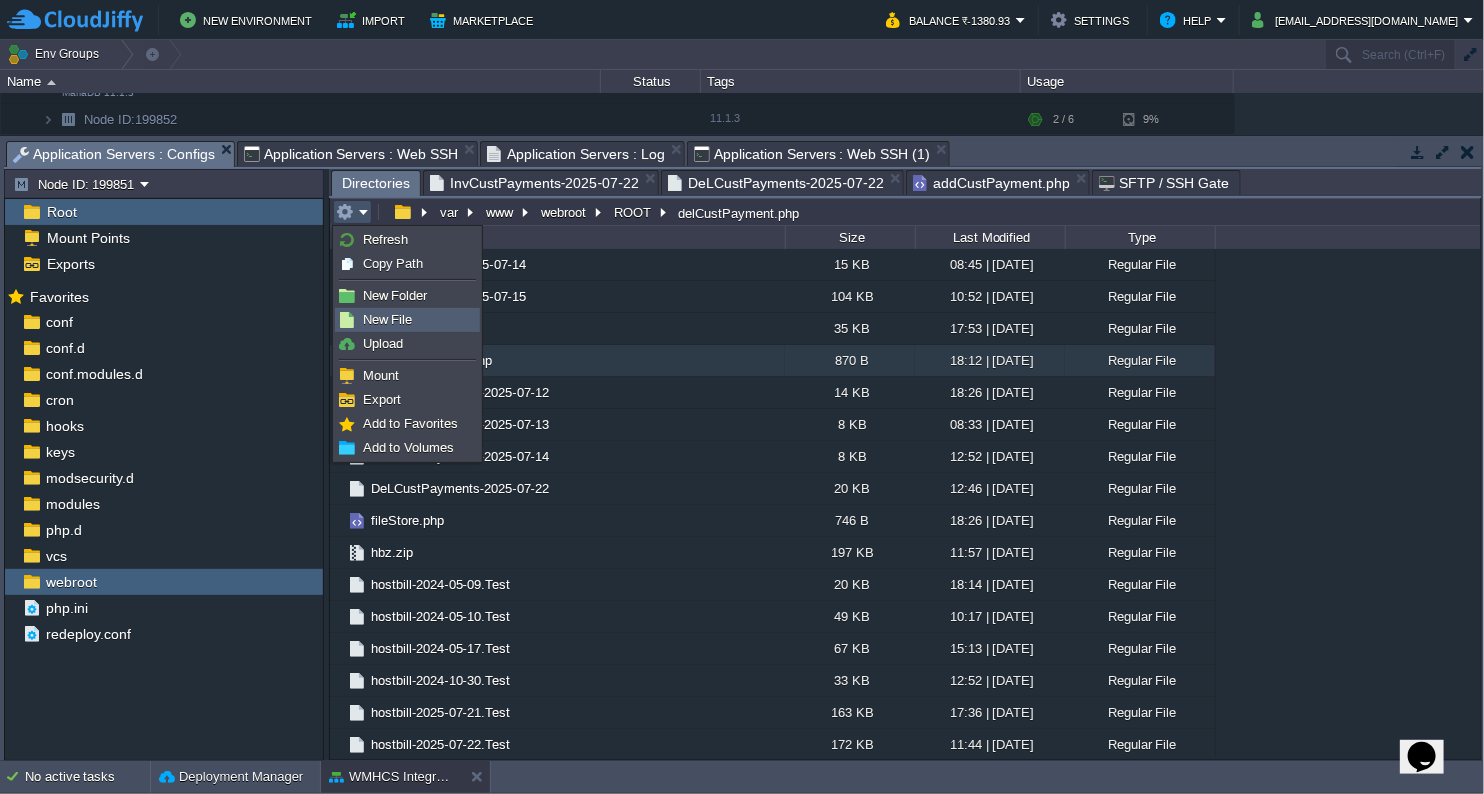 click on "New File" at bounding box center (388, 319) 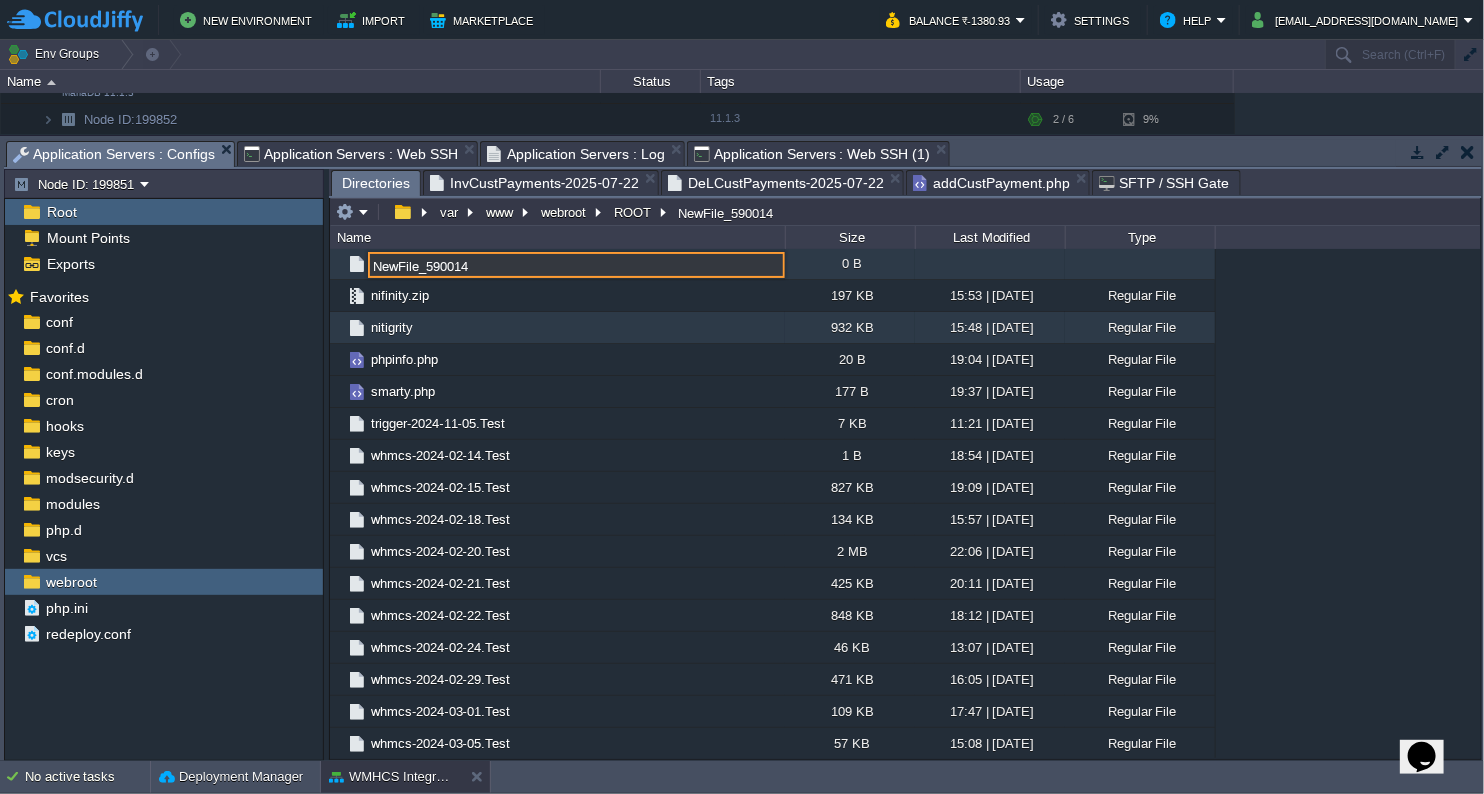 paste on "delCustPayment.php" 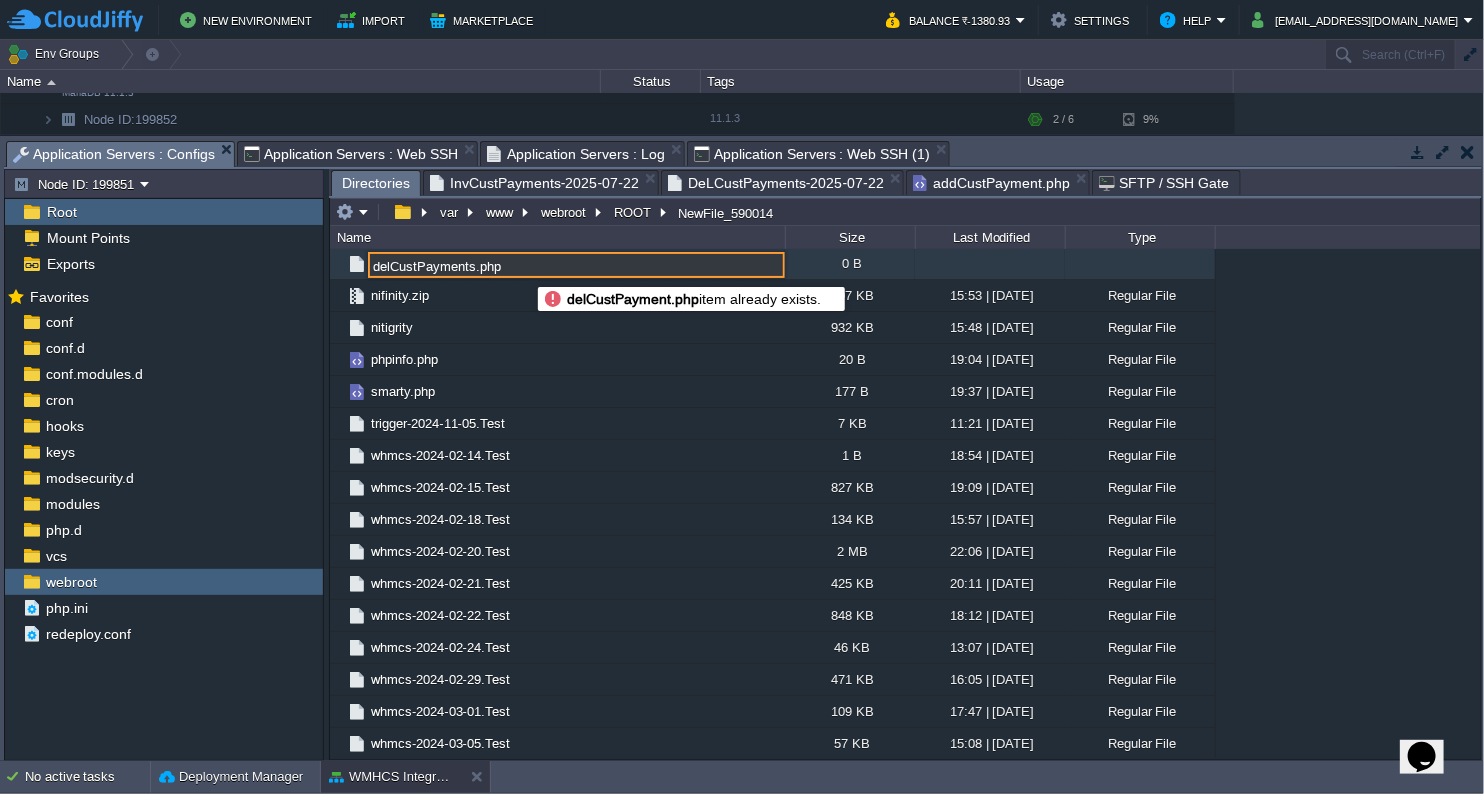 click on "delCustPayments.php" at bounding box center (576, 265) 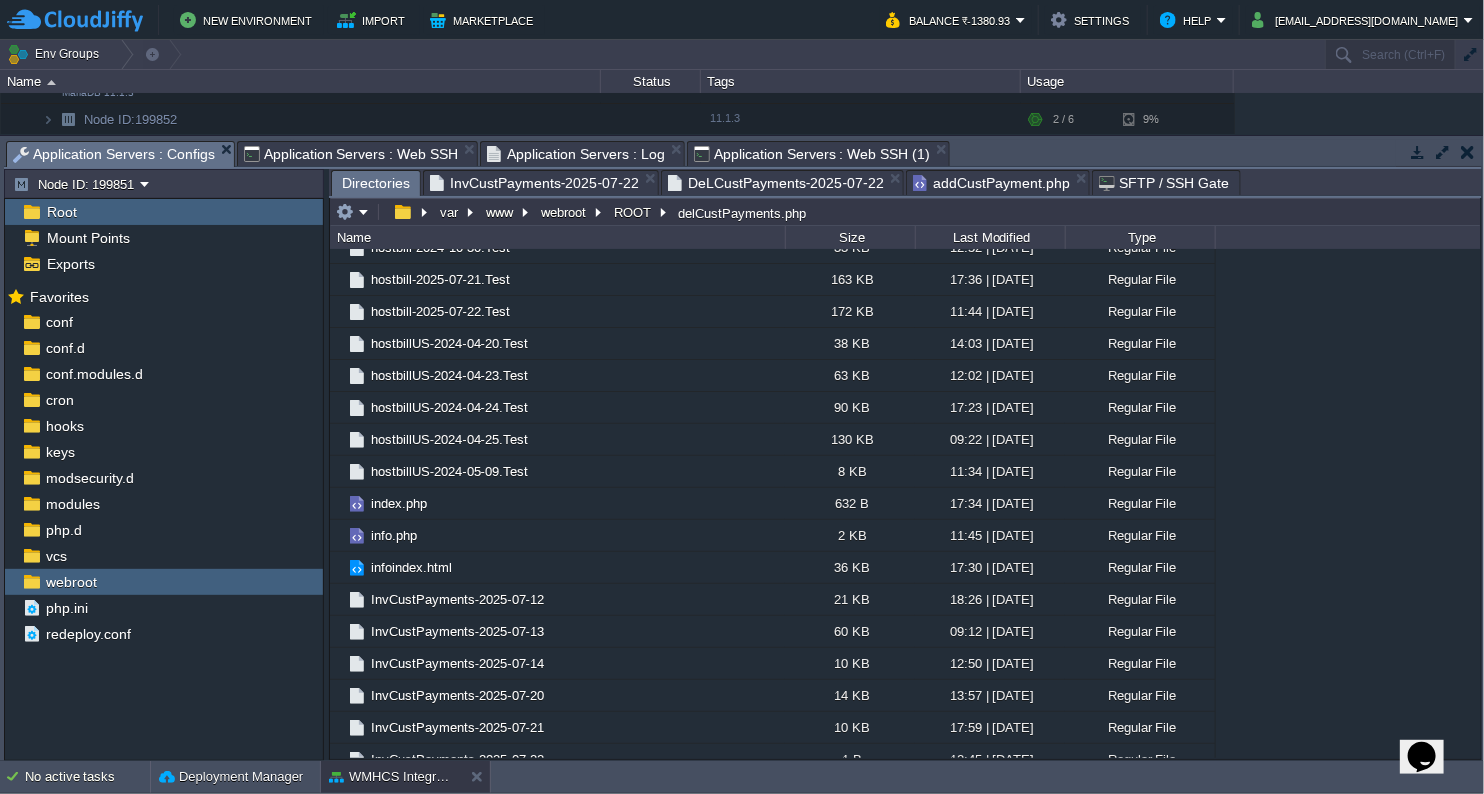 scroll, scrollTop: 818, scrollLeft: 0, axis: vertical 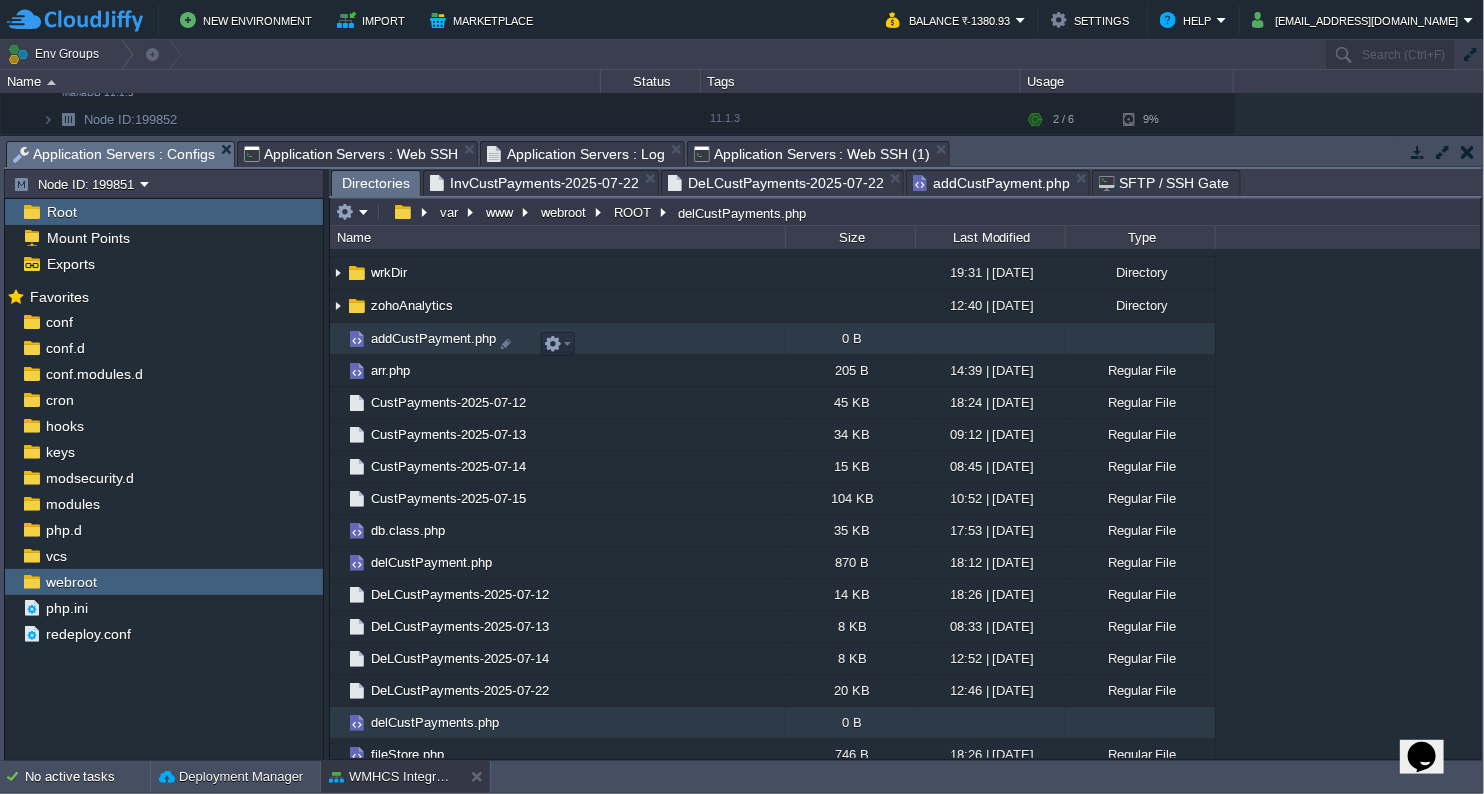 click on "addCustPayment.php" at bounding box center [433, 338] 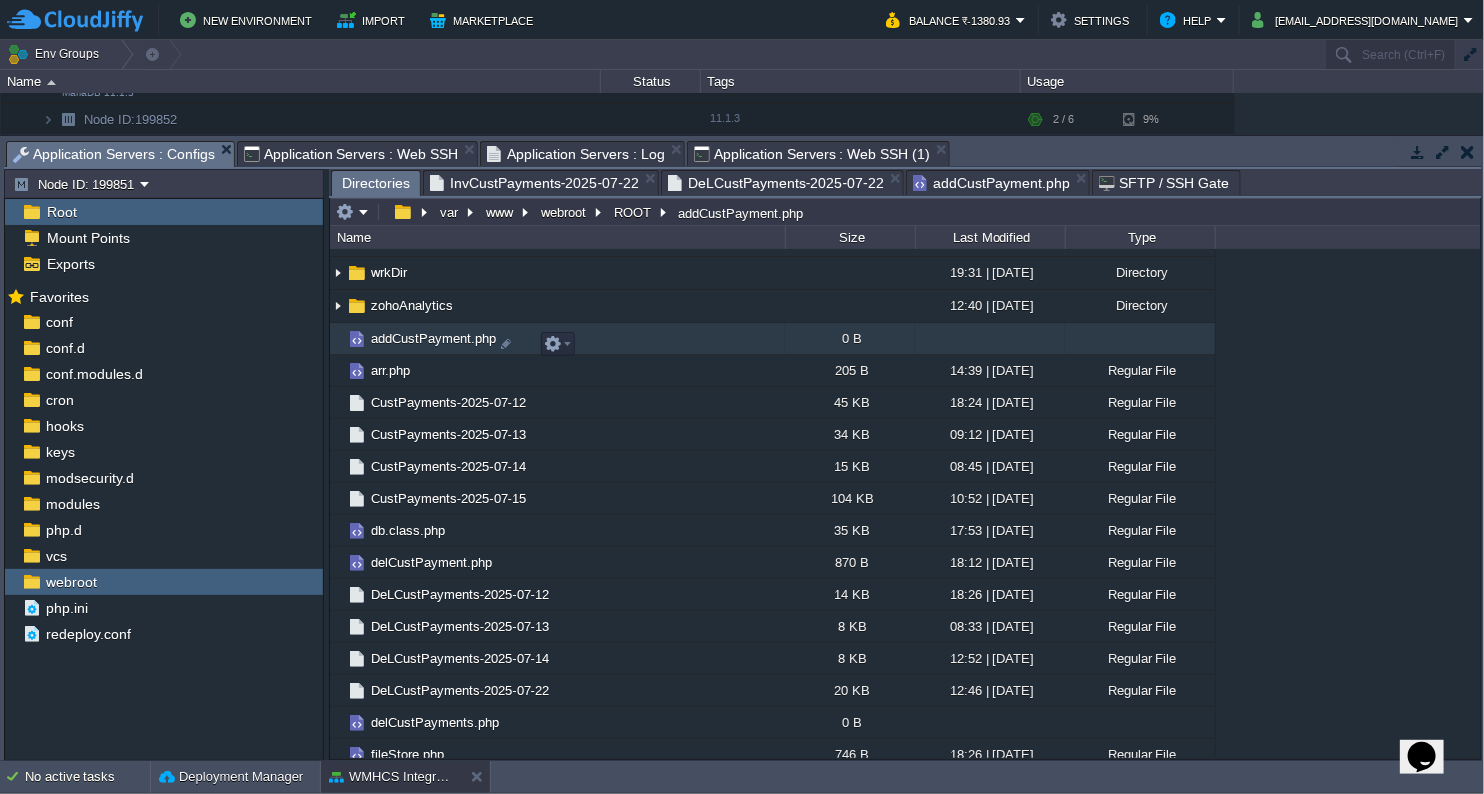 click on "addCustPayment.php" at bounding box center [433, 338] 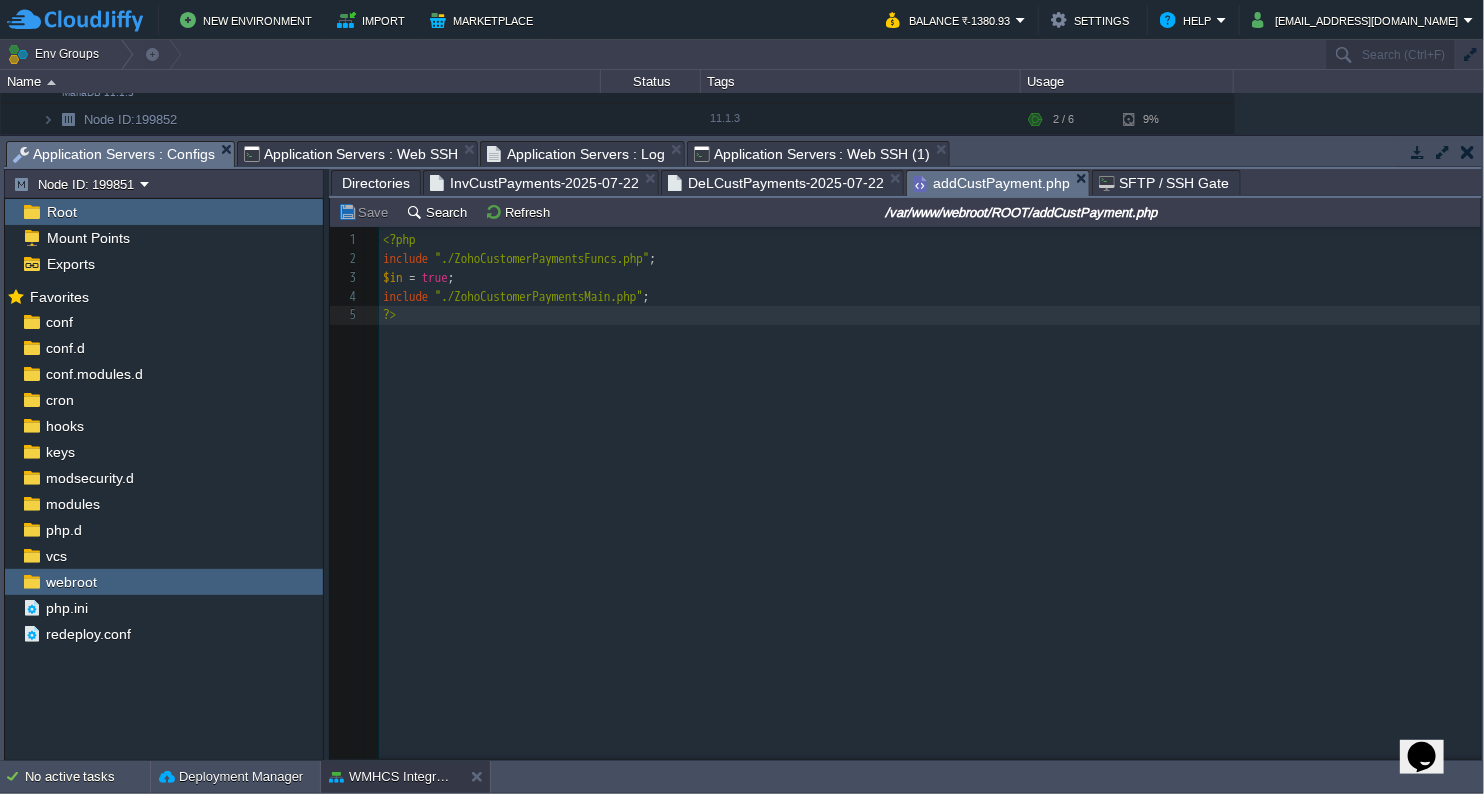scroll, scrollTop: 6, scrollLeft: 0, axis: vertical 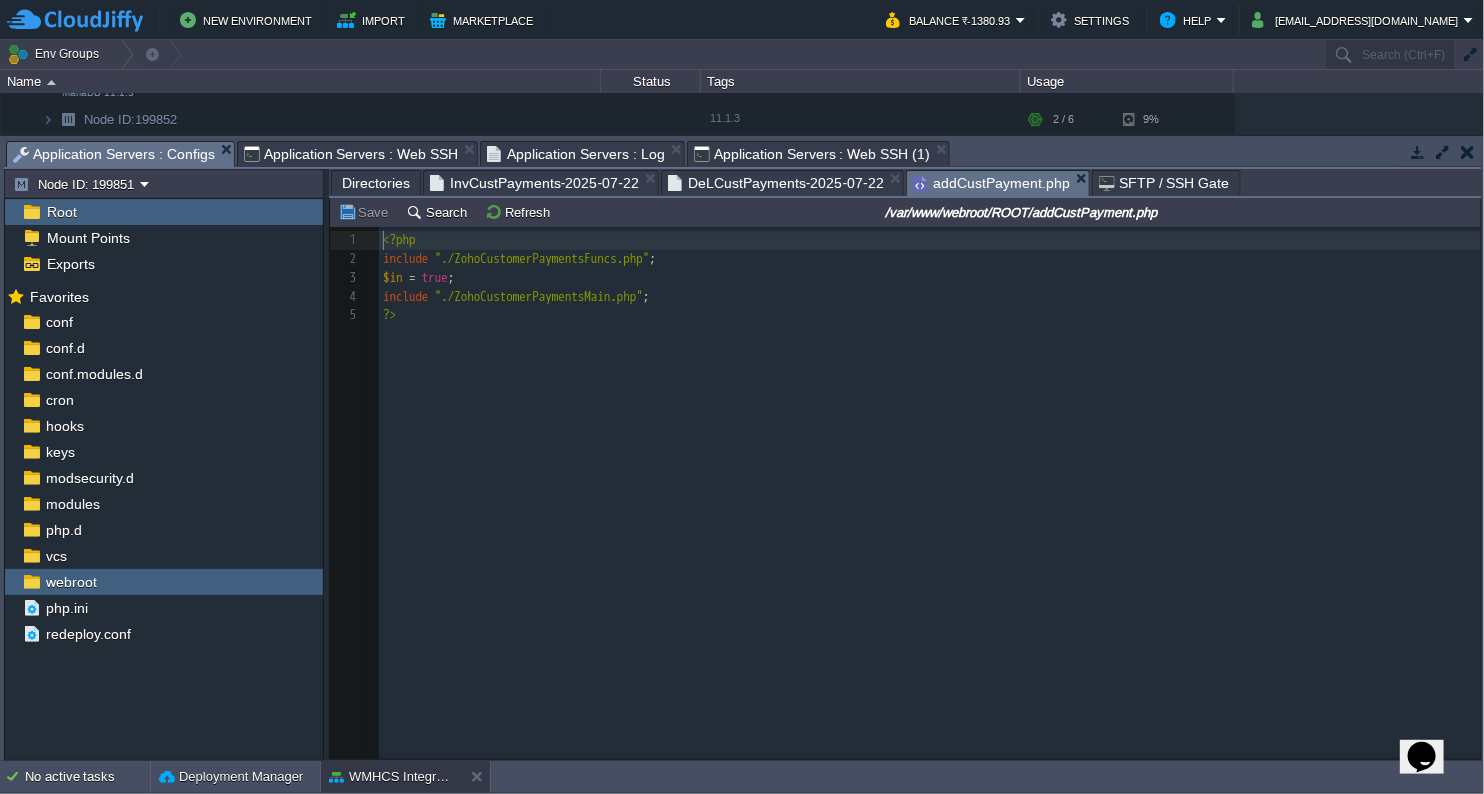 type on "<?php
include "./ZohoCustomerPaymentsFuncs.php";
$in = true;
include "./ZohoCustomerPaymentsMain.php";
?>" 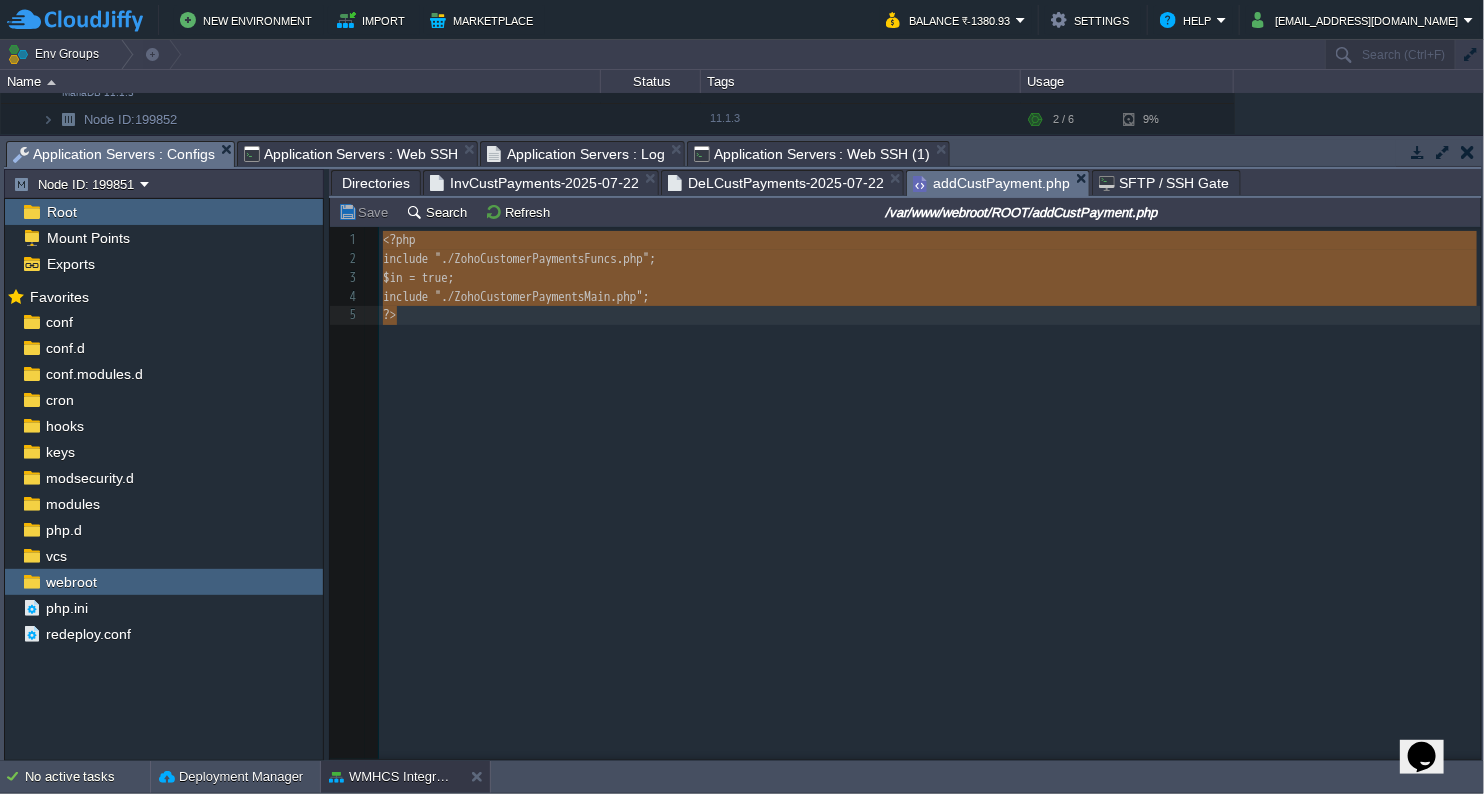 drag, startPoint x: 383, startPoint y: 239, endPoint x: 415, endPoint y: 326, distance: 92.69843 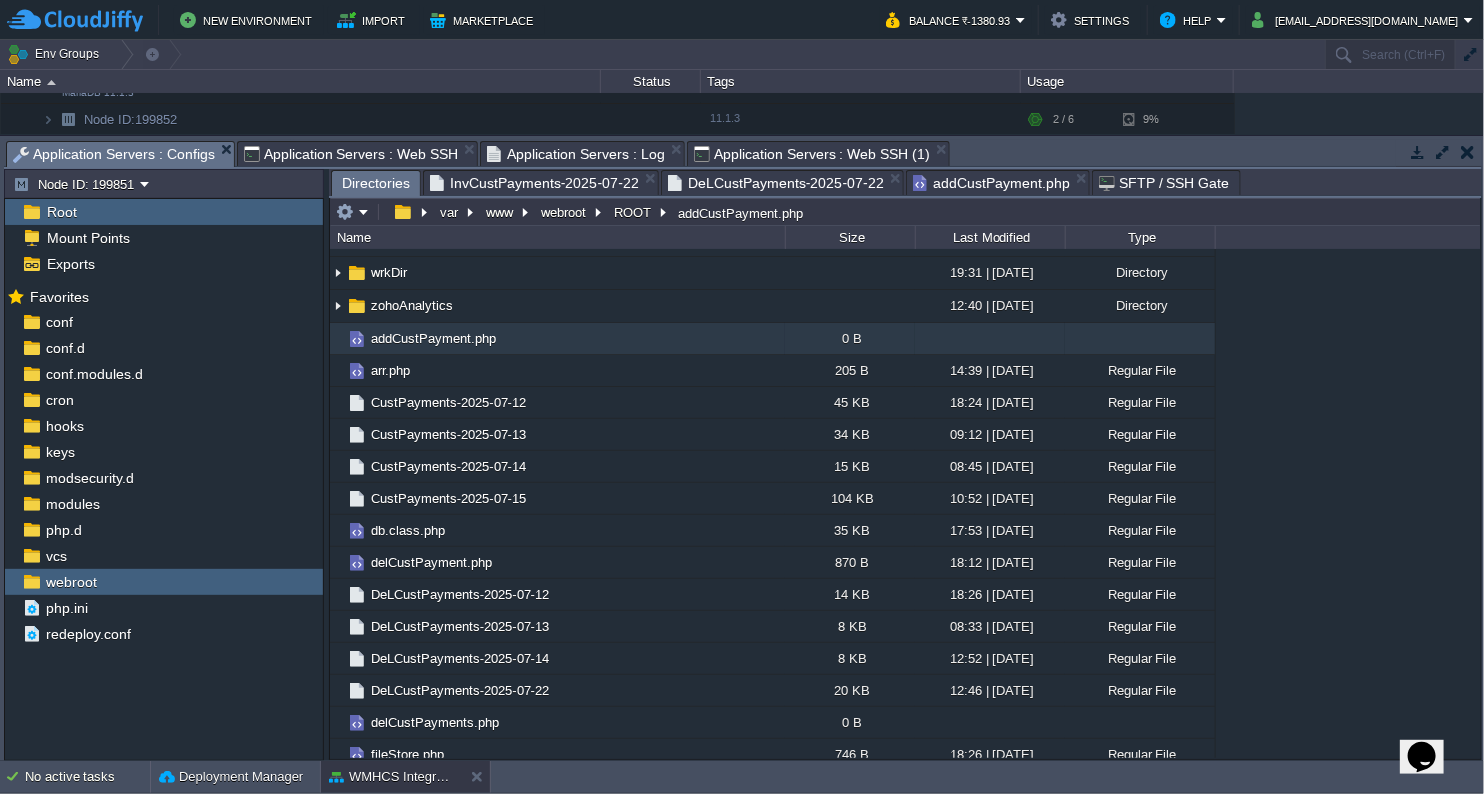 click on "Directories" at bounding box center [376, 183] 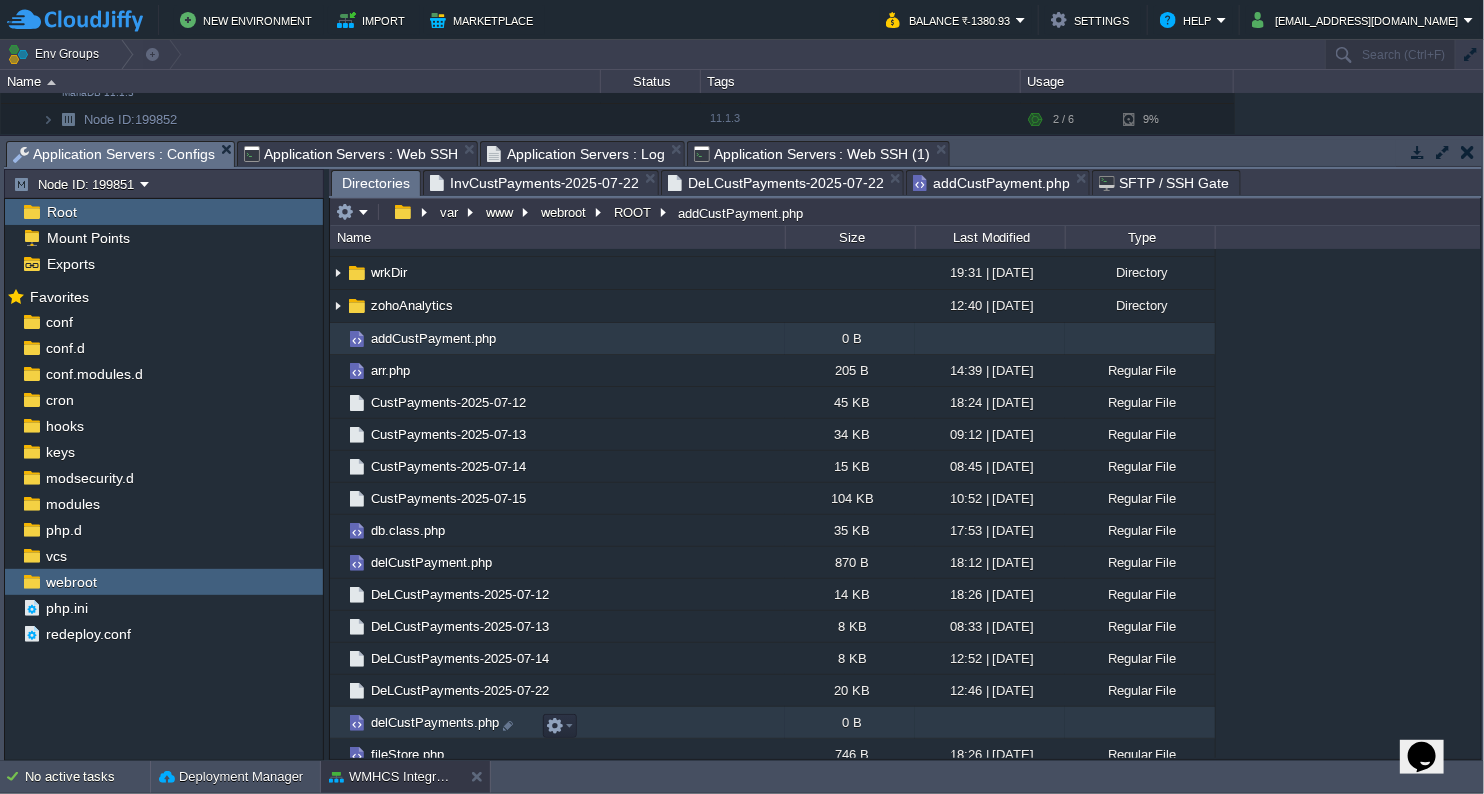 click on "delCustPayments.php" at bounding box center (435, 722) 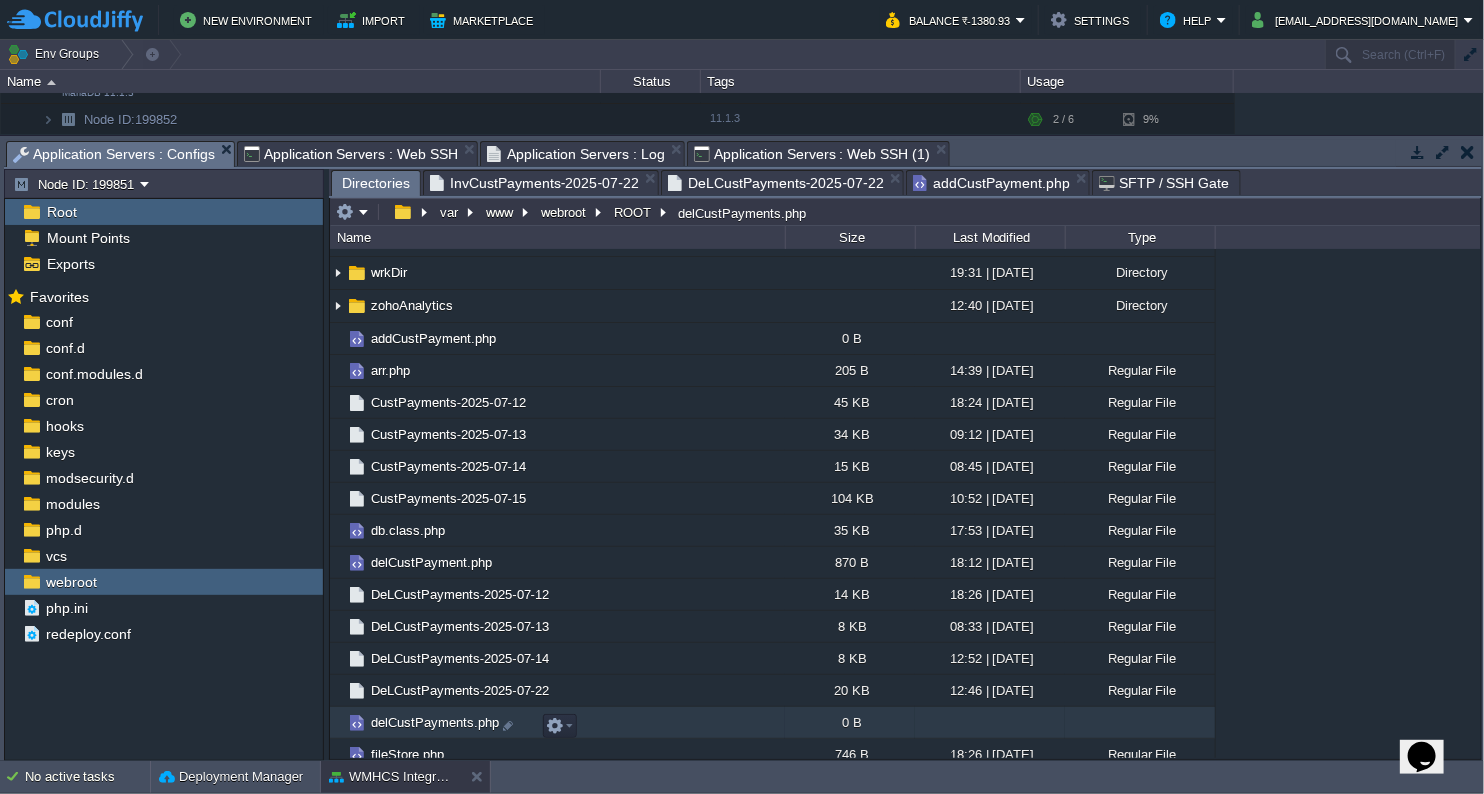 click on "delCustPayments.php" at bounding box center (435, 722) 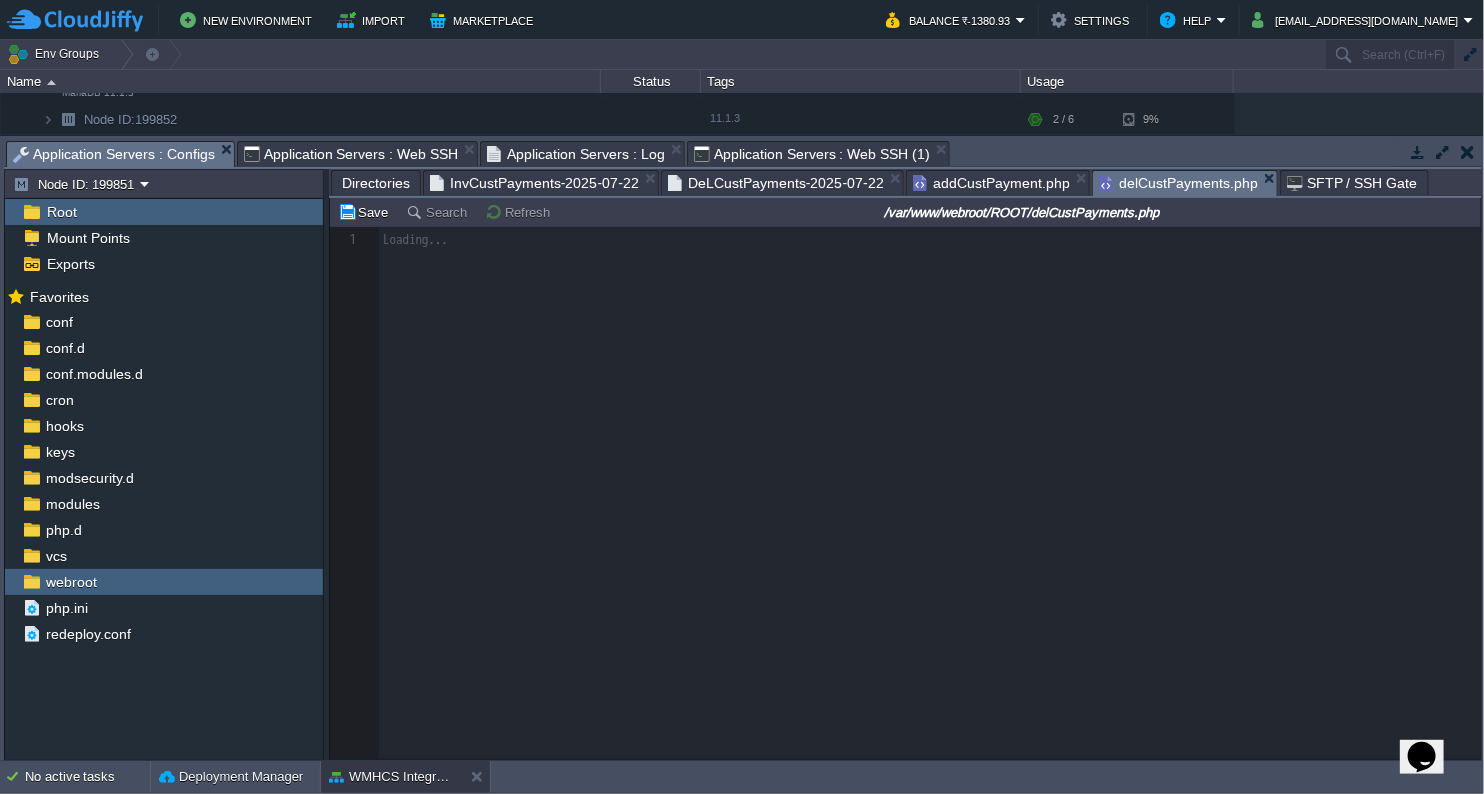 scroll, scrollTop: 6, scrollLeft: 0, axis: vertical 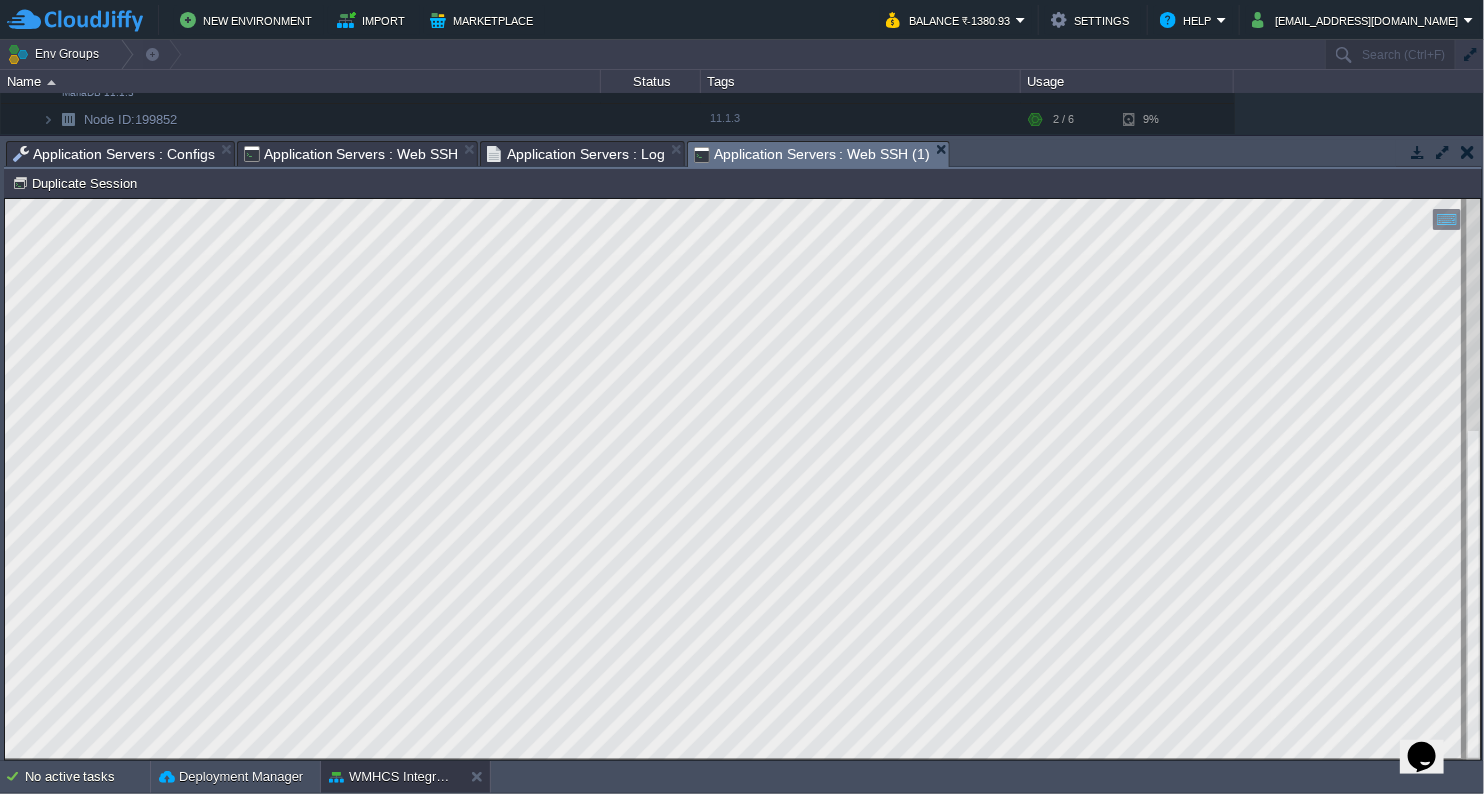 click on "Application Servers : Web SSH (1)" at bounding box center [812, 154] 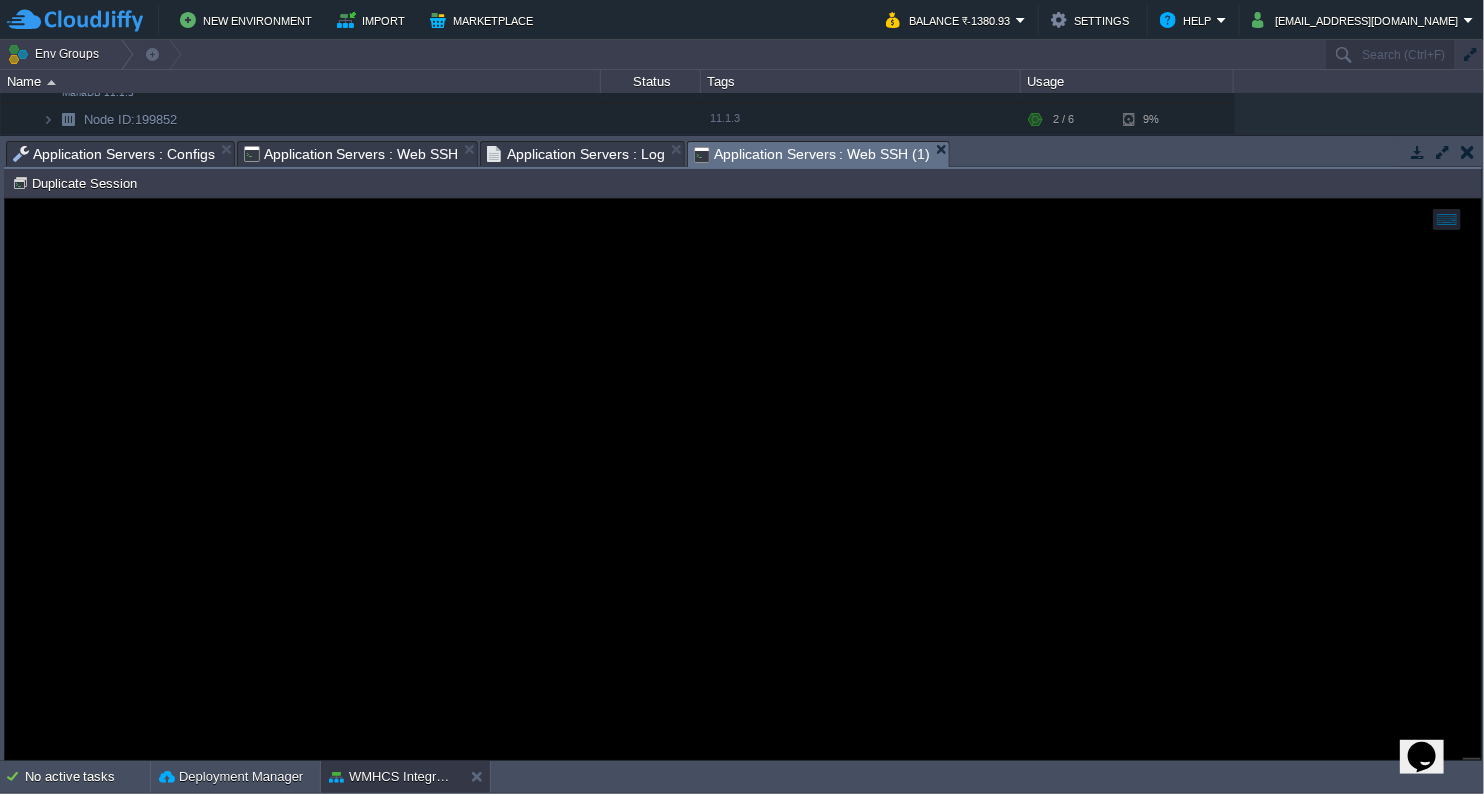 click on "Application Servers : Configs" at bounding box center [114, 154] 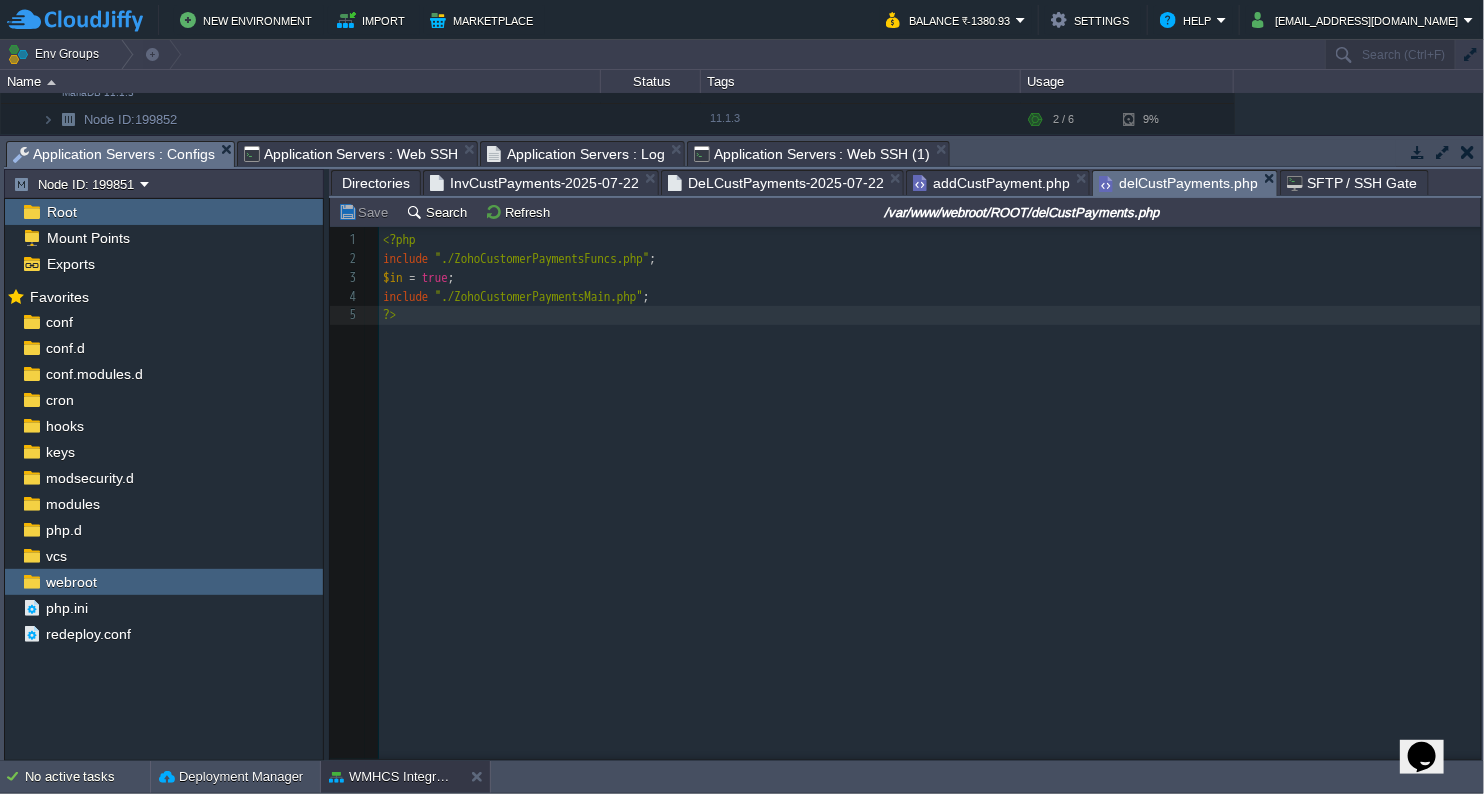 click on "xxxxxxxxxx   1 <?php    2 include   "./ZohoCustomerPaymentsFuncs.php" ; 3 $in   =   true ; 4 include   "./ZohoCustomerPaymentsMain.php" ; 5 ?>" at bounding box center (933, 278) 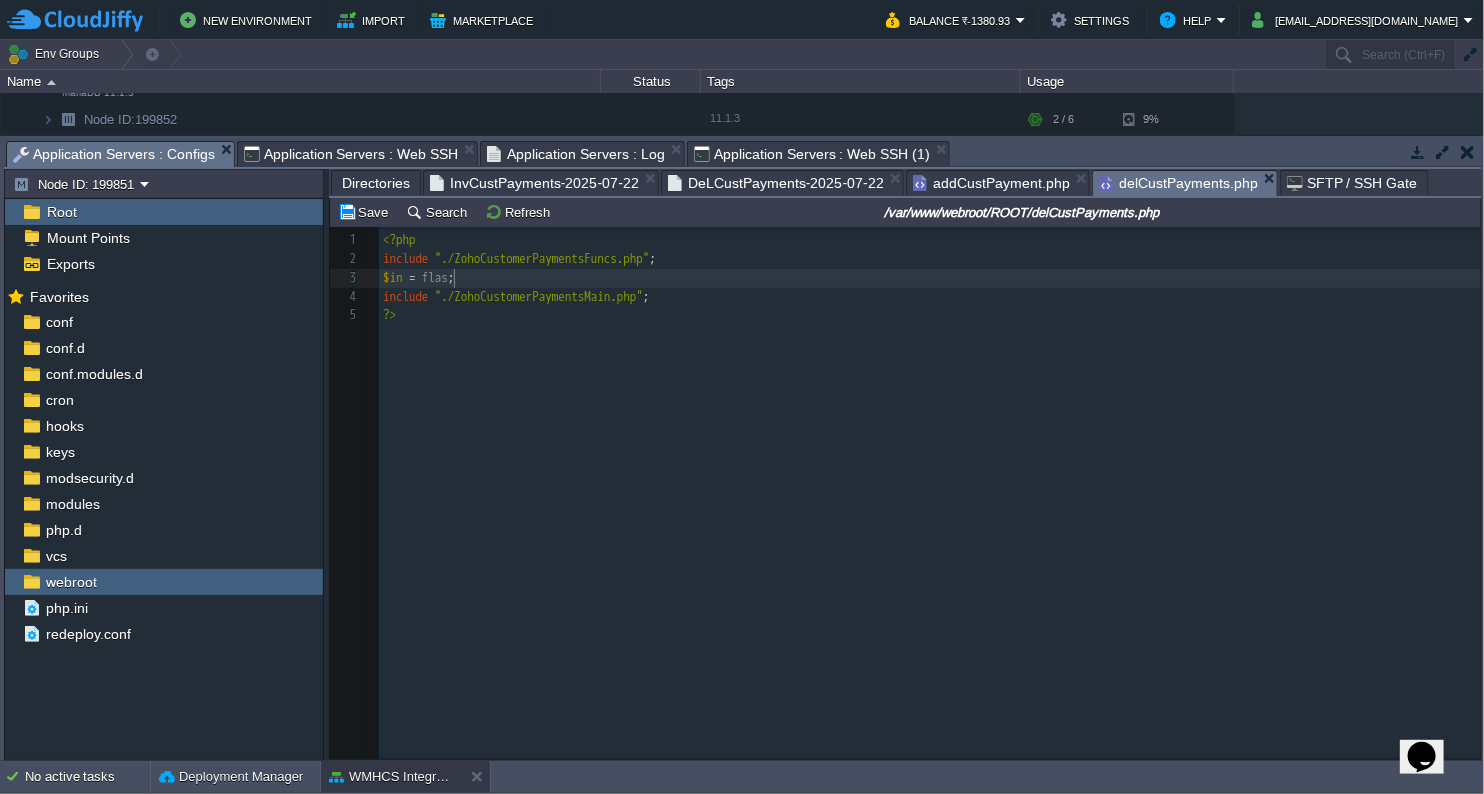 type on "flase" 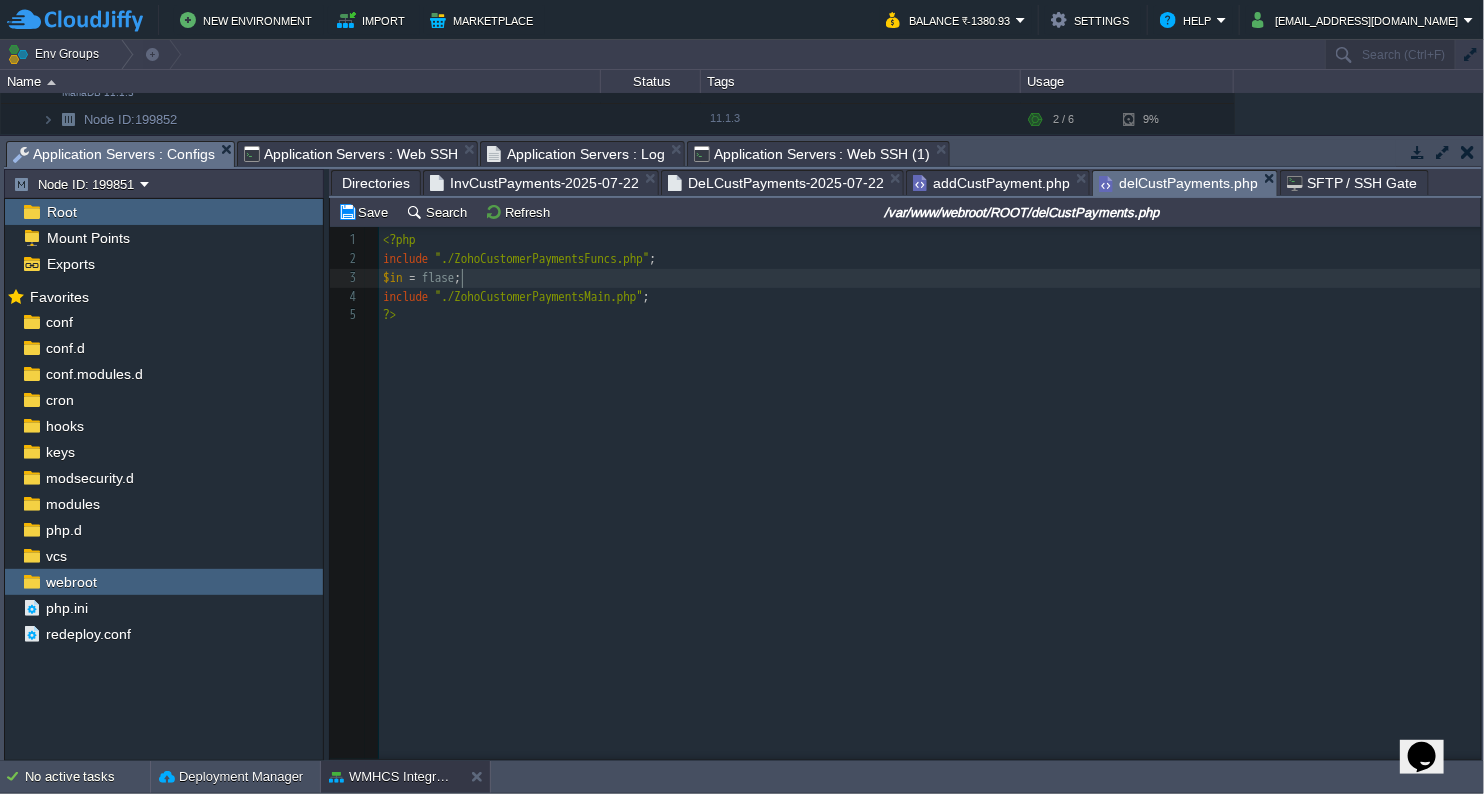 scroll, scrollTop: 6, scrollLeft: 35, axis: both 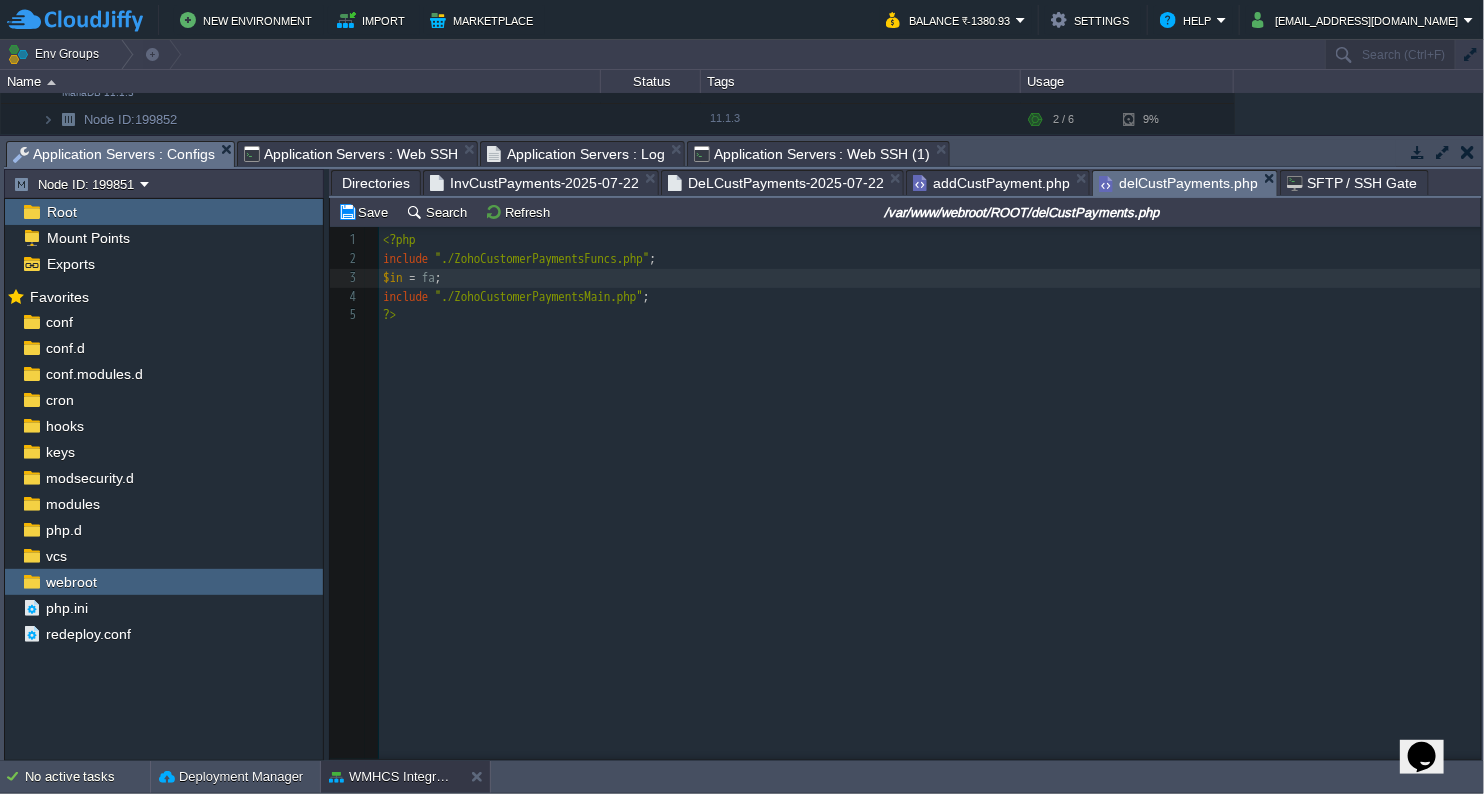 type on "a;" 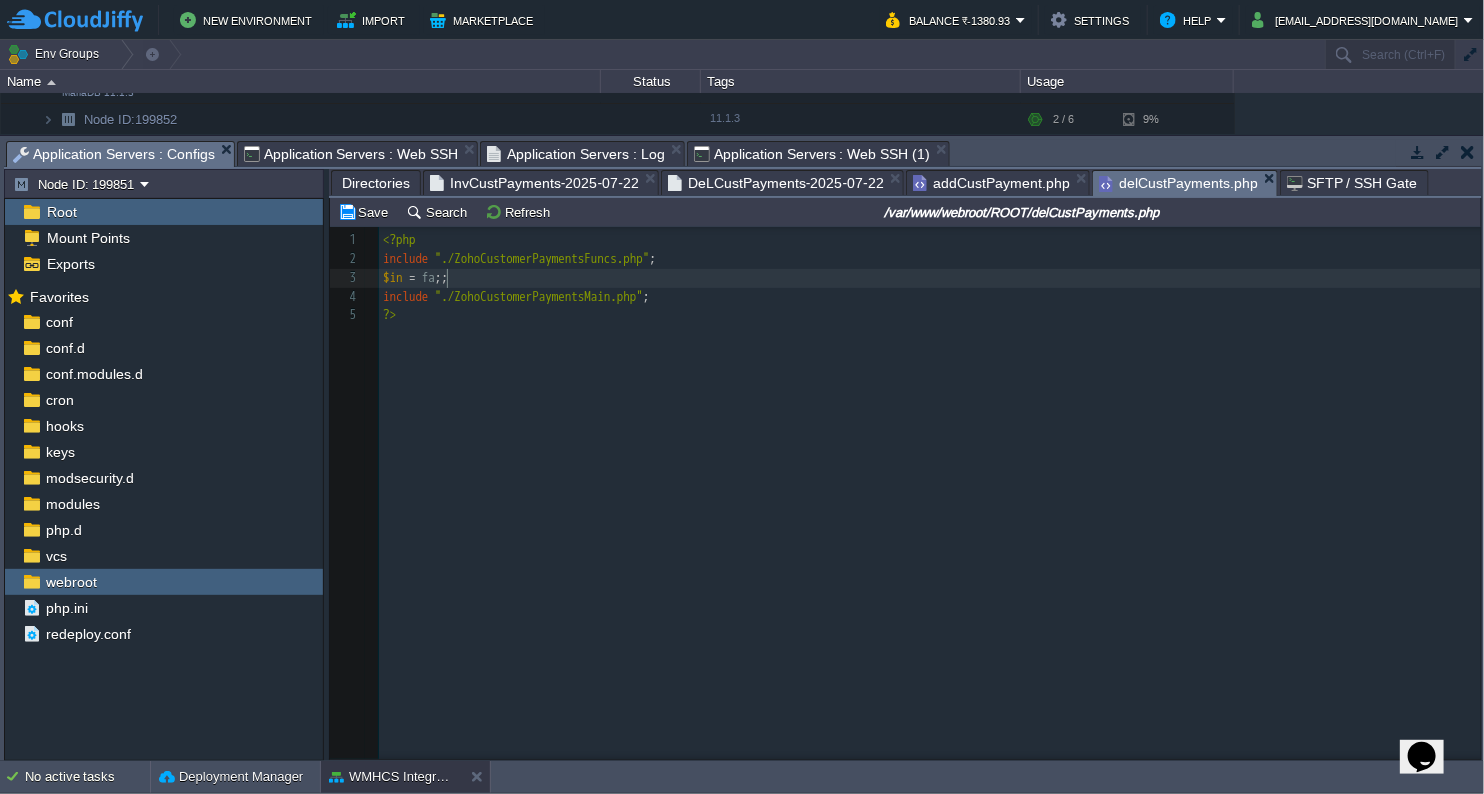 scroll, scrollTop: 6, scrollLeft: 13, axis: both 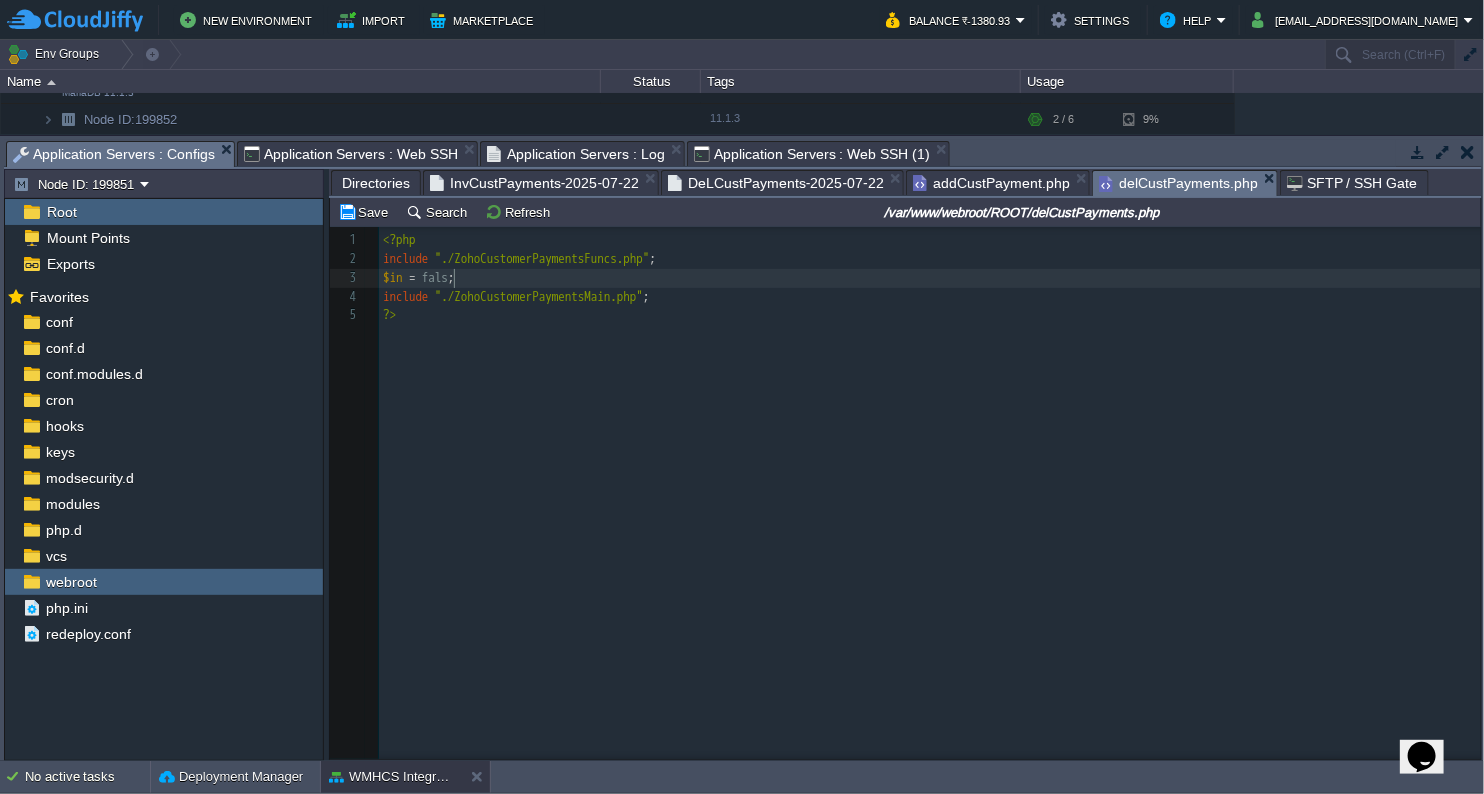 type on "lse" 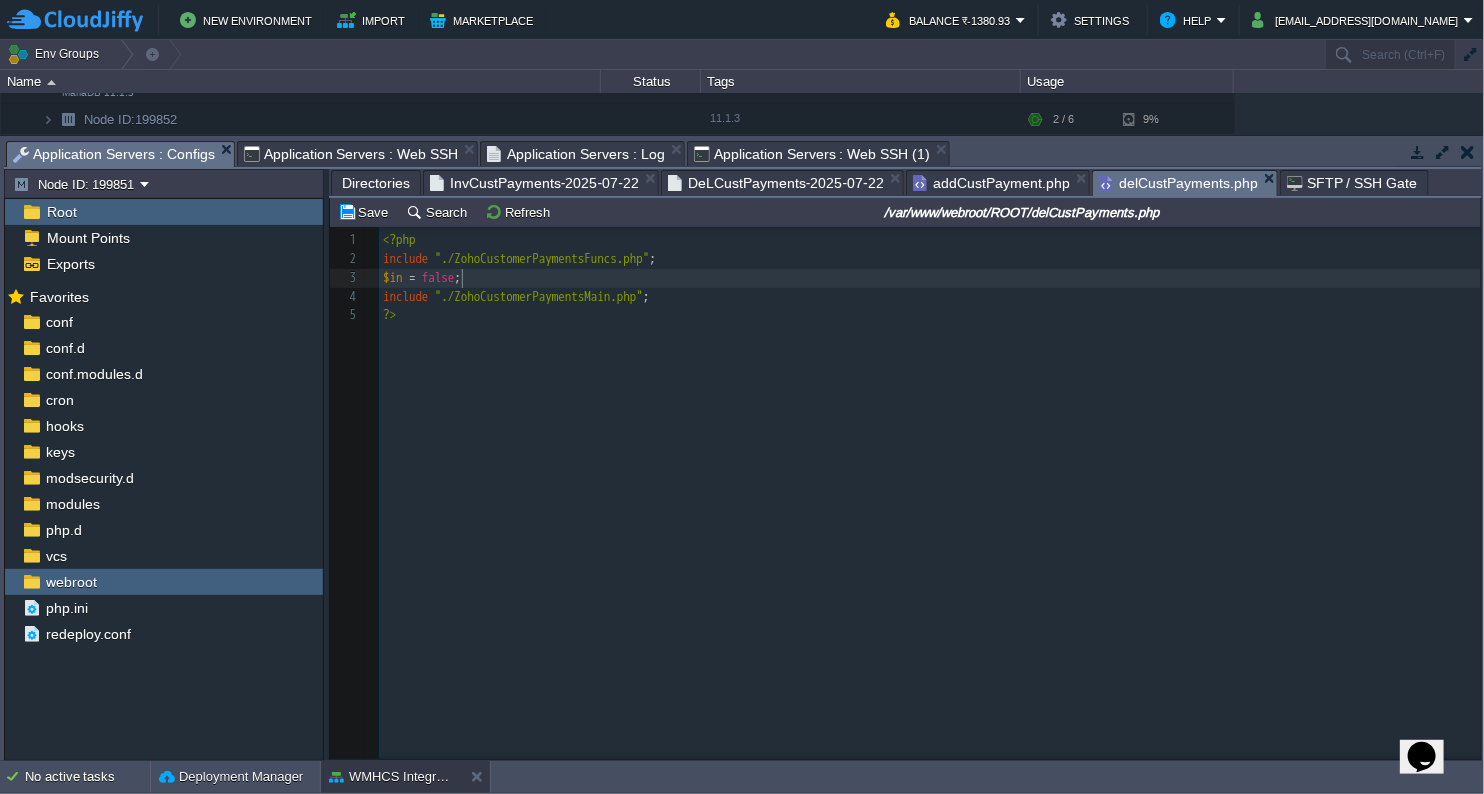 click on "x   1 <?php    2 include   "./ZohoCustomerPaymentsFuncs.php" ; 3 $in   =   false ; 4 include   "./ZohoCustomerPaymentsMain.php" ; 5 ?>" at bounding box center [920, 508] 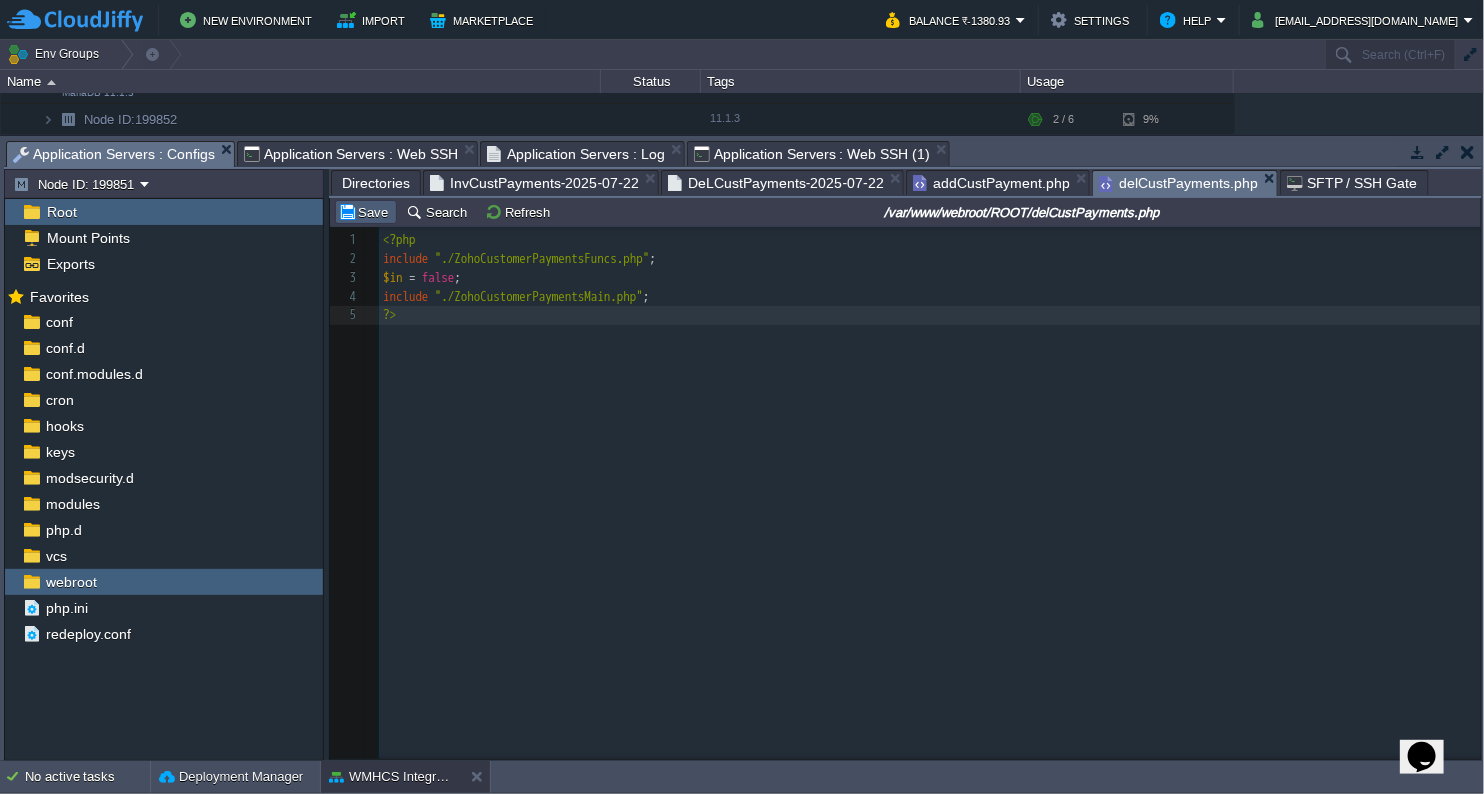 type 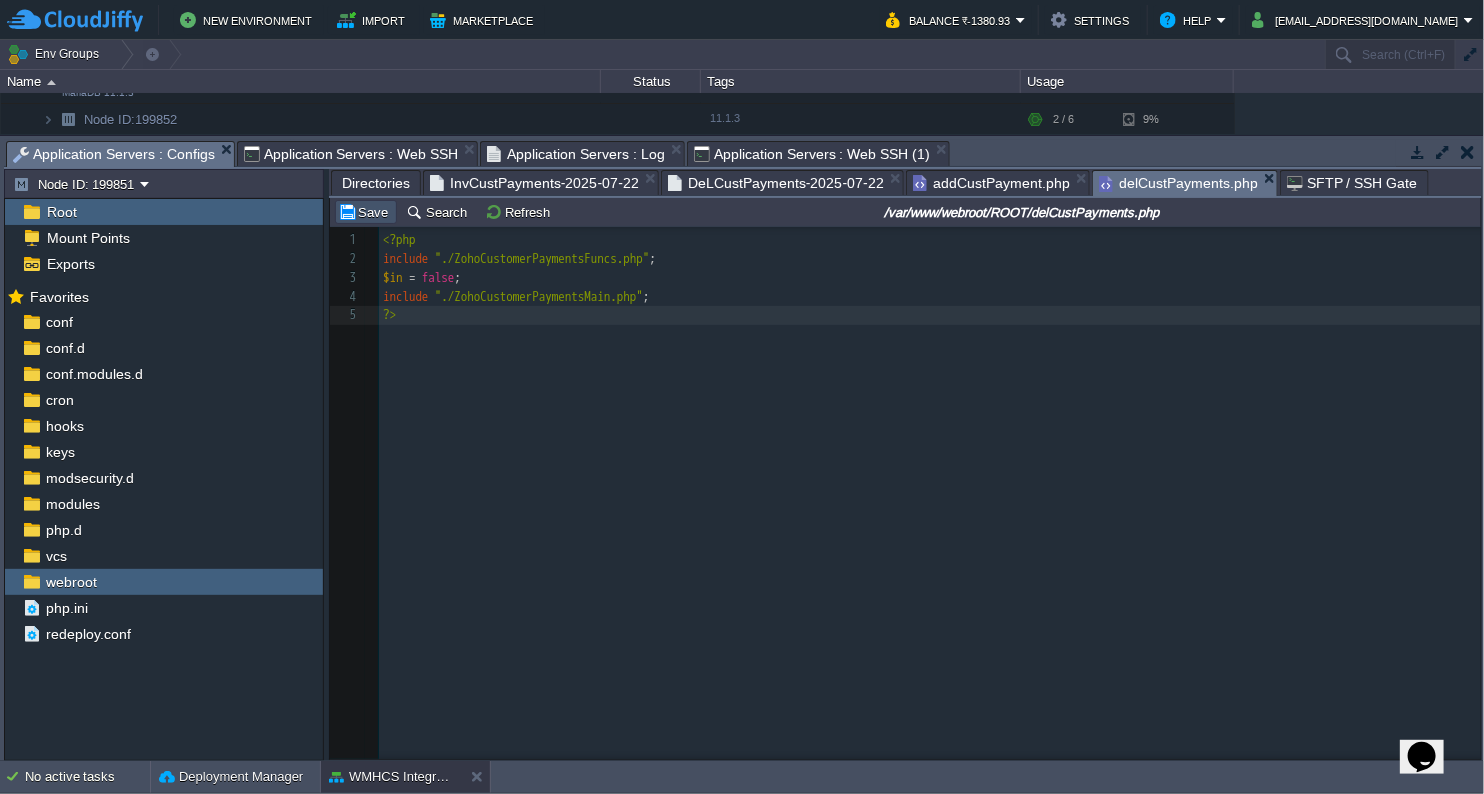 click on "Save" at bounding box center (366, 212) 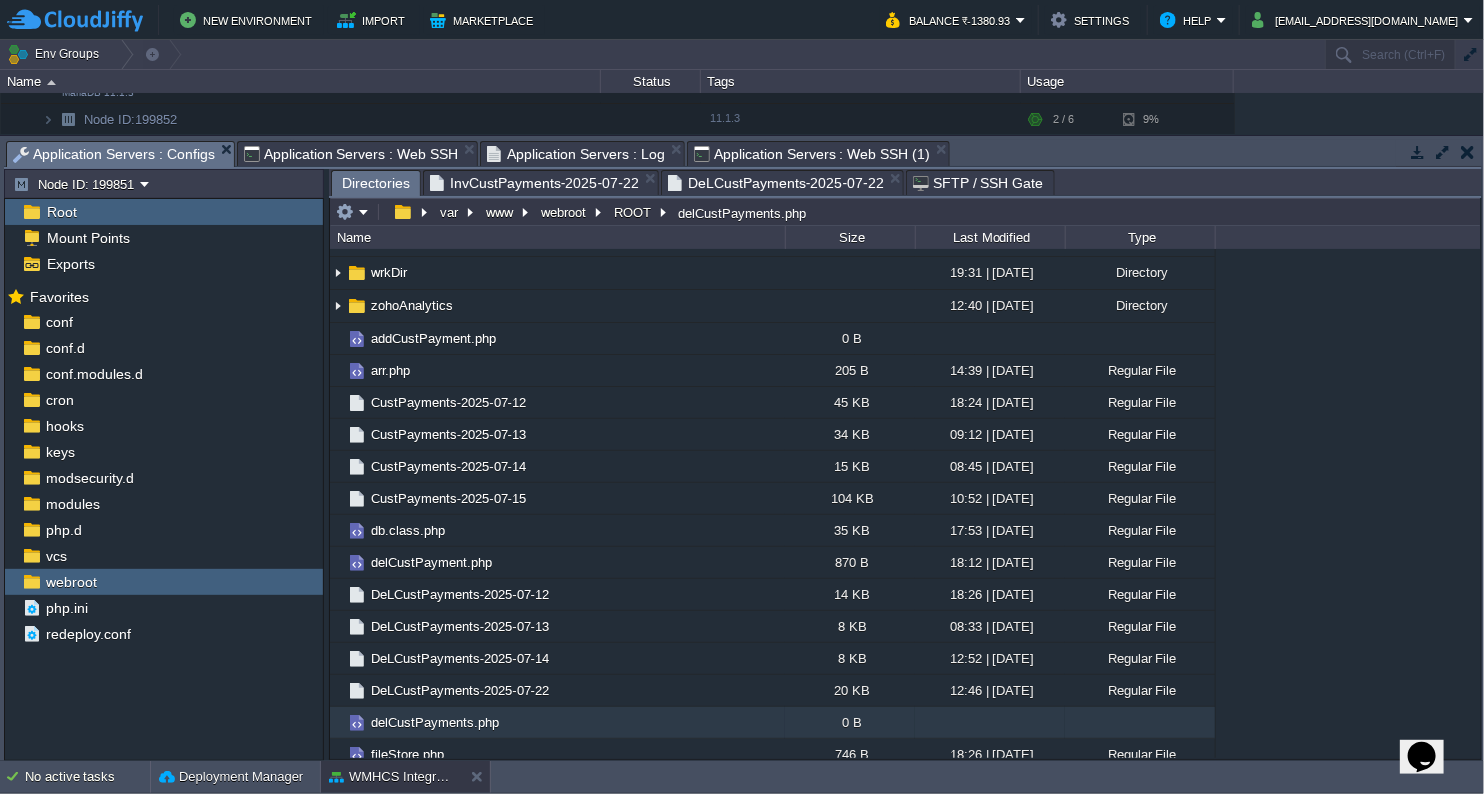 click on "DeLCustPayments-2025-07-22" at bounding box center [776, 183] 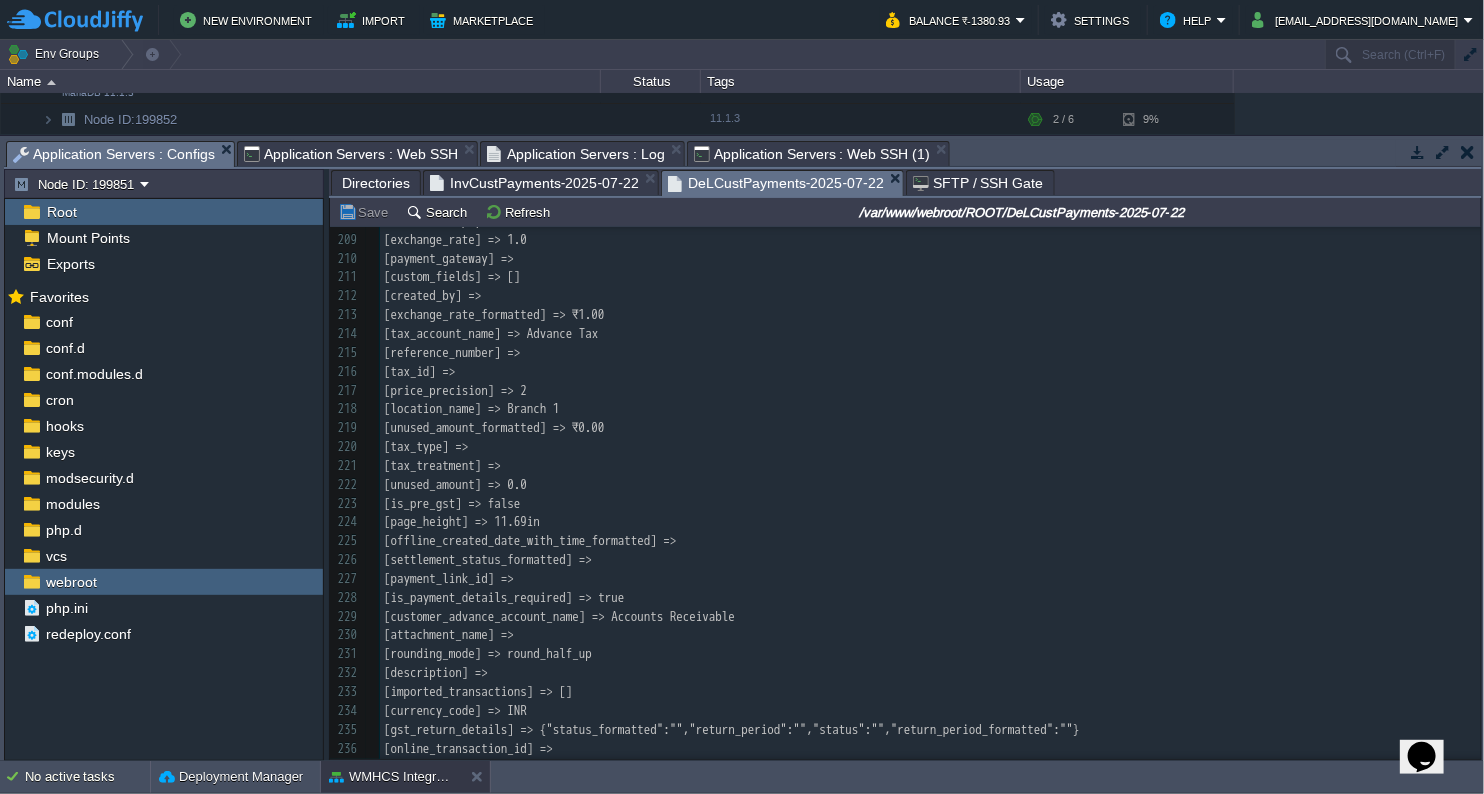 click on "InvCustPayments-2025-07-22" at bounding box center [534, 183] 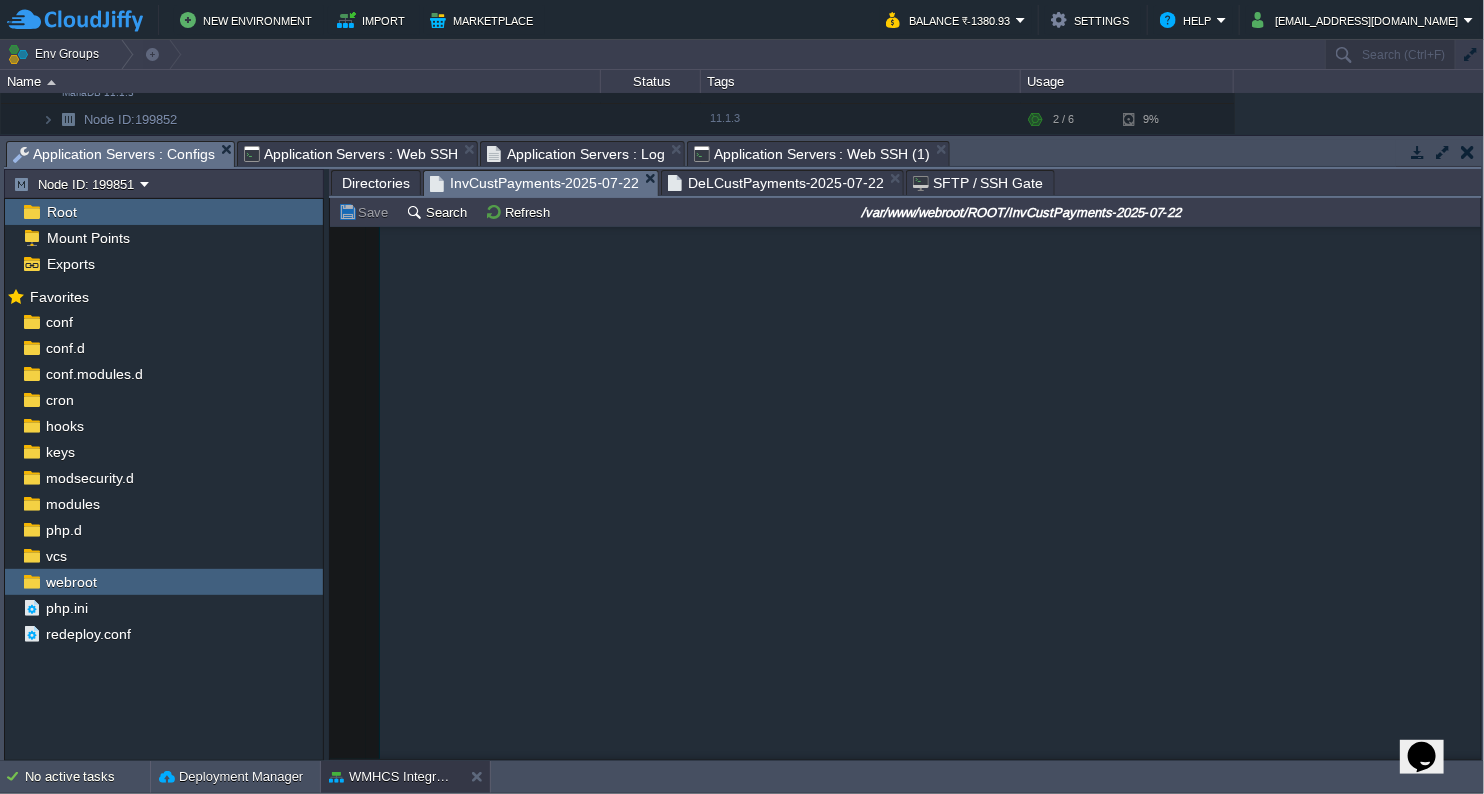 click on "Directories" at bounding box center [376, 183] 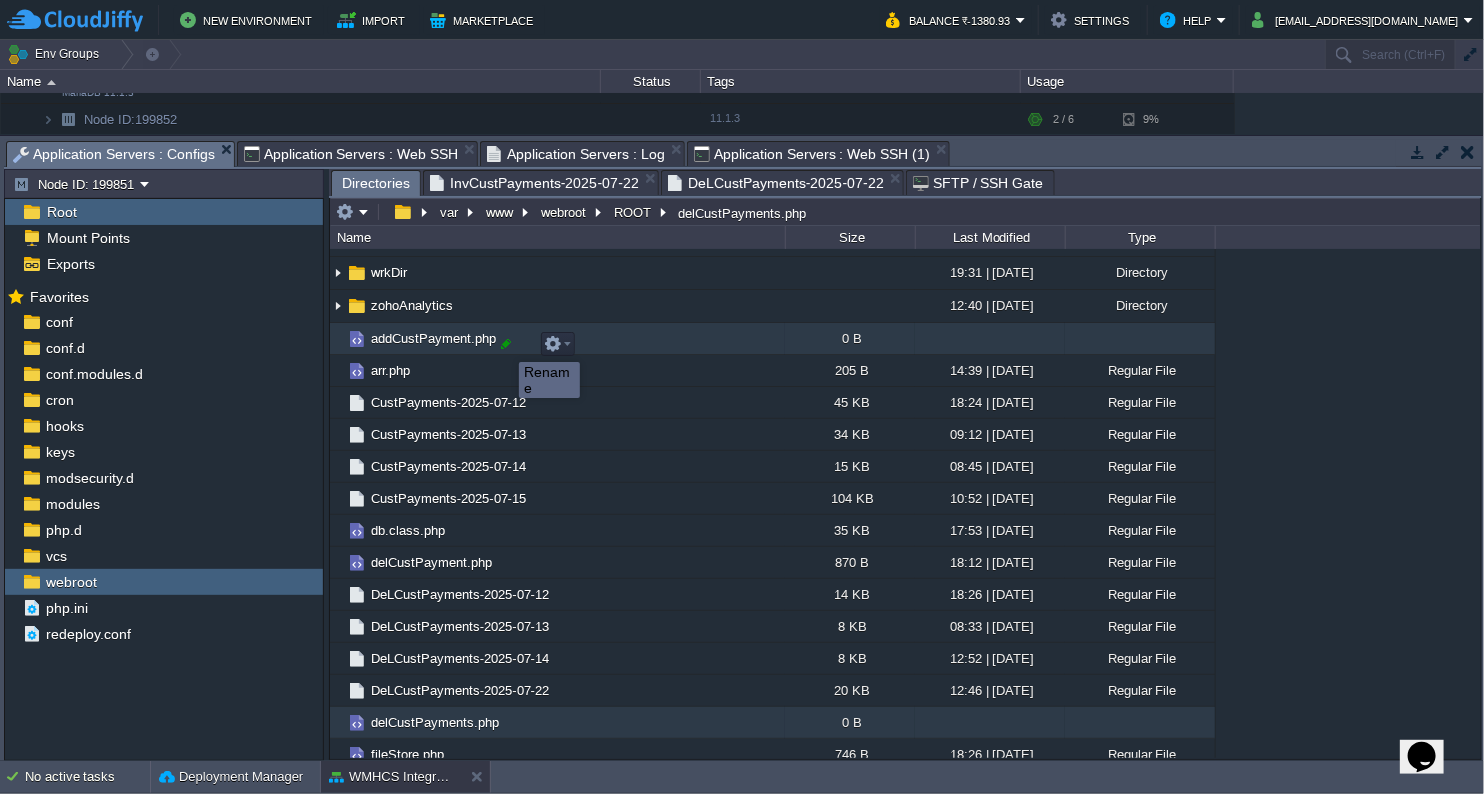 click at bounding box center (506, 344) 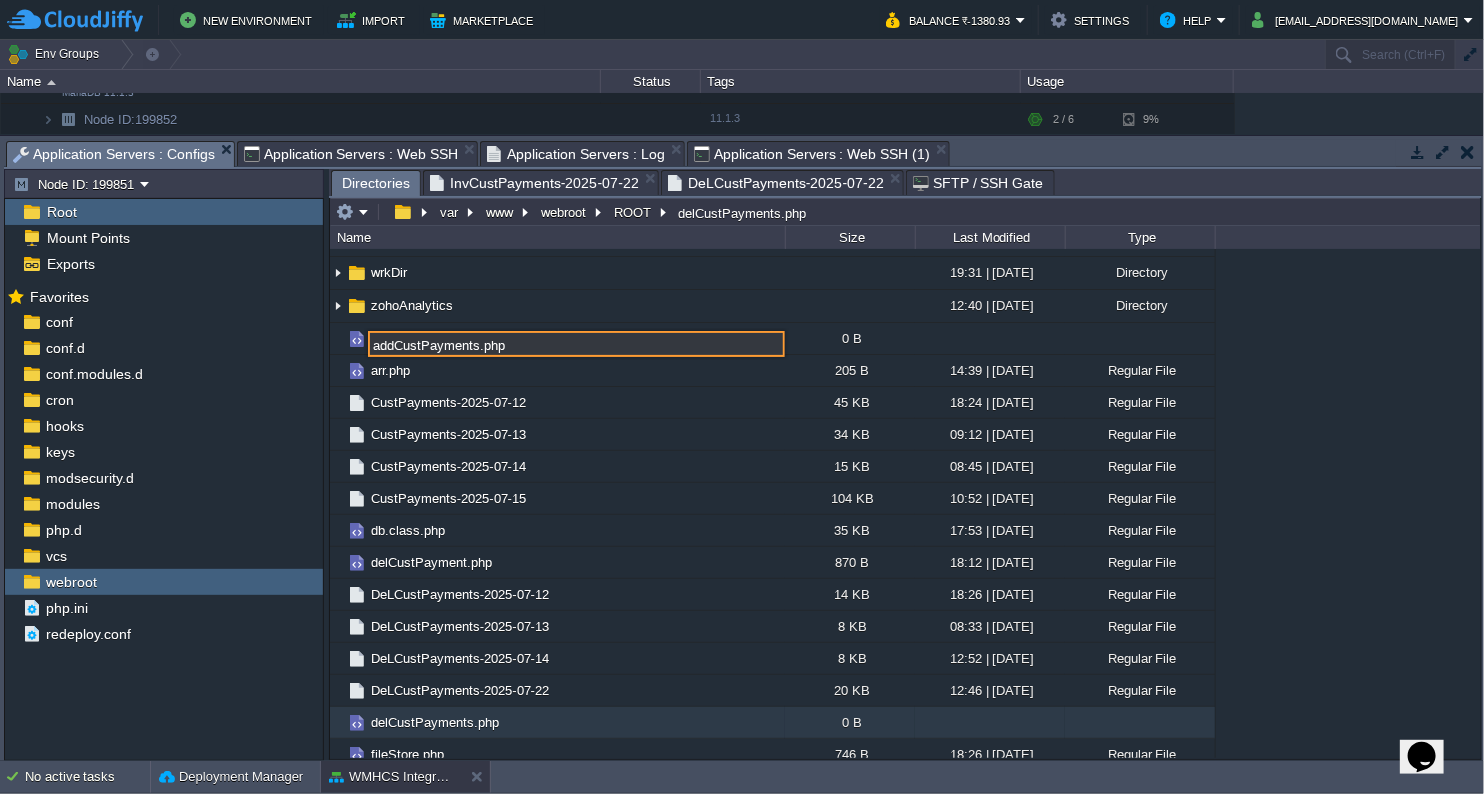 type on "addCustPayments.php" 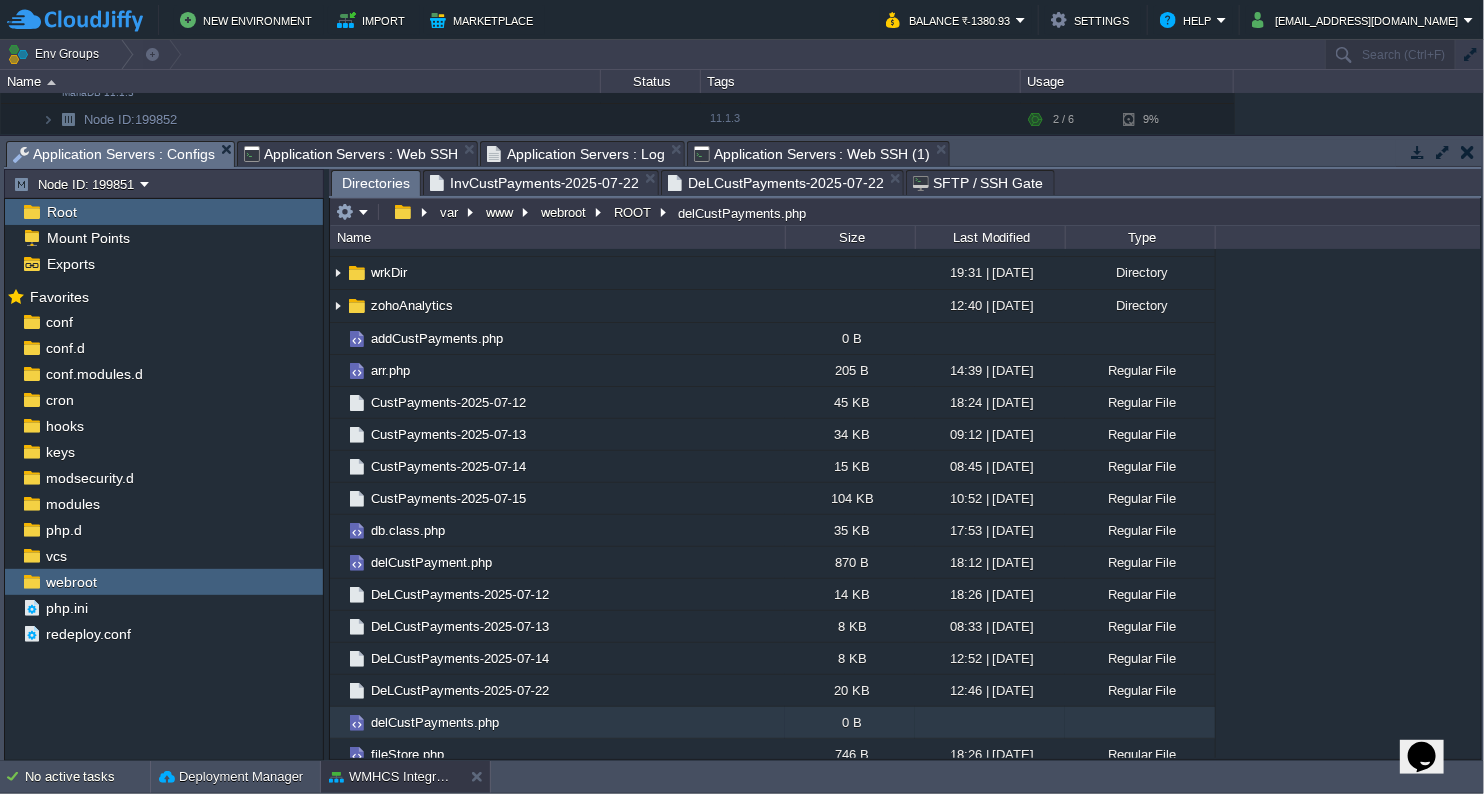 click on "InvCustPayments-2025-07-22" at bounding box center [534, 183] 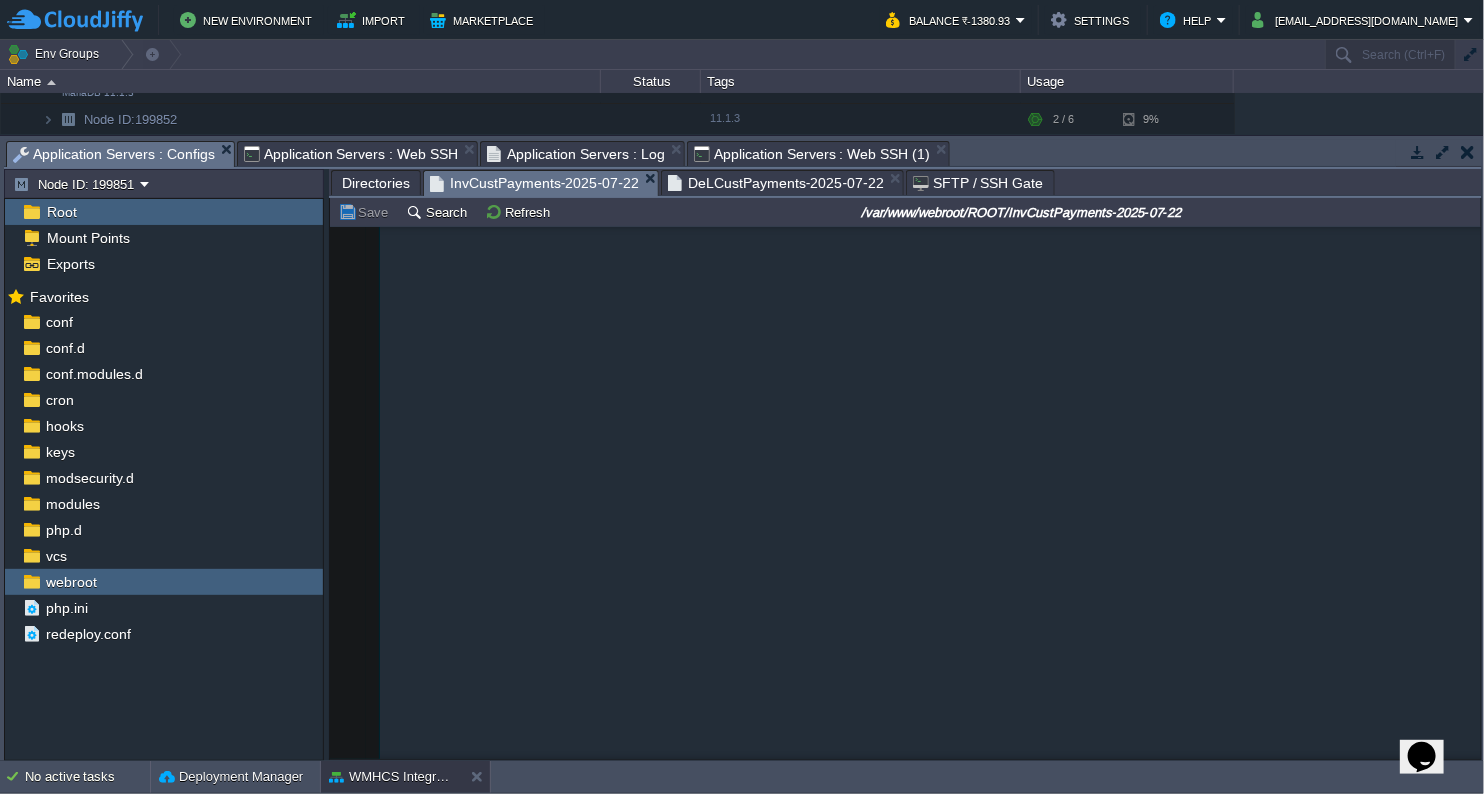 click on "[trans_id] => TDS" at bounding box center [930, 9795] 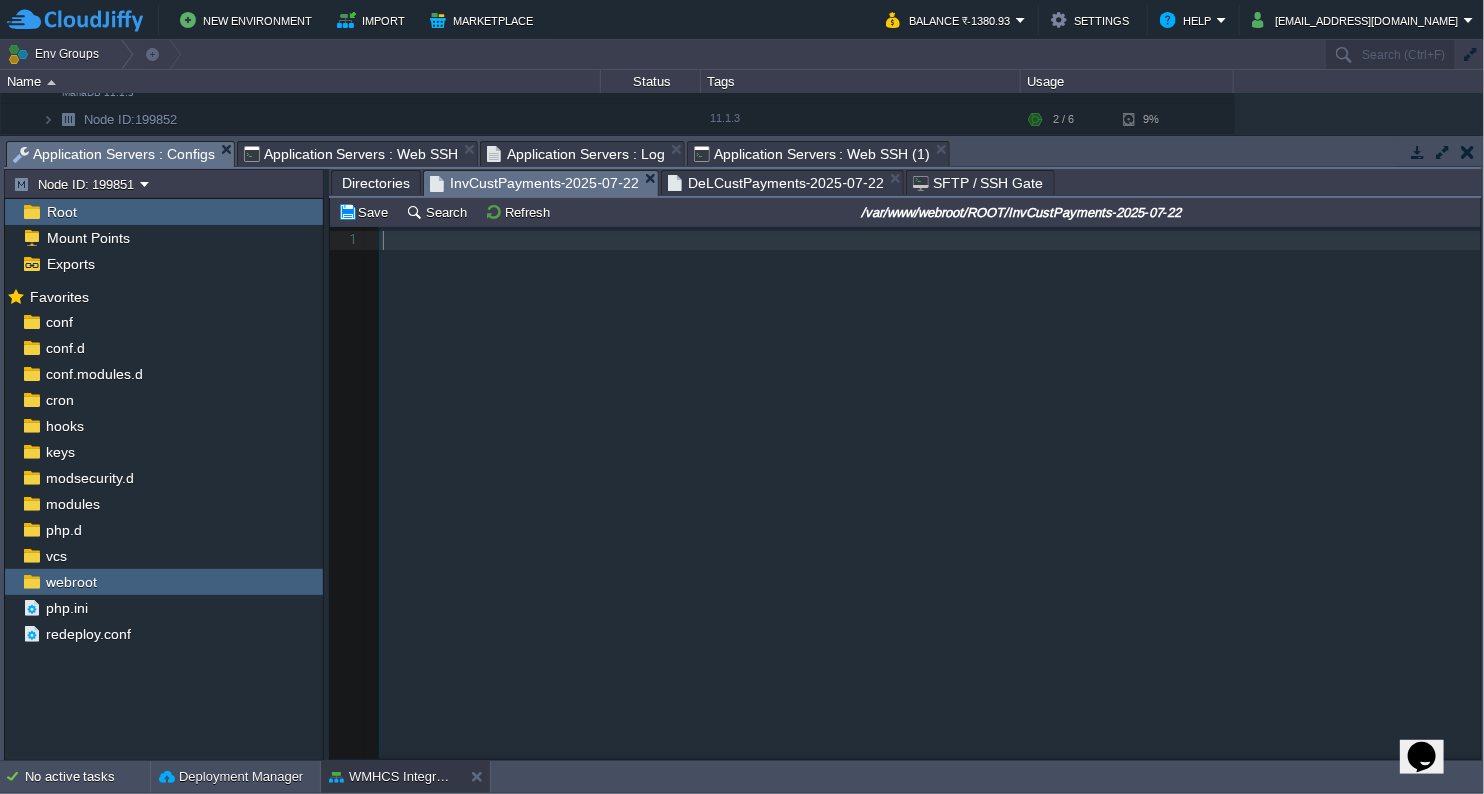 scroll, scrollTop: 0, scrollLeft: 0, axis: both 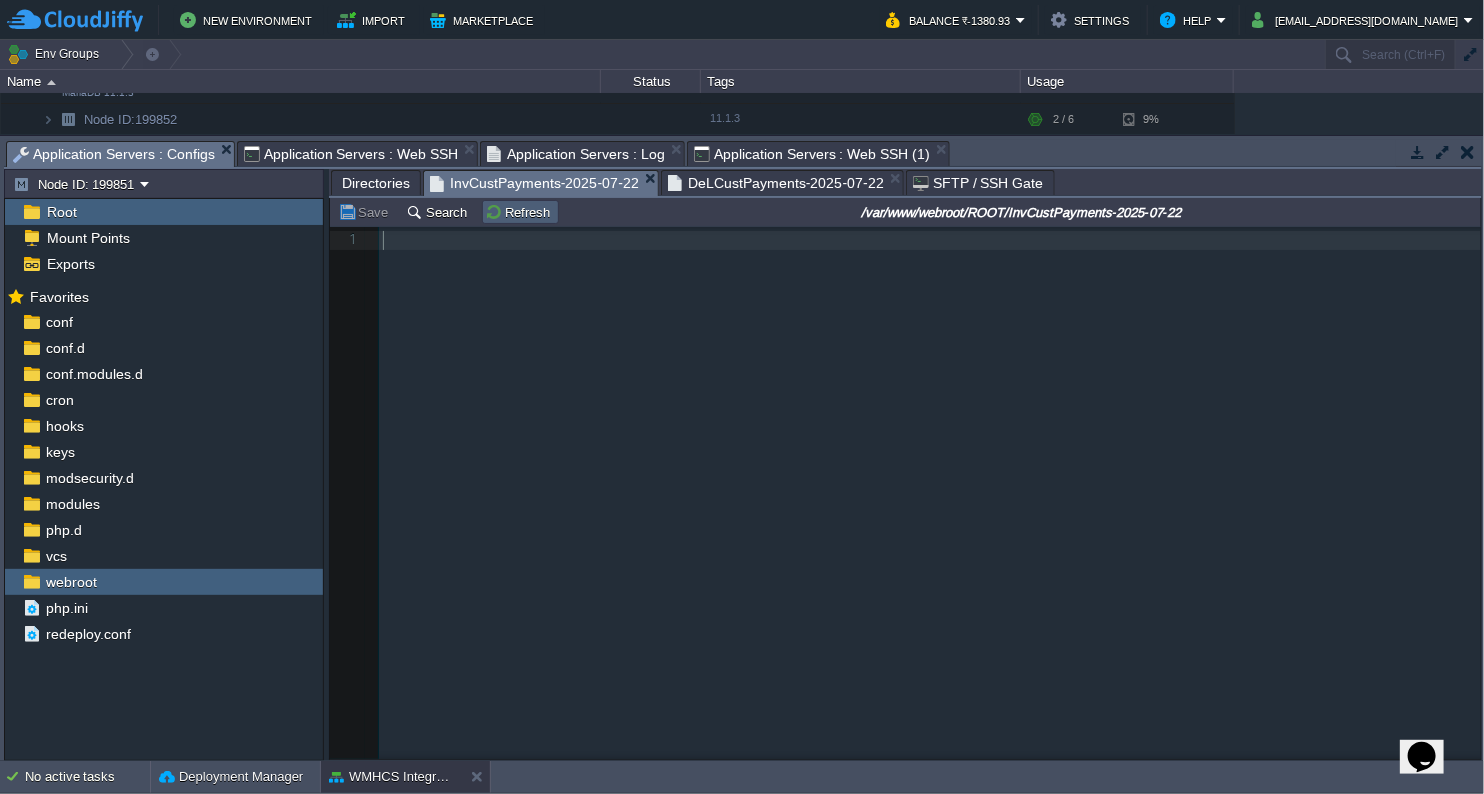 click on "Refresh" at bounding box center (520, 212) 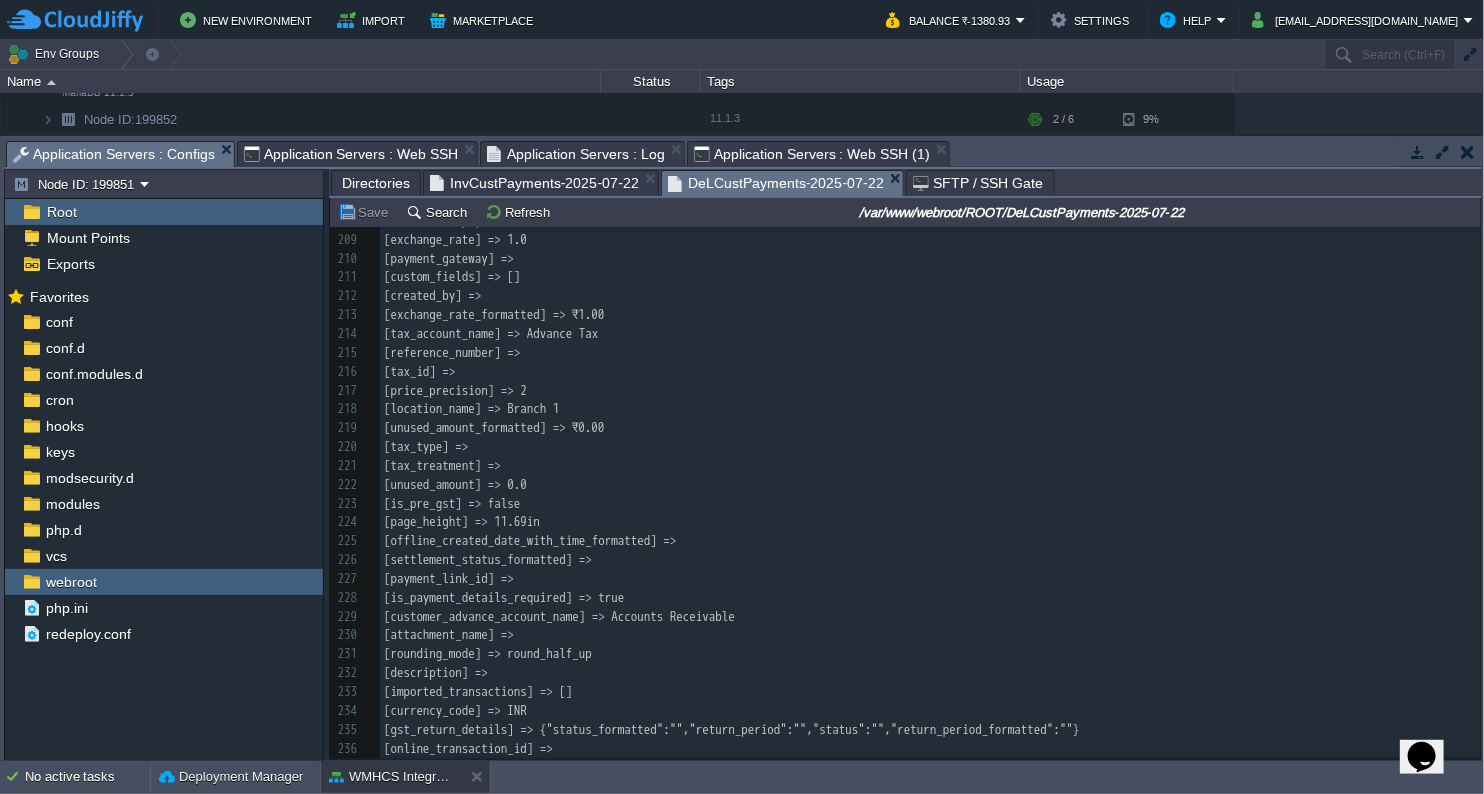 click on "DeLCustPayments-2025-07-22" at bounding box center (776, 183) 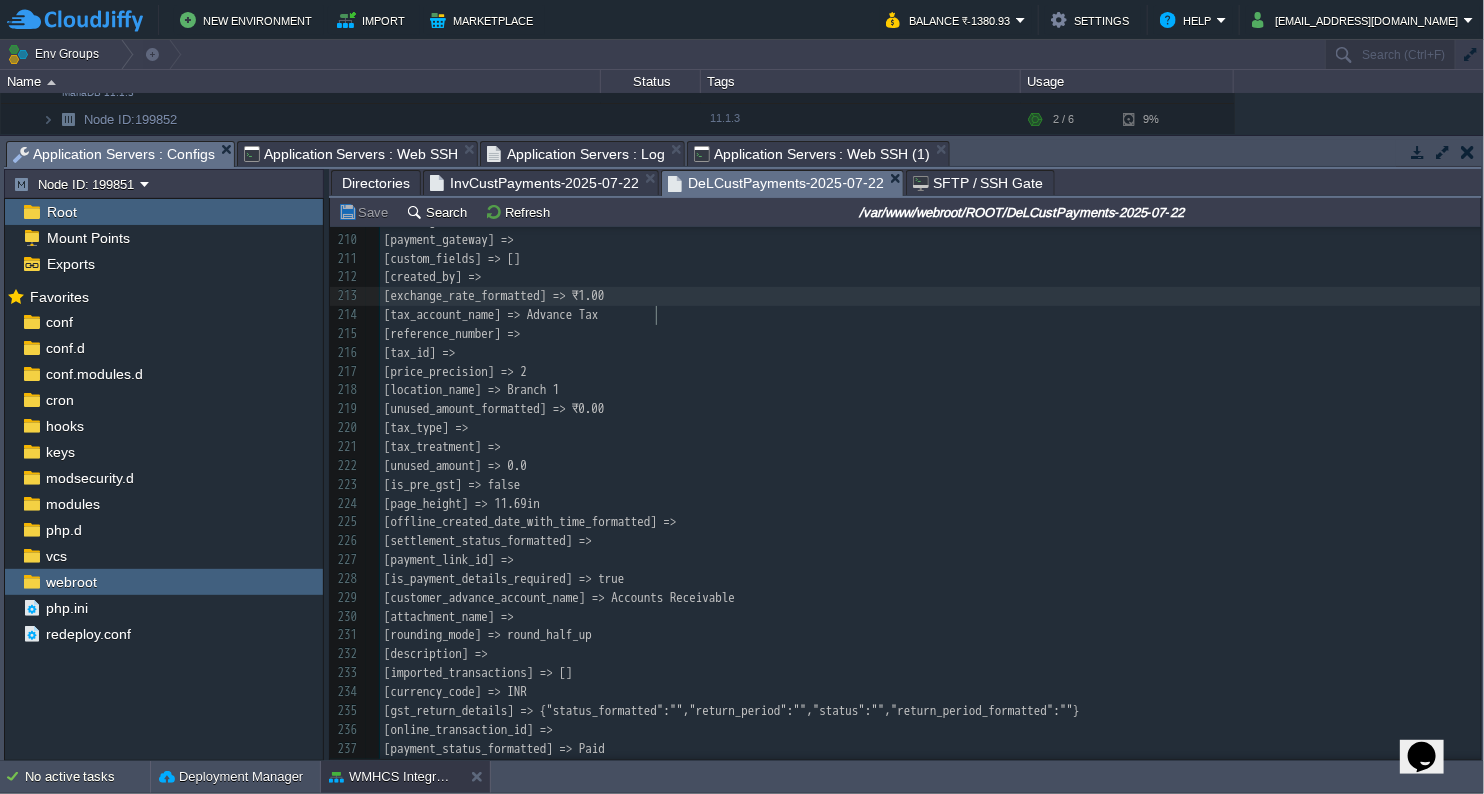 click on "[exchange_rate_formatted] => ₹1.00" at bounding box center [930, 296] 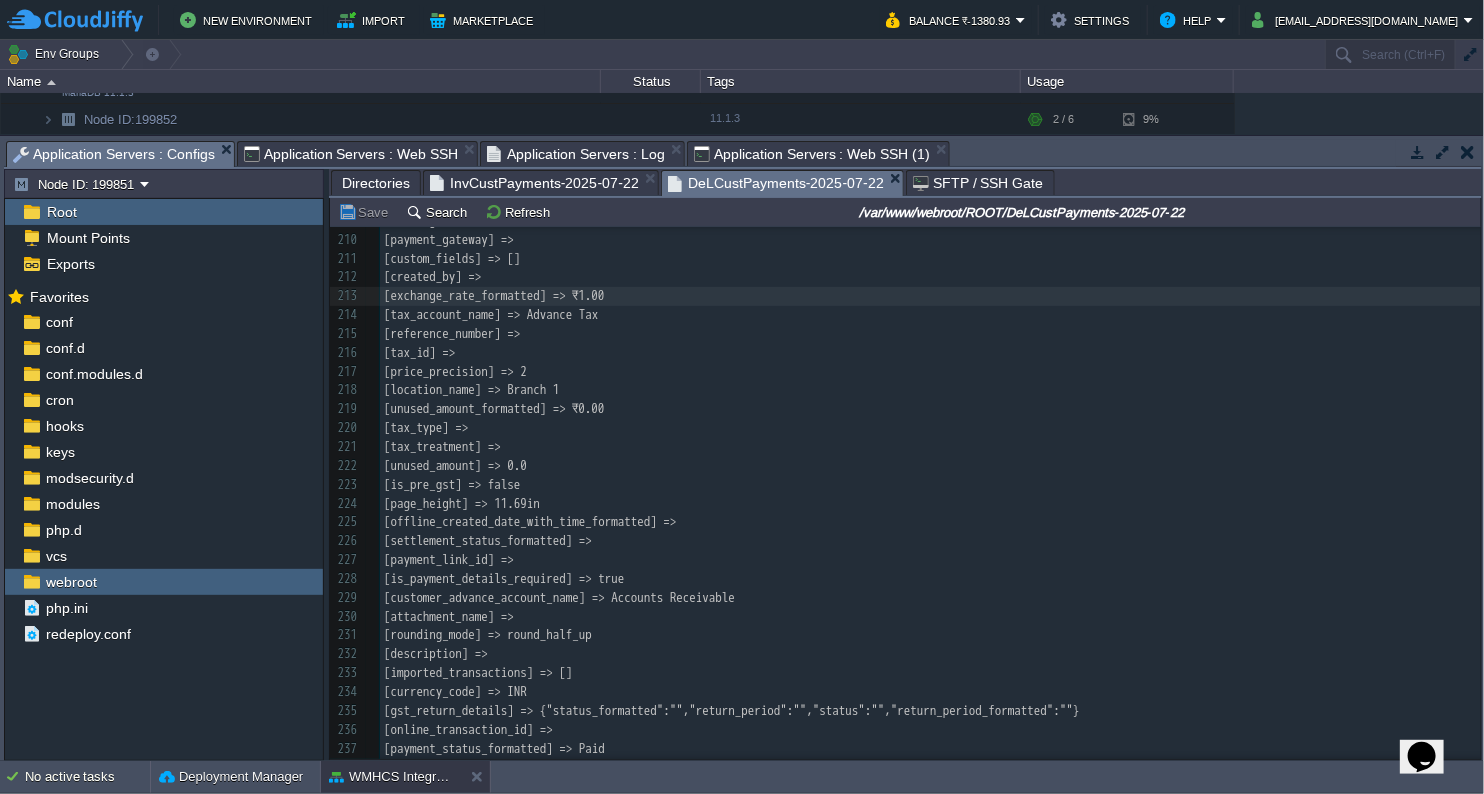 type on "-" 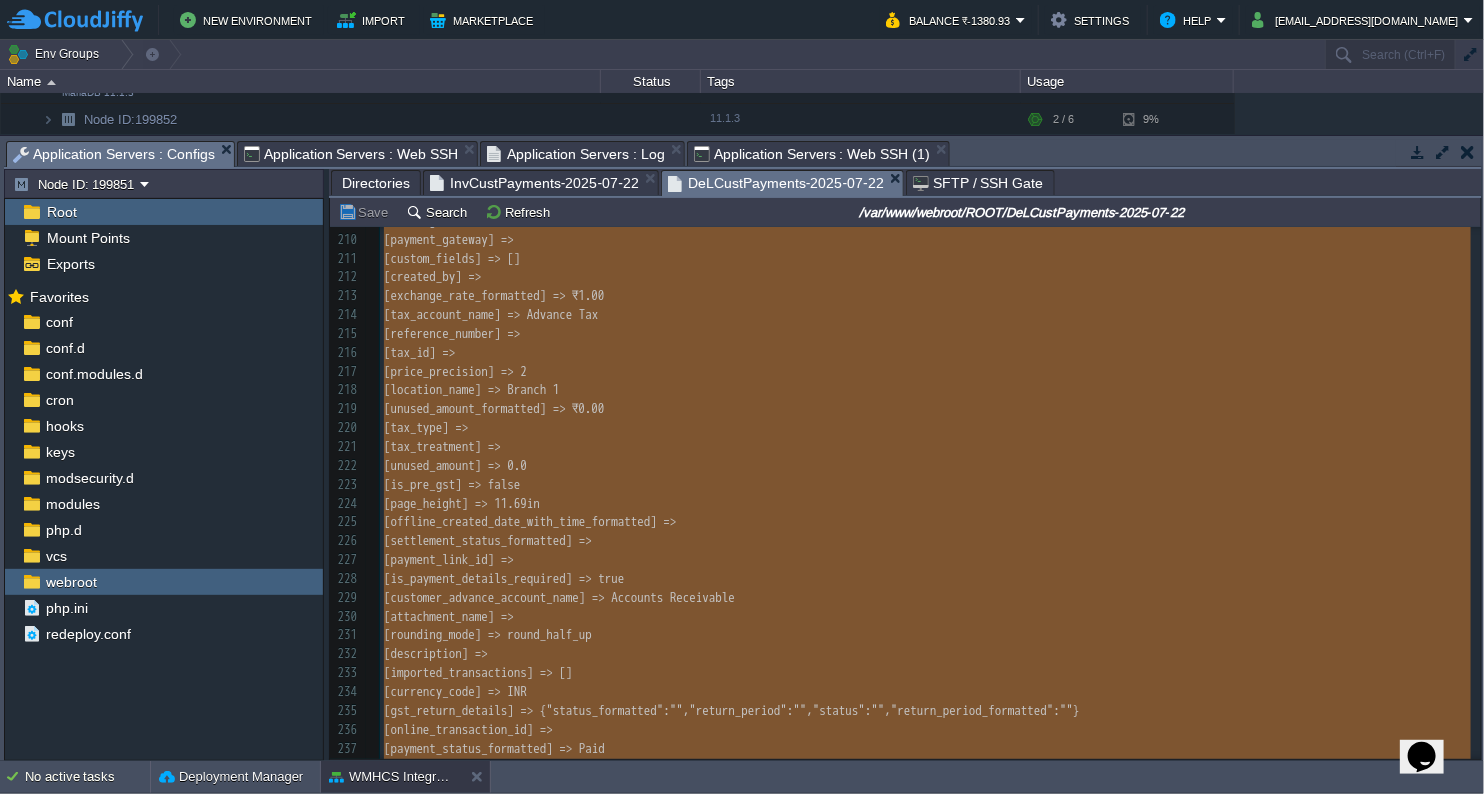 type 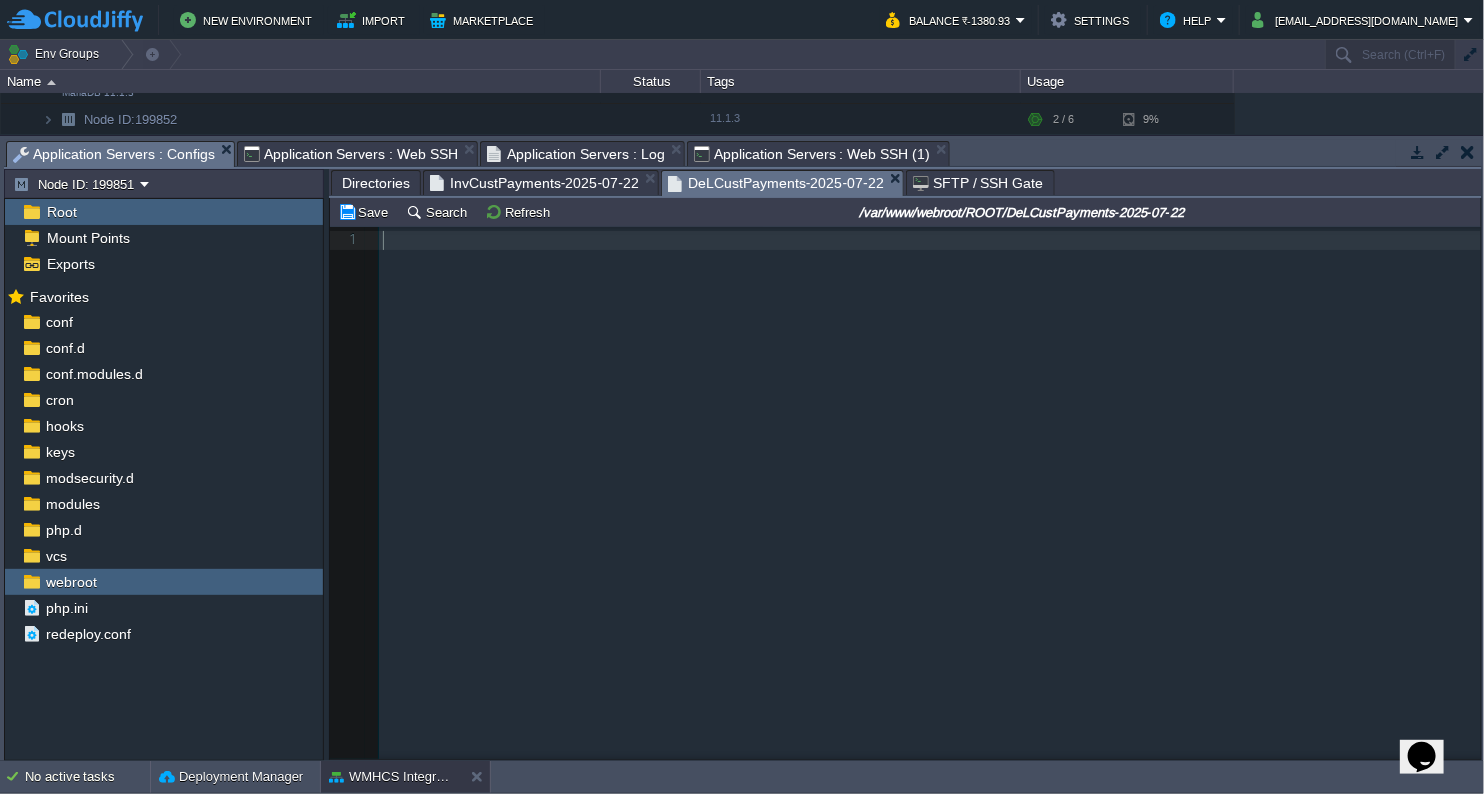 scroll, scrollTop: 0, scrollLeft: 0, axis: both 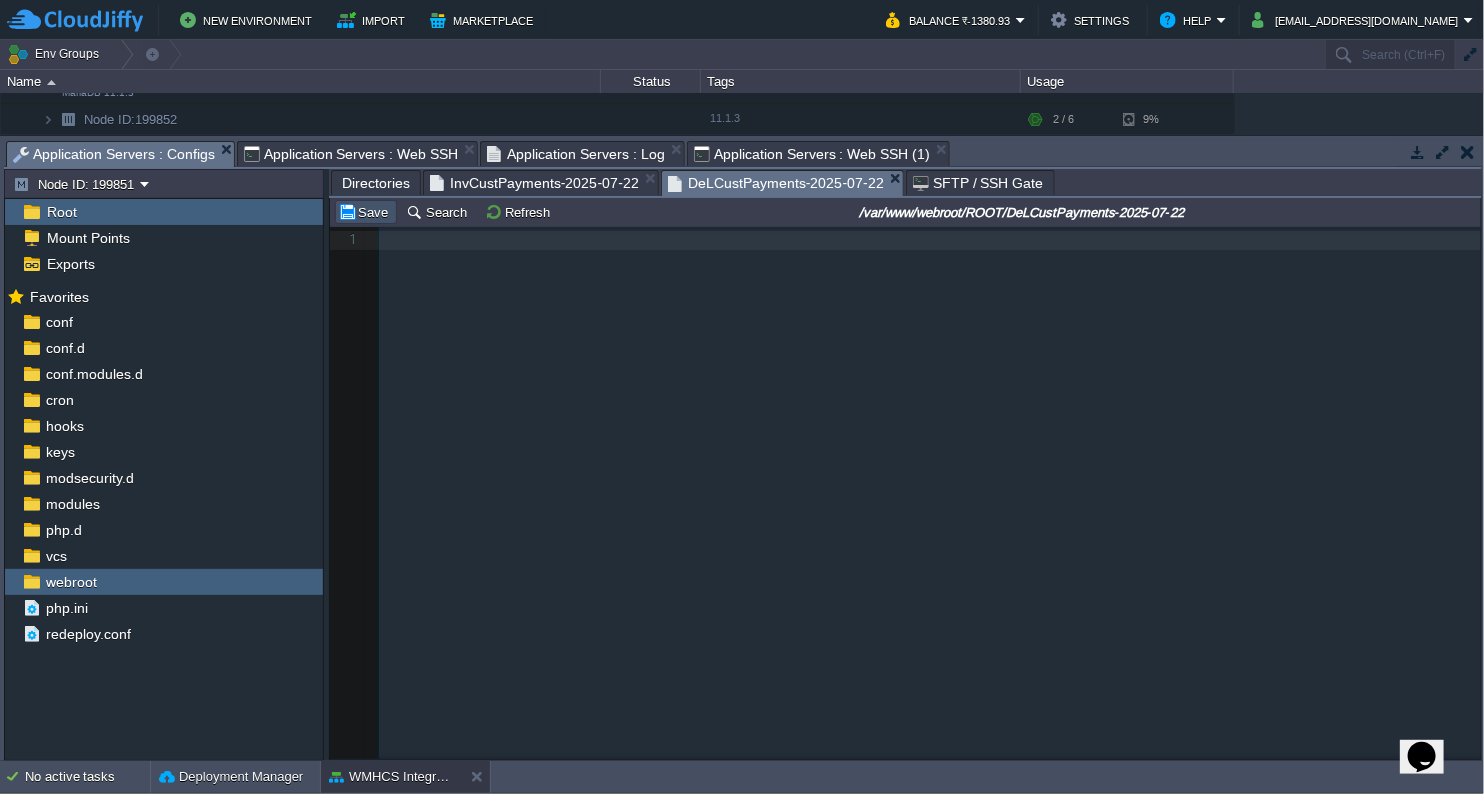 click on "Save" at bounding box center (366, 212) 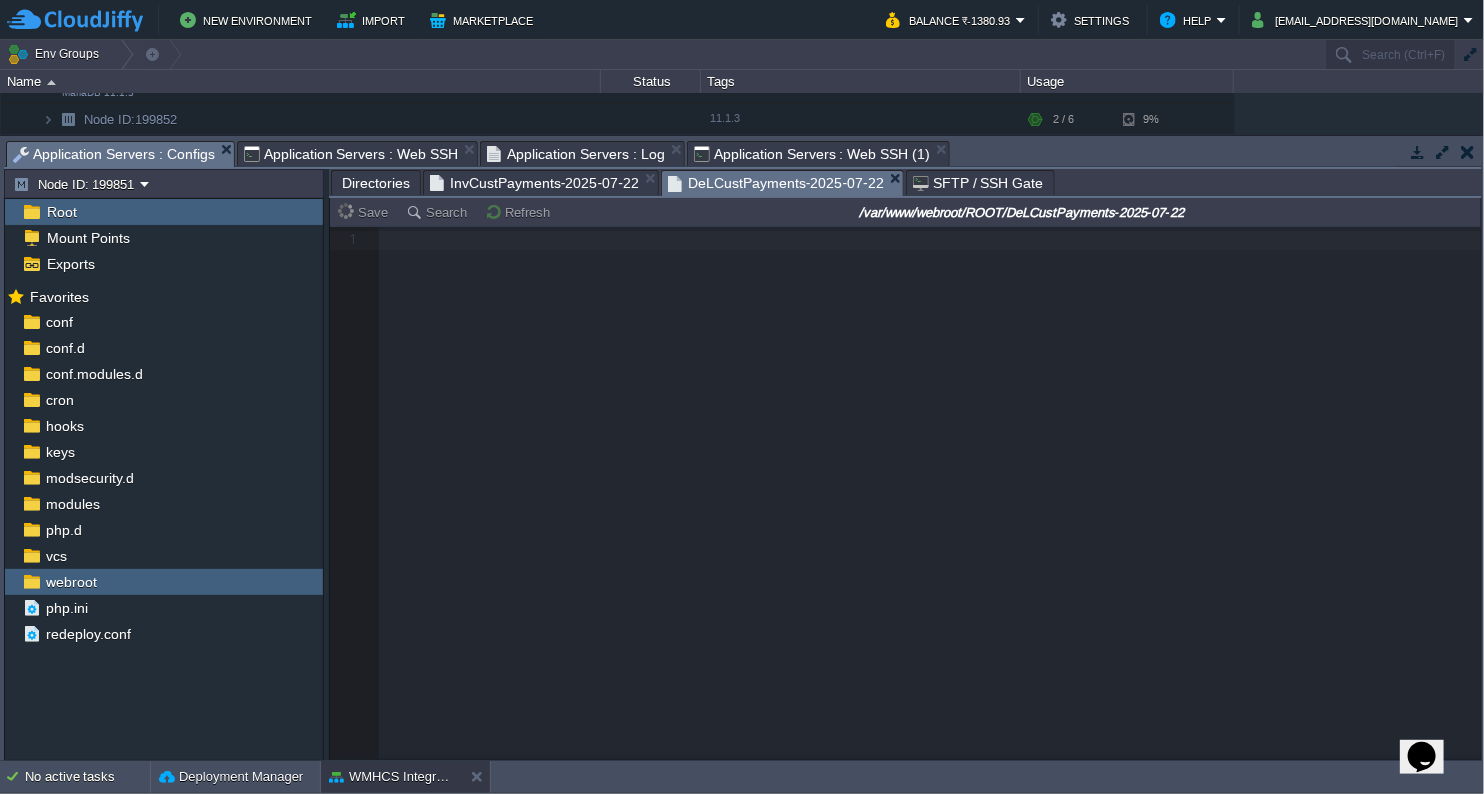 click on "InvCustPayments-2025-07-22" at bounding box center (534, 183) 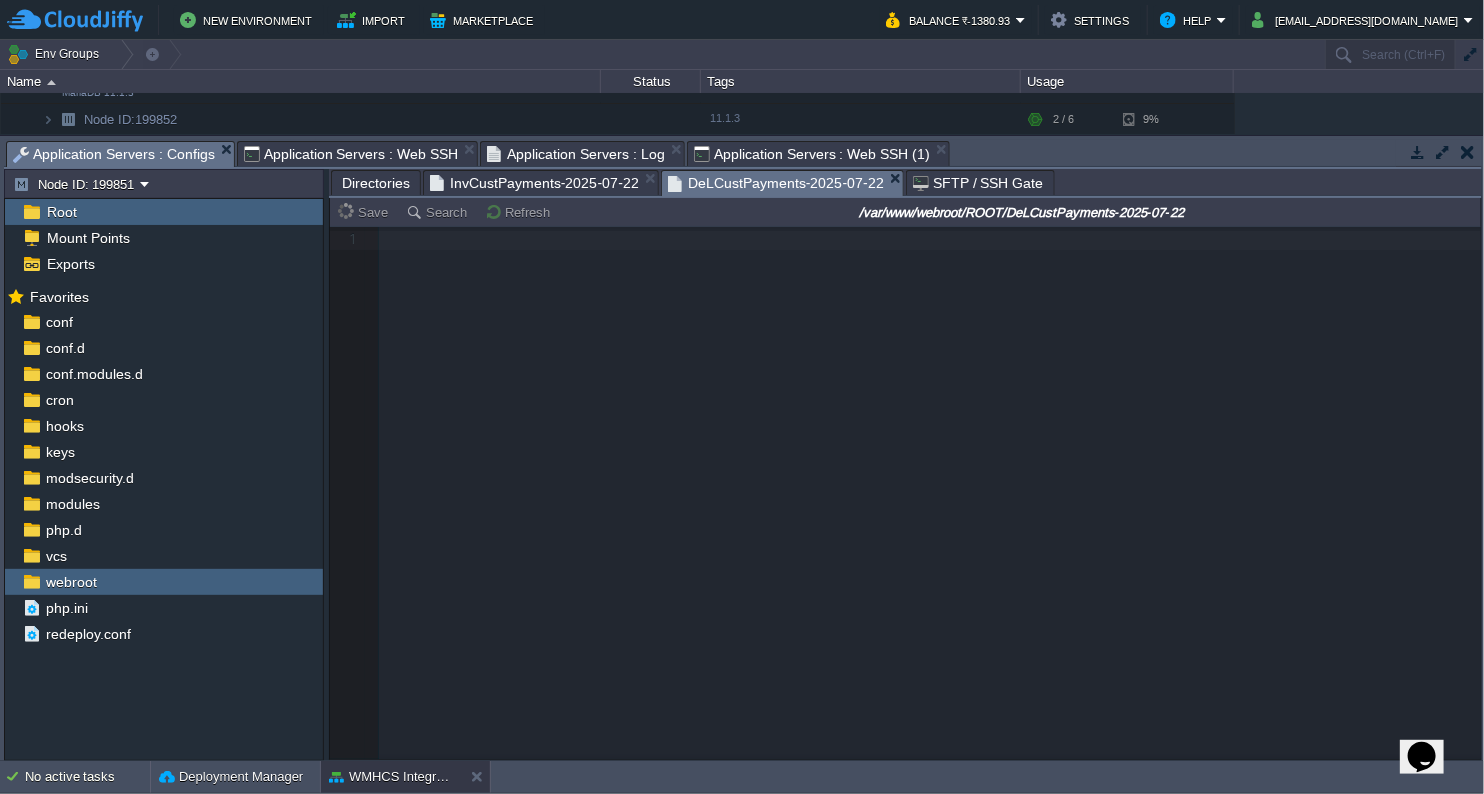 scroll, scrollTop: 1365, scrollLeft: 0, axis: vertical 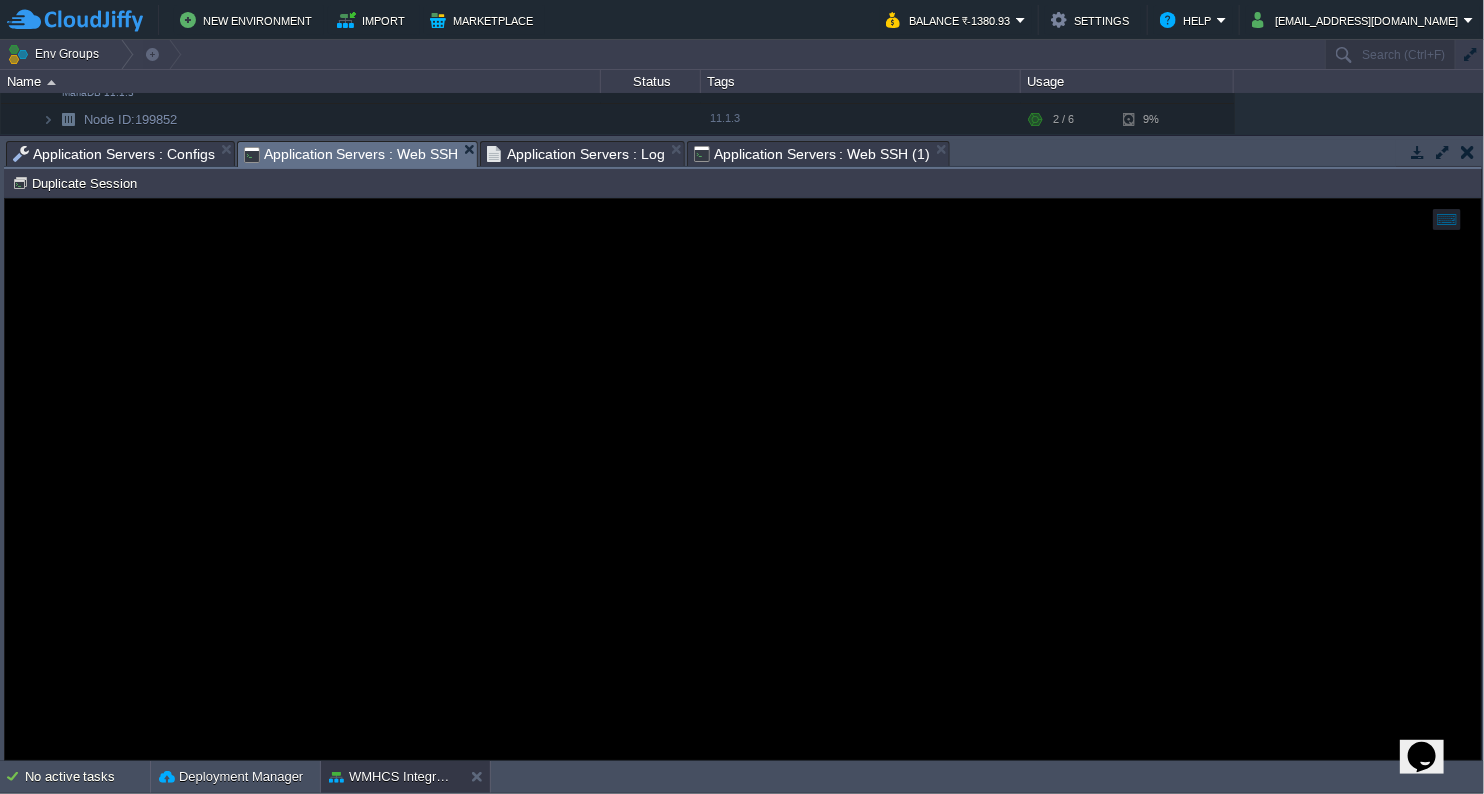 click on "Application Servers : Web SSH" at bounding box center [351, 154] 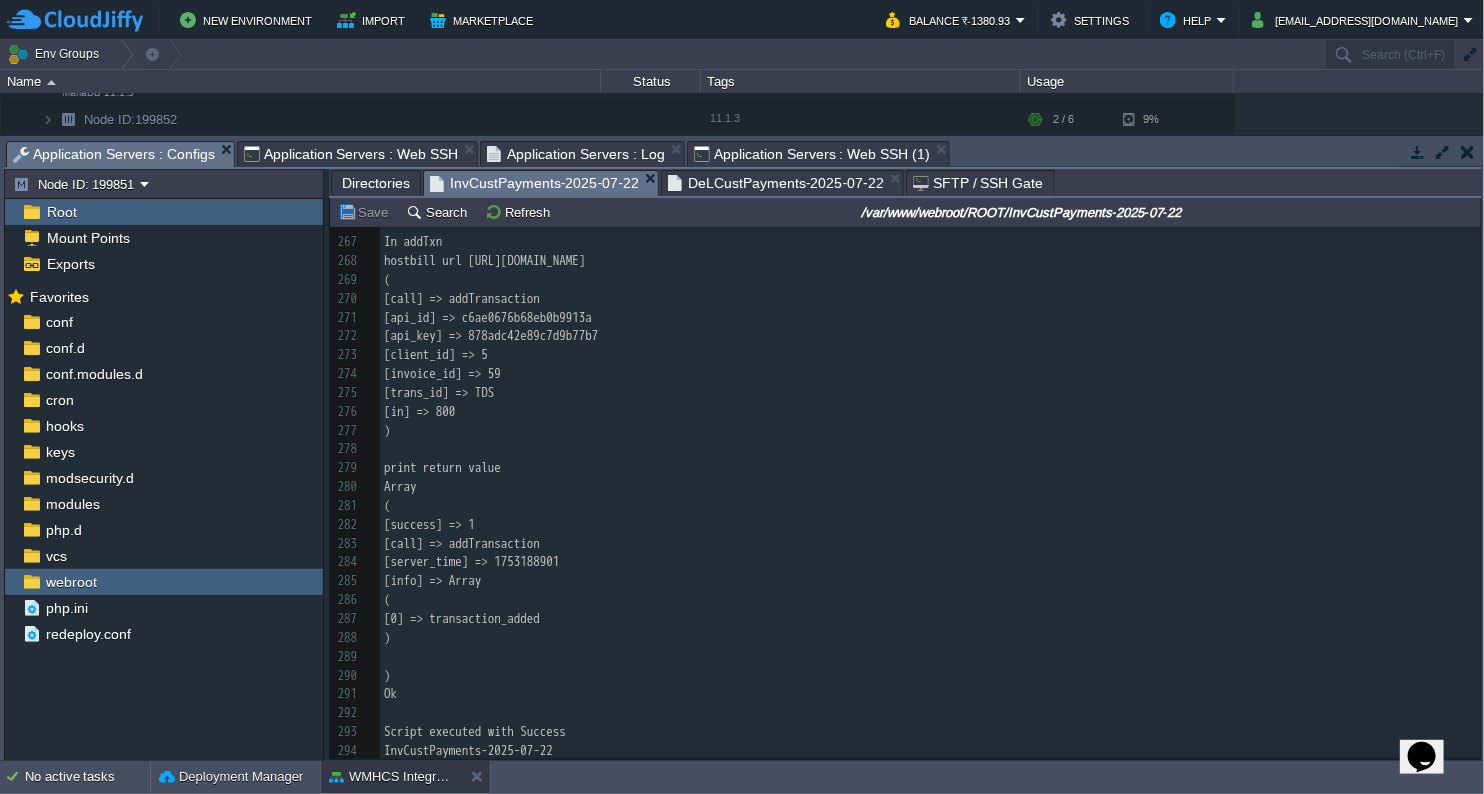 click on "Application Servers : Configs" at bounding box center [114, 154] 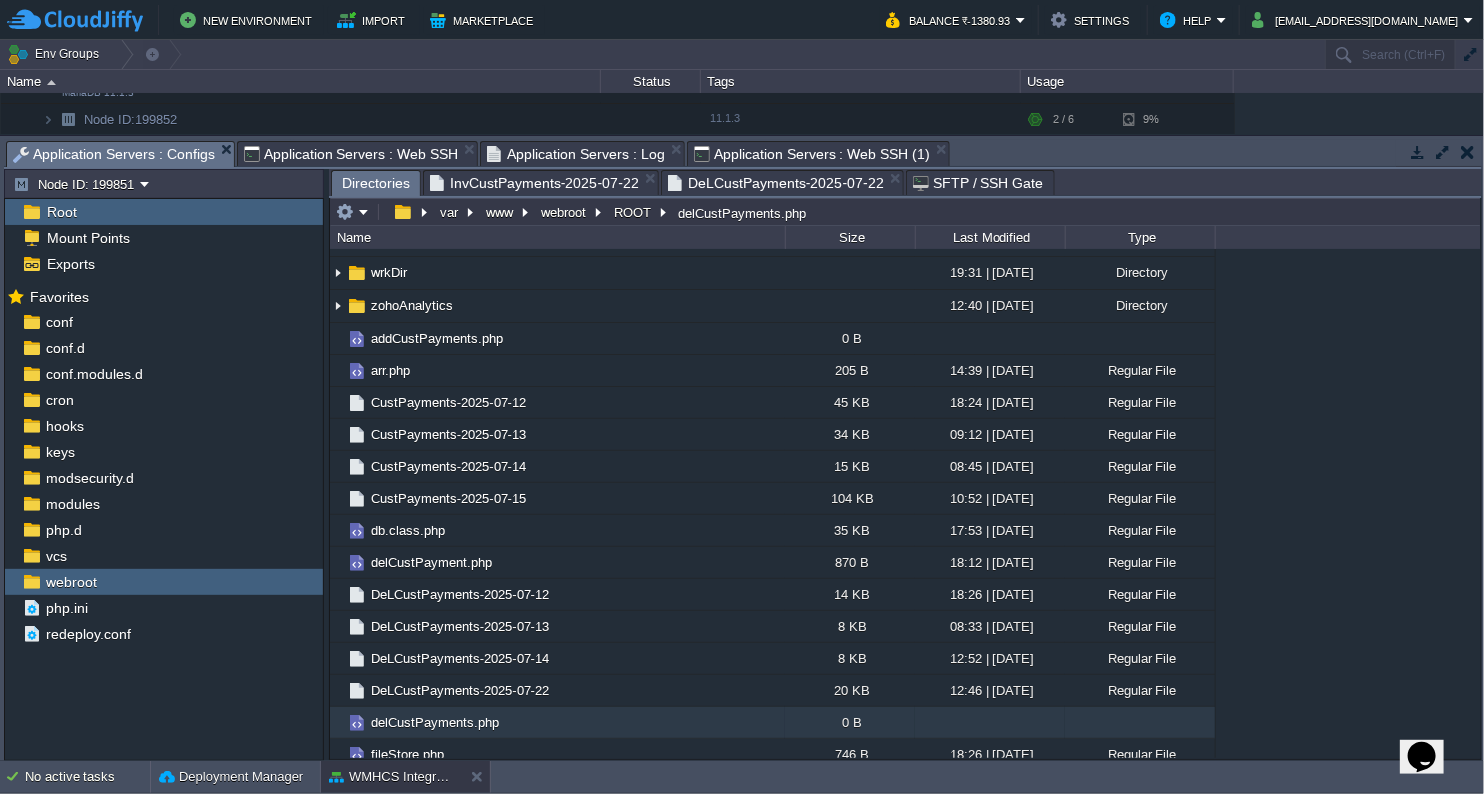 click on "Directories" at bounding box center [376, 183] 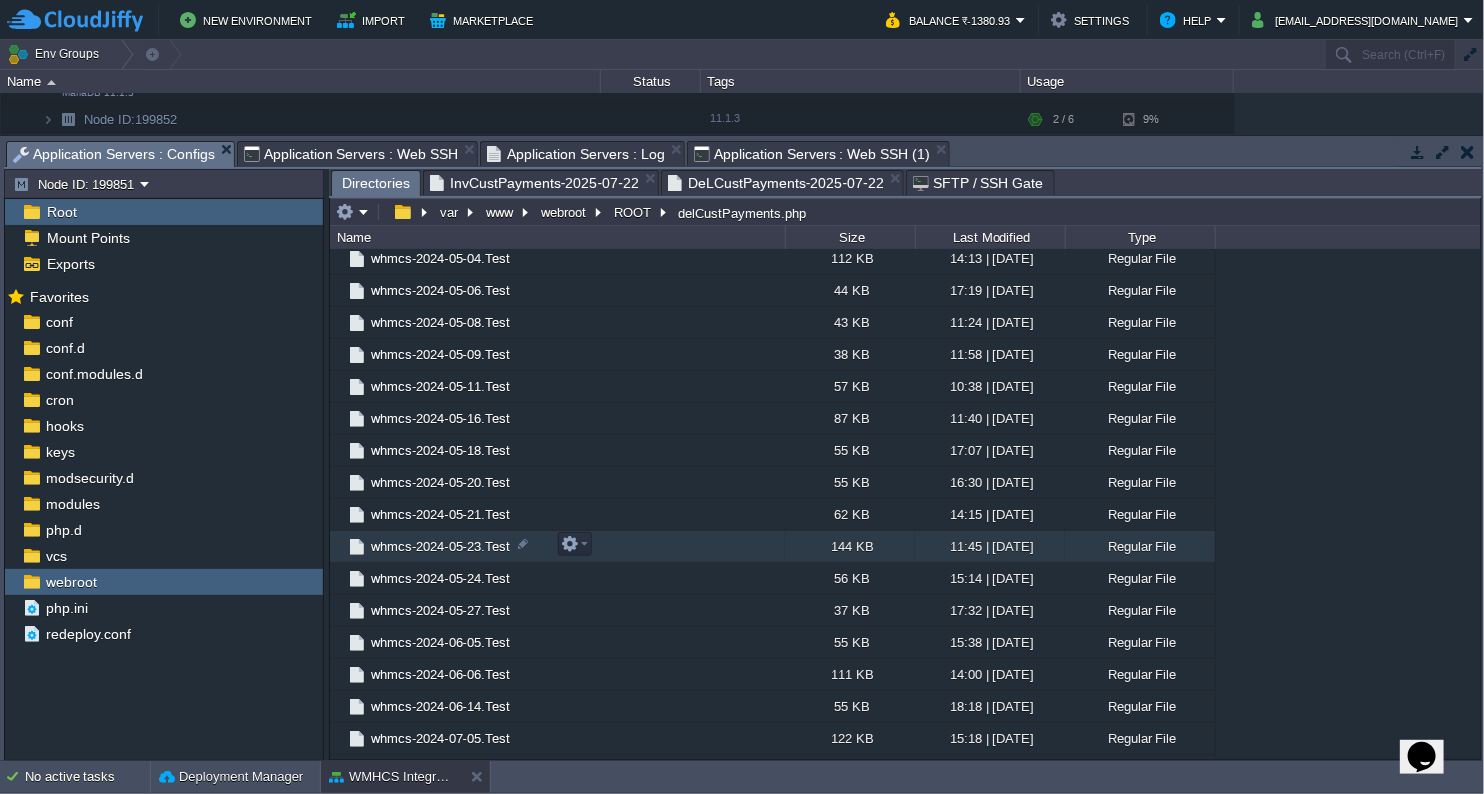scroll, scrollTop: 3385, scrollLeft: 0, axis: vertical 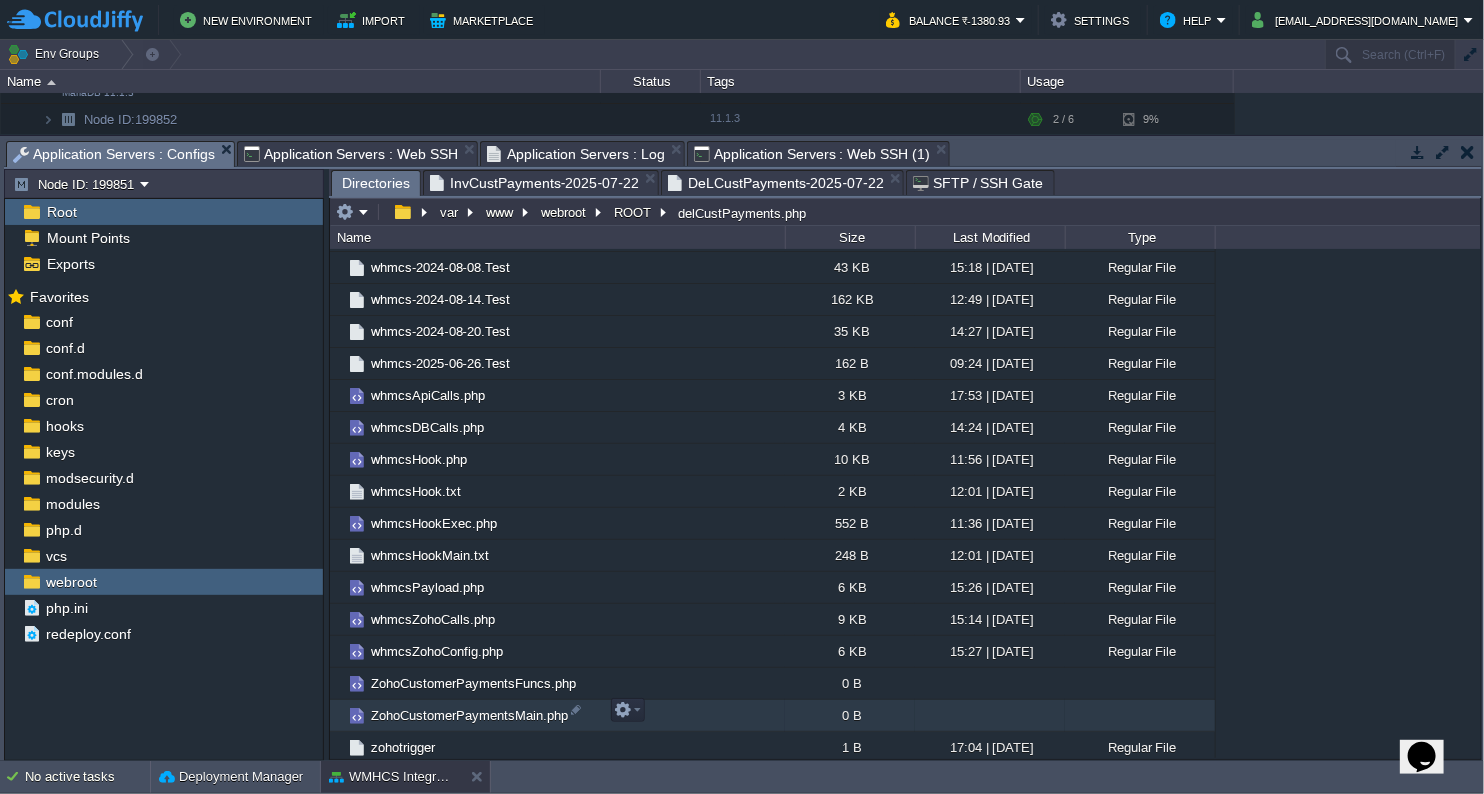 click on "ZohoCustomerPaymentsMain.php" at bounding box center (557, 716) 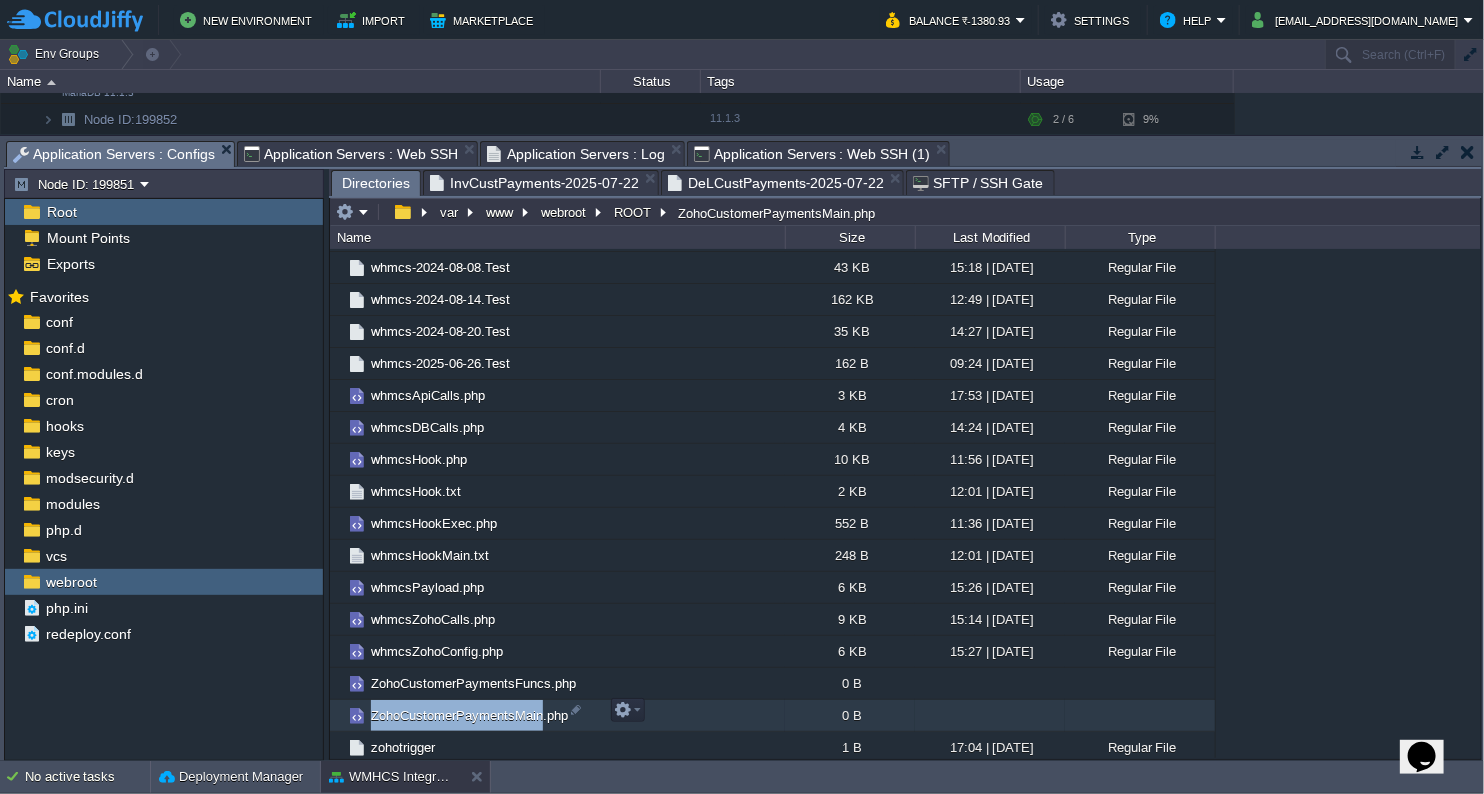 click on "ZohoCustomerPaymentsMain.php" at bounding box center (557, 716) 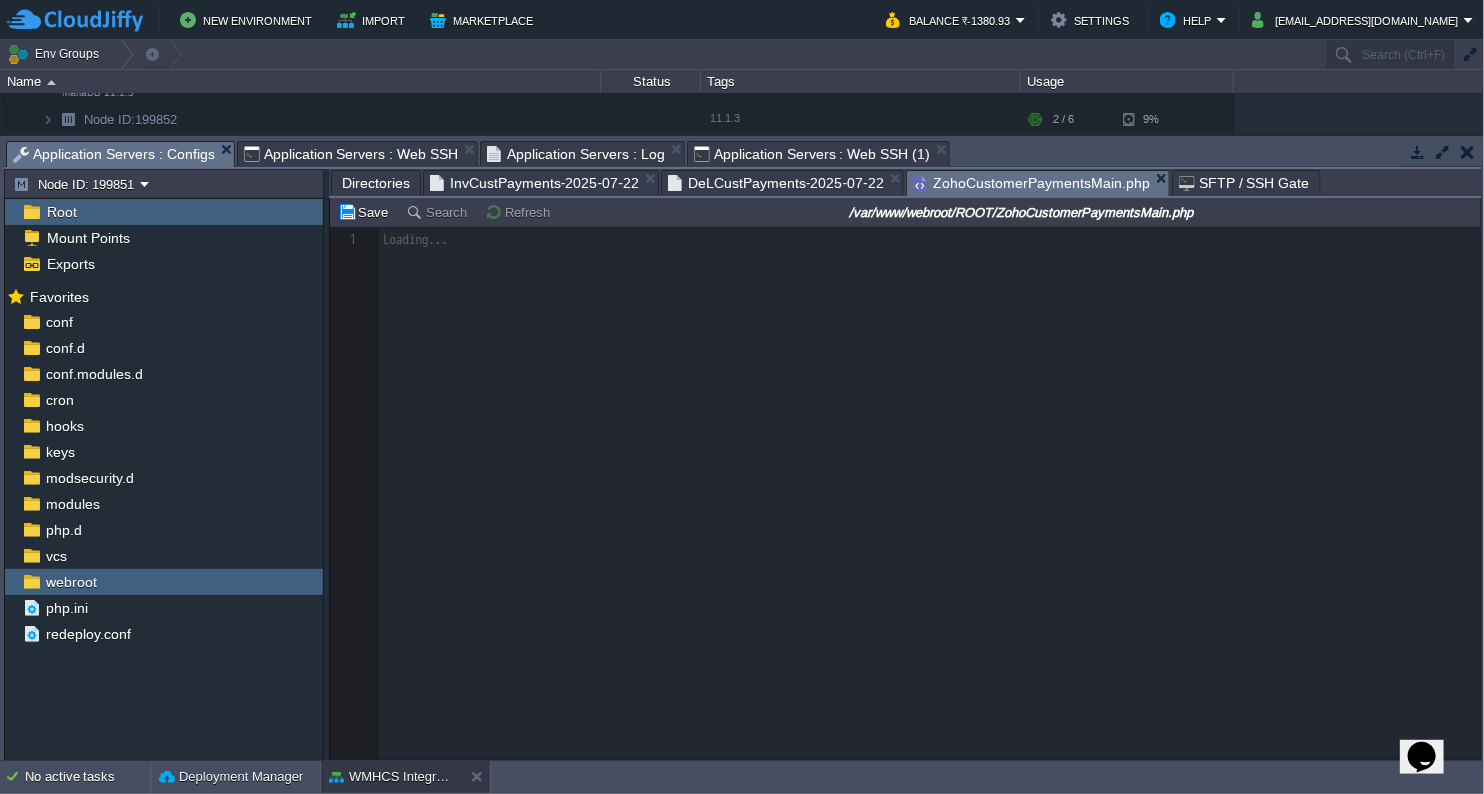 scroll, scrollTop: 6, scrollLeft: 0, axis: vertical 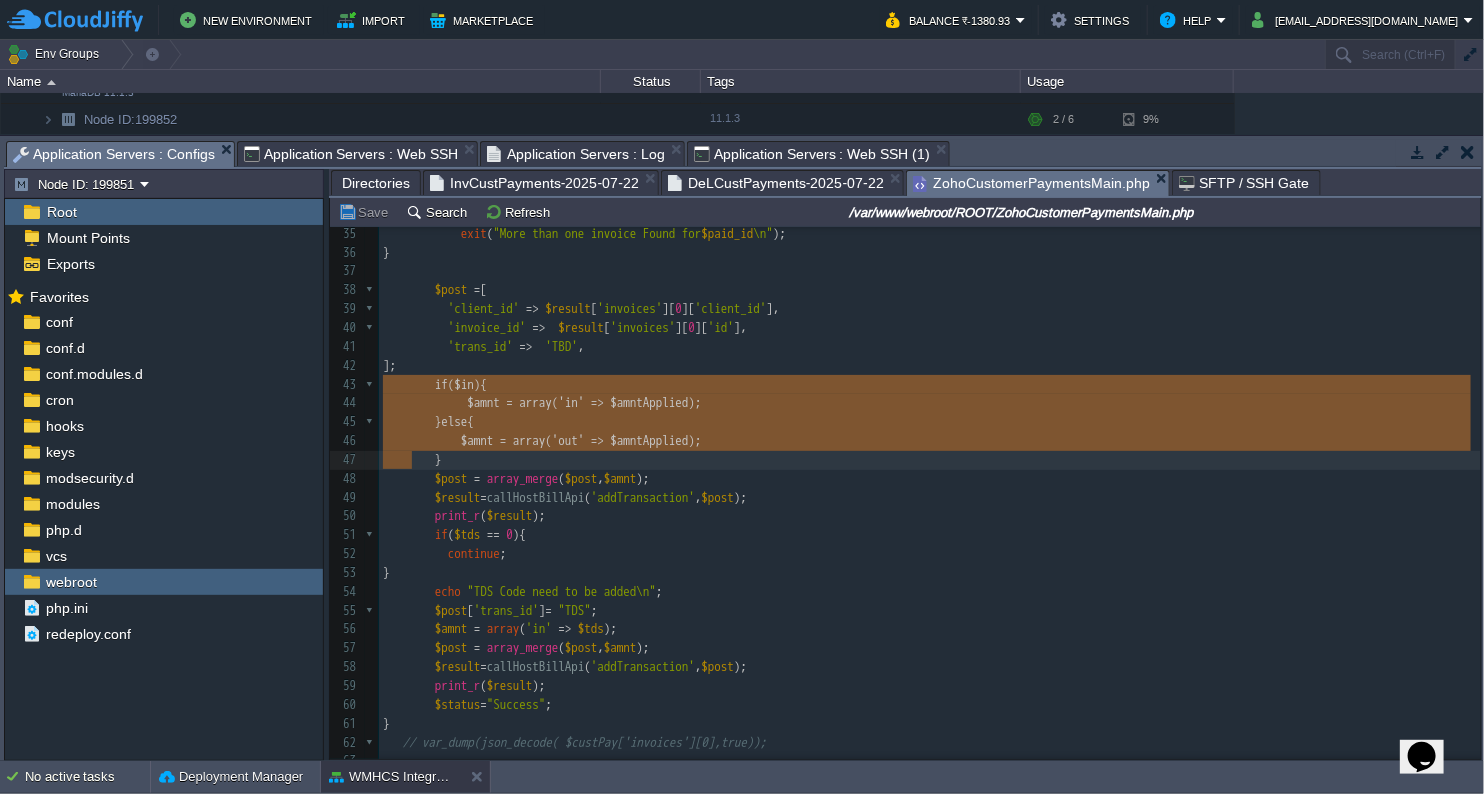 type on "if($in){
$amnt = array('in' => $amntApplied);
} else {
$amnt = array('out' => $amntApplied);
}" 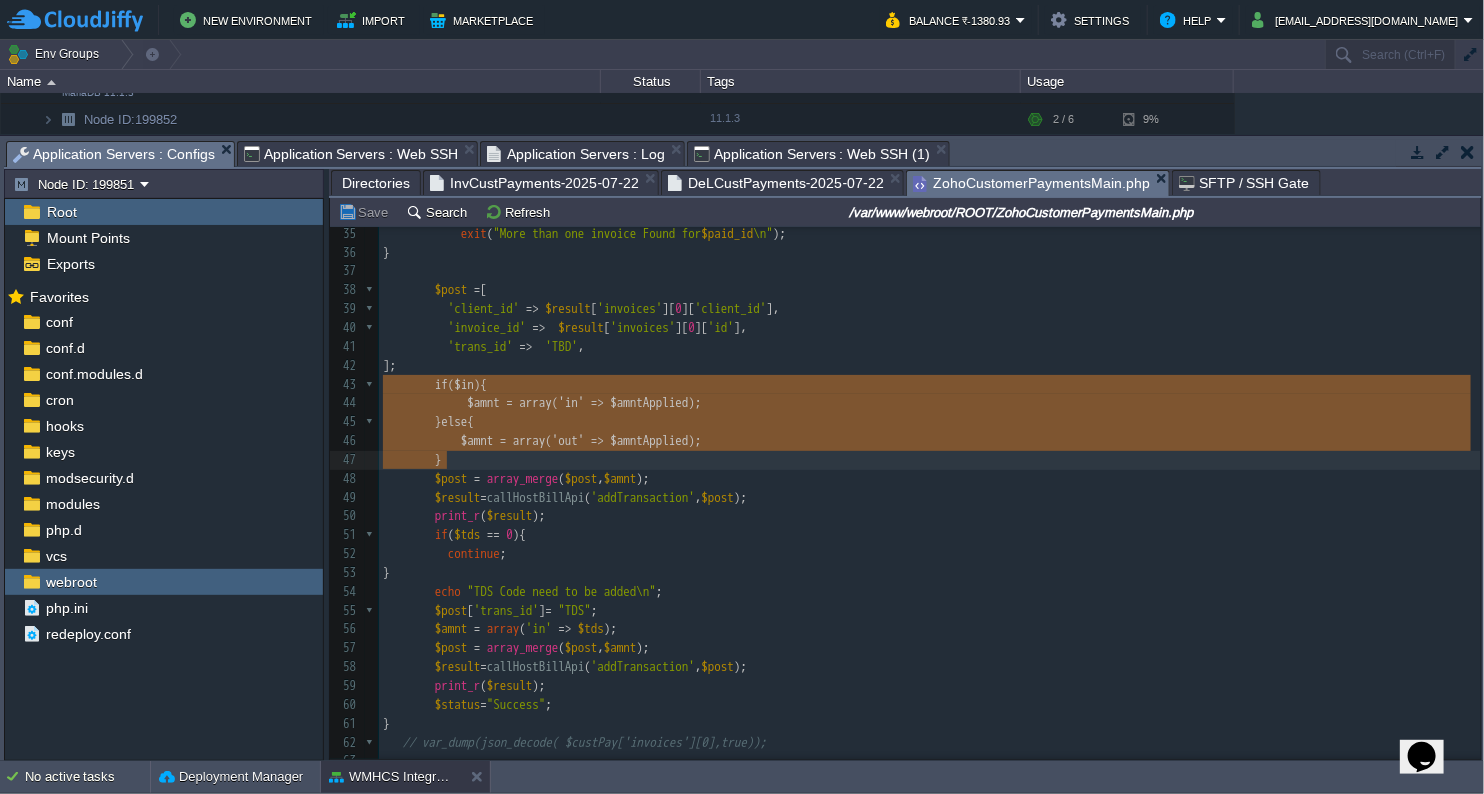 drag, startPoint x: 382, startPoint y: 380, endPoint x: 467, endPoint y: 457, distance: 114.69089 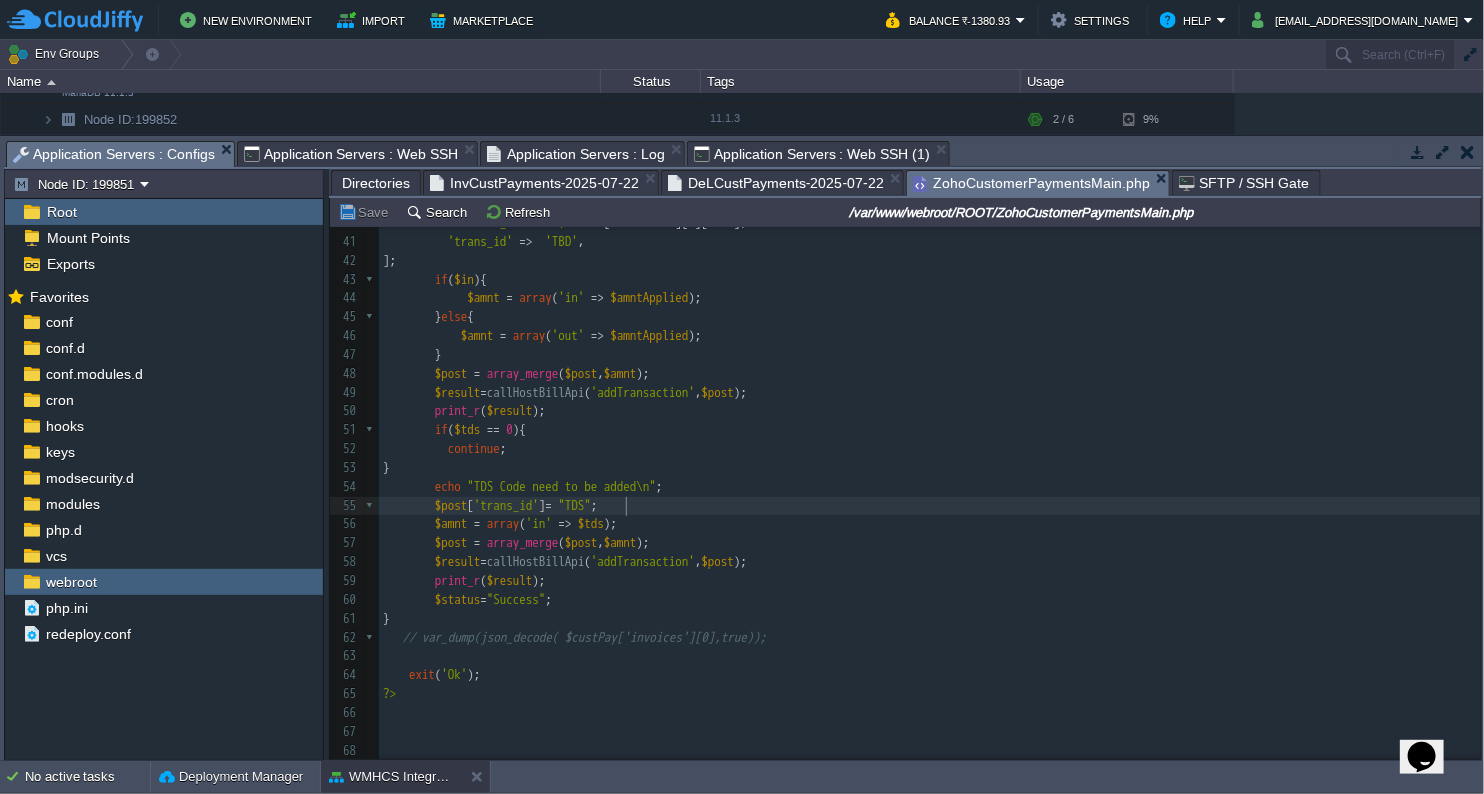 click on "$post [ 'trans_id' ]  =   "TDS" ;" at bounding box center (930, 506) 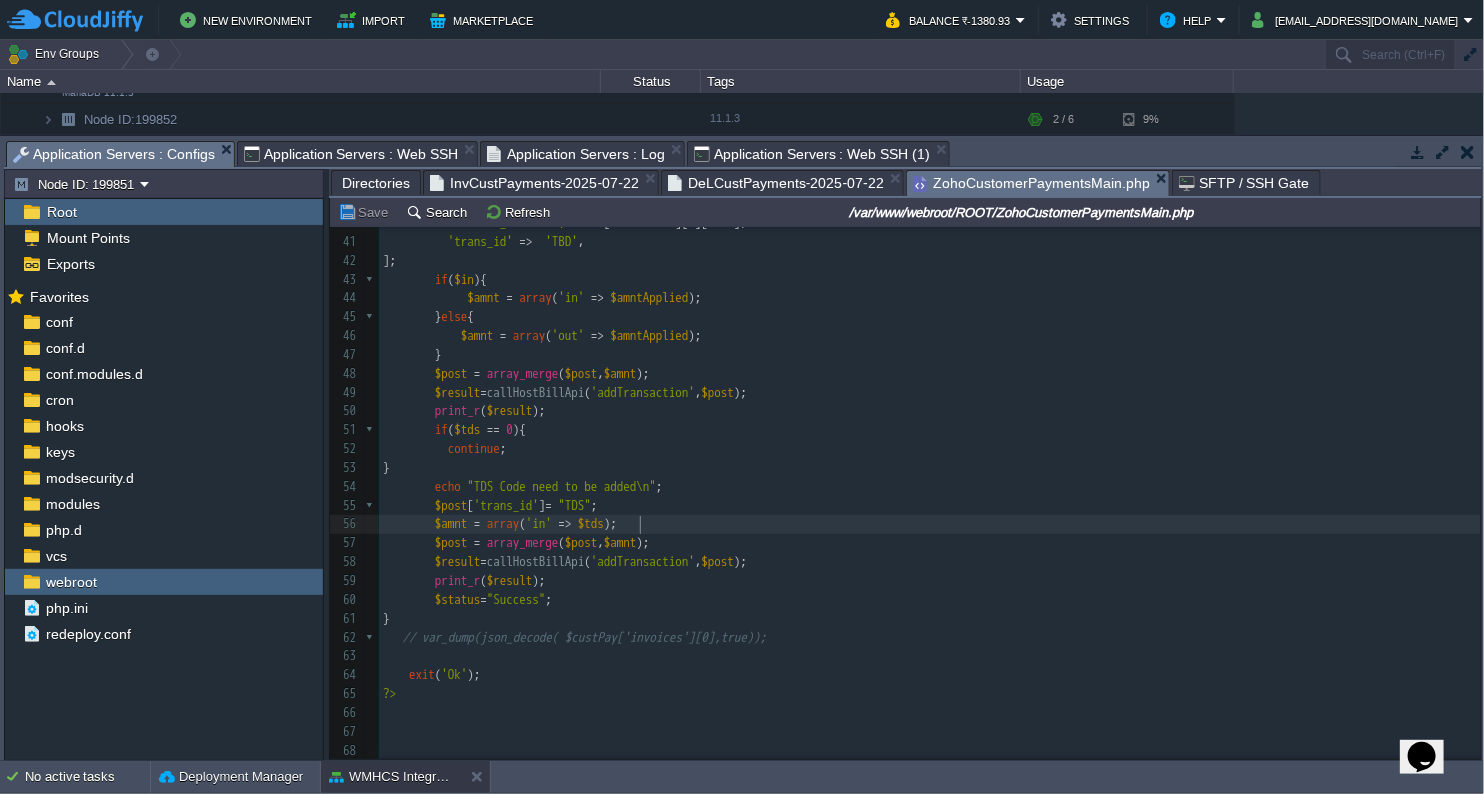 click on "$amnt   =   array ( 'in'   =>   $tds );" at bounding box center (930, 524) 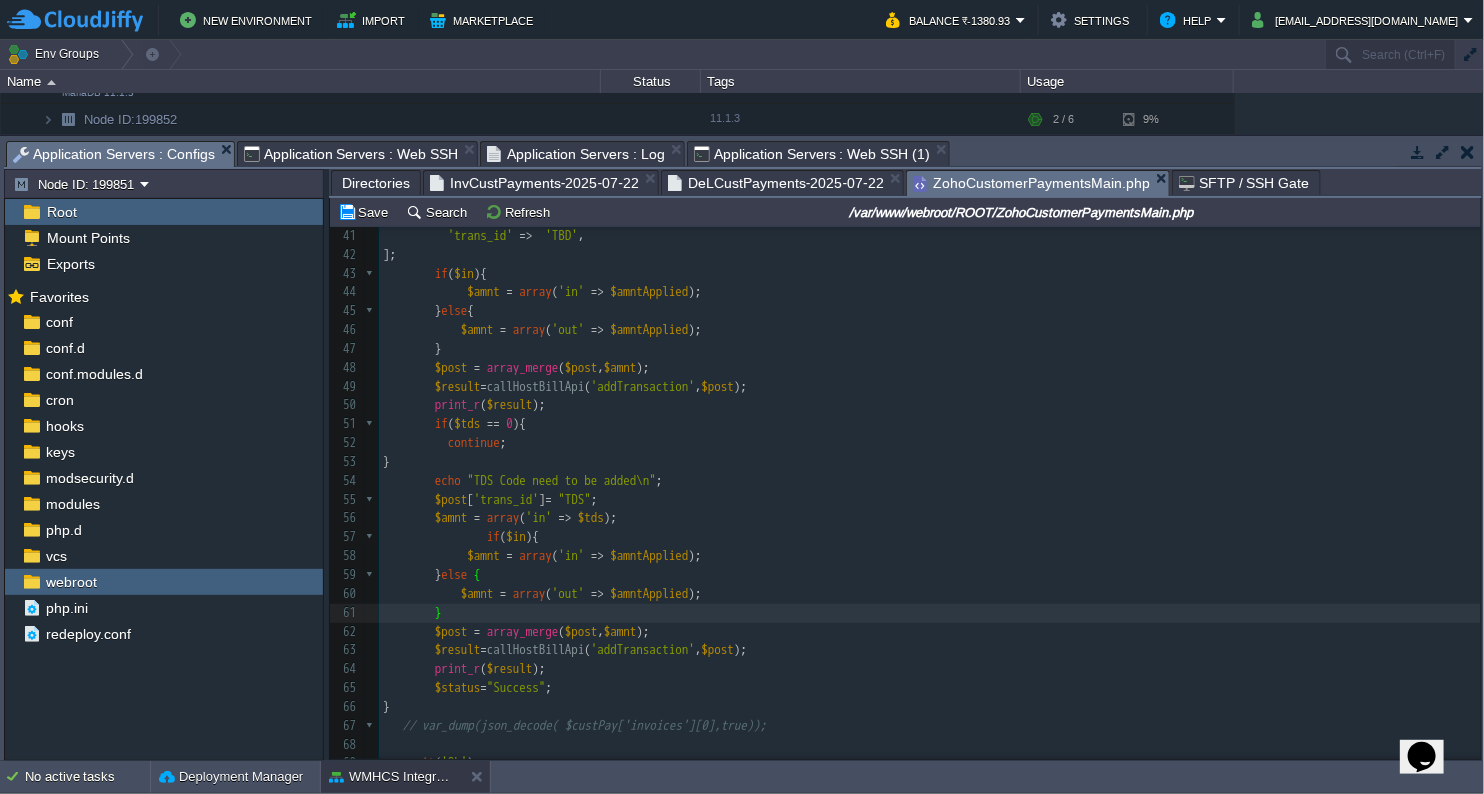 click on "xxxxxxxxxx <?php        25           $result = callHostBillApi ( 'getInvoices' , $post ); 26           print_r ( $result ); 27        28           if ( sizeof ( $result [ 'invoices' ])  ==   0 ){ 29               $status = "Aborted" ; 30               exit (   "No invoices Found for  $paid_id \n" ); 31         } 32        33           if ( sizeof ( $result [ 'invoices' ])  >   1 ){ 34               $status = "Aborted" ; 35               exit (   "More than one invoice Found for  $paid_id \n" ); 36         } 37        38           $post   =  [ 39            'client_id'   =>   $result [ 'invoices' ][ 0 ][ 'client_id' ], 40            'invoice_id'   =>    $result [ 'invoices' ][ 0 ][ 'id' ], 41            'trans_id'   =>    'TBD' , 42         ]; 43           if ( $in ){ 44                   $amnt   =   array ( 'in'   =>   $amntApplied ); 45           }  else  { 46                 $amnt   =   array ( 'out'   =>   $amntApplied ); 47           } 48           $post" at bounding box center [930, 386] 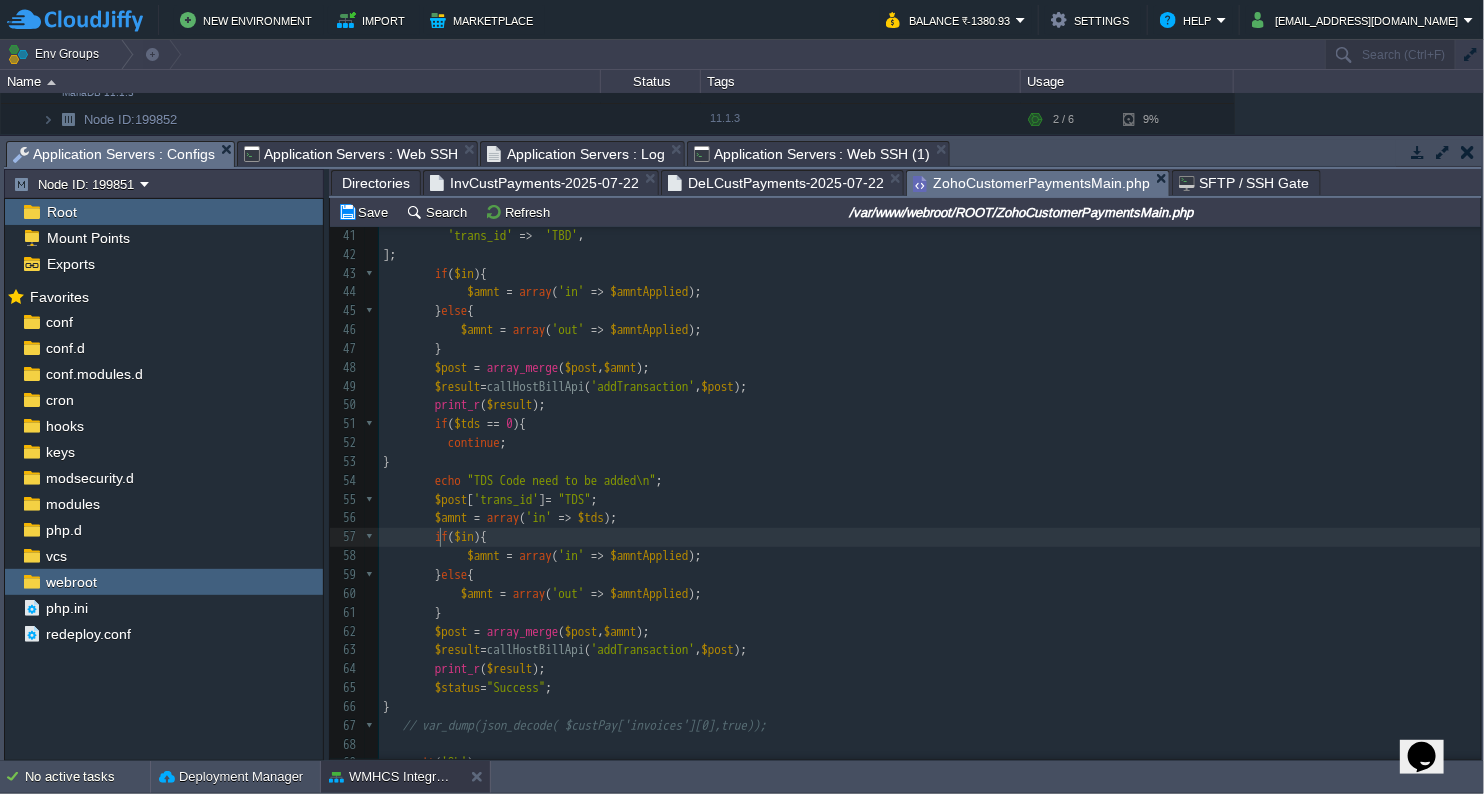 click on "xxxxxxxxxx <?php        25           $result = callHostBillApi ( 'getInvoices' , $post ); 26           print_r ( $result ); 27        28           if ( sizeof ( $result [ 'invoices' ])  ==   0 ){ 29               $status = "Aborted" ; 30               exit (   "No invoices Found for  $paid_id \n" ); 31         } 32        33           if ( sizeof ( $result [ 'invoices' ])  >   1 ){ 34               $status = "Aborted" ; 35               exit (   "More than one invoice Found for  $paid_id \n" ); 36         } 37        38           $post   =  [ 39            'client_id'   =>   $result [ 'invoices' ][ 0 ][ 'client_id' ], 40            'invoice_id'   =>    $result [ 'invoices' ][ 0 ][ 'id' ], 41            'trans_id'   =>    'TBD' , 42         ]; 43           if ( $in ){ 44                   $amnt   =   array ( 'in'   =>   $amntApplied ); 45           }  else  { 46                 $amnt   =   array ( 'out'   =>   $amntApplied ); 47           } 48           $post" at bounding box center (930, 386) 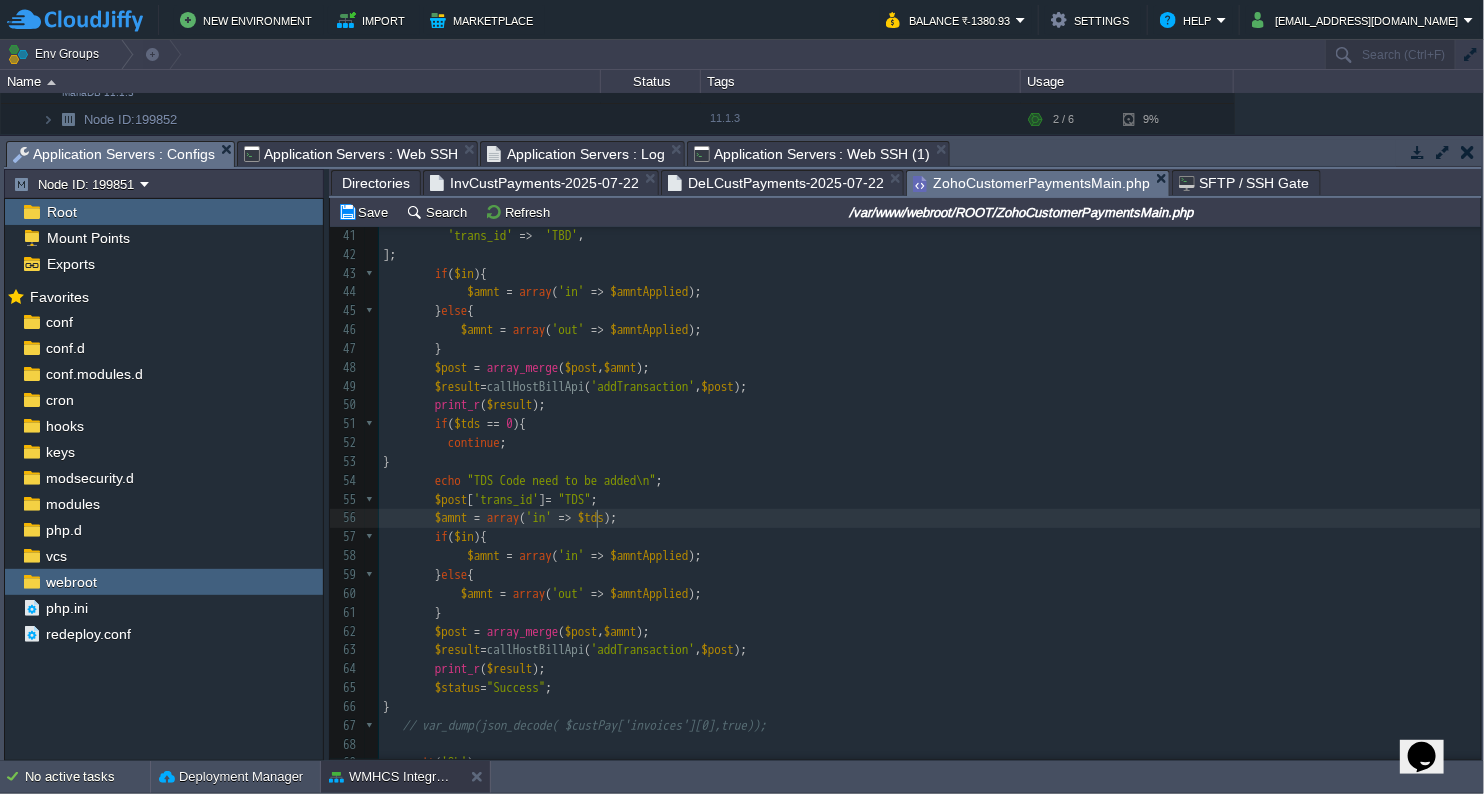 type on "$tds" 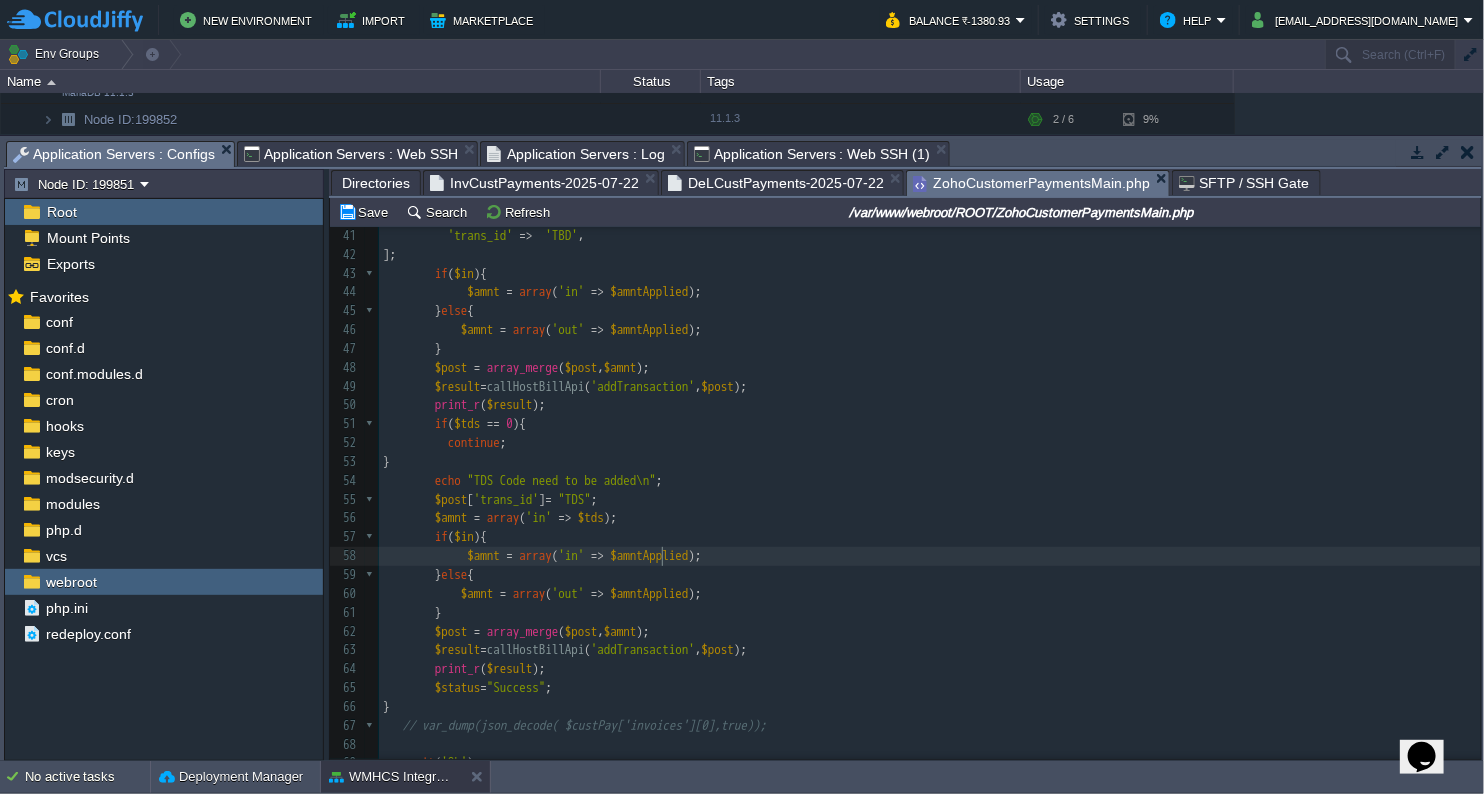 click on "xxxxxxxxxx <?php        25           $result = callHostBillApi ( 'getInvoices' , $post ); 26           print_r ( $result ); 27        28           if ( sizeof ( $result [ 'invoices' ])  ==   0 ){ 29               $status = "Aborted" ; 30               exit (   "No invoices Found for  $paid_id \n" ); 31         } 32        33           if ( sizeof ( $result [ 'invoices' ])  >   1 ){ 34               $status = "Aborted" ; 35               exit (   "More than one invoice Found for  $paid_id \n" ); 36         } 37        38           $post   =  [ 39            'client_id'   =>   $result [ 'invoices' ][ 0 ][ 'client_id' ], 40            'invoice_id'   =>    $result [ 'invoices' ][ 0 ][ 'id' ], 41            'trans_id'   =>    'TBD' , 42         ]; 43           if ( $in ){ 44                   $amnt   =   array ( 'in'   =>   $amntApplied ); 45           }  else  { 46                 $amnt   =   array ( 'out'   =>   $amntApplied ); 47           } 48           $post" at bounding box center [930, 386] 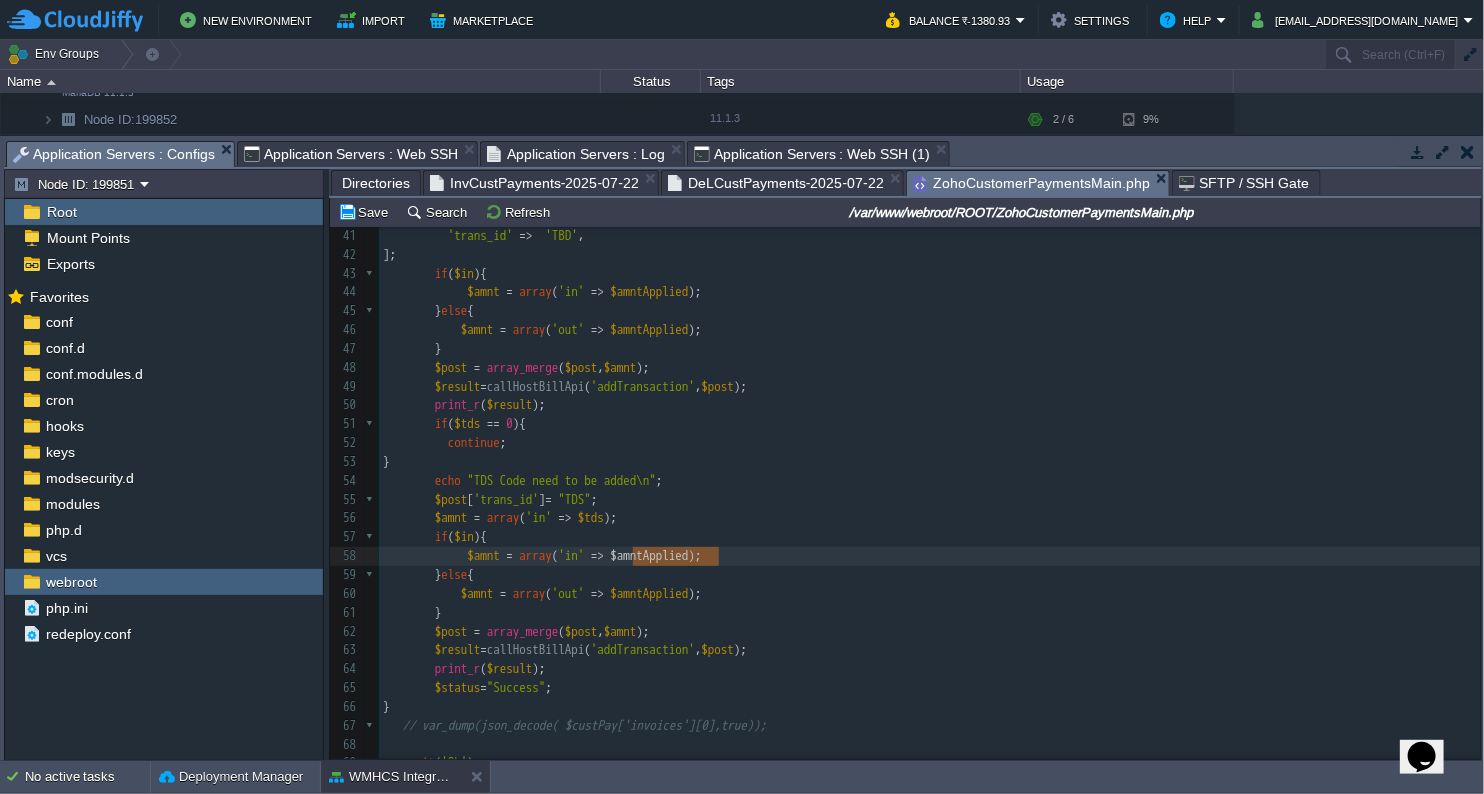 paste 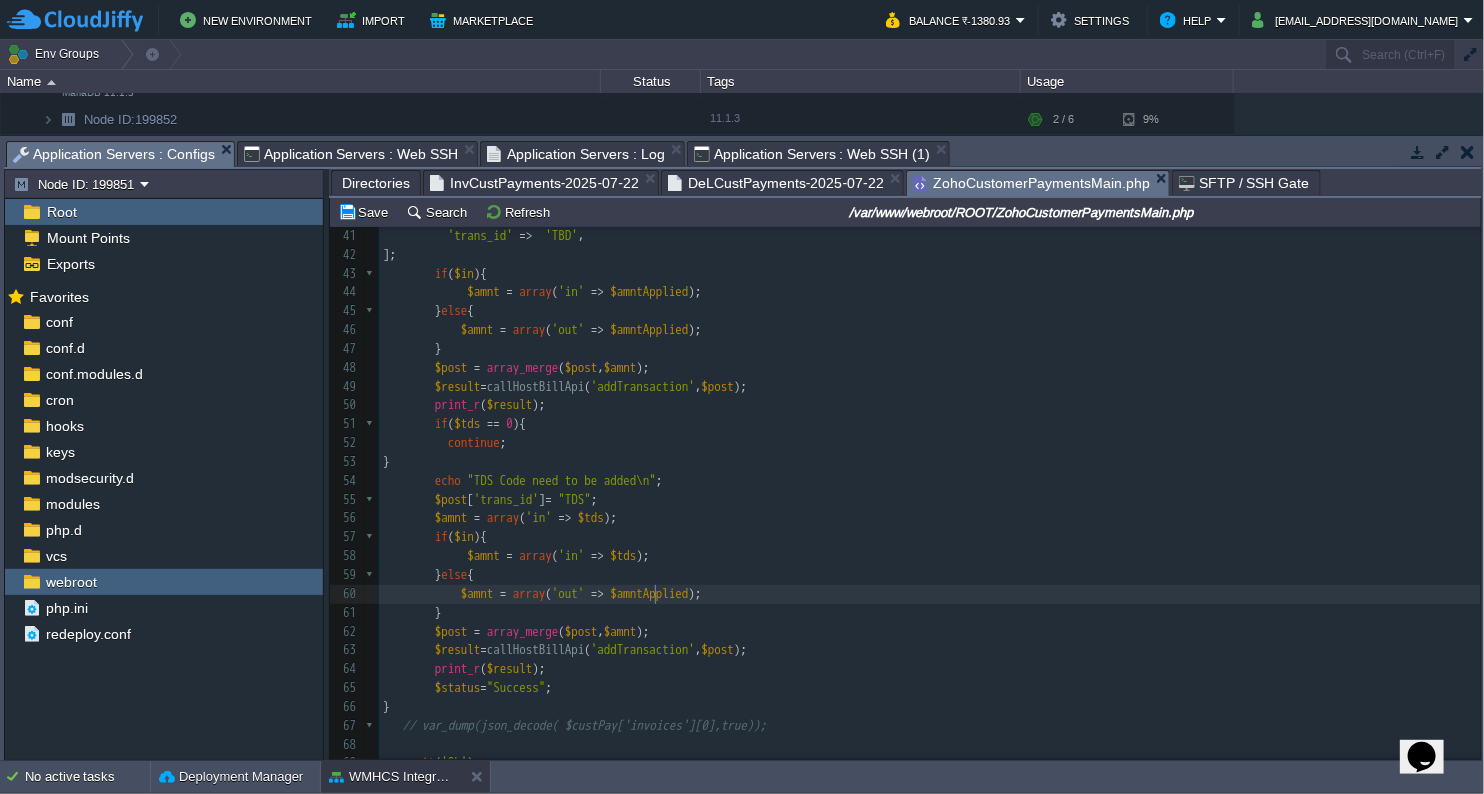 click on "xxxxxxxxxx <?php        25           $result = callHostBillApi ( 'getInvoices' , $post ); 26           print_r ( $result ); 27        28           if ( sizeof ( $result [ 'invoices' ])  ==   0 ){ 29               $status = "Aborted" ; 30               exit (   "No invoices Found for  $paid_id \n" ); 31         } 32        33           if ( sizeof ( $result [ 'invoices' ])  >   1 ){ 34               $status = "Aborted" ; 35               exit (   "More than one invoice Found for  $paid_id \n" ); 36         } 37        38           $post   =  [ 39            'client_id'   =>   $result [ 'invoices' ][ 0 ][ 'client_id' ], 40            'invoice_id'   =>    $result [ 'invoices' ][ 0 ][ 'id' ], 41            'trans_id'   =>    'TBD' , 42         ]; 43           if ( $in ){ 44                   $amnt   =   array ( 'in'   =>   $amntApplied ); 45           }  else  { 46                 $amnt   =   array ( 'out'   =>   $amntApplied ); 47           } 48           $post" at bounding box center [930, 386] 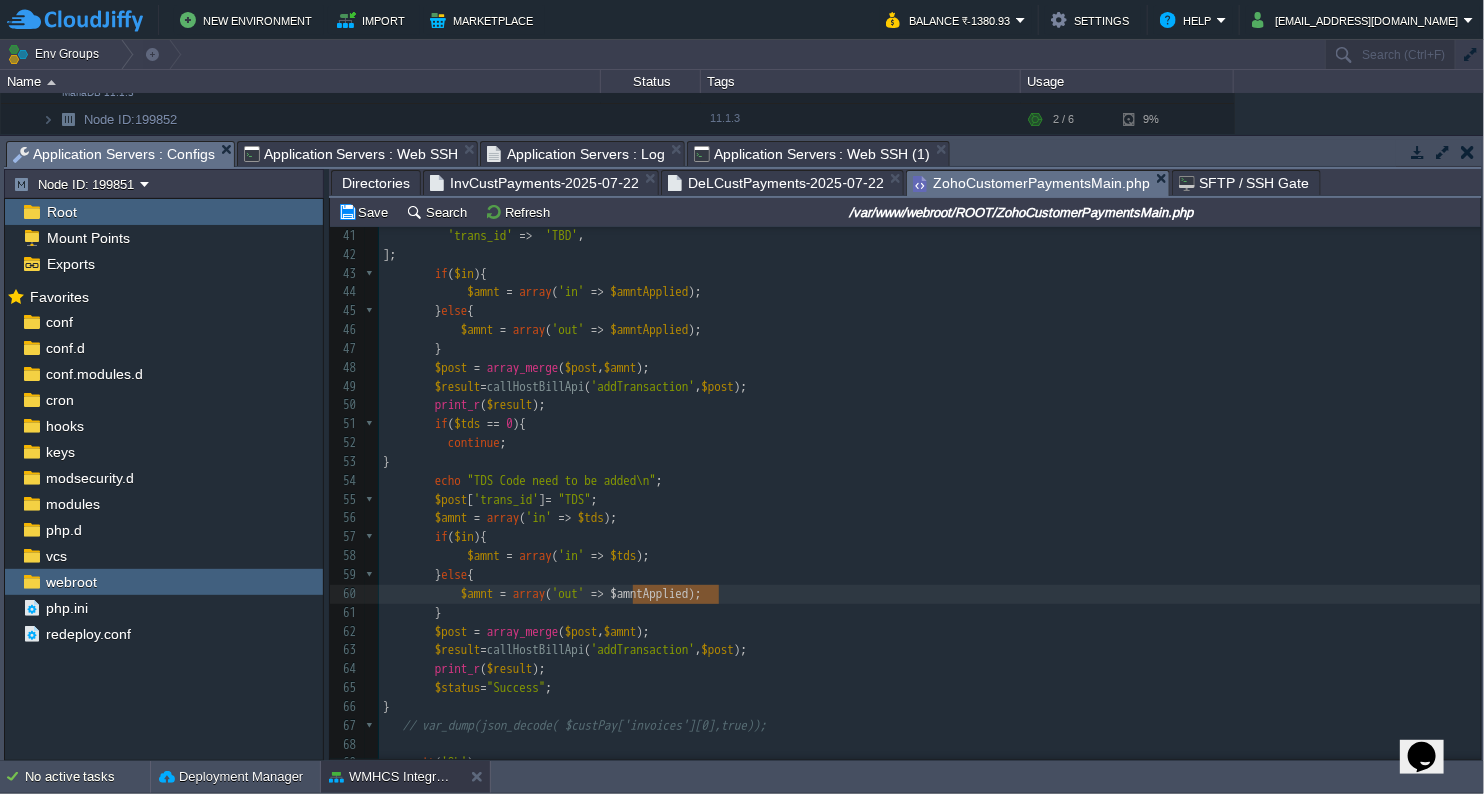 paste 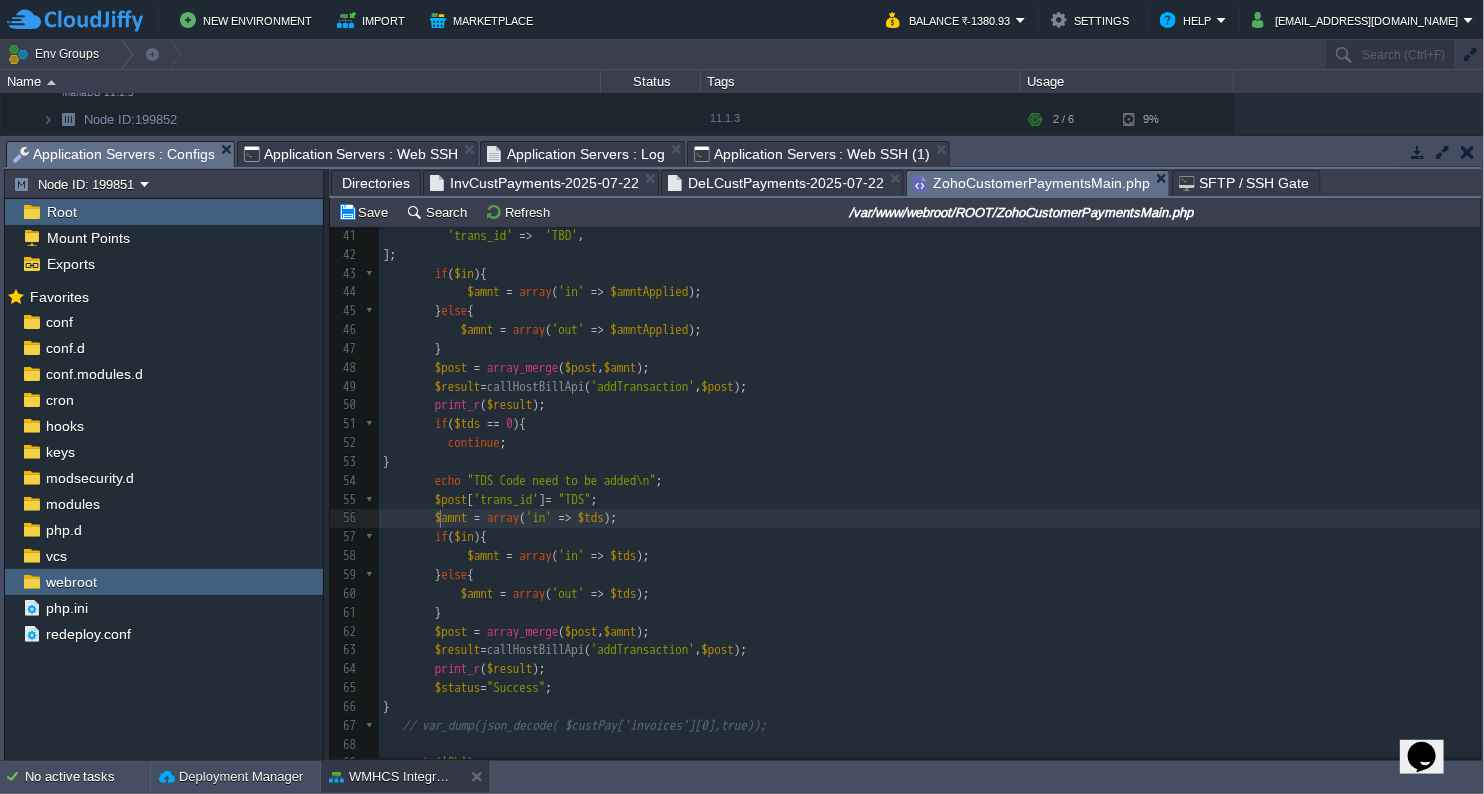 click at bounding box center [428, 518] 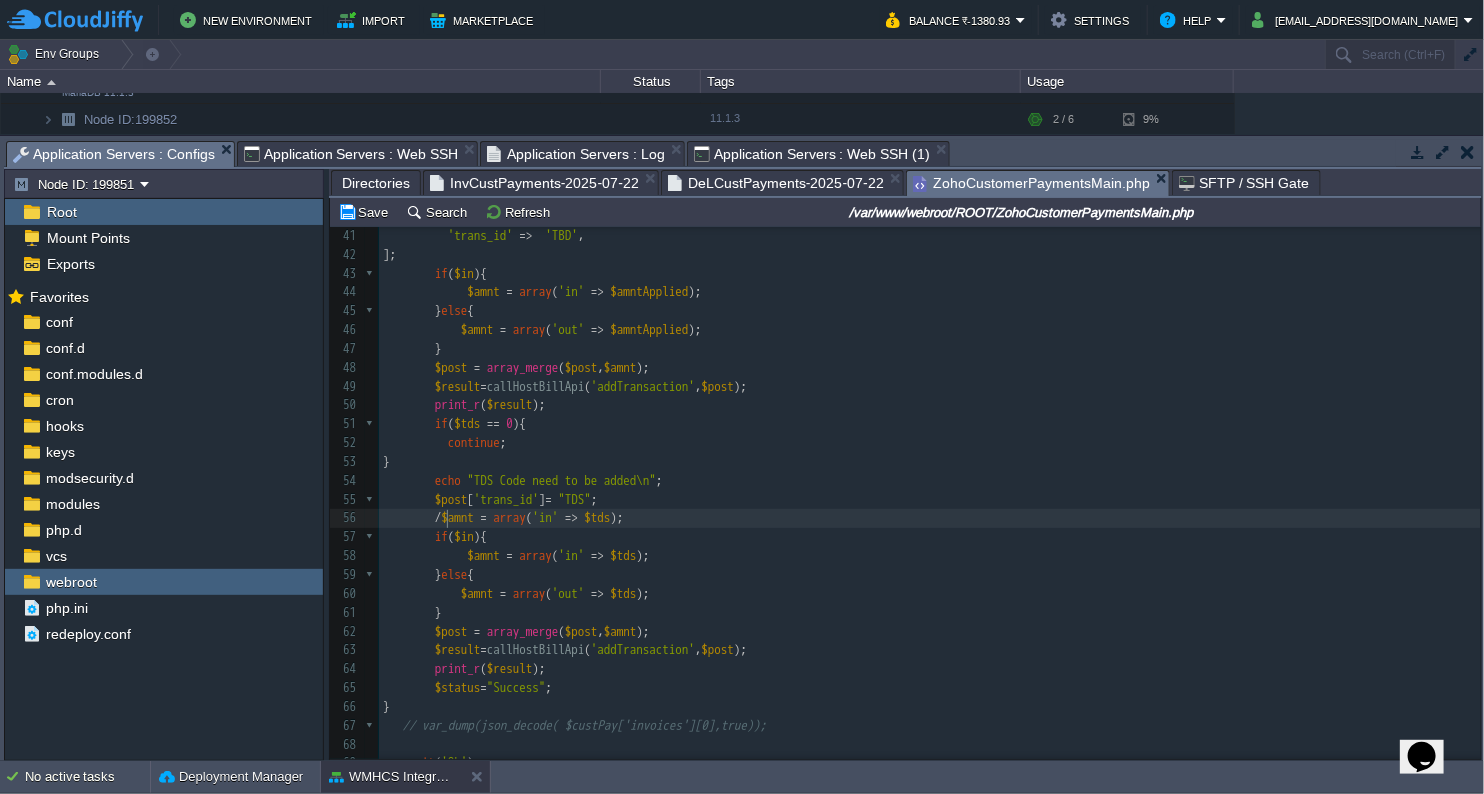 scroll, scrollTop: 6, scrollLeft: 13, axis: both 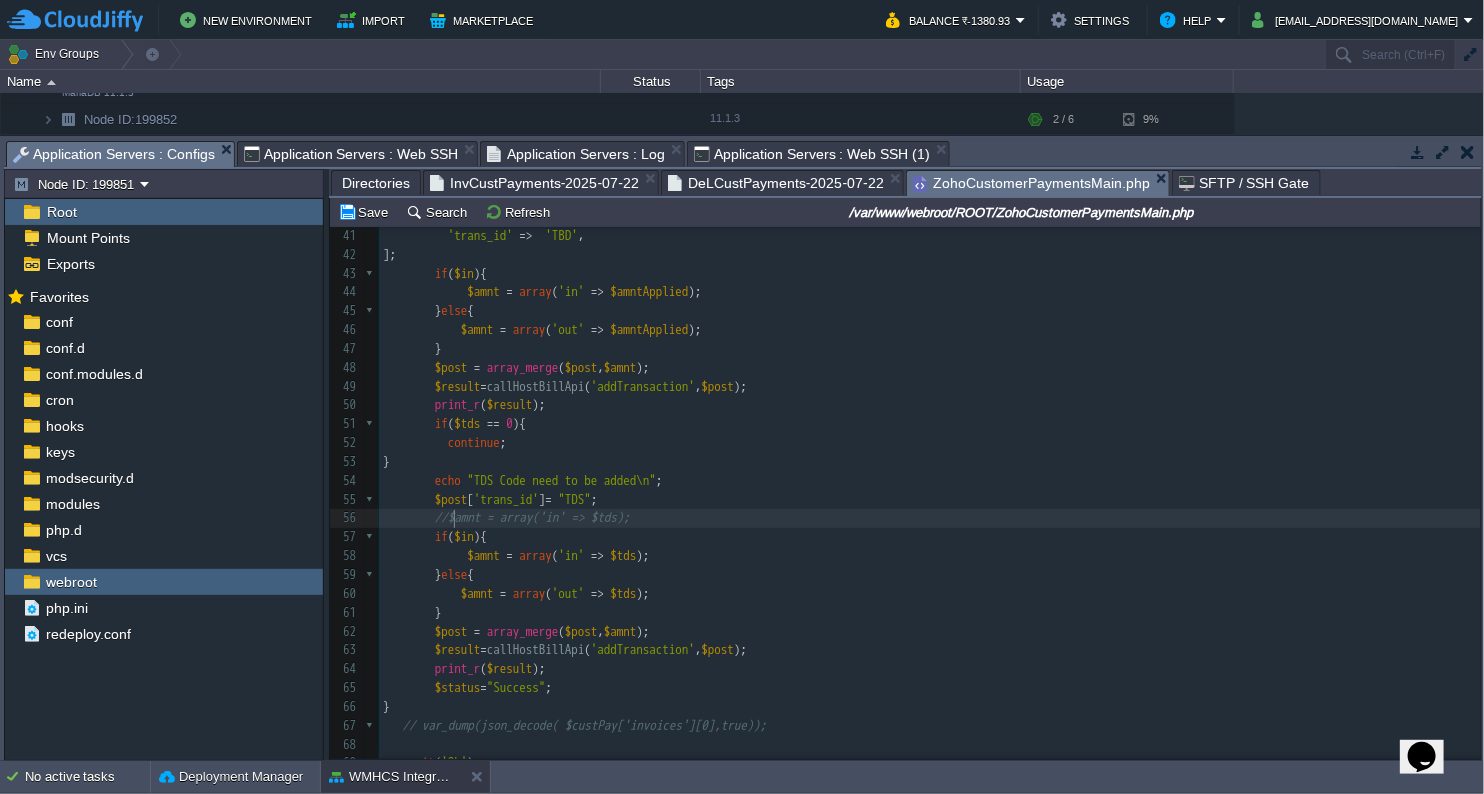 type 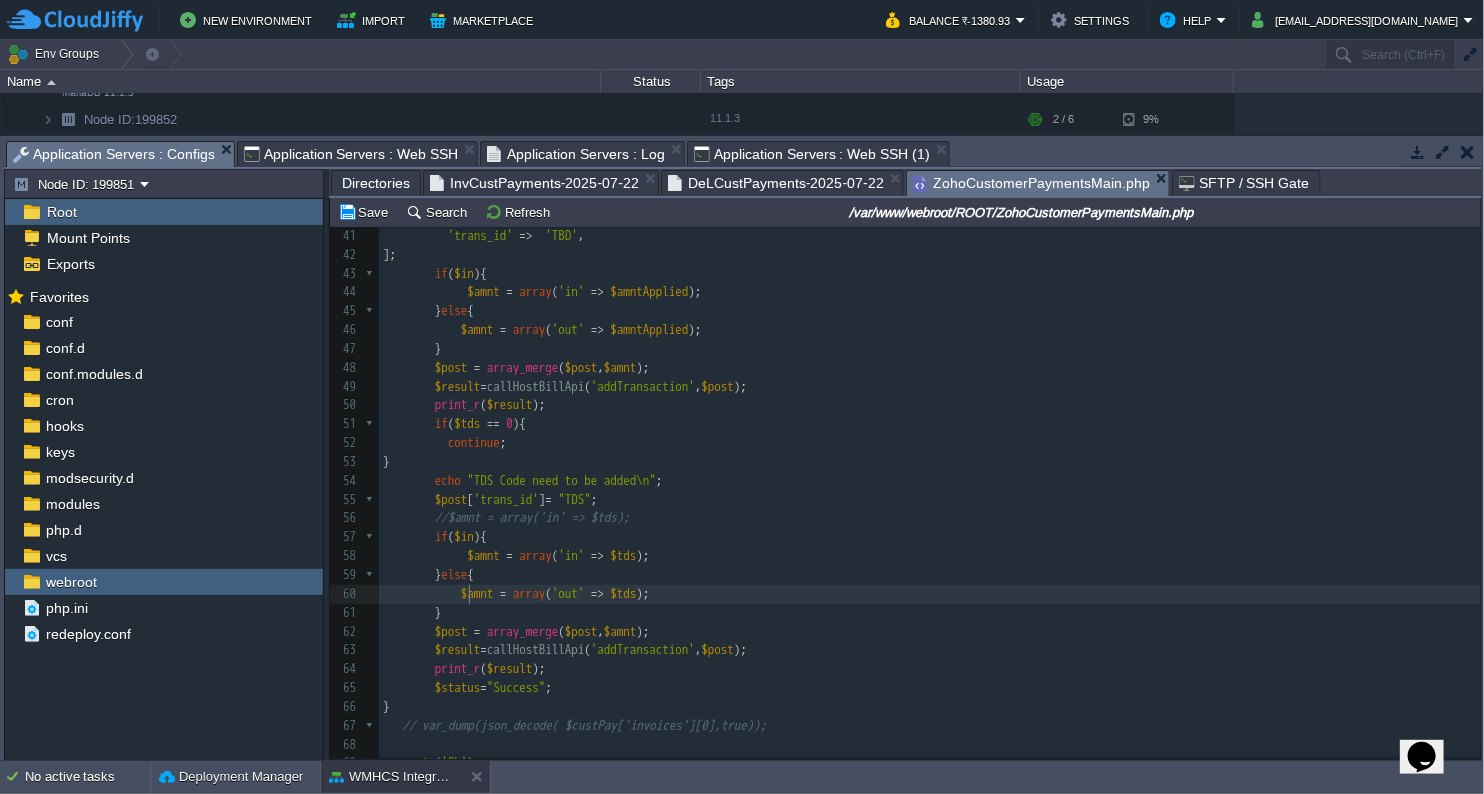click at bounding box center [448, 594] 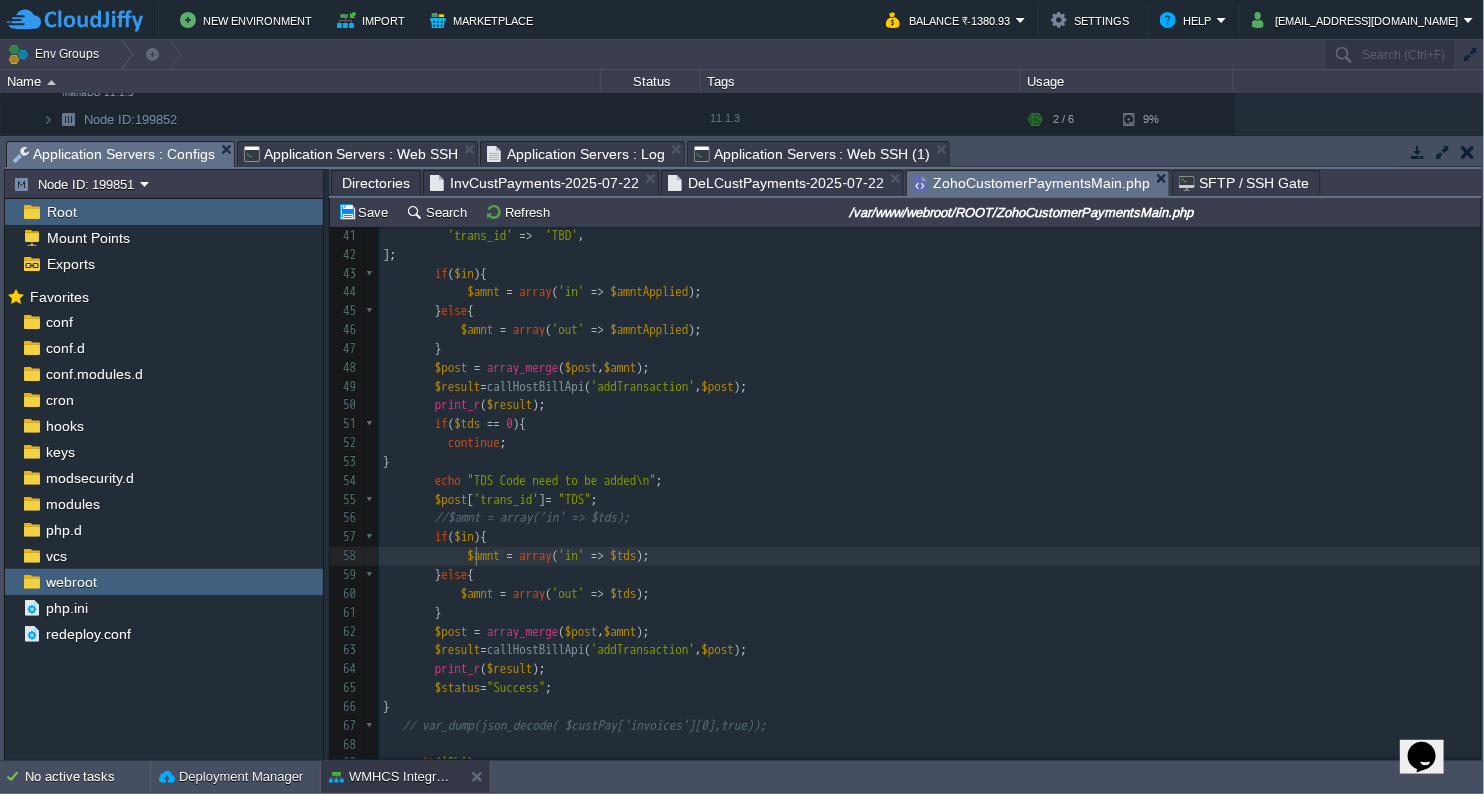 click on "xxxxxxxxxx <?php        25           $result = callHostBillApi ( 'getInvoices' , $post ); 26           print_r ( $result ); 27        28           if ( sizeof ( $result [ 'invoices' ])  ==   0 ){ 29               $status = "Aborted" ; 30               exit (   "No invoices Found for  $paid_id \n" ); 31         } 32        33           if ( sizeof ( $result [ 'invoices' ])  >   1 ){ 34               $status = "Aborted" ; 35               exit (   "More than one invoice Found for  $paid_id \n" ); 36         } 37        38           $post   =  [ 39            'client_id'   =>   $result [ 'invoices' ][ 0 ][ 'client_id' ], 40            'invoice_id'   =>    $result [ 'invoices' ][ 0 ][ 'id' ], 41            'trans_id'   =>    'TBD' , 42         ]; 43           if ( $in ){ 44                   $amnt   =   array ( 'in'   =>   $amntApplied ); 45           }  else  { 46                 $amnt   =   array ( 'out'   =>   $amntApplied ); 47           } 48           $post" at bounding box center [930, 386] 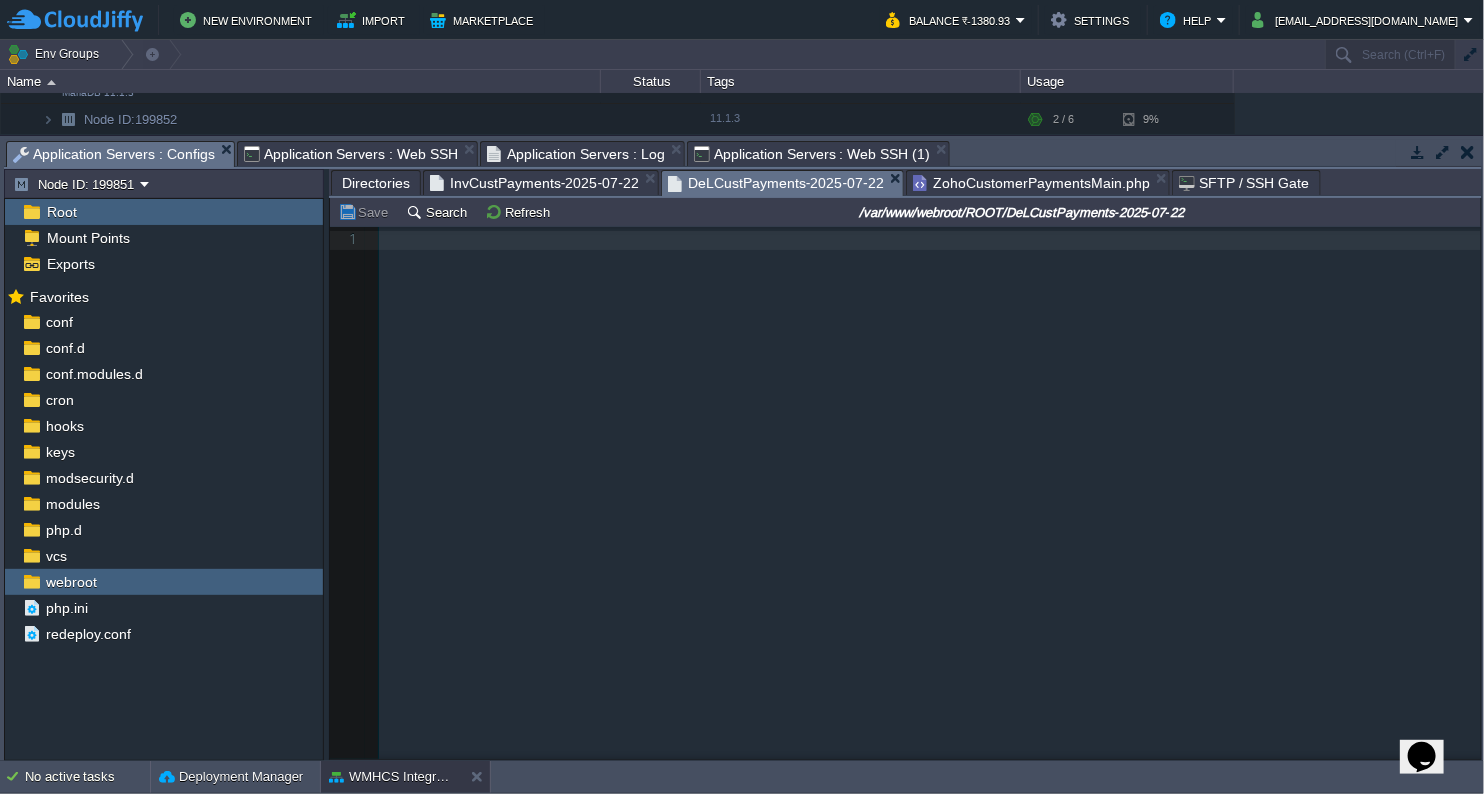 click on "DeLCustPayments-2025-07-22" at bounding box center [776, 183] 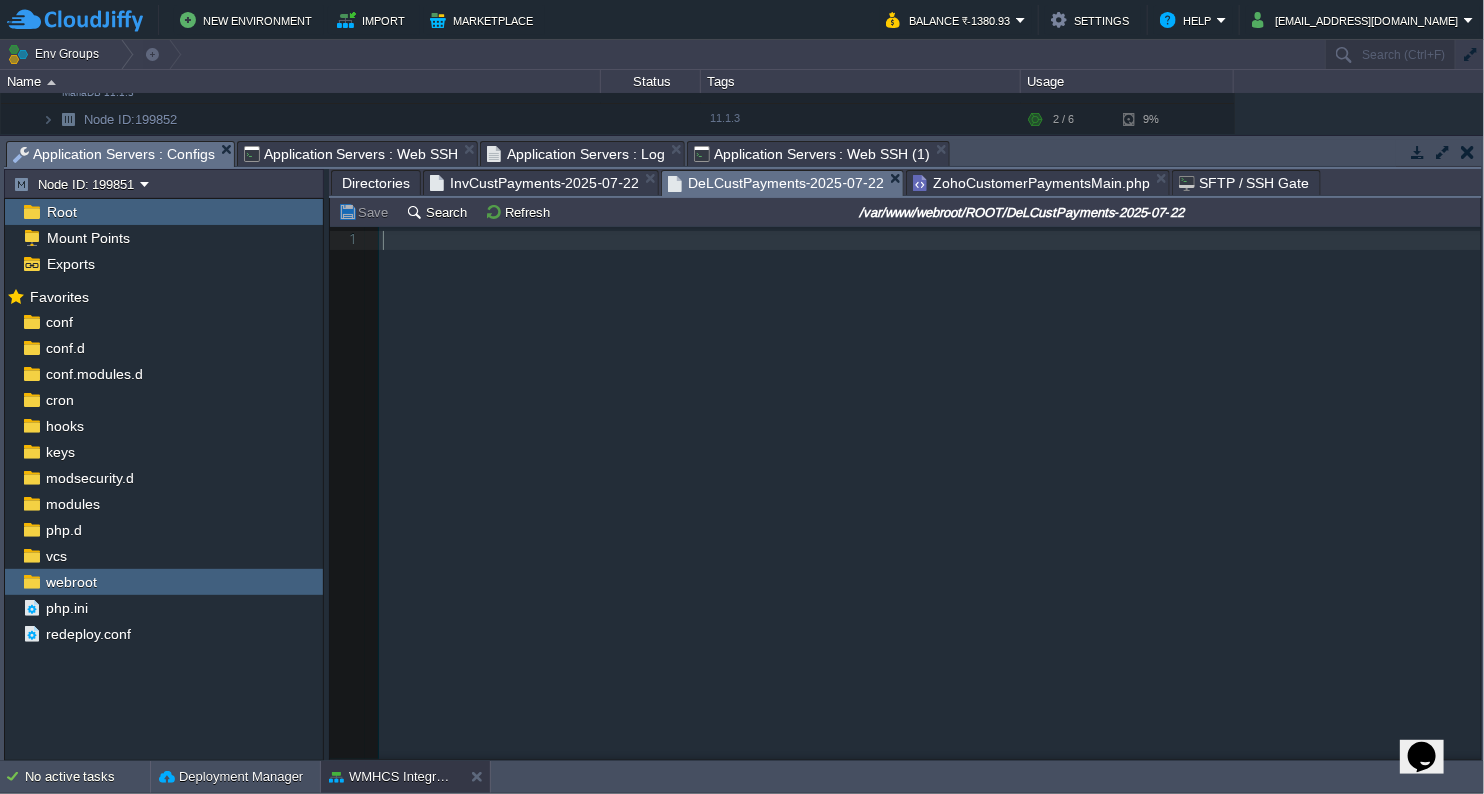 click on "xxxxxxxxxx 1 DeLCustPayments-2025-07-22   1 ​" at bounding box center (920, 508) 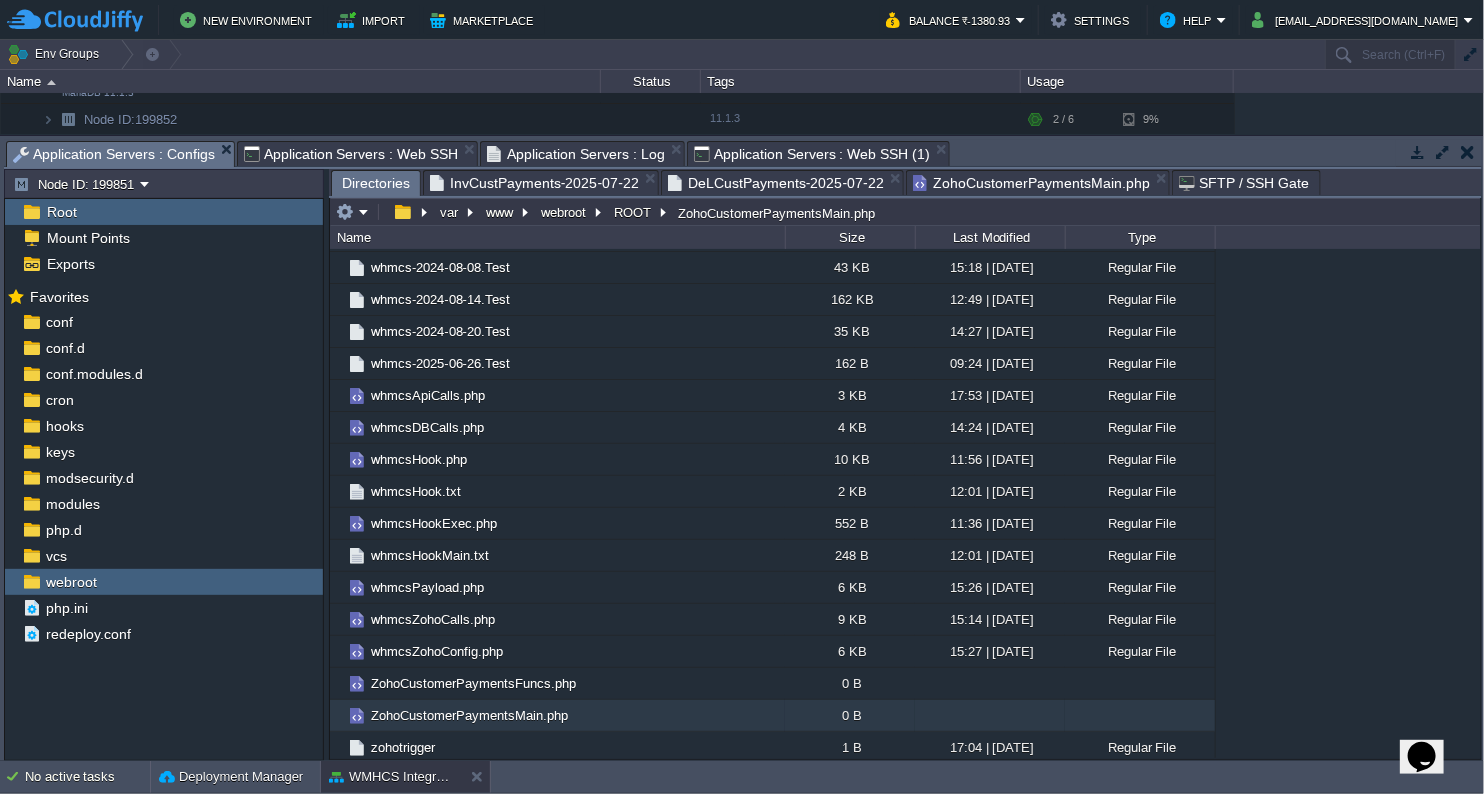click on "Directories" at bounding box center [376, 183] 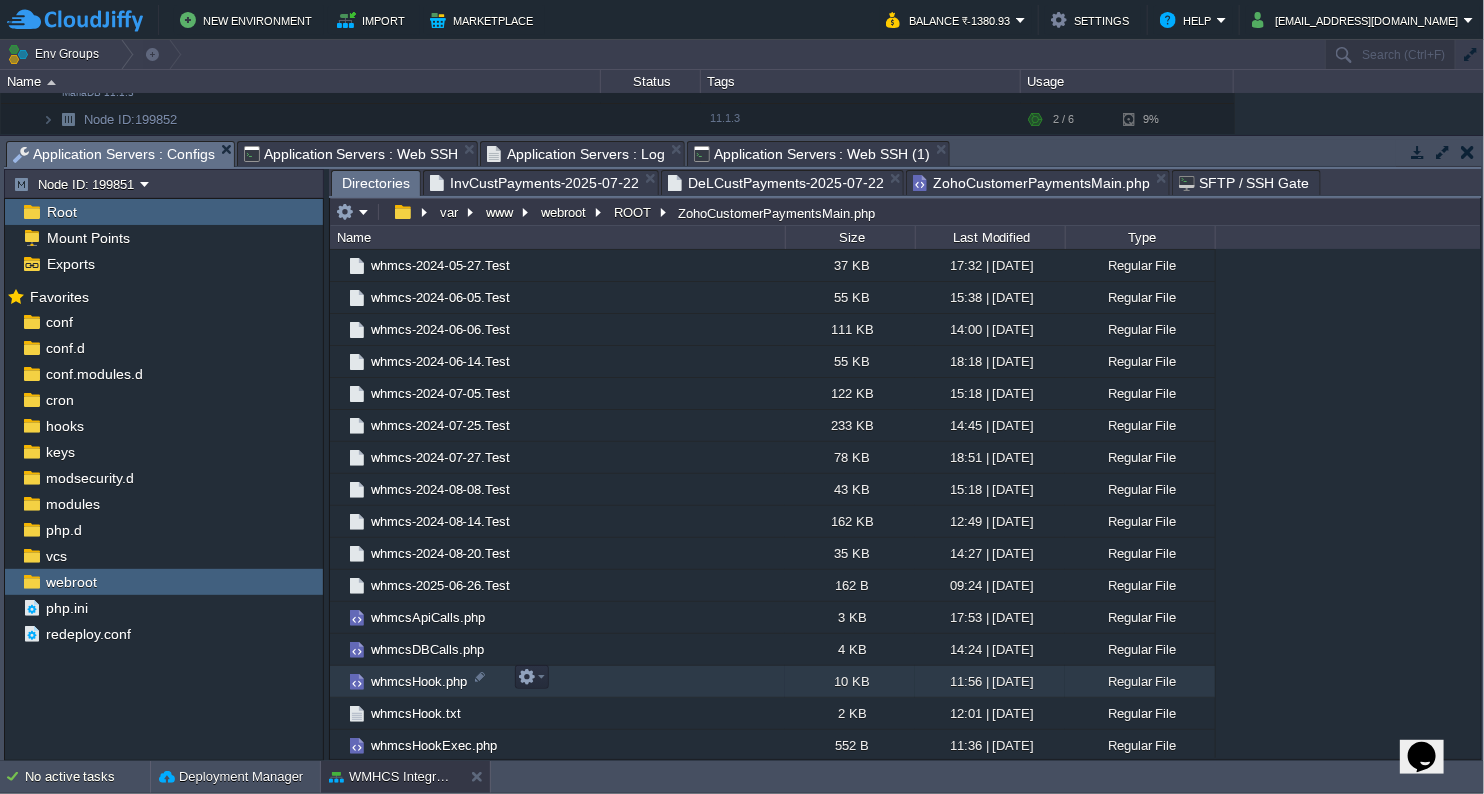 scroll, scrollTop: 3385, scrollLeft: 0, axis: vertical 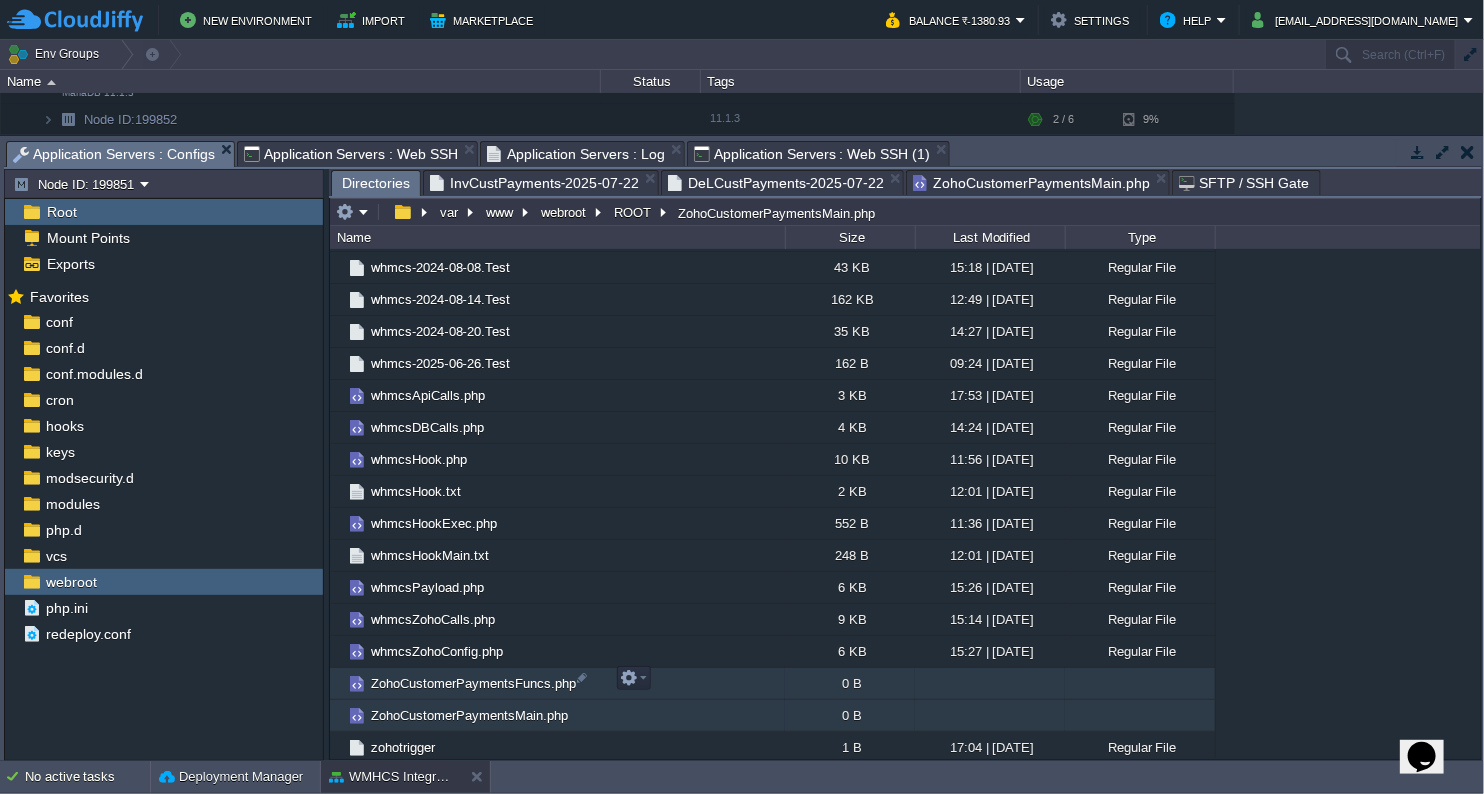 click on "ZohoCustomerPaymentsFuncs.php" at bounding box center [473, 683] 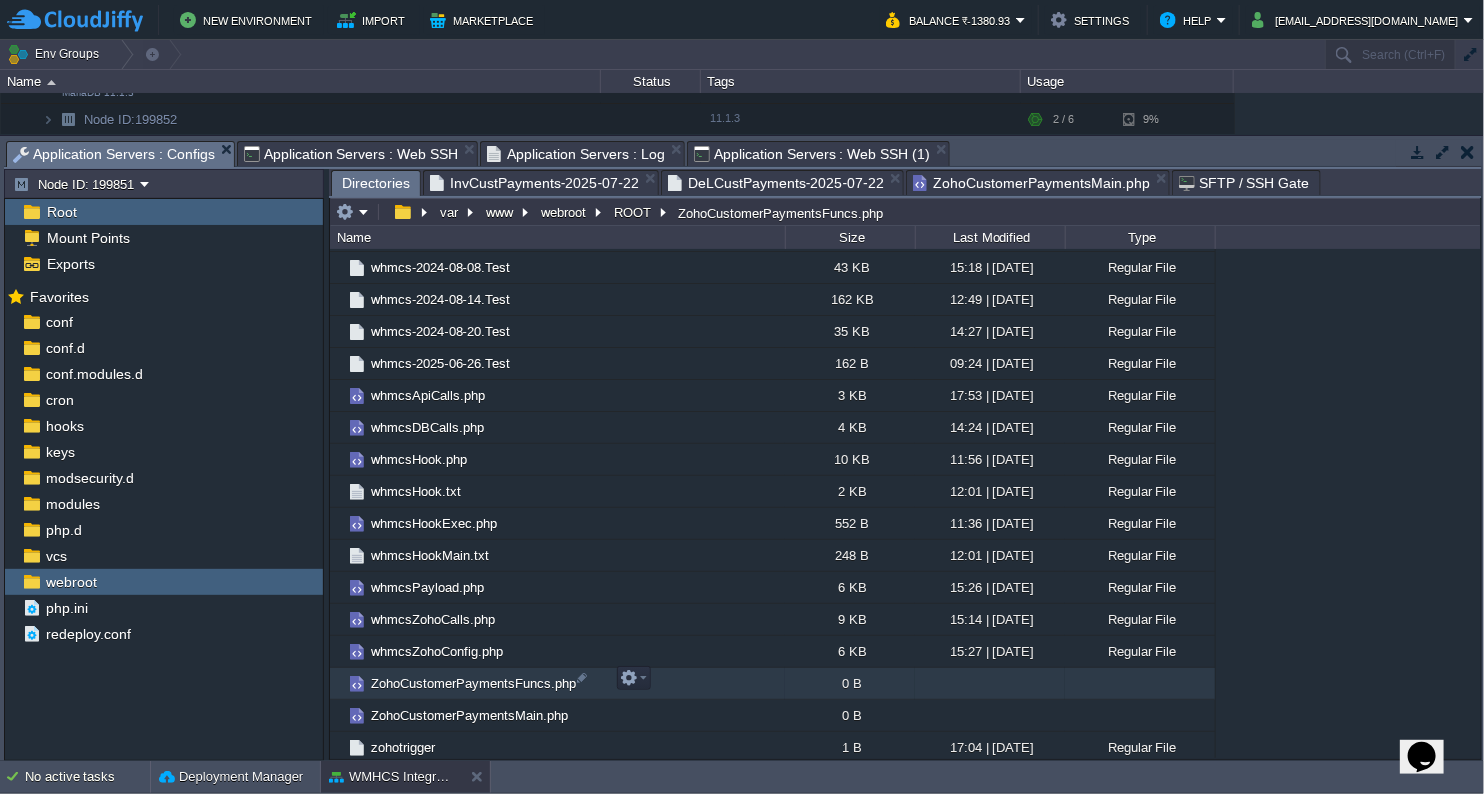 click on "ZohoCustomerPaymentsFuncs.php" at bounding box center [473, 683] 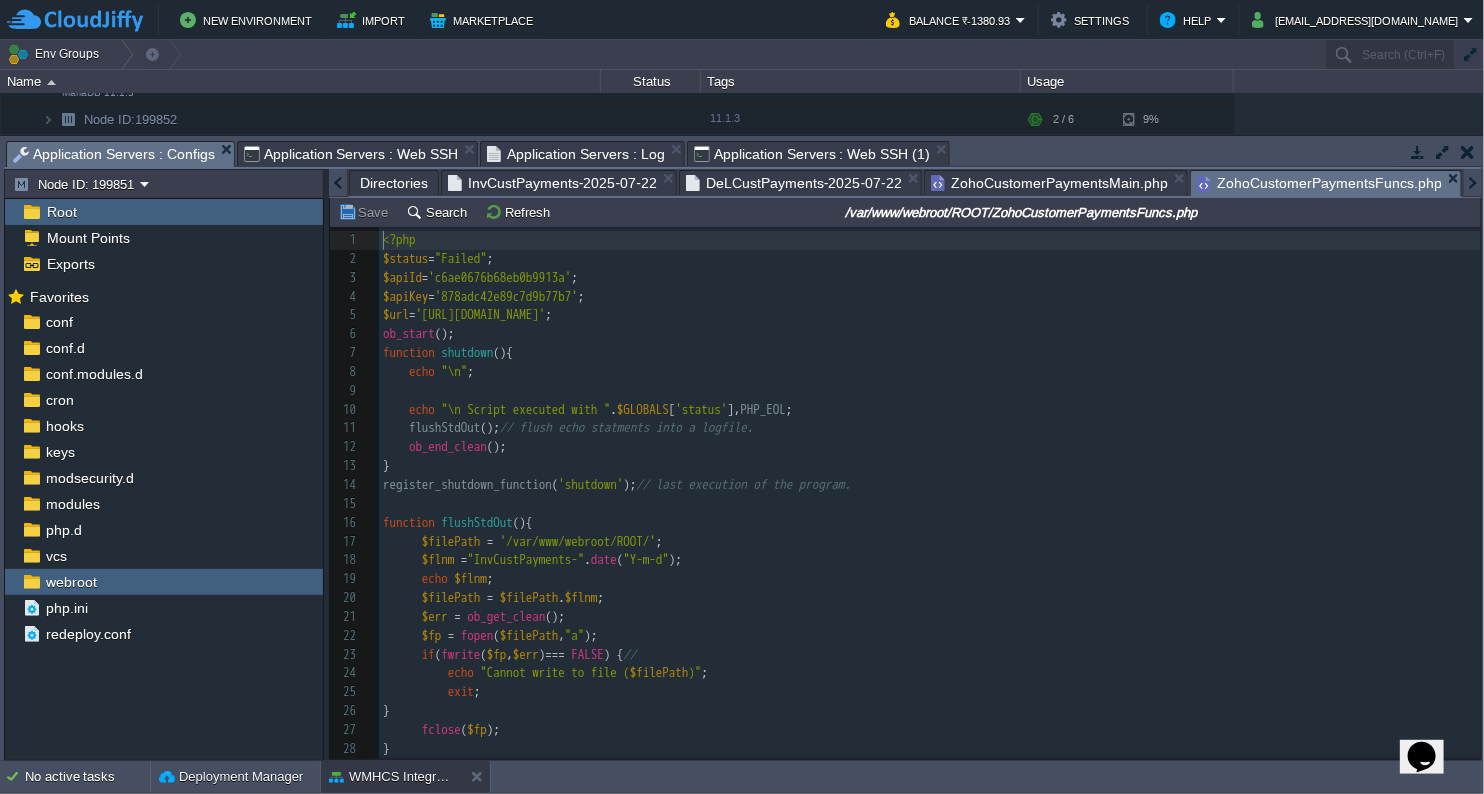 scroll, scrollTop: 6, scrollLeft: 0, axis: vertical 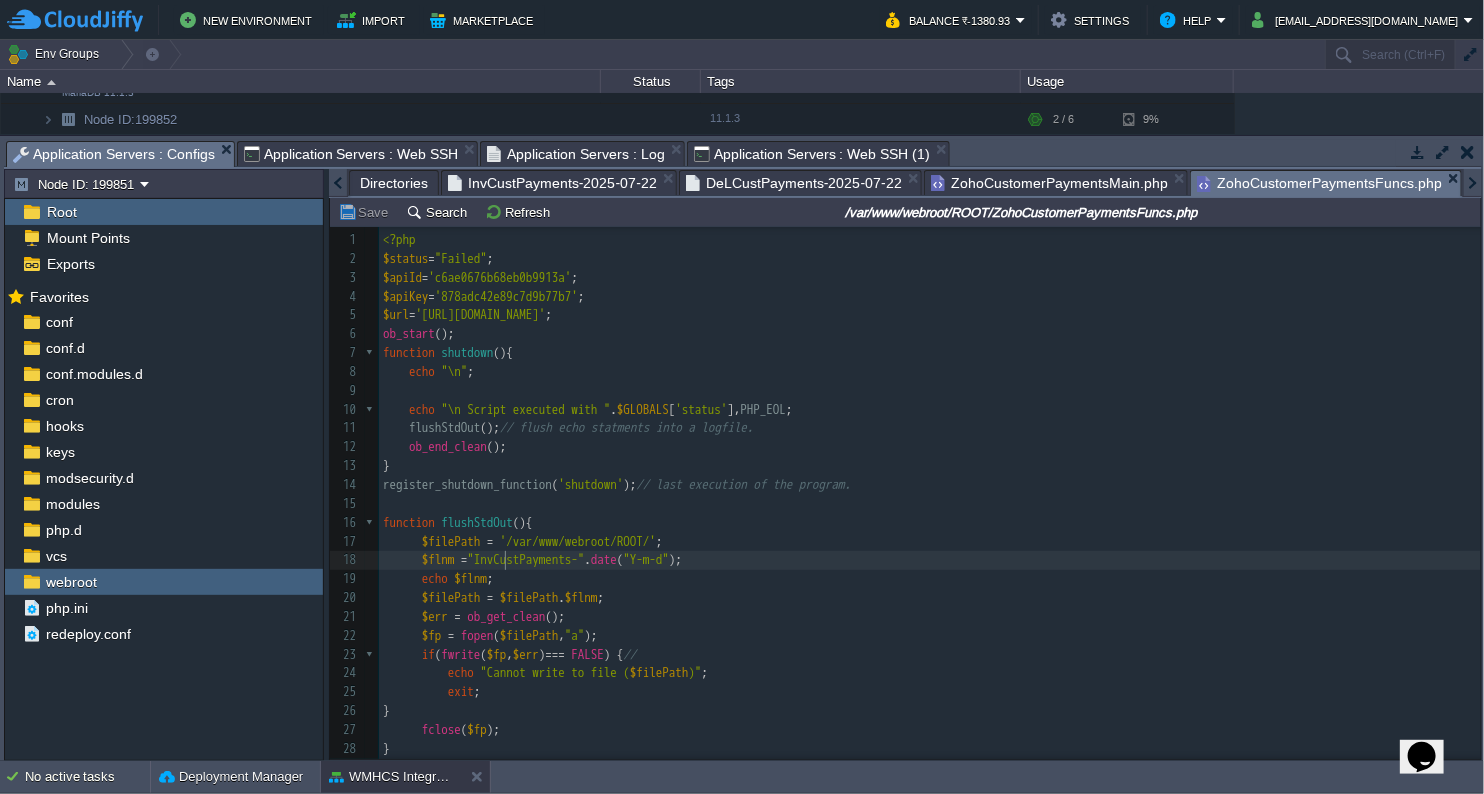 click on ""InvCustPayments-"" at bounding box center (526, 559) 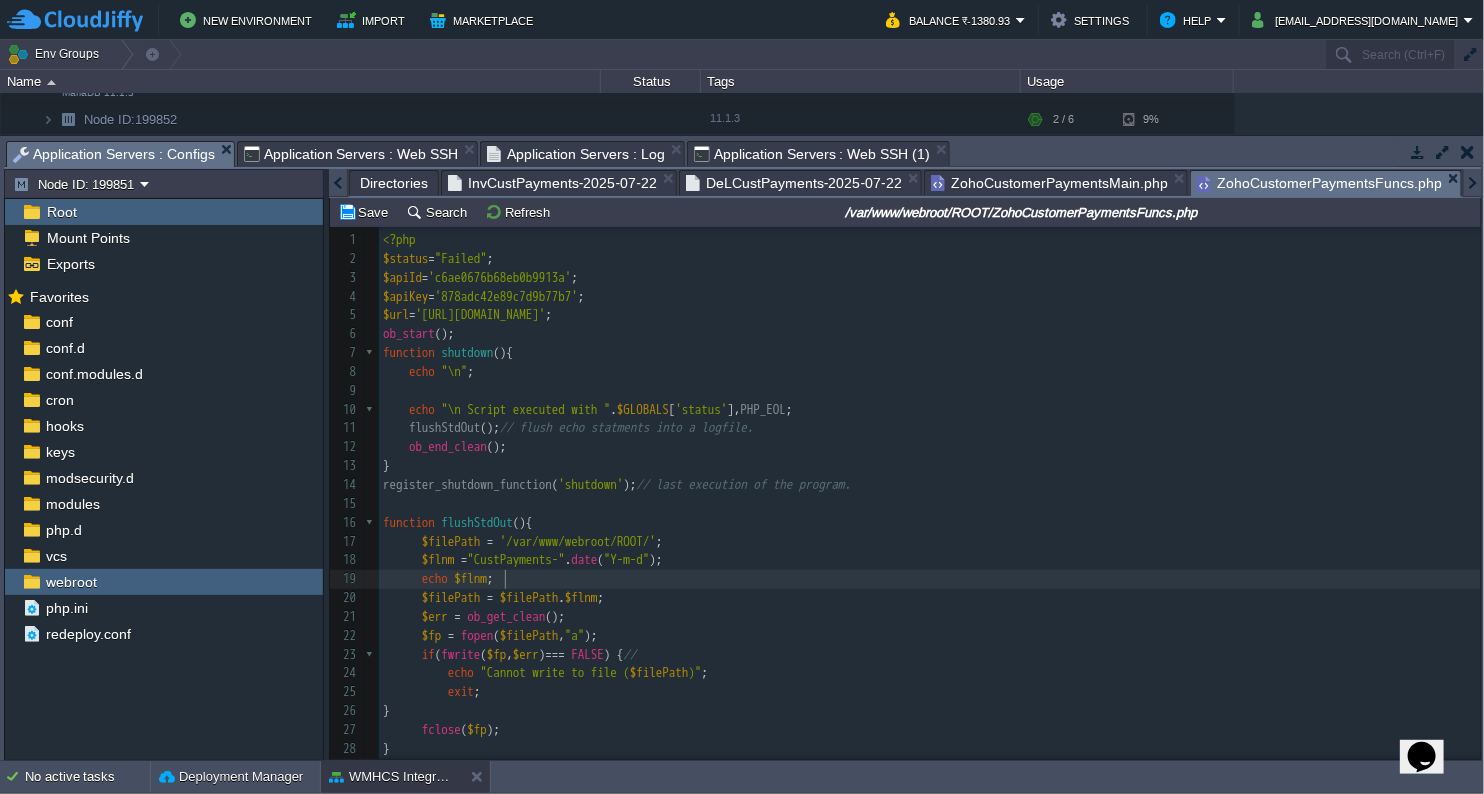 click on "$filePath   =   $filePath  .  $flnm ;" at bounding box center [930, 598] 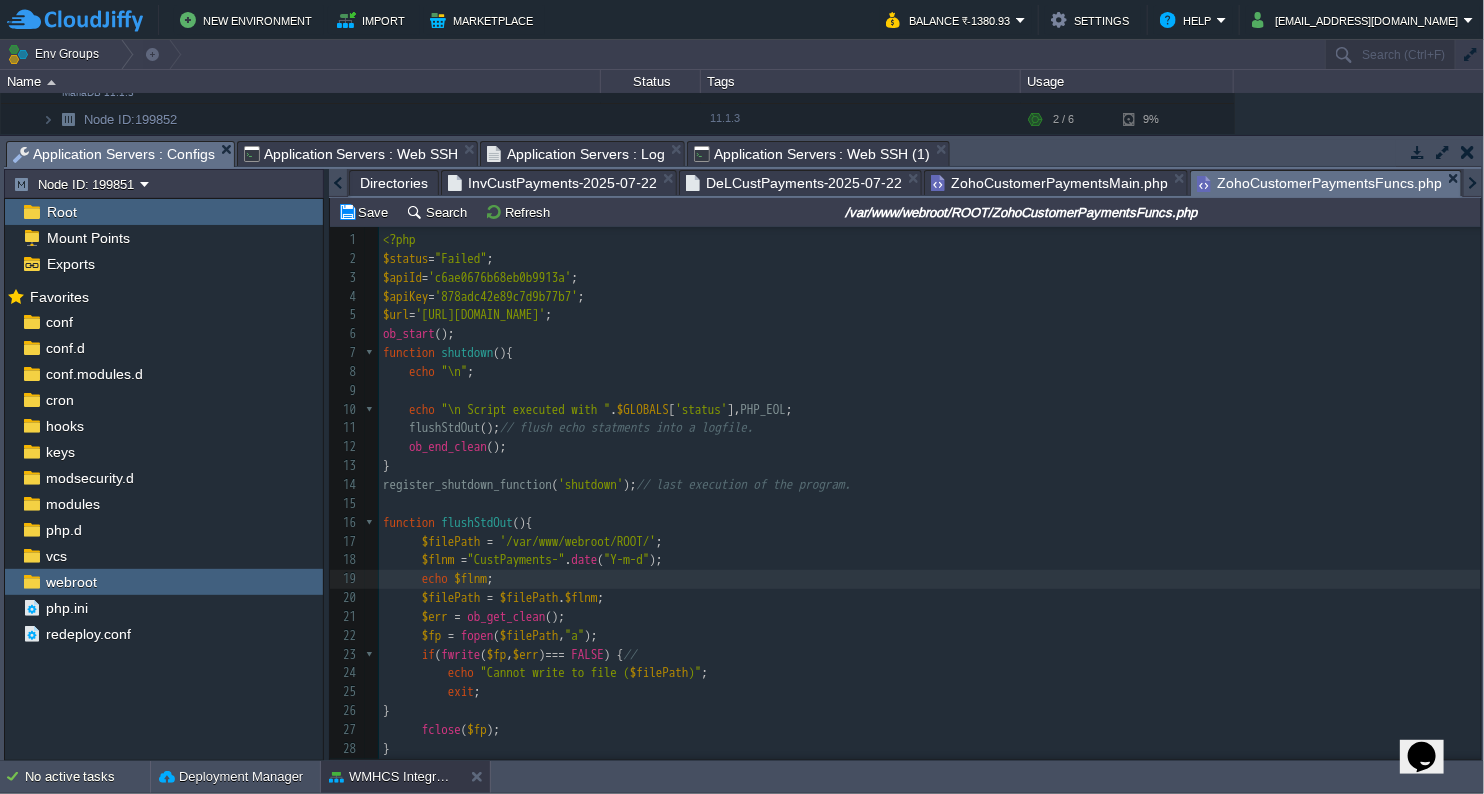 click on "$flnm   = "CustPayments-"  . date ( "Y-m-d" );" at bounding box center (930, 560) 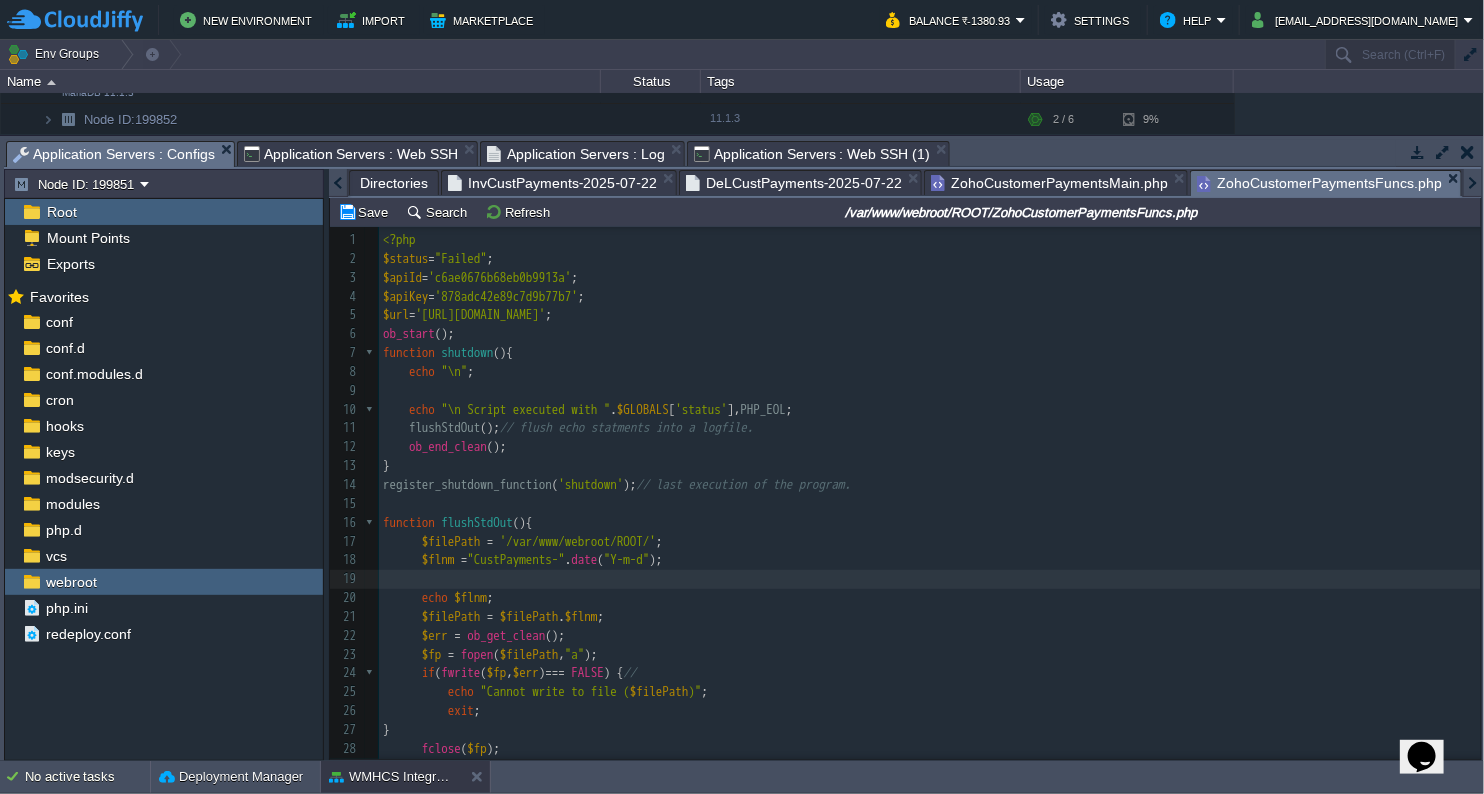 type on "$" 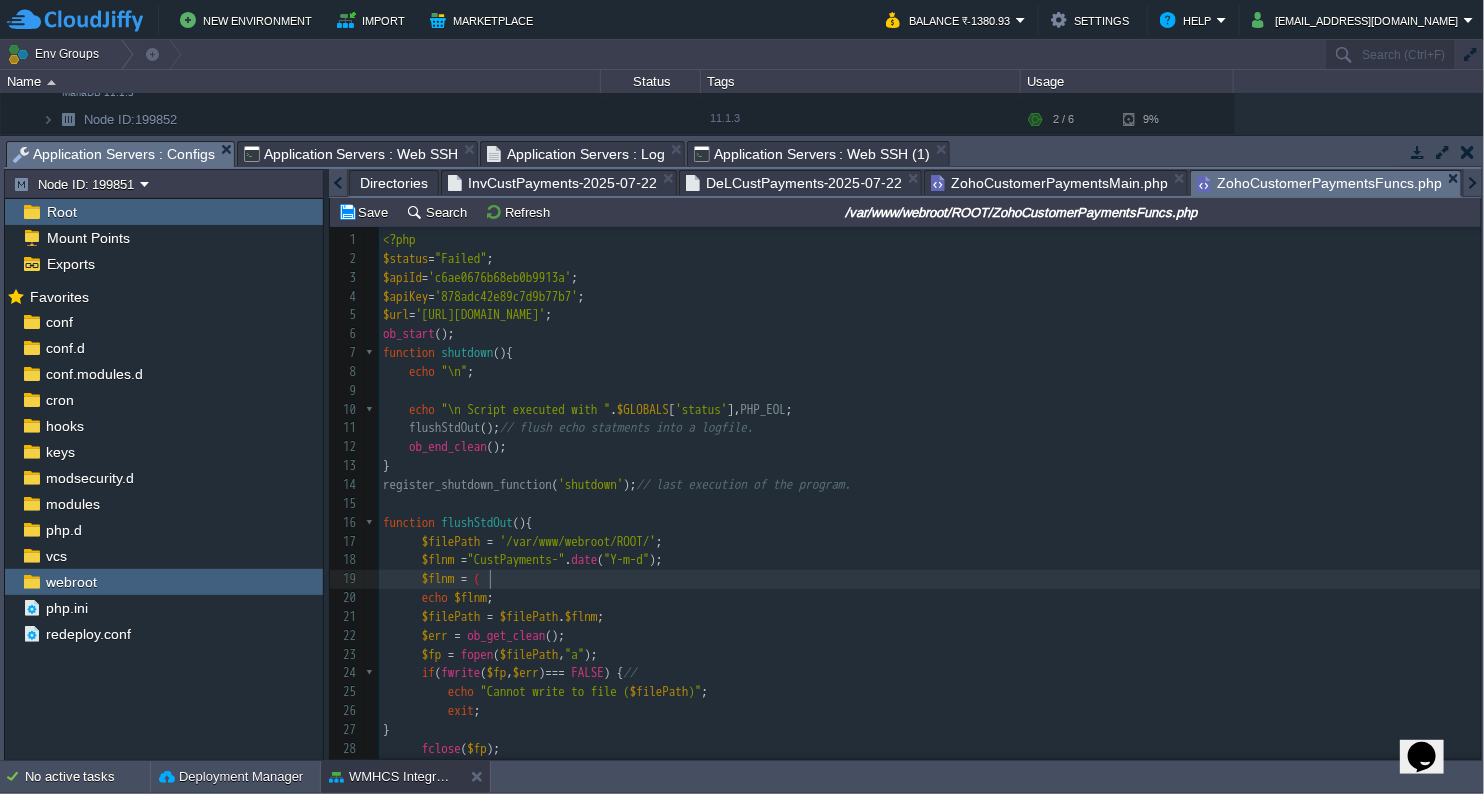 scroll, scrollTop: 6, scrollLeft: 65, axis: both 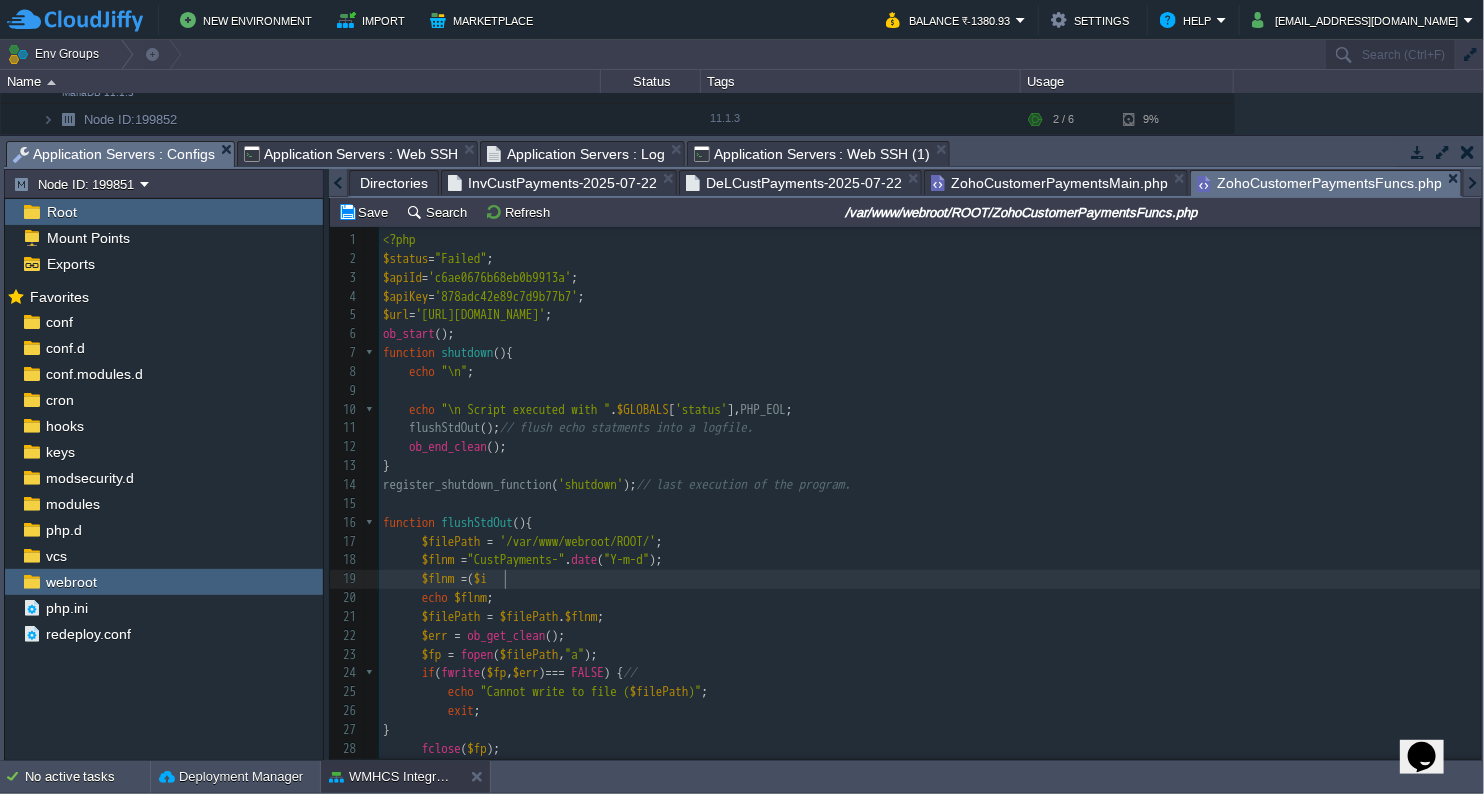 type on "$flnm = ($in" 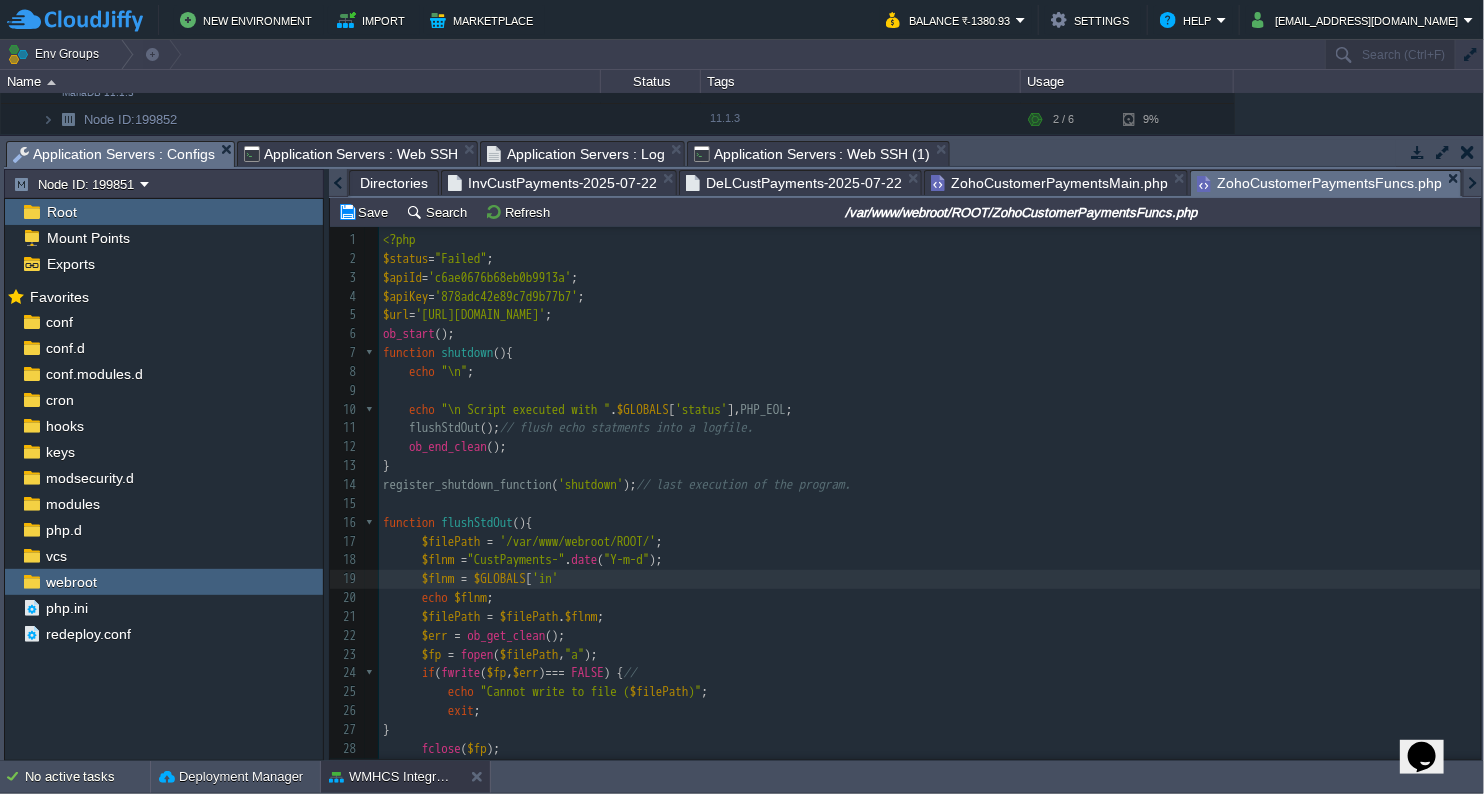 scroll, scrollTop: 6, scrollLeft: 101, axis: both 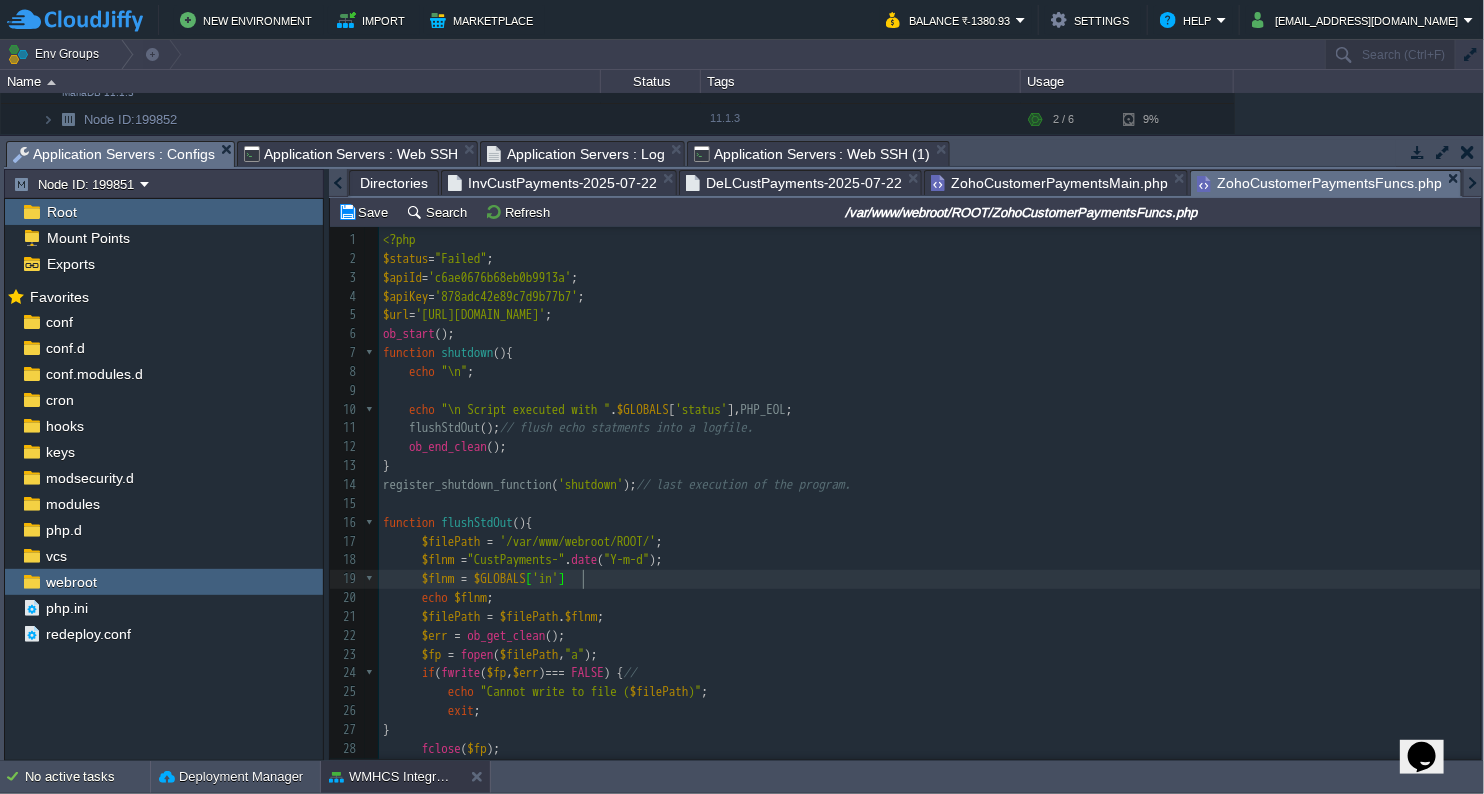 type on "$GLOBALS['in']?" 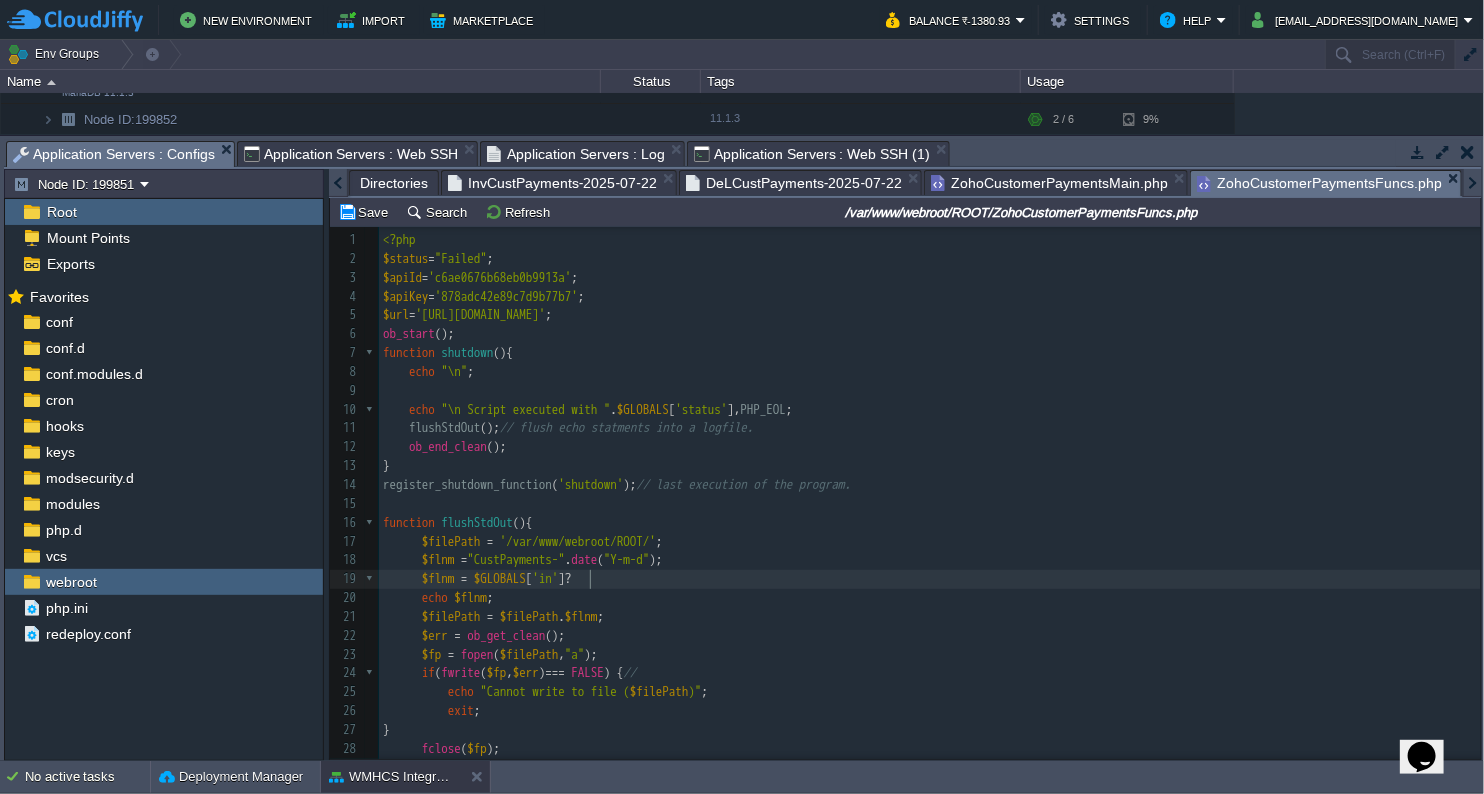 scroll, scrollTop: 6, scrollLeft: 108, axis: both 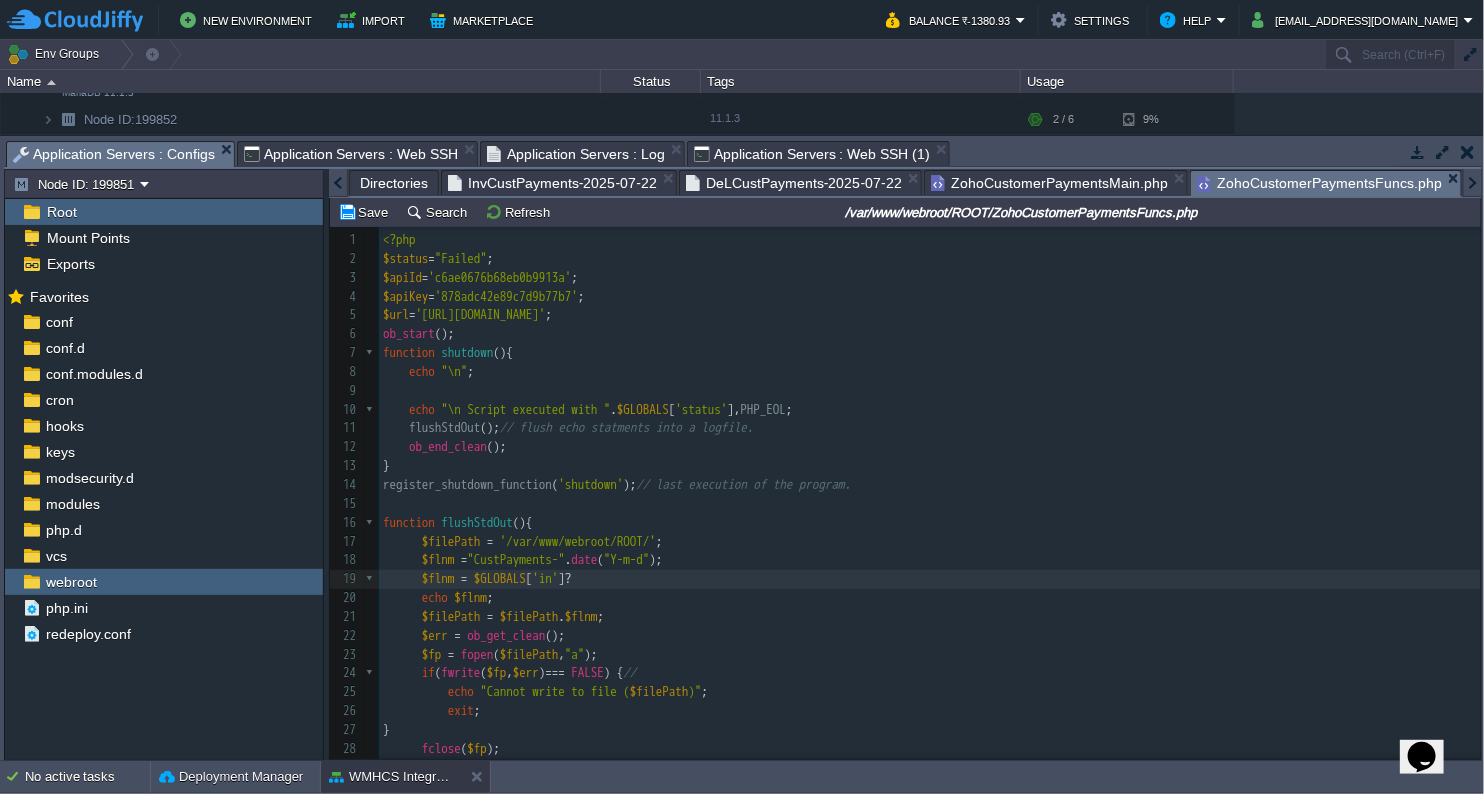 type on "+" 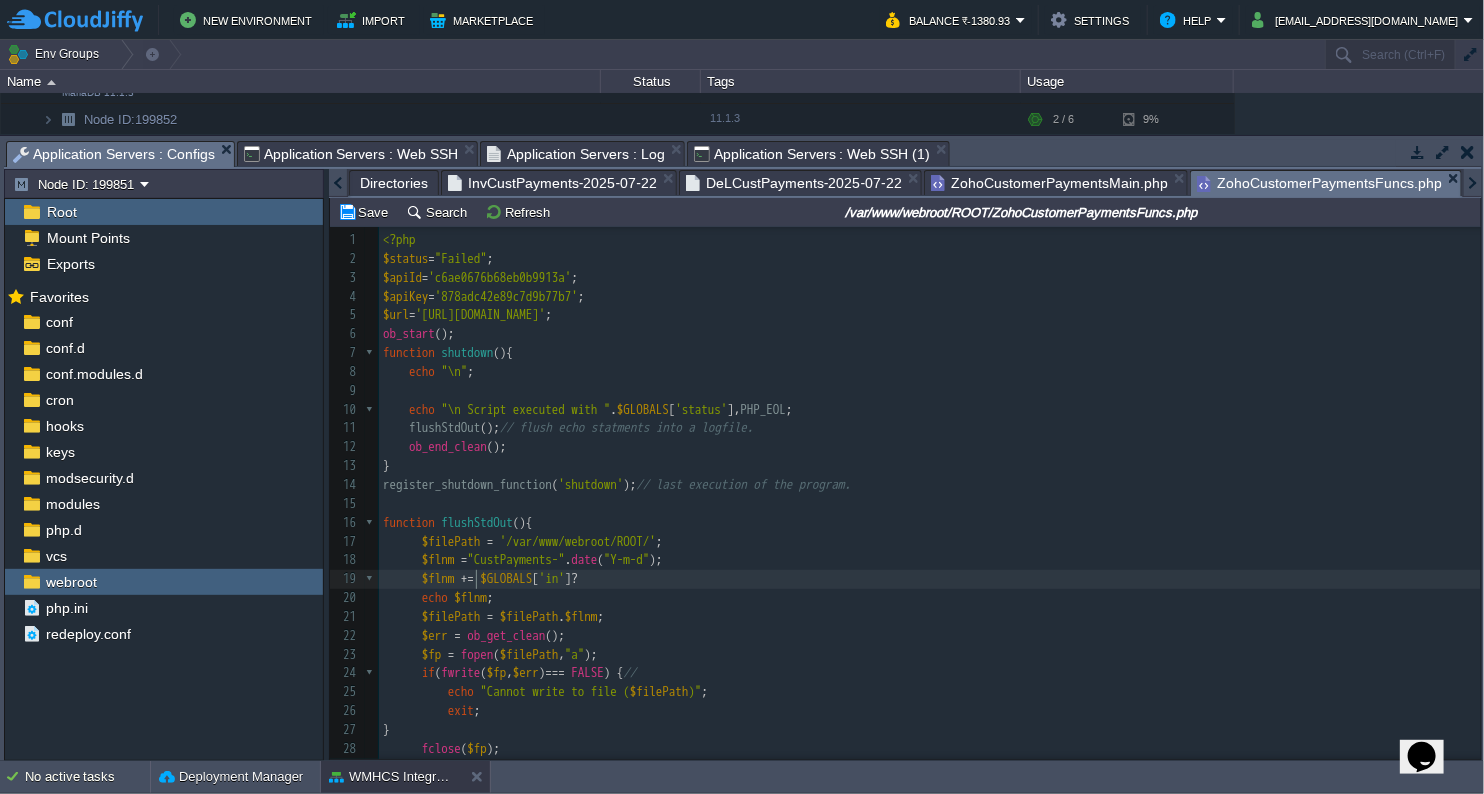 scroll, scrollTop: 6, scrollLeft: 7, axis: both 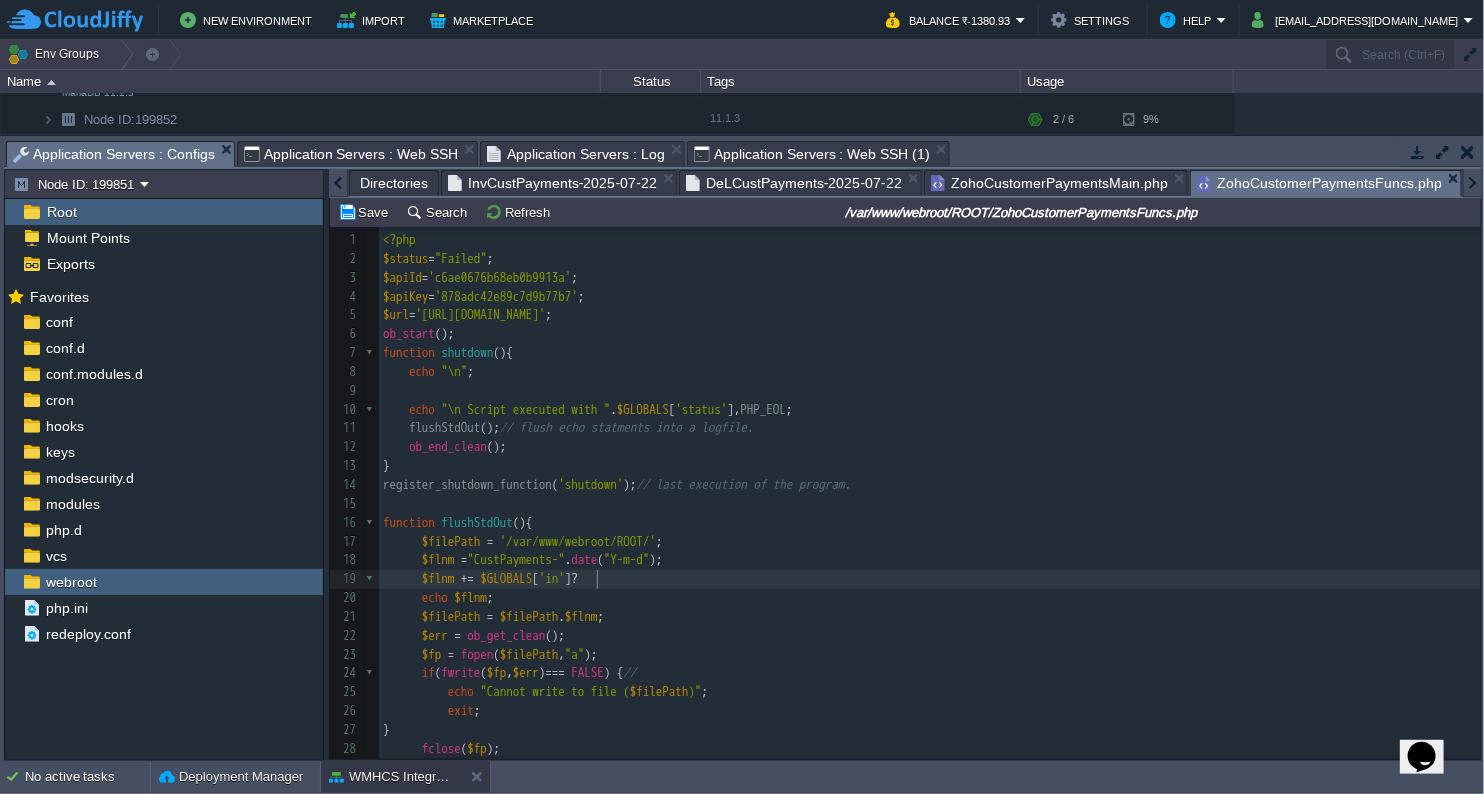 click on "$flnm   +=   $GLOBALS [ 'in' ] ?" at bounding box center (930, 579) 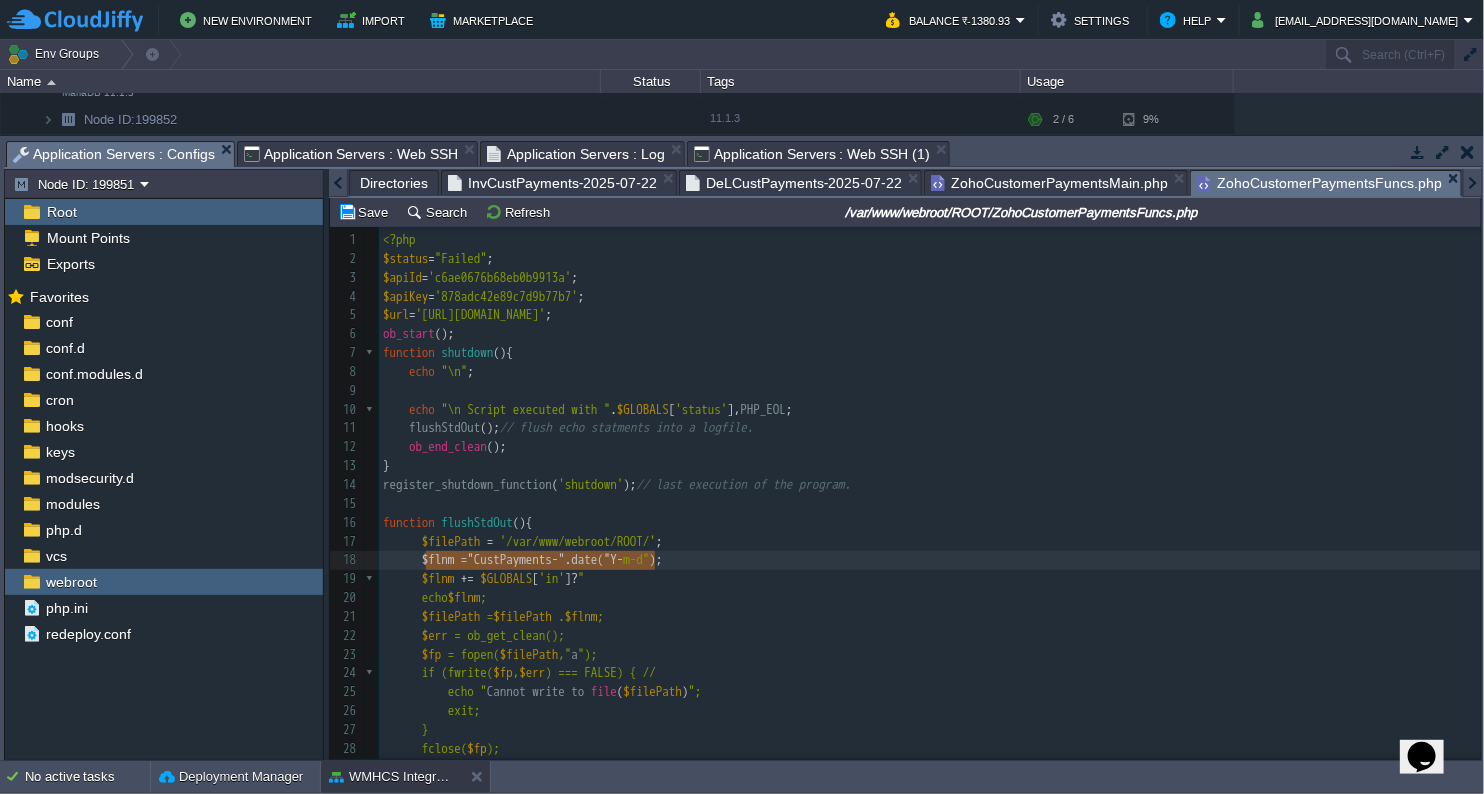 type on "$flnm ="CustPayments-" .date("Y-m-d");" 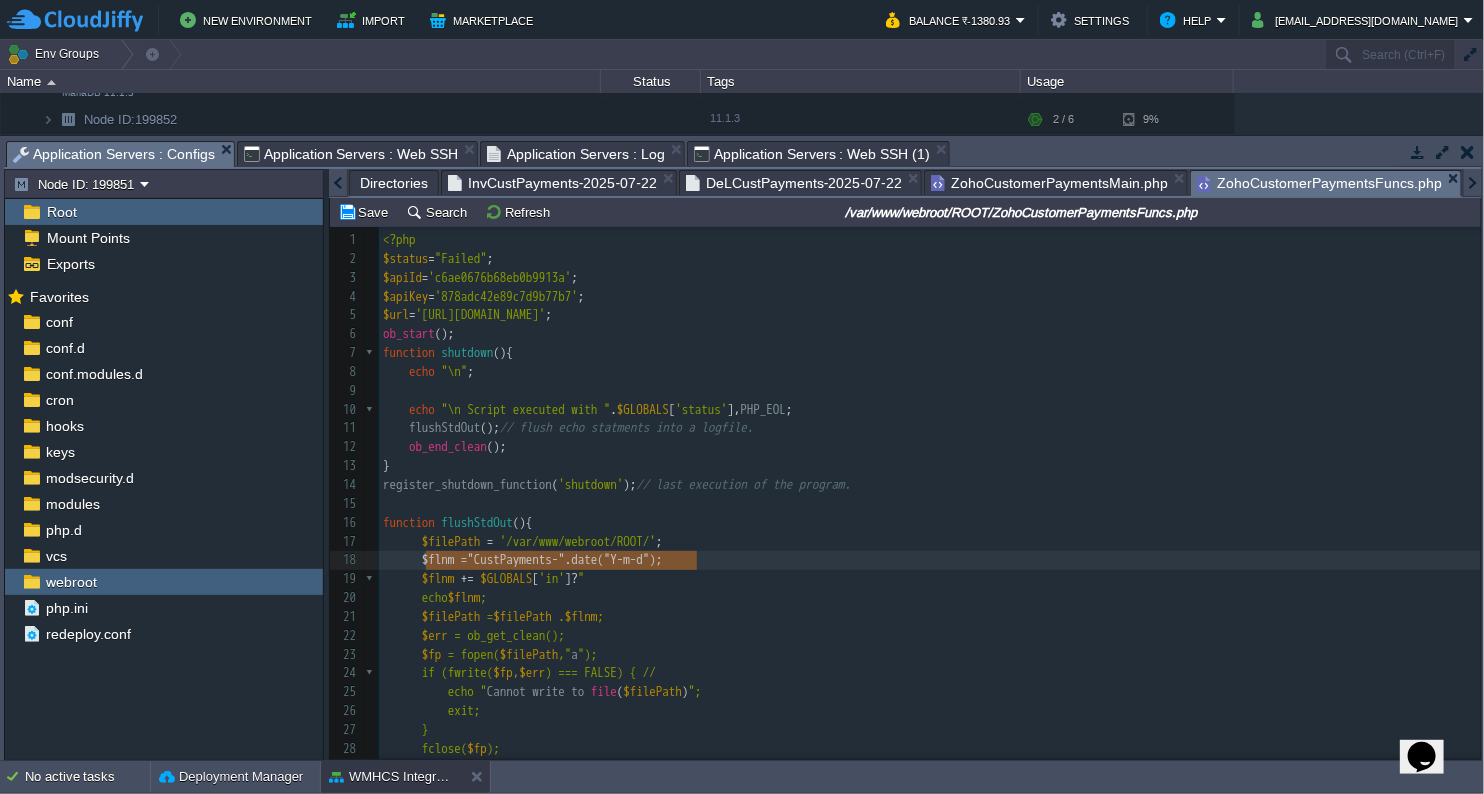 drag, startPoint x: 426, startPoint y: 563, endPoint x: 716, endPoint y: 564, distance: 290.0017 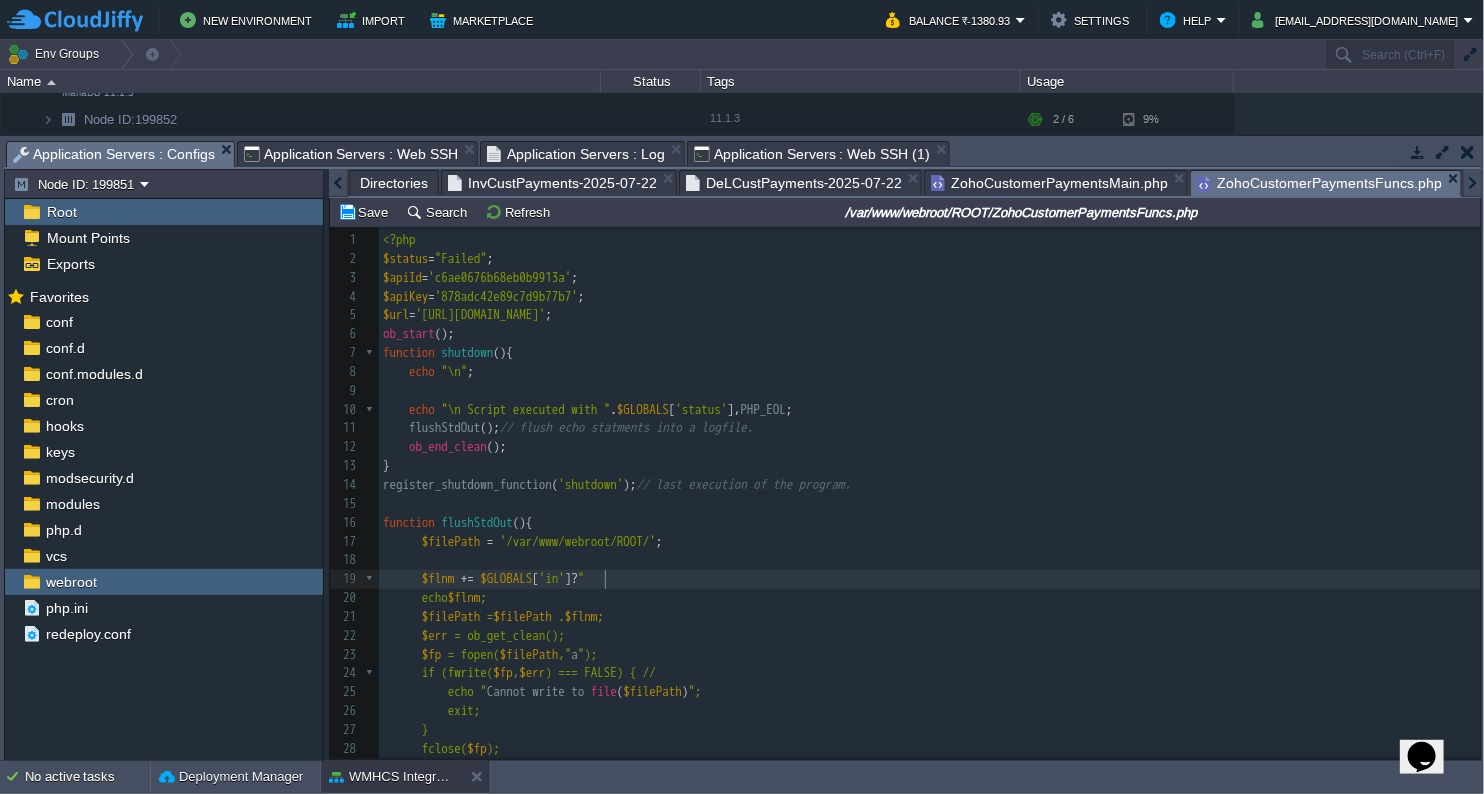 click on "$flnm   +=   $GLOBALS [ 'in' ] ? "" at bounding box center [930, 579] 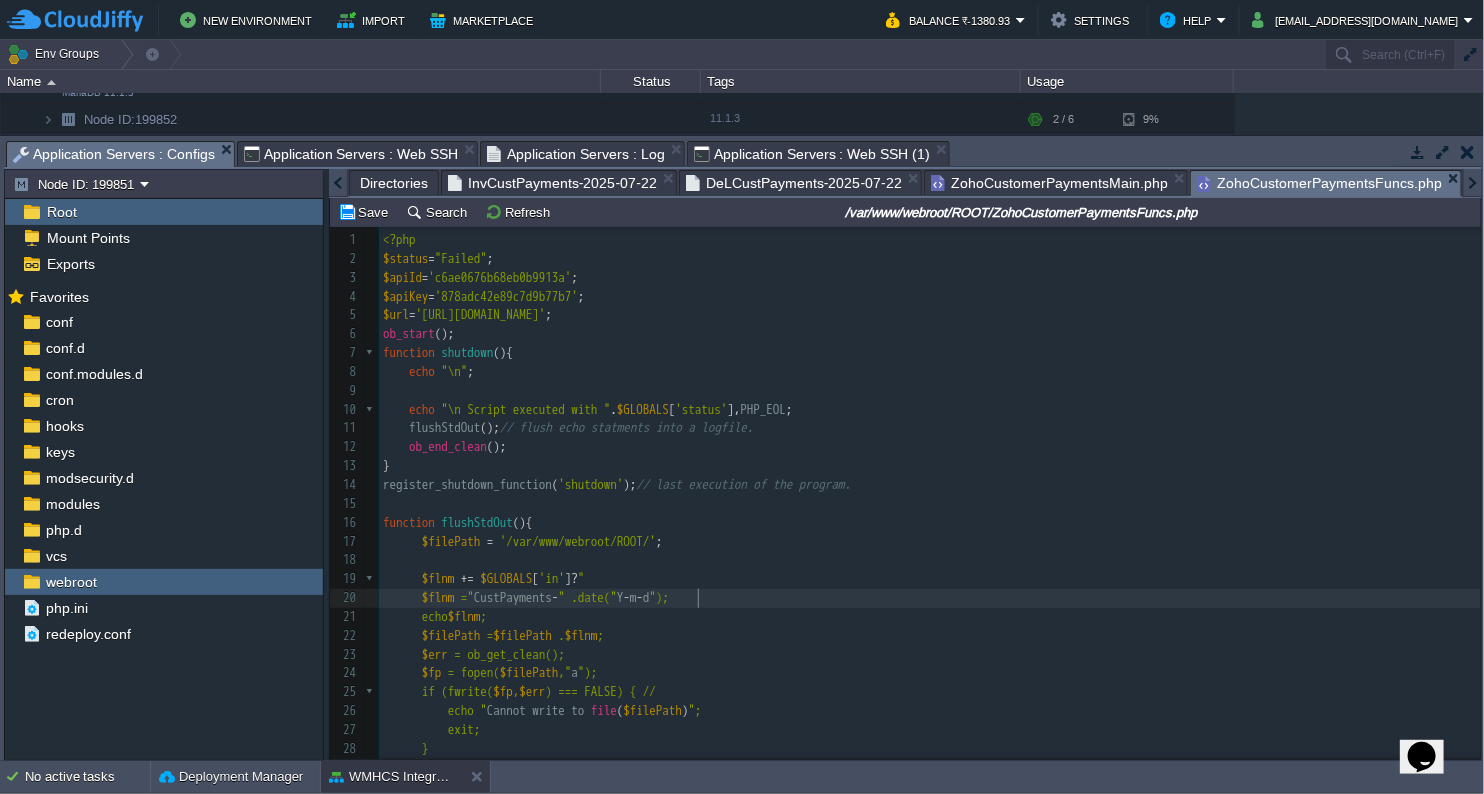 click on "+=" at bounding box center (467, 578) 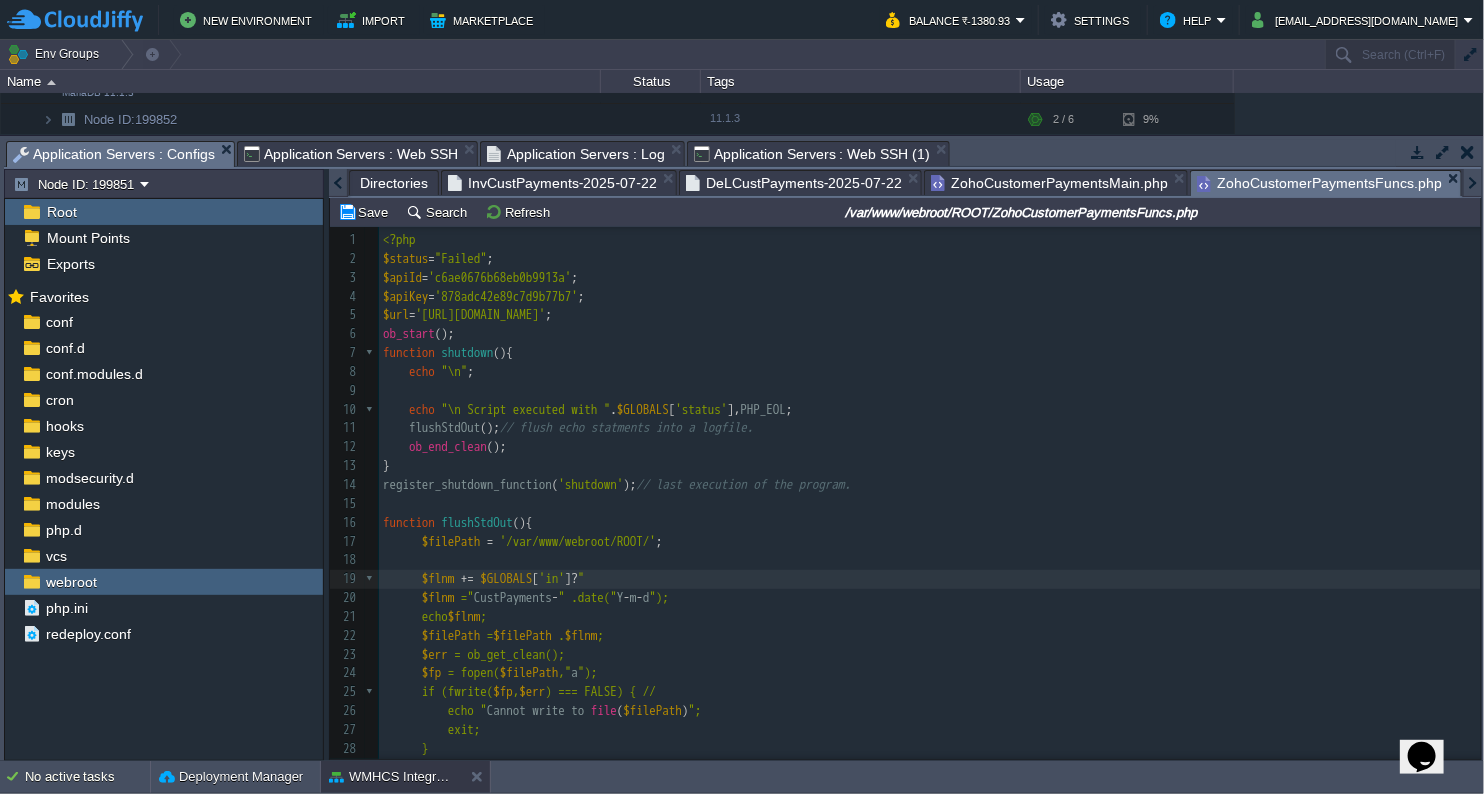 click on "x   1 <?php 2 $status = "Failed" ; 3 $apiId = 'c6ae0676b68eb0b9913a' ; 4 $apiKey = '878adc42e89c7d9b77b7' ; 5 $url = '[URL][DOMAIN_NAME]' ; 6 ob_start (); 7 function   shutdown (){      8       echo   "\n" ; 9       10      echo   "\n Script executed with " . $GLOBALS [ 'status' ],  PHP_EOL ; 11      flushStdOut ();  // flush echo statments into a logfile. 12       ob_end_clean (); 13 } 14 register_shutdown_function ( 'shutdown' );  // last execution of the program. 15 ​ 16 function   flushStdOut (){ 17        $filePath   =   '/var/www/webroot/ROOT/' ; 18        19          $flnm   +=   $GLOBALS [ 'in' ] ? " 20        $flnm   =" CustPayments - "   .date(" Y - m - d "); 21        echo  $flnm ; 22        $filePath   =  $filePath   .  $flnm ; 23        $err   = ob_get_clean(); 24        $fp   = fopen( $filePath ," a "); 25        if (fwrite( $fp ,  $err ) === FALSE) { // 26            echo " Cannot   write   to   file  ( $filePath ) "; 27" at bounding box center [930, 683] 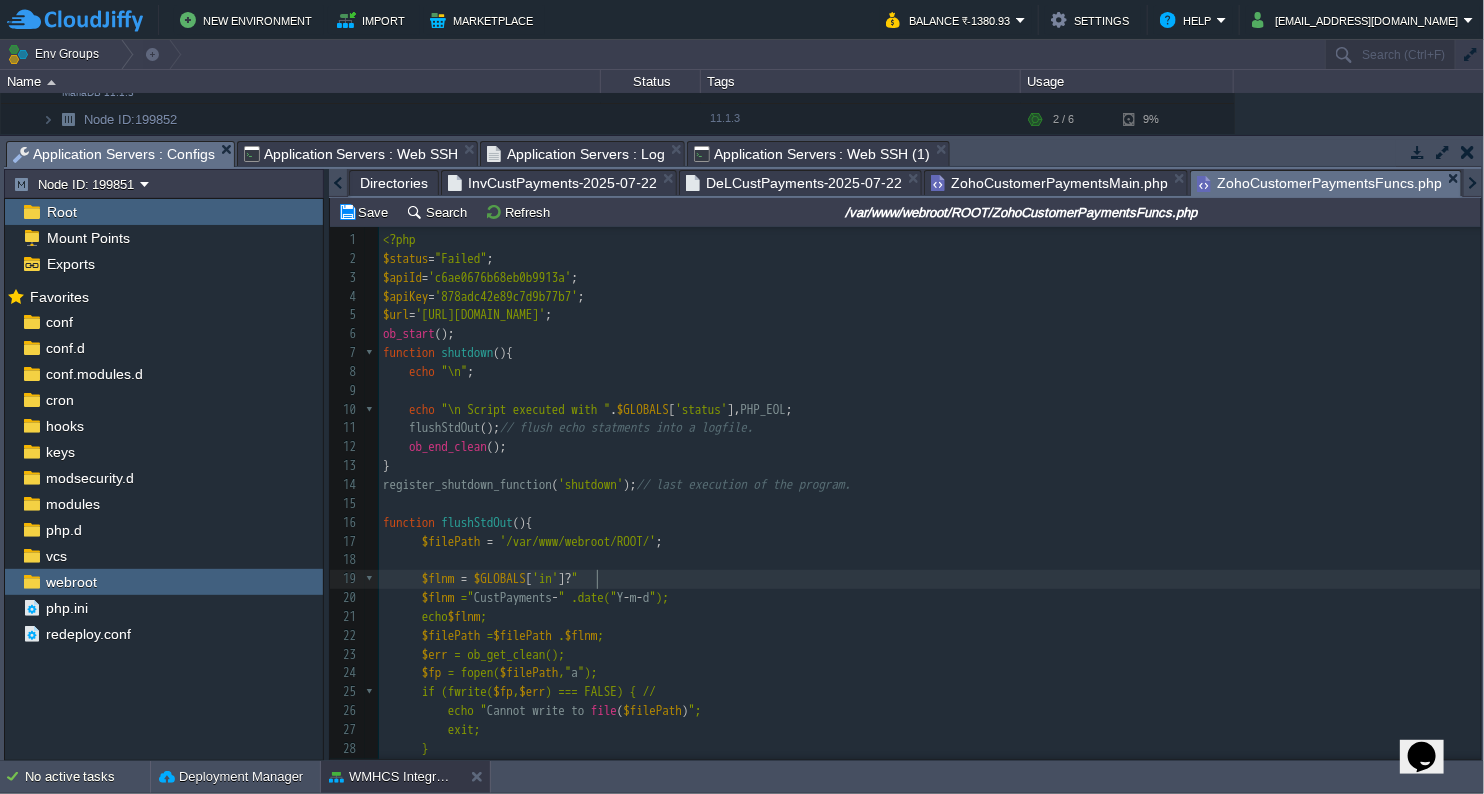 click on "$flnm   =   $GLOBALS [ 'in' ] ? "" at bounding box center [930, 579] 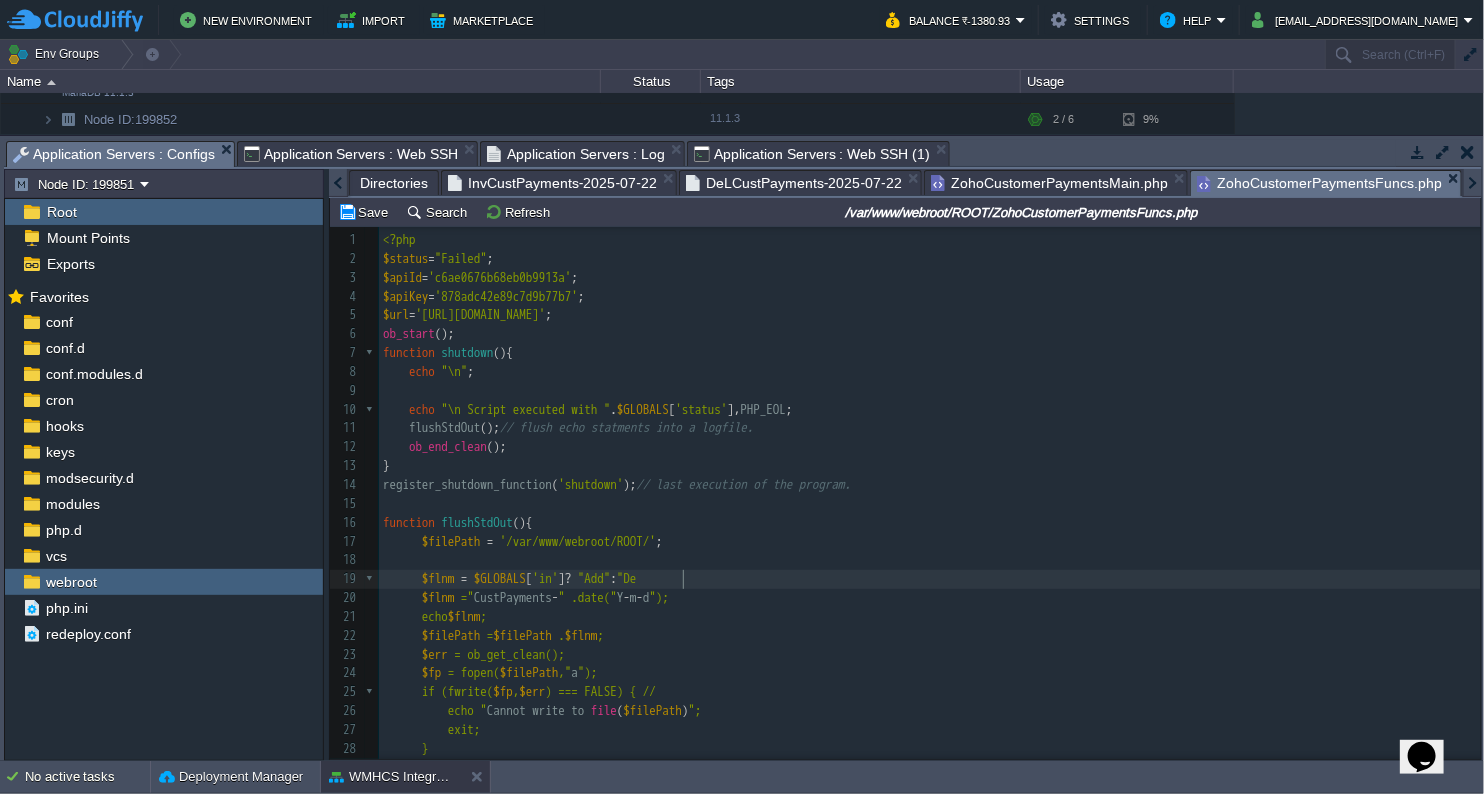 scroll, scrollTop: 6, scrollLeft: 109, axis: both 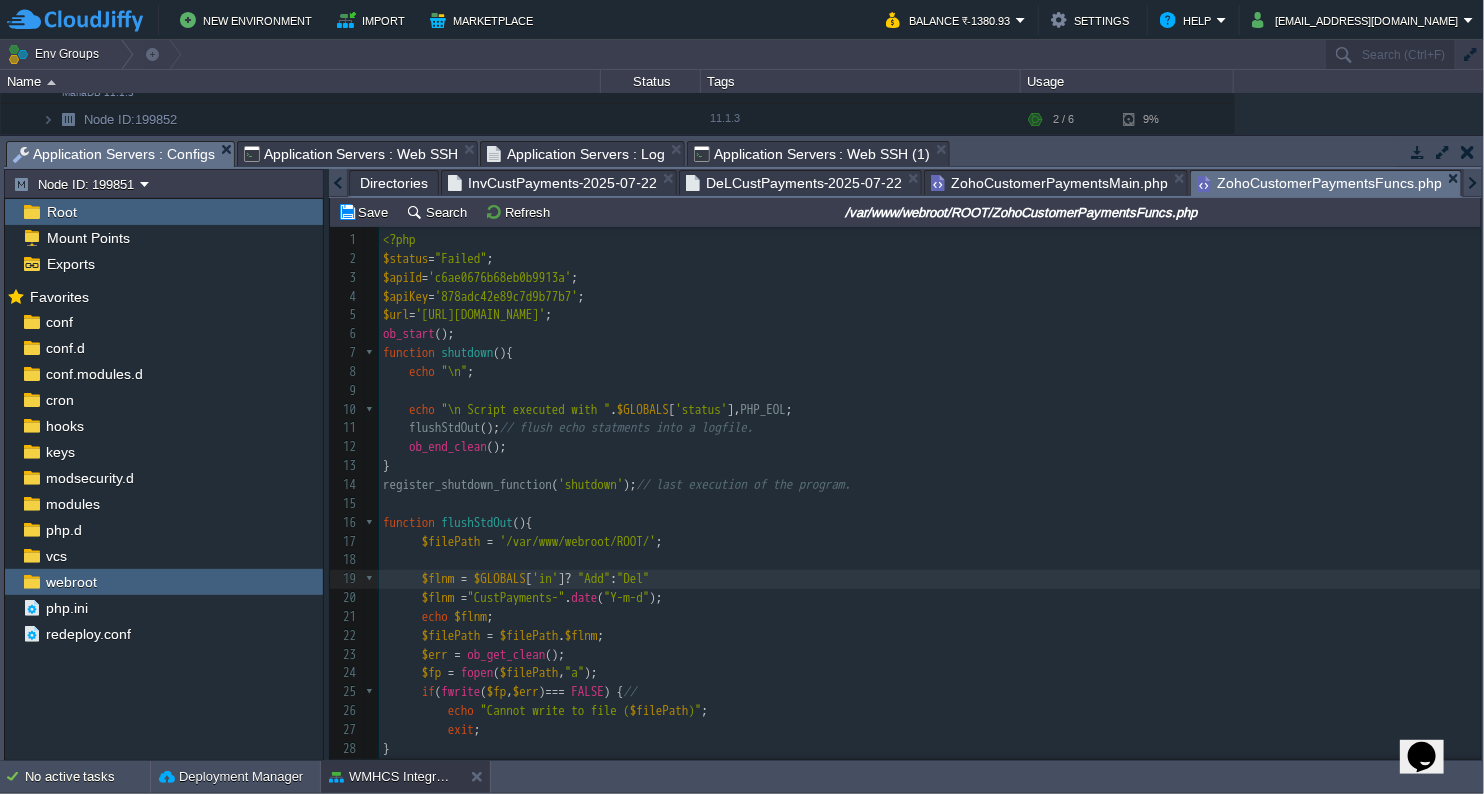type on "? "Add" : "Del";" 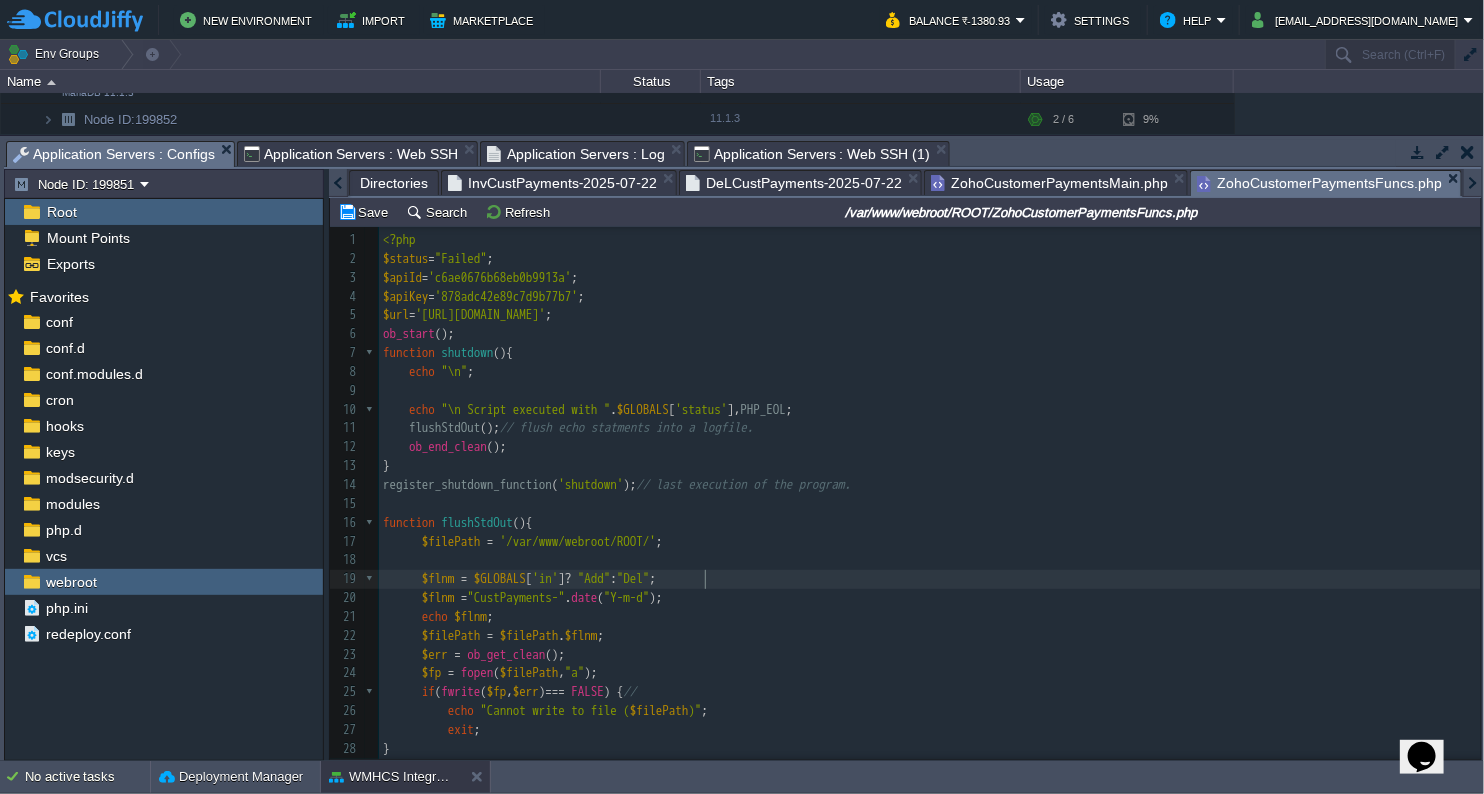 click on "x   1 <?php 2 $status = "Failed" ; 3 $apiId = 'c6ae0676b68eb0b9913a' ; 4 $apiKey = '878adc42e89c7d9b77b7' ; 5 $url = '[URL][DOMAIN_NAME]' ; 6 ob_start (); 7 function   shutdown (){      8       echo   "\n" ; 9       10      echo   "\n Script executed with " . $GLOBALS [ 'status' ],  PHP_EOL ; 11      flushStdOut ();  // flush echo statments into a logfile. 12       ob_end_clean (); 13 } 14 register_shutdown_function ( 'shutdown' );  // last execution of the program. 15 ​ 16 function   flushStdOut (){ 17        $filePath   =   '/var/www/webroot/ROOT/' ; 18        19          $flnm   =   $GLOBALS [ 'in' ]  ?   "Add"  :  "Del" ; 20        $flnm   = "CustPayments-"  . date ( "Y-m-d" ); 21        echo   $flnm ; 22        $filePath   =   $filePath  .  $flnm ; 23        $err   =   ob_get_clean (); 24        $fp   =   fopen ( $filePath , "a" ); 25        if  ( fwrite ( $fp ,  $err )  ===   FALSE ) {  // 26            echo   "Cannot write to file ( $filePath" at bounding box center [930, 683] 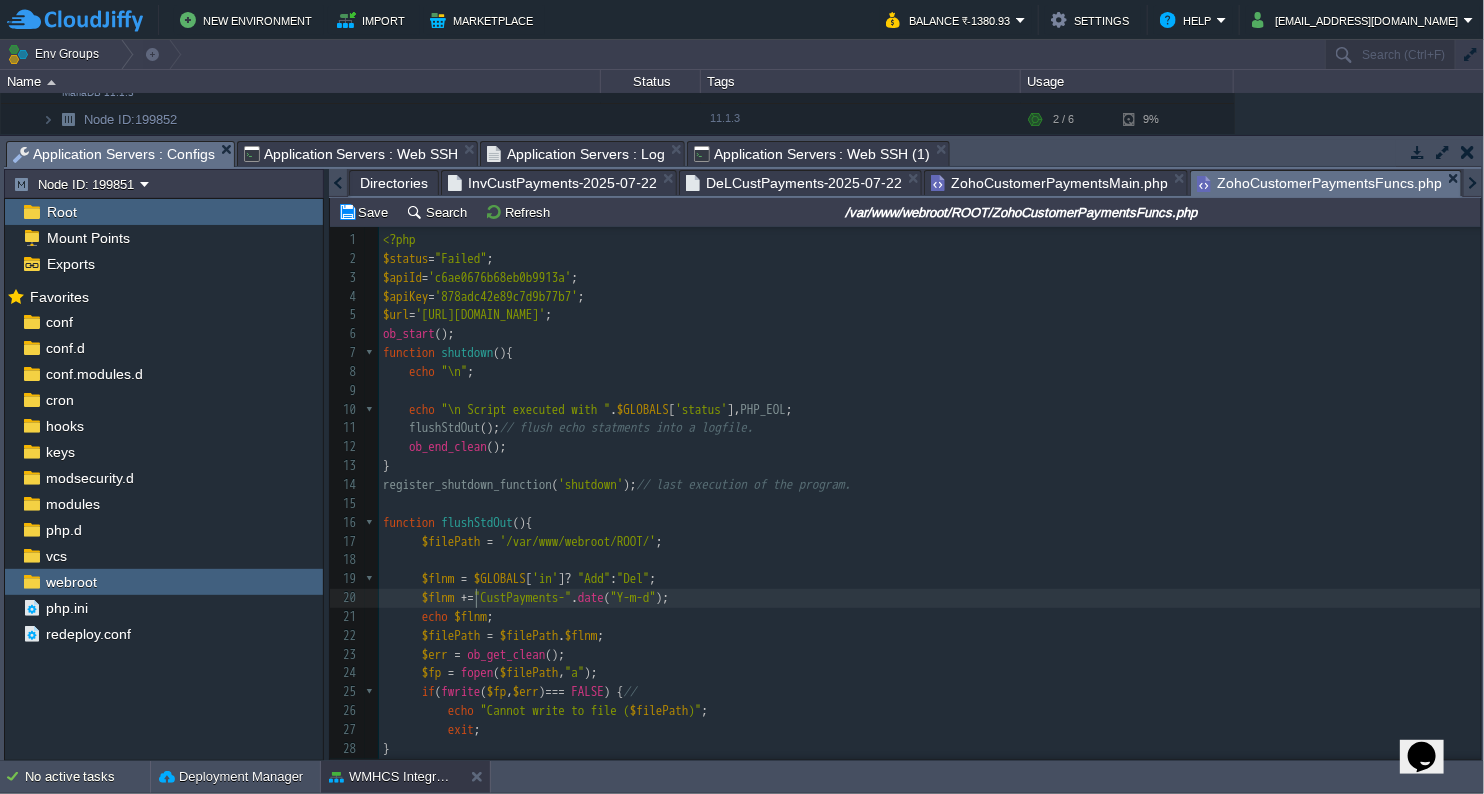 type on "+" 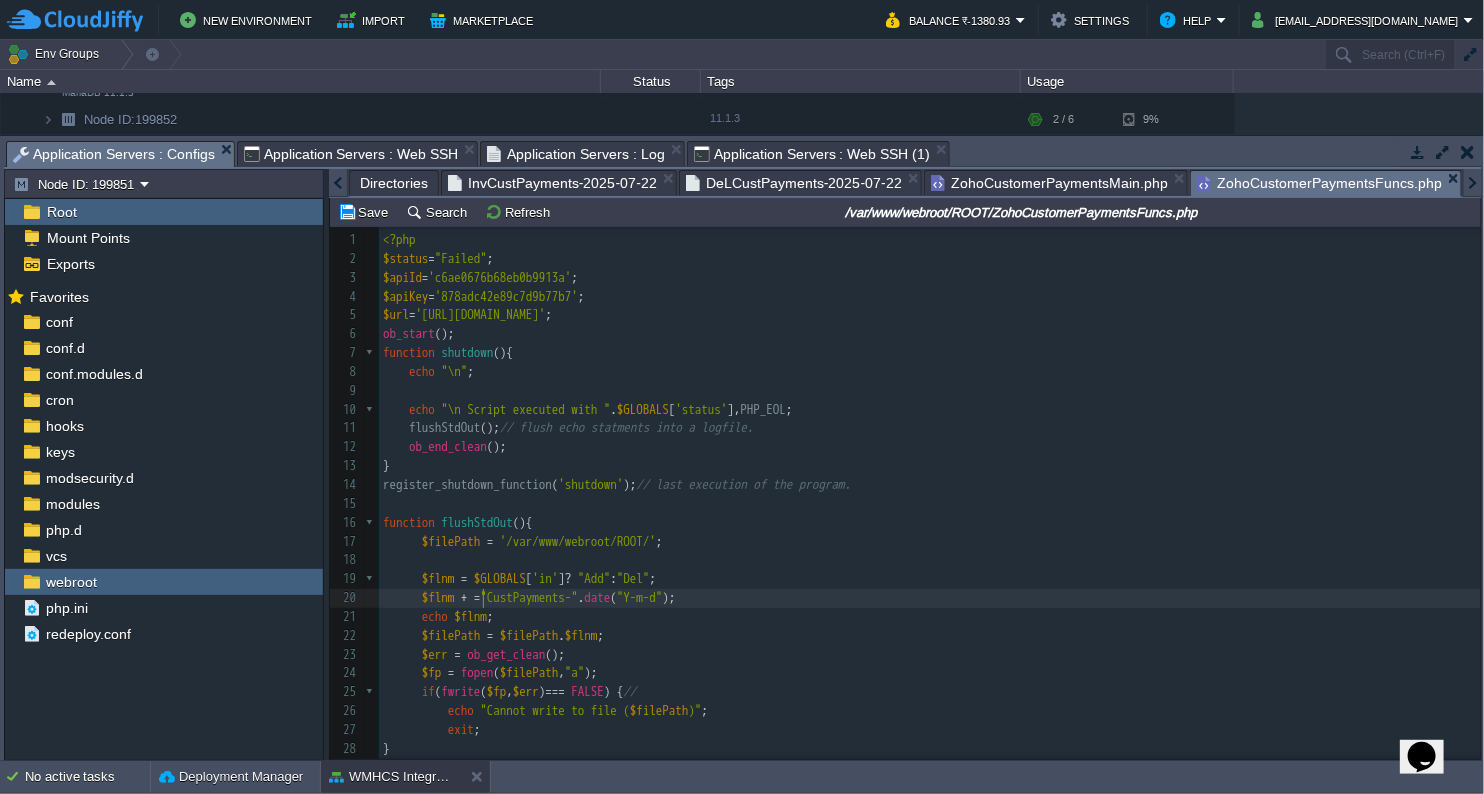 scroll, scrollTop: 6, scrollLeft: 14, axis: both 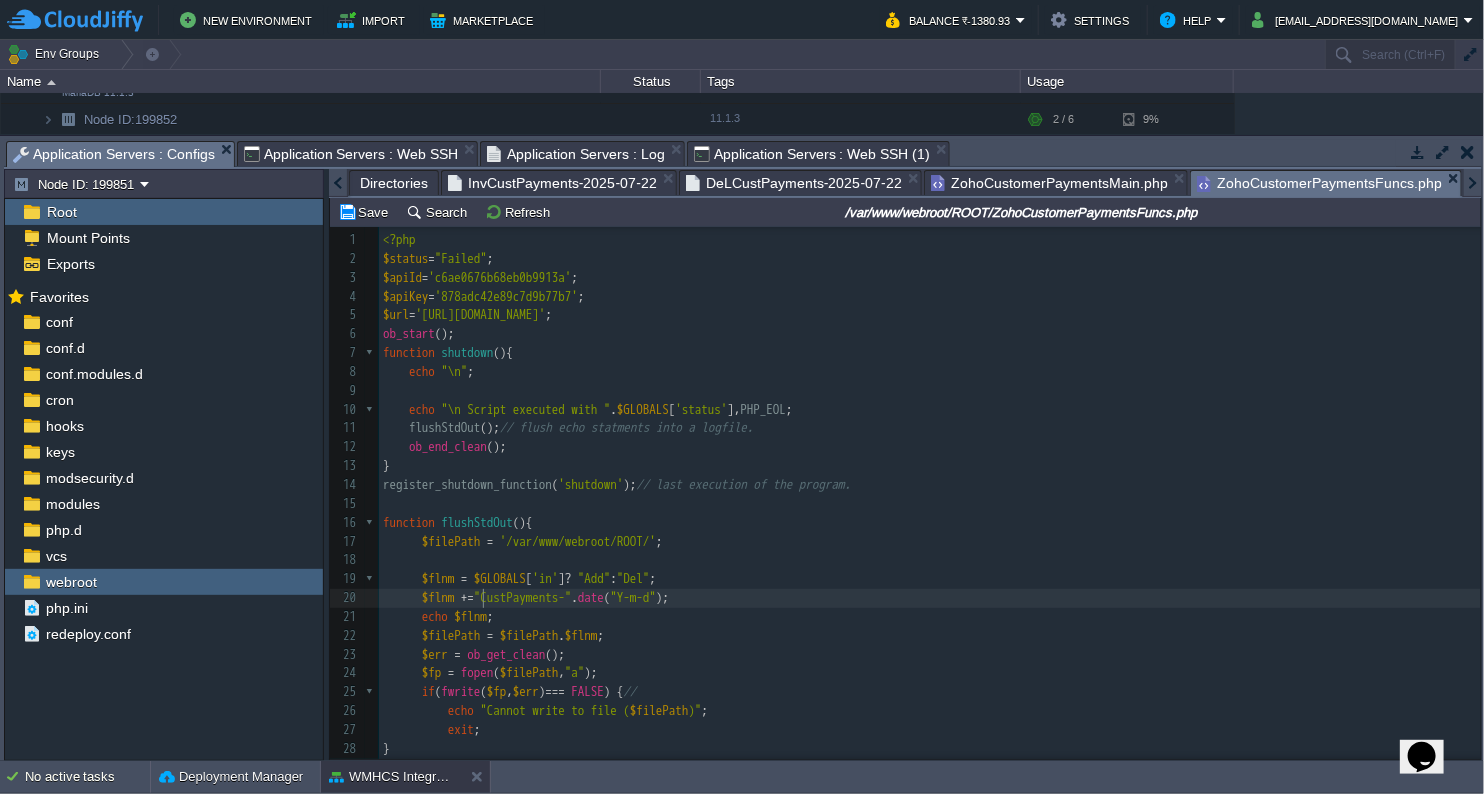 click on "x   1 <?php 2 $status = "Failed" ; 3 $apiId = 'c6ae0676b68eb0b9913a' ; 4 $apiKey = '878adc42e89c7d9b77b7' ; 5 $url = '[URL][DOMAIN_NAME]' ; 6 ob_start (); 7 function   shutdown (){      8       echo   "\n" ; 9       10      echo   "\n Script executed with " . $GLOBALS [ 'status' ],  PHP_EOL ; 11      flushStdOut ();  // flush echo statments into a logfile. 12       ob_end_clean (); 13 } 14 register_shutdown_function ( 'shutdown' );  // last execution of the program. 15 ​ 16 function   flushStdOut (){ 17        $filePath   =   '/var/www/webroot/ROOT/' ; 18        19          $flnm   =   $GLOBALS [ 'in' ]  ?   "Add"  :  "Del" ; 20        $flnm   += "CustPayments-"  . date ( "Y-m-d" ); 21        echo   $flnm ; 22        $filePath   =   $filePath  .  $flnm ; 23        $err   =   ob_get_clean (); 24        $fp   =   fopen ( $filePath , "a" ); 25        if  ( fwrite ( $fp ,  $err )  ===   FALSE ) {  // 26            echo   "Cannot write to file ( $filePath" at bounding box center (930, 683) 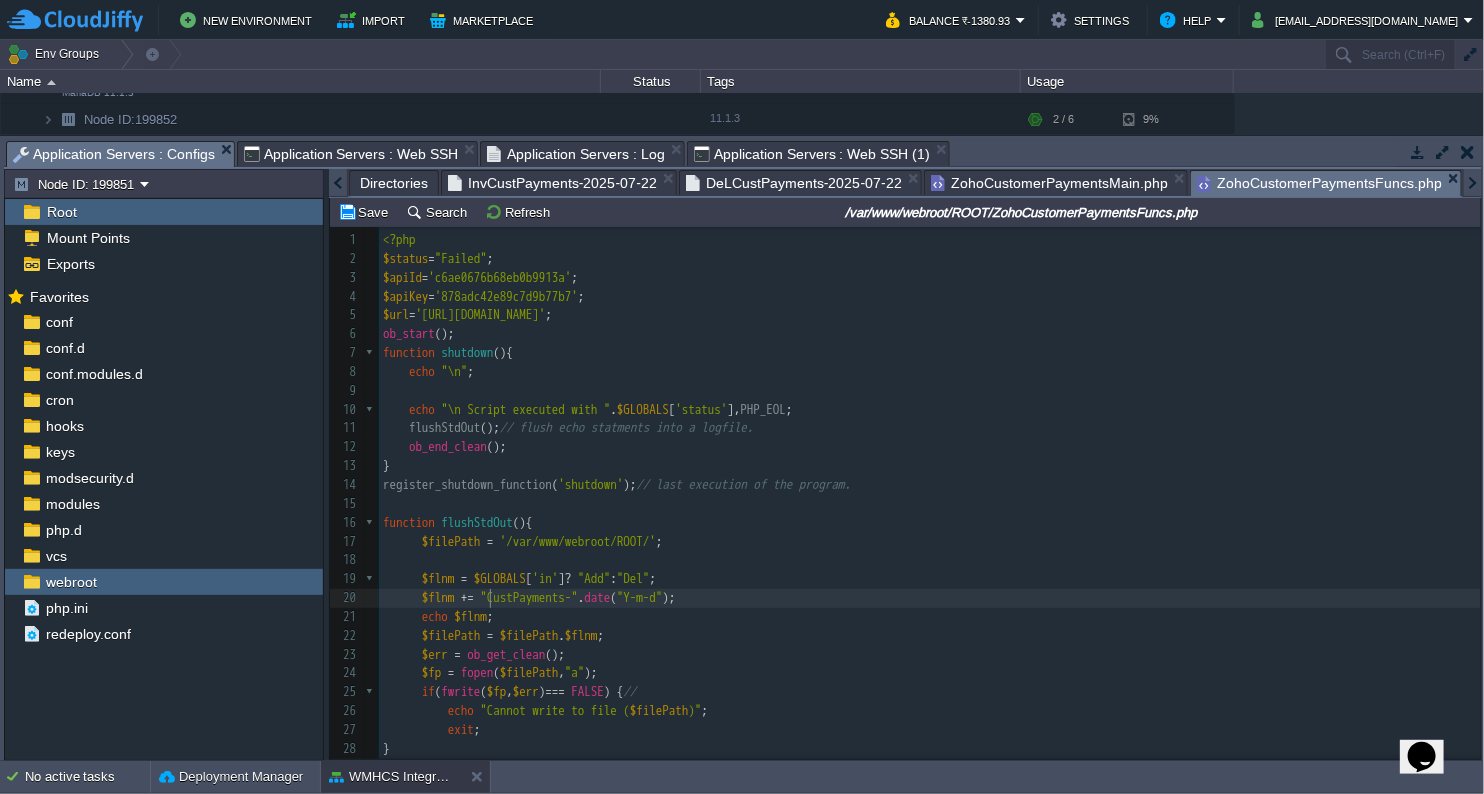 scroll, scrollTop: 6, scrollLeft: 7, axis: both 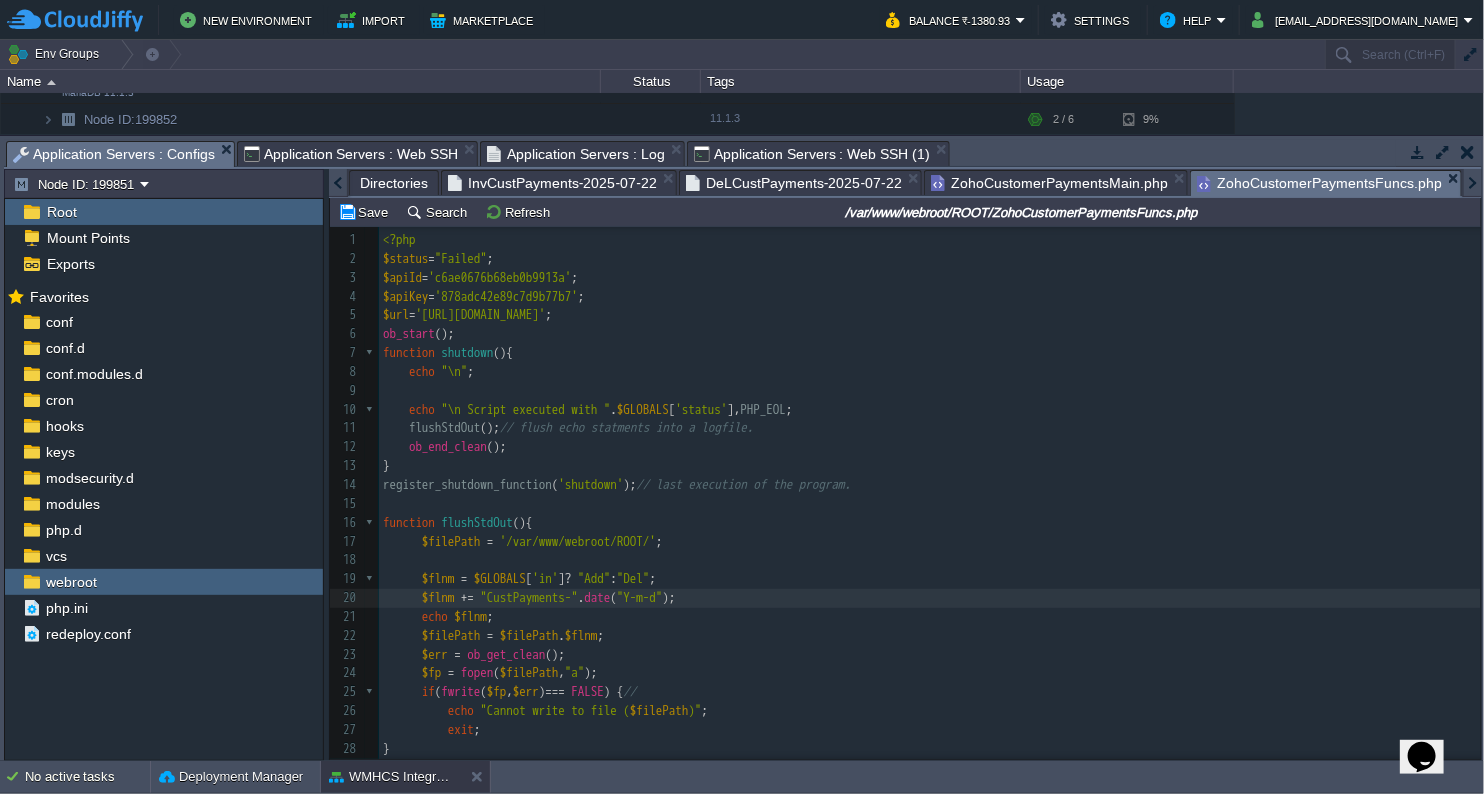 click on "$flnm   +=   "CustPayments-"  . date ( "Y-m-d" );" at bounding box center [930, 598] 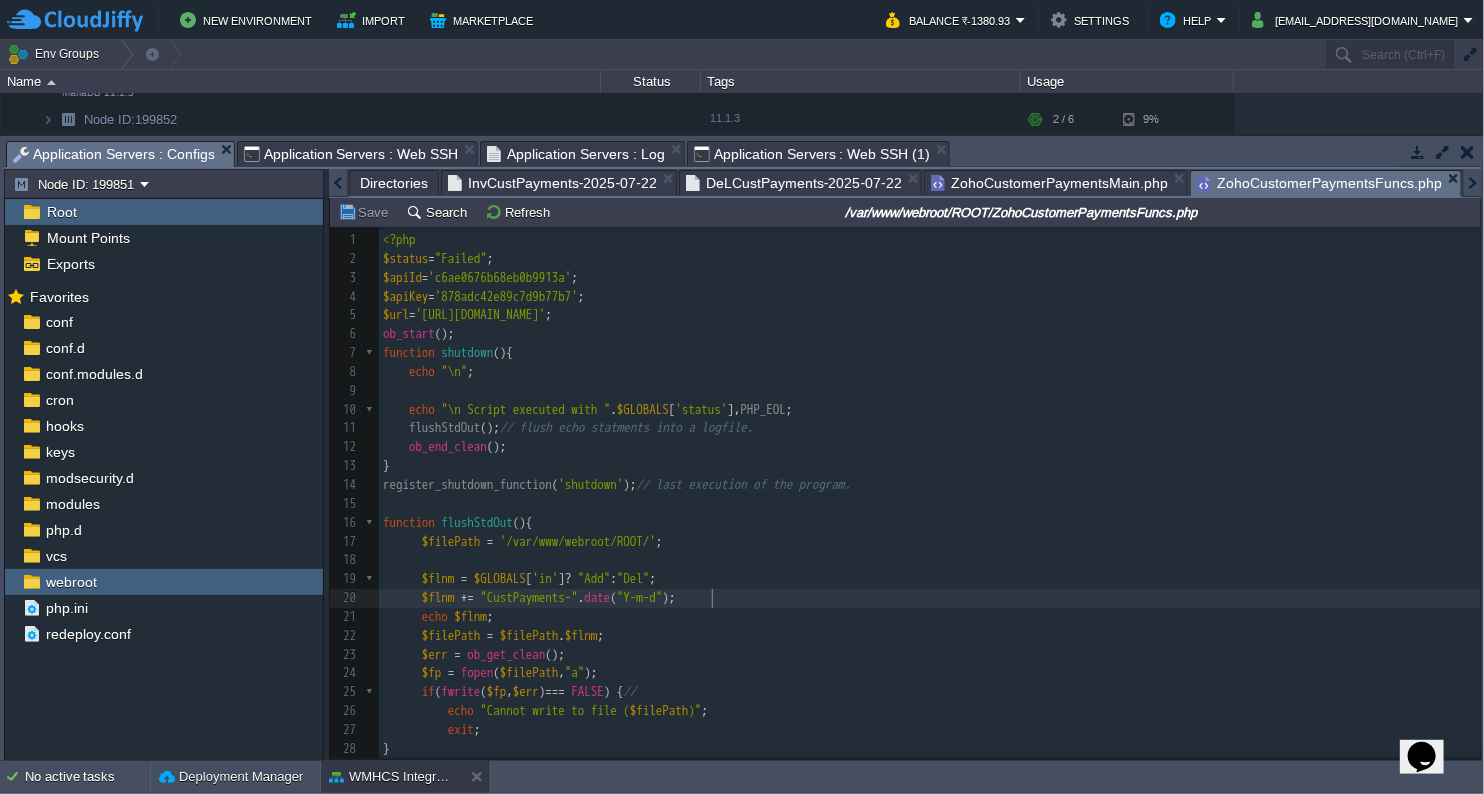 scroll, scrollTop: 111, scrollLeft: 0, axis: vertical 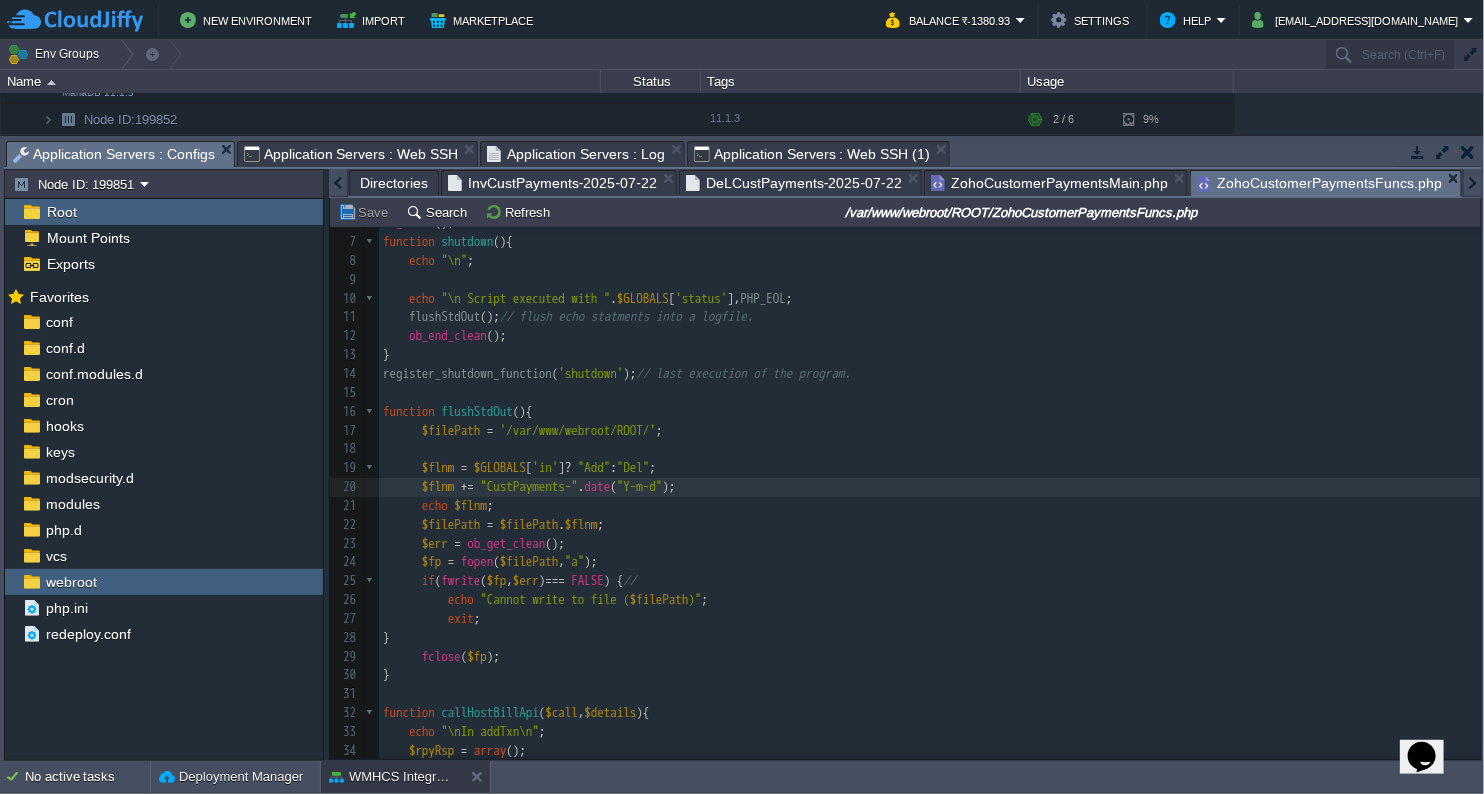 click on "Application Servers : Web SSH (1)" at bounding box center (812, 154) 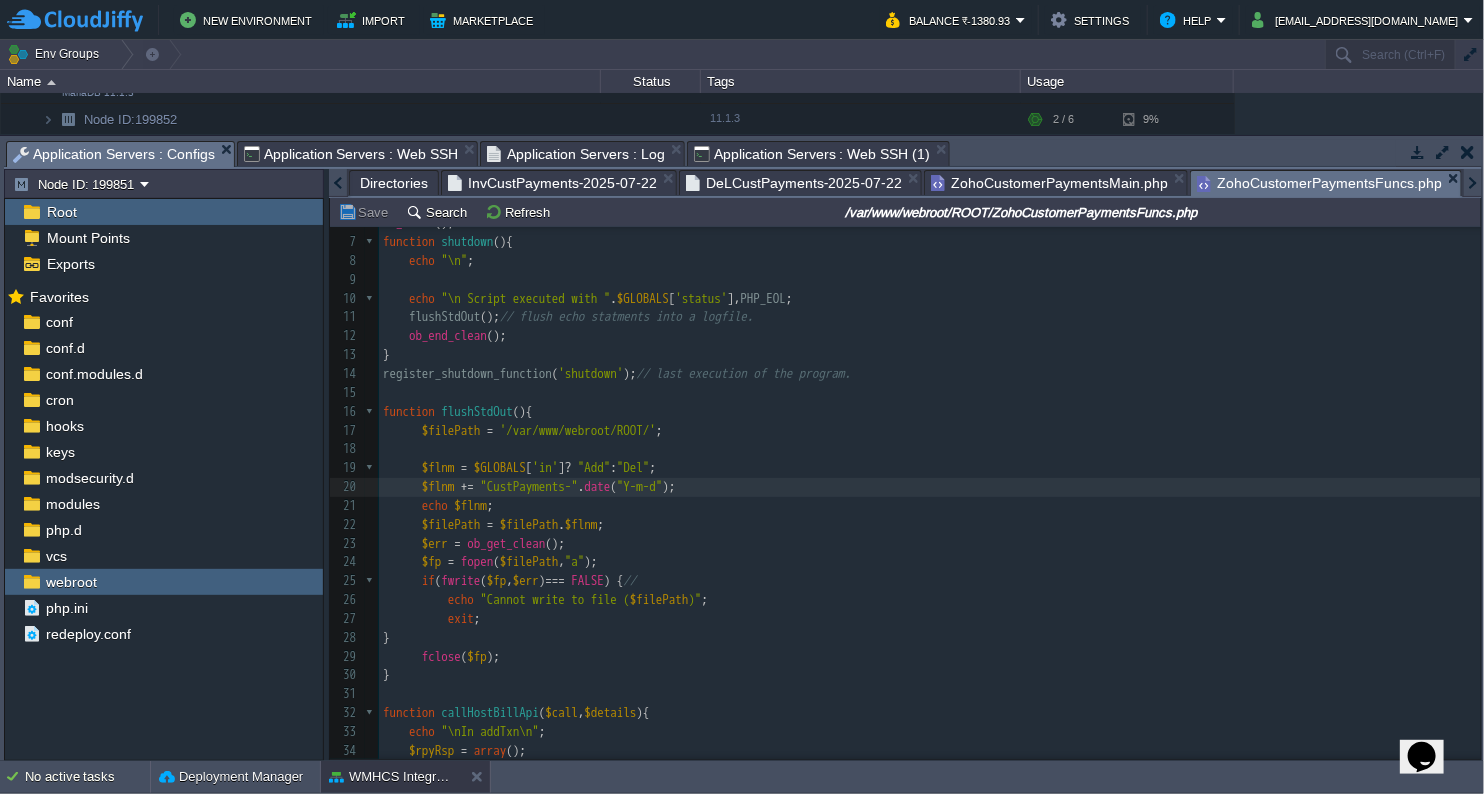 click on "Application Servers : Configs" at bounding box center [114, 154] 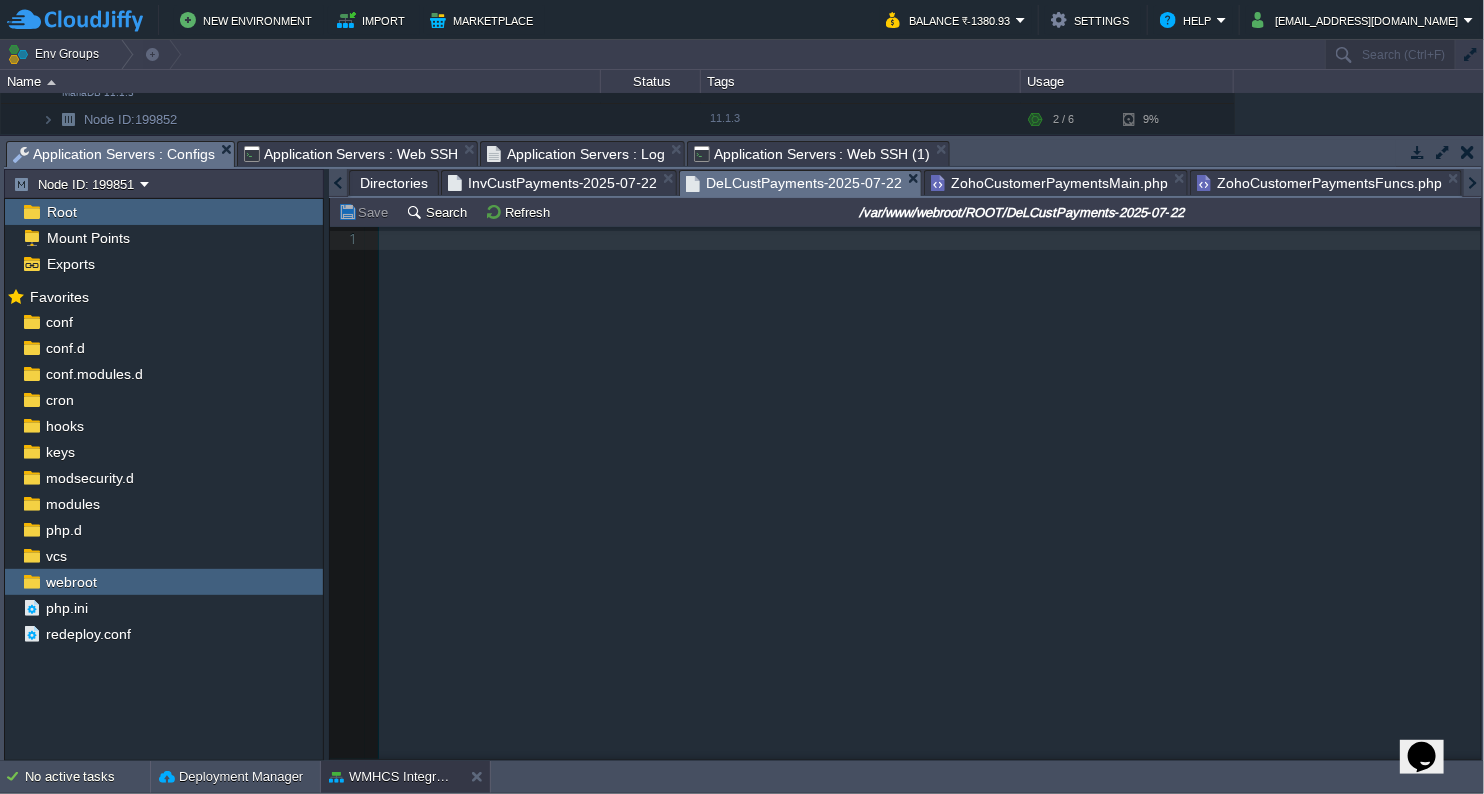 click on "DeLCustPayments-2025-07-22" at bounding box center (794, 183) 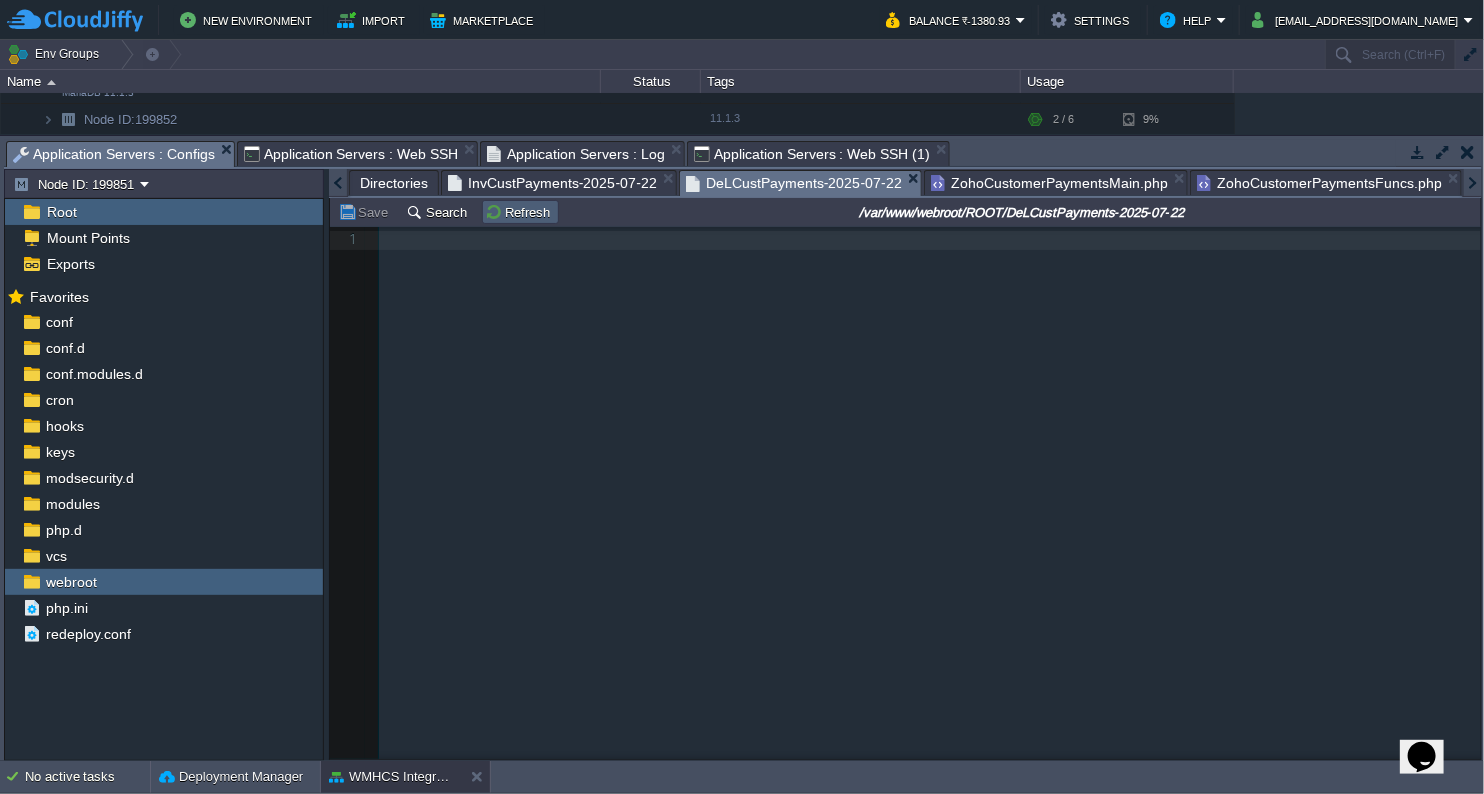 click on "Refresh" at bounding box center (520, 212) 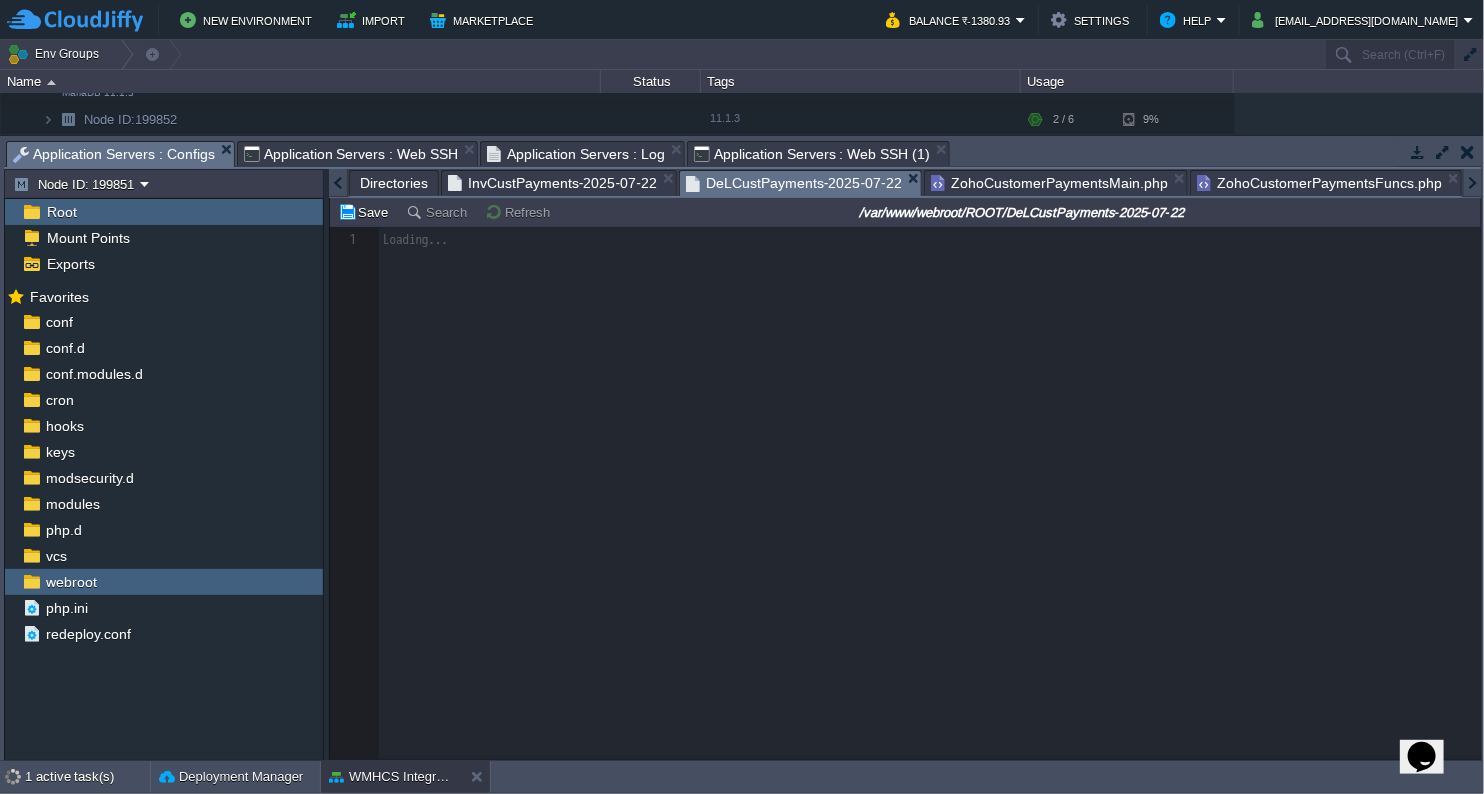 click on "Directories" at bounding box center [394, 183] 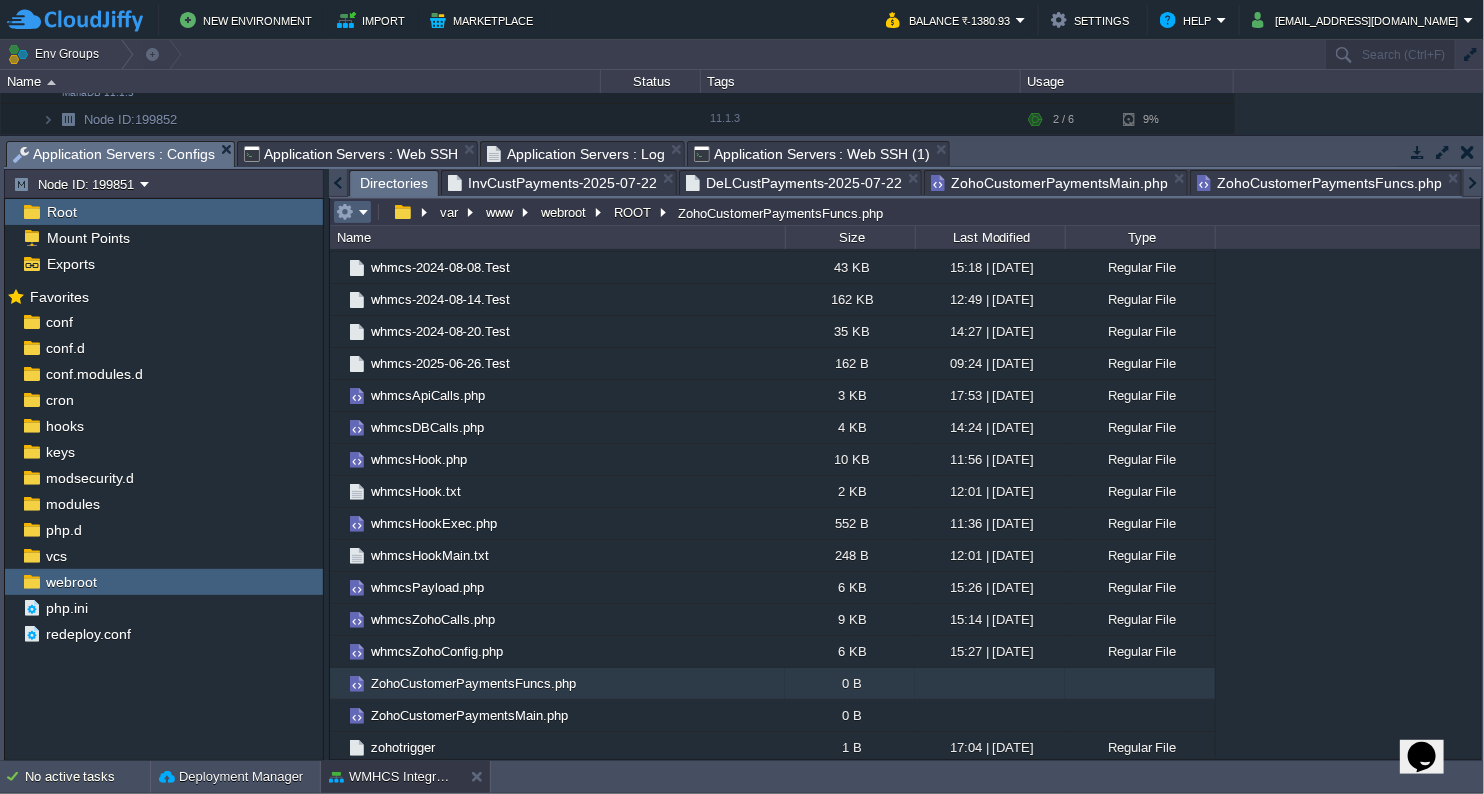 click at bounding box center [352, 212] 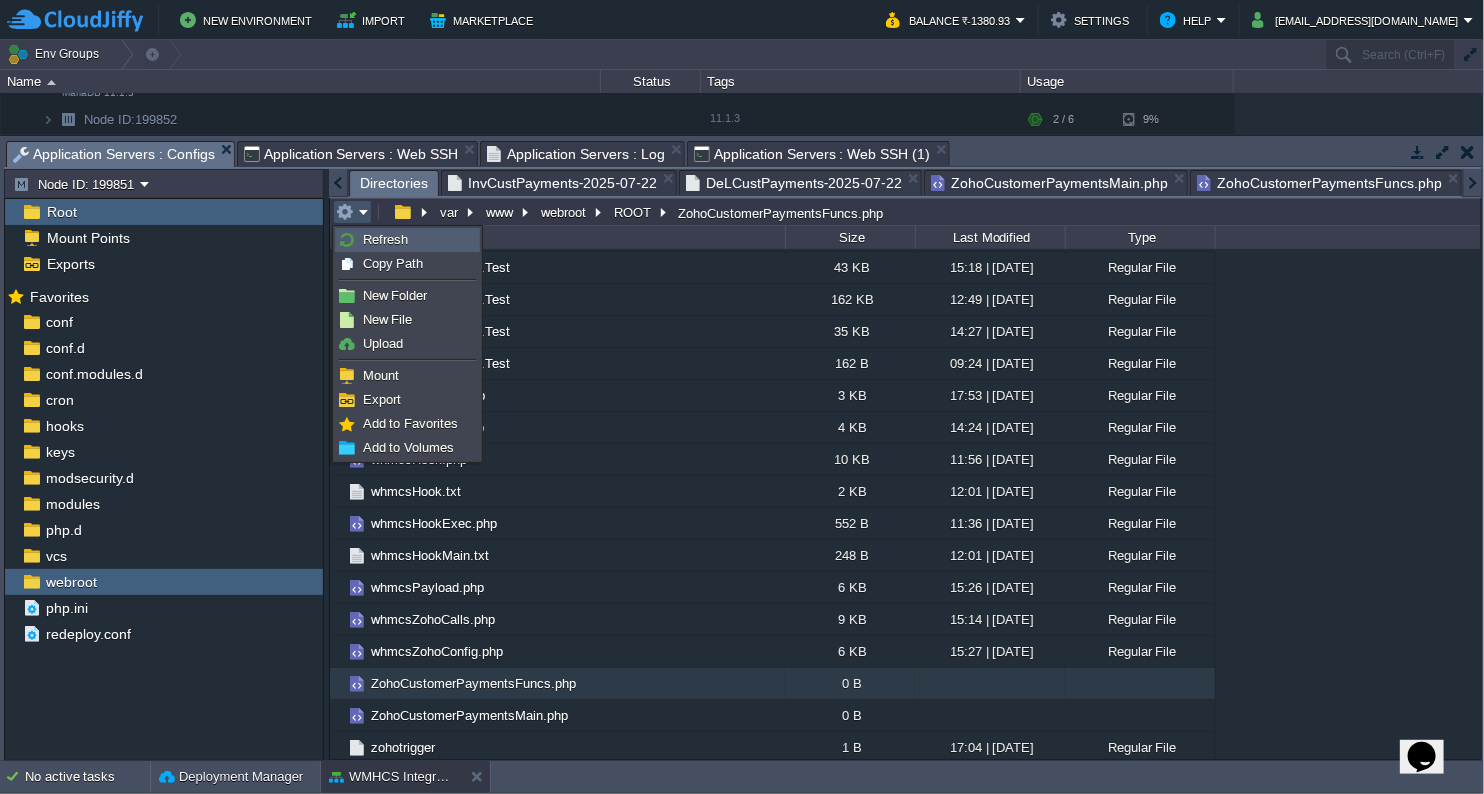 click on "Refresh" at bounding box center [385, 239] 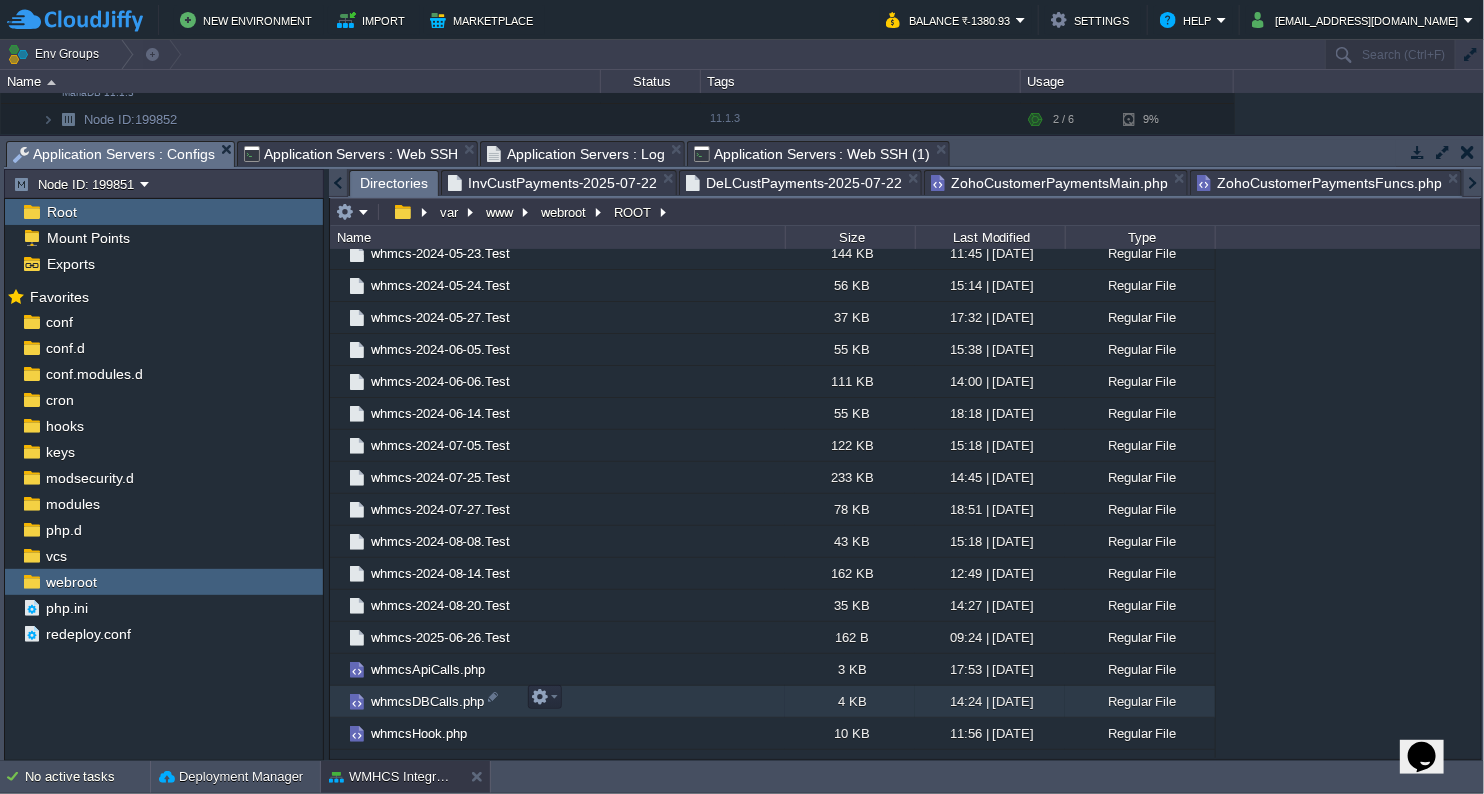 scroll, scrollTop: 3385, scrollLeft: 0, axis: vertical 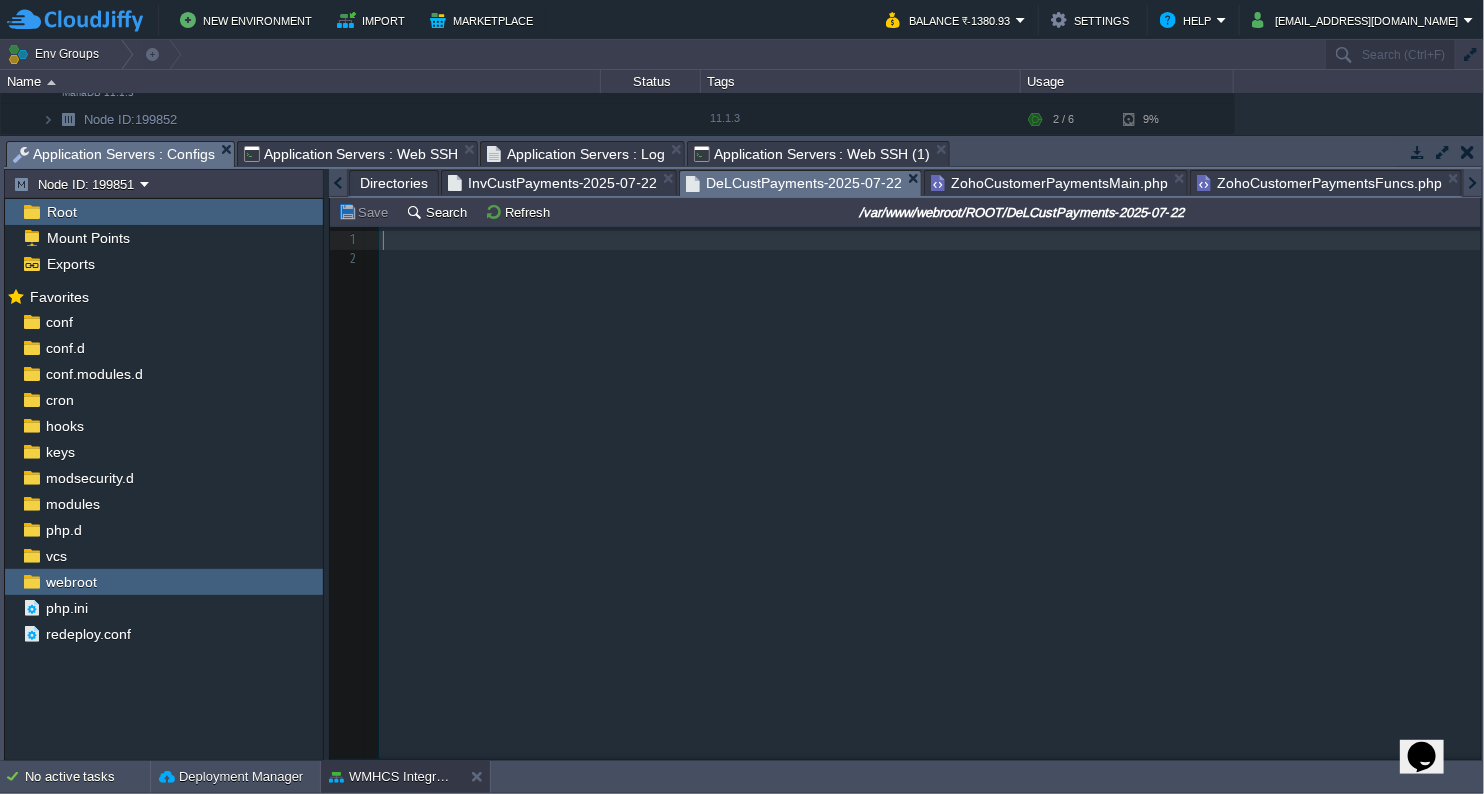 click on "DeLCustPayments-2025-07-22" at bounding box center (794, 183) 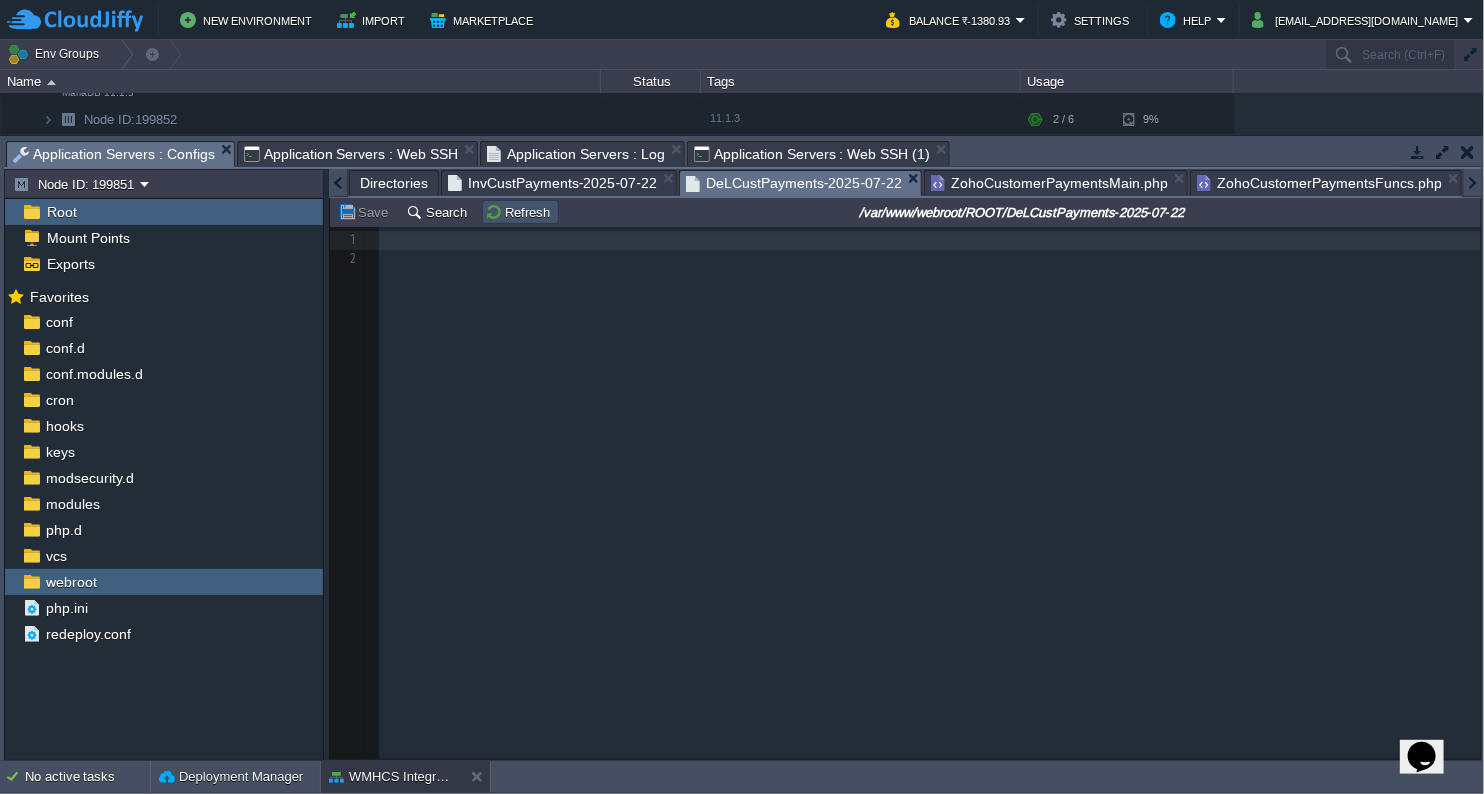 click on "Refresh" at bounding box center [520, 212] 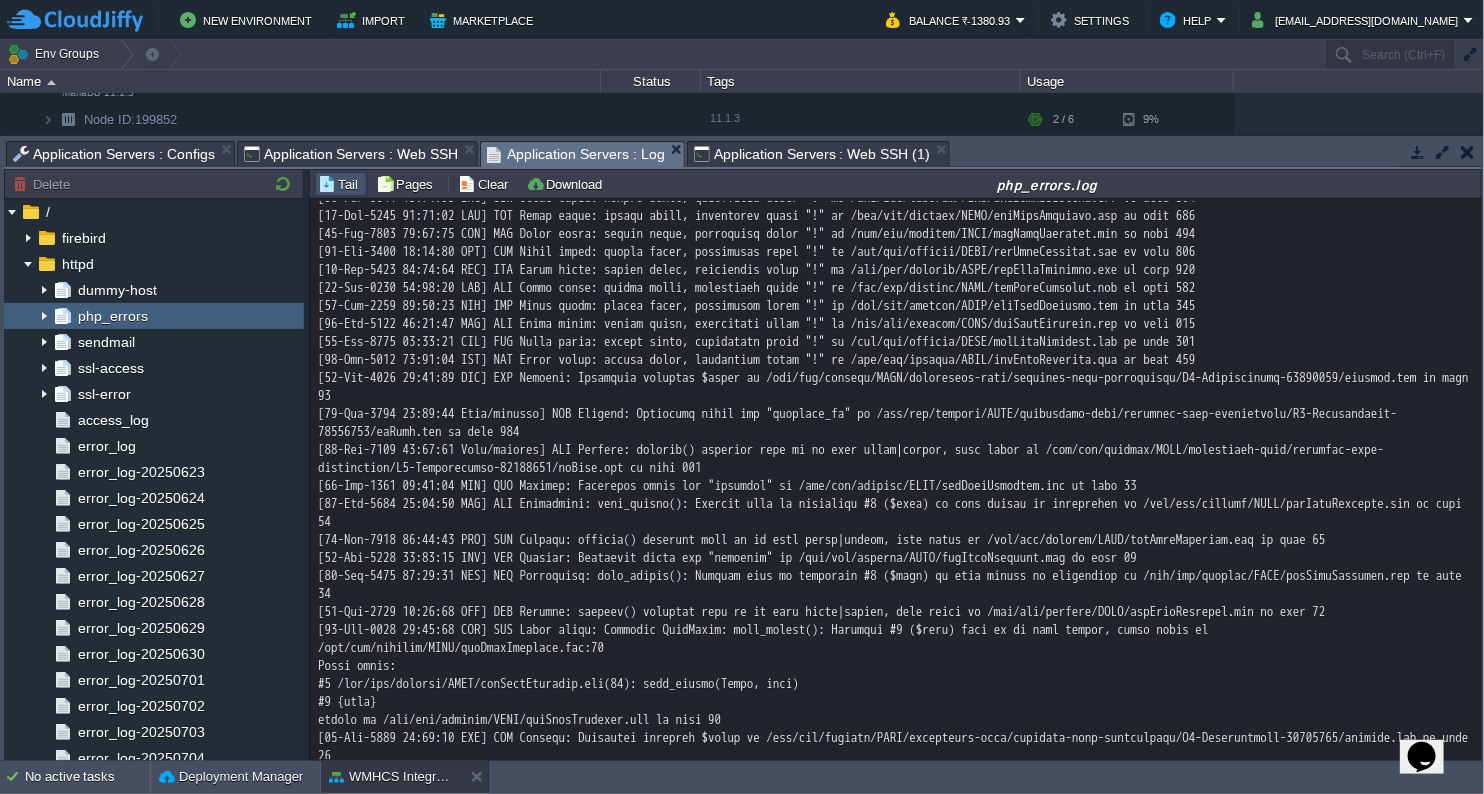 click on "Application Servers : Log" at bounding box center (576, 154) 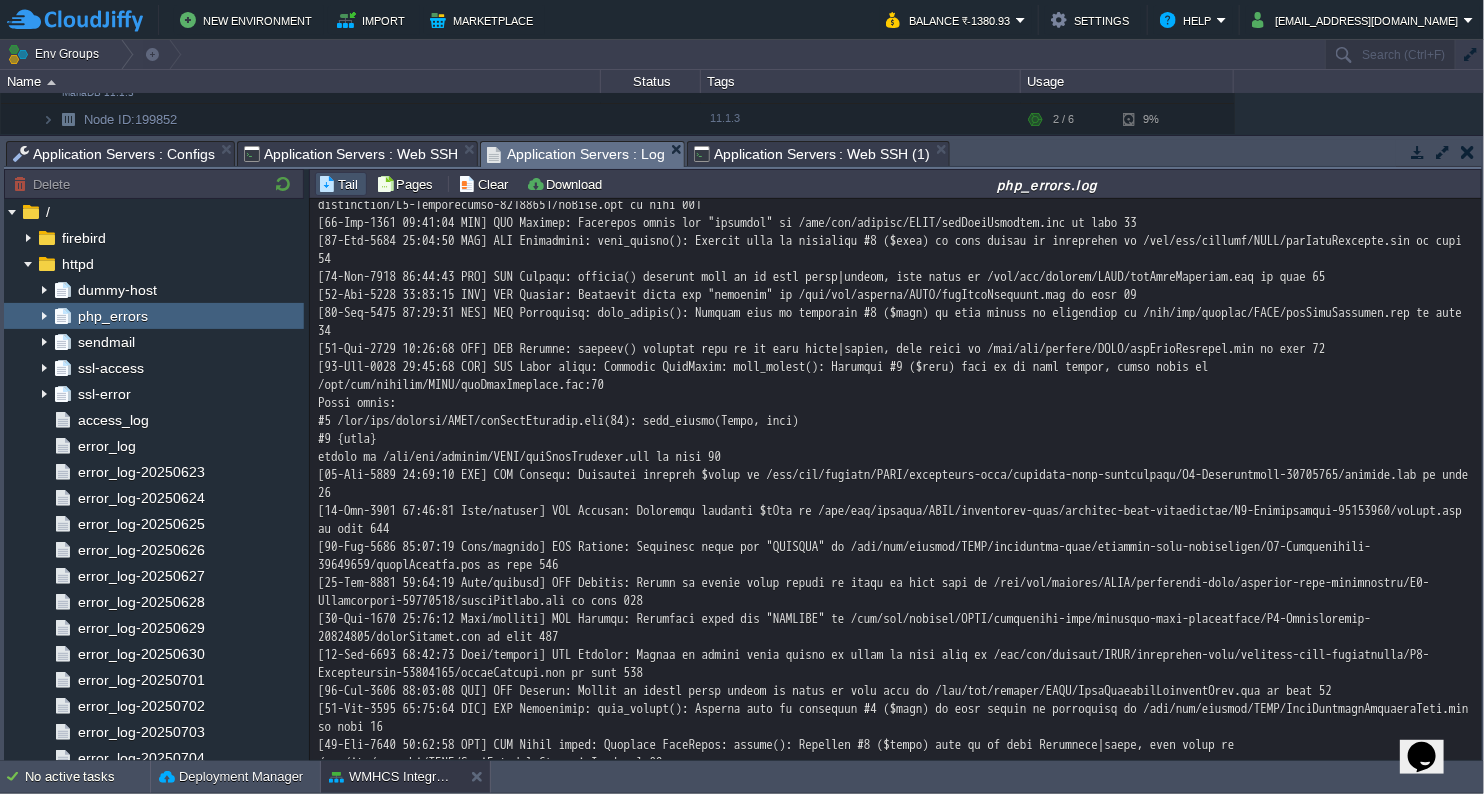 scroll, scrollTop: 949, scrollLeft: 0, axis: vertical 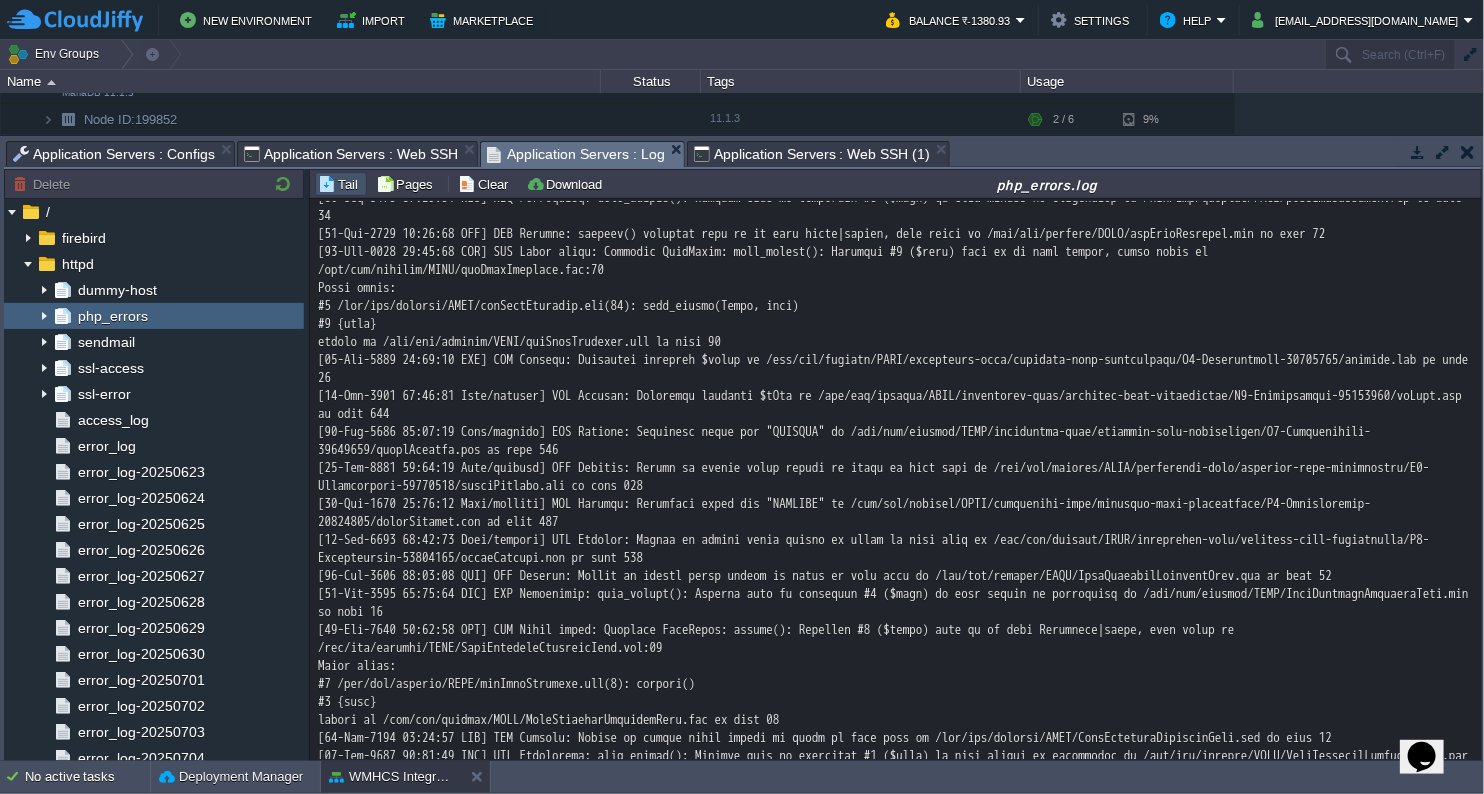 click on "Application Servers : Configs" at bounding box center (114, 154) 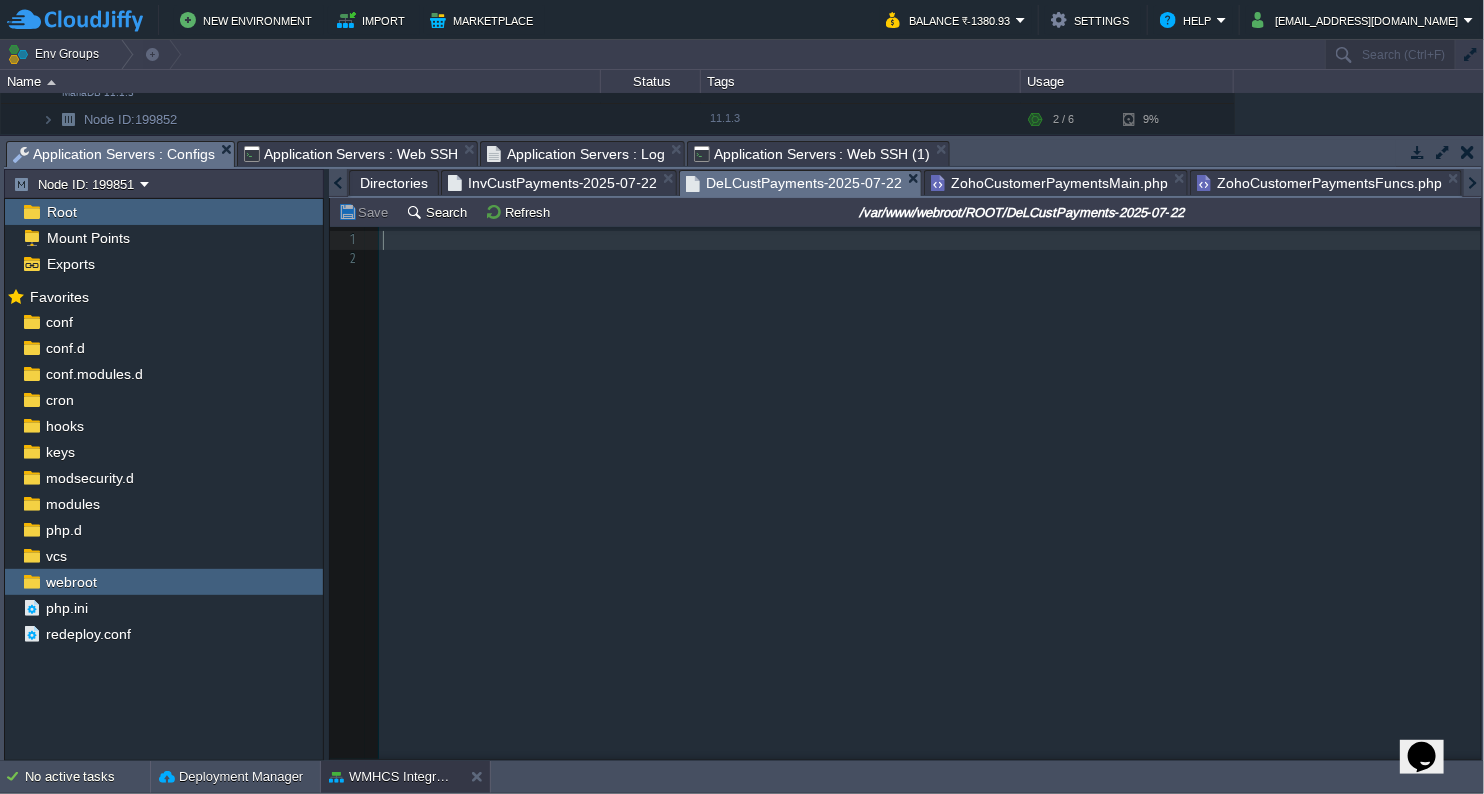 click on "ZohoCustomerPaymentsFuncs.php" at bounding box center [1319, 183] 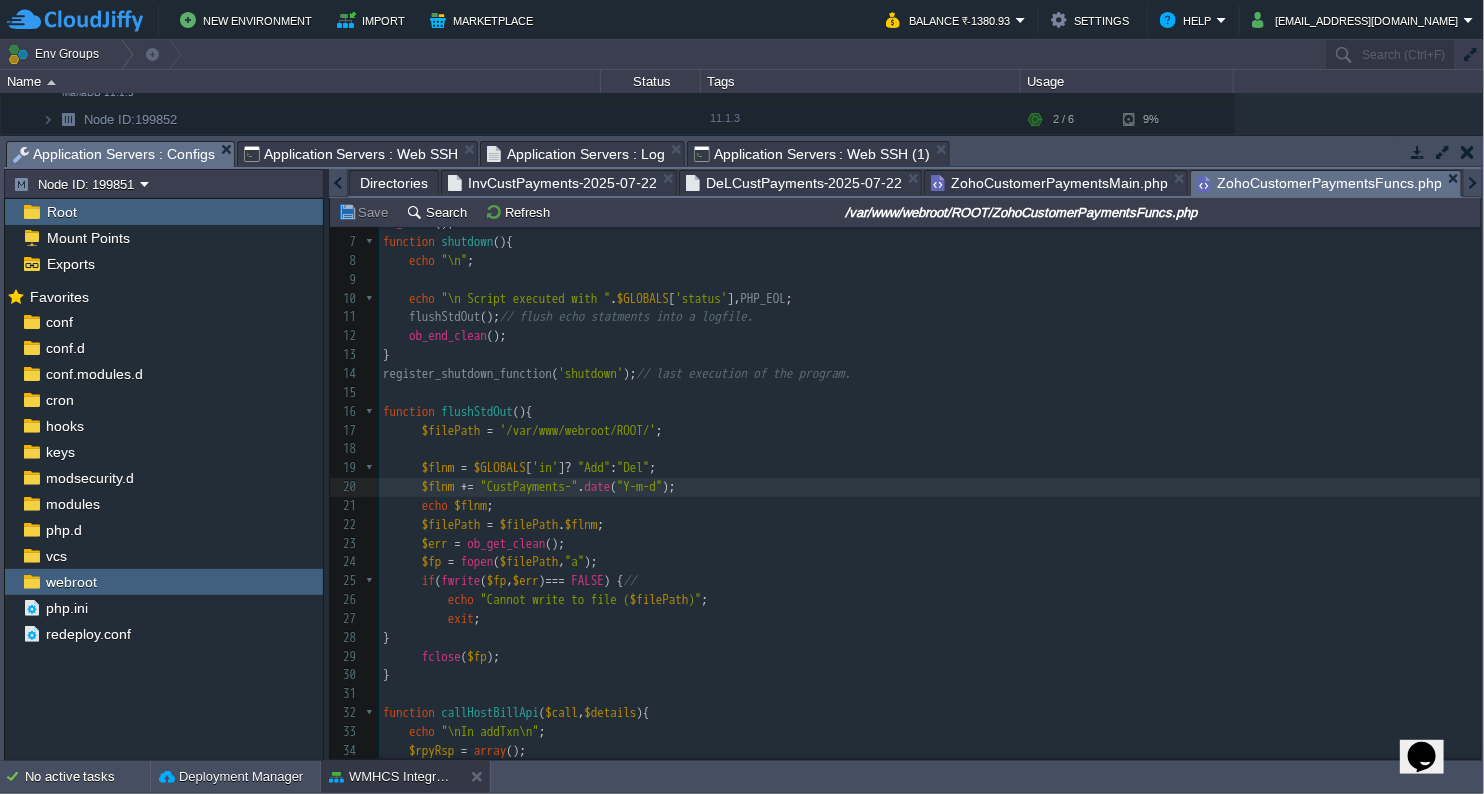 scroll, scrollTop: 6, scrollLeft: 0, axis: vertical 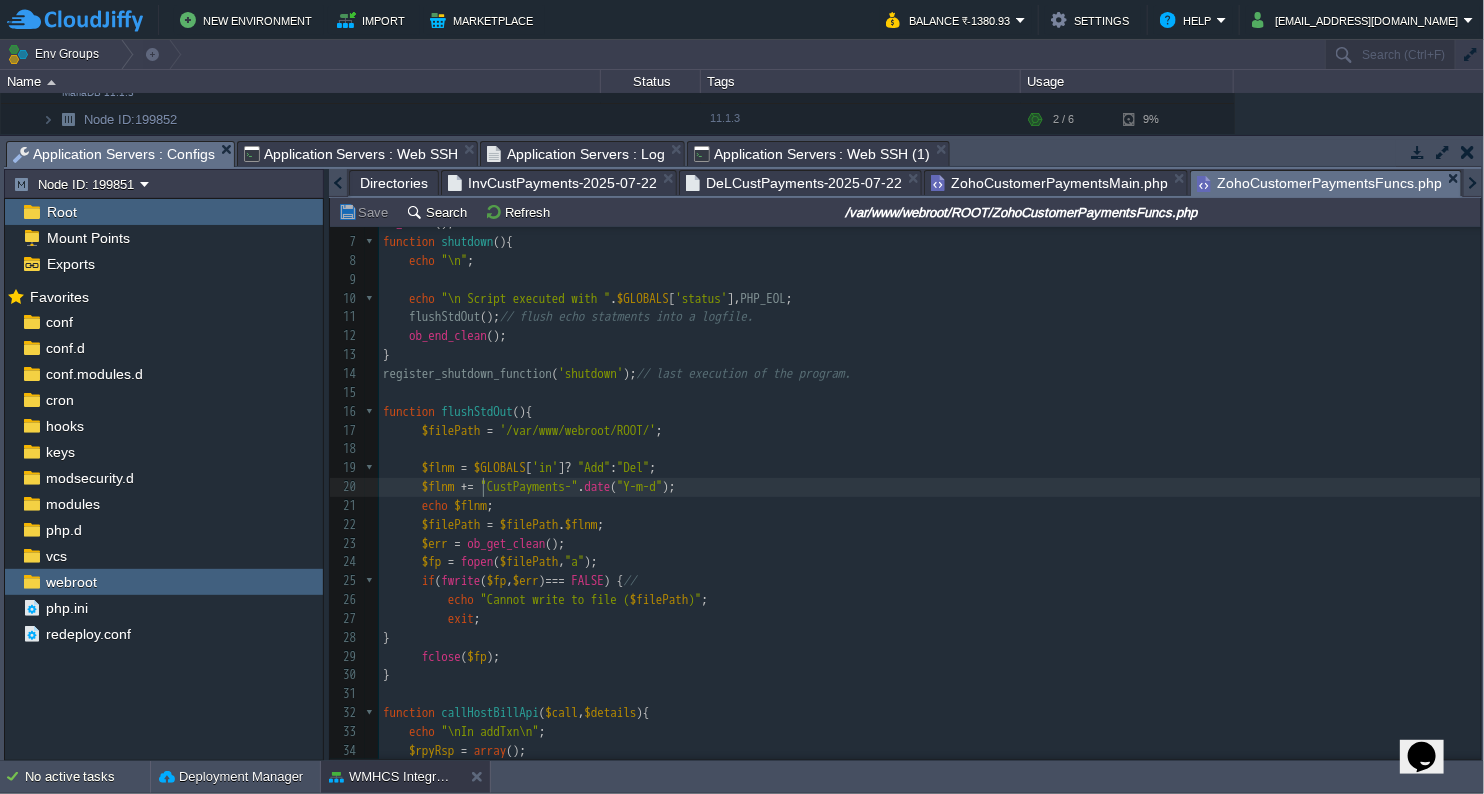 click on "+=" at bounding box center [467, 486] 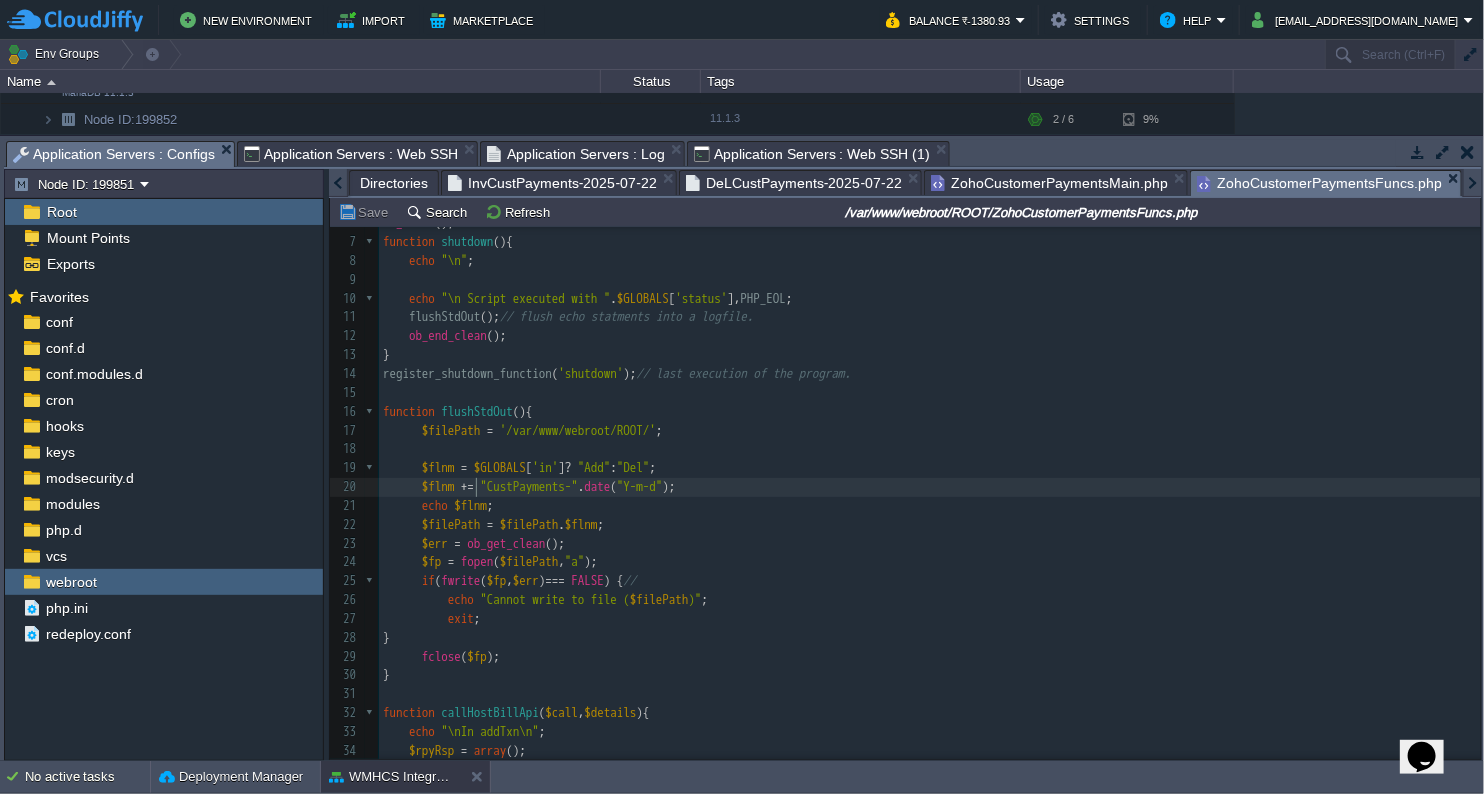 click on "x   1 <?php 2 $status = "Failed" ; 3 $apiId = 'c6ae0676b68eb0b9913a' ; 4 $apiKey = '878adc42e89c7d9b77b7' ; 5 $url = '[URL][DOMAIN_NAME]' ; 6 ob_start (); 7 function   shutdown (){      8       echo   "\n" ; 9       10      echo   "\n Script executed with " . $GLOBALS [ 'status' ],  PHP_EOL ; 11      flushStdOut ();  // flush echo statments into a logfile. 12       ob_end_clean (); 13 } 14 register_shutdown_function ( 'shutdown' );  // last execution of the program. 15 ​ 16 function   flushStdOut (){ 17        $filePath   =   '/var/www/webroot/ROOT/' ; 18        19          $flnm   =   $GLOBALS [ 'in' ]  ?   "Add"  :  "Del" ; 20        $flnm   +=   "CustPayments-"  . date ( "Y-m-d" ); 21        echo   $flnm ; 22        $filePath   =   $filePath  .  $flnm ; 23        $err   =   ob_get_clean (); 24        $fp   =   fopen ( $filePath , "a" ); 25        if  ( fwrite ( $fp ,  $err )  ===   FALSE ) {  // 26            echo   "Cannot write to file ( )" ; 27" at bounding box center [930, 572] 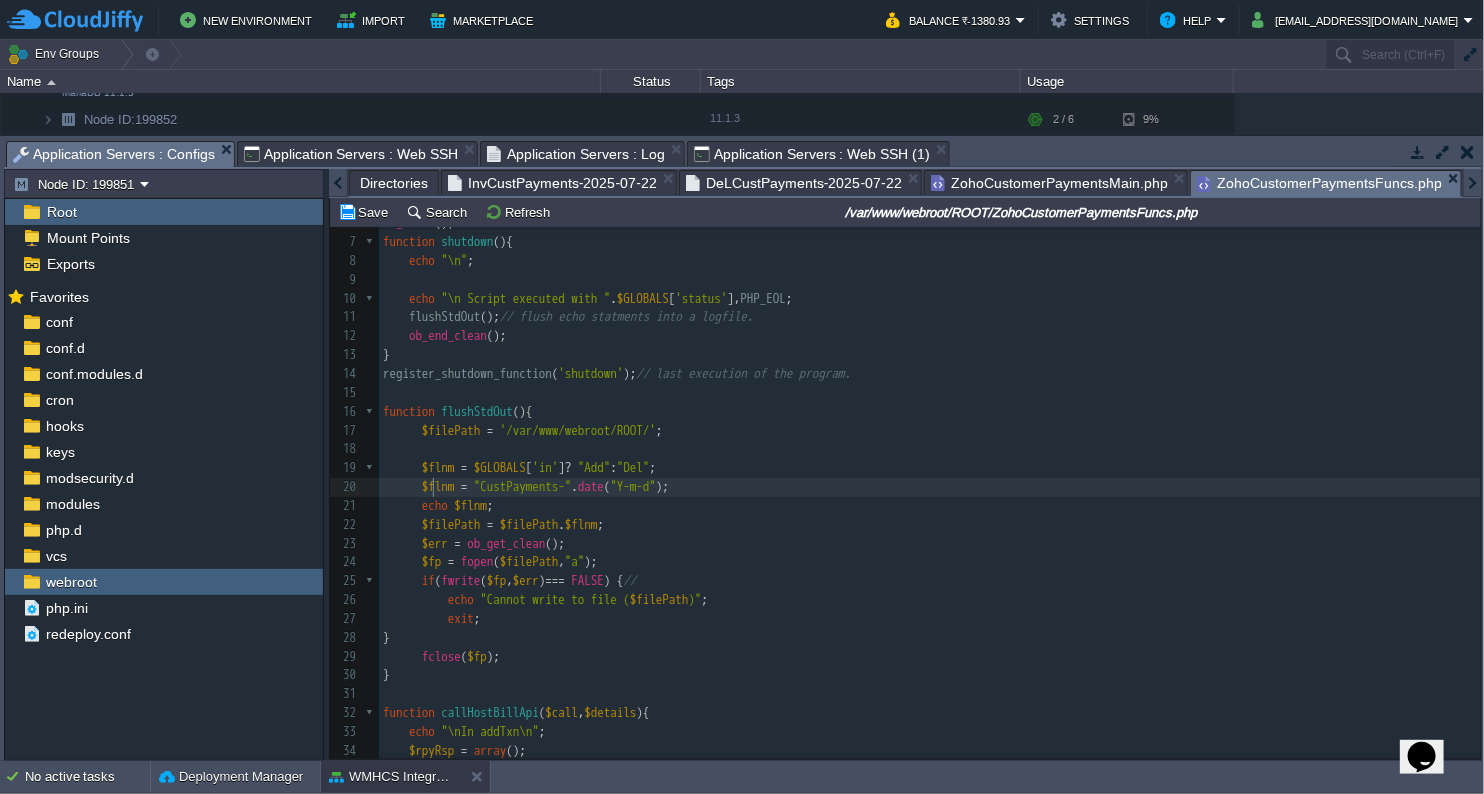 click on "x   1 <?php 2 $status = "Failed" ; 3 $apiId = 'c6ae0676b68eb0b9913a' ; 4 $apiKey = '878adc42e89c7d9b77b7' ; 5 $url = '[URL][DOMAIN_NAME]' ; 6 ob_start (); 7 function   shutdown (){      8       echo   "\n" ; 9       10      echo   "\n Script executed with " . $GLOBALS [ 'status' ],  PHP_EOL ; 11      flushStdOut ();  // flush echo statments into a logfile. 12       ob_end_clean (); 13 } 14 register_shutdown_function ( 'shutdown' );  // last execution of the program. 15 ​ 16 function   flushStdOut (){ 17        $filePath   =   '/var/www/webroot/ROOT/' ; 18        19          $flnm   =   $GLOBALS [ 'in' ]  ?   "Add"  :  "Del" ; 20        $flnm   =   "CustPayments-"  . date ( "Y-m-d" ); 21        echo   $flnm ; 22        $filePath   =   $filePath  .  $flnm ; 23        $err   =   ob_get_clean (); 24        $fp   =   fopen ( $filePath , "a" ); 25        if  ( fwrite ( $fp ,  $err )  ===   FALSE ) {  // 26            echo   "Cannot write to file ( )" ; 27" at bounding box center [930, 572] 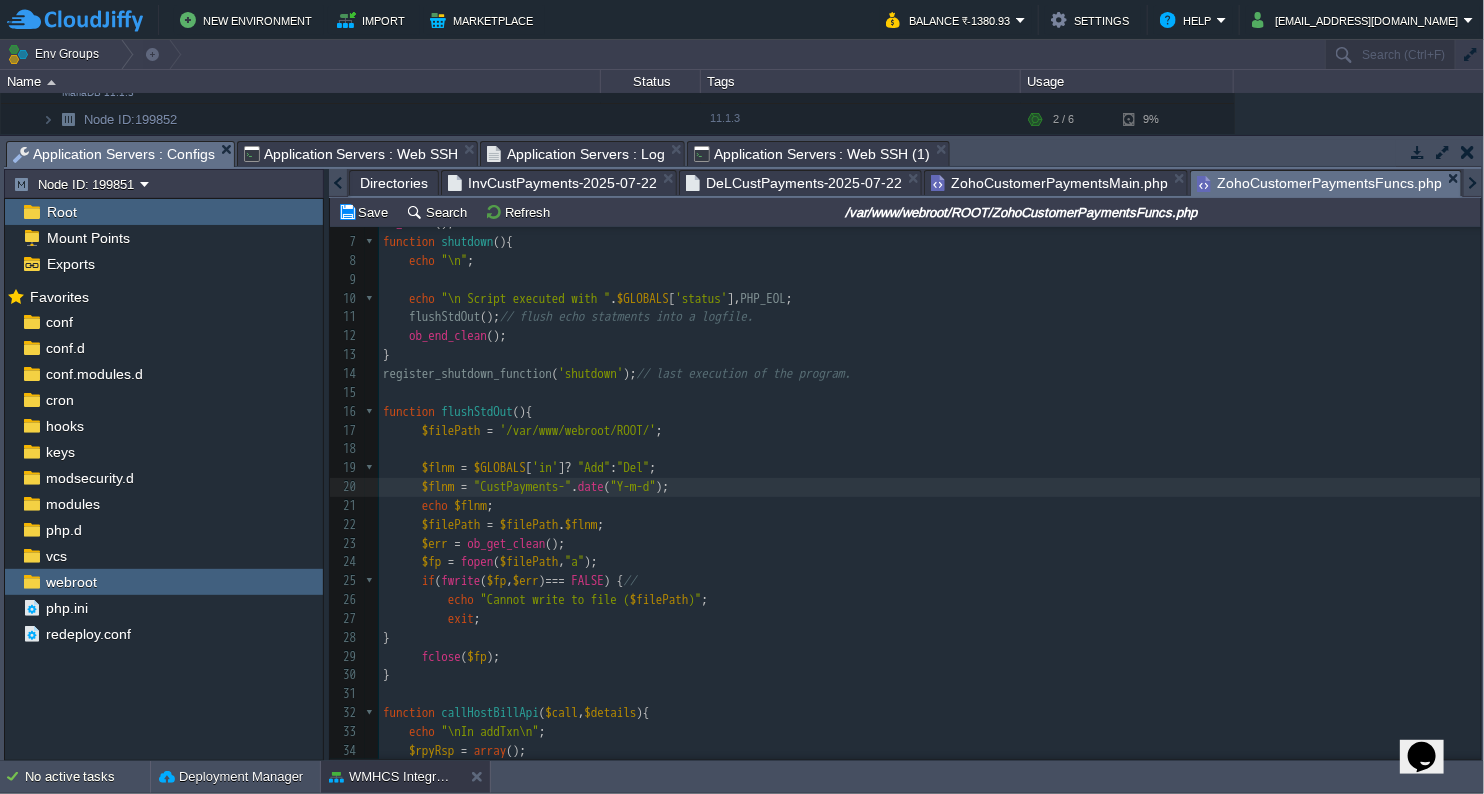 paste 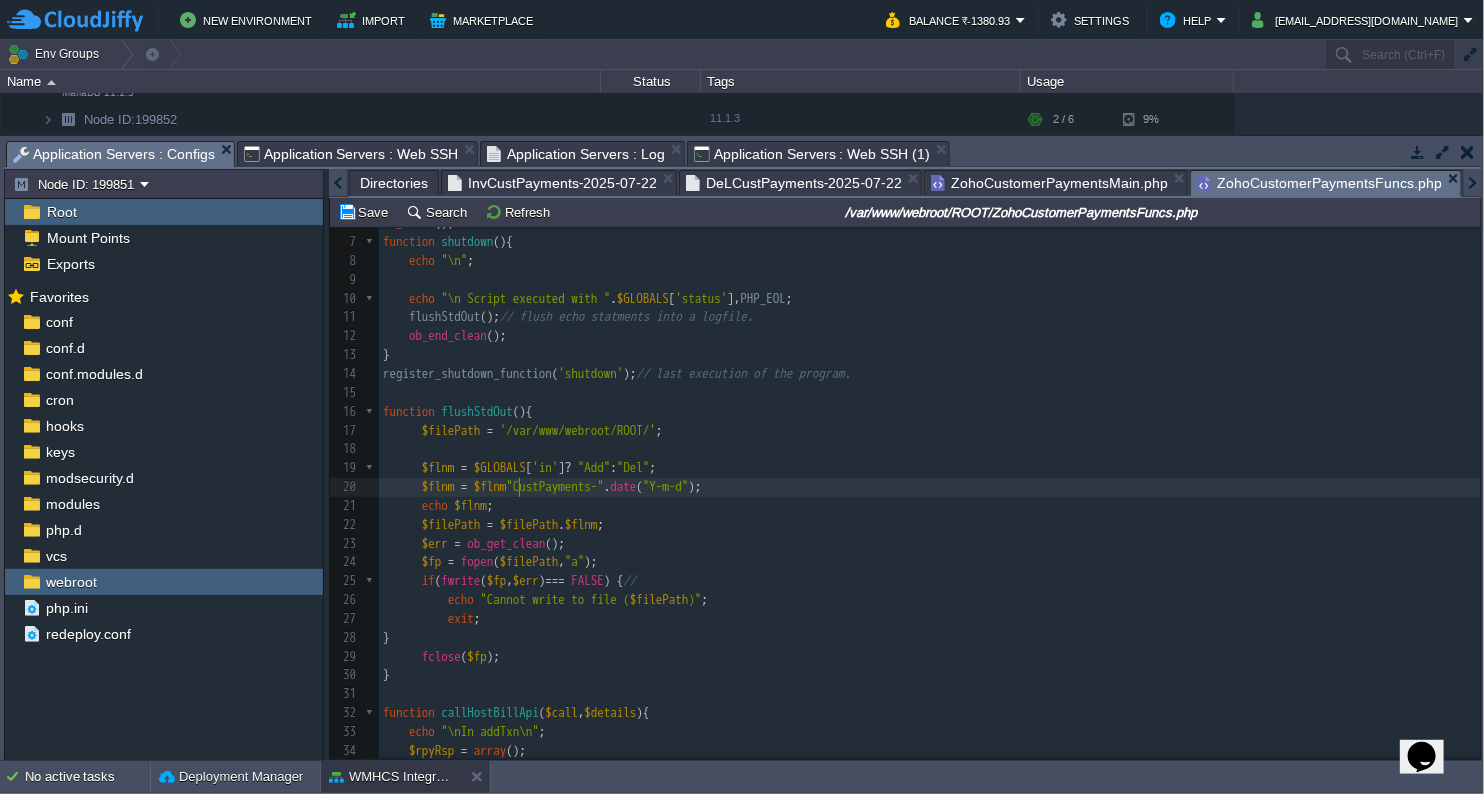 scroll, scrollTop: 6, scrollLeft: 7, axis: both 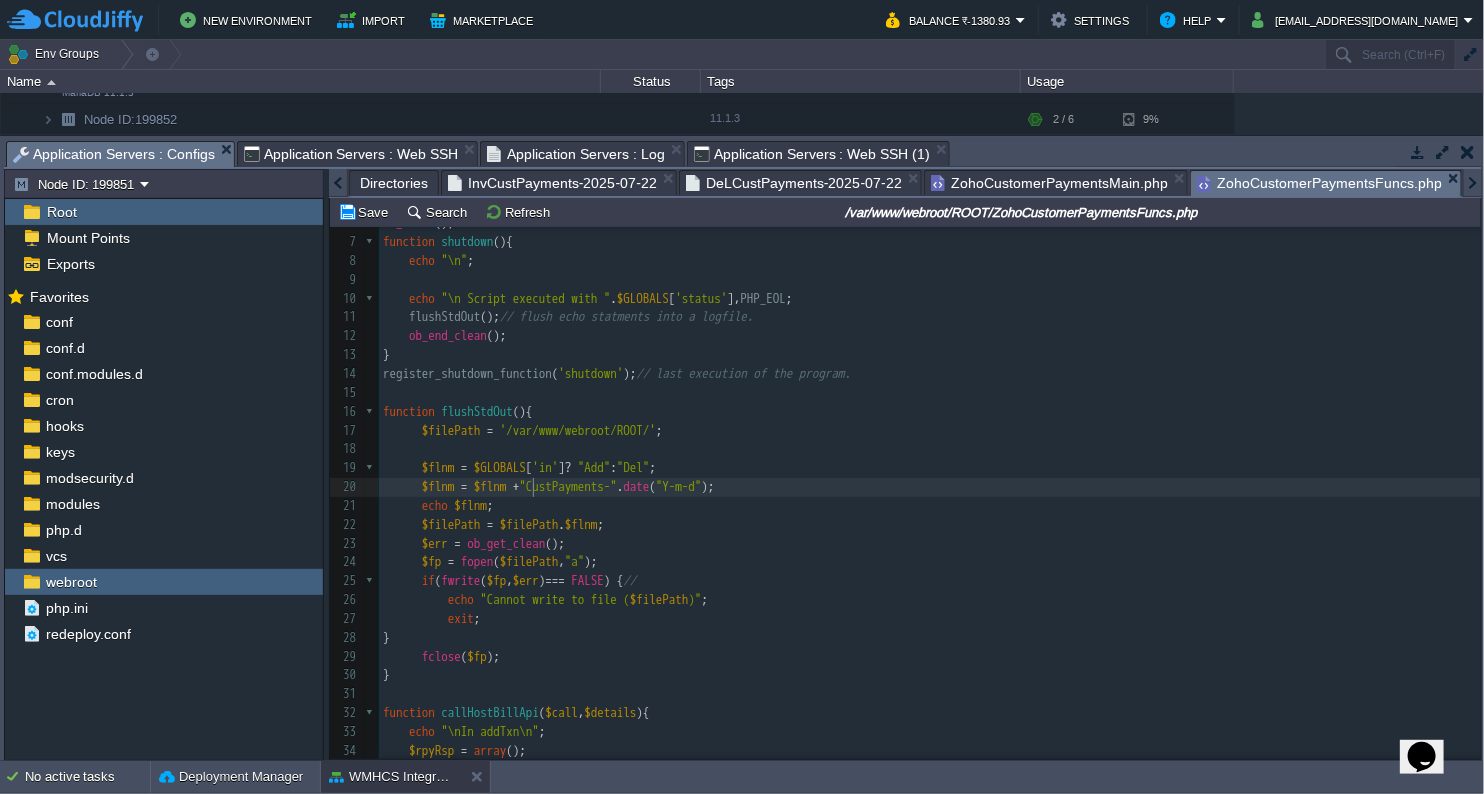 type on "+" 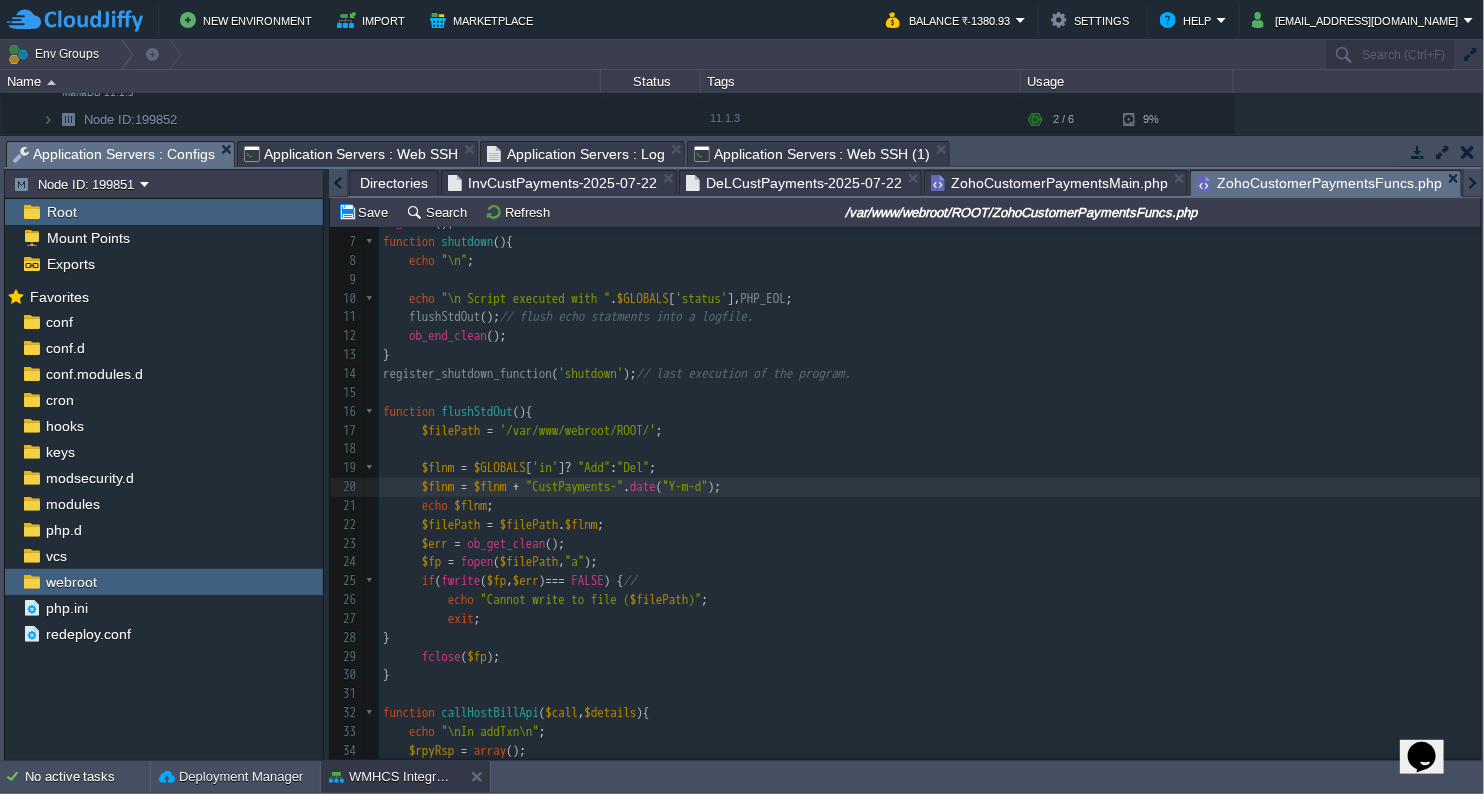 type 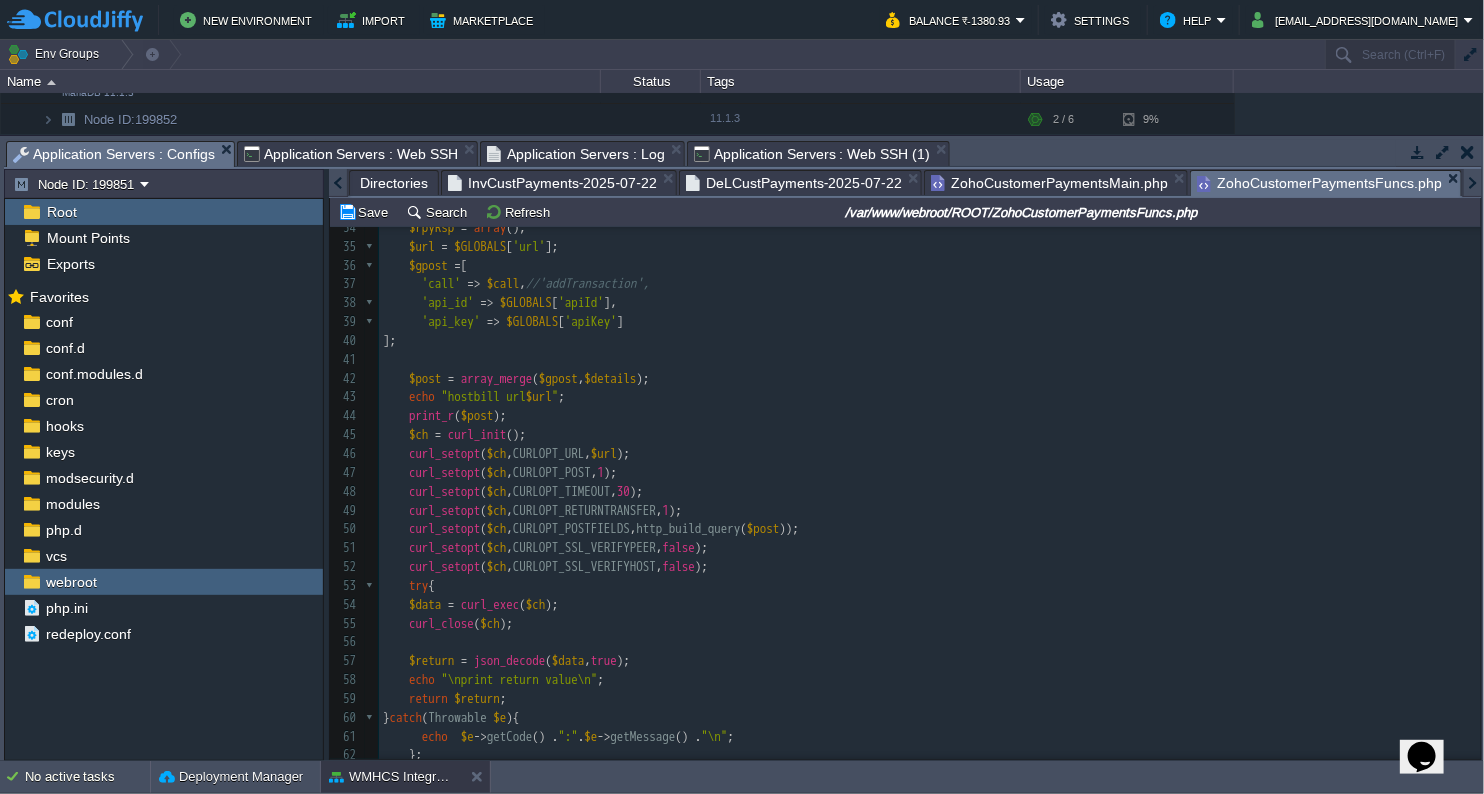 scroll, scrollTop: 666, scrollLeft: 0, axis: vertical 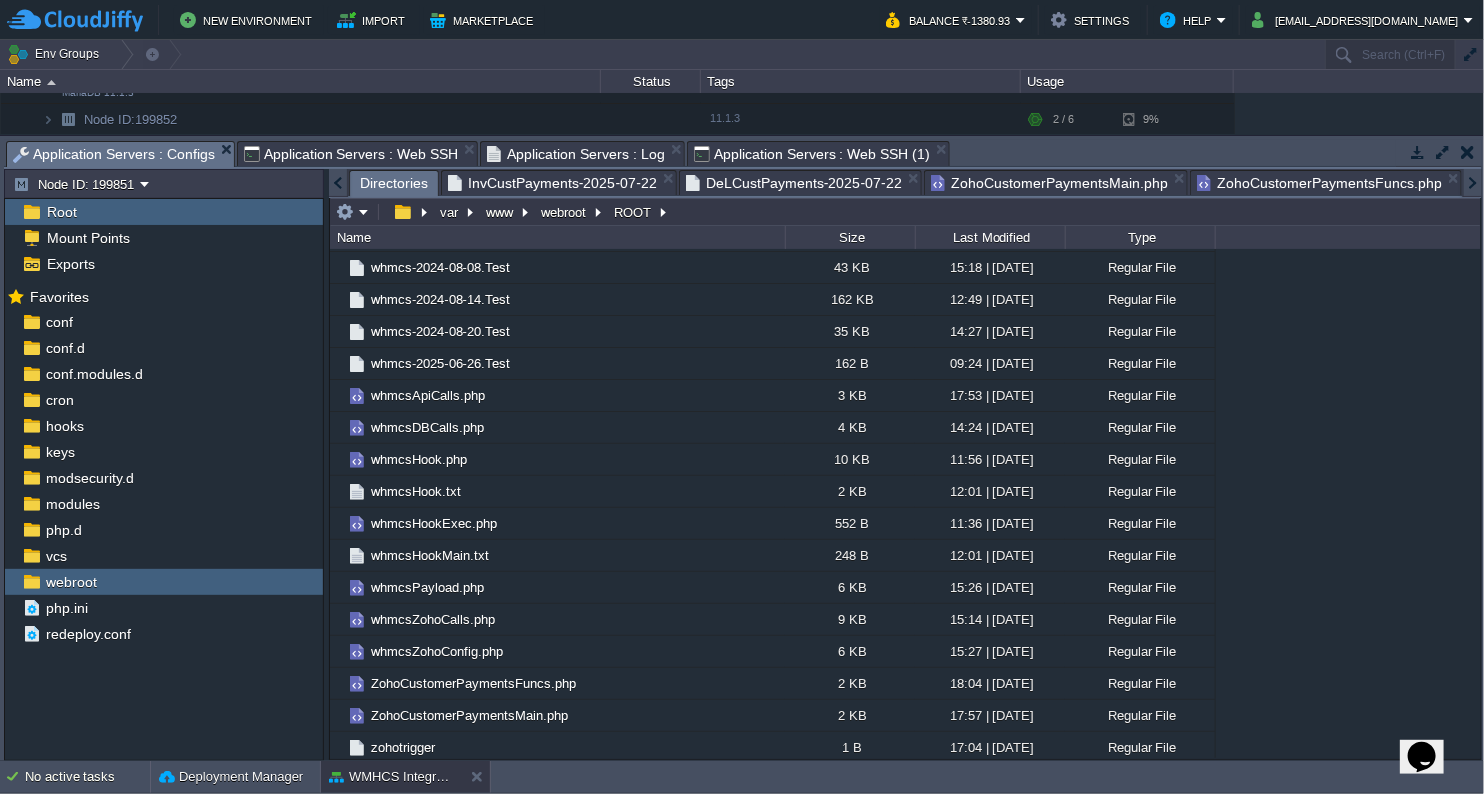 click on "Directories" at bounding box center [394, 183] 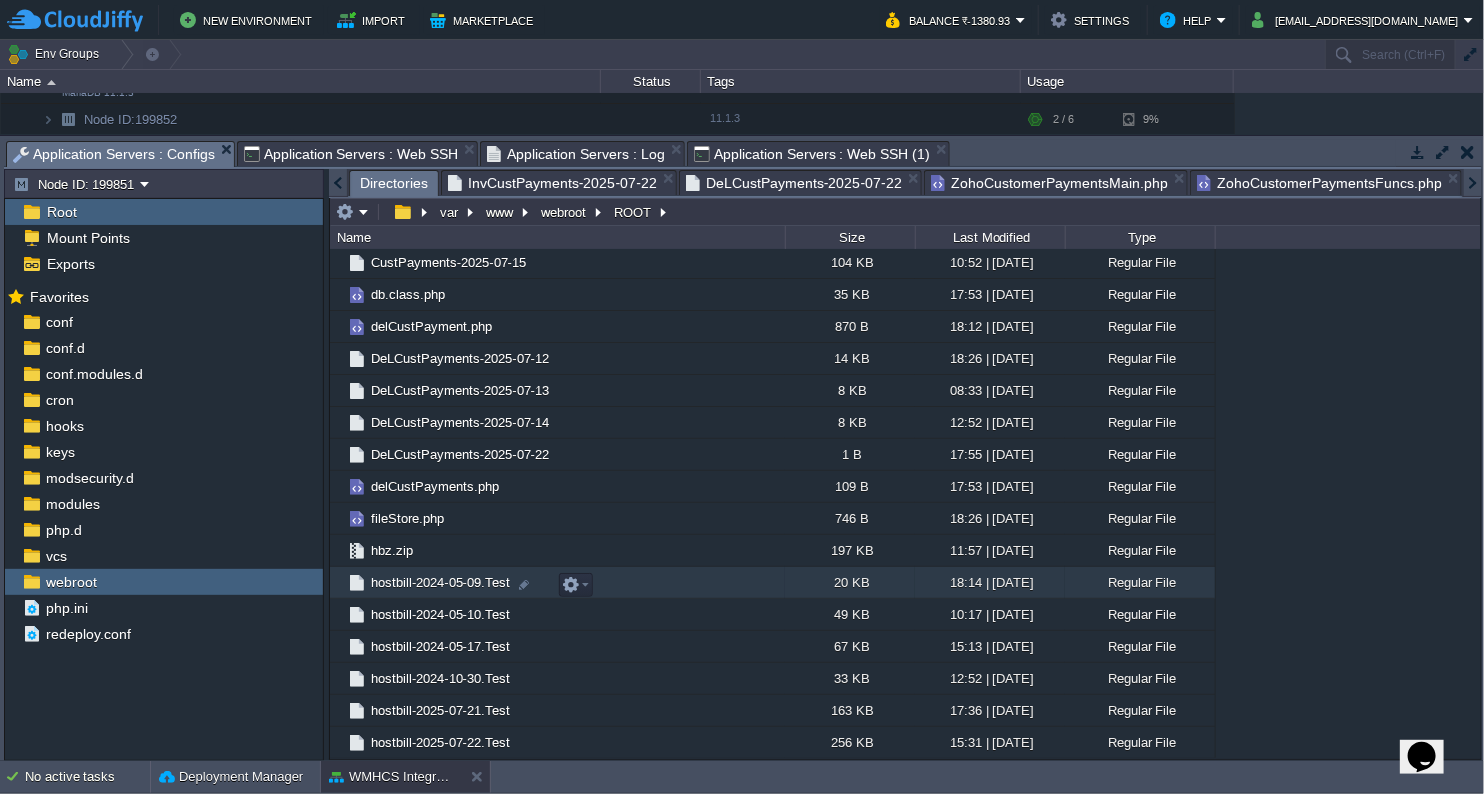 scroll, scrollTop: 1052, scrollLeft: 0, axis: vertical 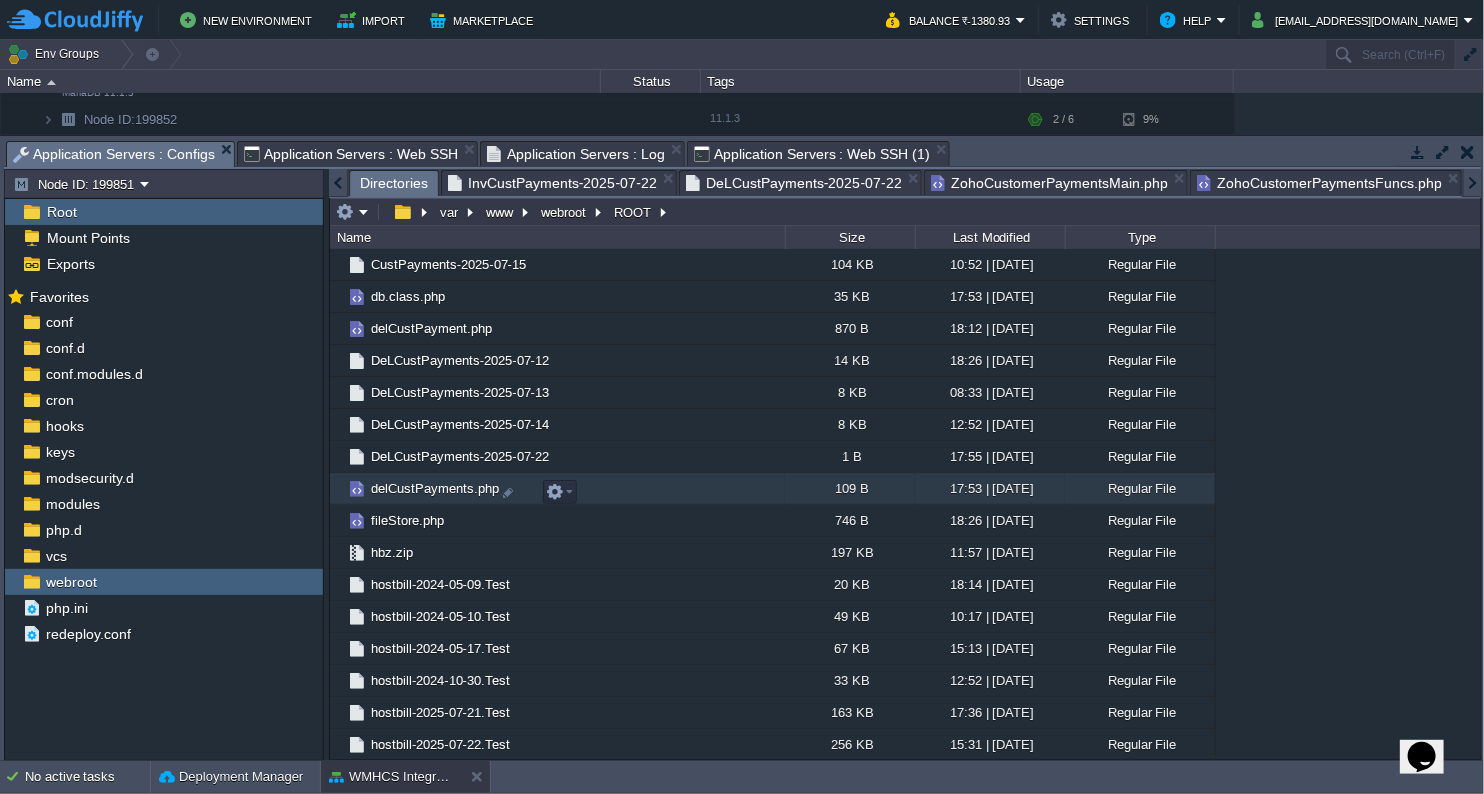 click on "delCustPayments.php" at bounding box center (557, 489) 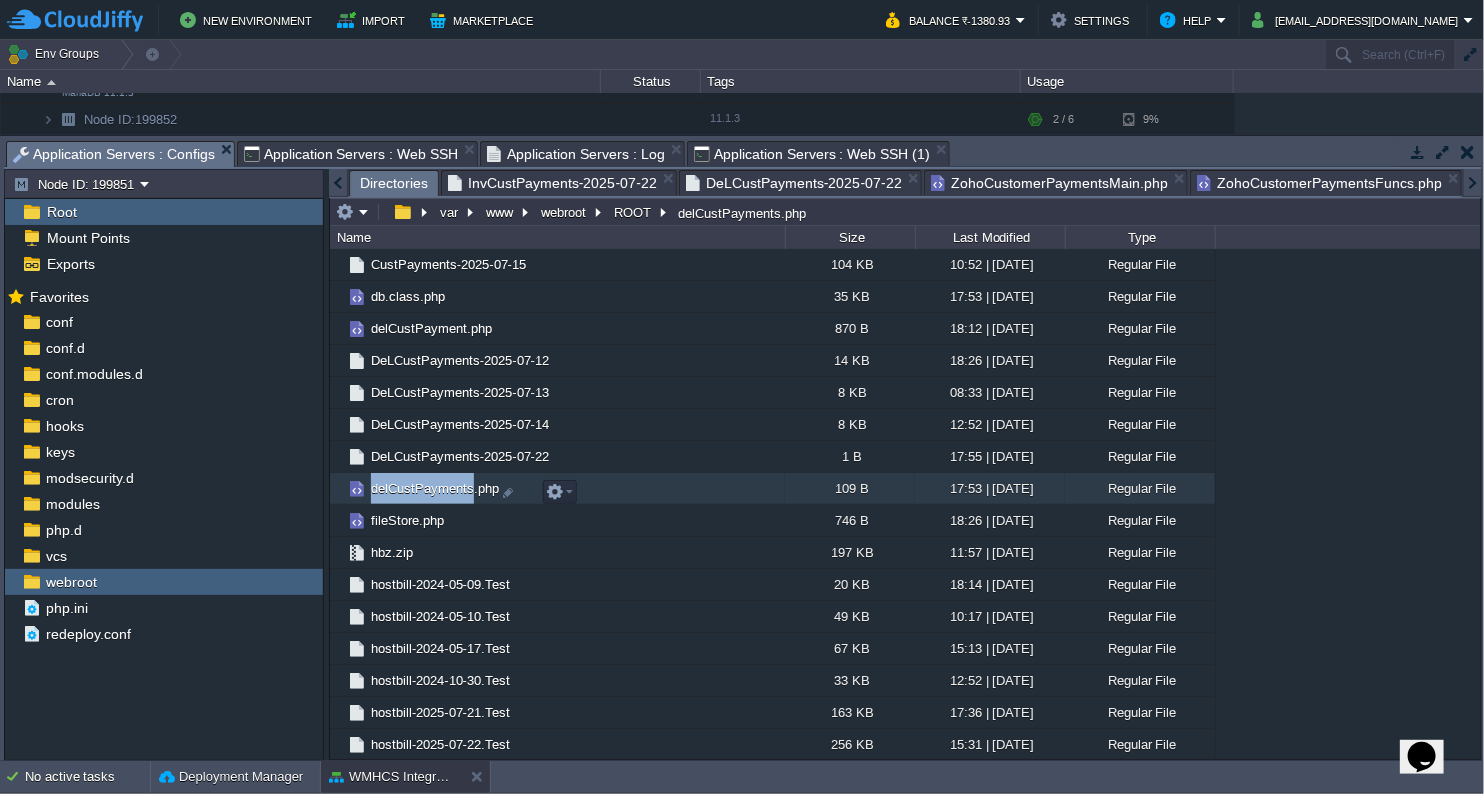 click on "delCustPayments.php" at bounding box center [557, 489] 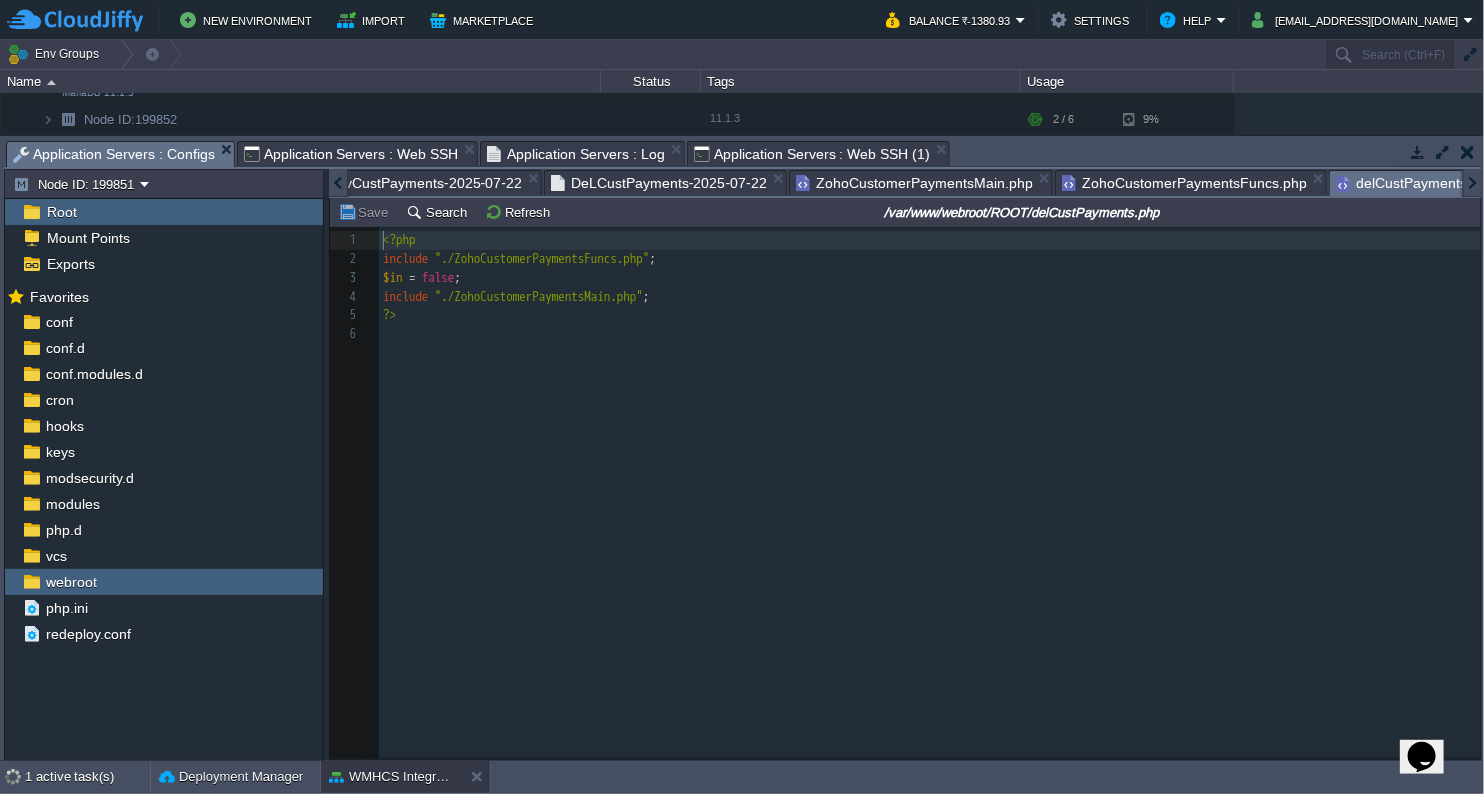 scroll, scrollTop: 6, scrollLeft: 0, axis: vertical 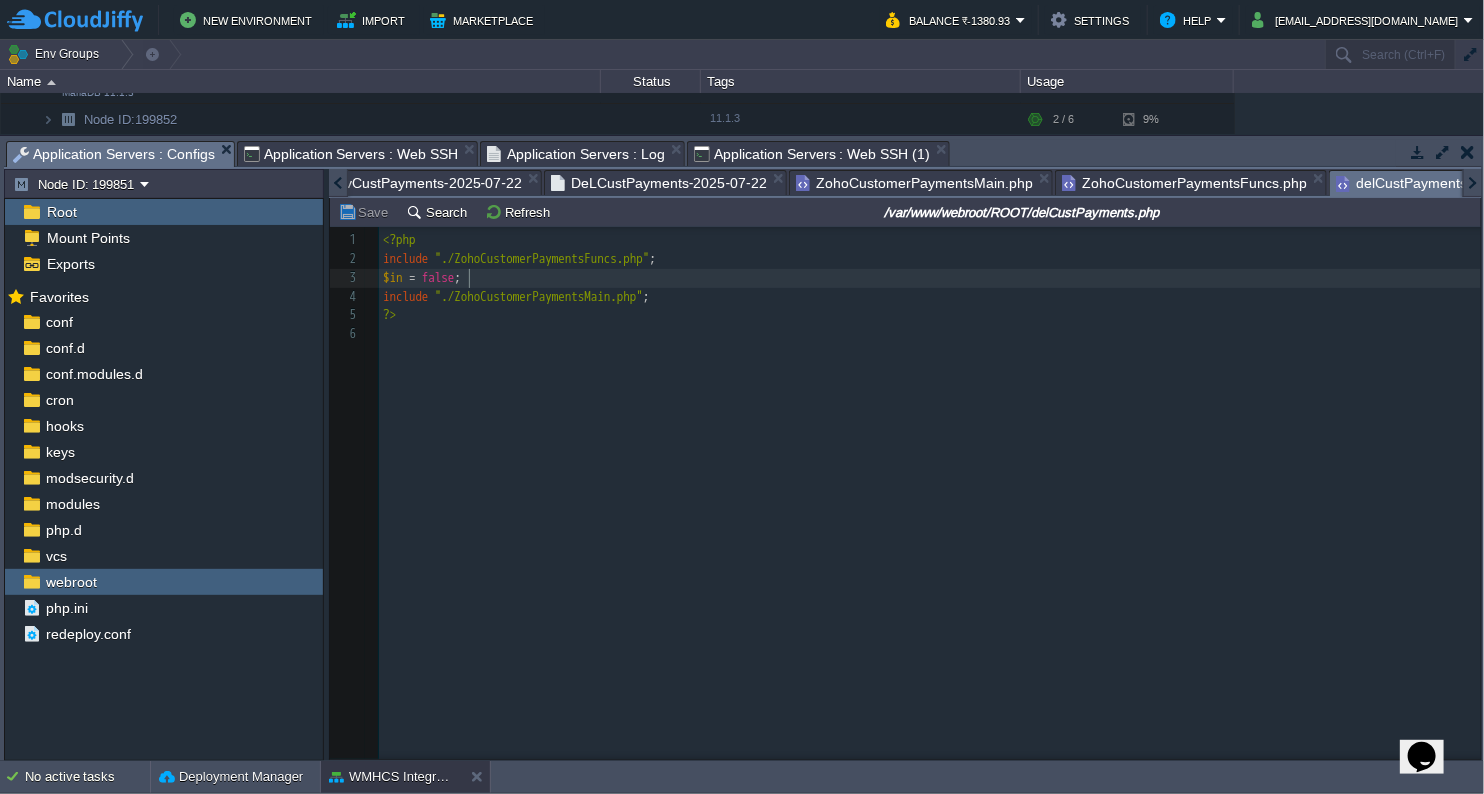 click on "$in   =   false ;" at bounding box center [933, 278] 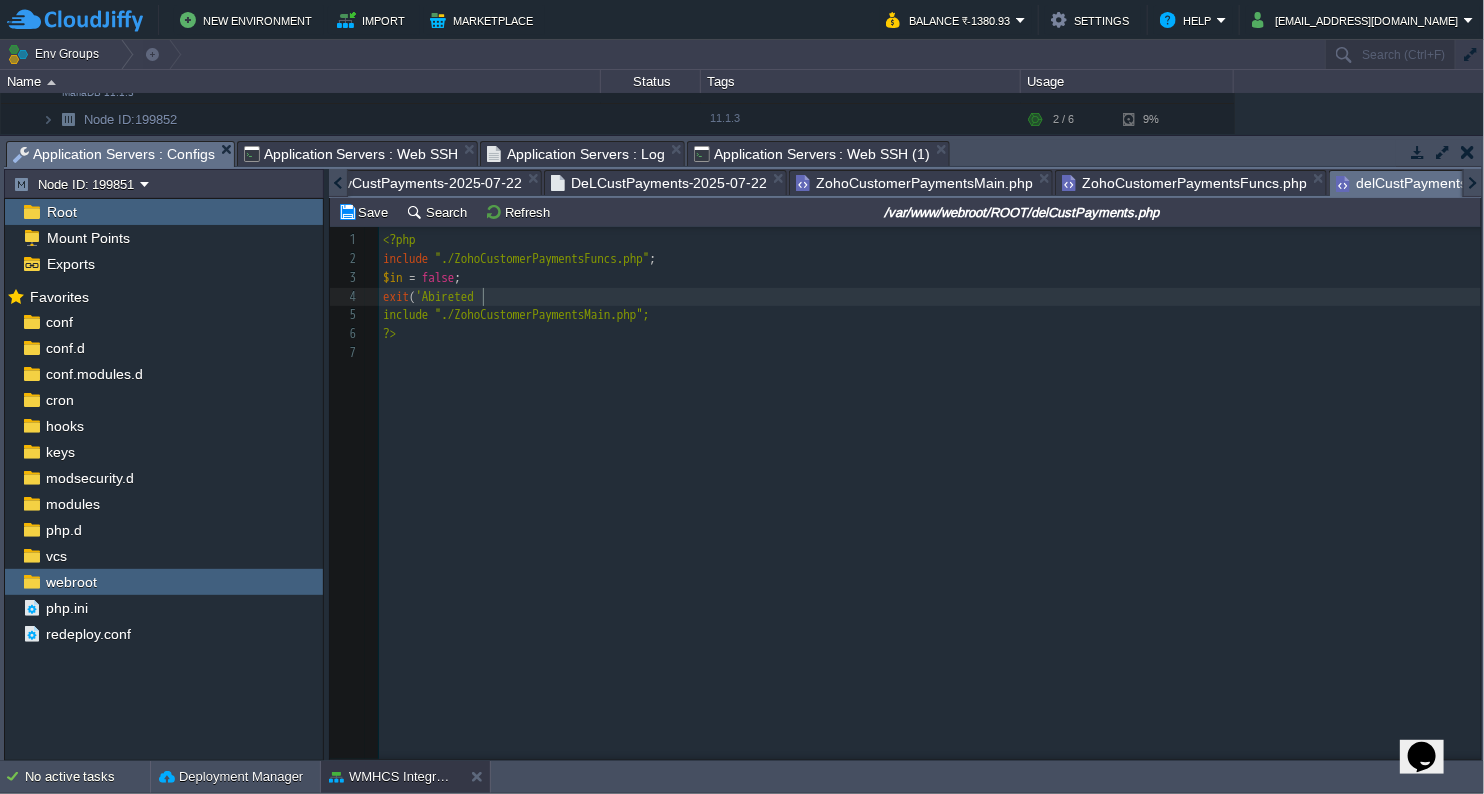 scroll, scrollTop: 6, scrollLeft: 102, axis: both 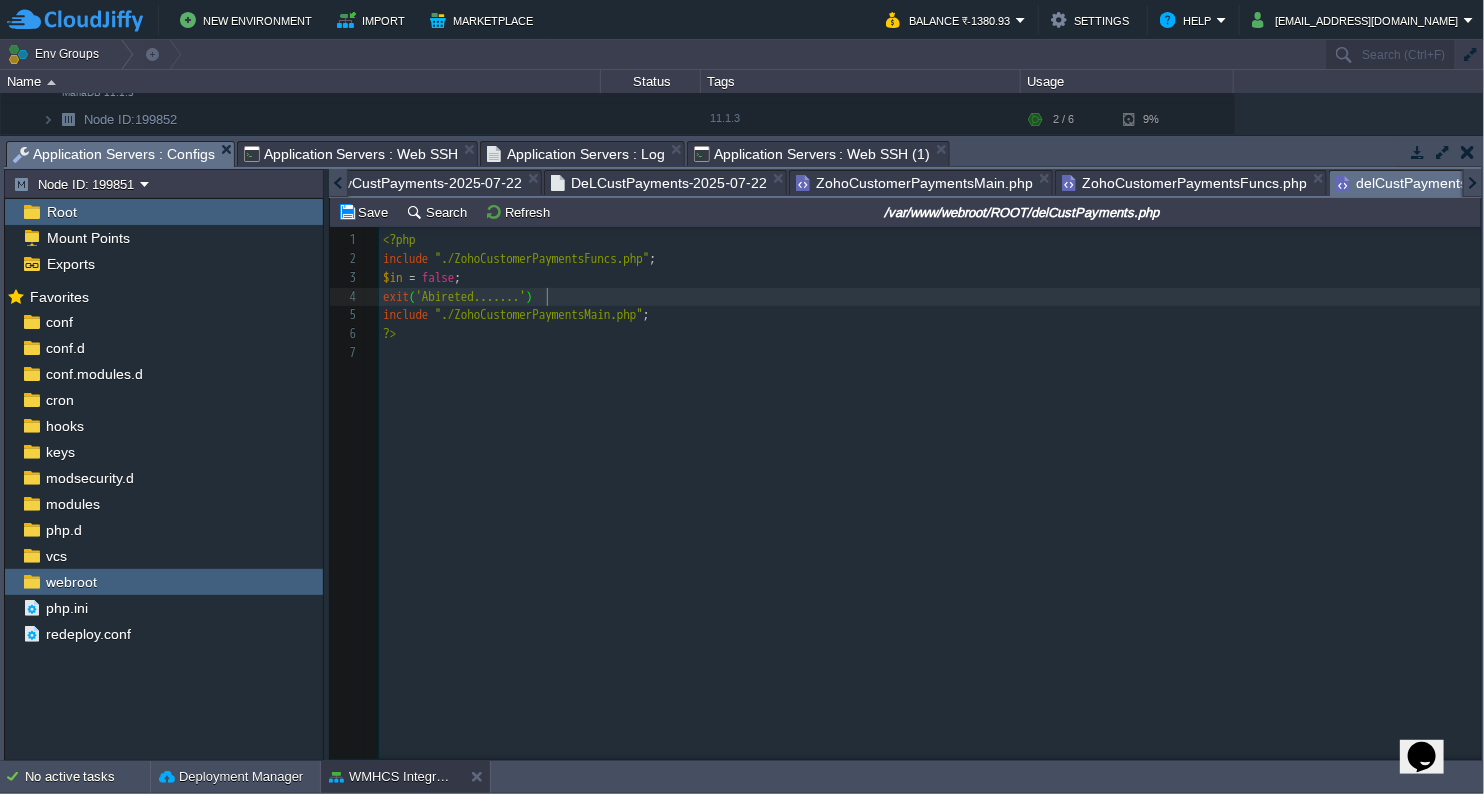 type on "exit('Abireted.......');" 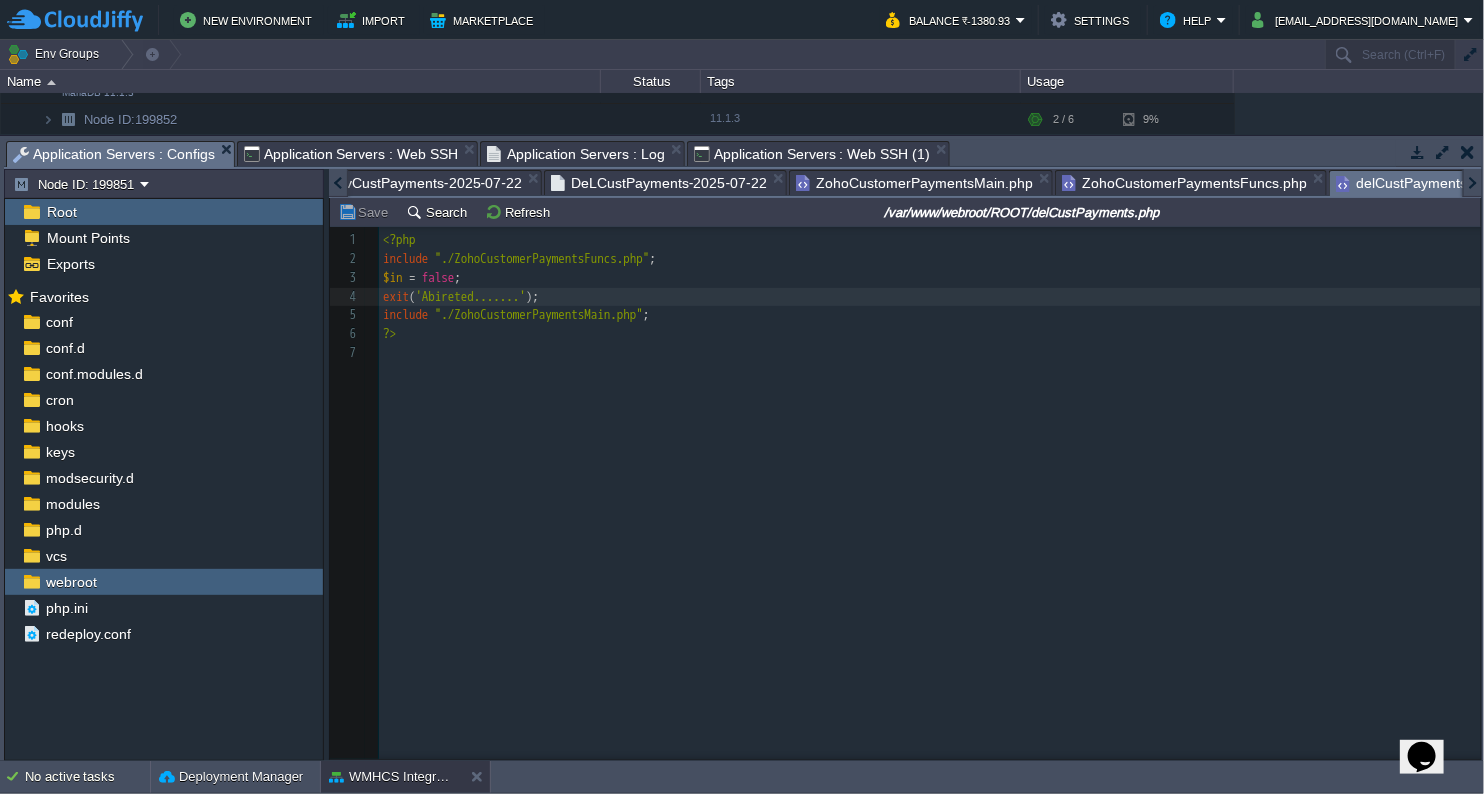 click on "xxxxxxxxxx   1 <?php    2 include   "./ZohoCustomerPaymentsFuncs.php" ; 3 $in   =   false ; 4 exit ( 'Abireted.......' ); 5 include   "./ZohoCustomerPaymentsMain.php" ; 6 ?> 7 ​" at bounding box center [933, 297] 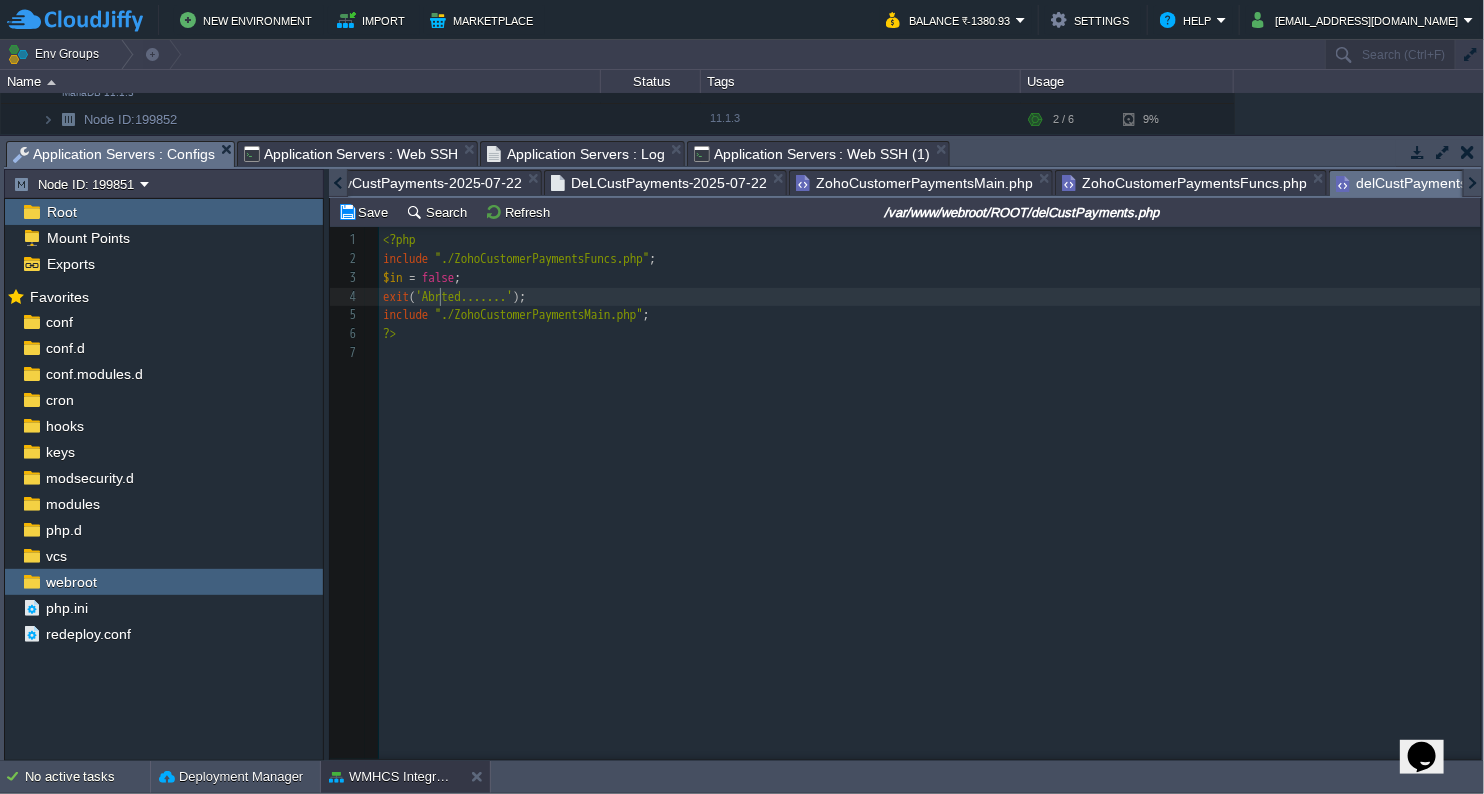type on "o" 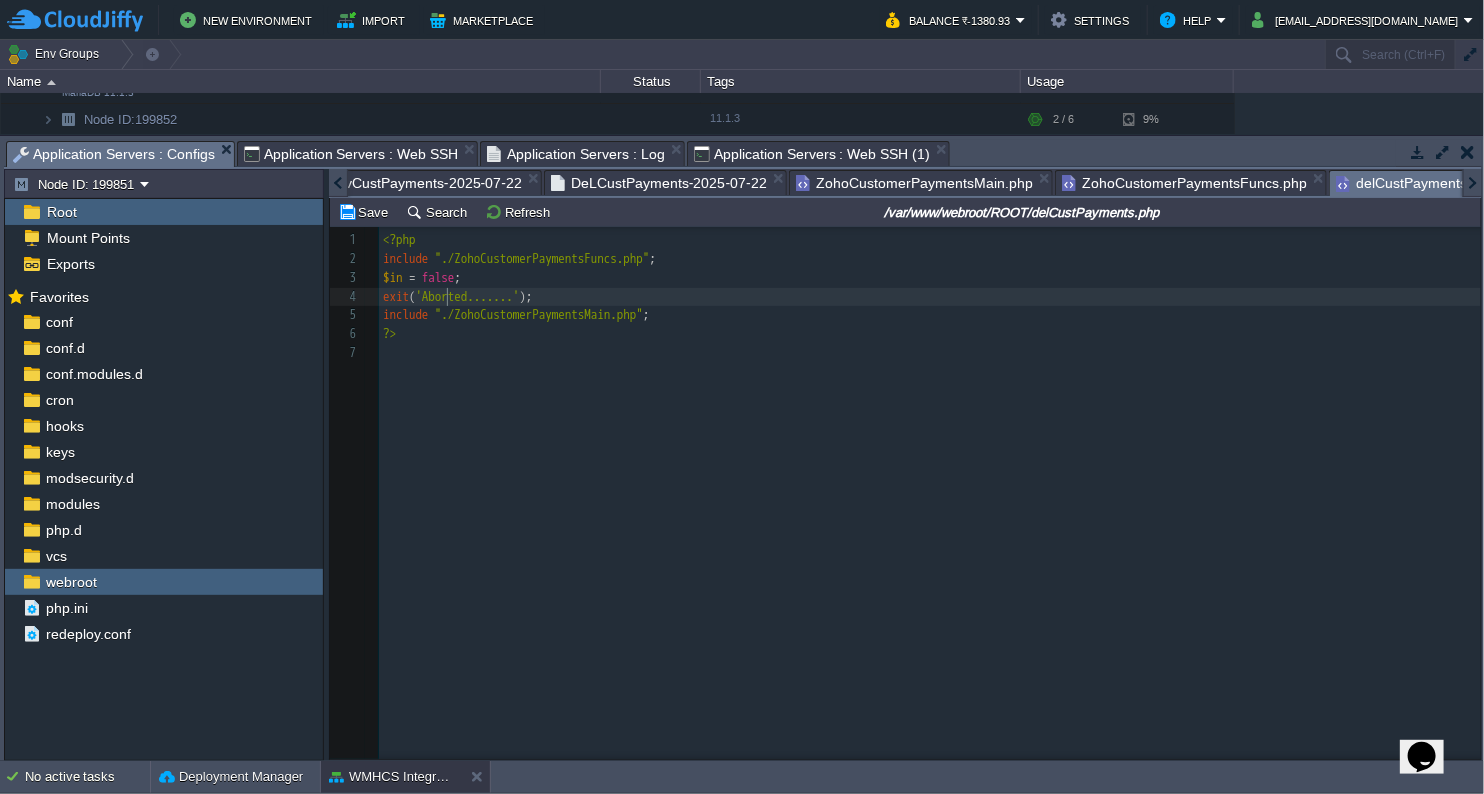 type 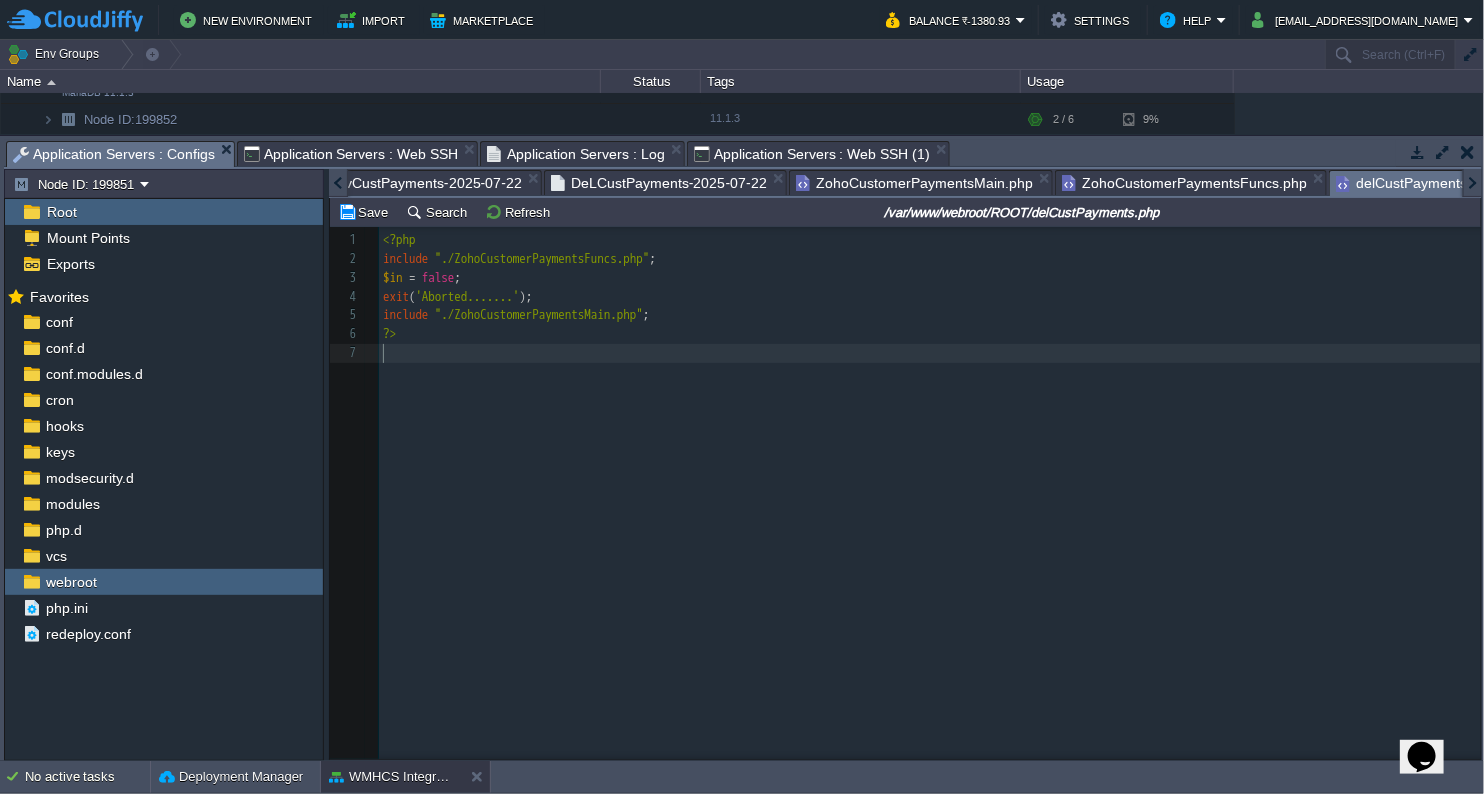 click on "xxxxxxxxxx   1 <?php    2 include   "./ZohoCustomerPaymentsFuncs.php" ; 3 $in   =   false ; 4 exit ( 'Aborted.......' ); 5 include   "./ZohoCustomerPaymentsMain.php" ; 6 ?> 7 ​" at bounding box center [920, 508] 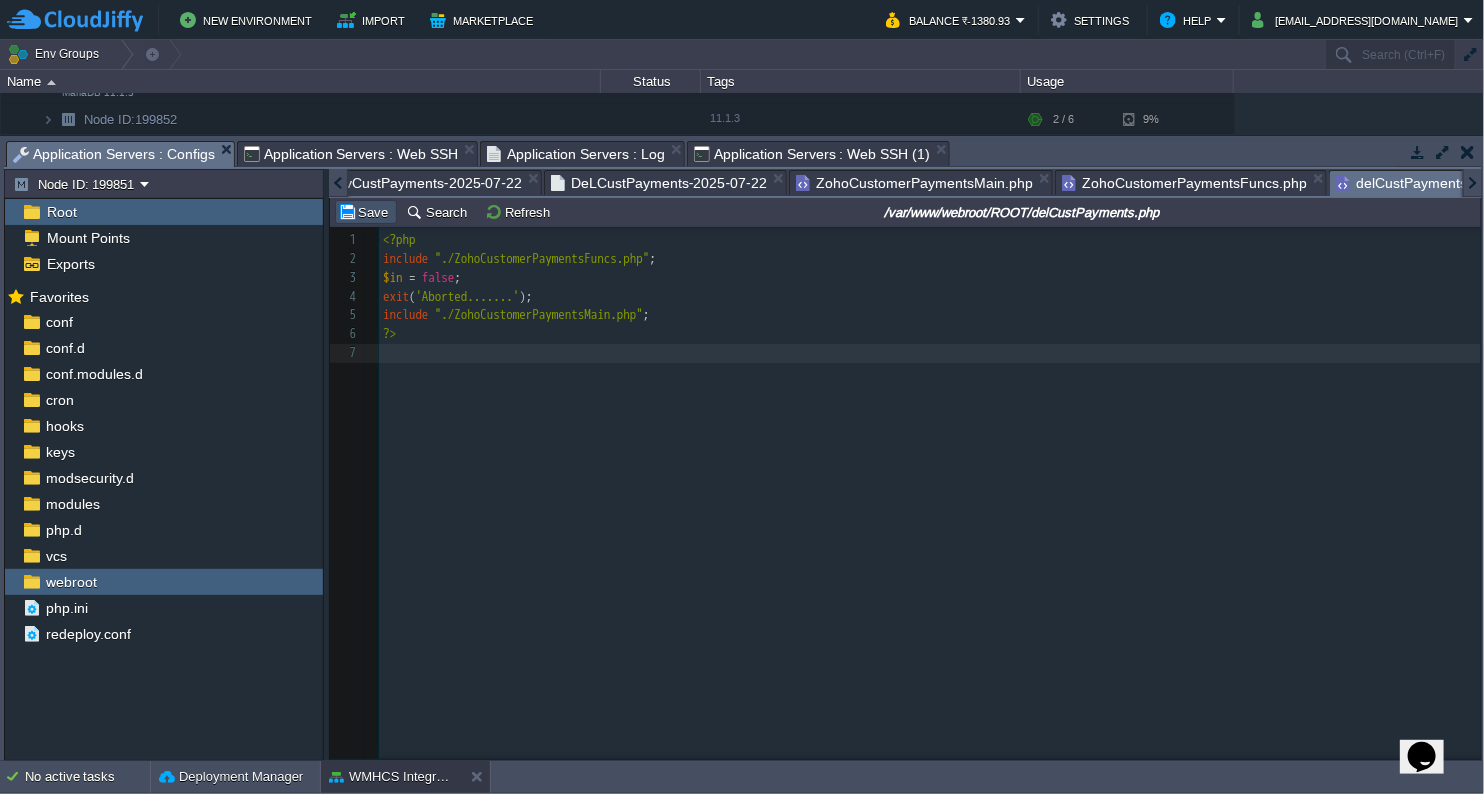 click on "Save" at bounding box center (366, 212) 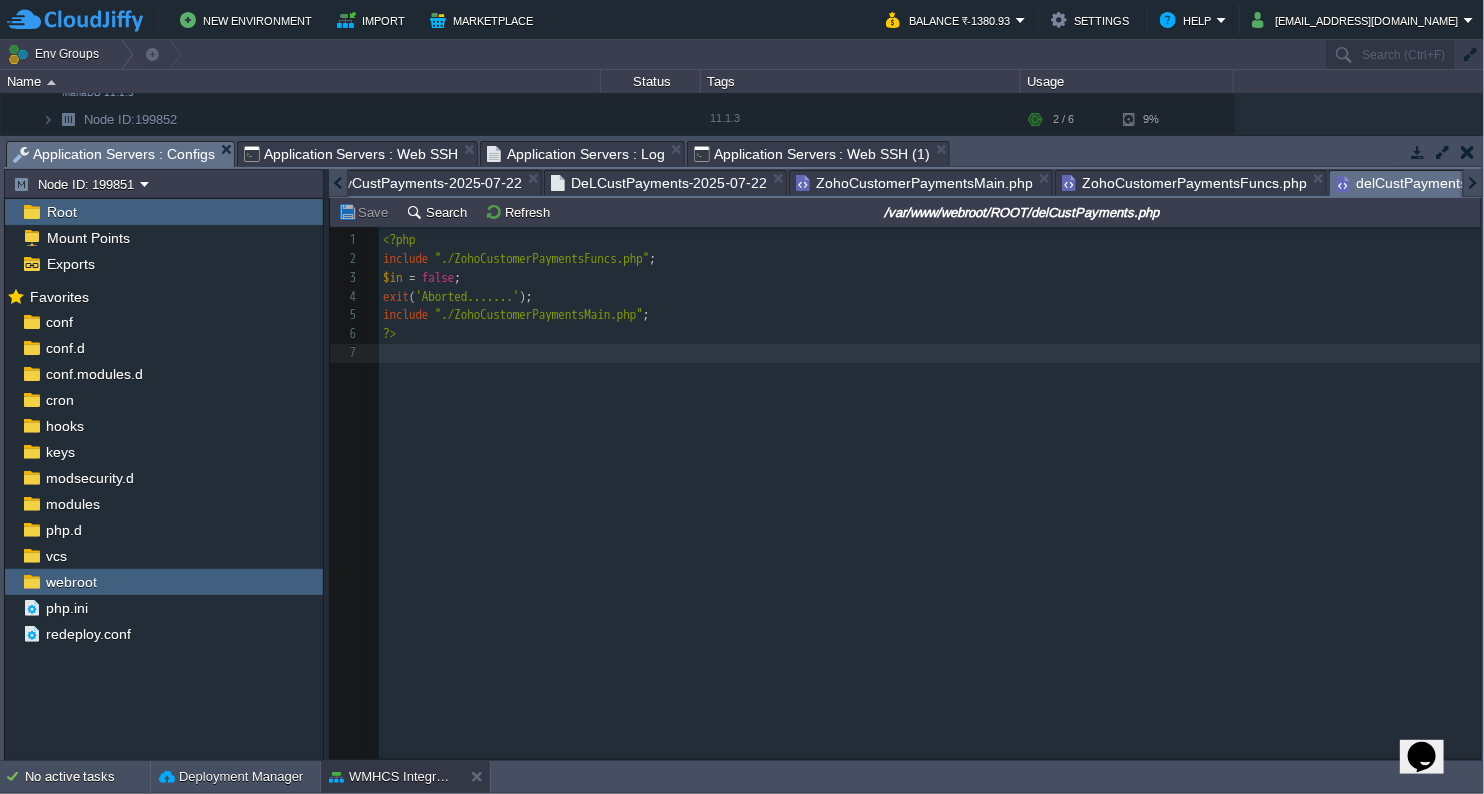 click on "Application Servers : Web SSH (1)" at bounding box center [812, 154] 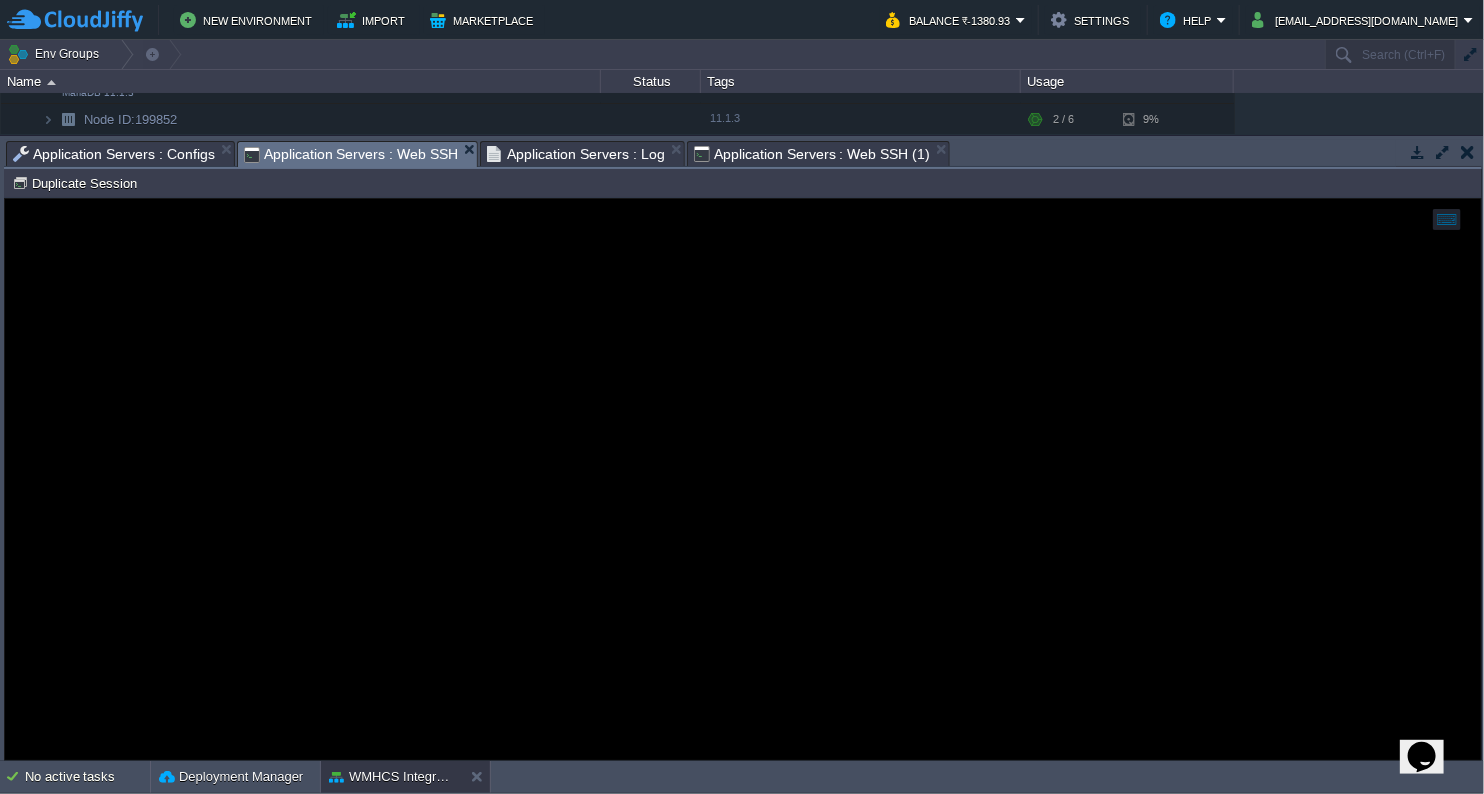 click on "Application Servers : Web SSH" at bounding box center (351, 154) 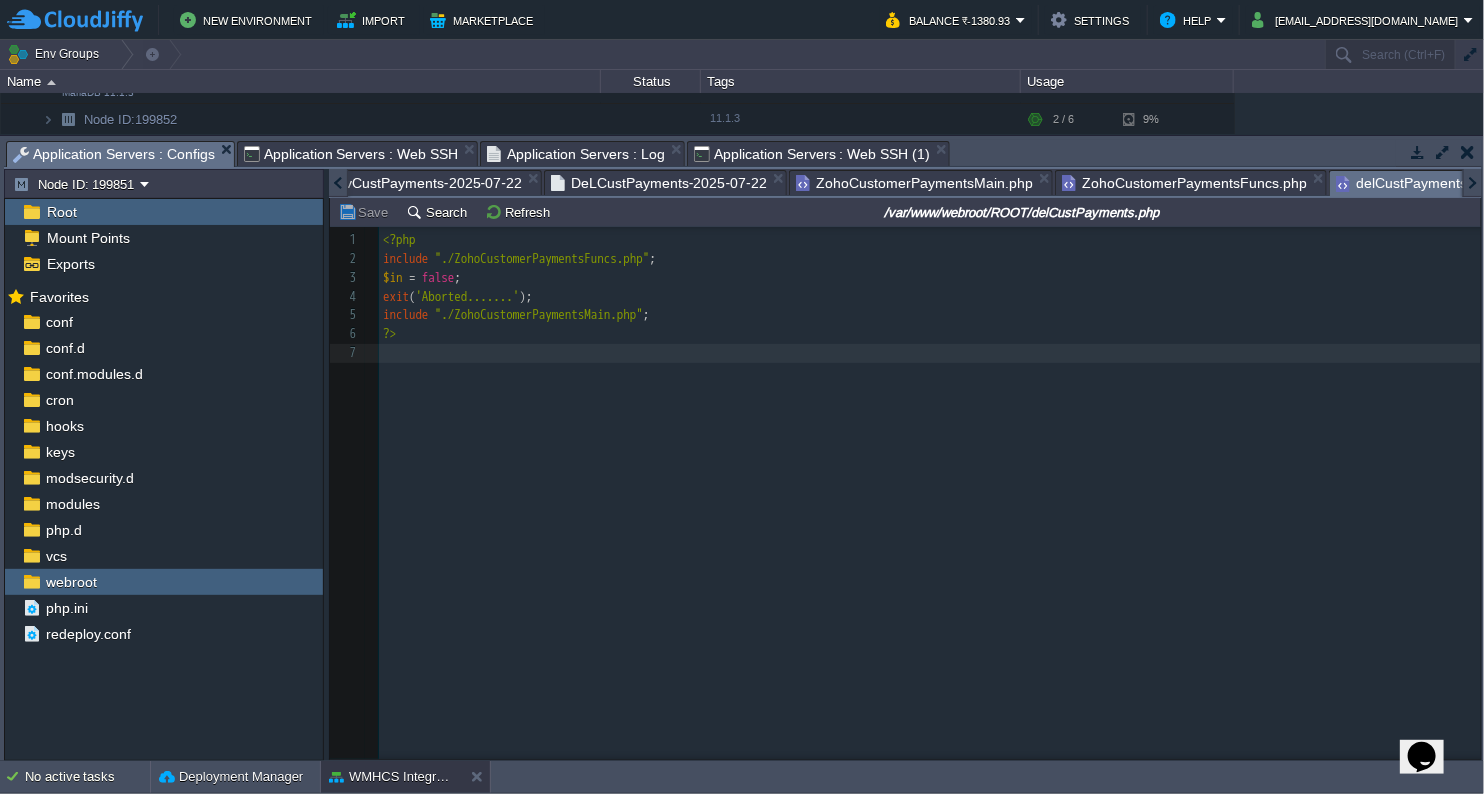 click on "Application Servers : Configs" at bounding box center [114, 154] 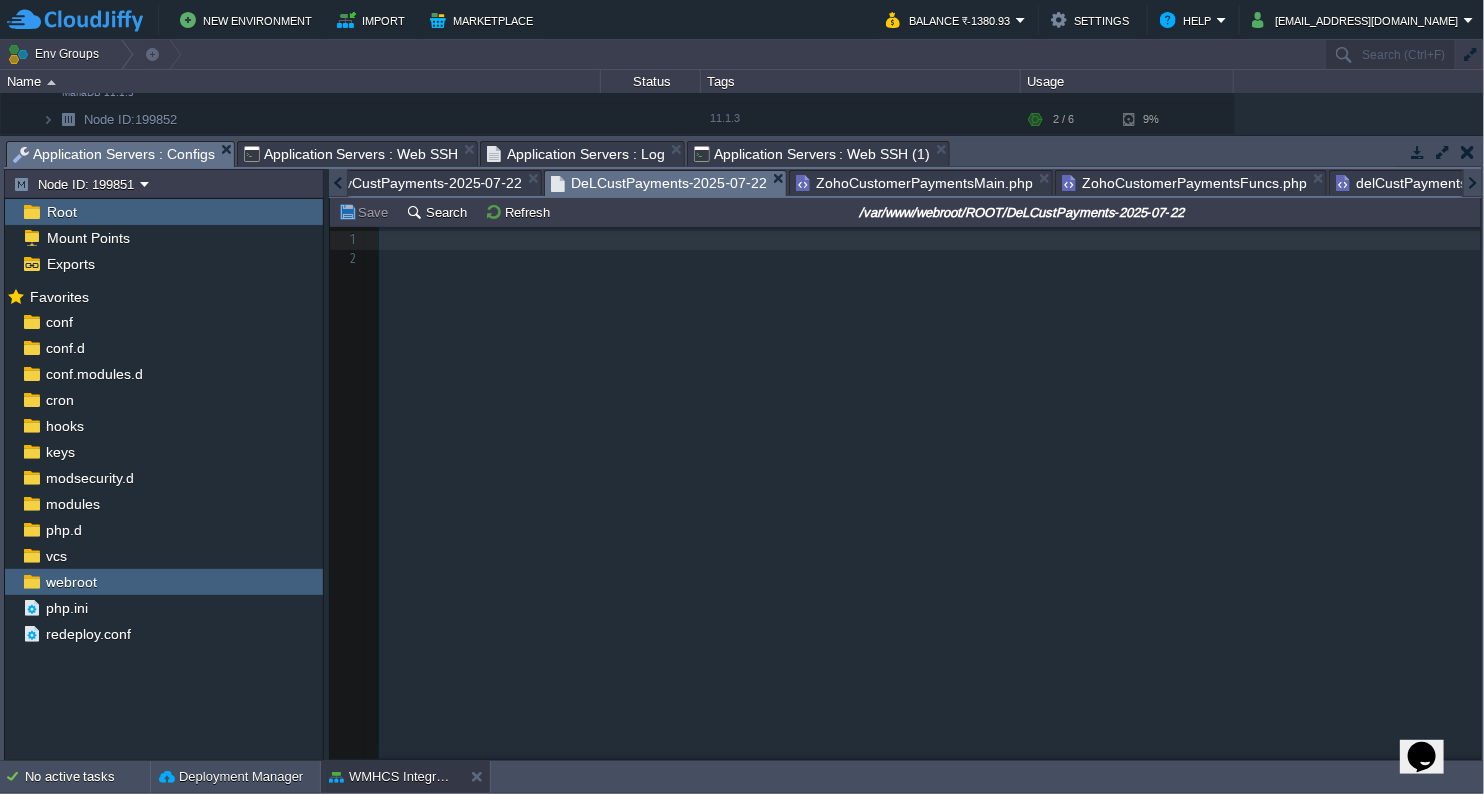 scroll, scrollTop: 0, scrollLeft: 90, axis: horizontal 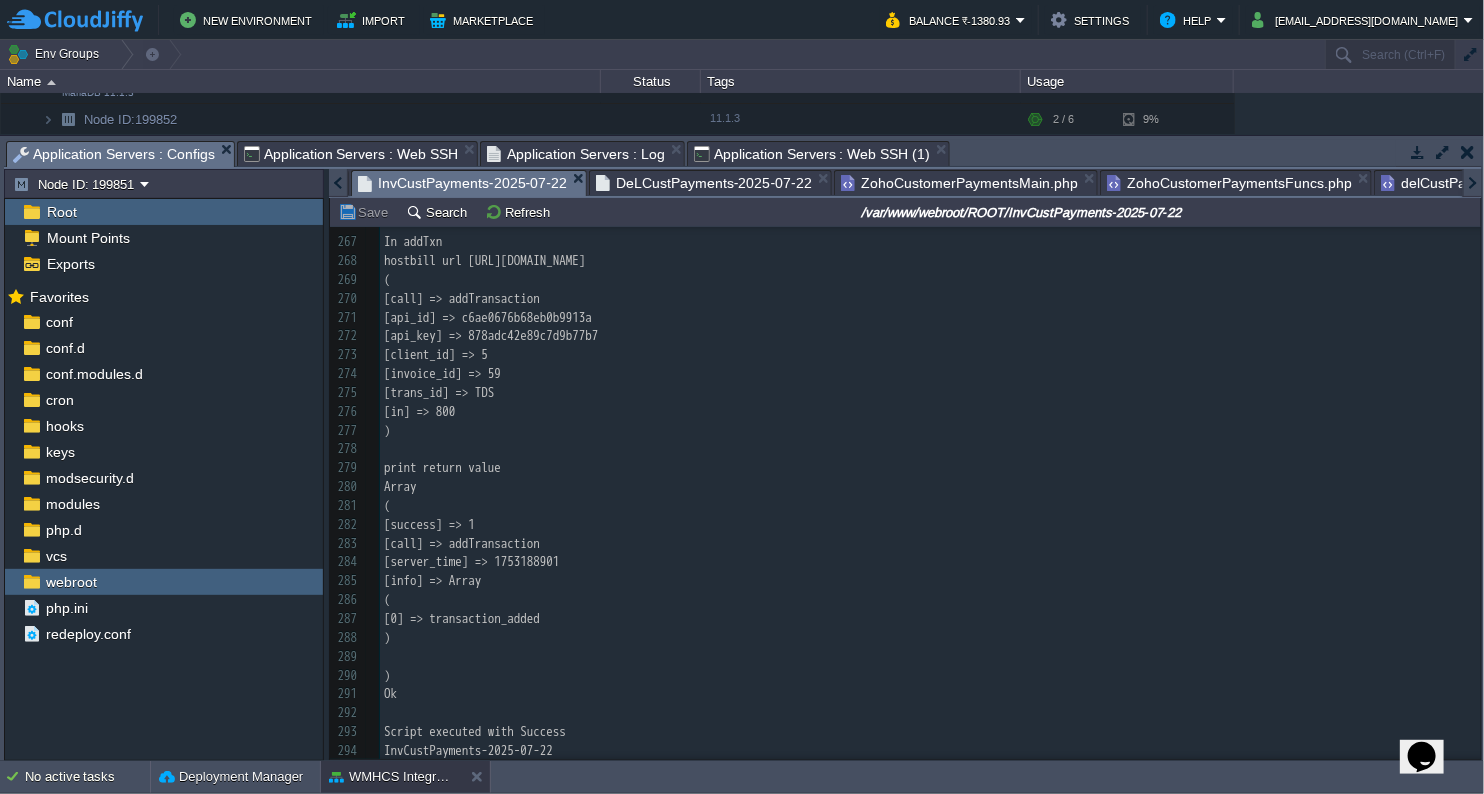 click on "InvCustPayments-2025-07-22" at bounding box center [462, 183] 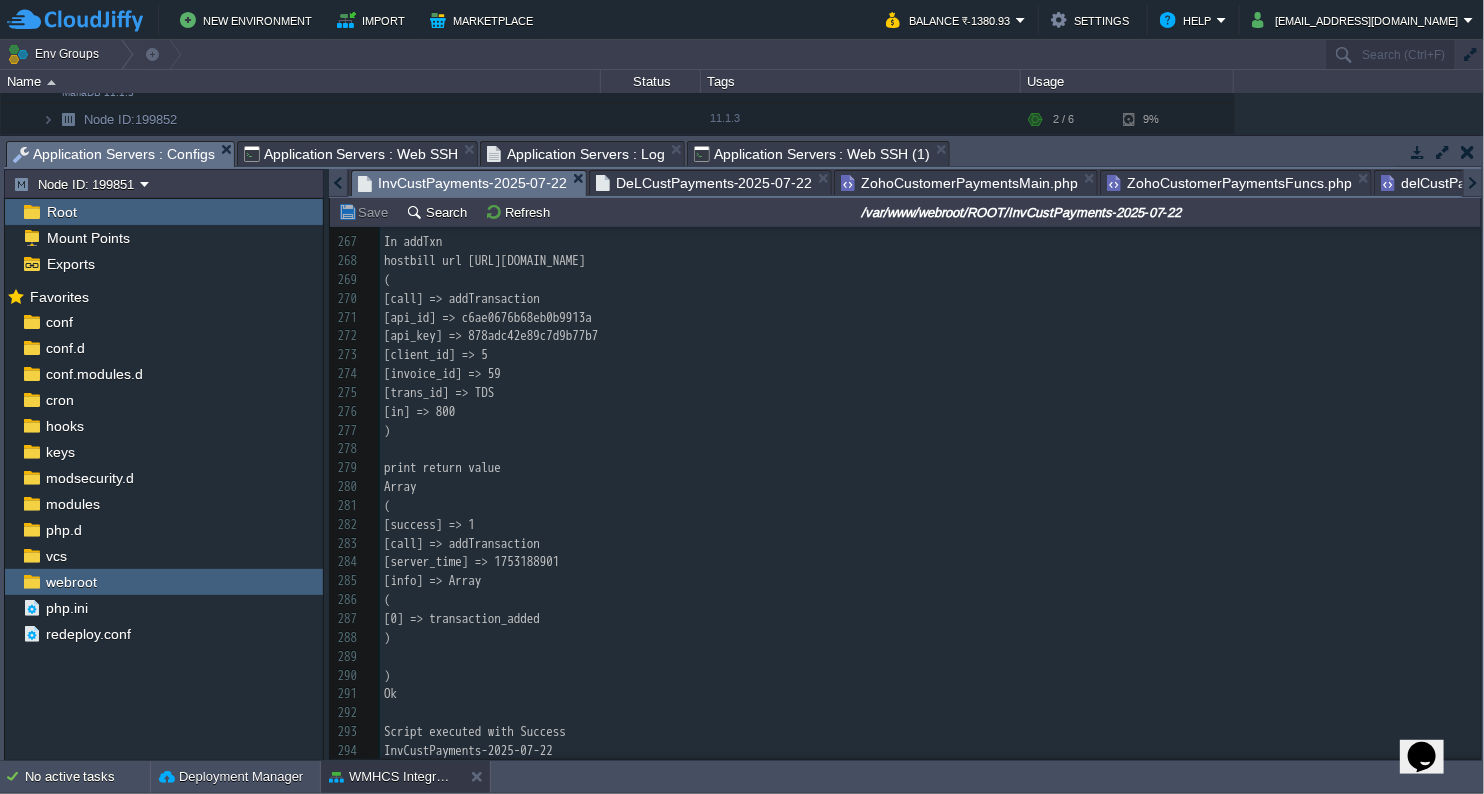 scroll, scrollTop: 0, scrollLeft: 0, axis: both 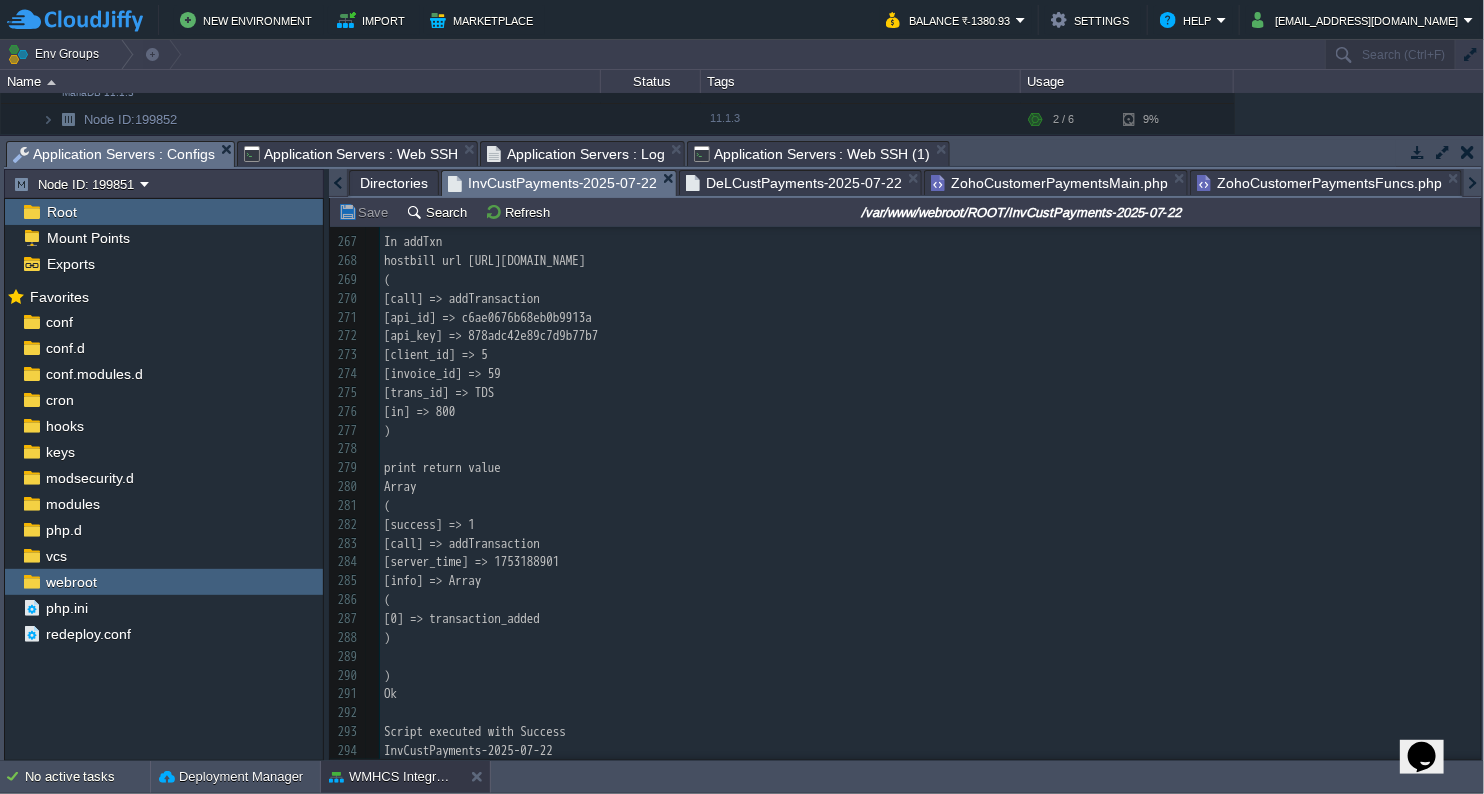 click at bounding box center [338, 183] 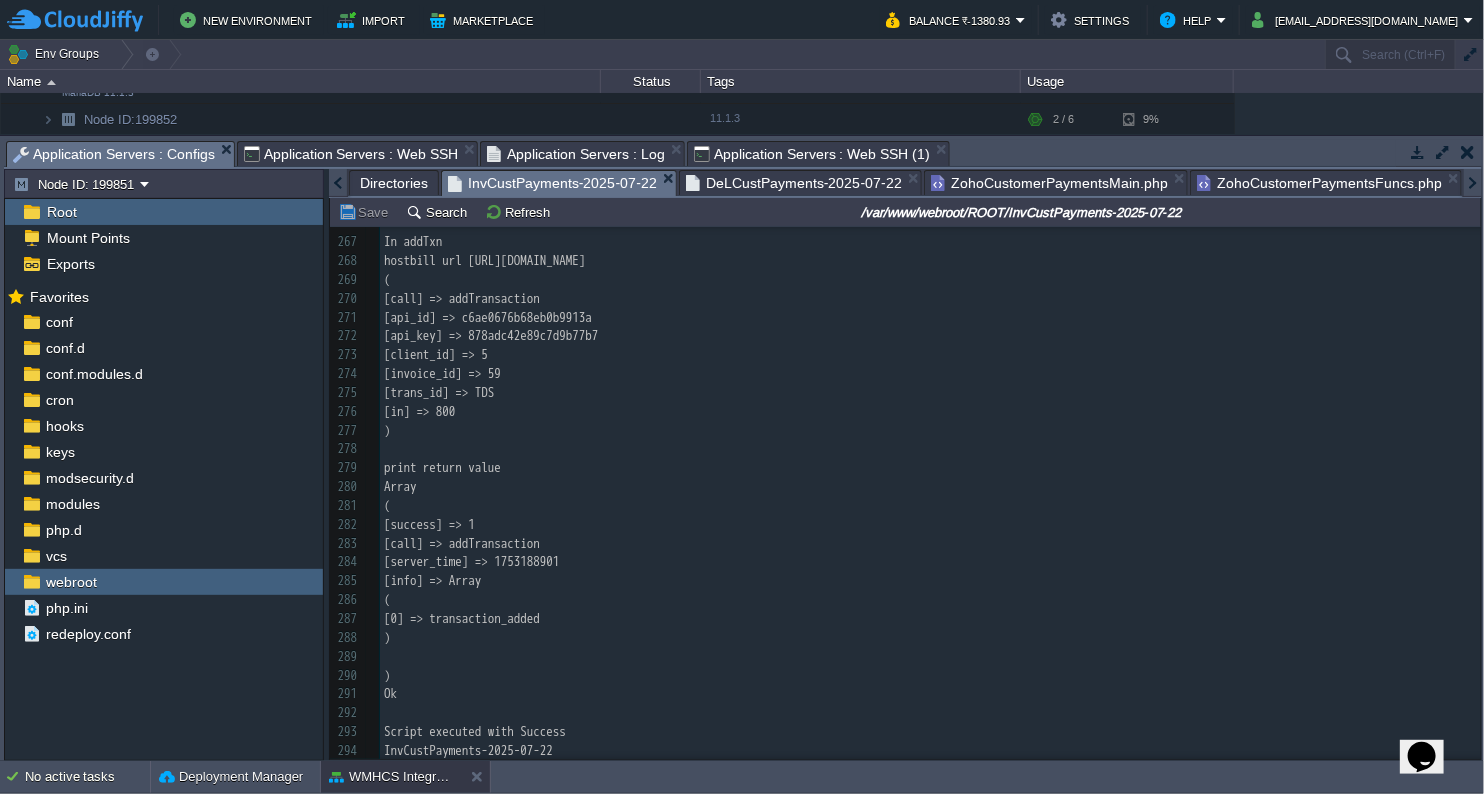 click at bounding box center [338, 183] 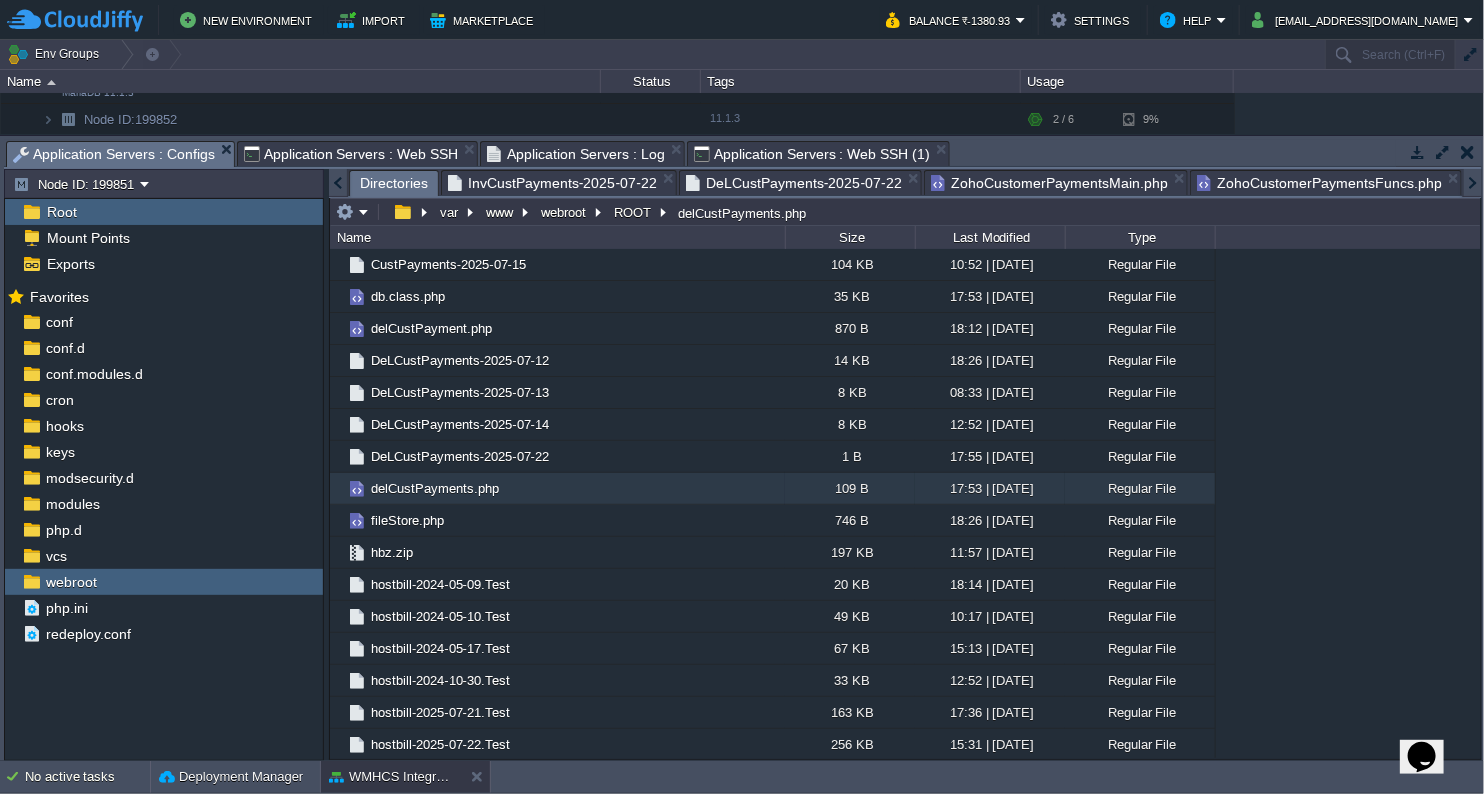 click on "Directories" at bounding box center [394, 183] 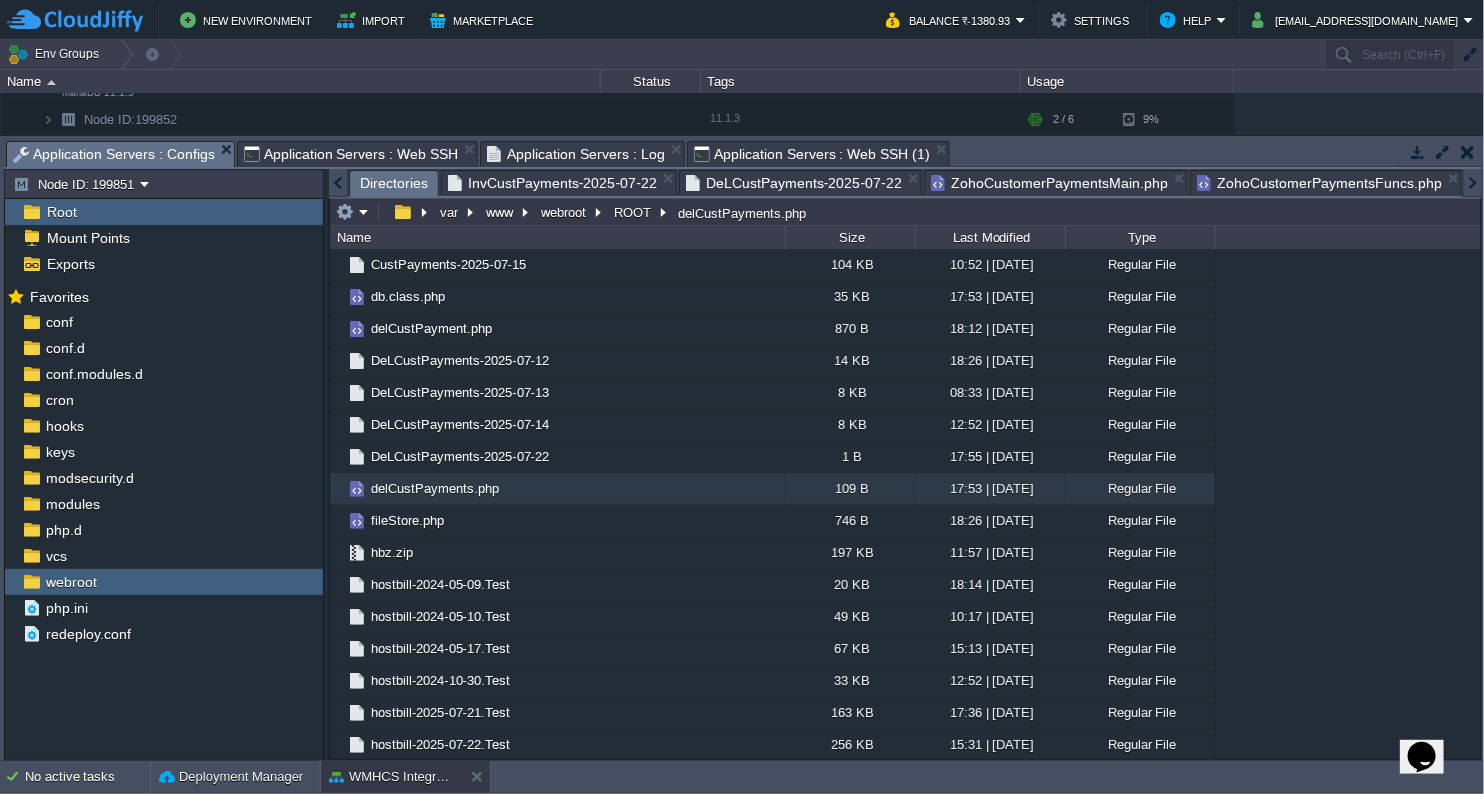click on "Directories" at bounding box center (394, 183) 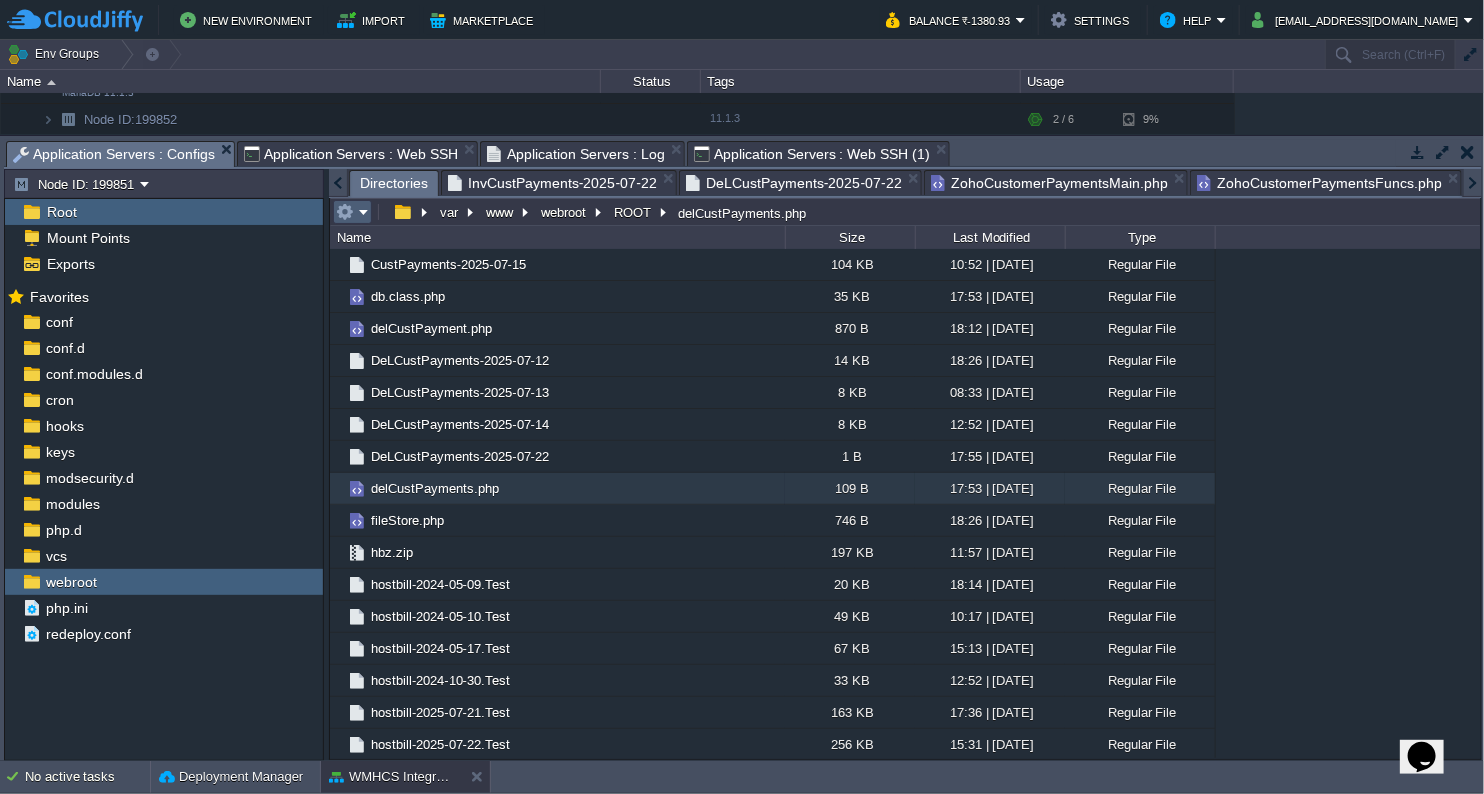 click at bounding box center [352, 212] 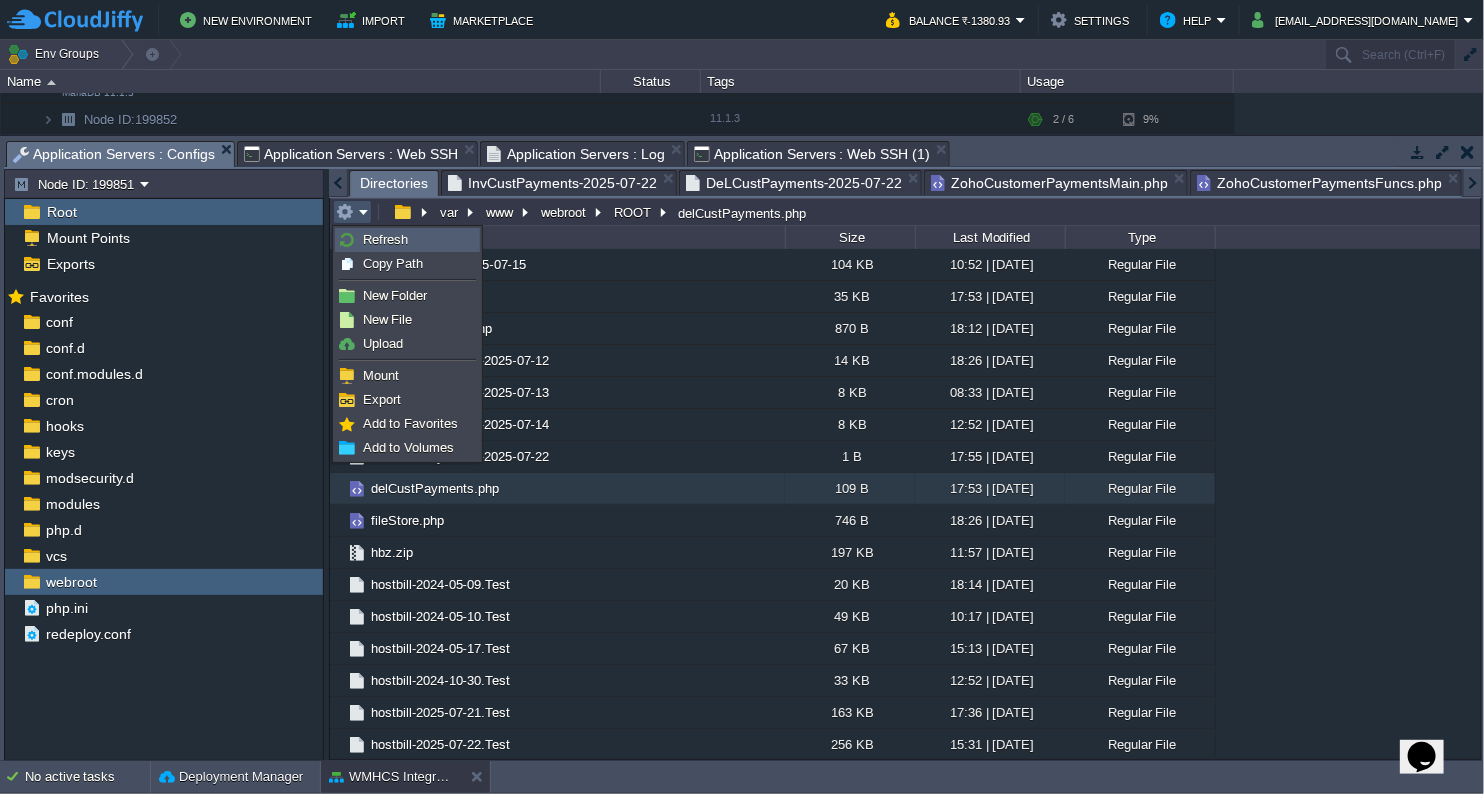 click on "Refresh" at bounding box center [385, 239] 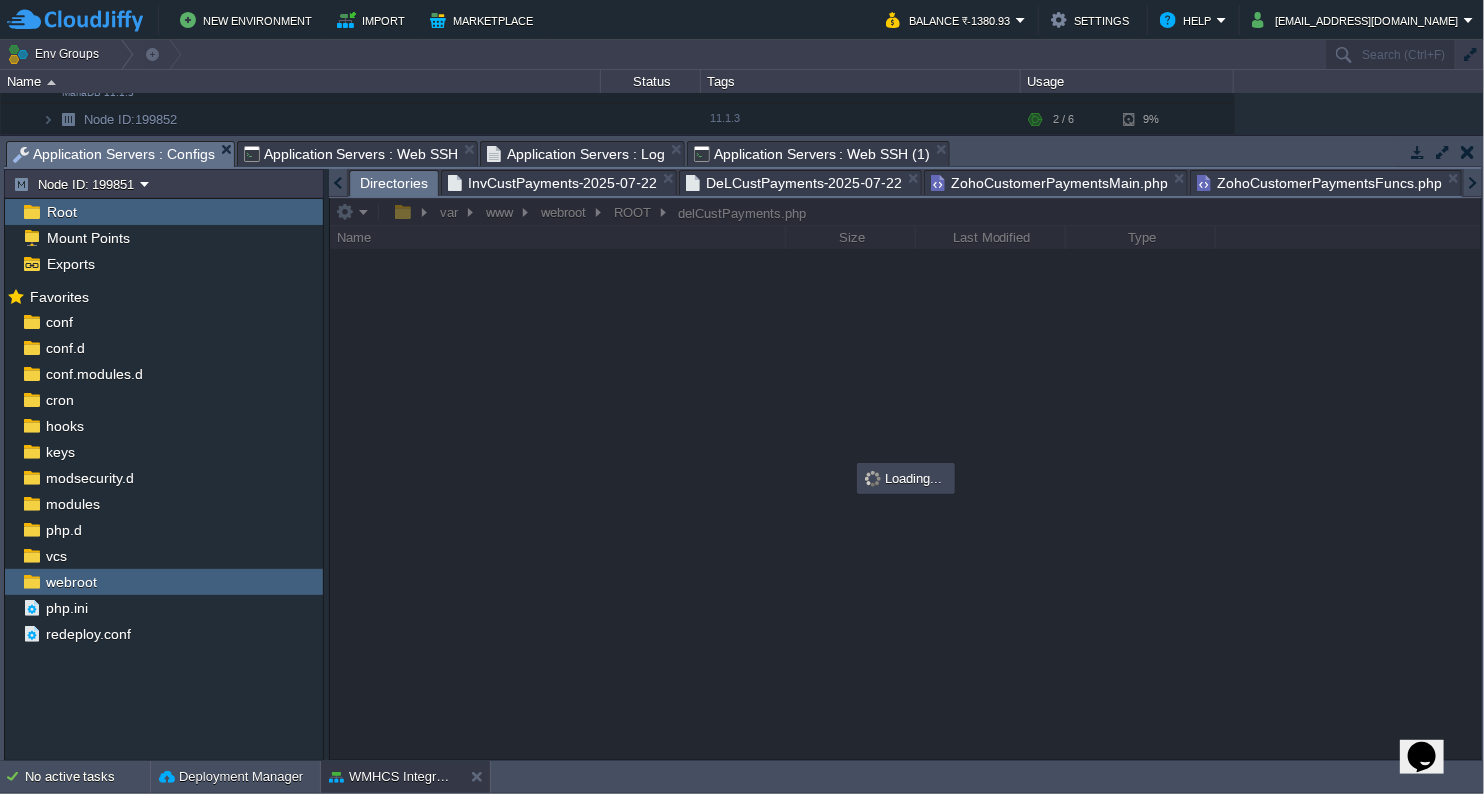 scroll, scrollTop: 0, scrollLeft: 0, axis: both 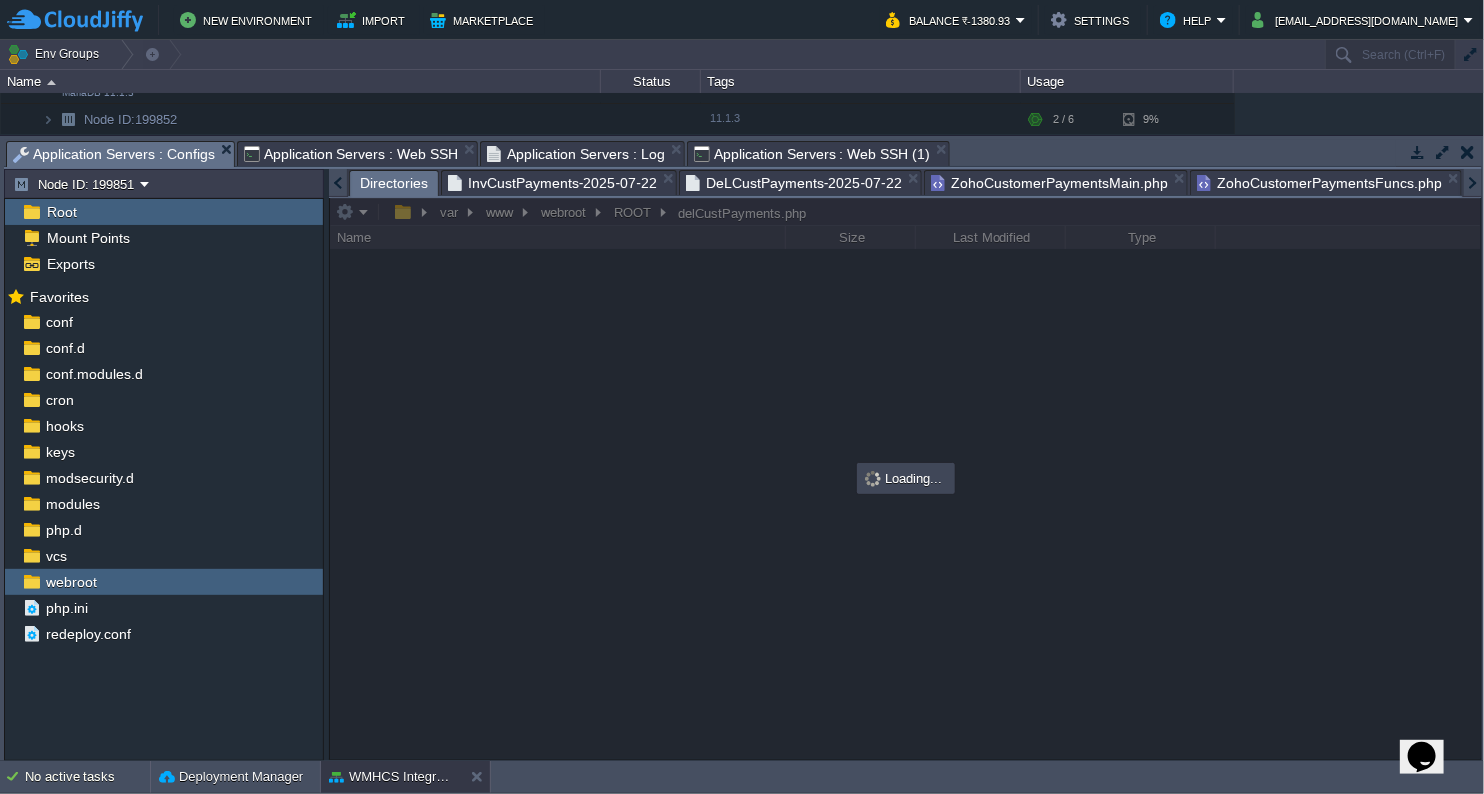 click on "InvCustPayments-2025-07-22" at bounding box center (552, 183) 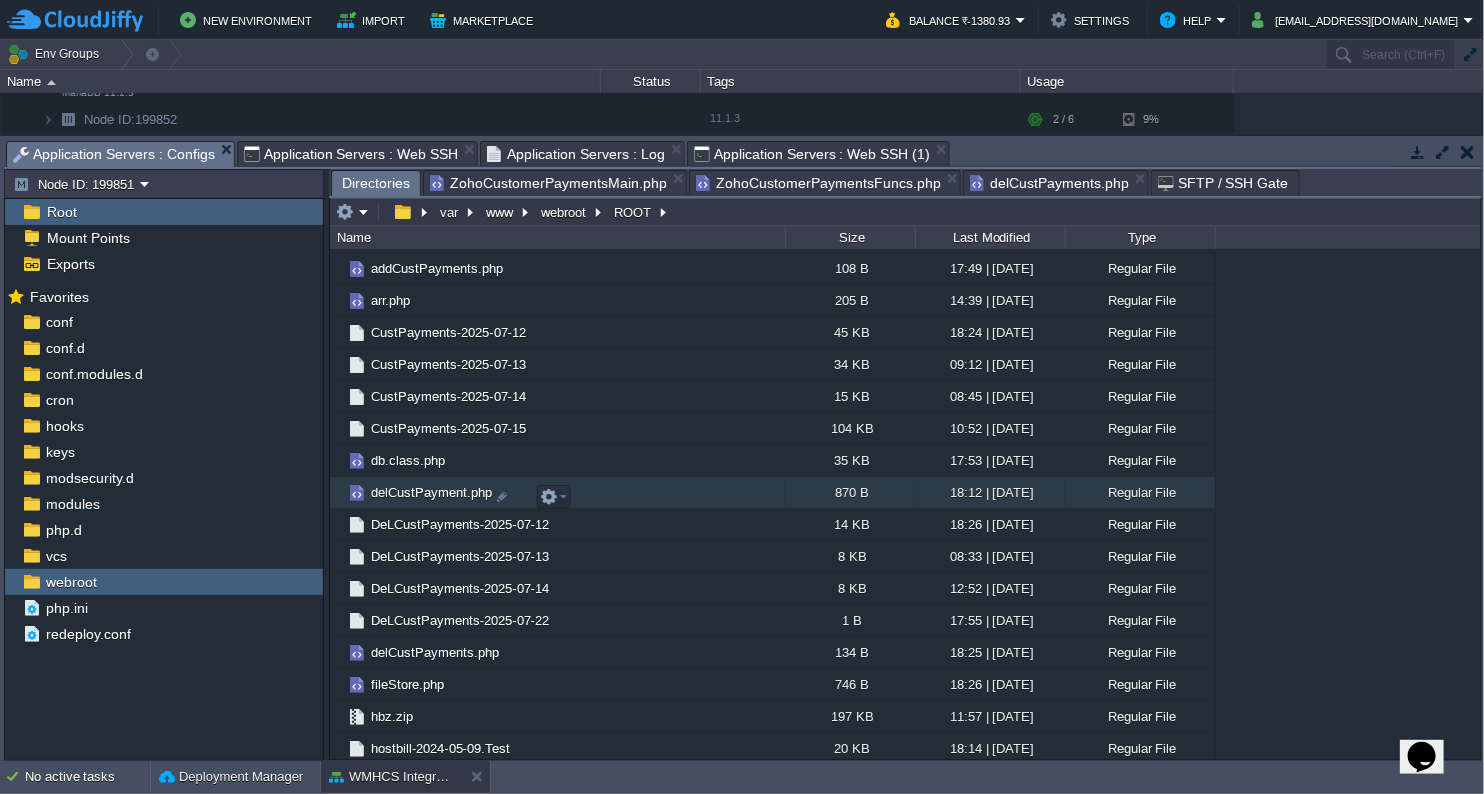 scroll, scrollTop: 1000, scrollLeft: 0, axis: vertical 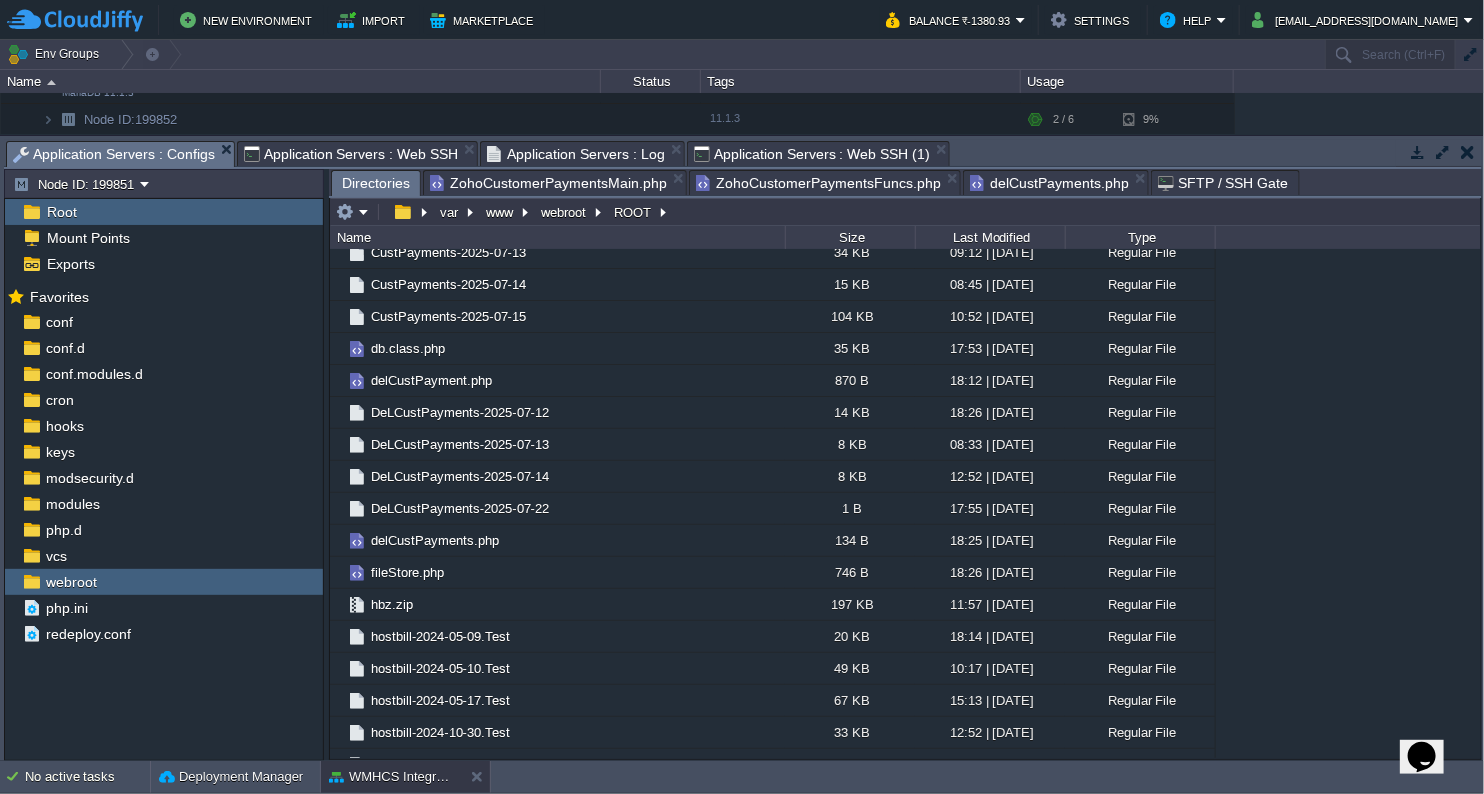 click on "Application Servers : Log" at bounding box center (576, 154) 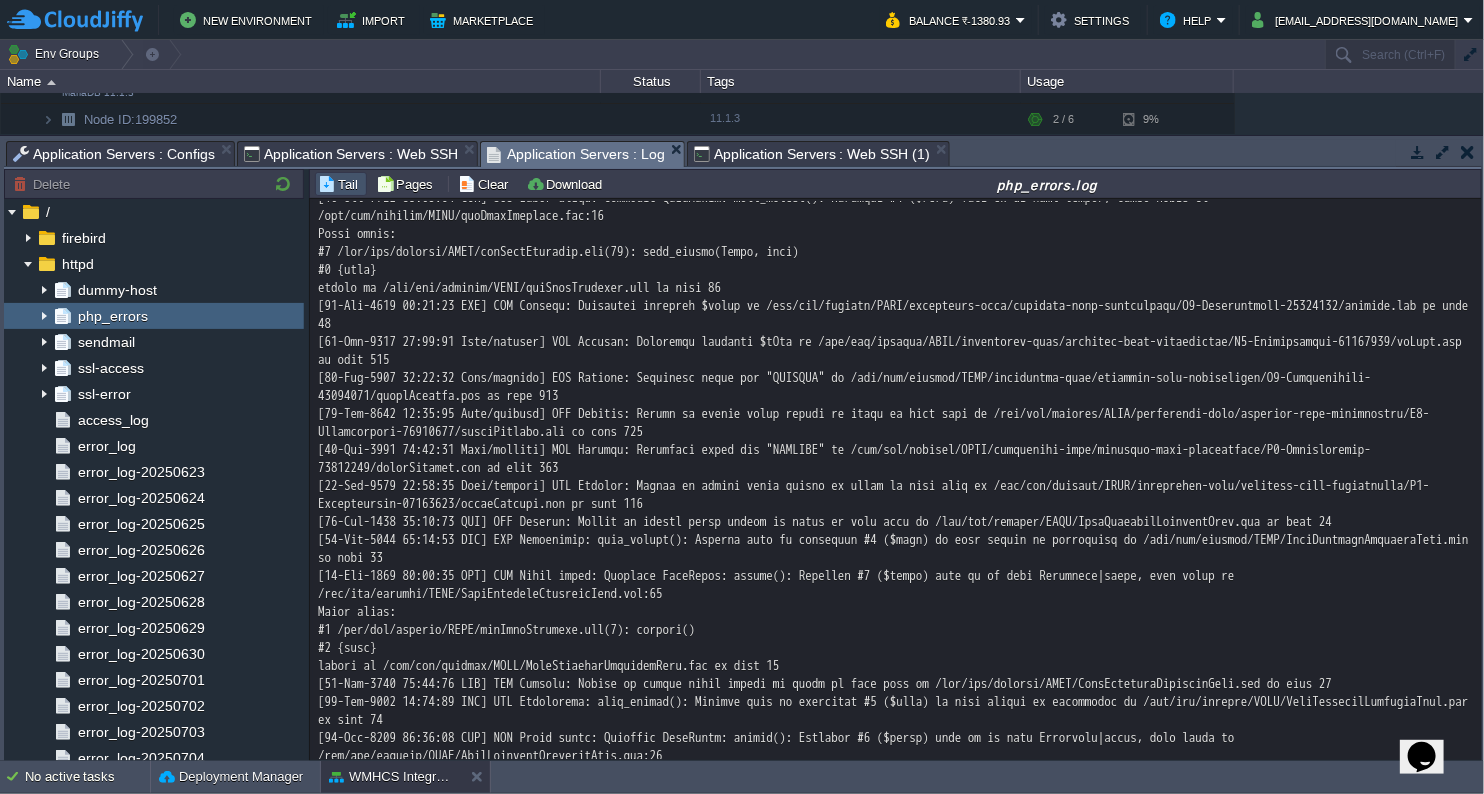 scroll, scrollTop: 1055, scrollLeft: 0, axis: vertical 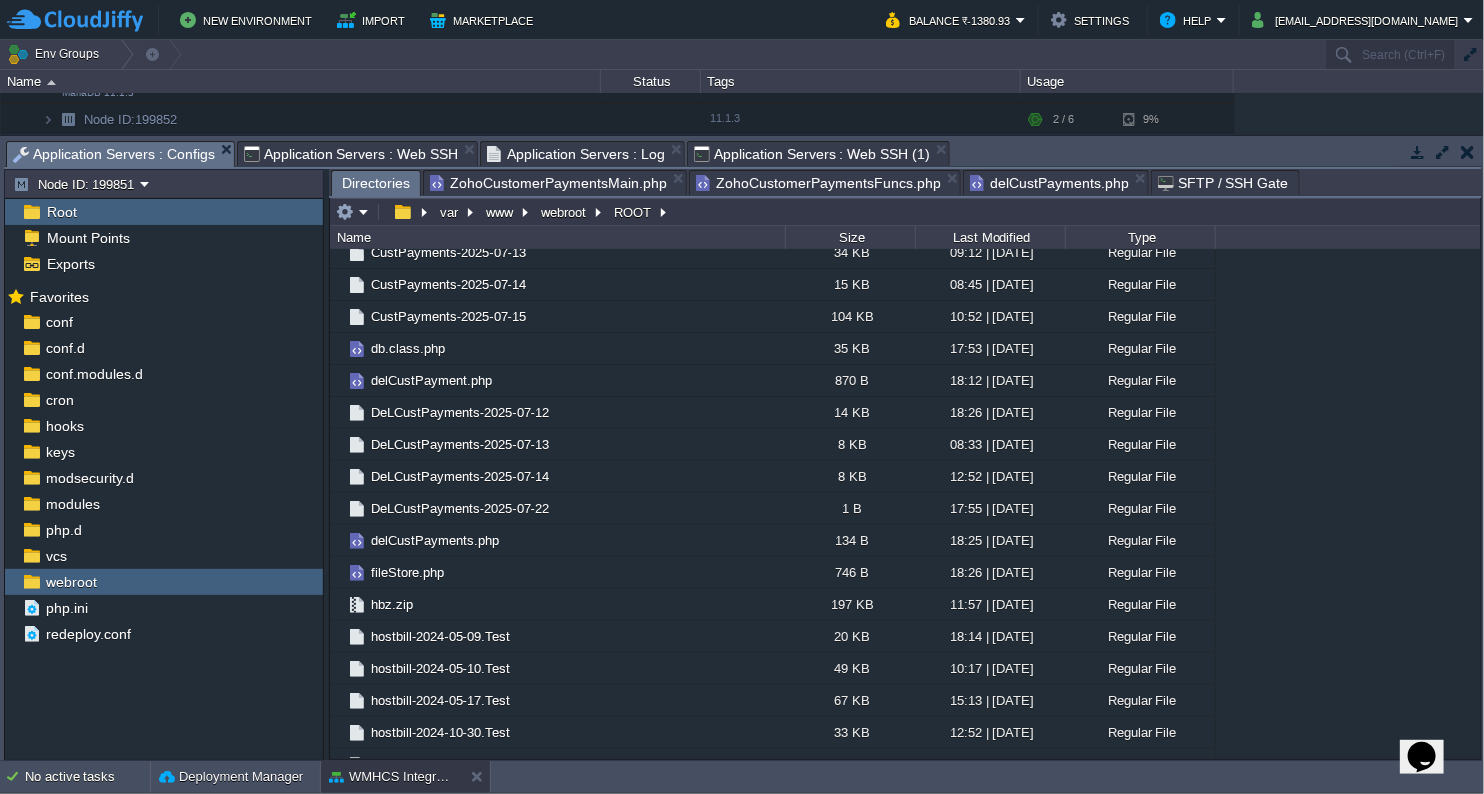 click on "Application Servers : Configs" at bounding box center [114, 154] 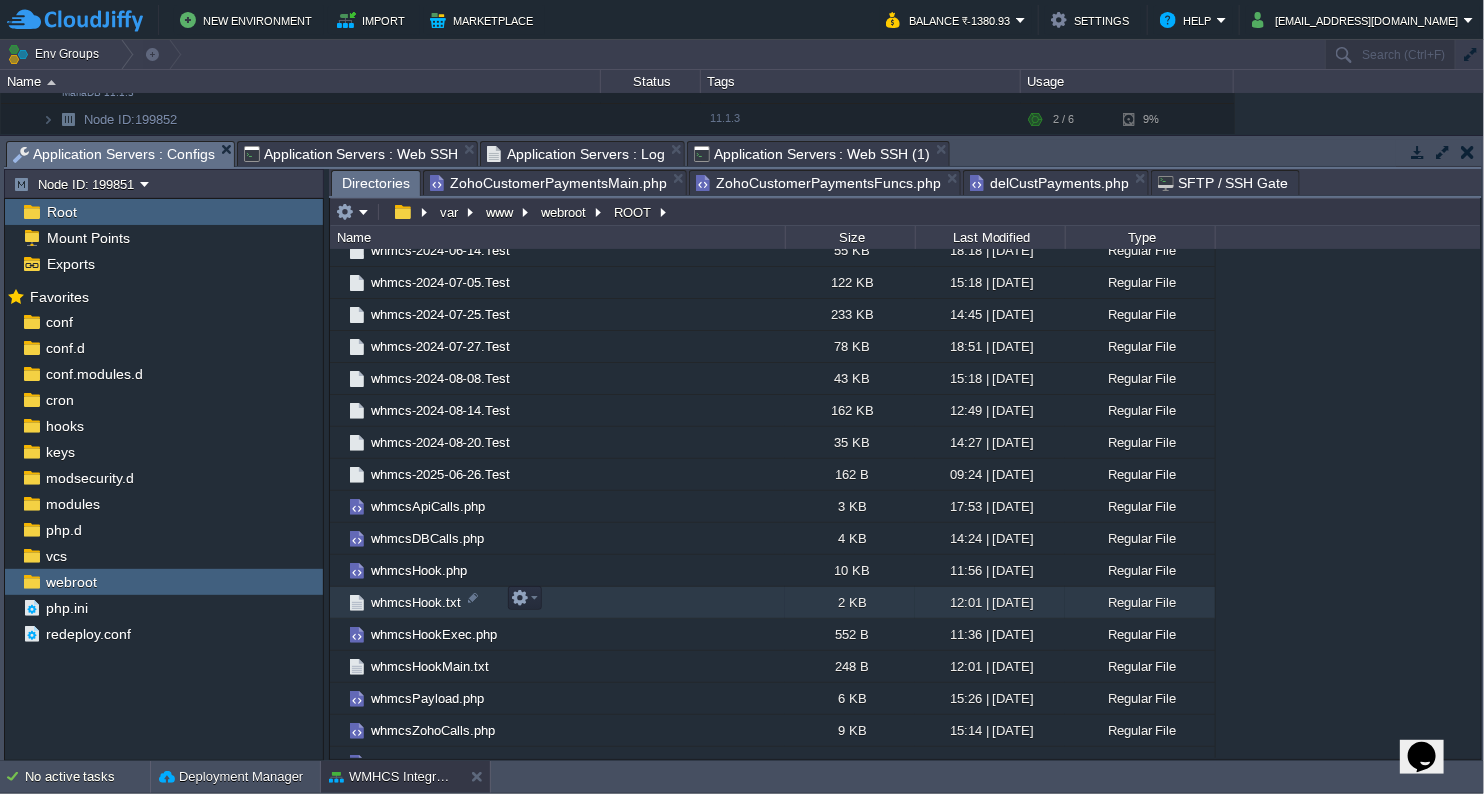 scroll, scrollTop: 3385, scrollLeft: 0, axis: vertical 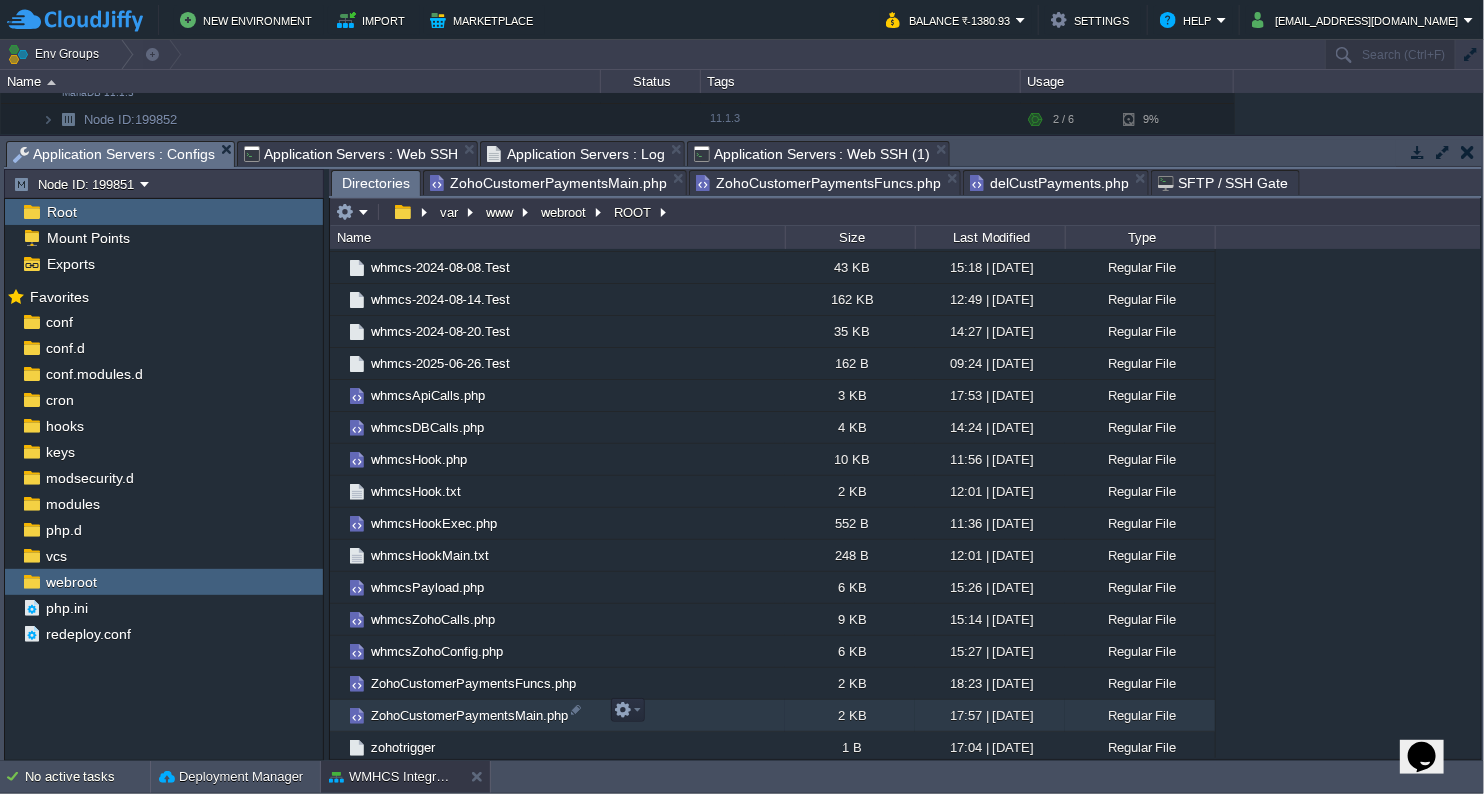 click on "ZohoCustomerPaymentsMain.php" at bounding box center (469, 715) 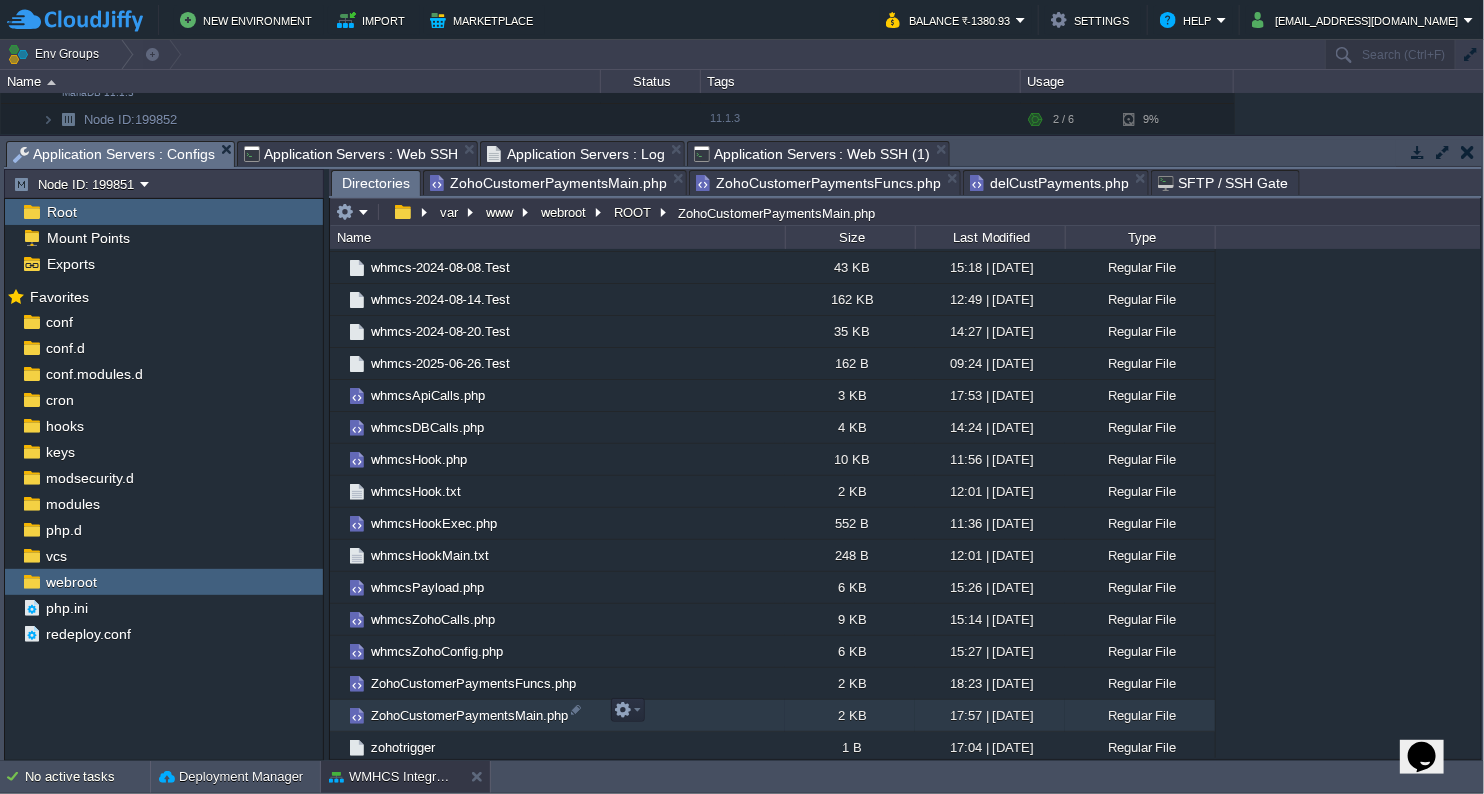 click on "ZohoCustomerPaymentsMain.php" at bounding box center (469, 715) 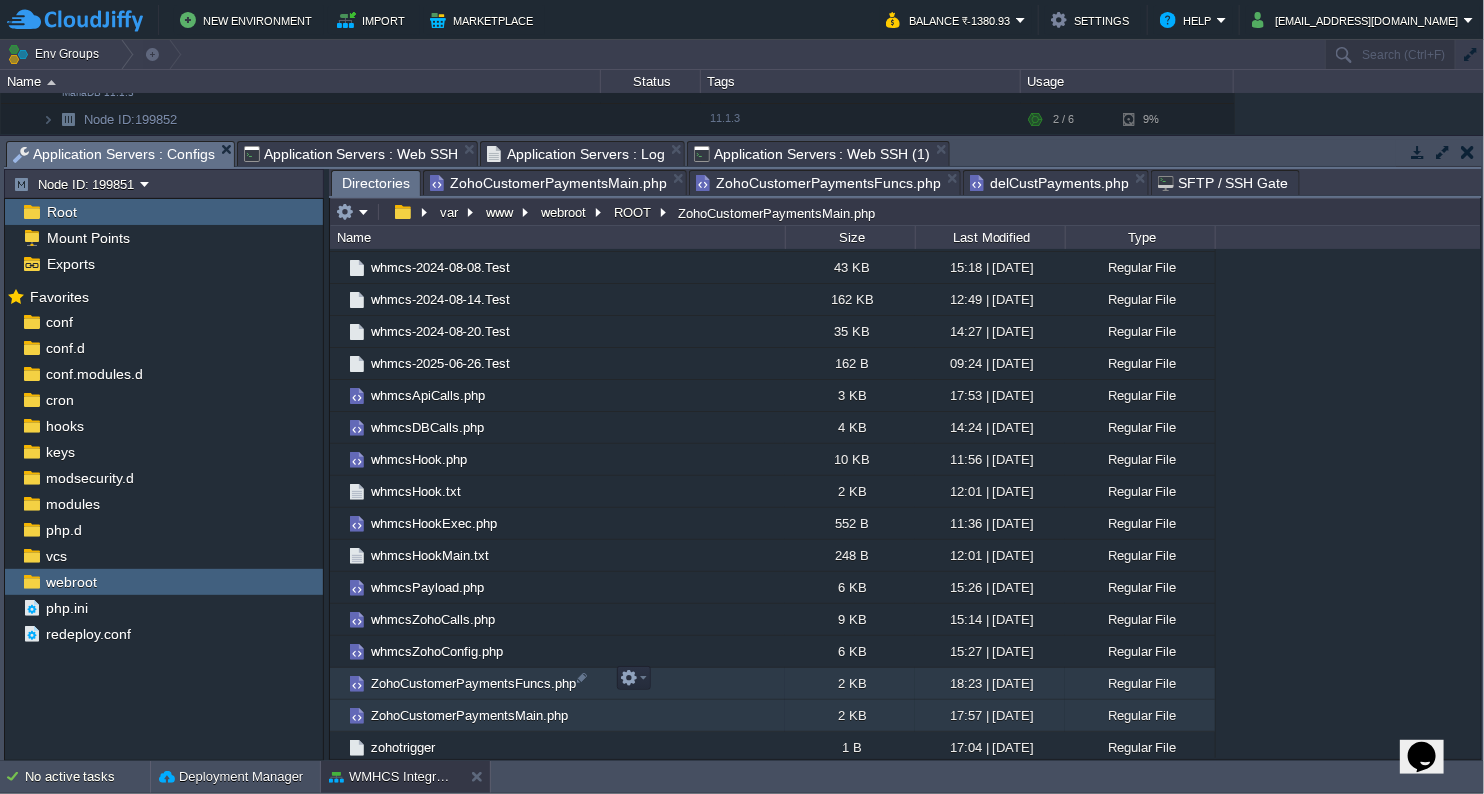 click on "ZohoCustomerPaymentsFuncs.php" at bounding box center (473, 683) 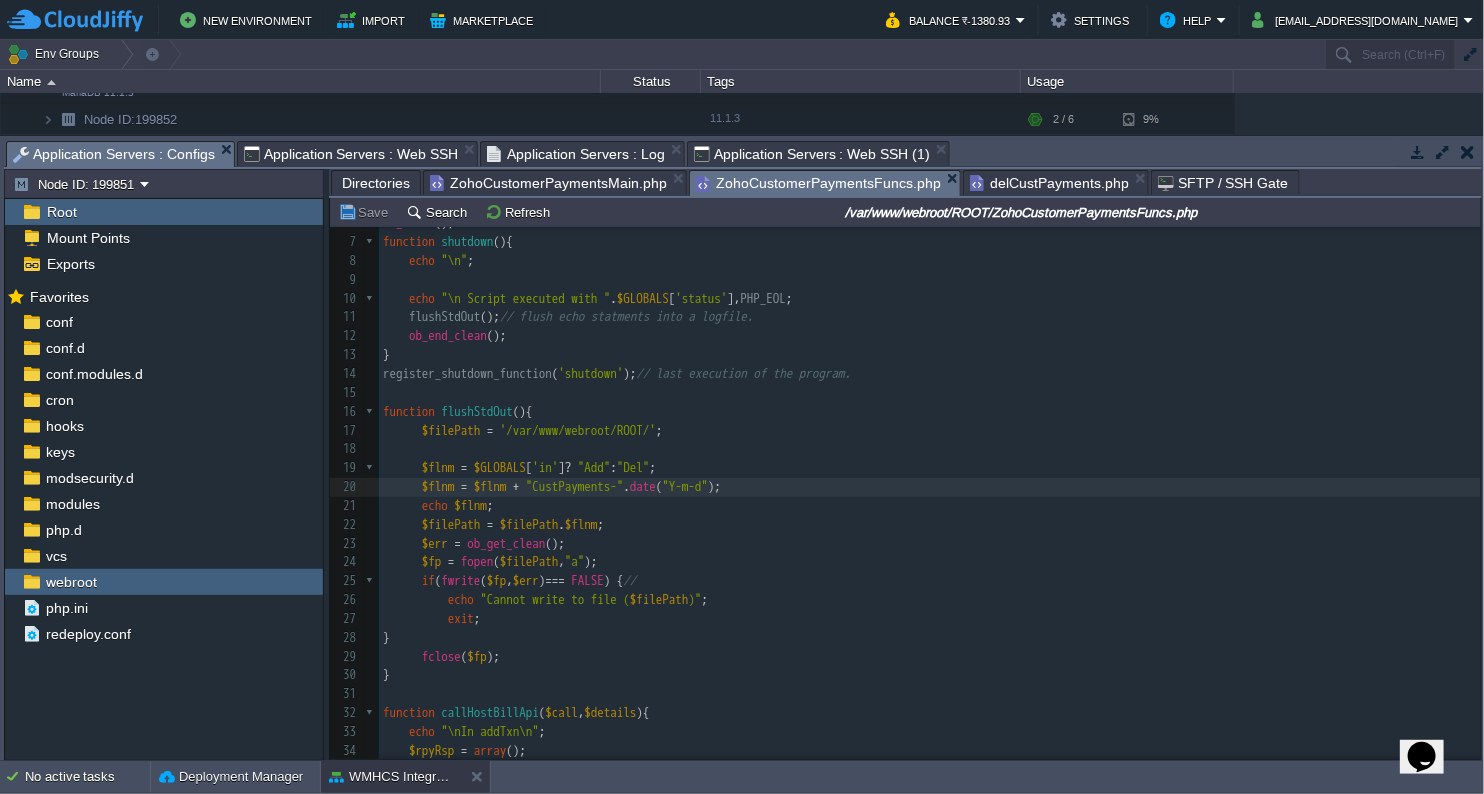 scroll, scrollTop: 6, scrollLeft: 0, axis: vertical 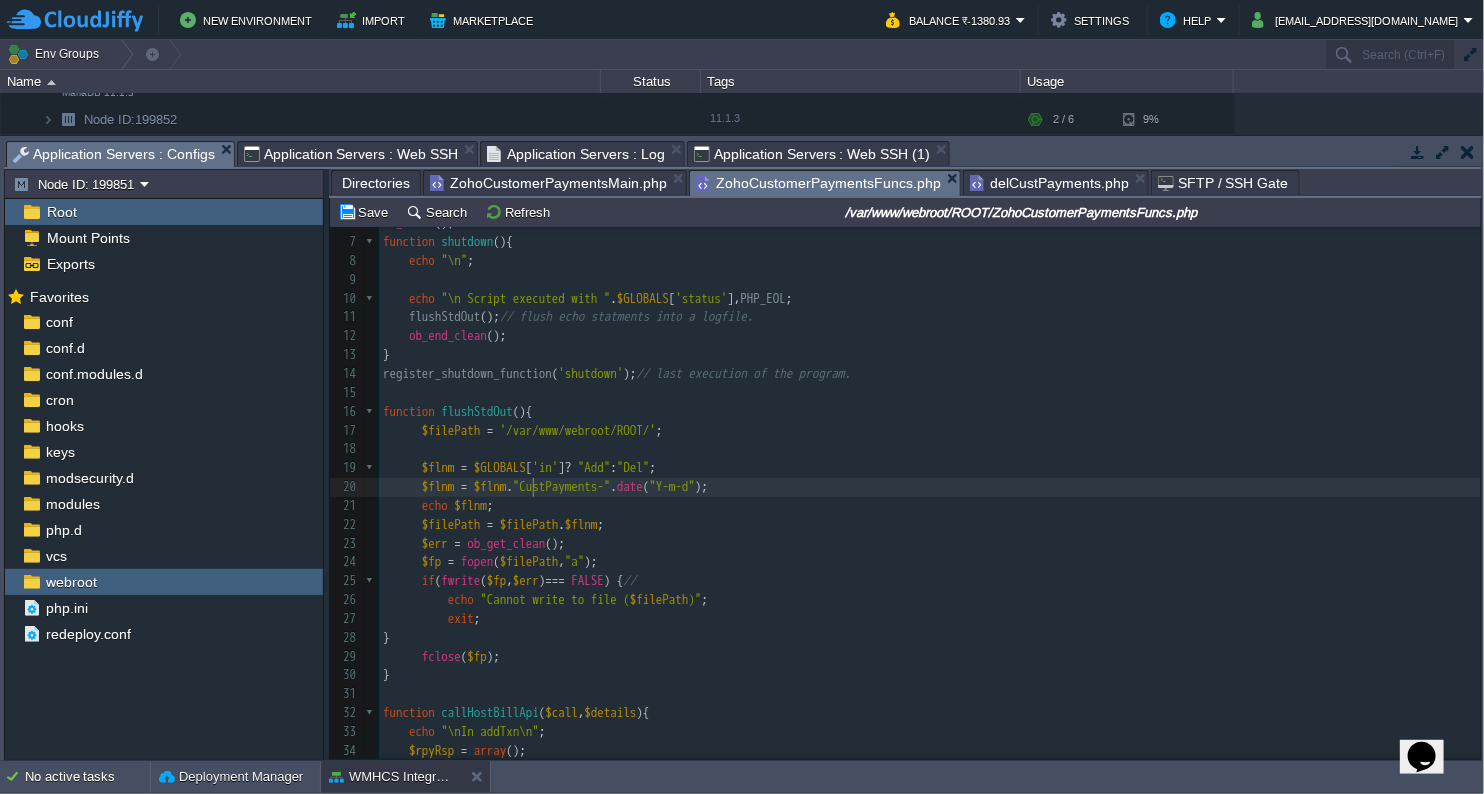 type on "." 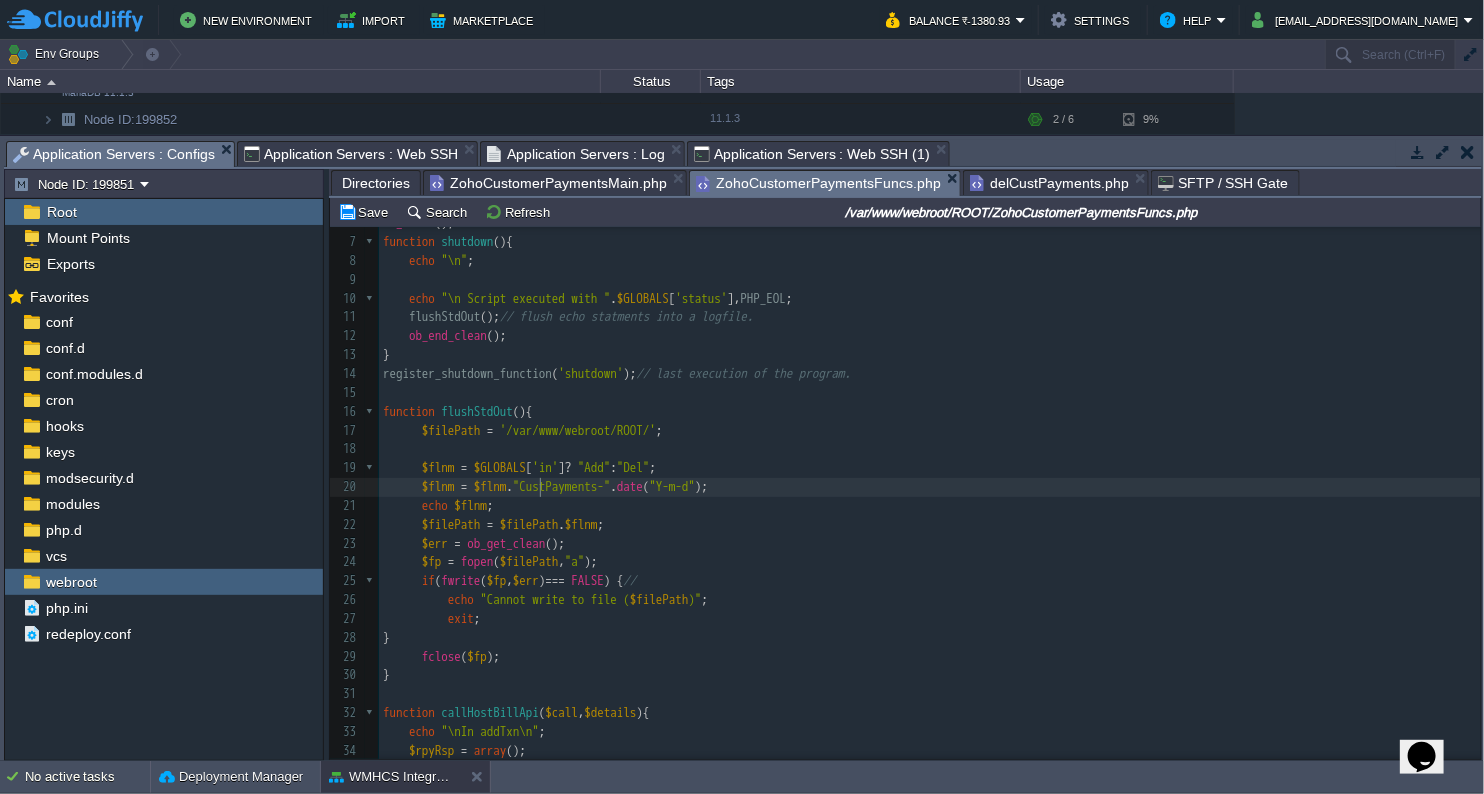 type 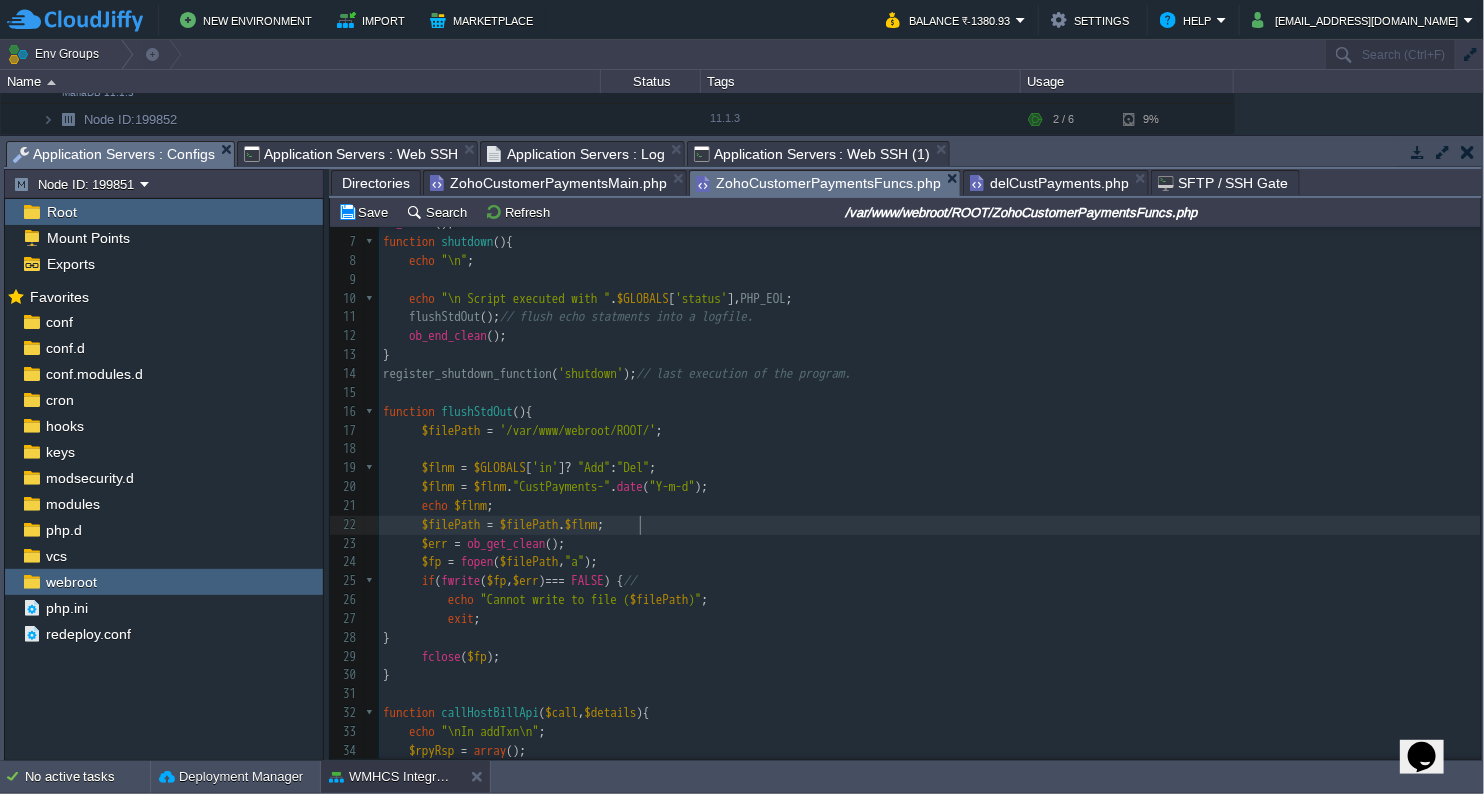 click on "$filePath   =   $filePath  .  $flnm ;" at bounding box center (930, 525) 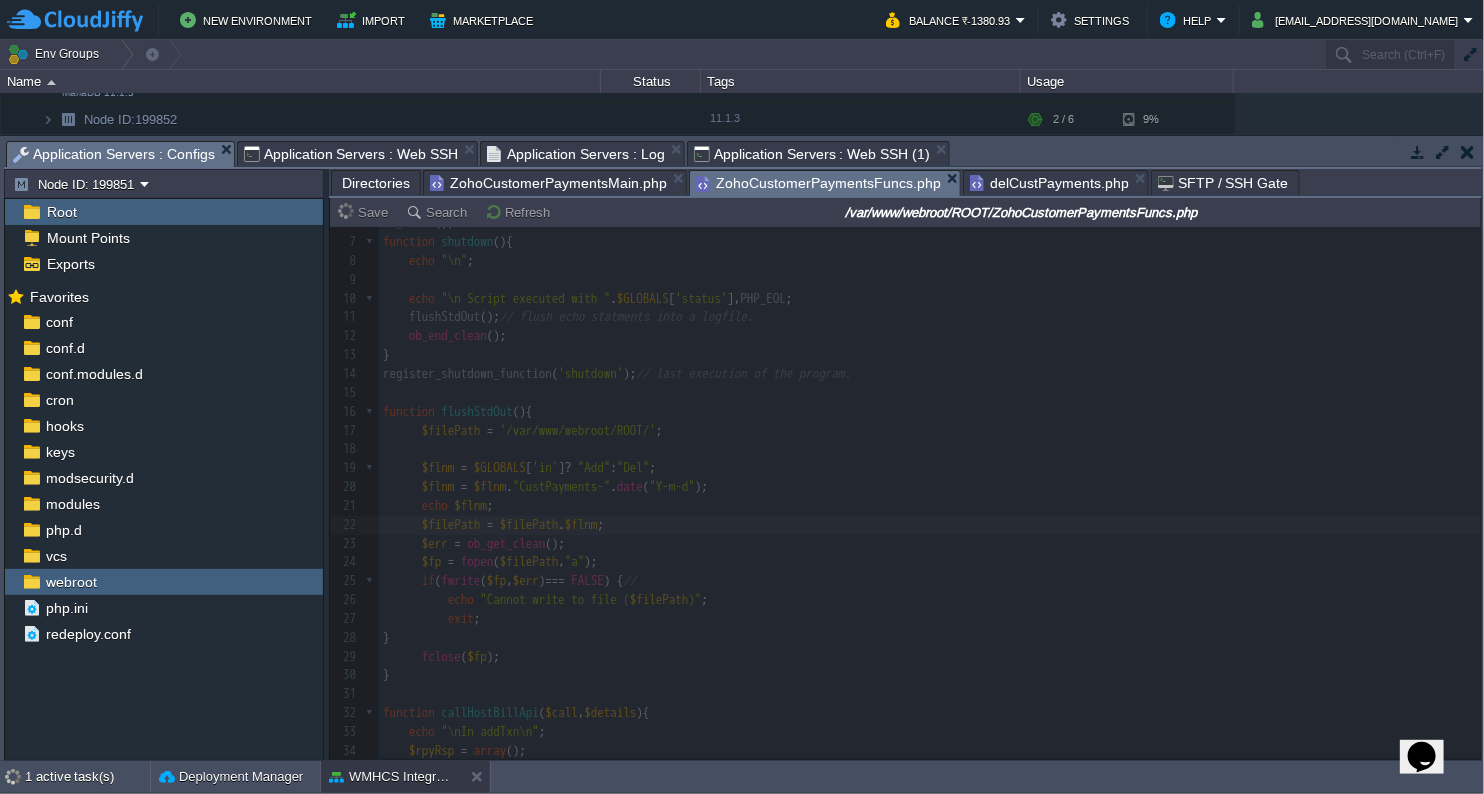 click on "Application Servers : Web SSH (1)" at bounding box center (812, 154) 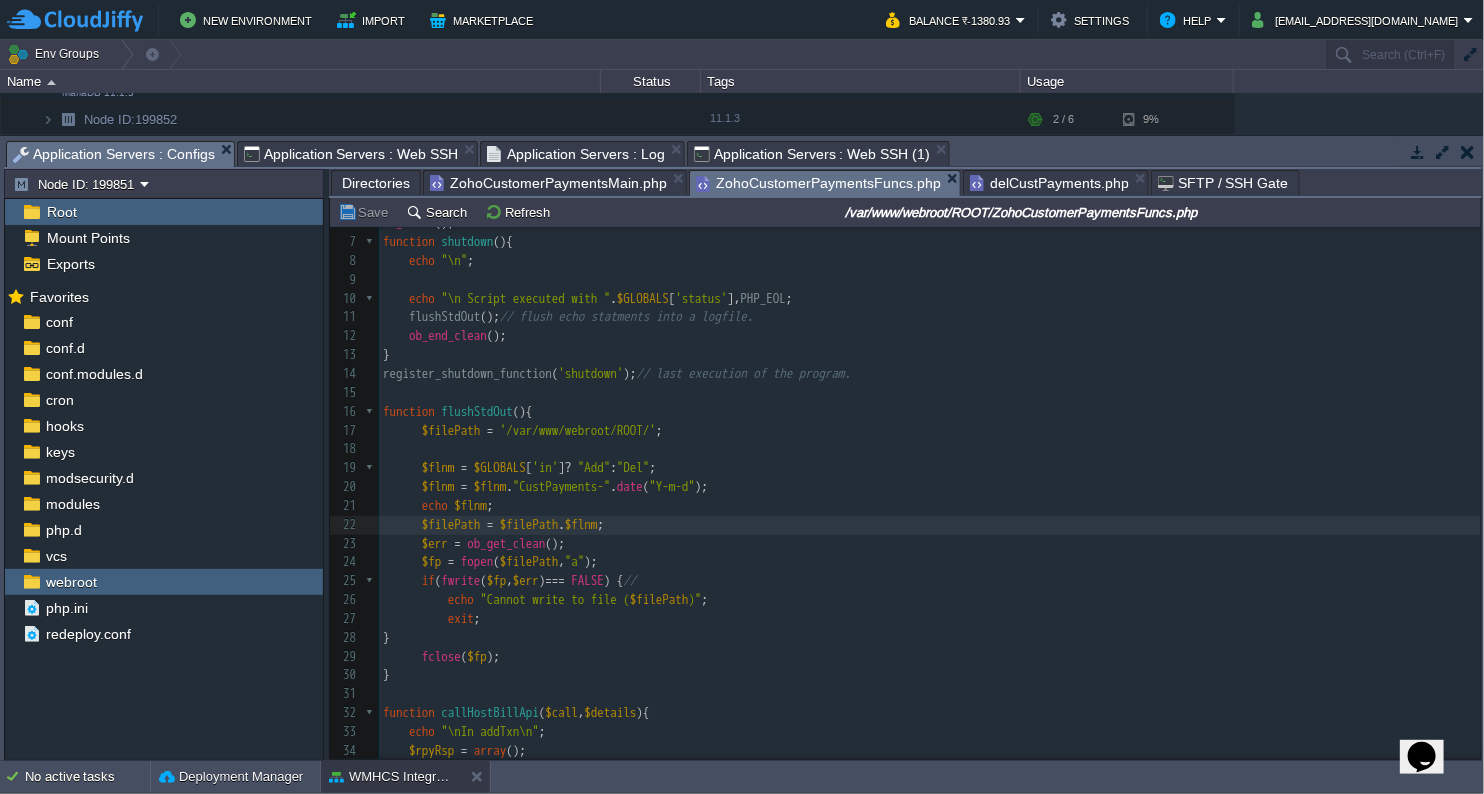 click on "Application Servers : Configs" at bounding box center [114, 154] 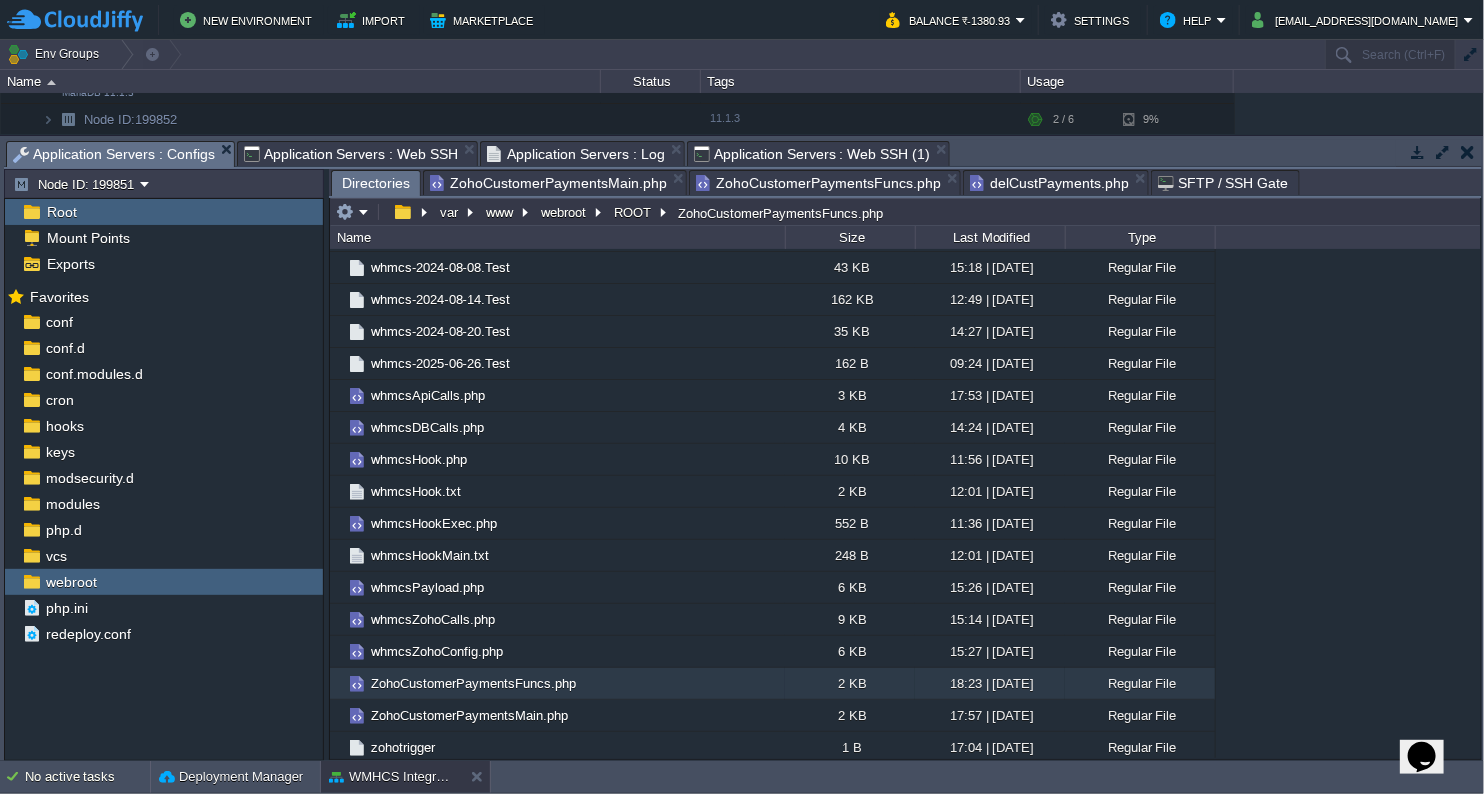click on "Directories" at bounding box center [376, 183] 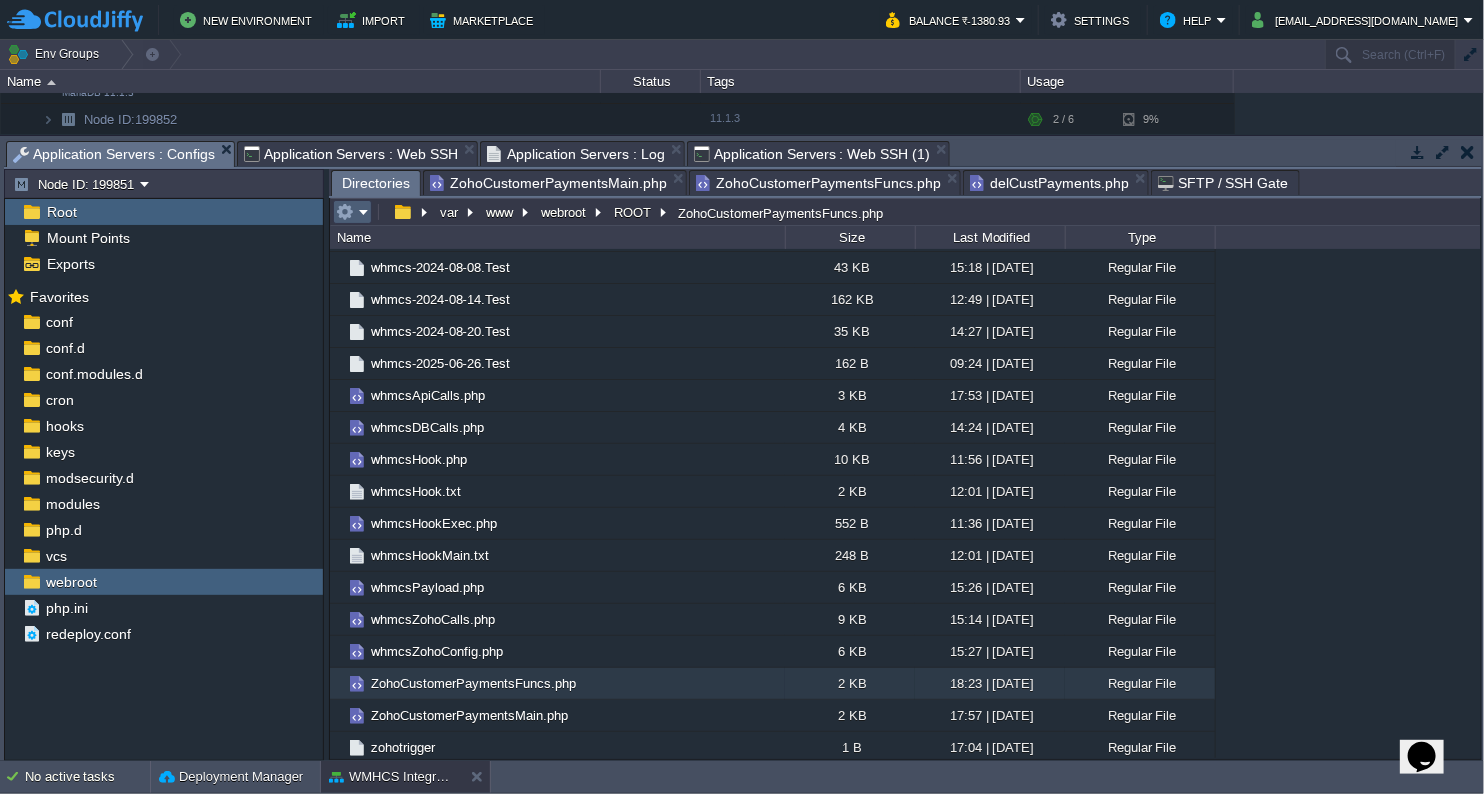 click at bounding box center (352, 212) 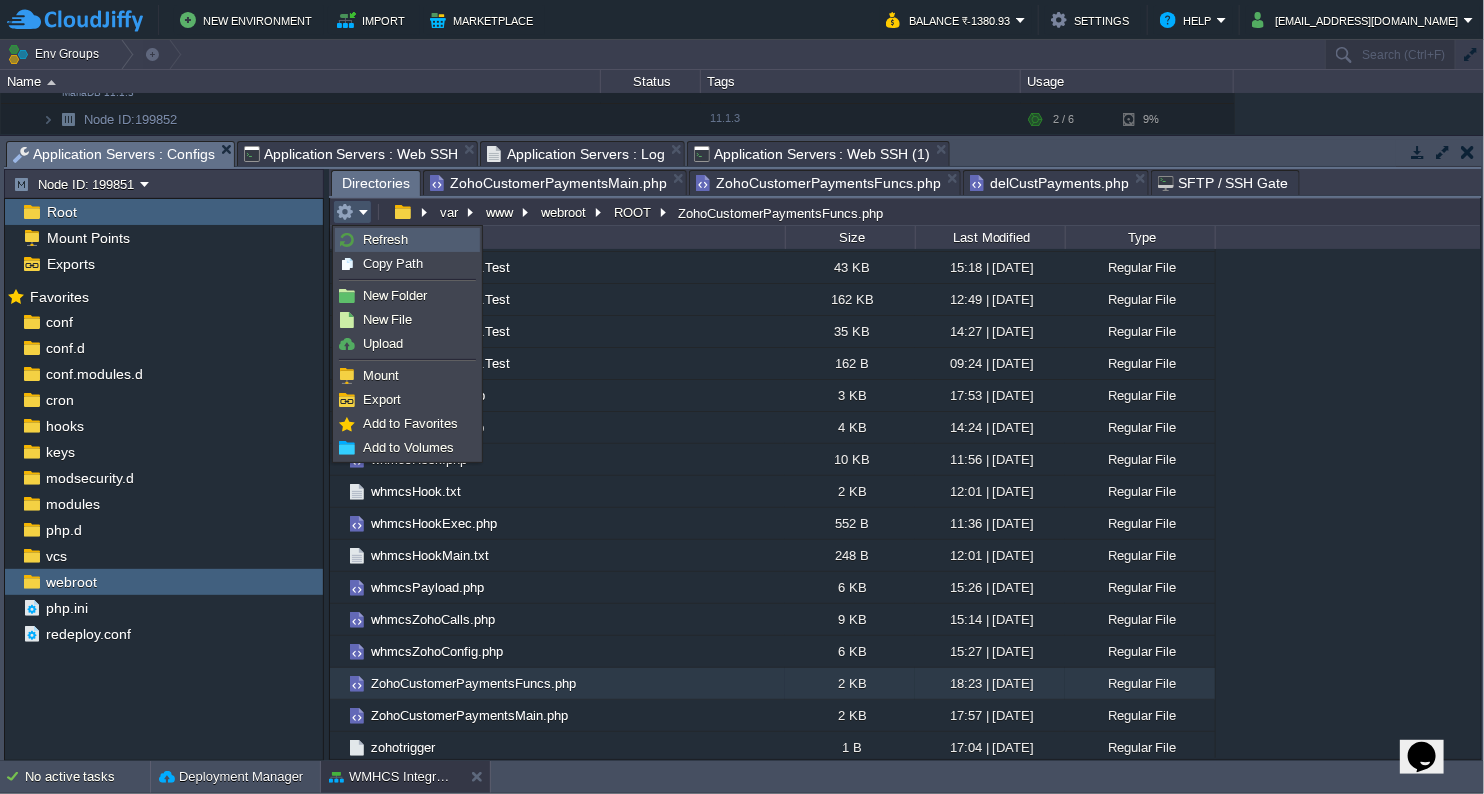click on "Refresh" at bounding box center [407, 240] 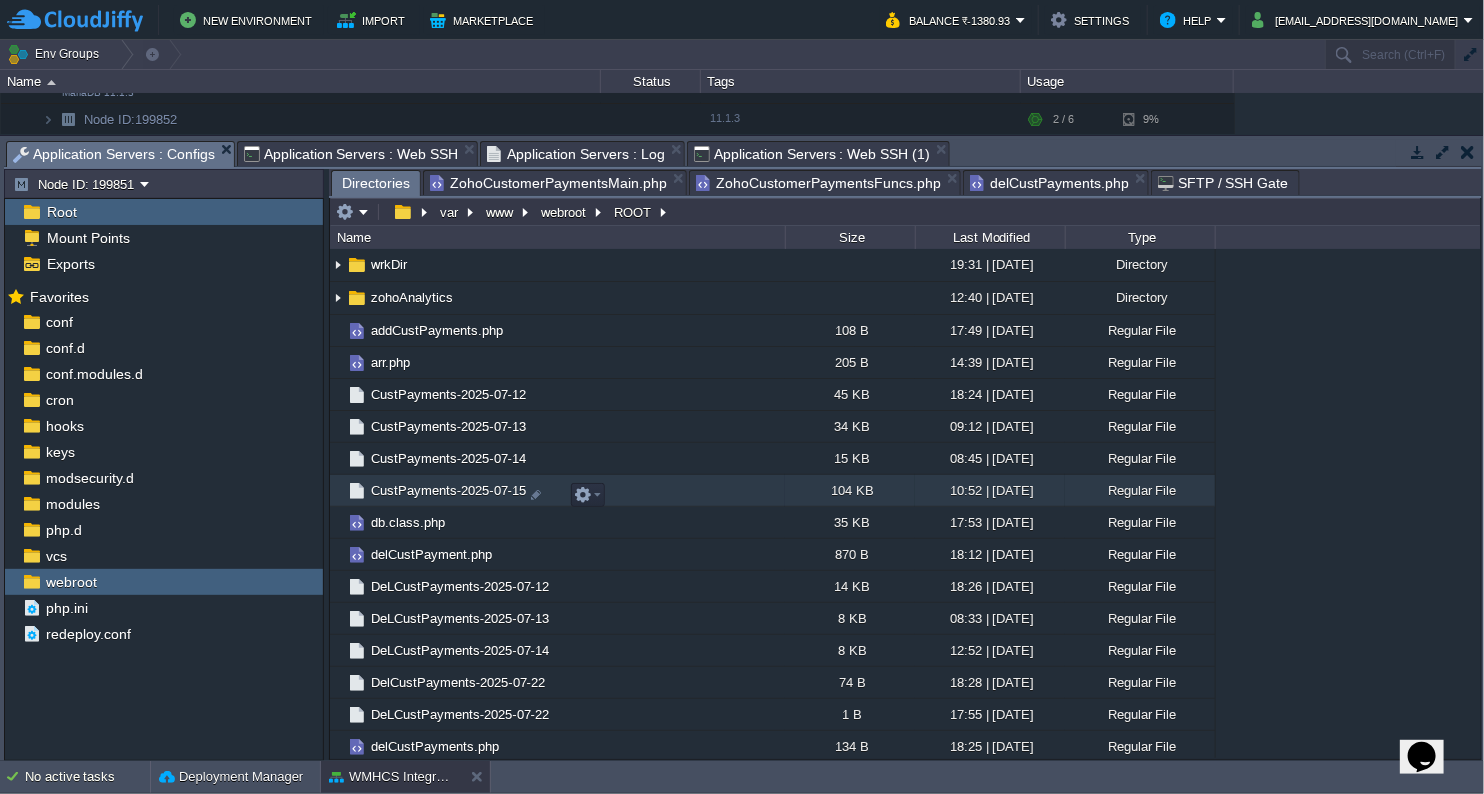 scroll, scrollTop: 888, scrollLeft: 0, axis: vertical 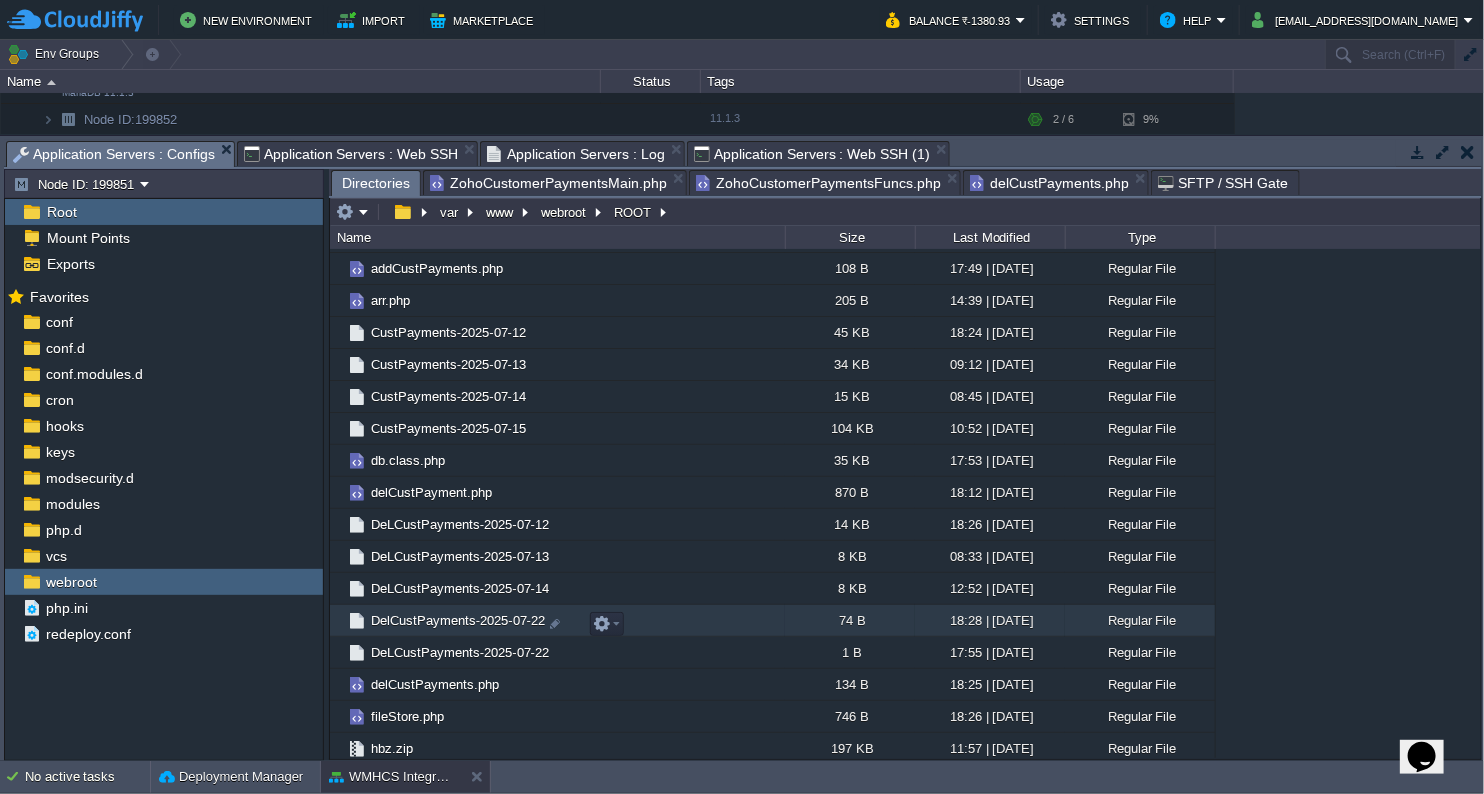 click on "DelCustPayments-2025-07-22" at bounding box center [458, 620] 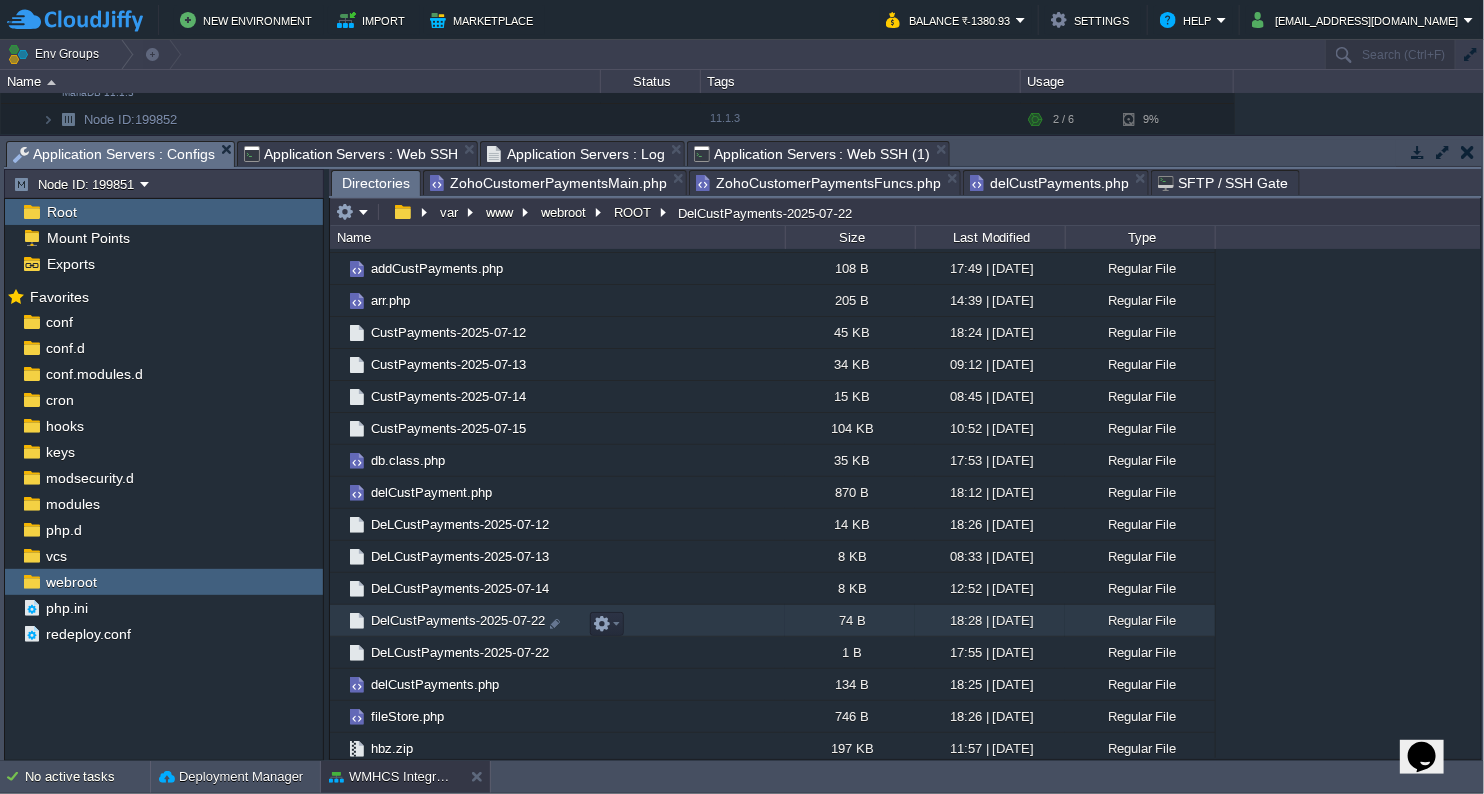 click on "DelCustPayments-2025-07-22" at bounding box center [458, 620] 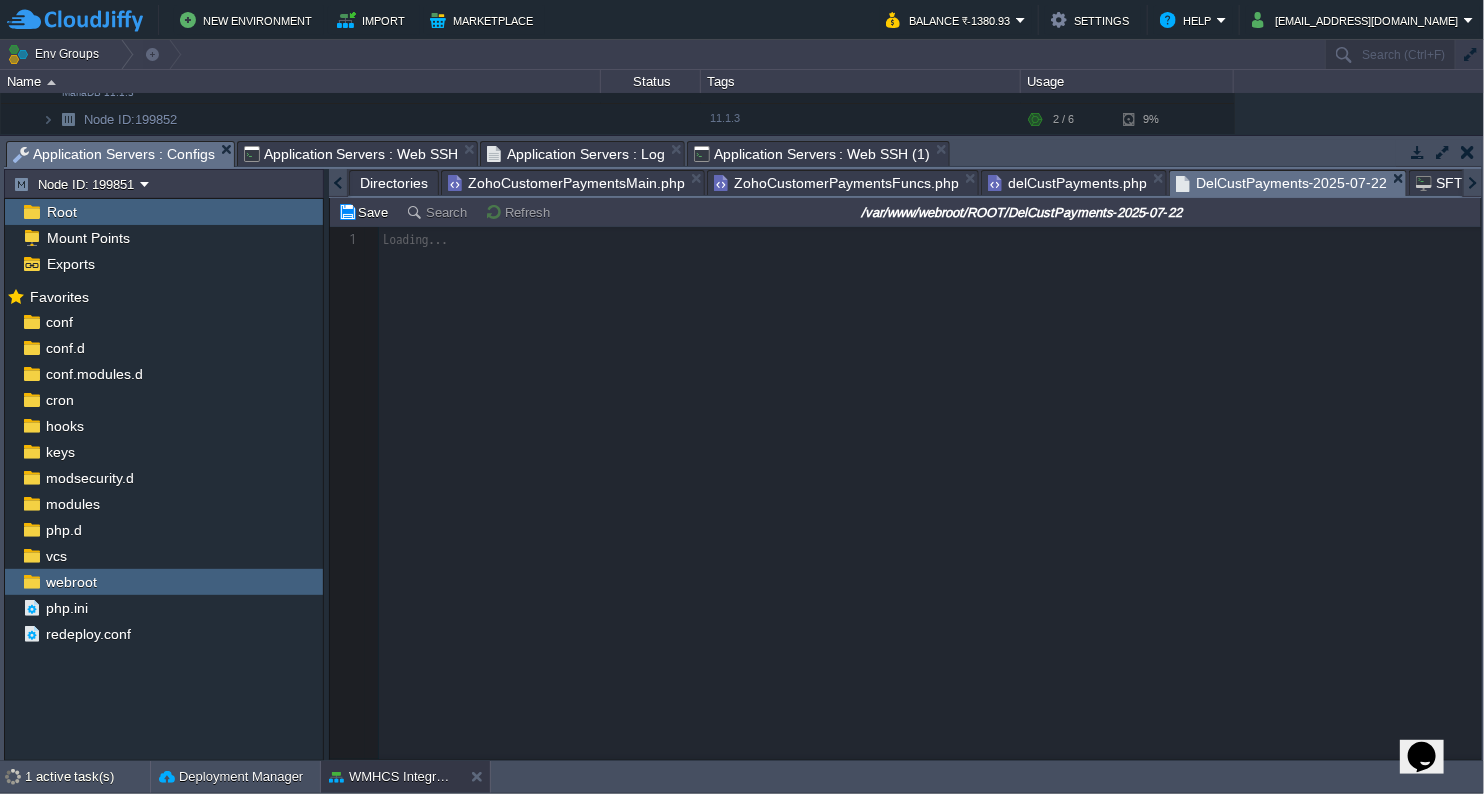 scroll, scrollTop: 6, scrollLeft: 0, axis: vertical 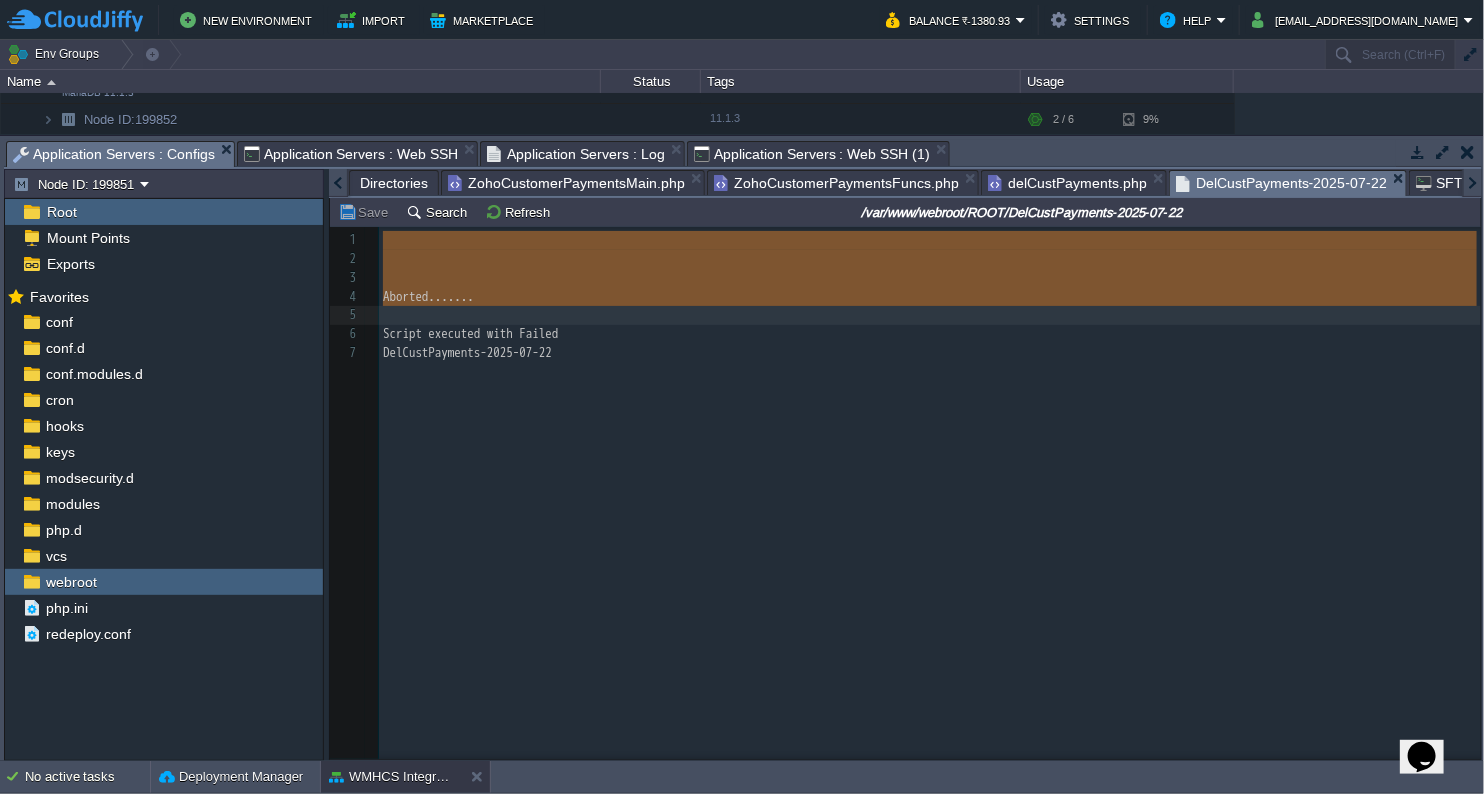 type on "Aborted.......
Script executed with Failed
DelCustPayments-2025-07-22" 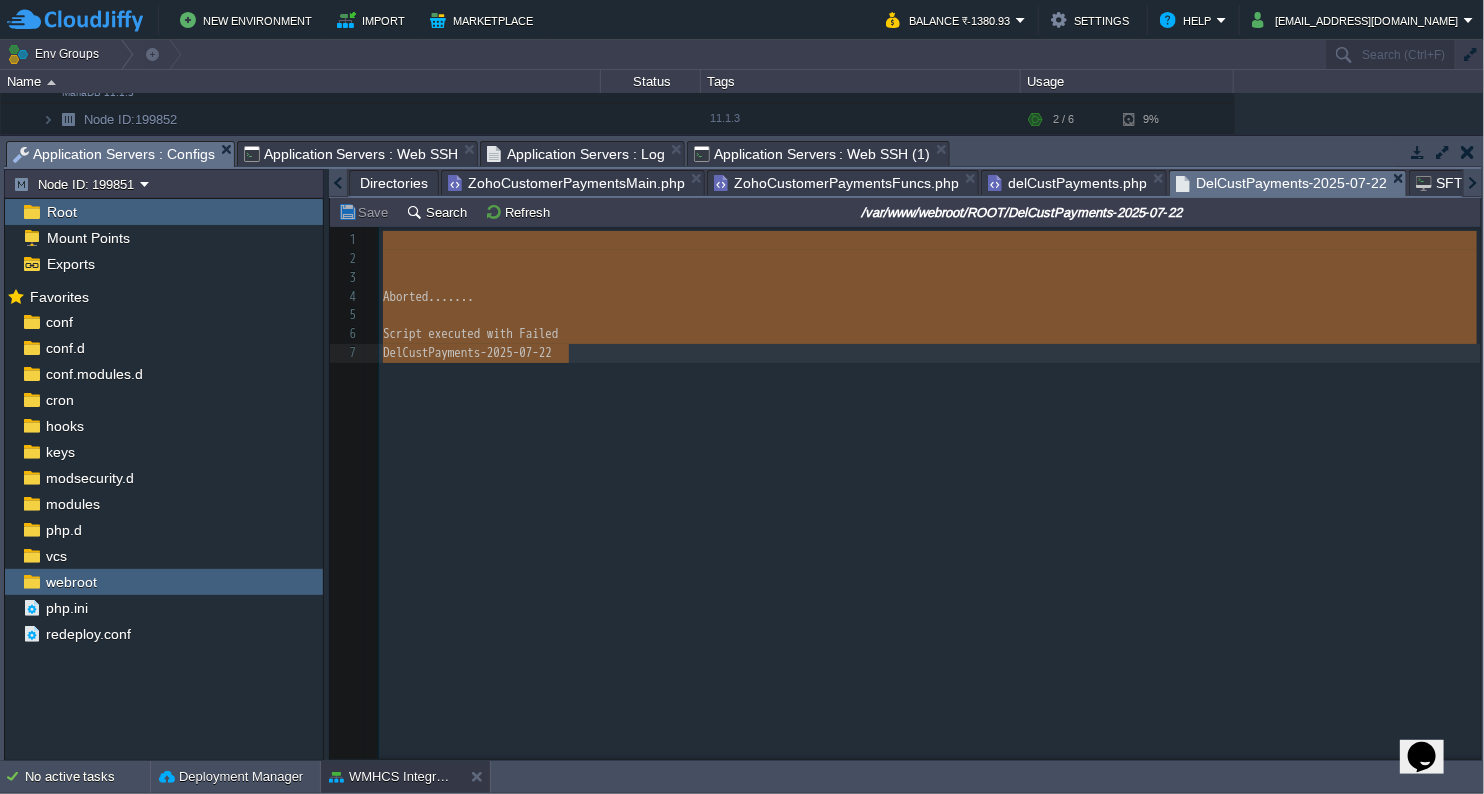 drag, startPoint x: 384, startPoint y: 247, endPoint x: 493, endPoint y: 345, distance: 146.57762 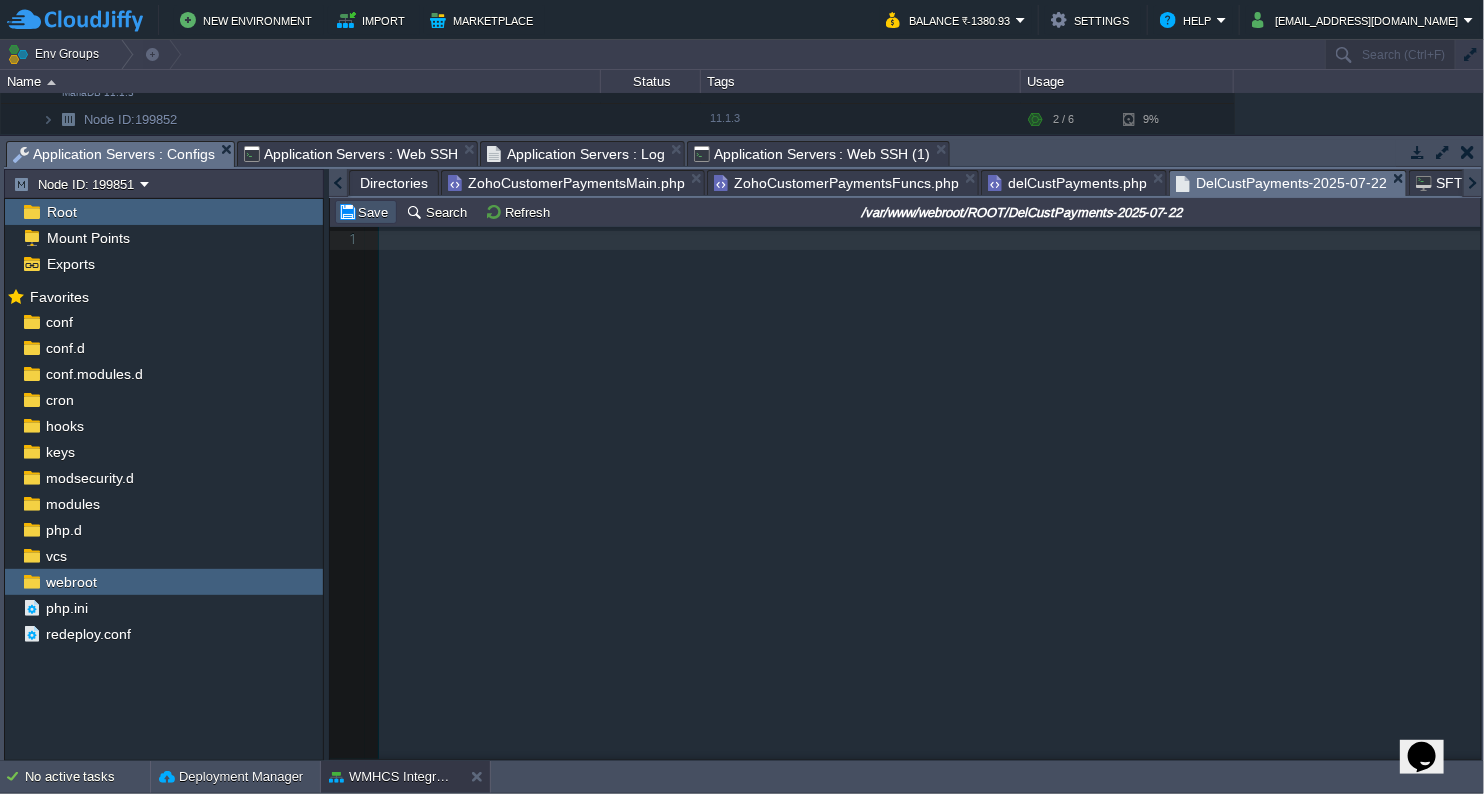 click on "Save" at bounding box center (366, 212) 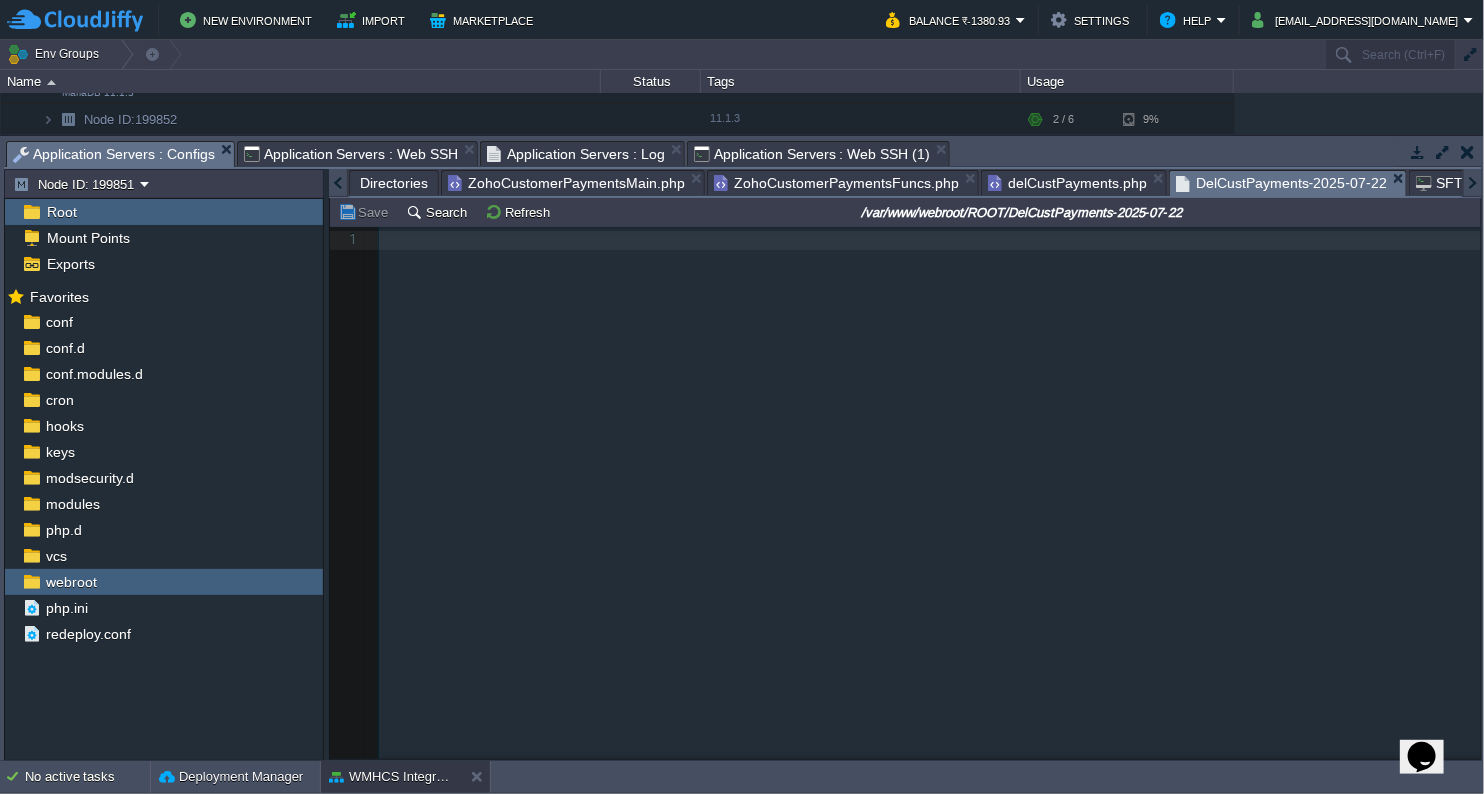 type 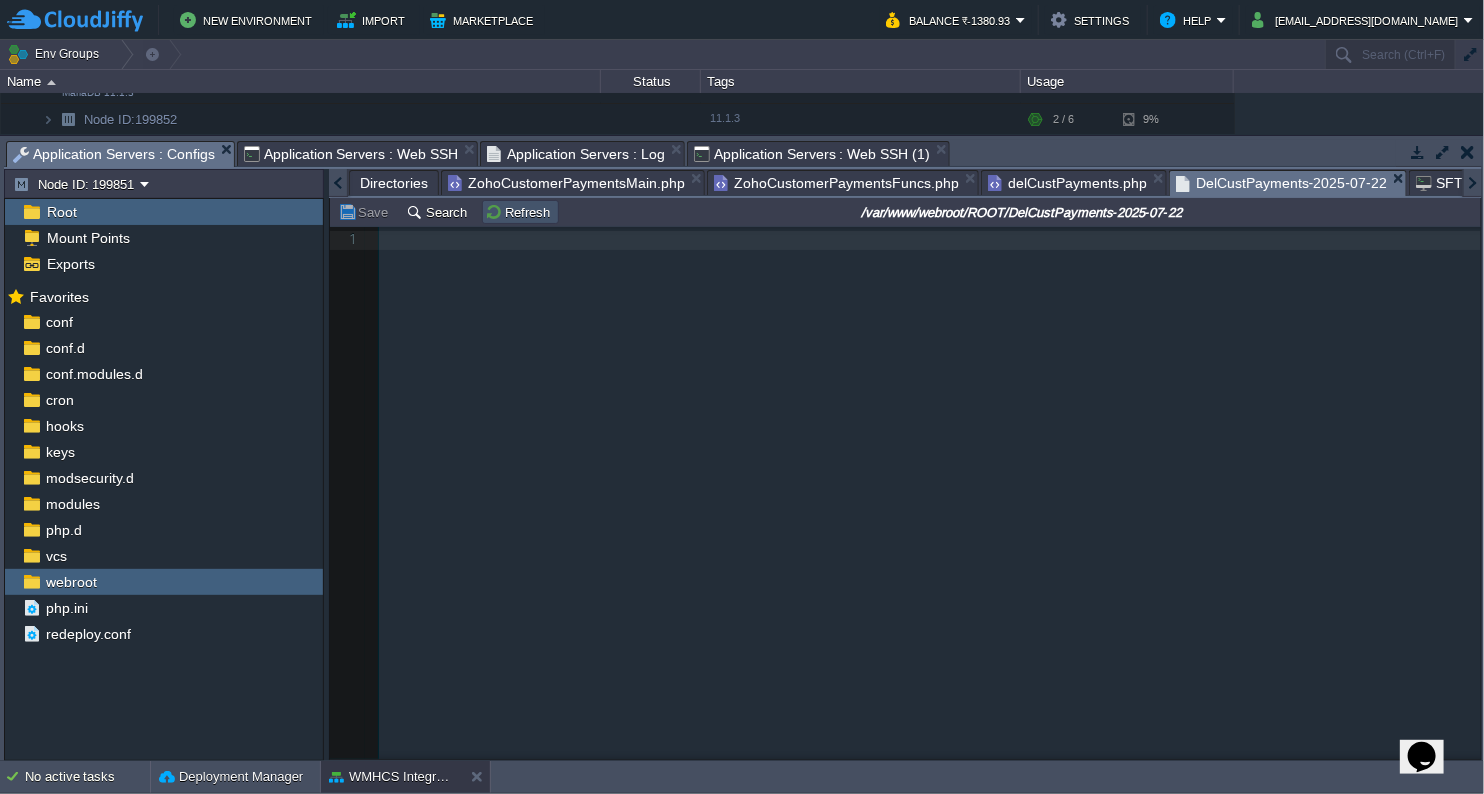 click on "Refresh" at bounding box center [520, 212] 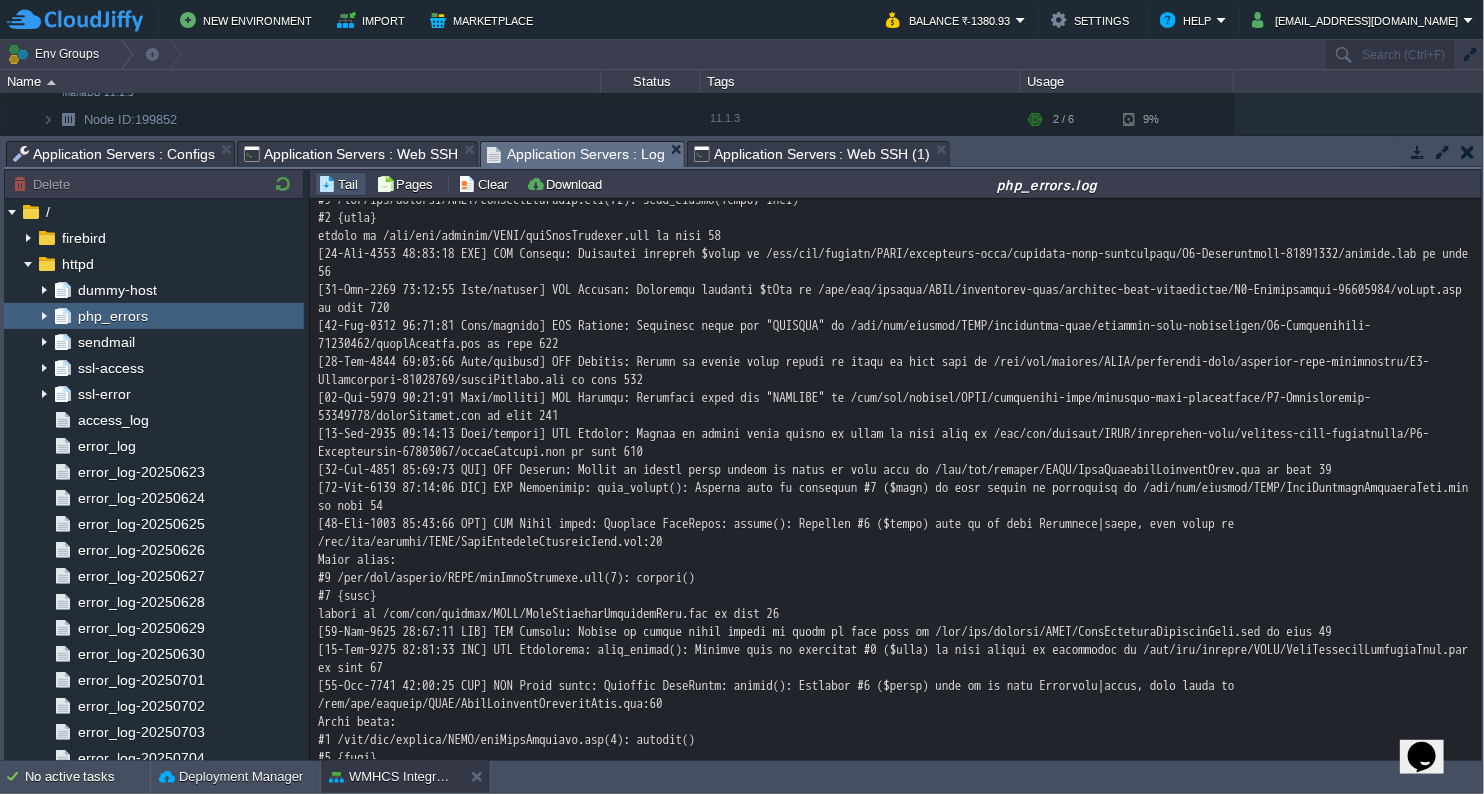 click on "Application Servers : Log" at bounding box center [576, 154] 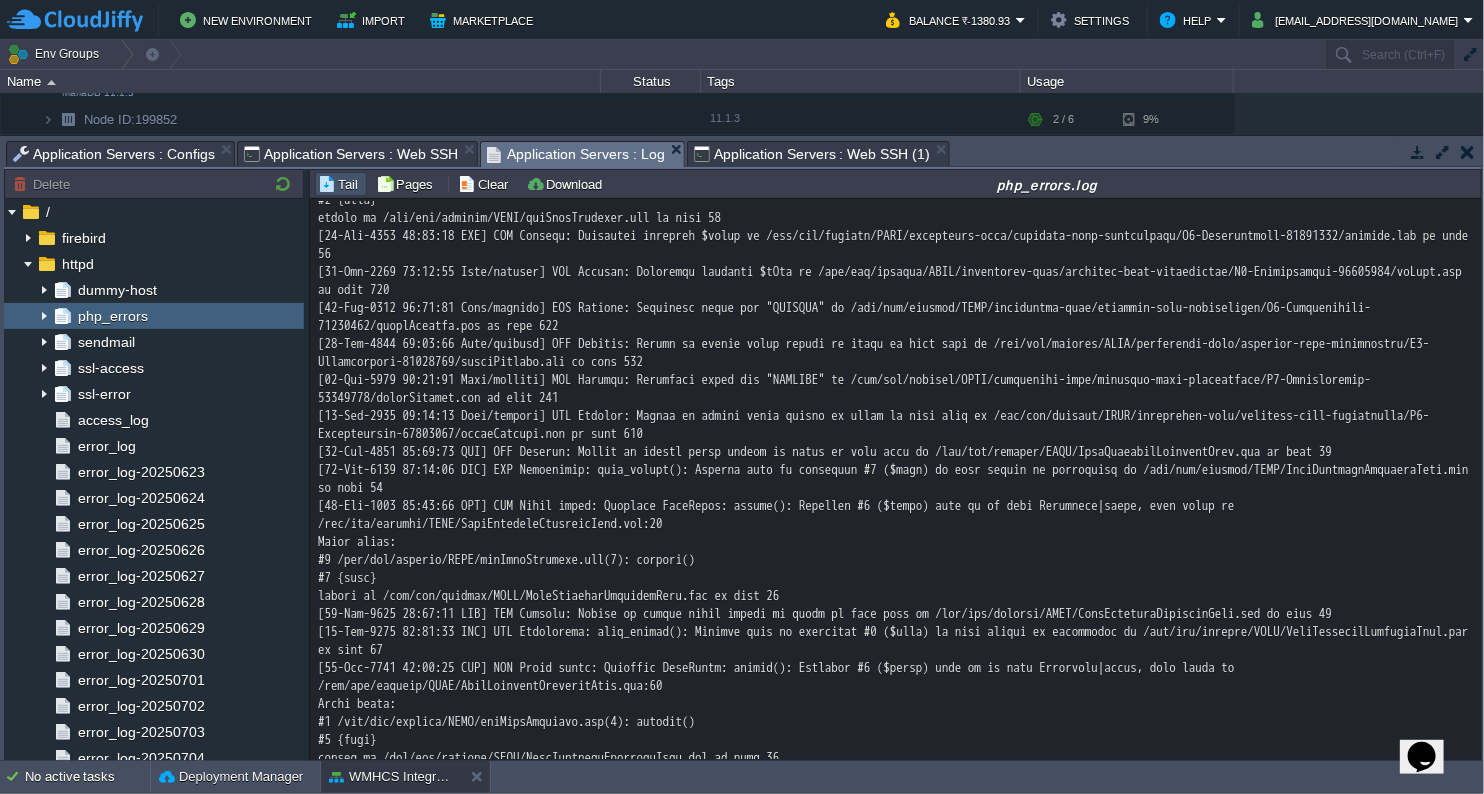 scroll, scrollTop: 1085, scrollLeft: 0, axis: vertical 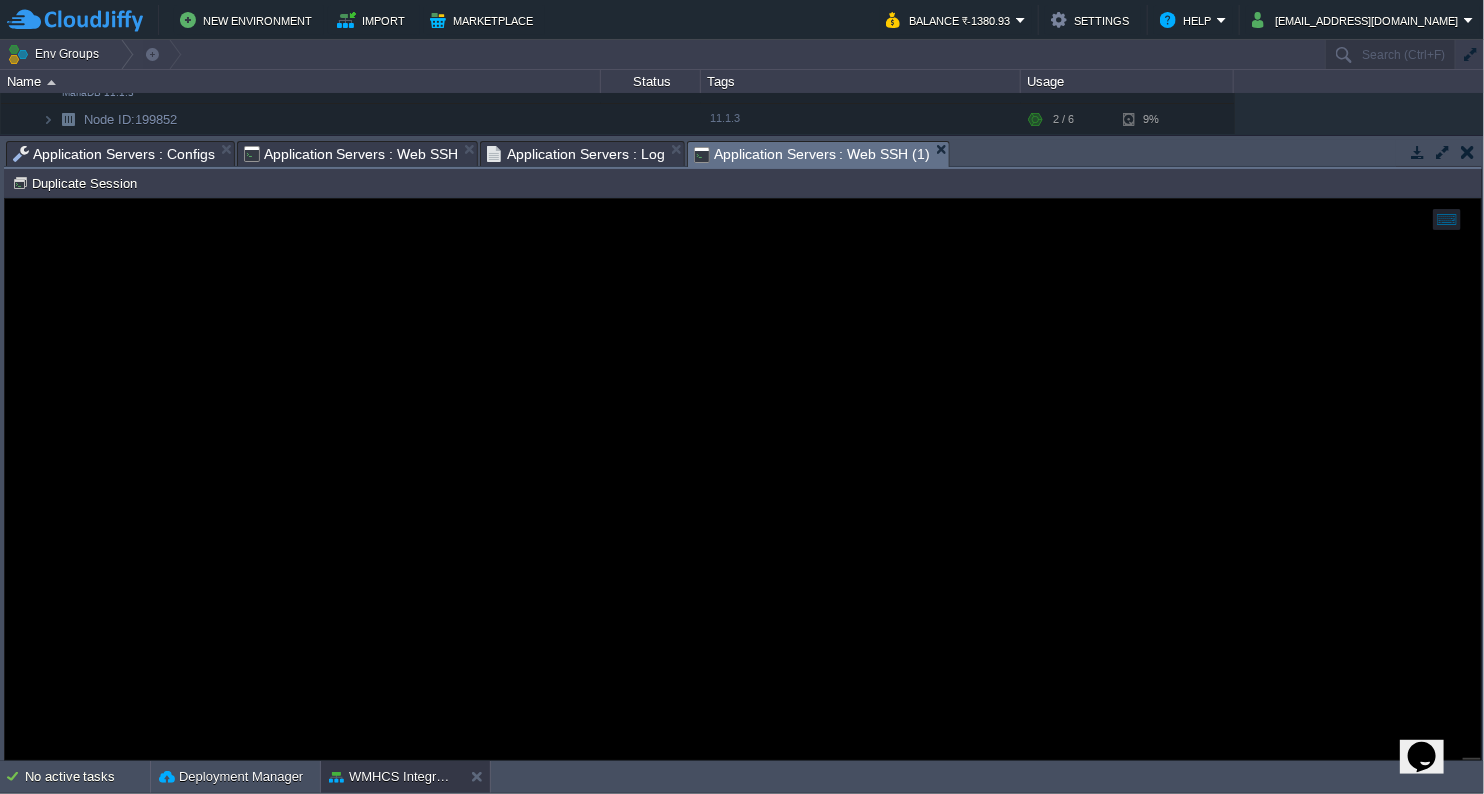 click on "Application Servers : Web SSH (1)" at bounding box center (812, 154) 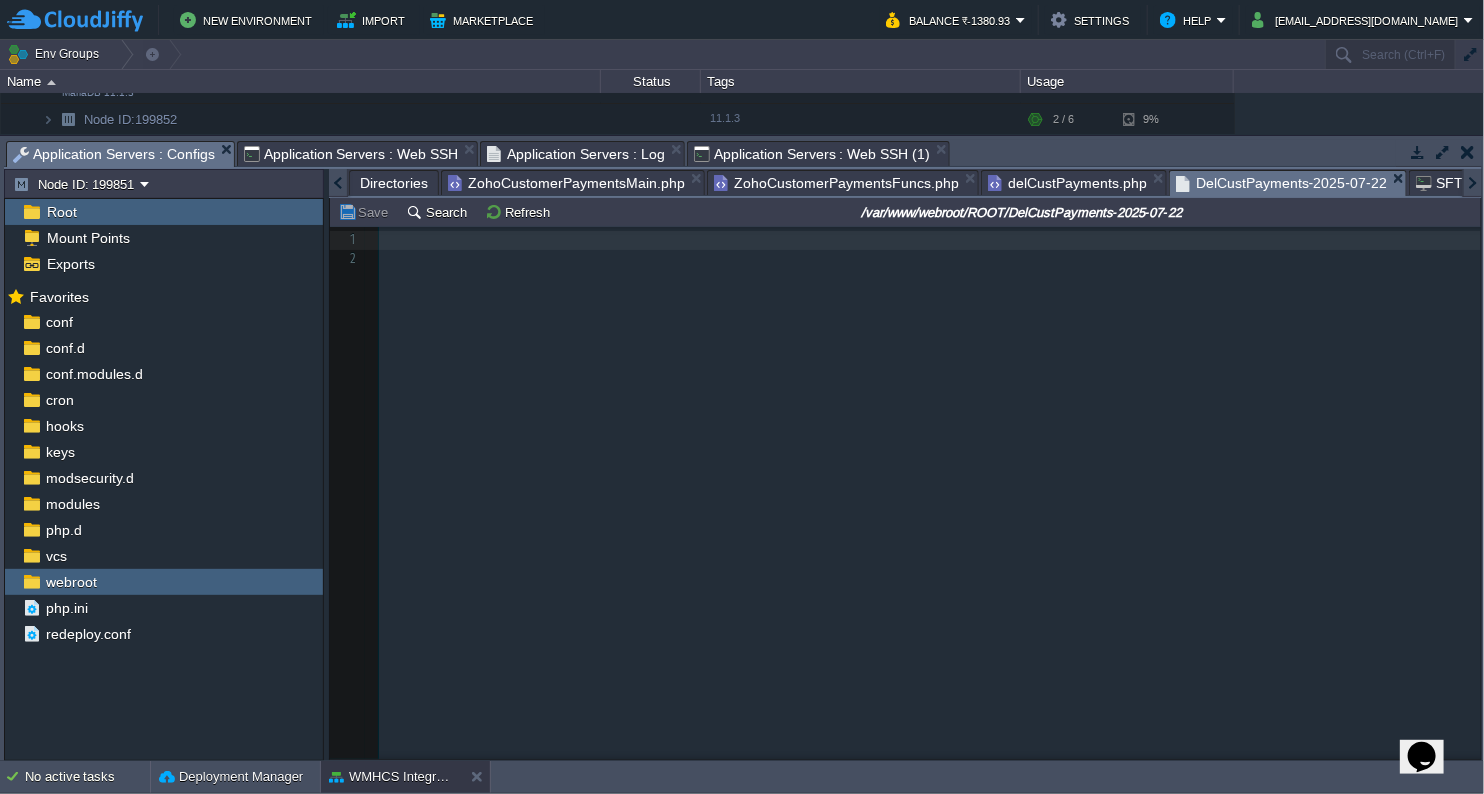 click on "Application Servers : Configs" at bounding box center [114, 154] 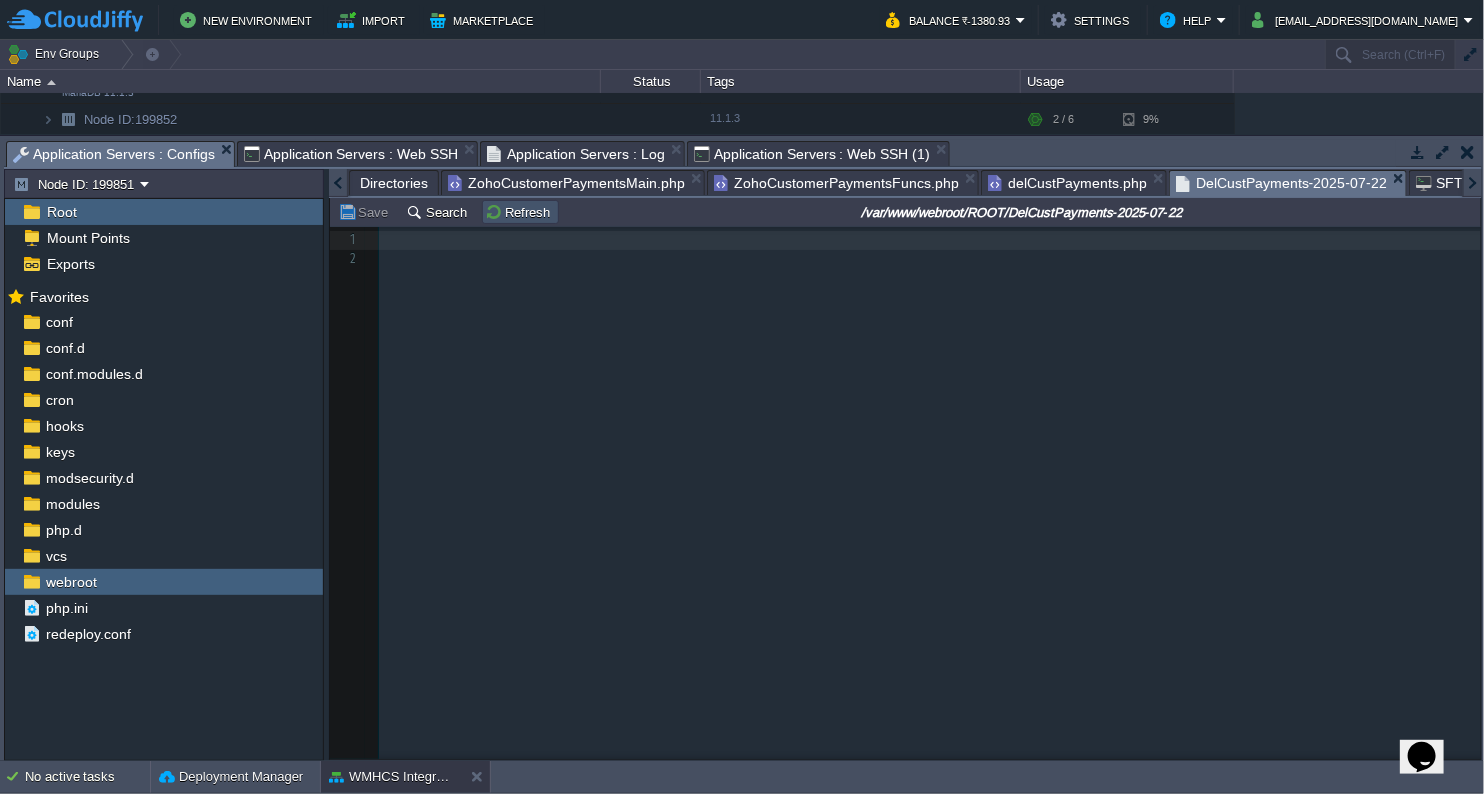 click on "Refresh" at bounding box center (520, 212) 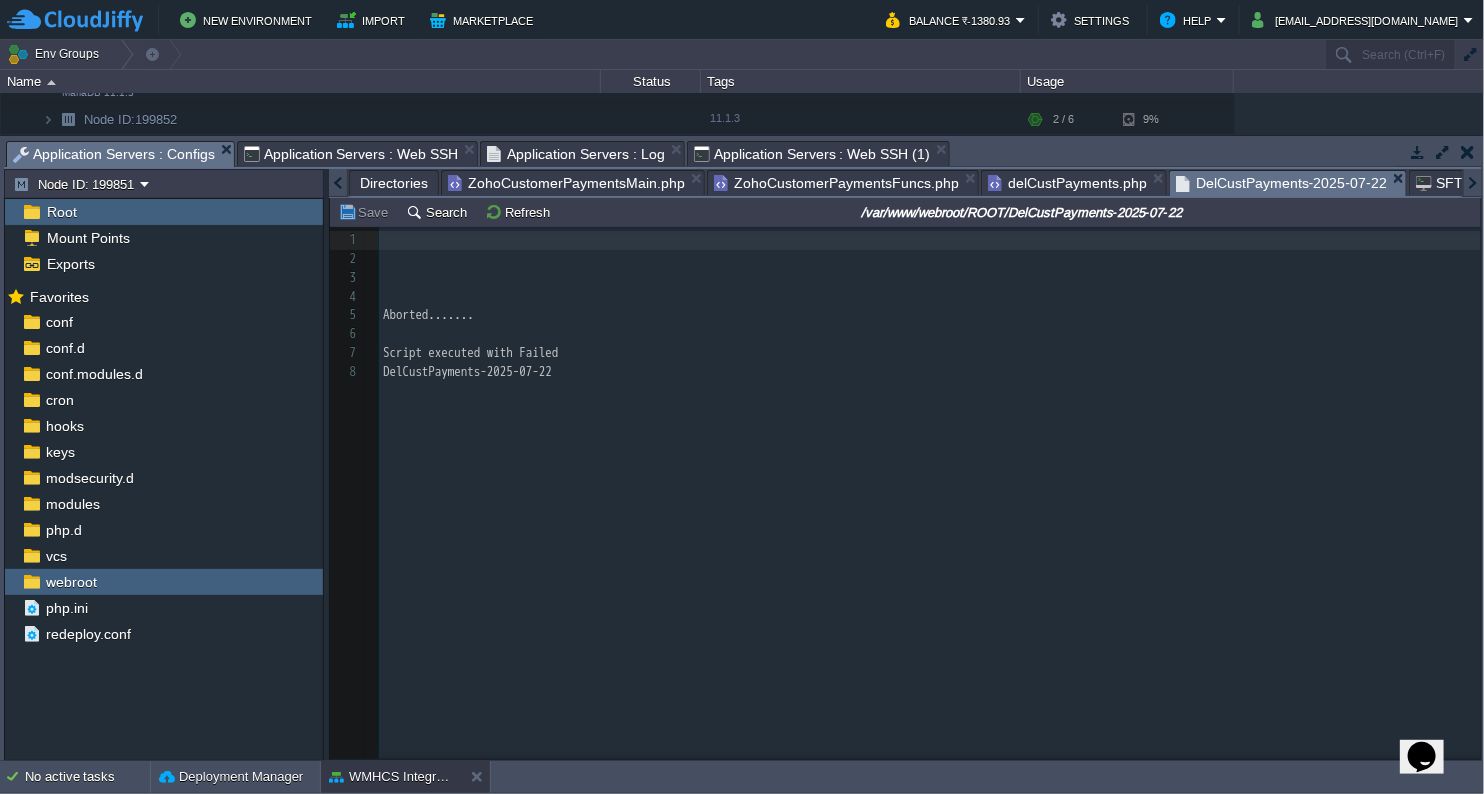 click on "delCustPayments.php" at bounding box center (1067, 183) 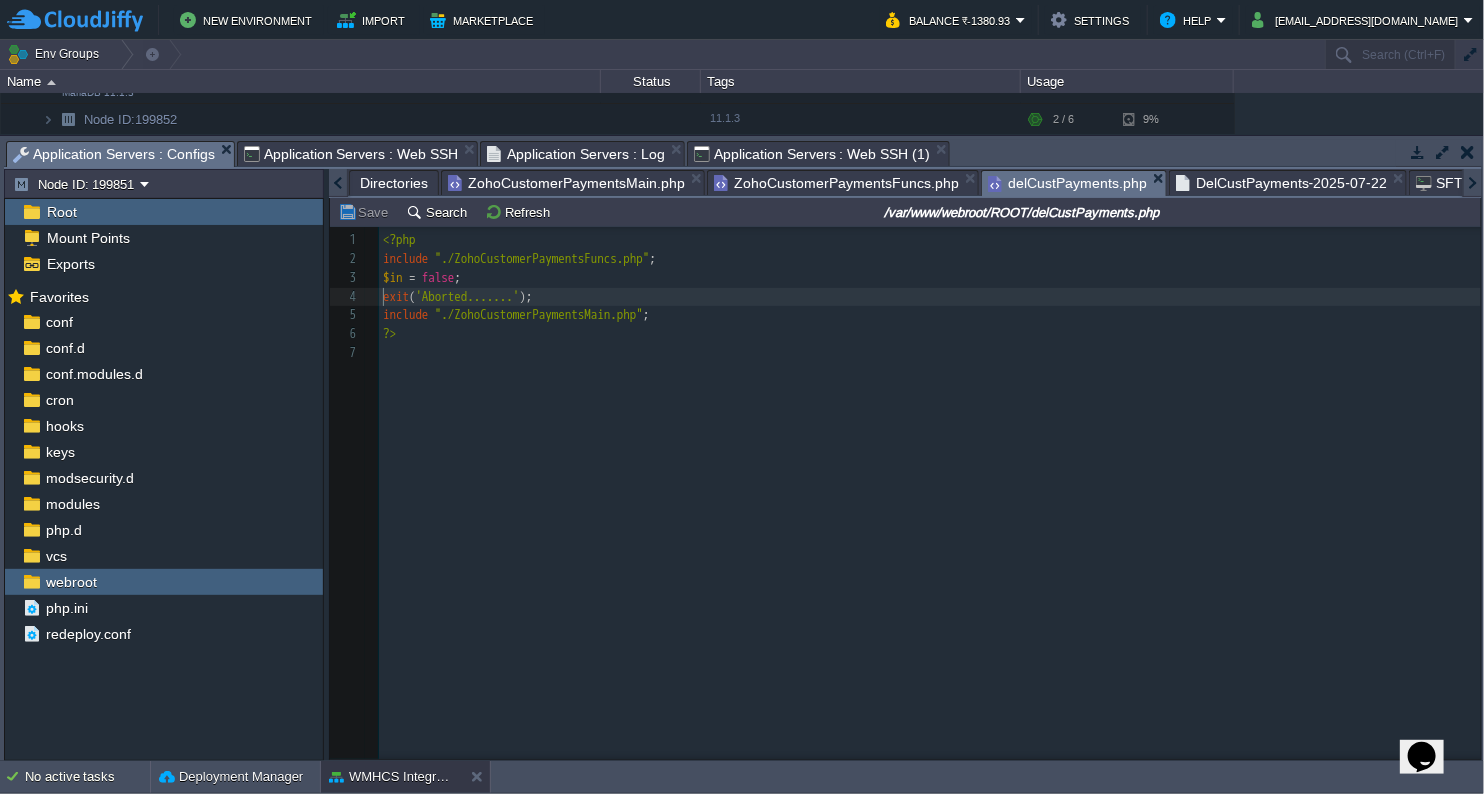 scroll, scrollTop: 6, scrollLeft: 0, axis: vertical 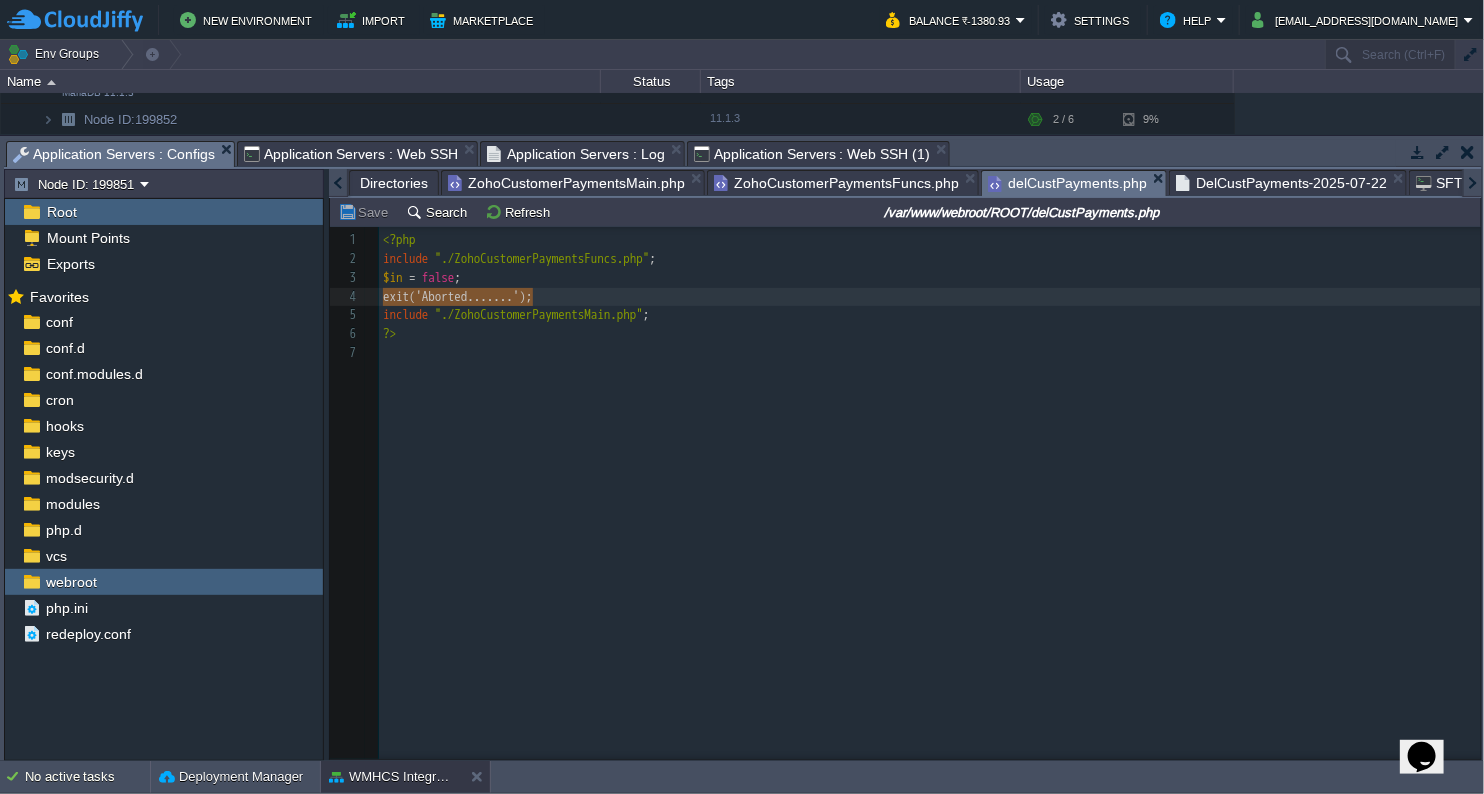 type on "exit('Aborted.......');" 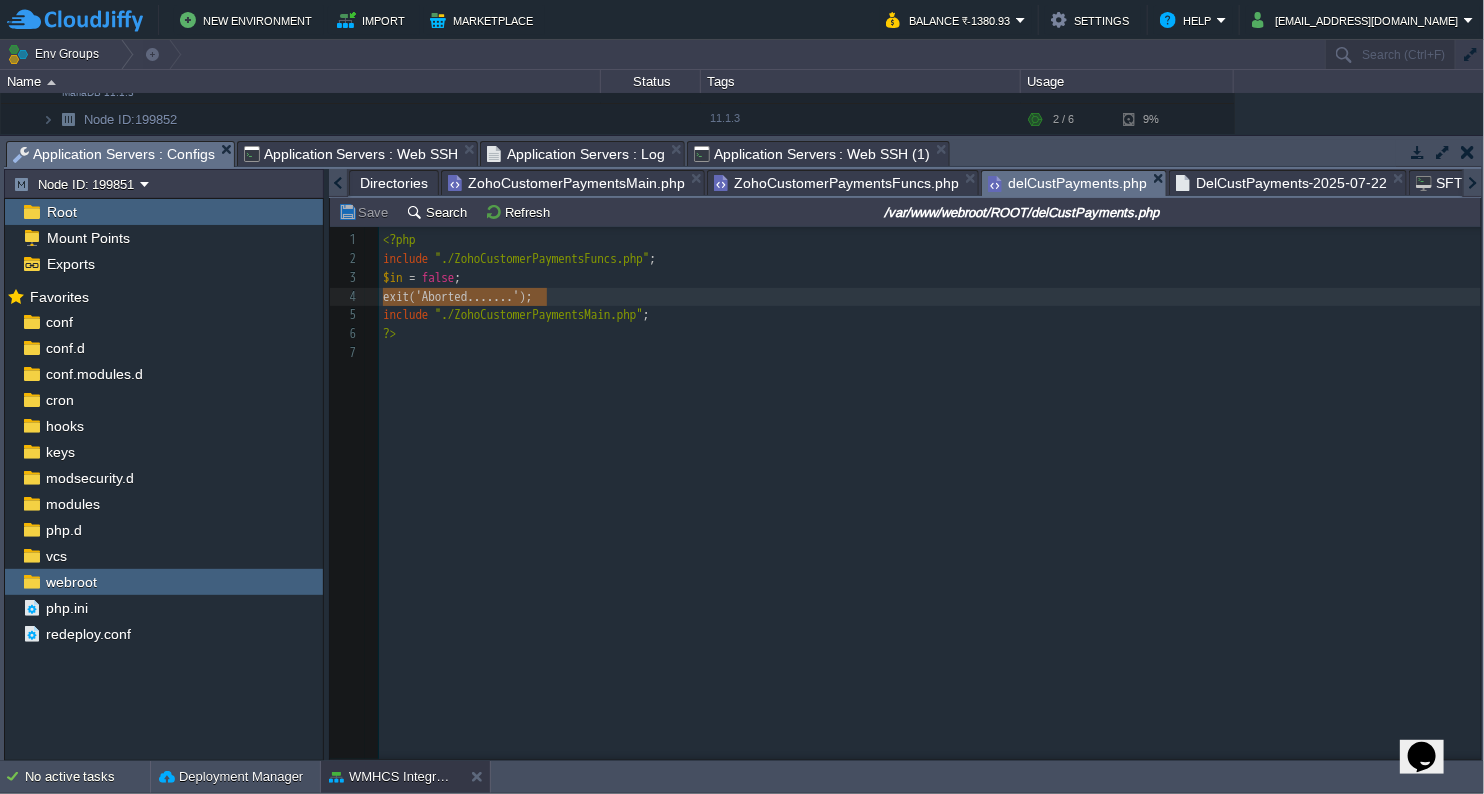 drag, startPoint x: 380, startPoint y: 294, endPoint x: 541, endPoint y: 295, distance: 161.00311 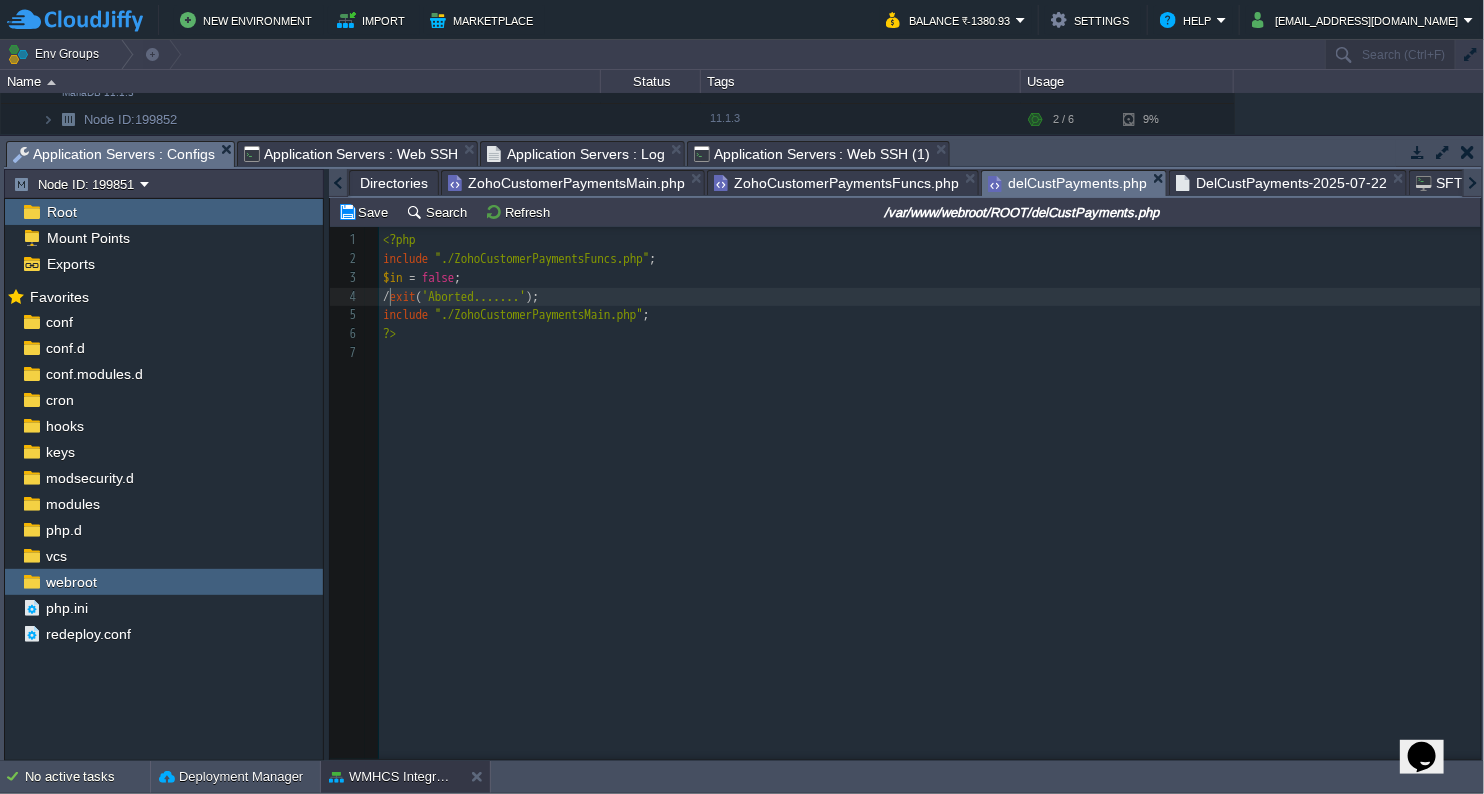 scroll, scrollTop: 6, scrollLeft: 13, axis: both 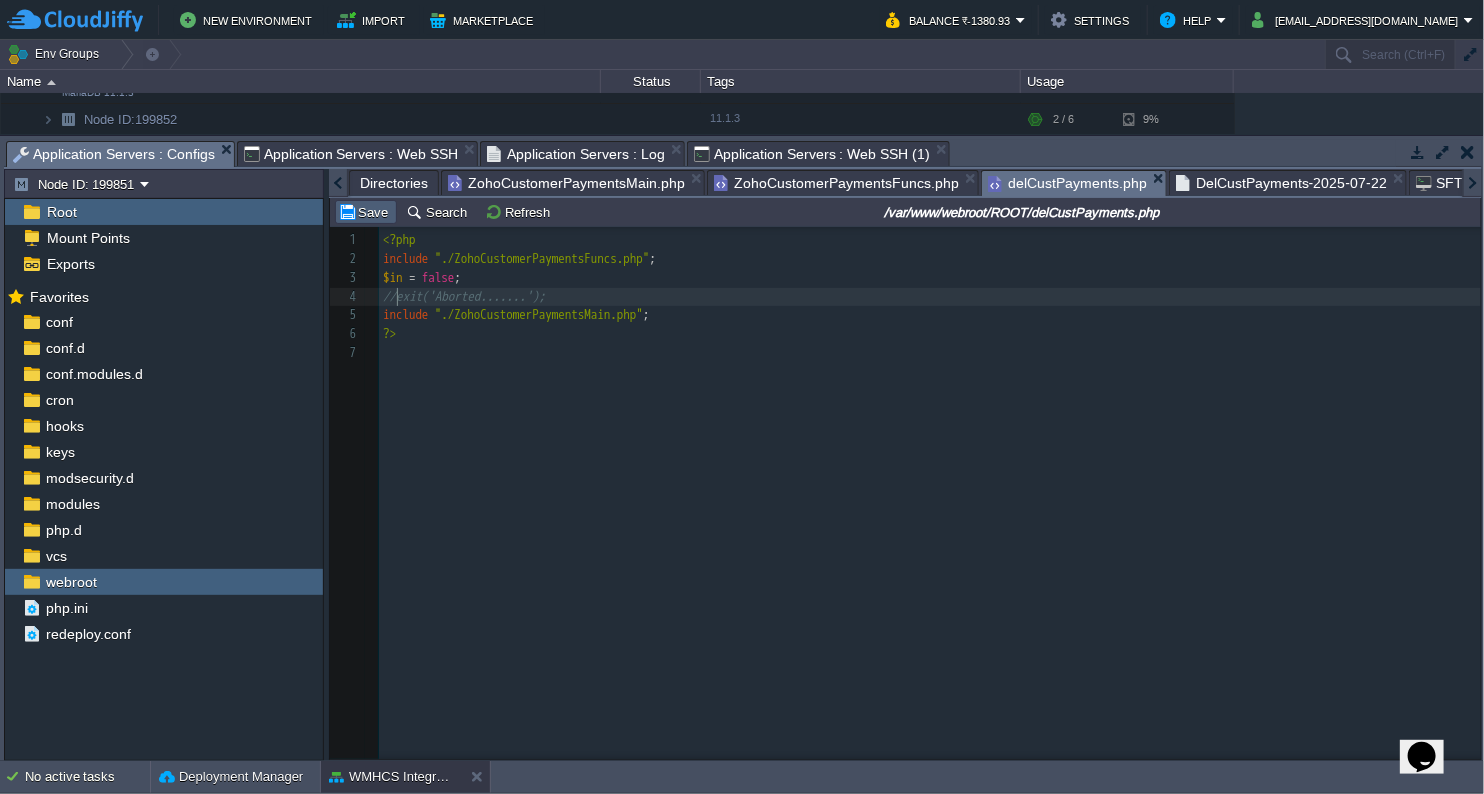 type on "//" 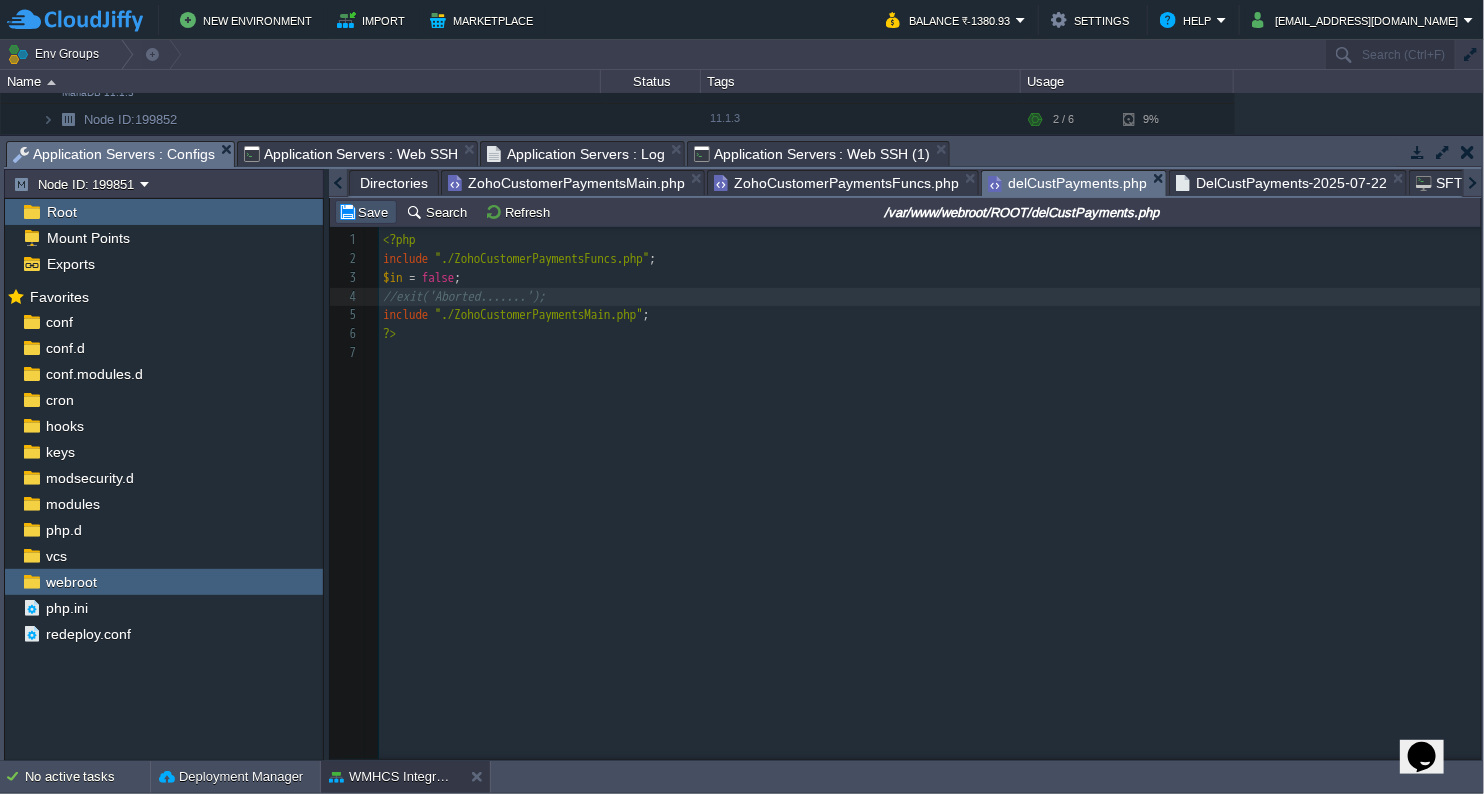 click on "Save" at bounding box center [366, 212] 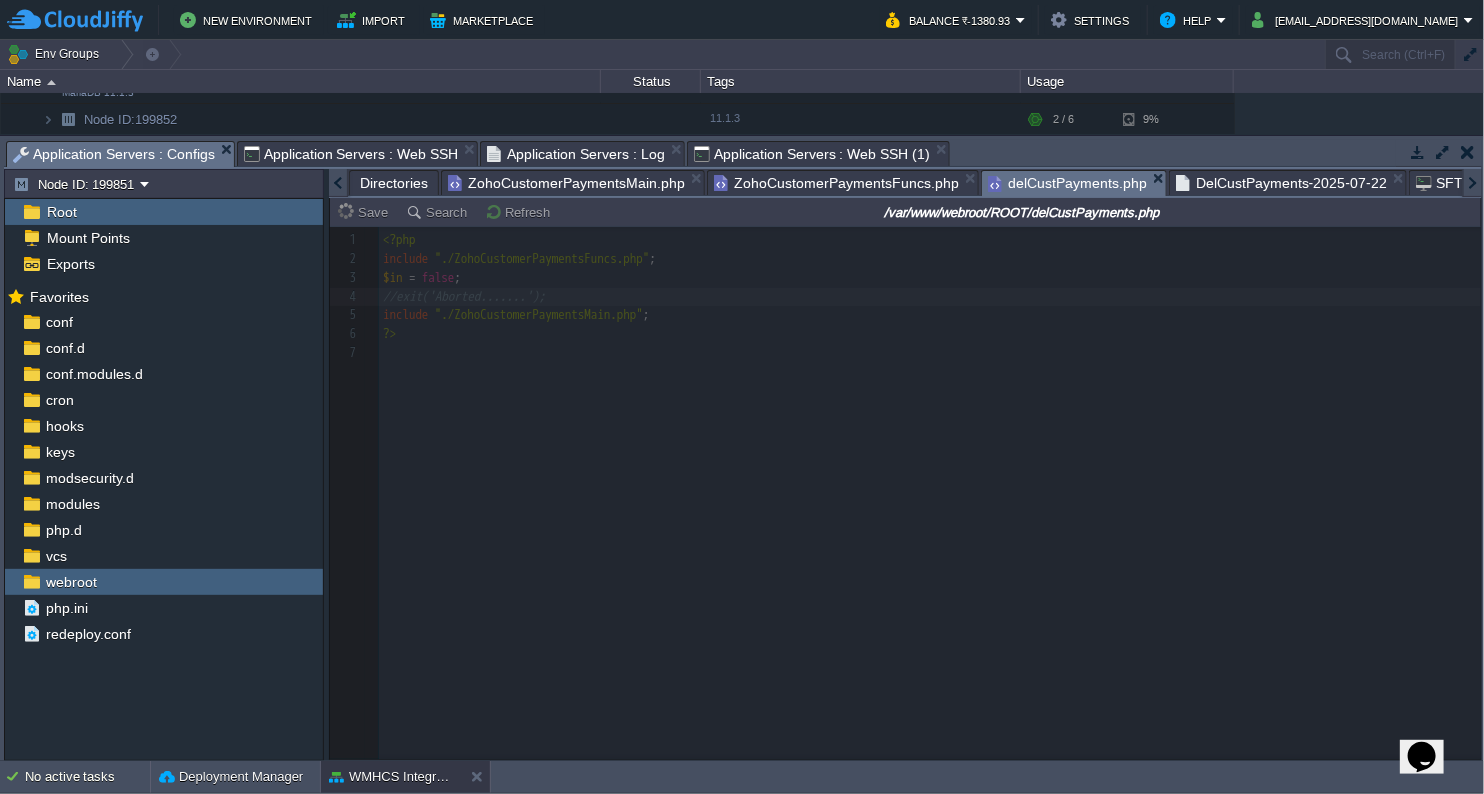 type 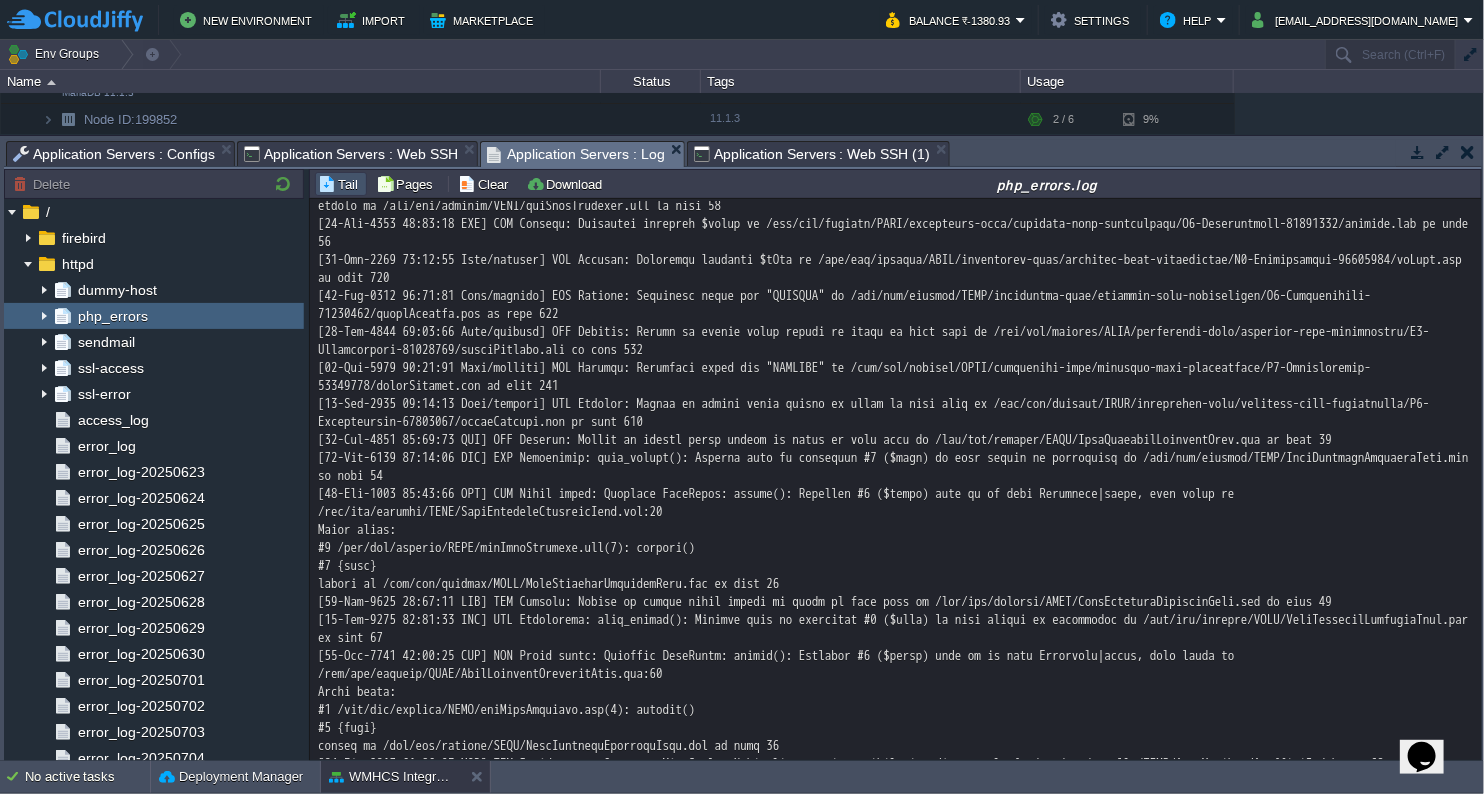 click on "Application Servers : Log" at bounding box center [576, 154] 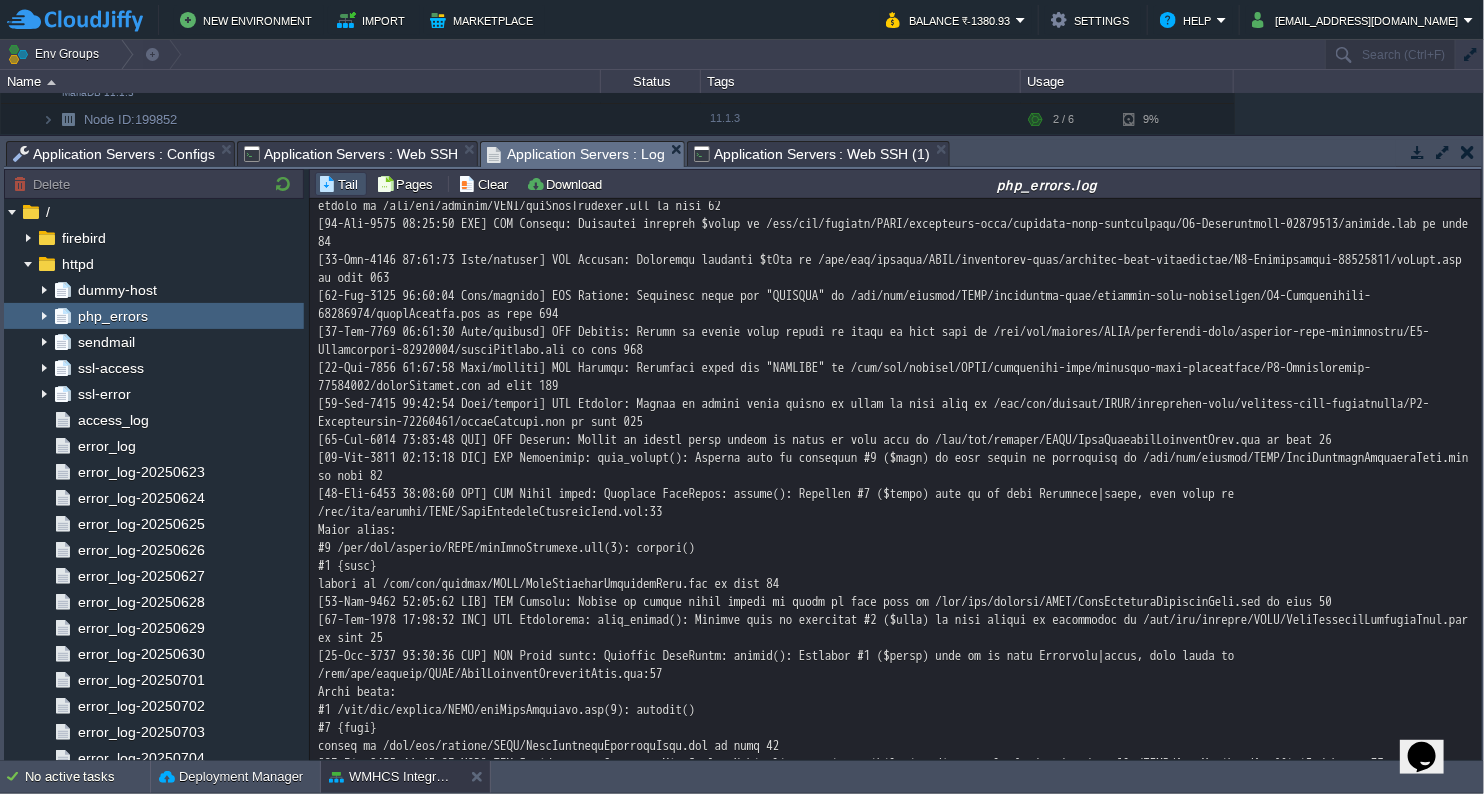 scroll, scrollTop: 1115, scrollLeft: 0, axis: vertical 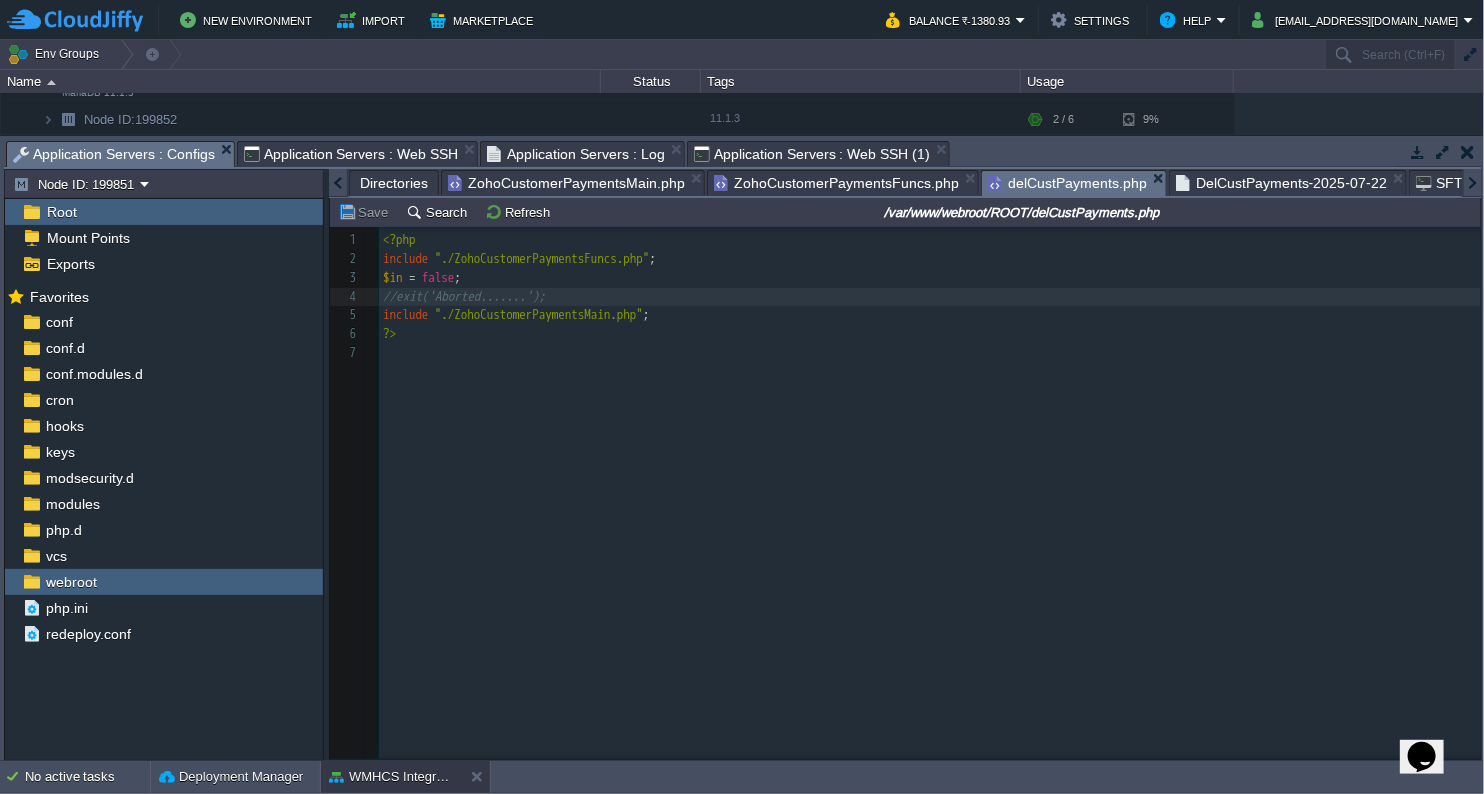 click on "Application Servers : Configs" at bounding box center [114, 154] 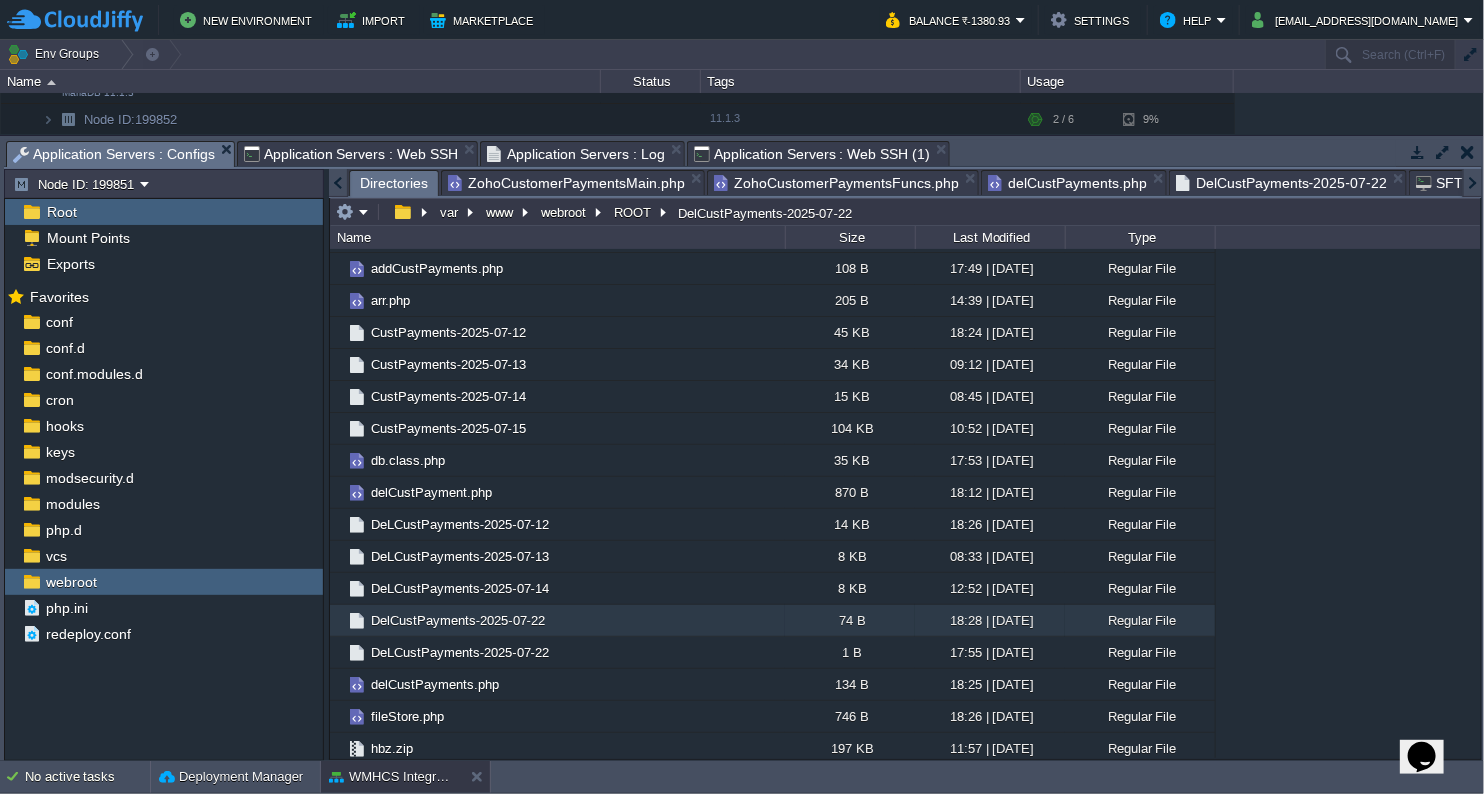 click on "Directories" at bounding box center [394, 183] 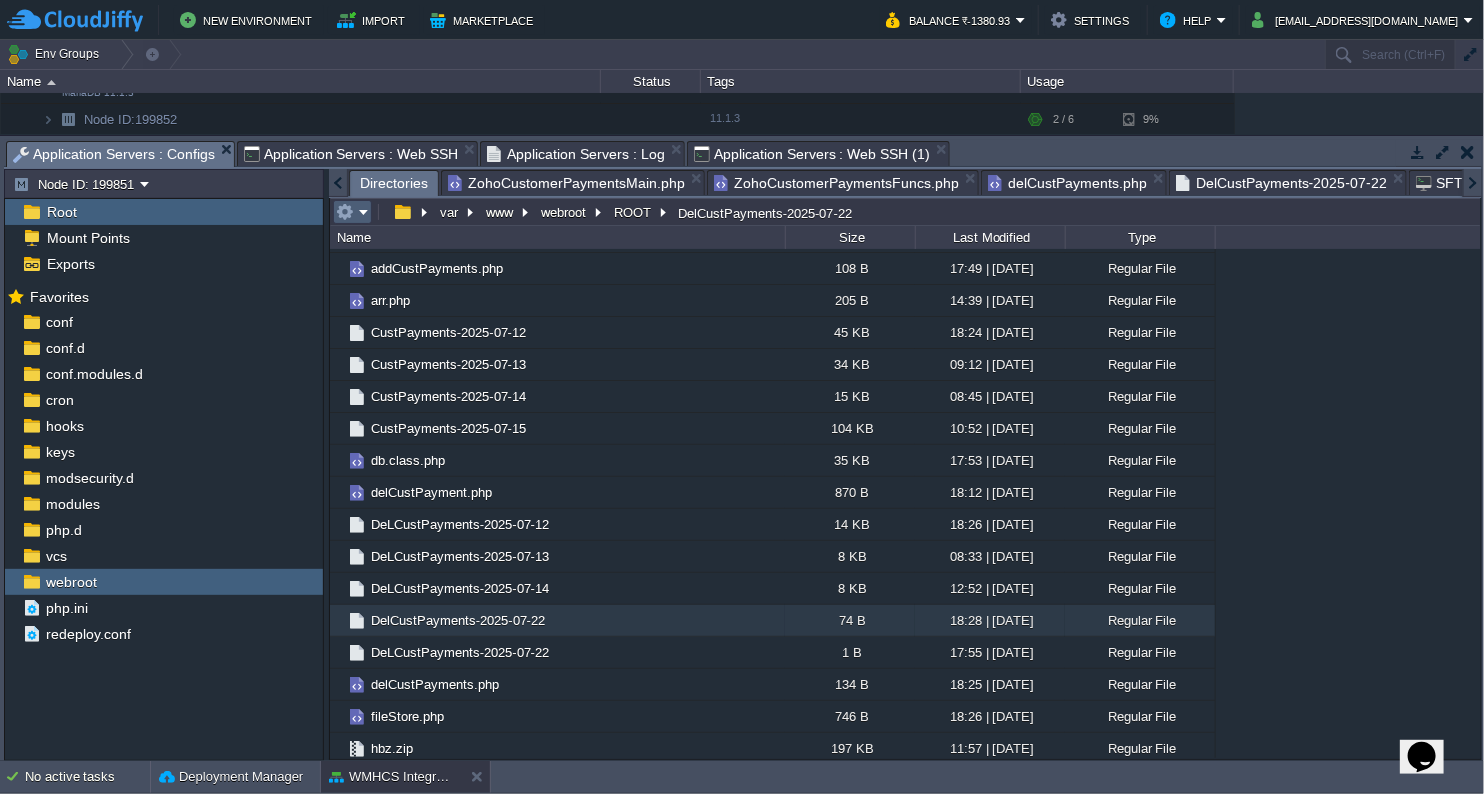 click at bounding box center (352, 212) 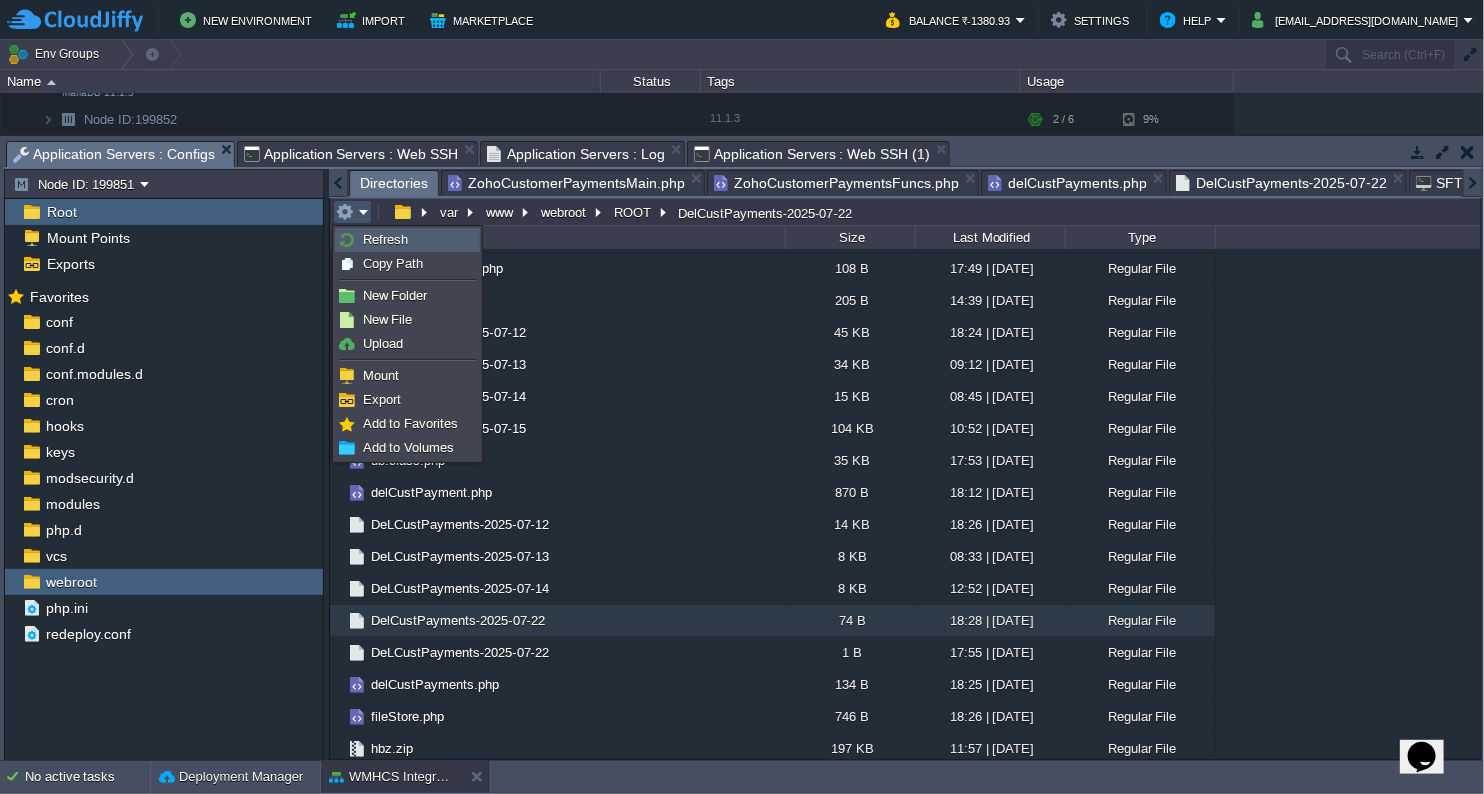 click on "Refresh" at bounding box center (385, 239) 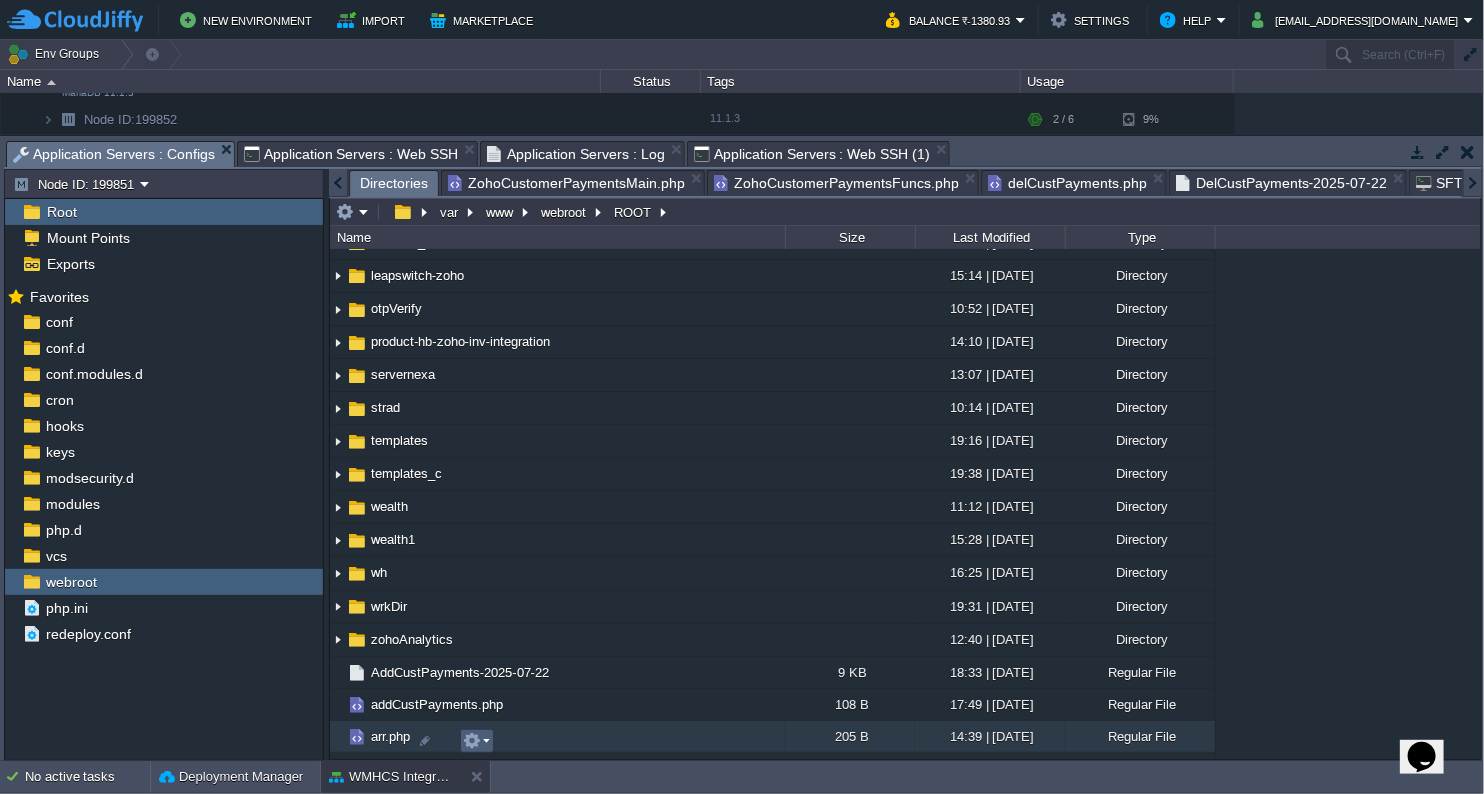scroll, scrollTop: 777, scrollLeft: 0, axis: vertical 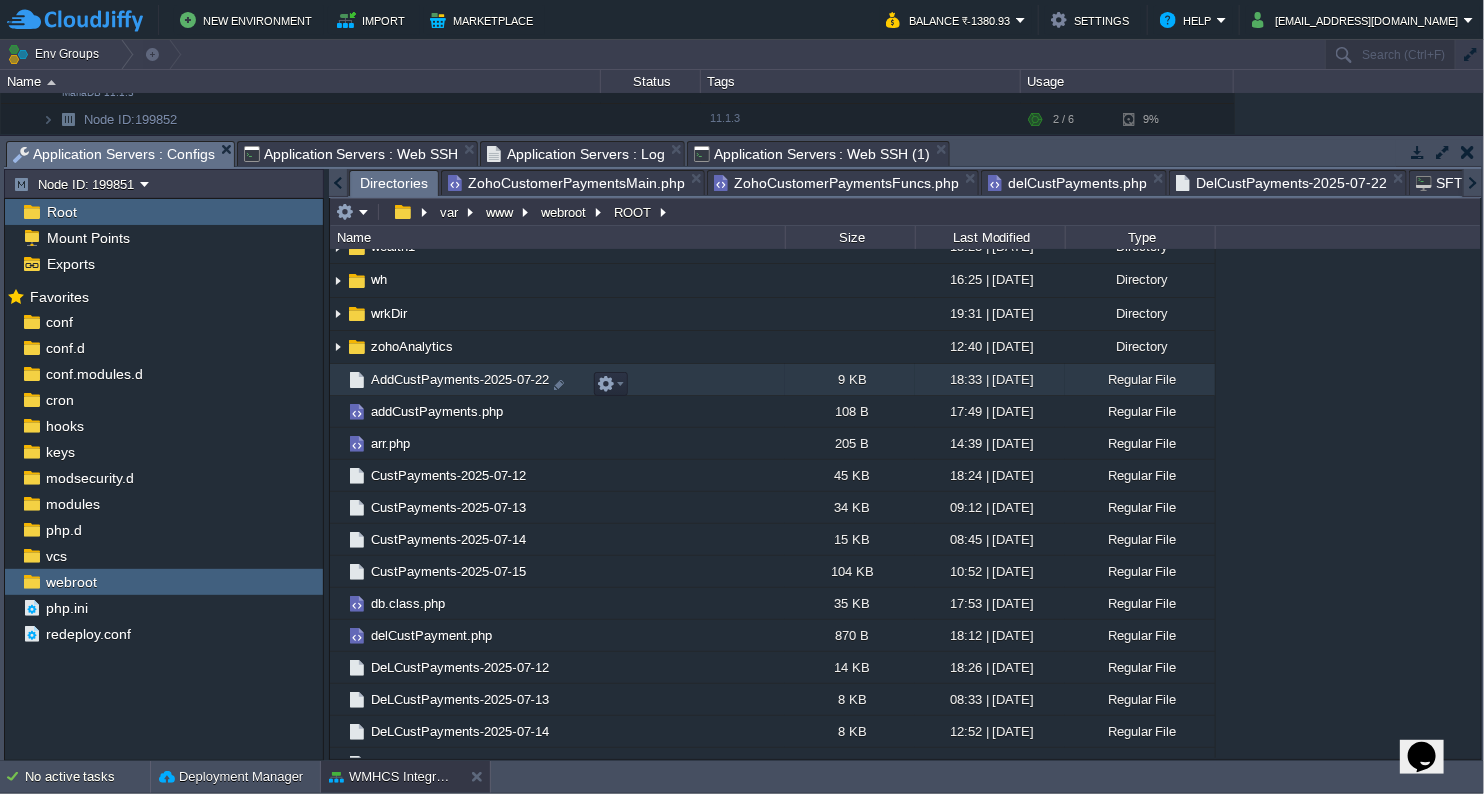click on "AddCustPayments-2025-07-22" at bounding box center (460, 379) 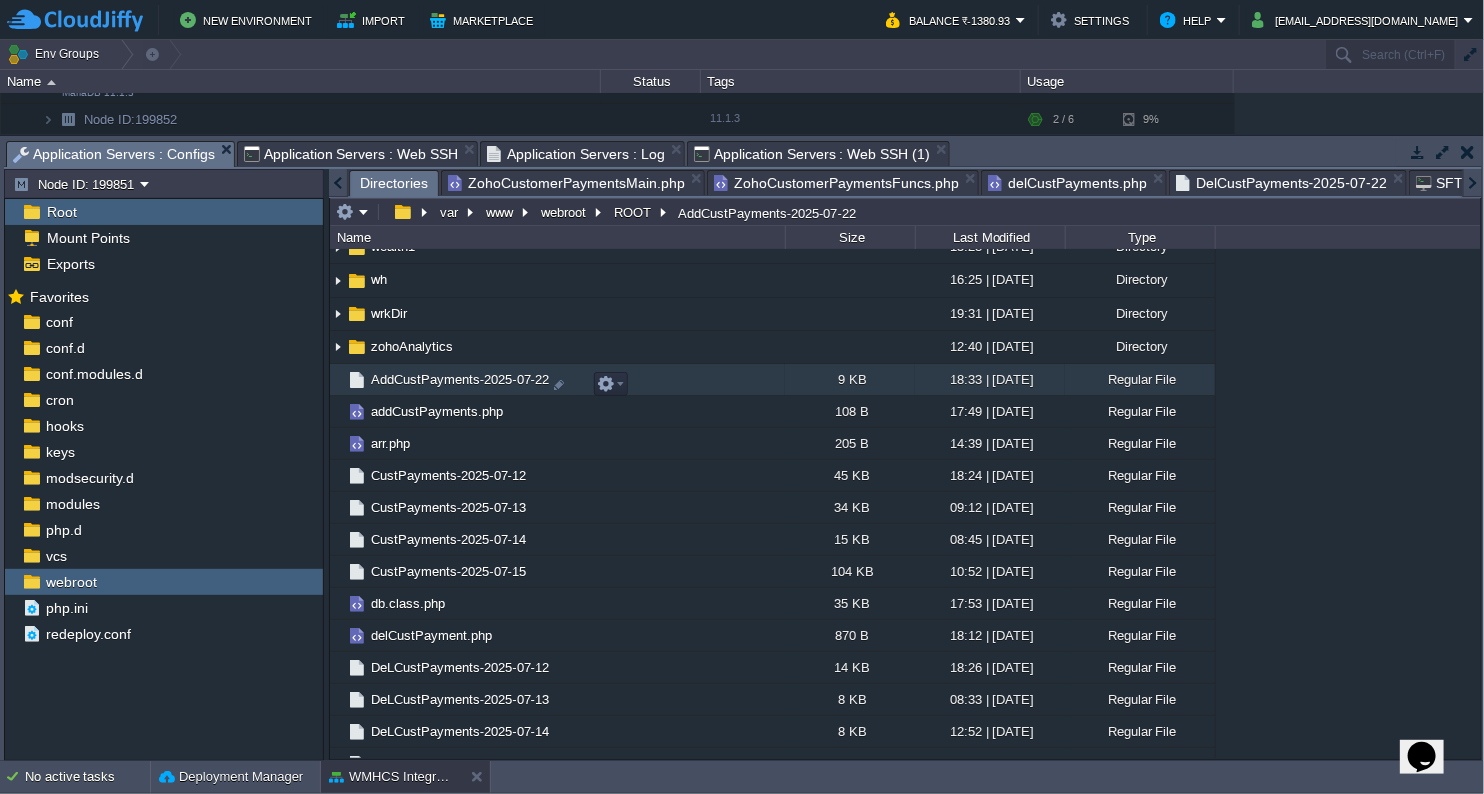 click on "AddCustPayments-2025-07-22" at bounding box center [460, 379] 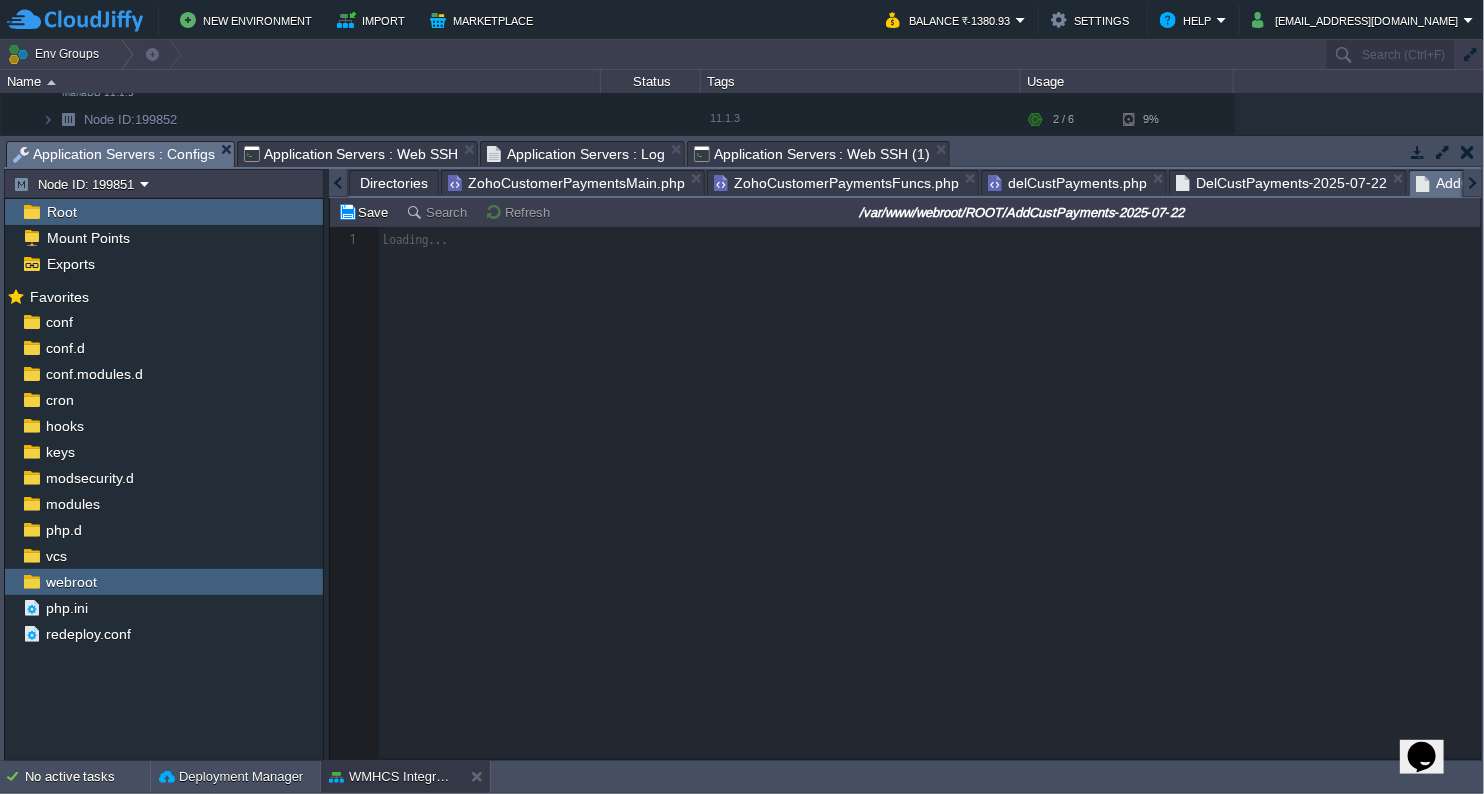 scroll, scrollTop: 0, scrollLeft: 136, axis: horizontal 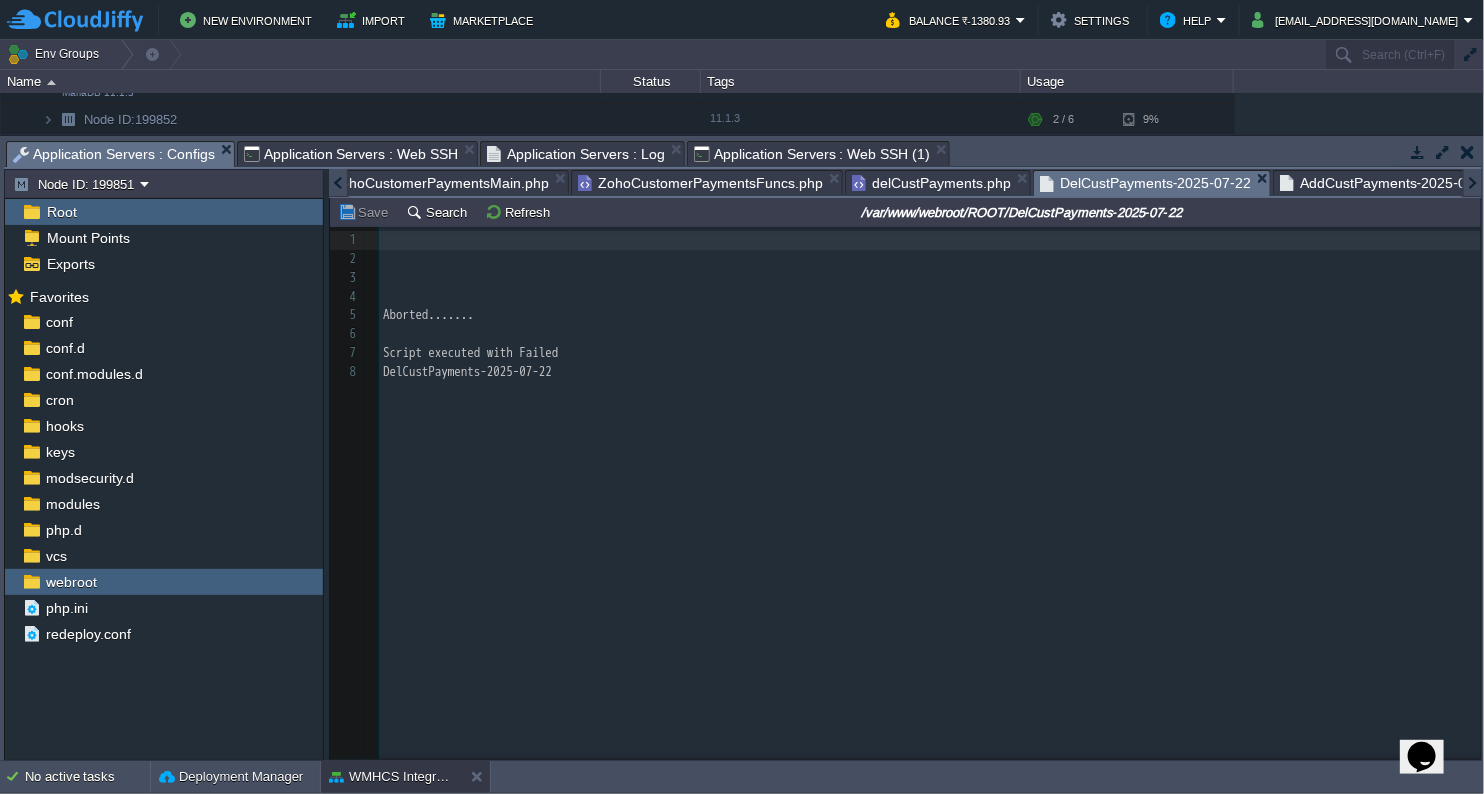 click on "DelCustPayments-2025-07-22" at bounding box center [1145, 183] 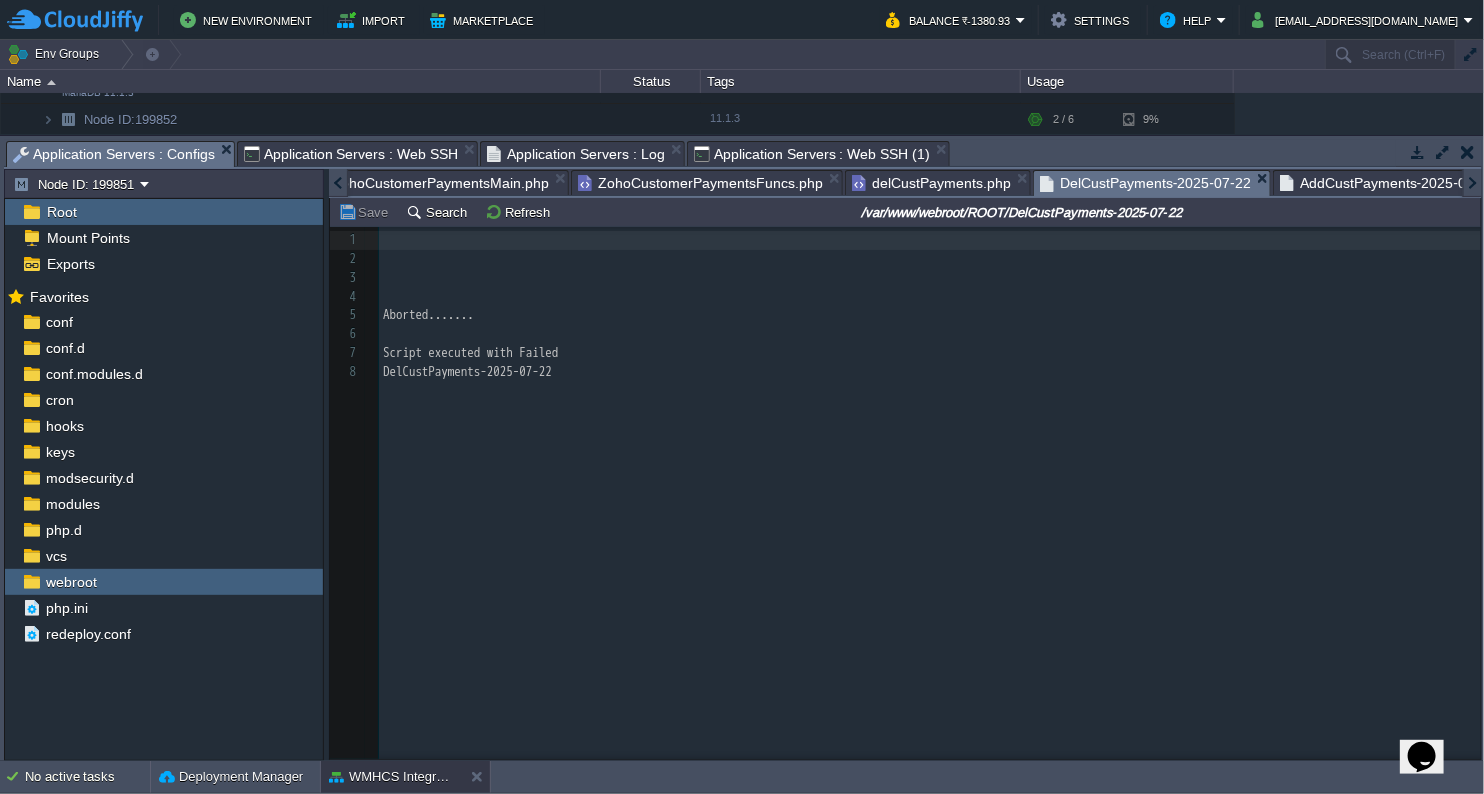 click on "Application Servers : Log" at bounding box center (576, 154) 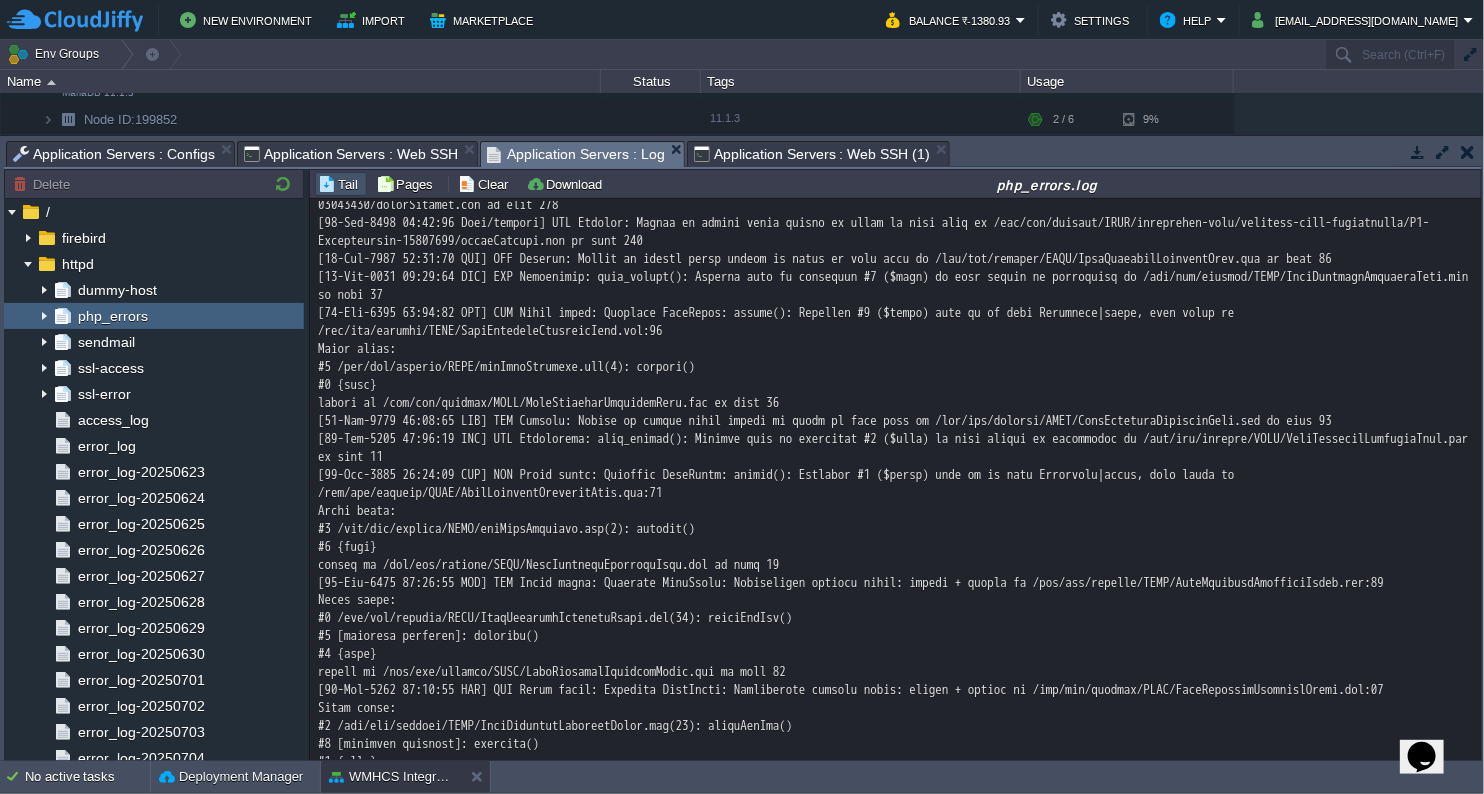 click on "Application Servers : Configs" at bounding box center (114, 154) 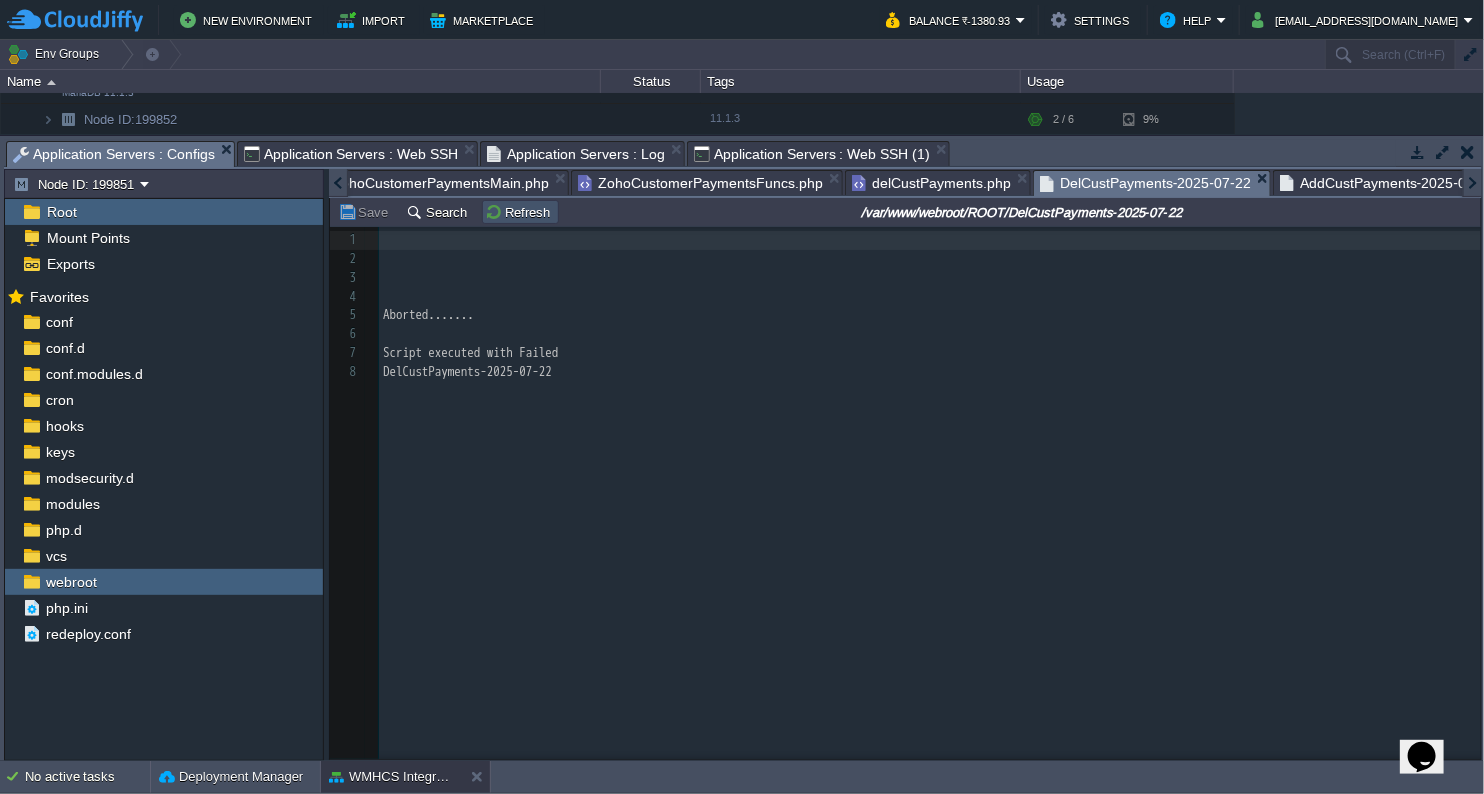 click on "Refresh" at bounding box center (520, 212) 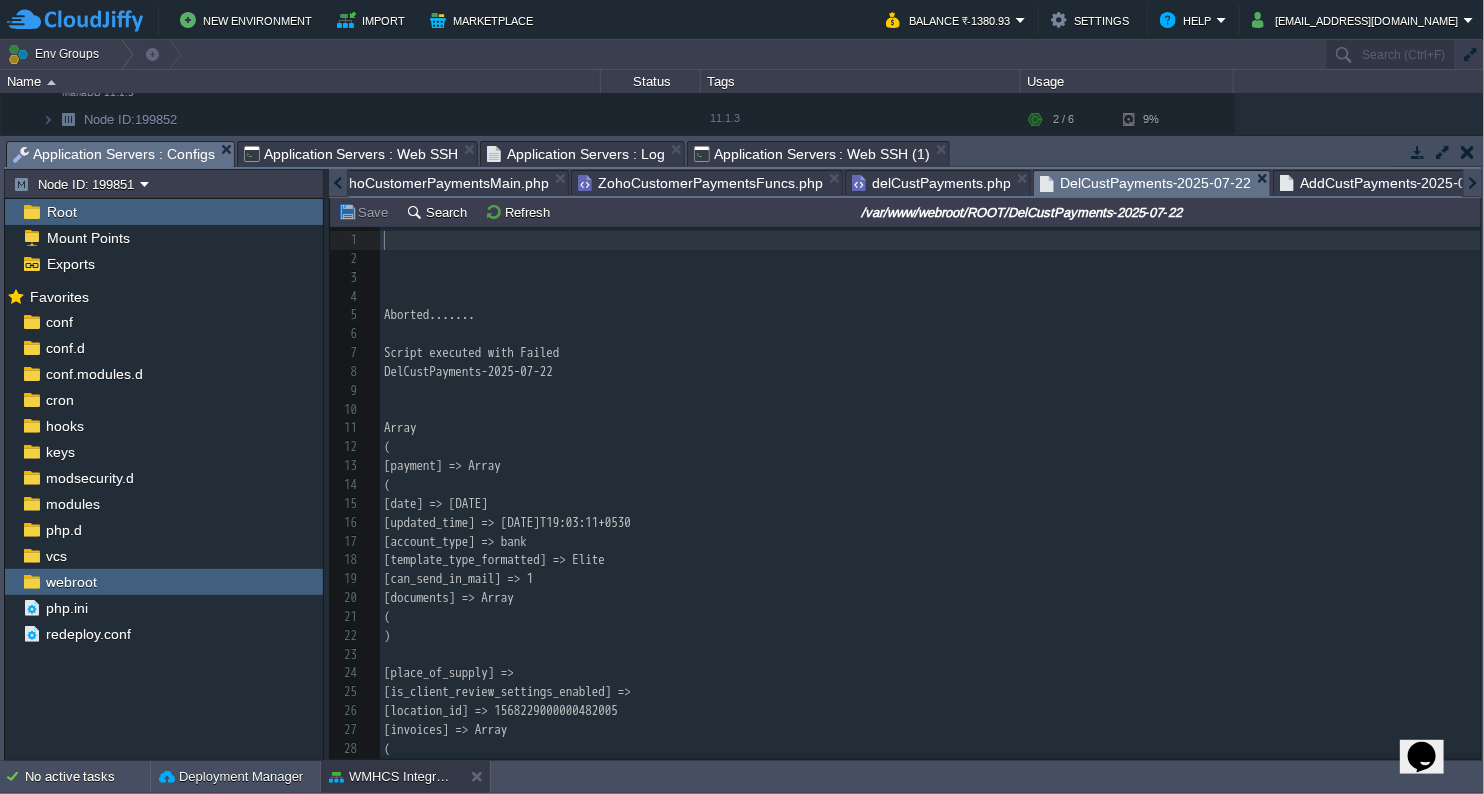 scroll, scrollTop: 264, scrollLeft: 0, axis: vertical 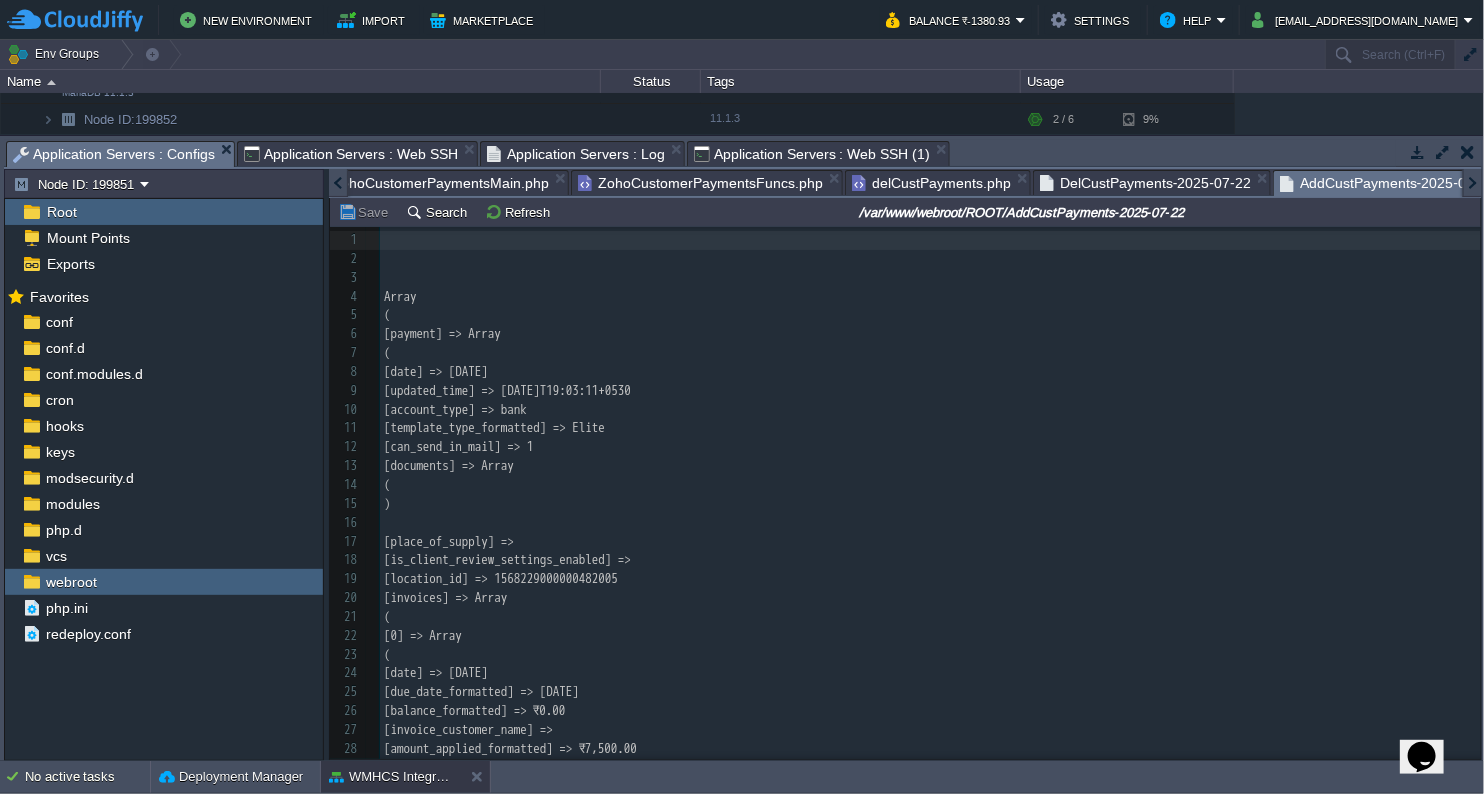 click on "AddCustPayments-2025-07-22" at bounding box center [1387, 183] 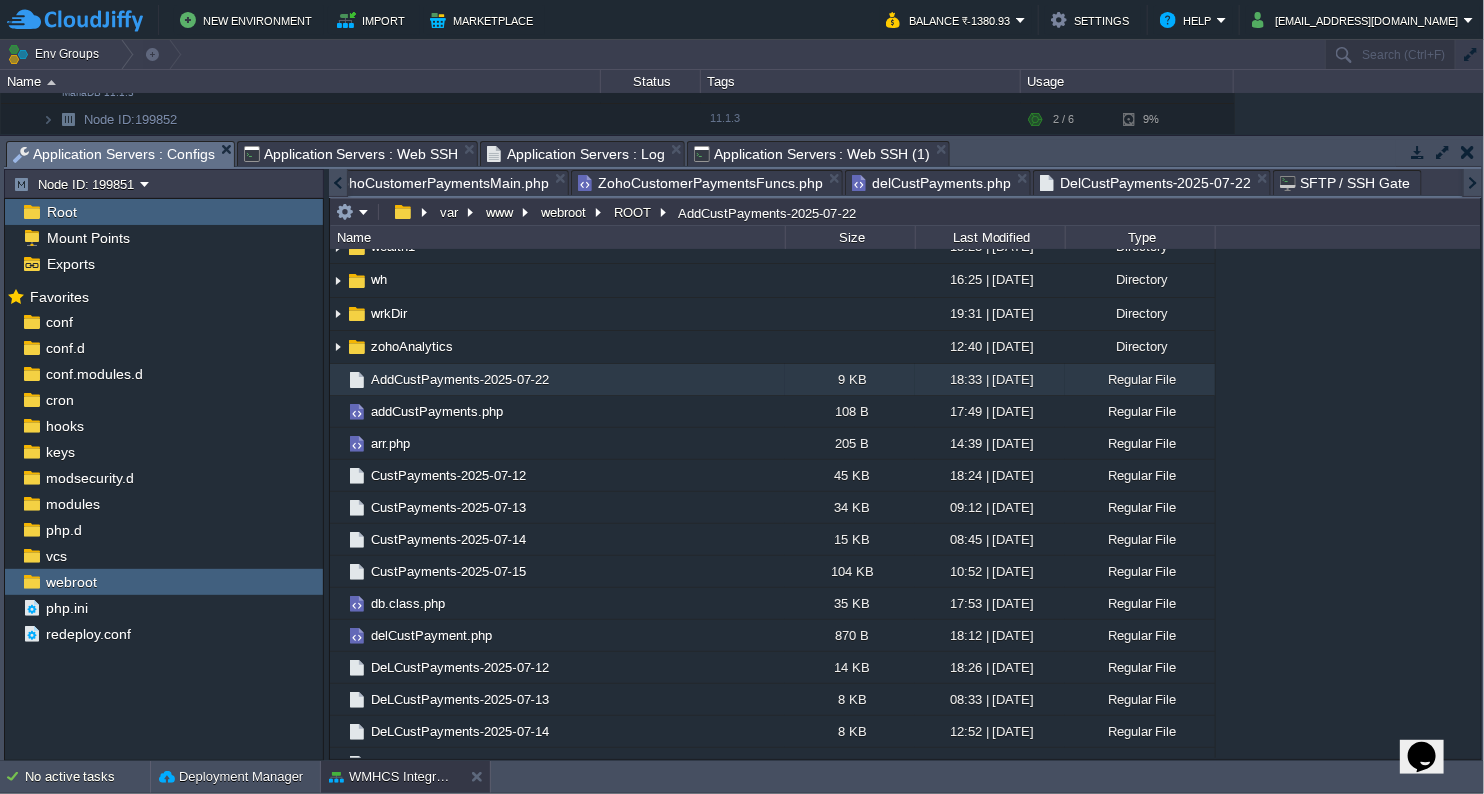 scroll, scrollTop: 0, scrollLeft: 1, axis: horizontal 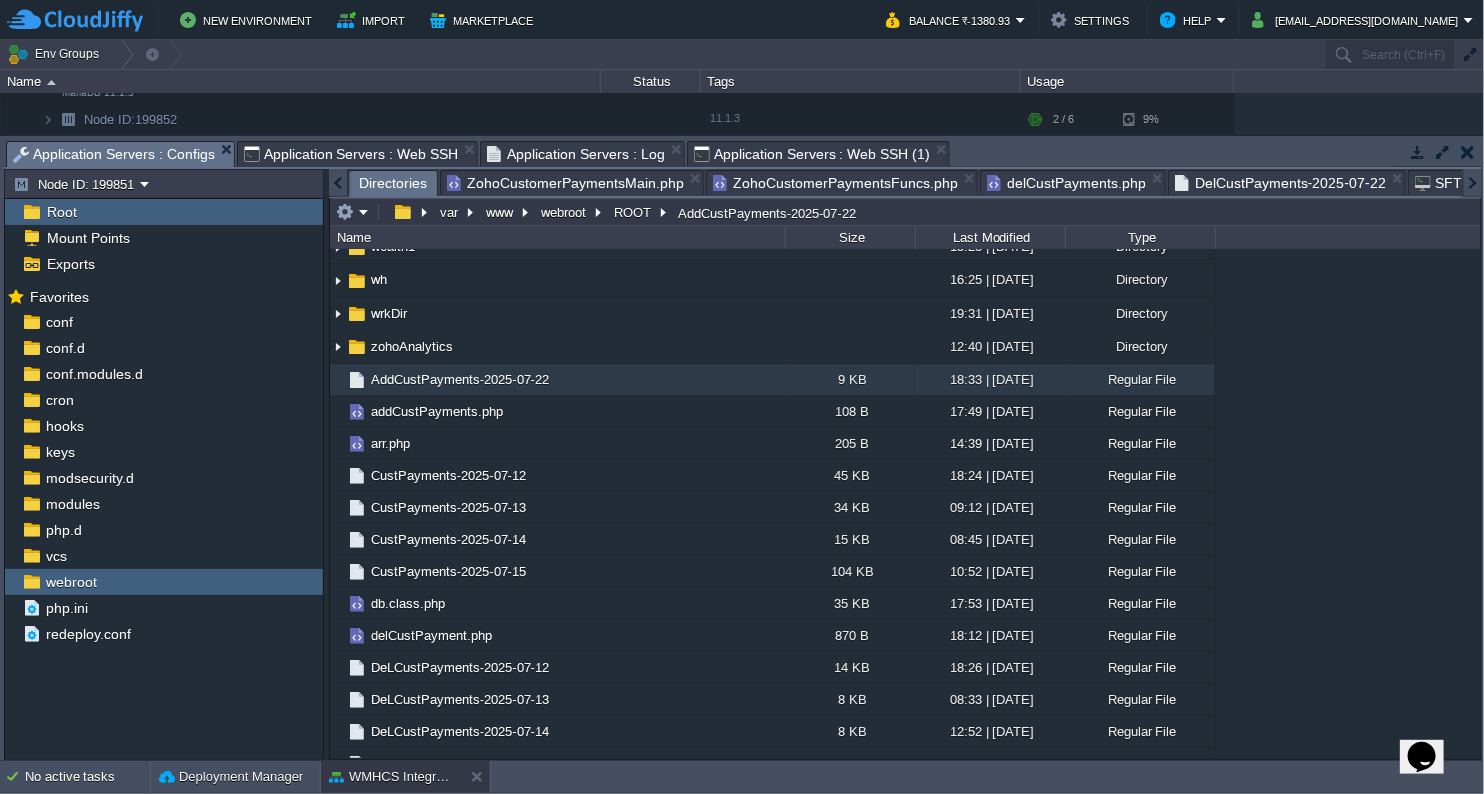 click on "DelCustPayments-2025-07-22" at bounding box center (1280, 183) 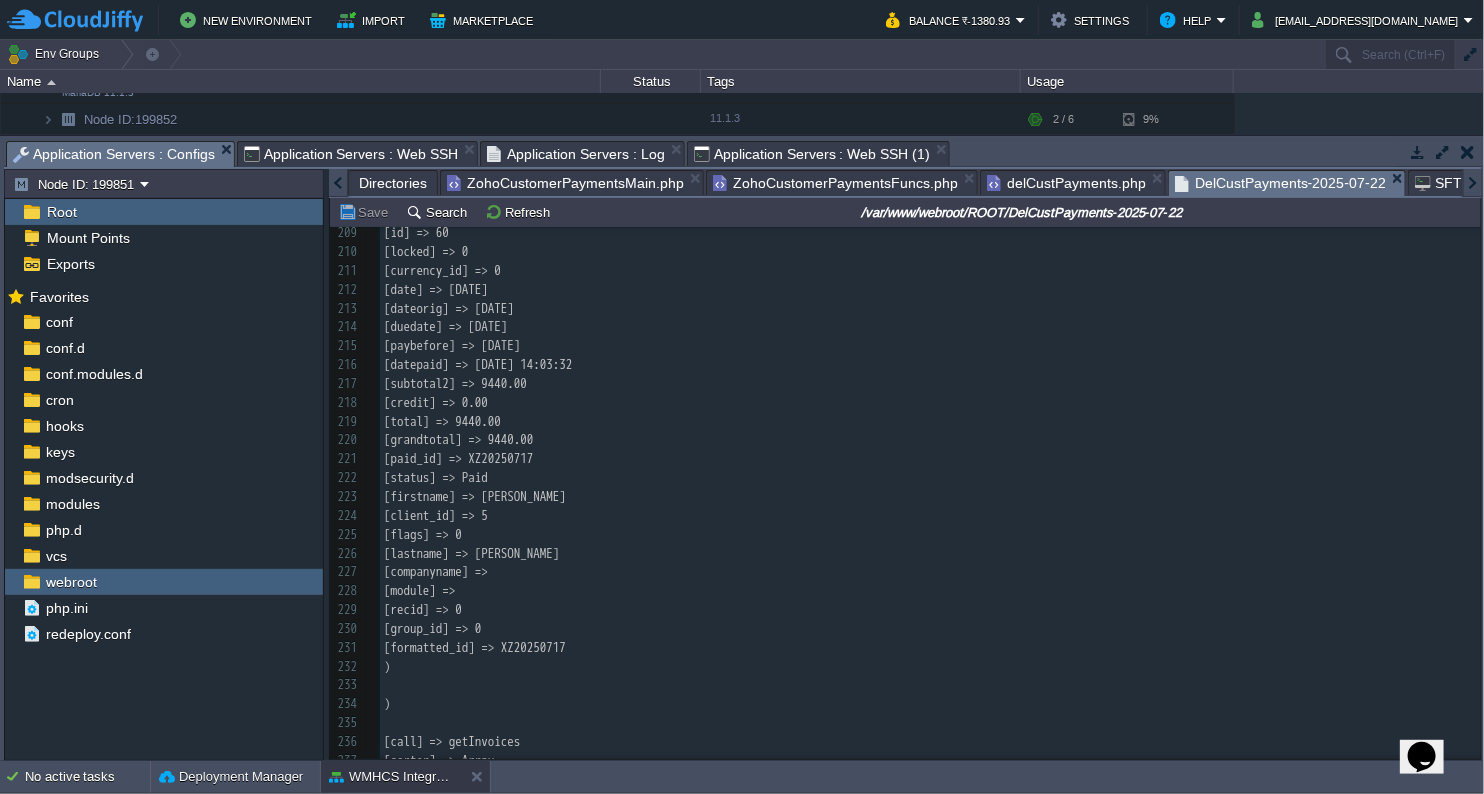 scroll, scrollTop: 0, scrollLeft: 0, axis: both 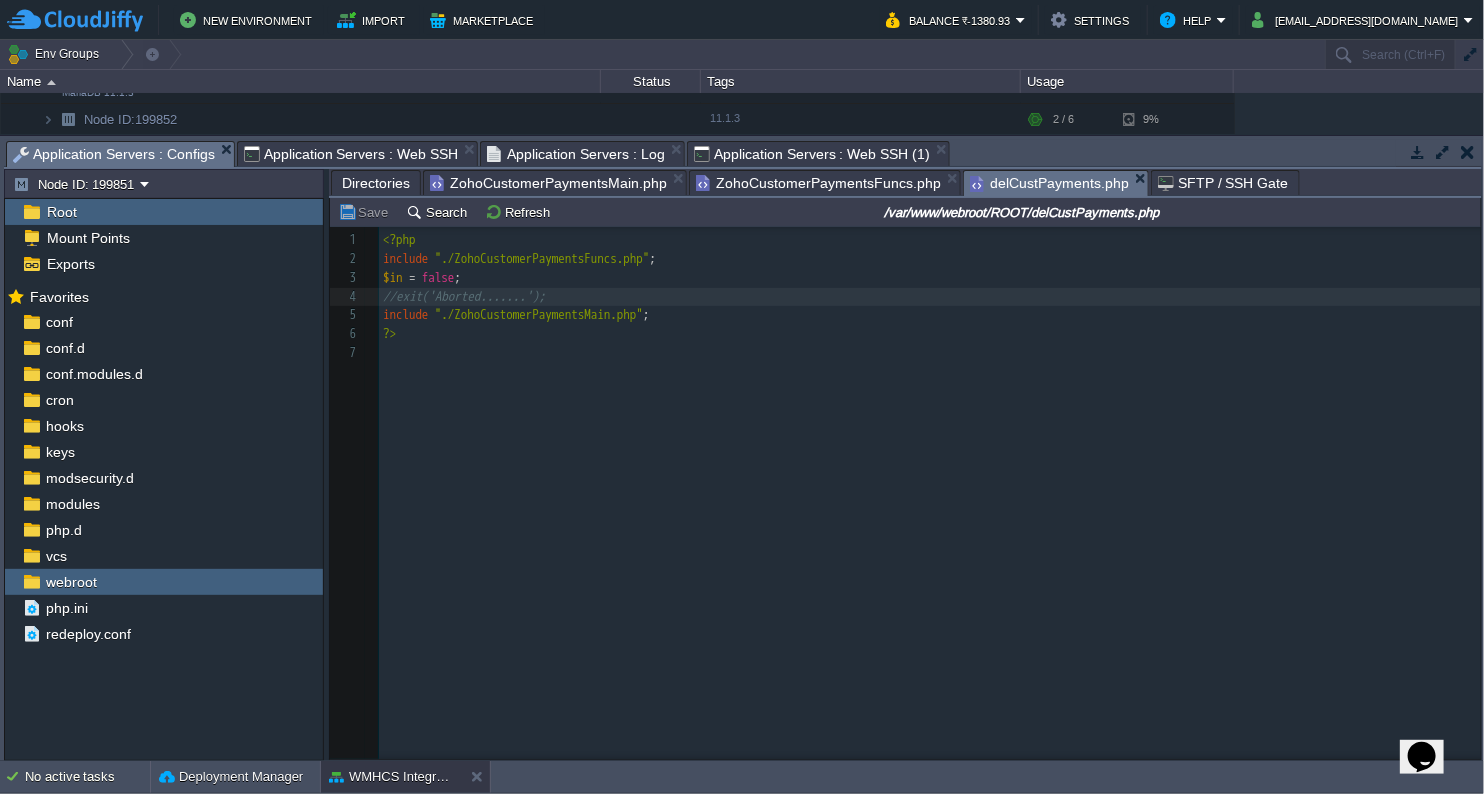 click on "delCustPayments.php" at bounding box center (1049, 183) 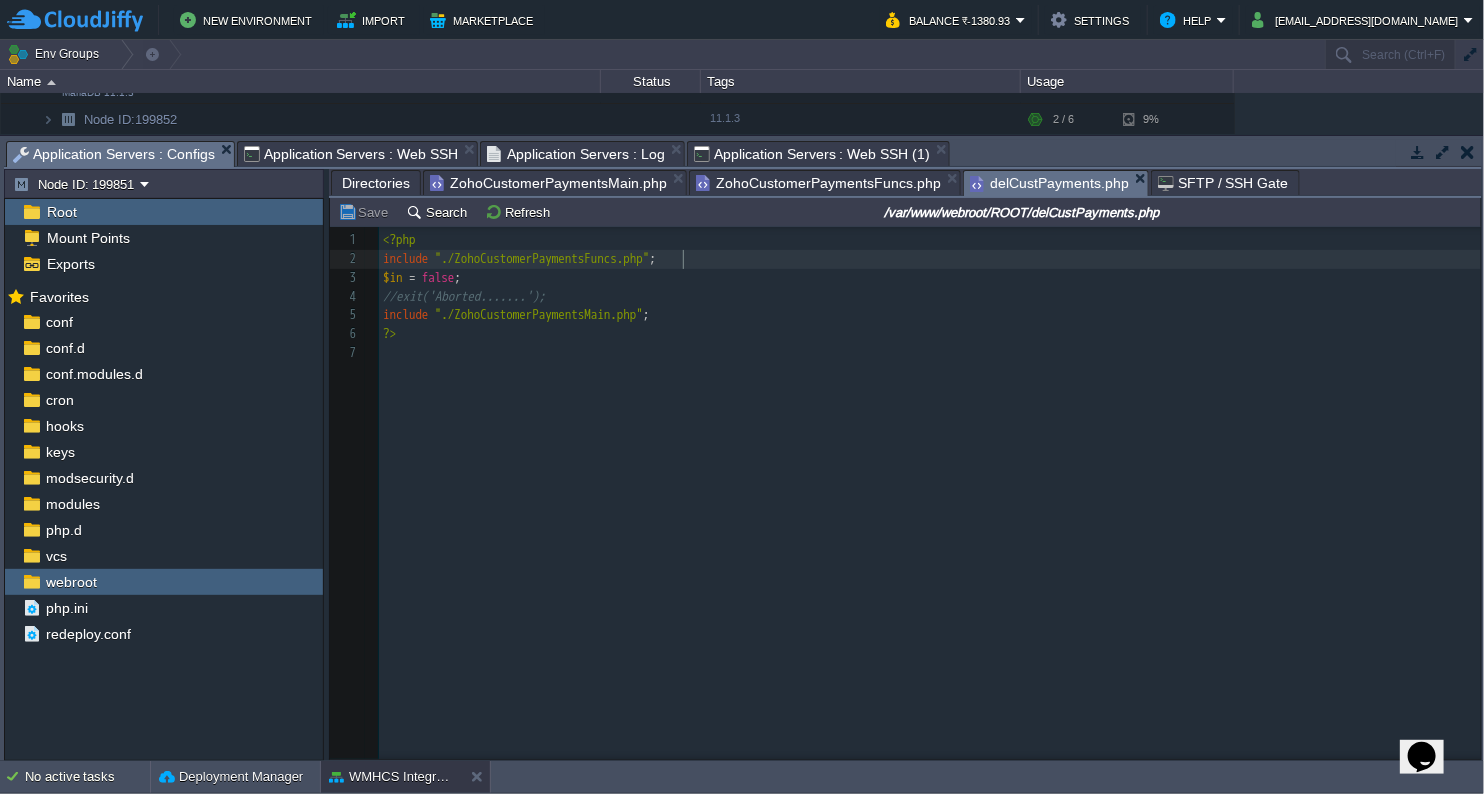 click on "include   "./ZohoCustomerPaymentsFuncs.php" ;" at bounding box center [933, 259] 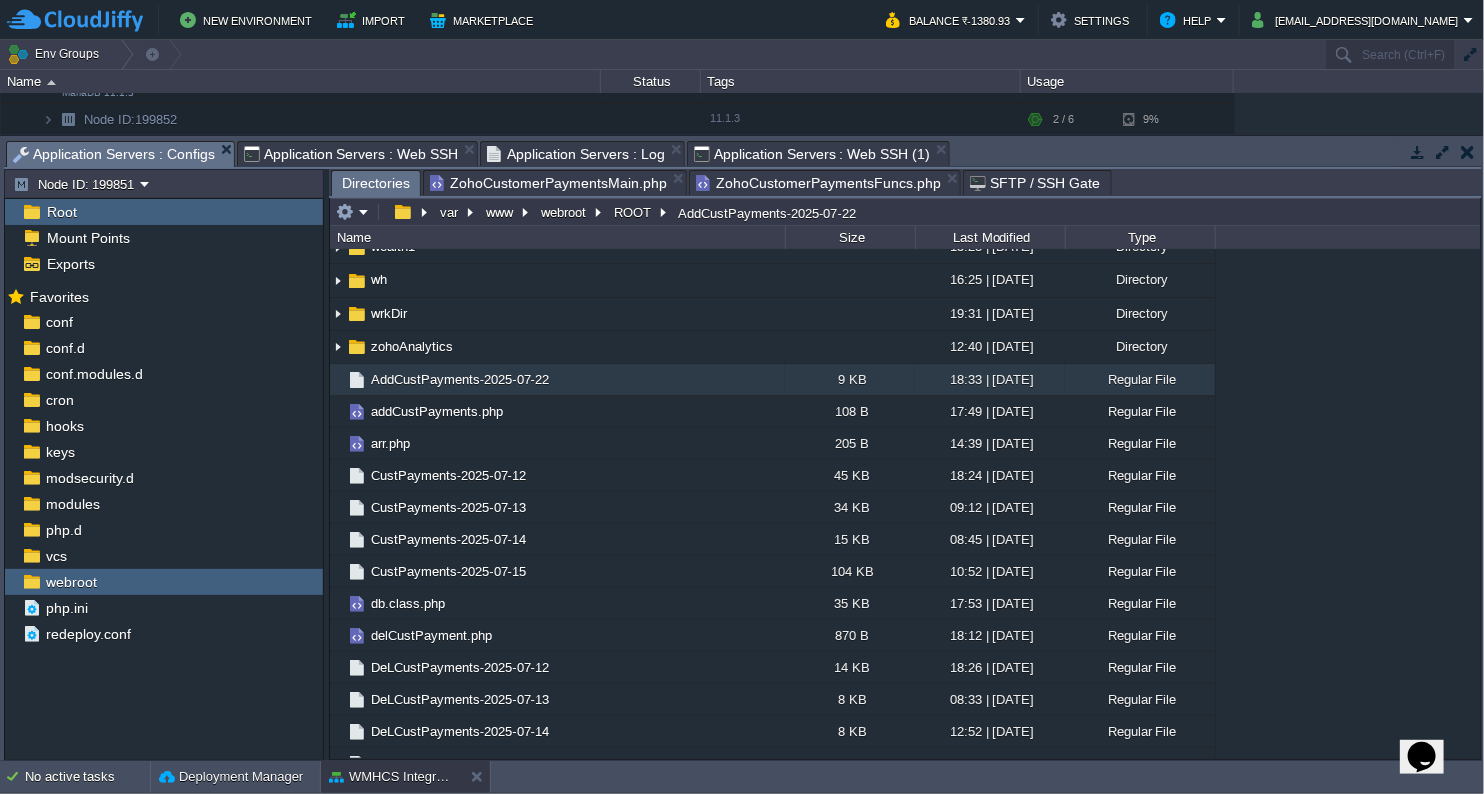 click on "ZohoCustomerPaymentsFuncs.php" at bounding box center [818, 183] 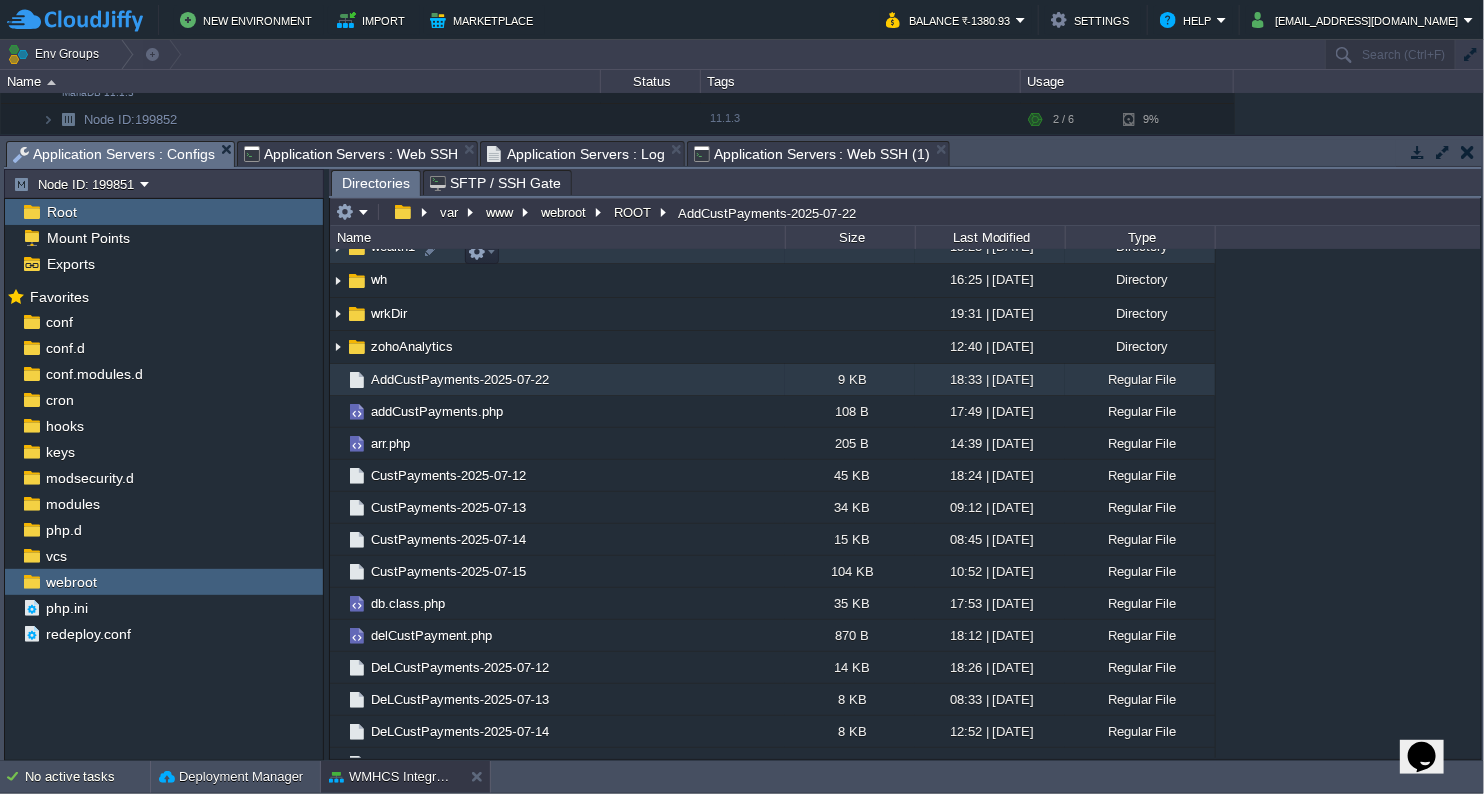 click on "wealth1" at bounding box center (557, 247) 